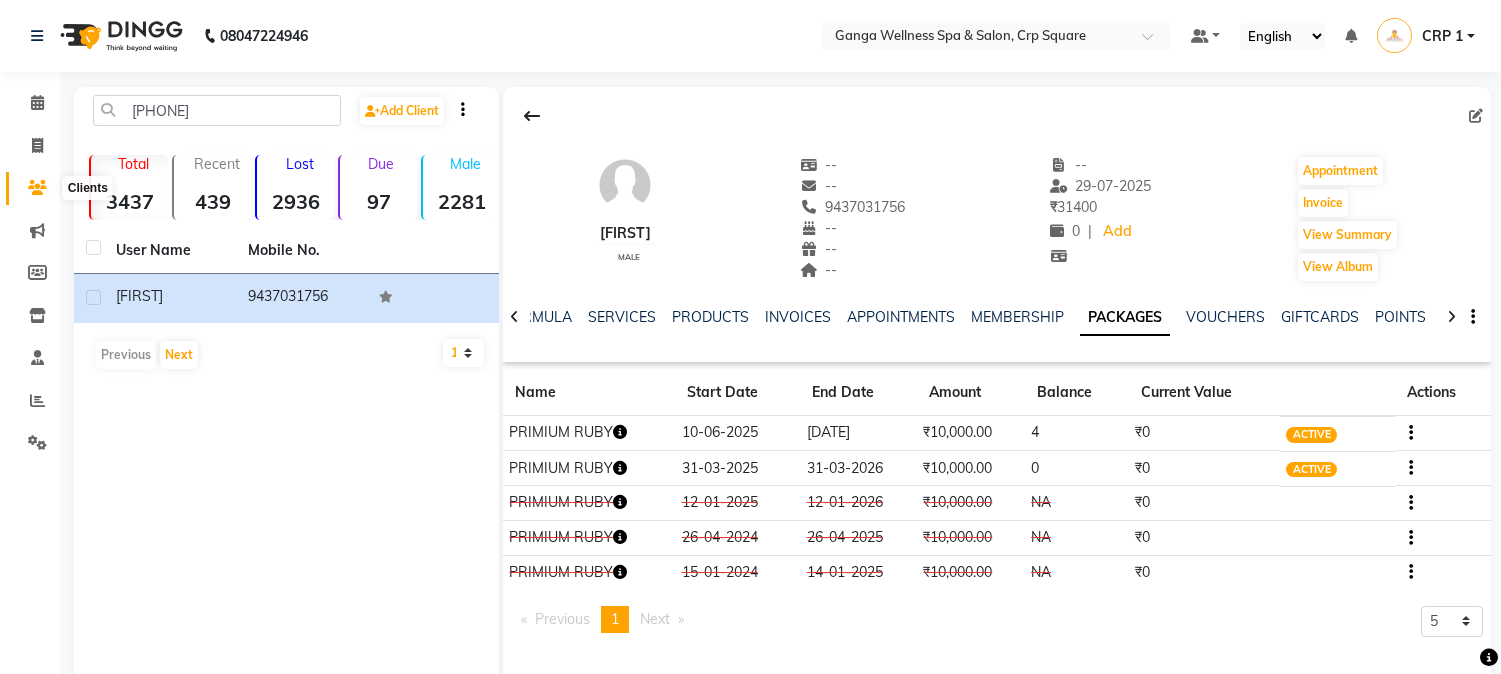 scroll, scrollTop: 42, scrollLeft: 0, axis: vertical 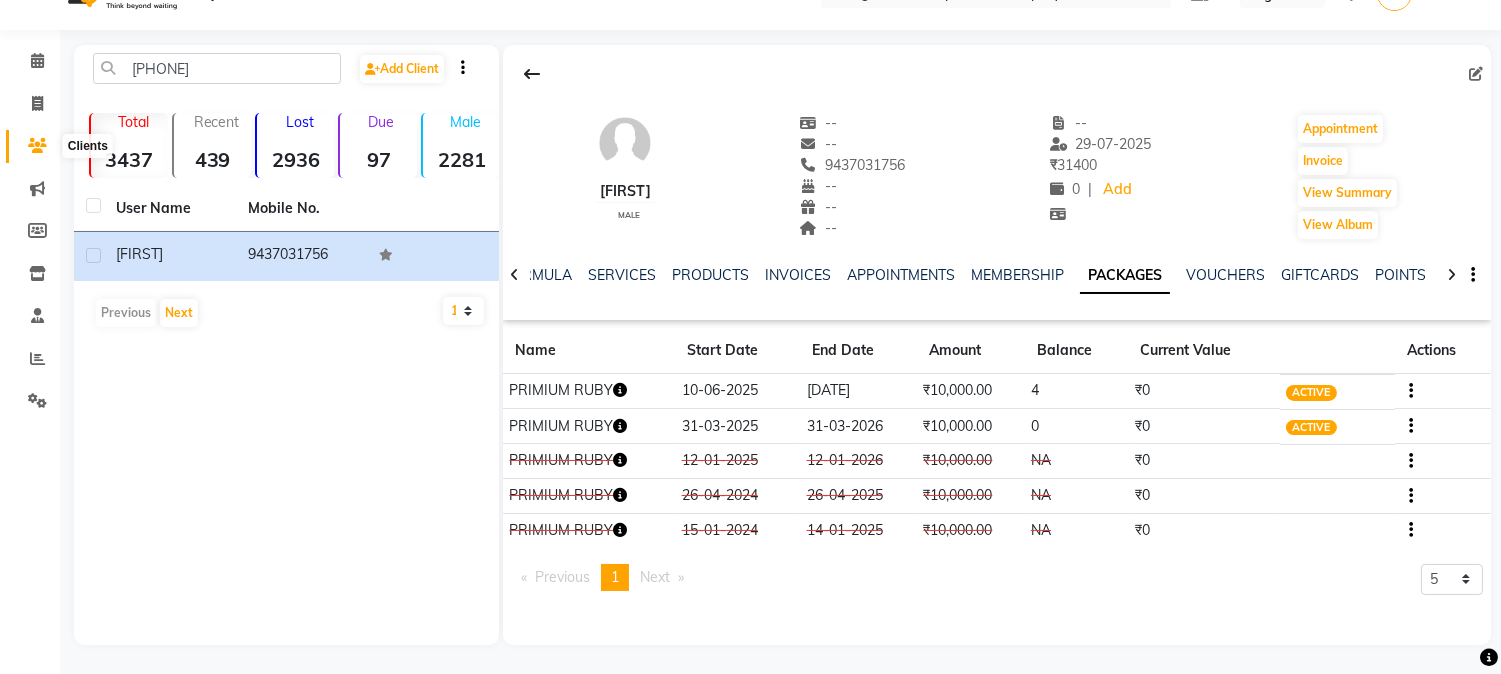 drag, startPoint x: 0, startPoint y: 0, endPoint x: 31, endPoint y: 146, distance: 149.25482 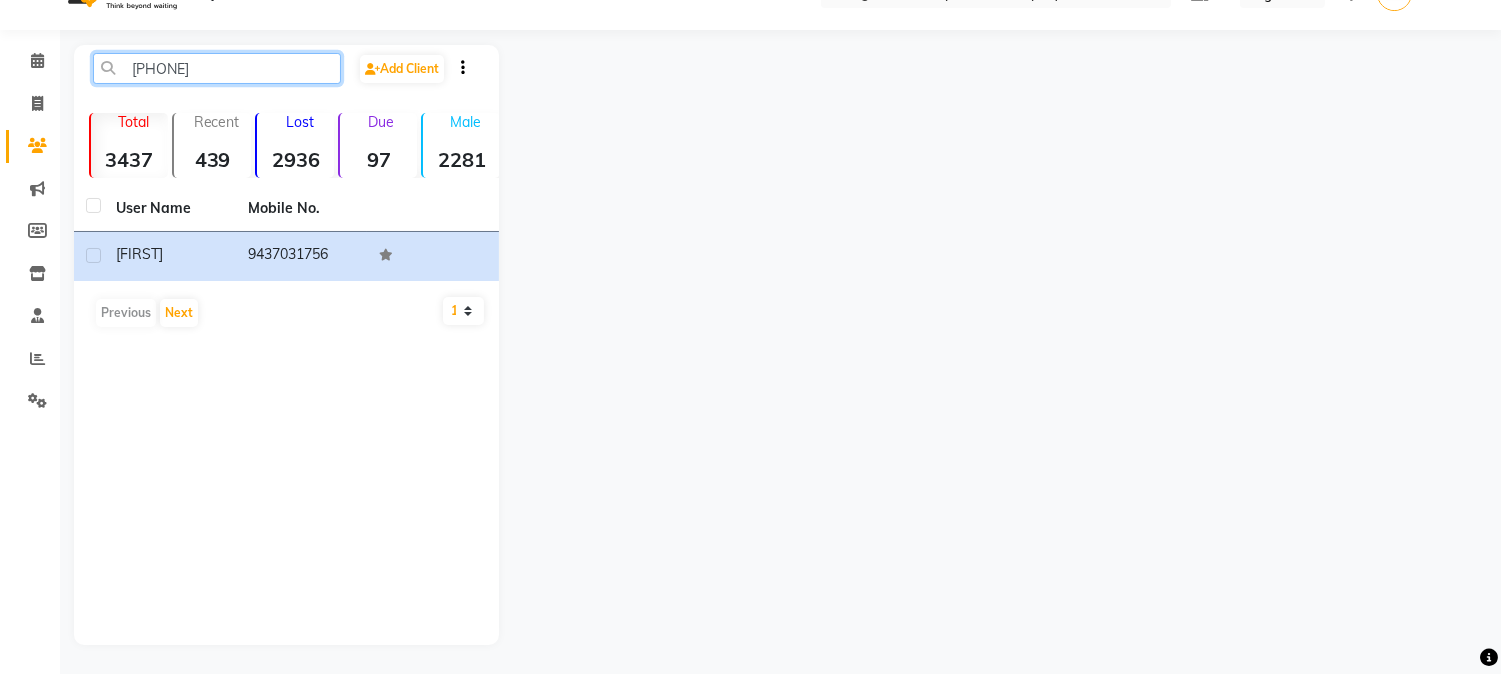 click on "[PHONE]" 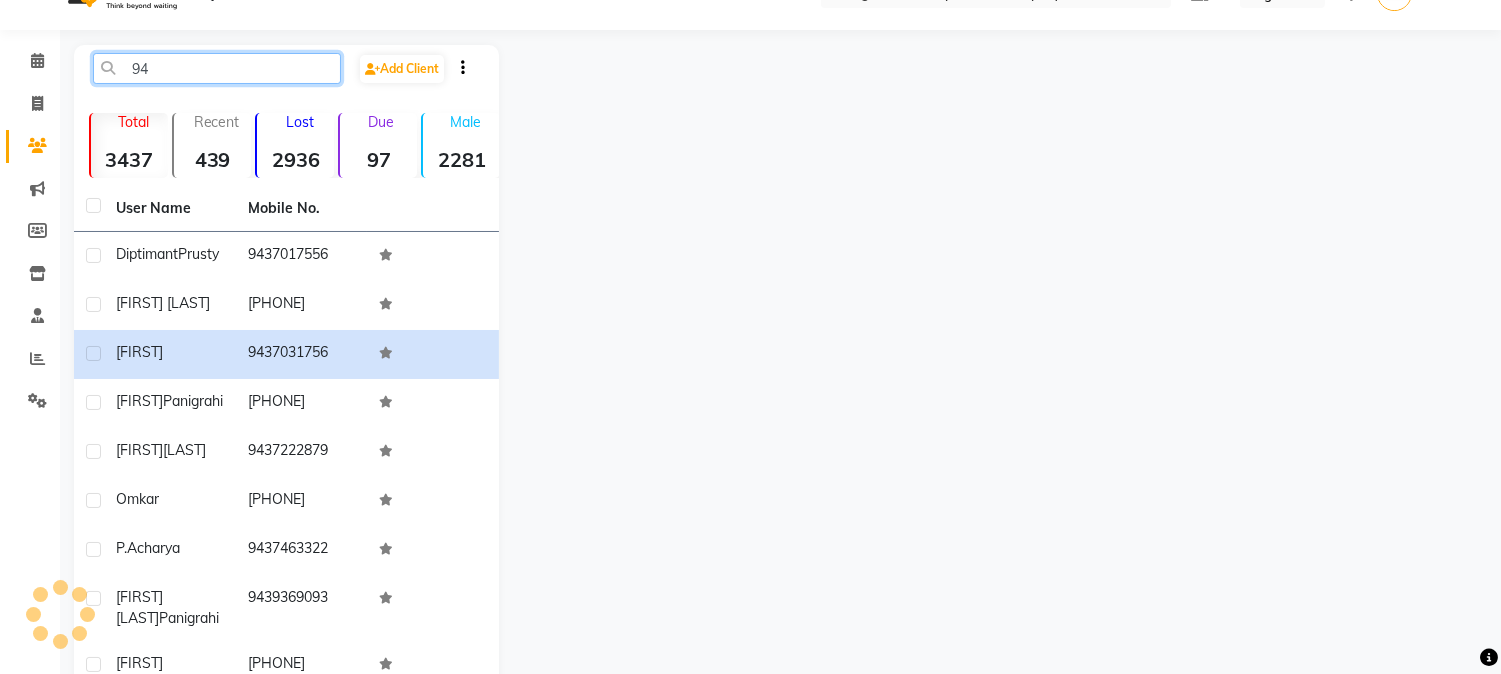 type on "9" 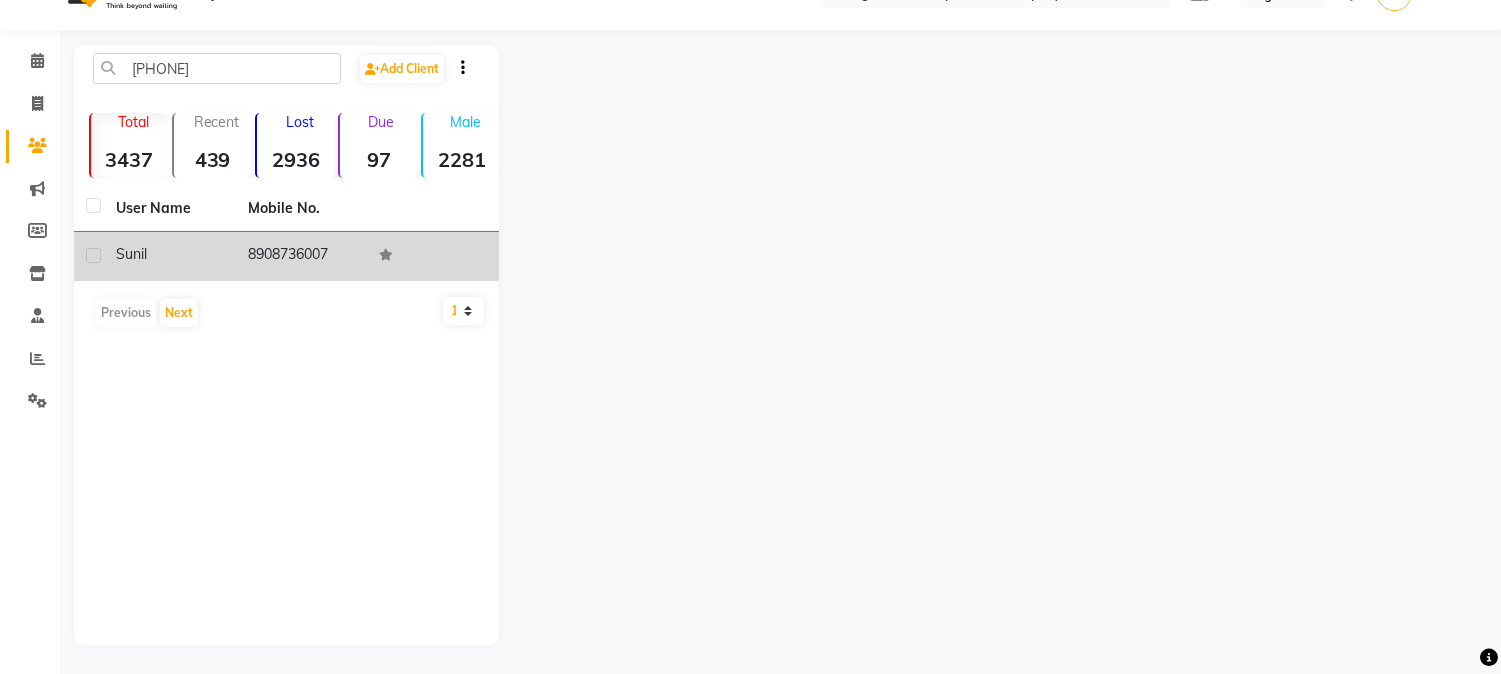 click on "Sunil" 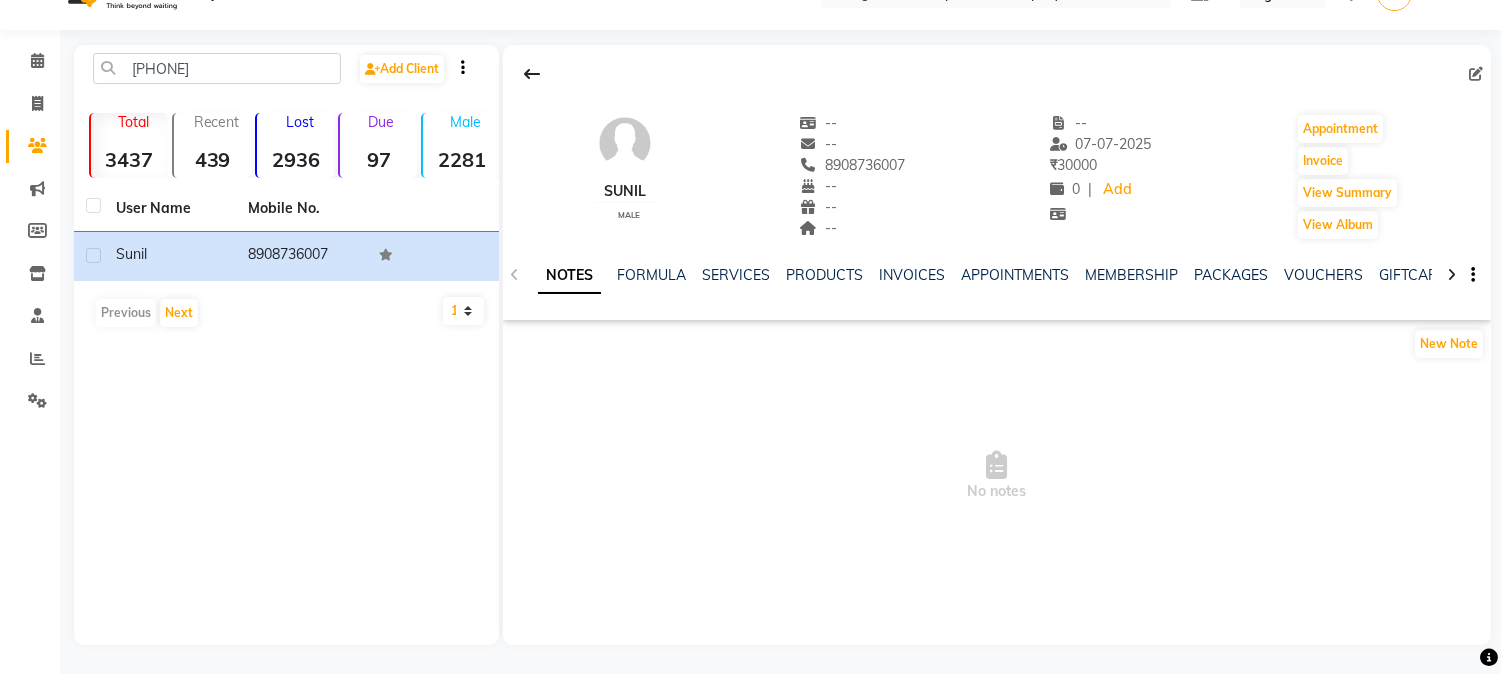 click on "PACKAGES" 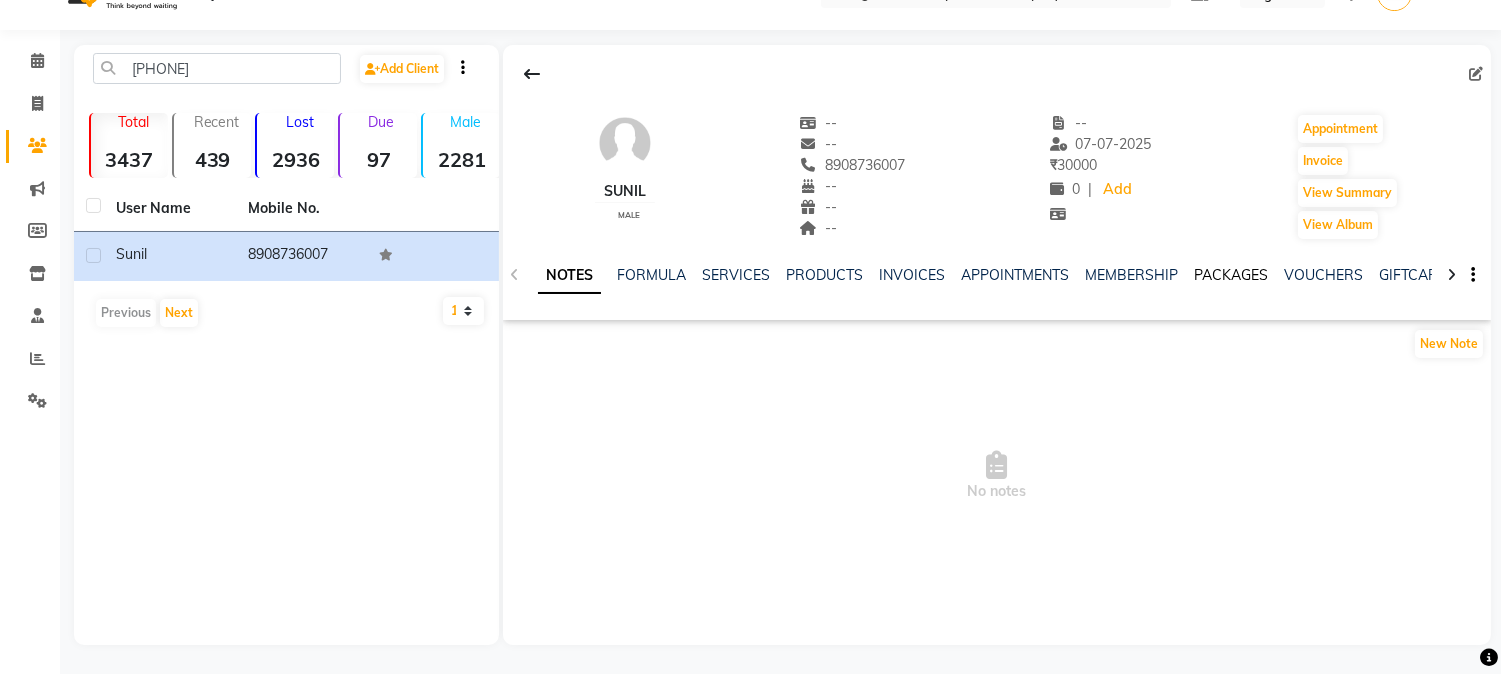 click on "PACKAGES" 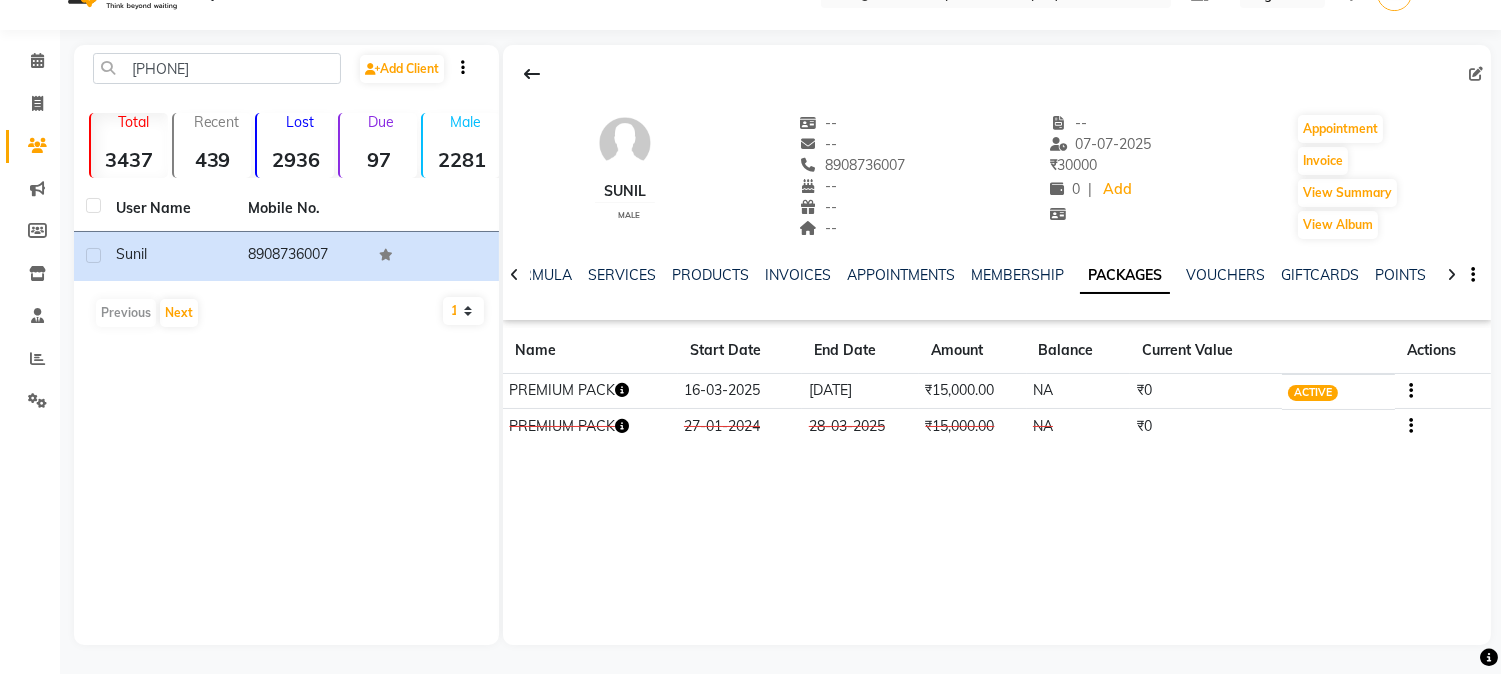 click 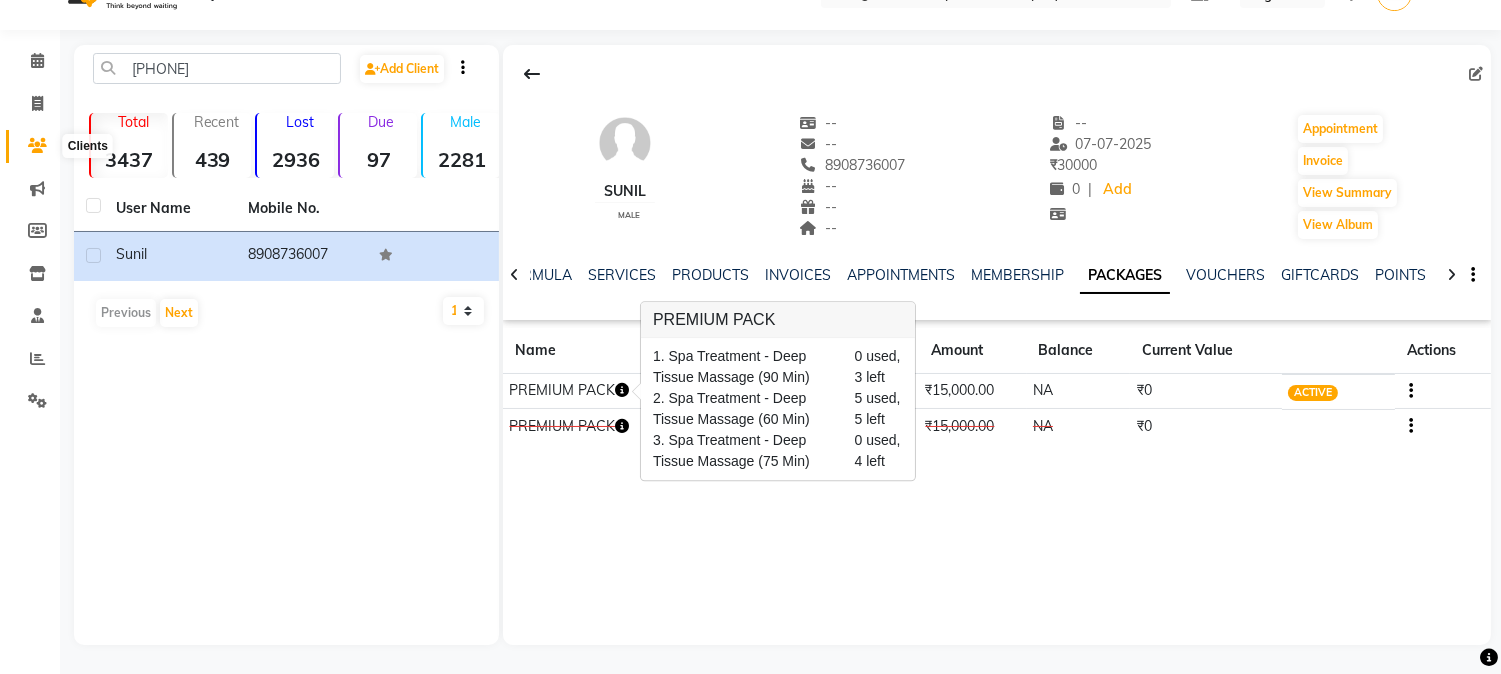 click 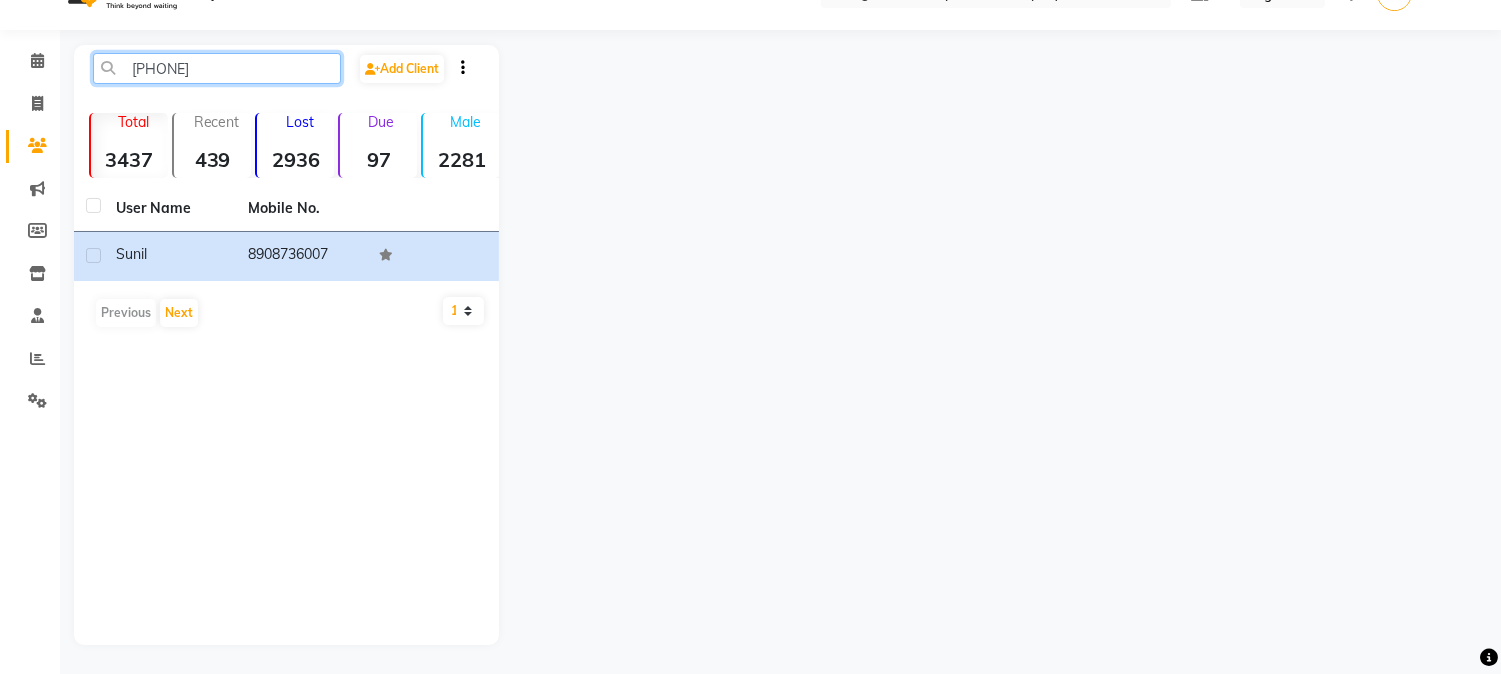click on "[PHONE]" 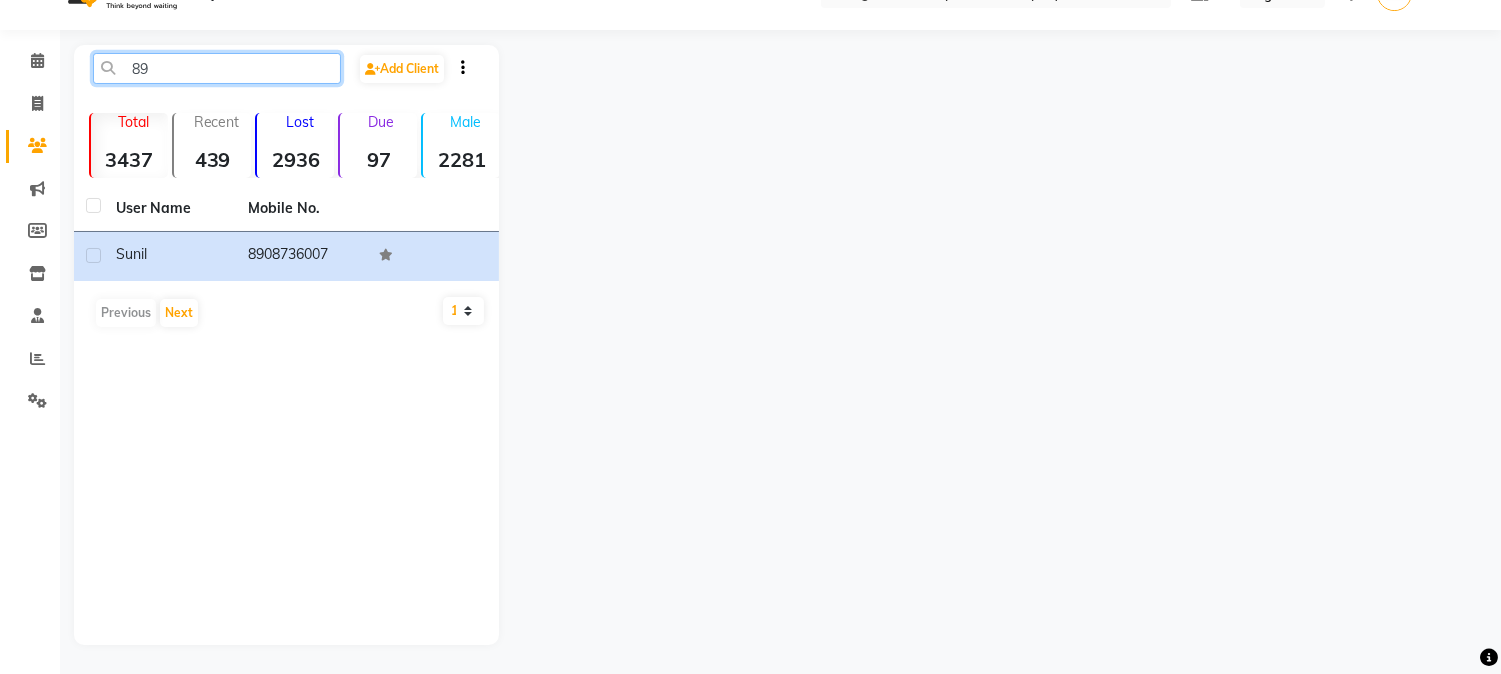 type on "8" 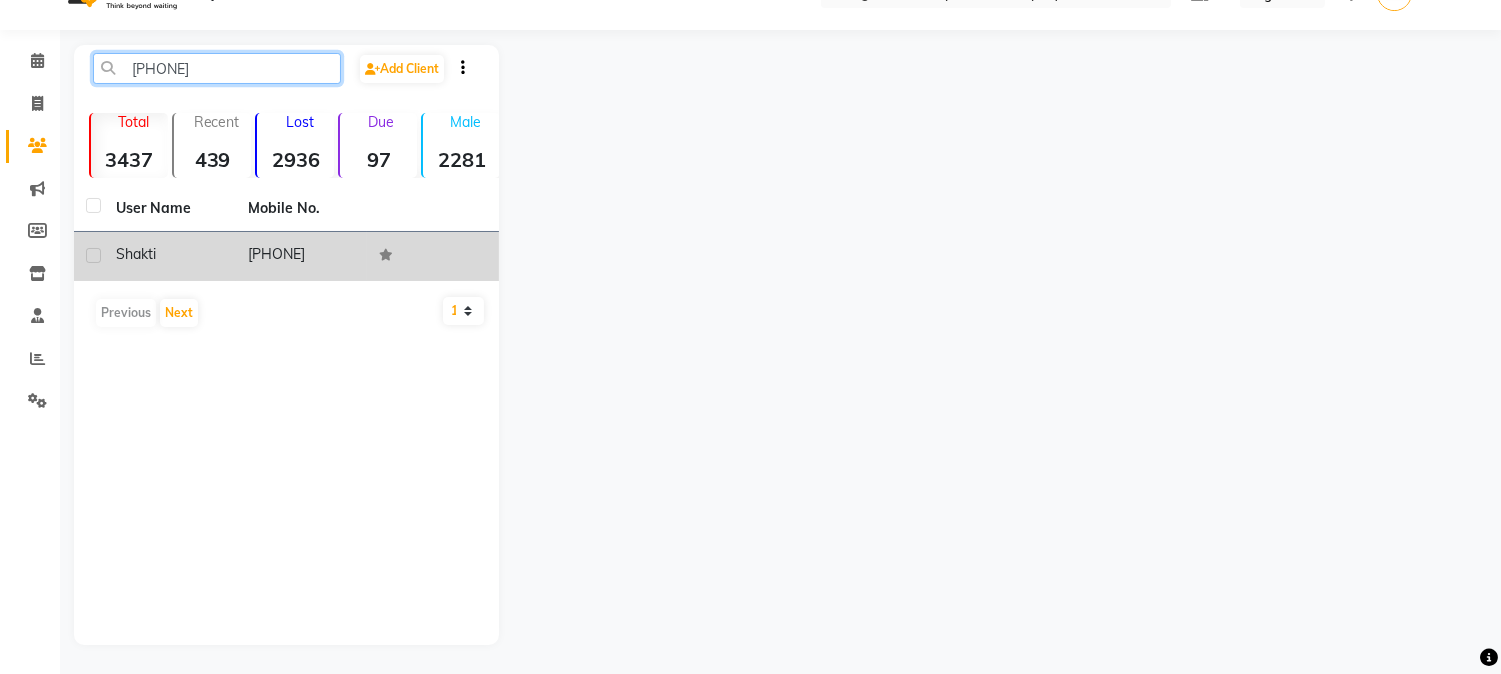 type on "[PHONE]" 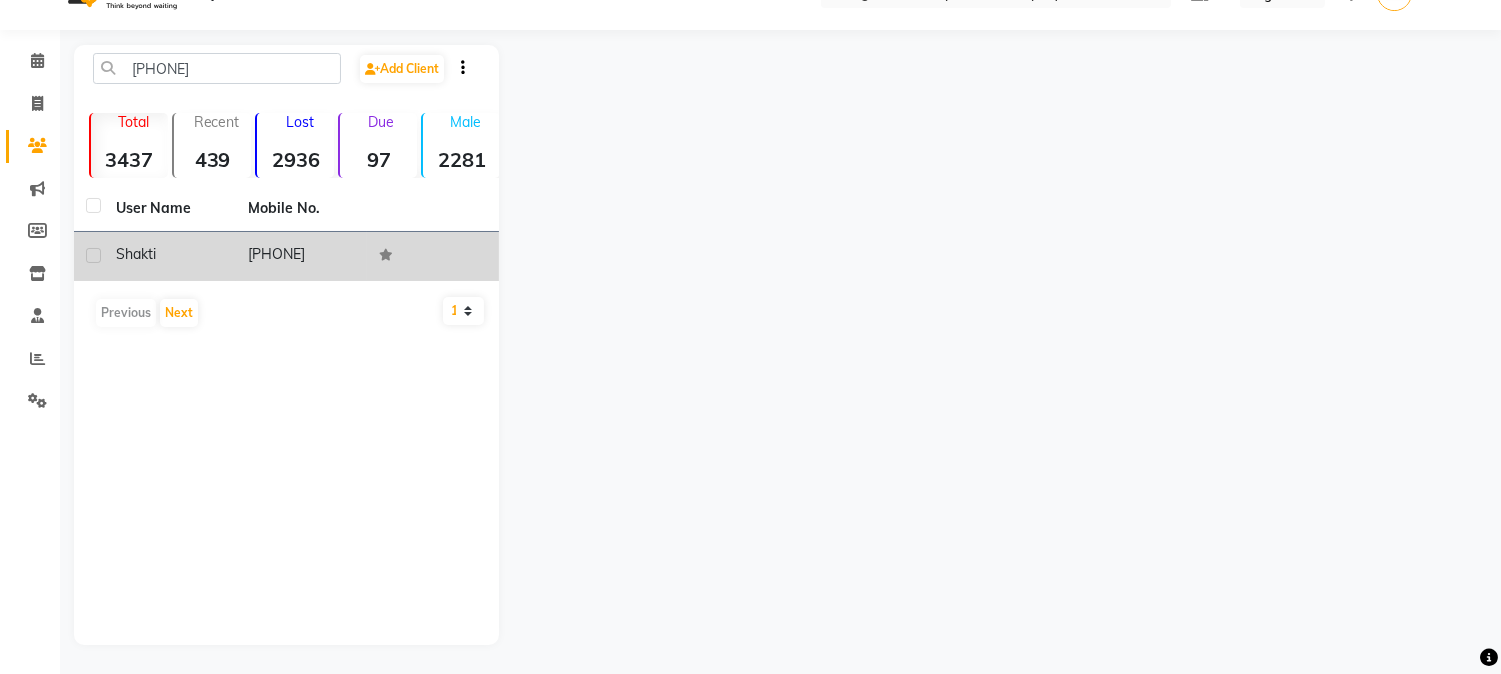 click on "[PHONE]" 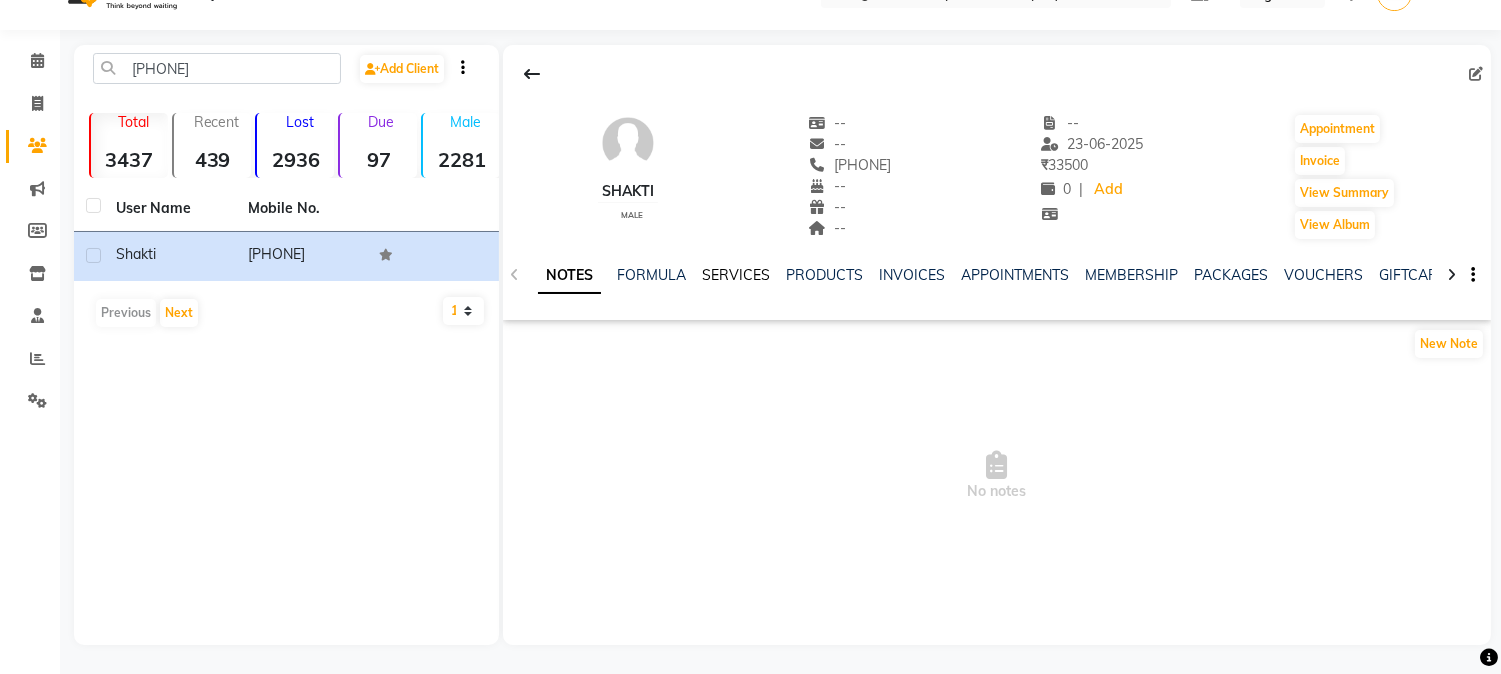 click on "SERVICES" 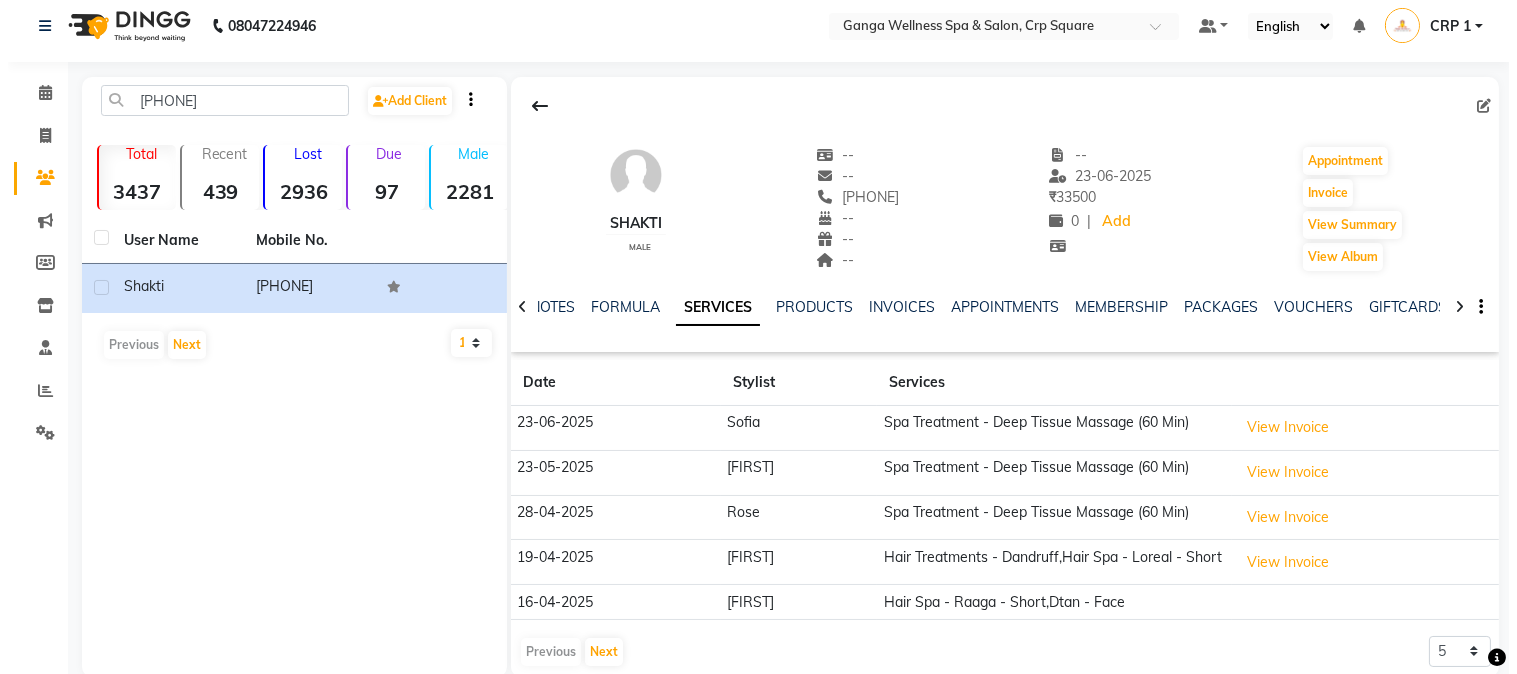 scroll, scrollTop: 0, scrollLeft: 0, axis: both 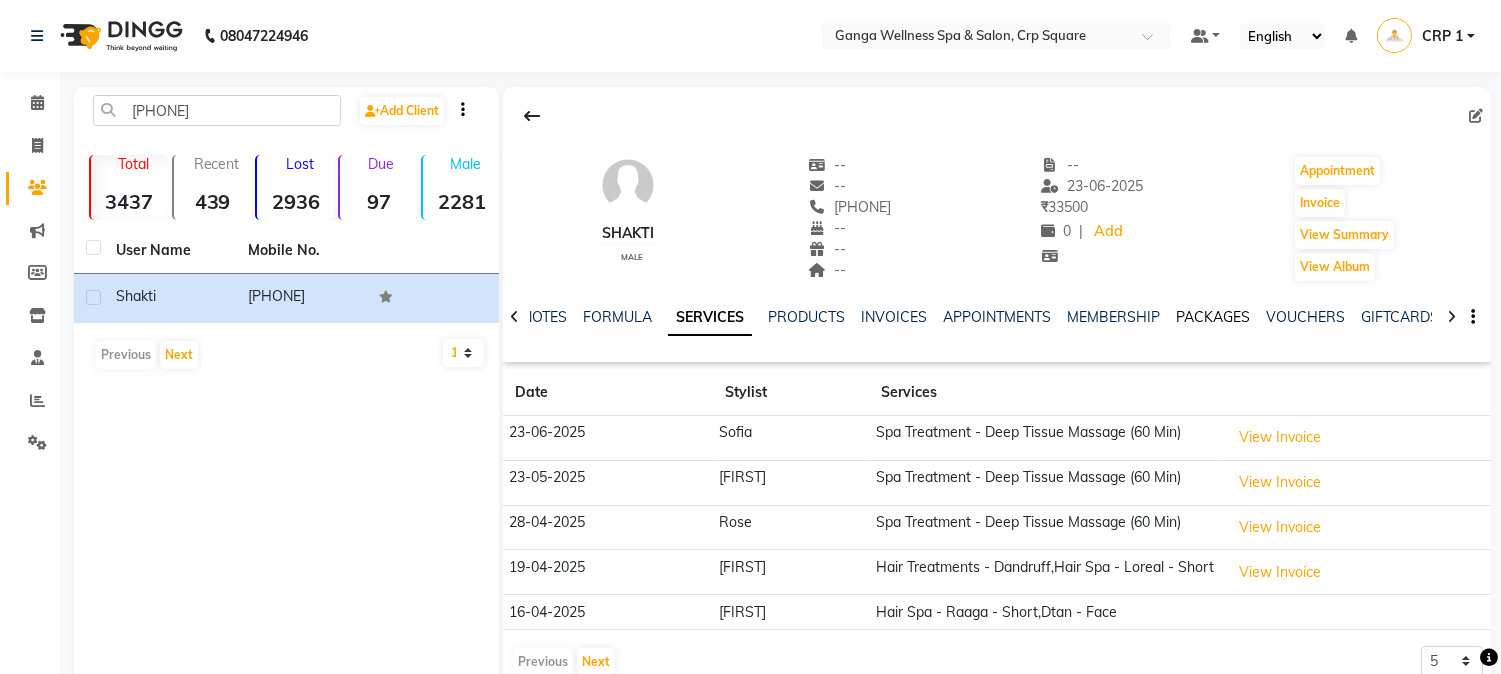 click on "PACKAGES" 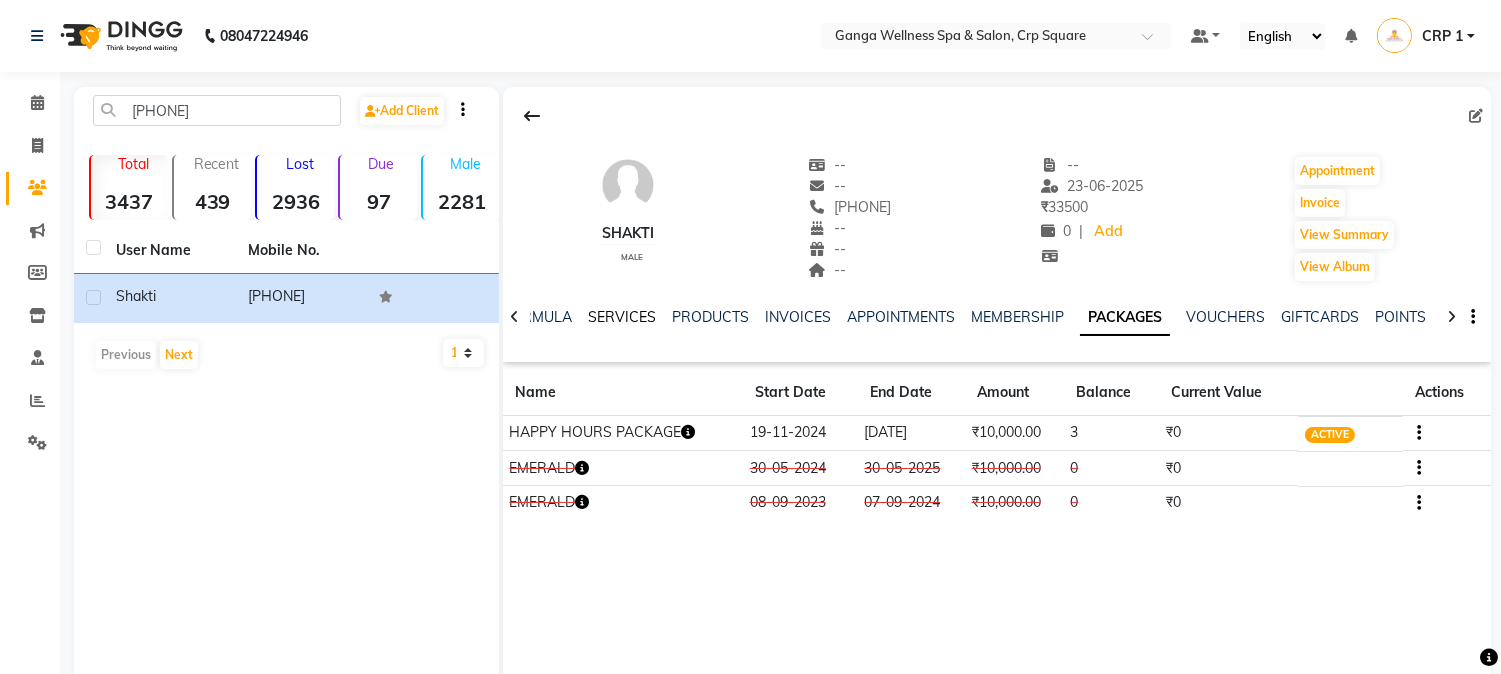click on "SERVICES" 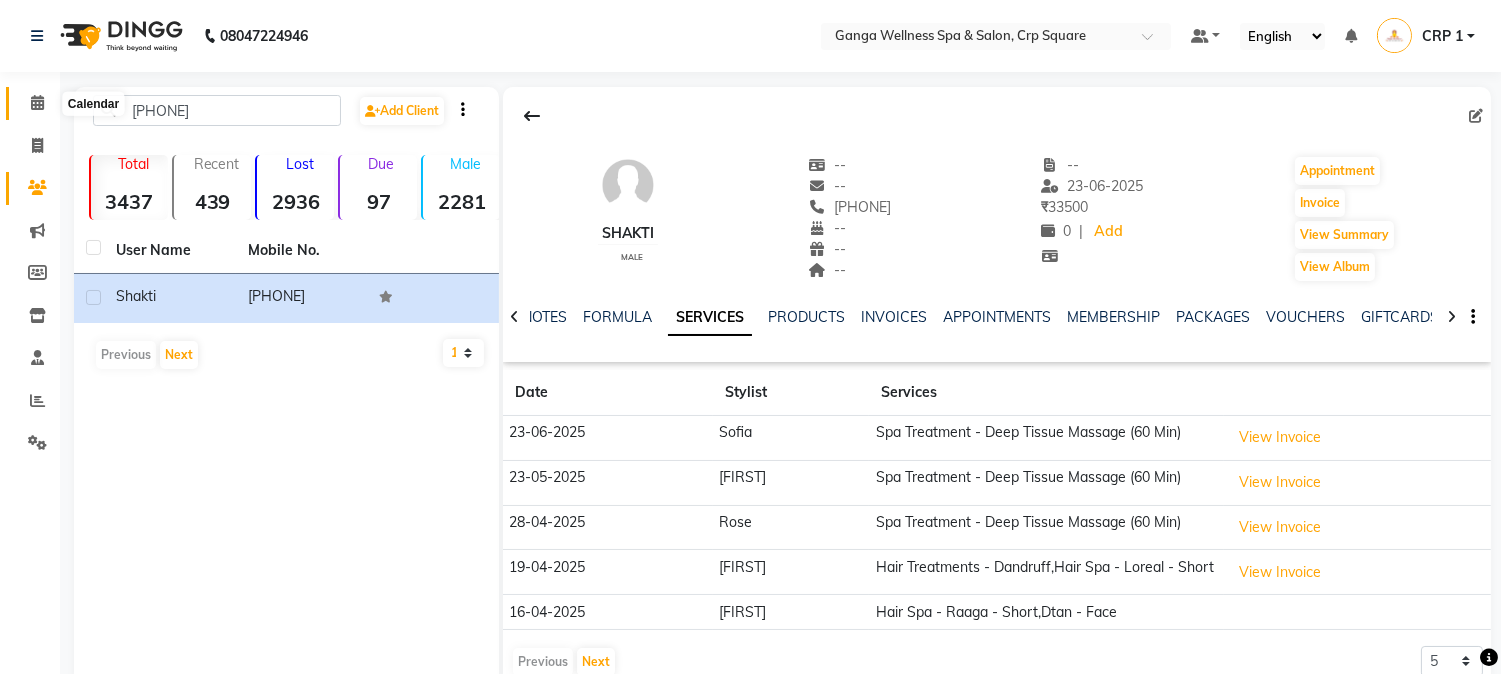 click 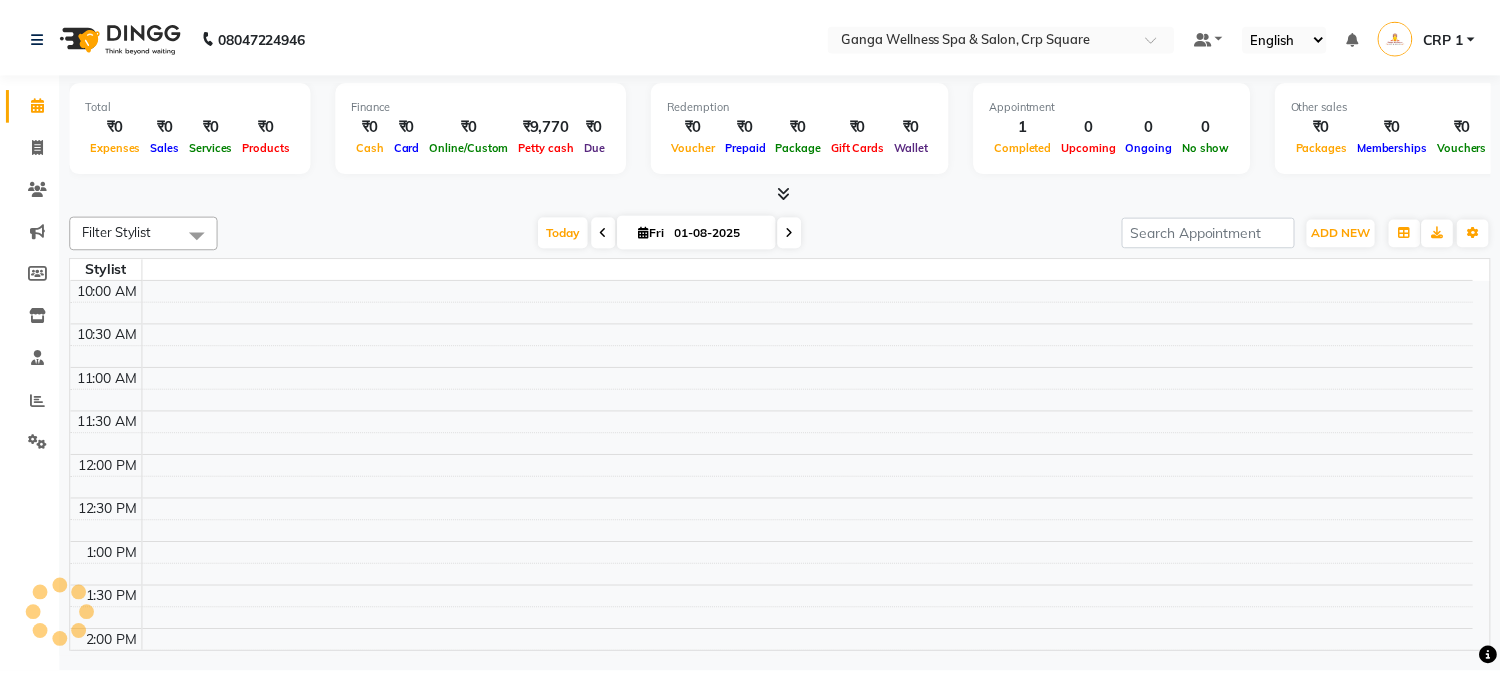 scroll, scrollTop: 355, scrollLeft: 0, axis: vertical 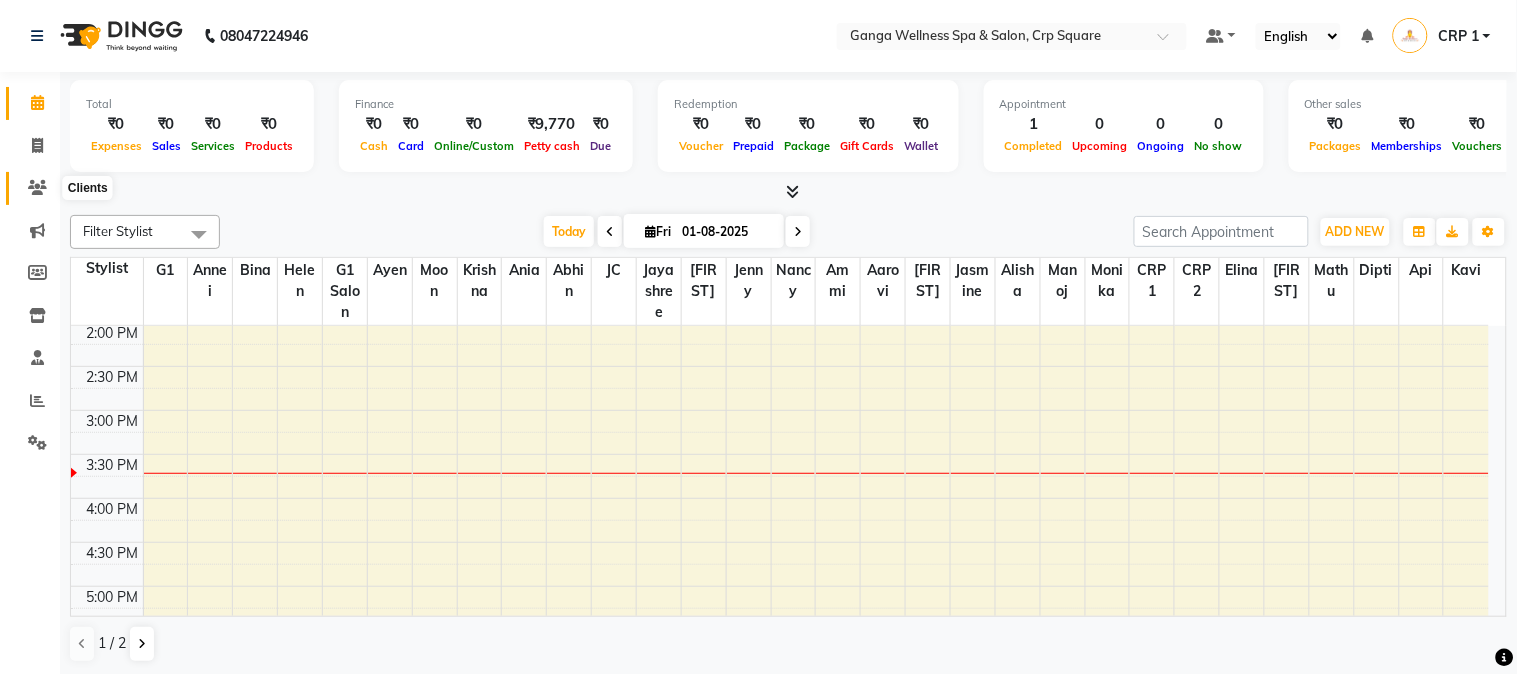 click 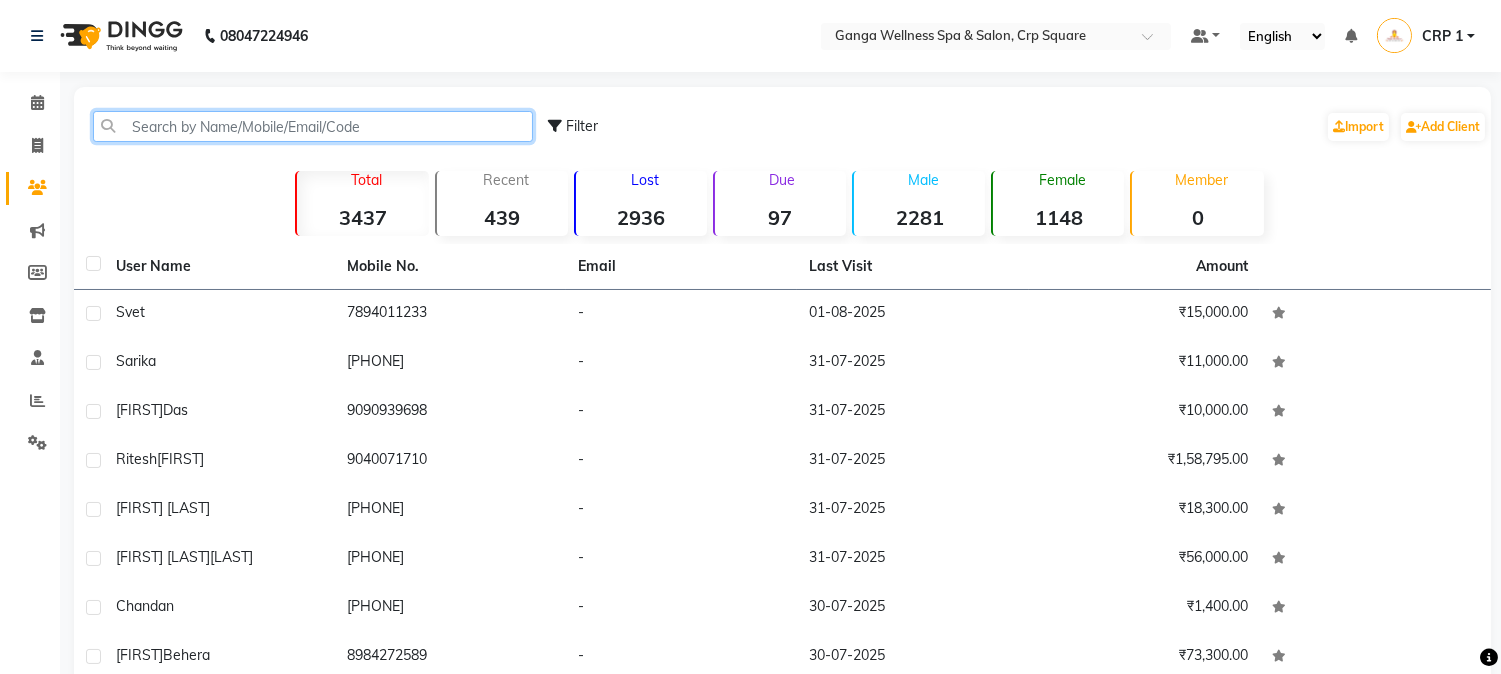click 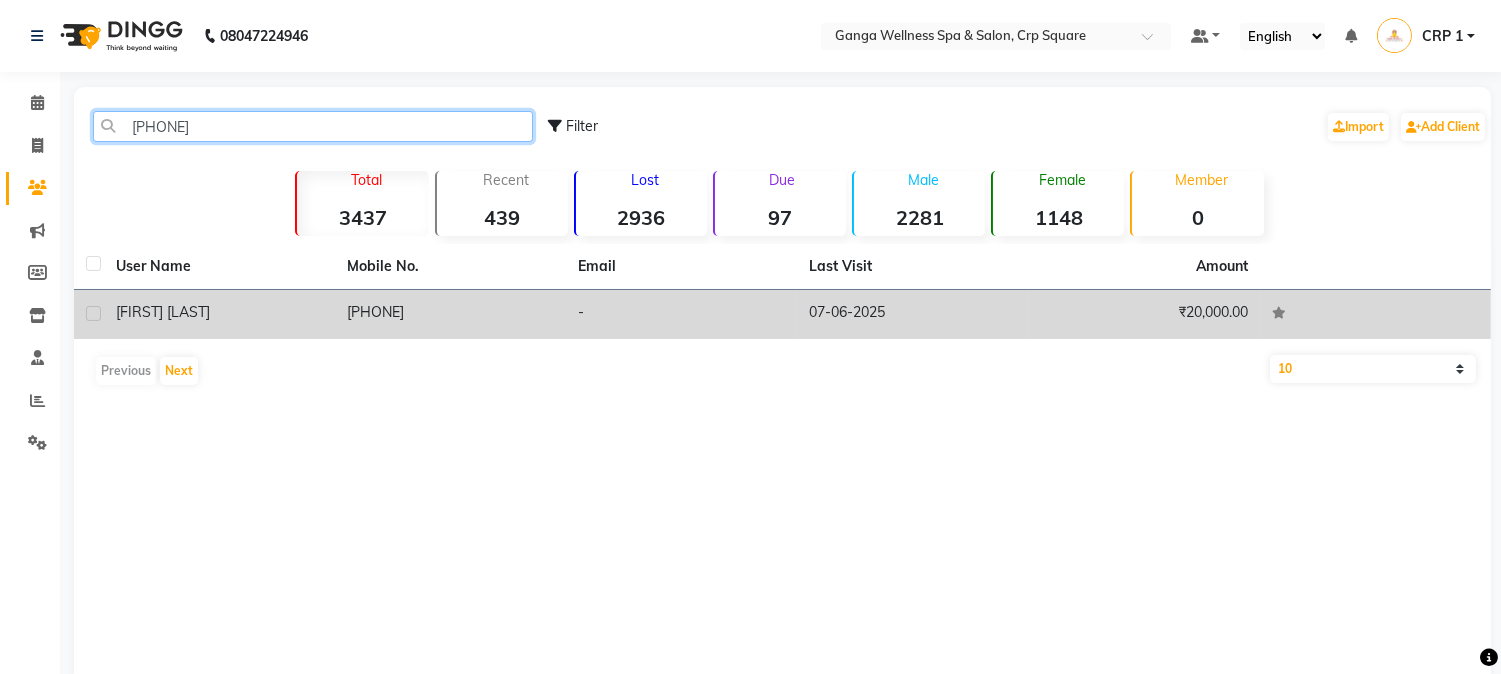 type on "[PHONE]" 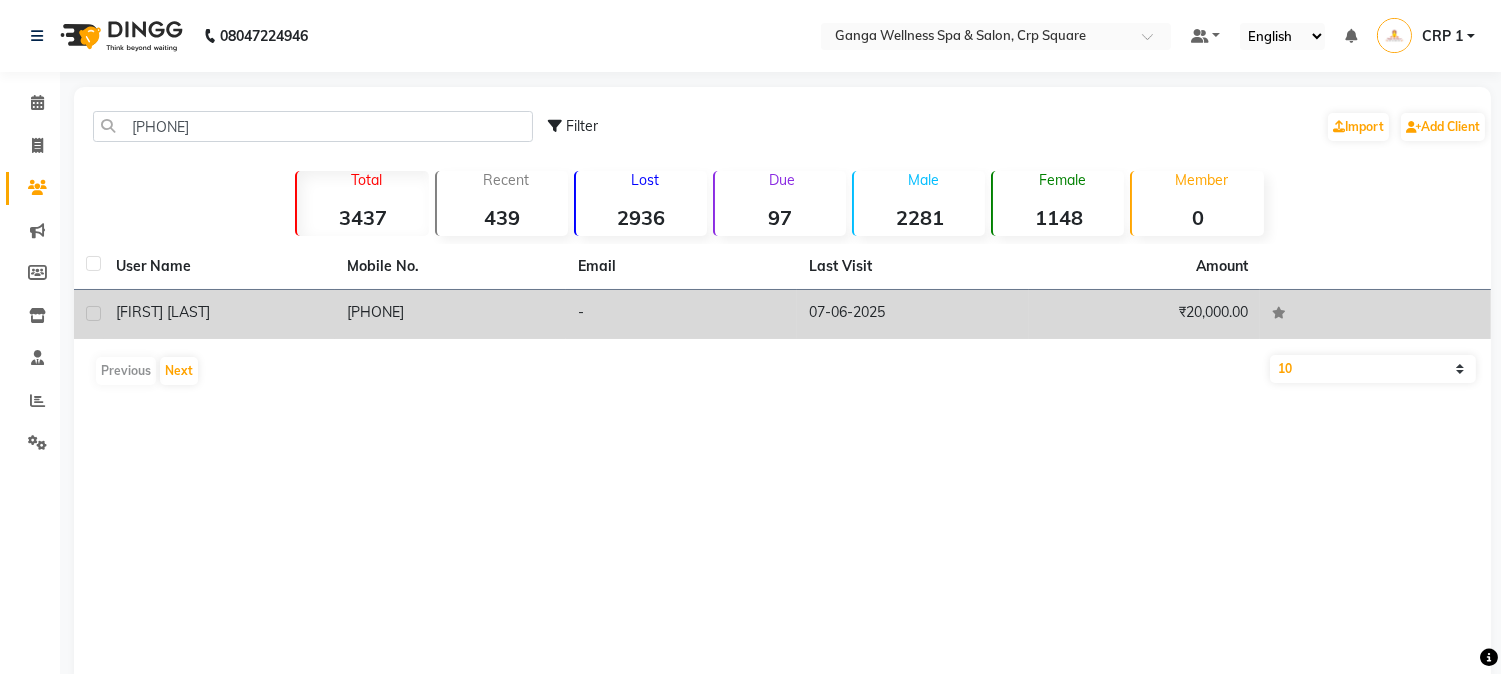 click on "[FIRST] [LAST]" 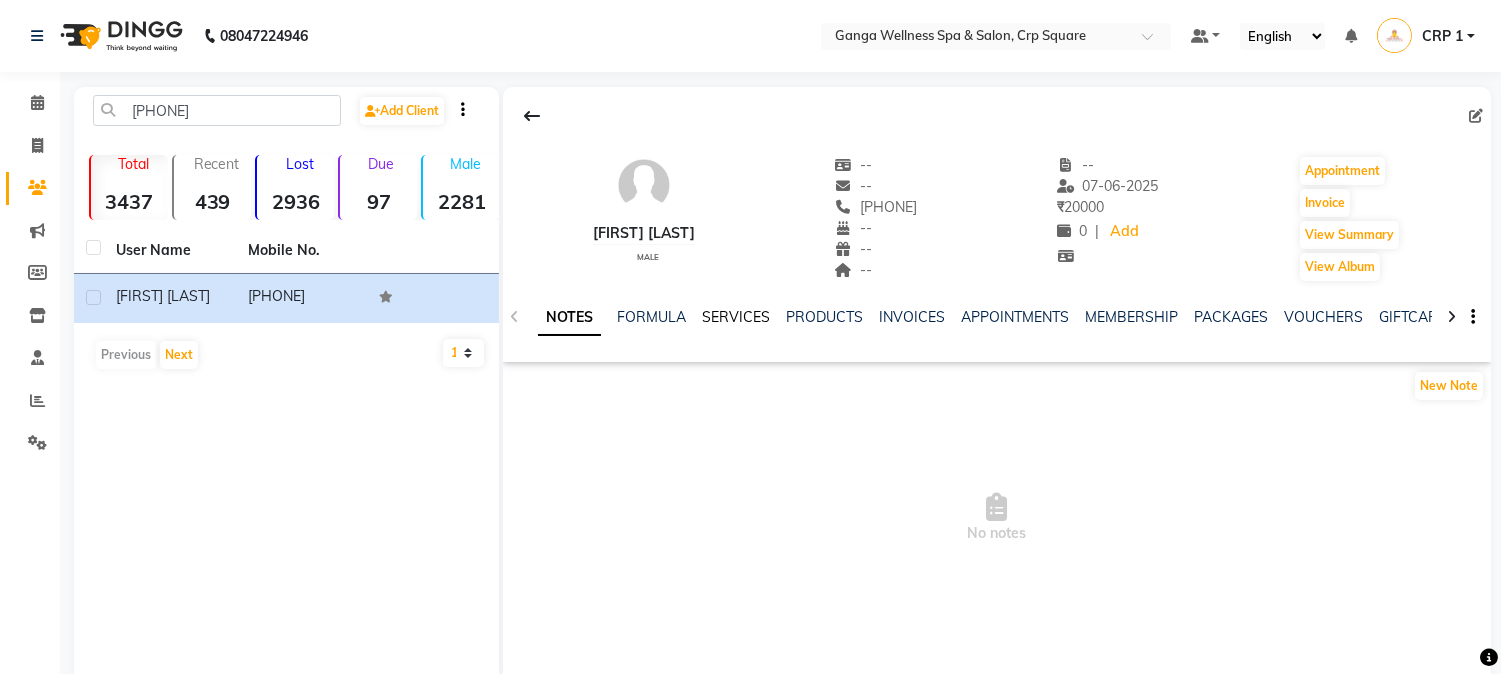 click on "SERVICES" 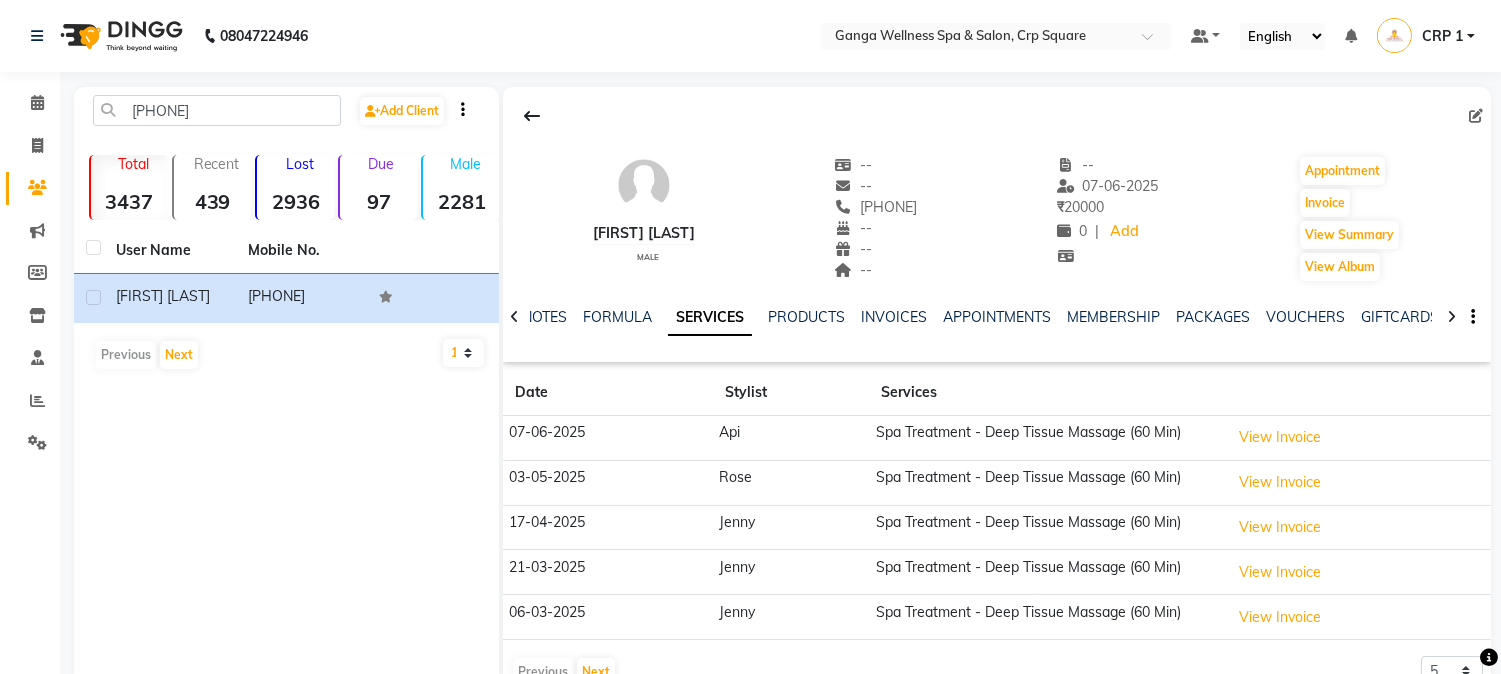 scroll, scrollTop: 53, scrollLeft: 0, axis: vertical 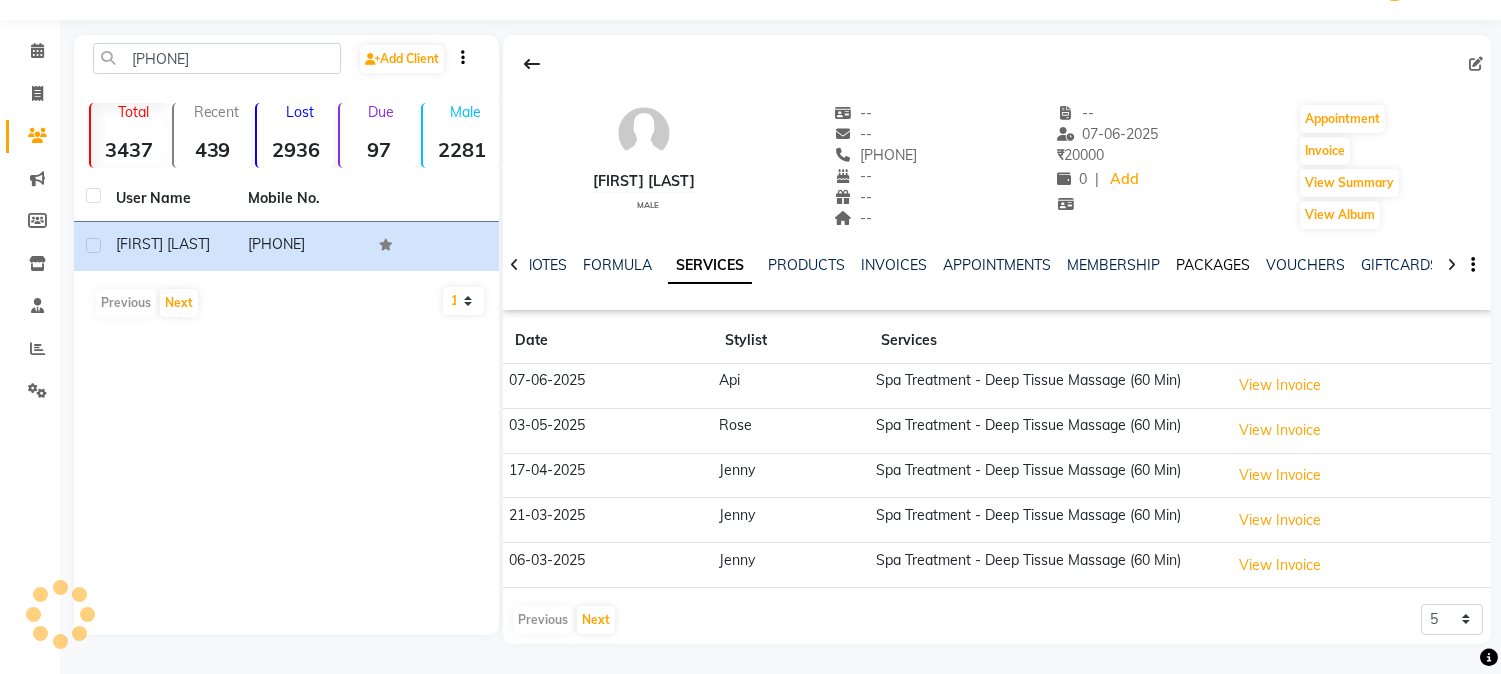 click on "PACKAGES" 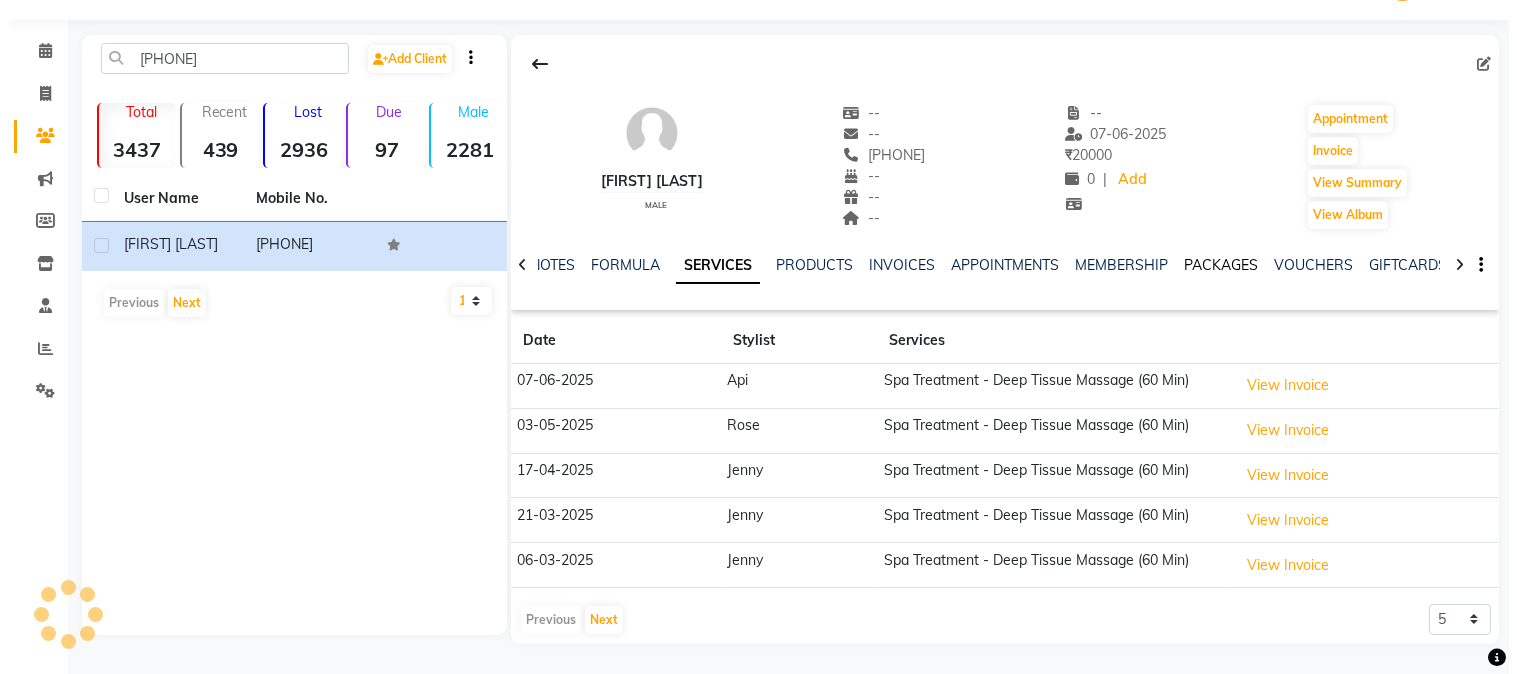 scroll, scrollTop: 42, scrollLeft: 0, axis: vertical 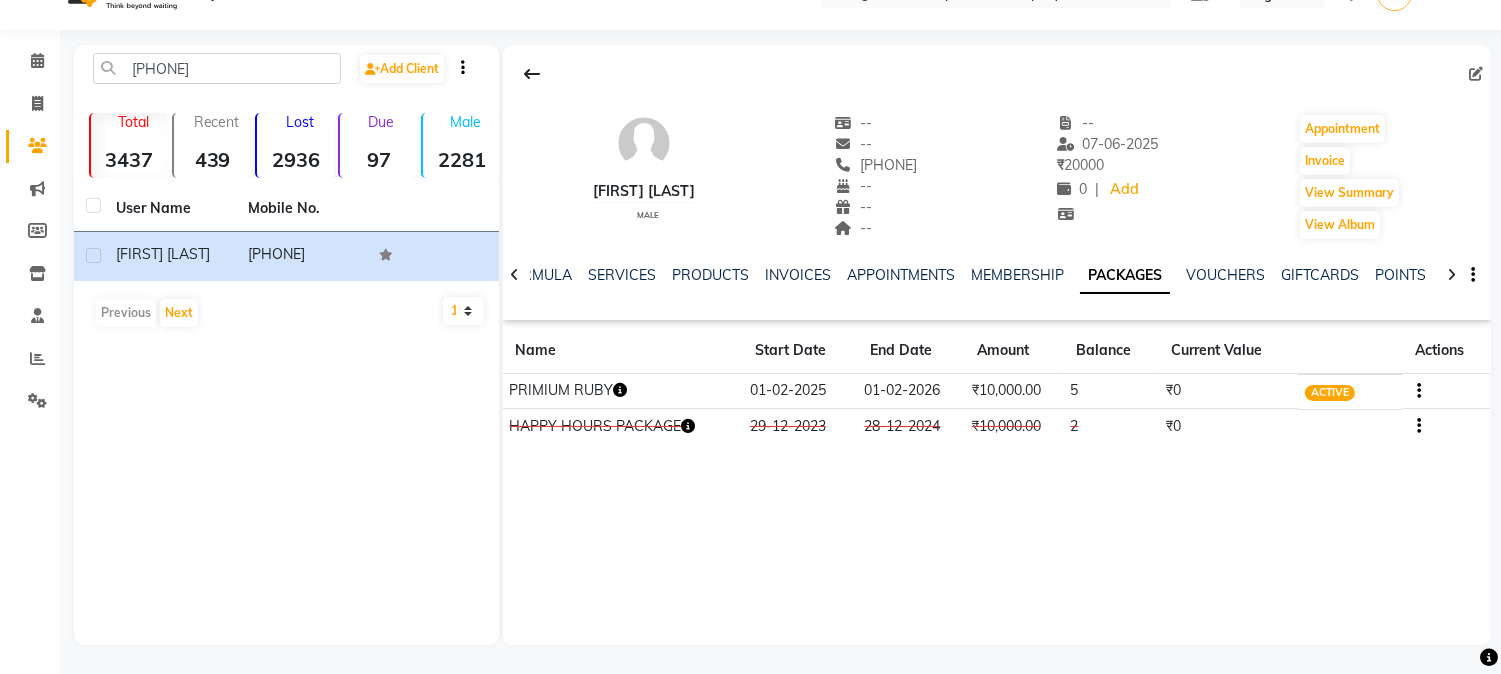 click 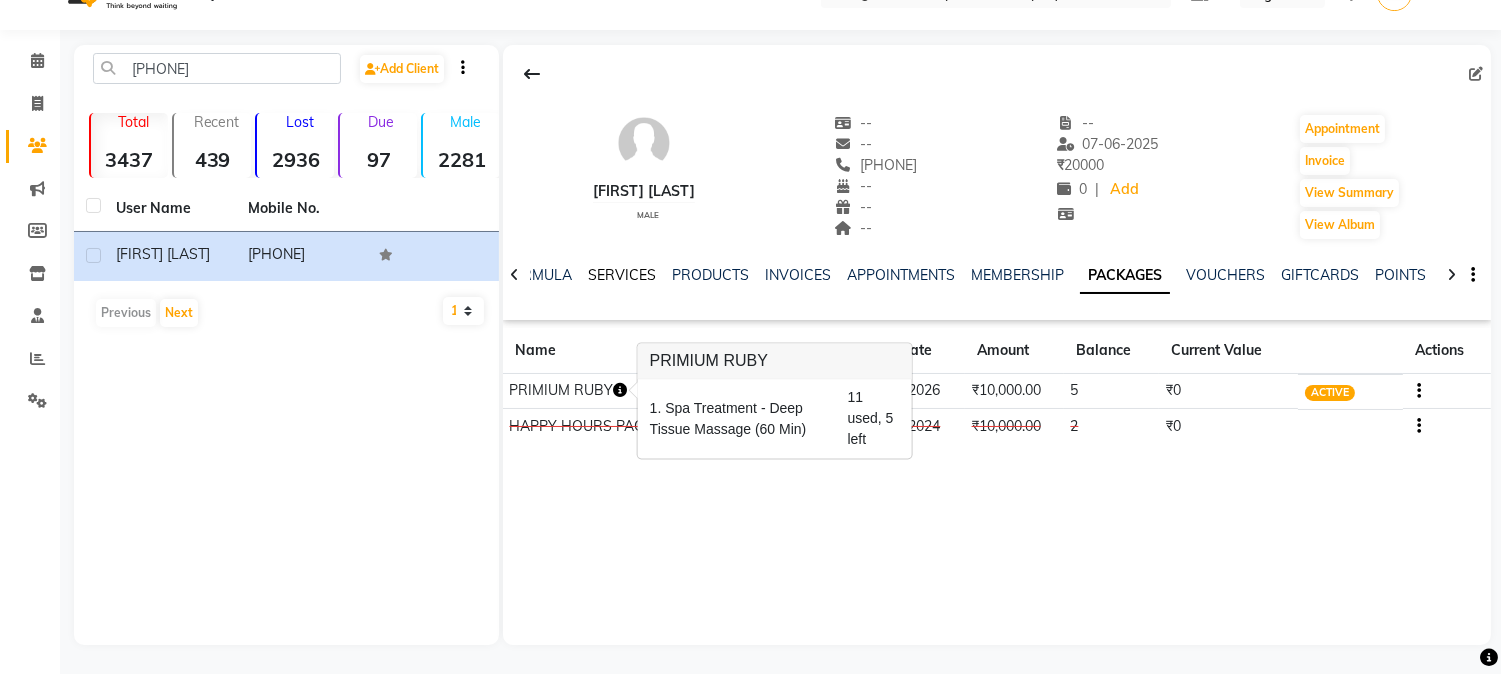 click on "SERVICES" 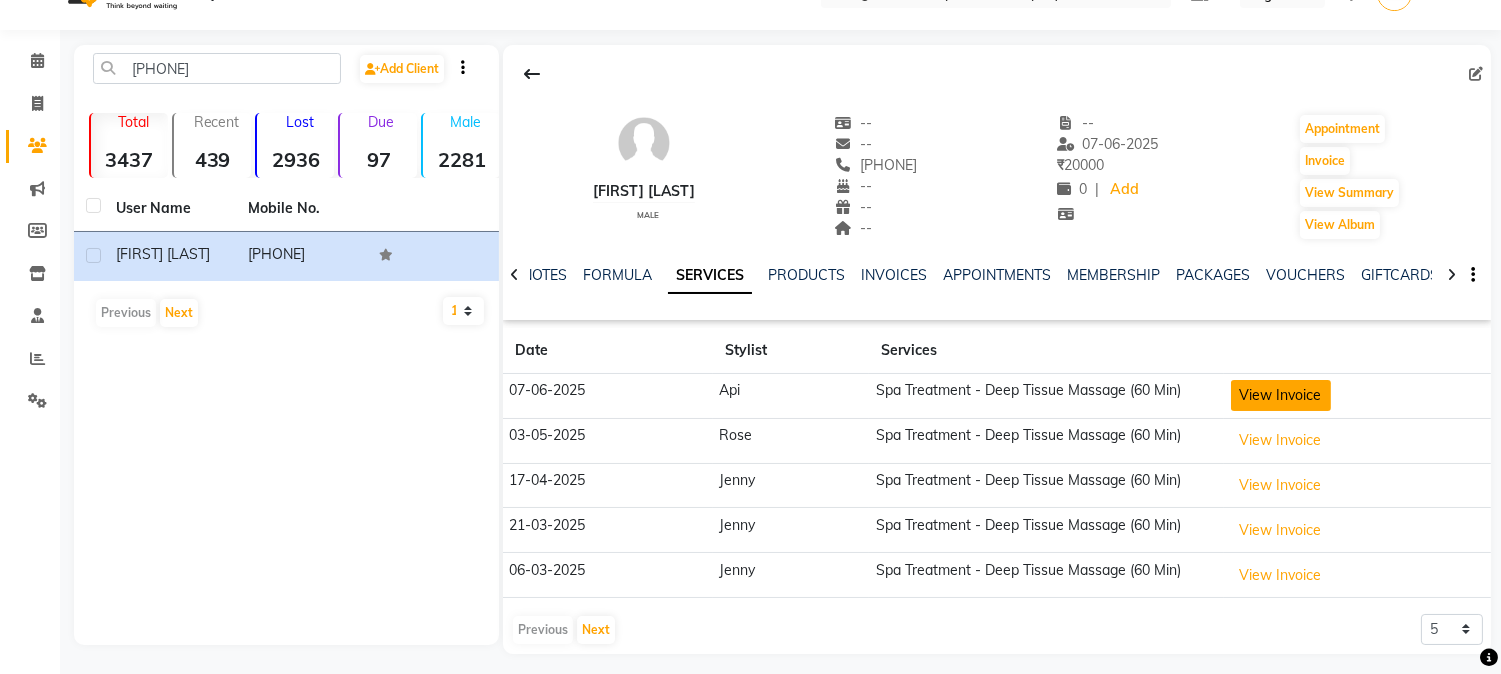 click on "View Invoice" 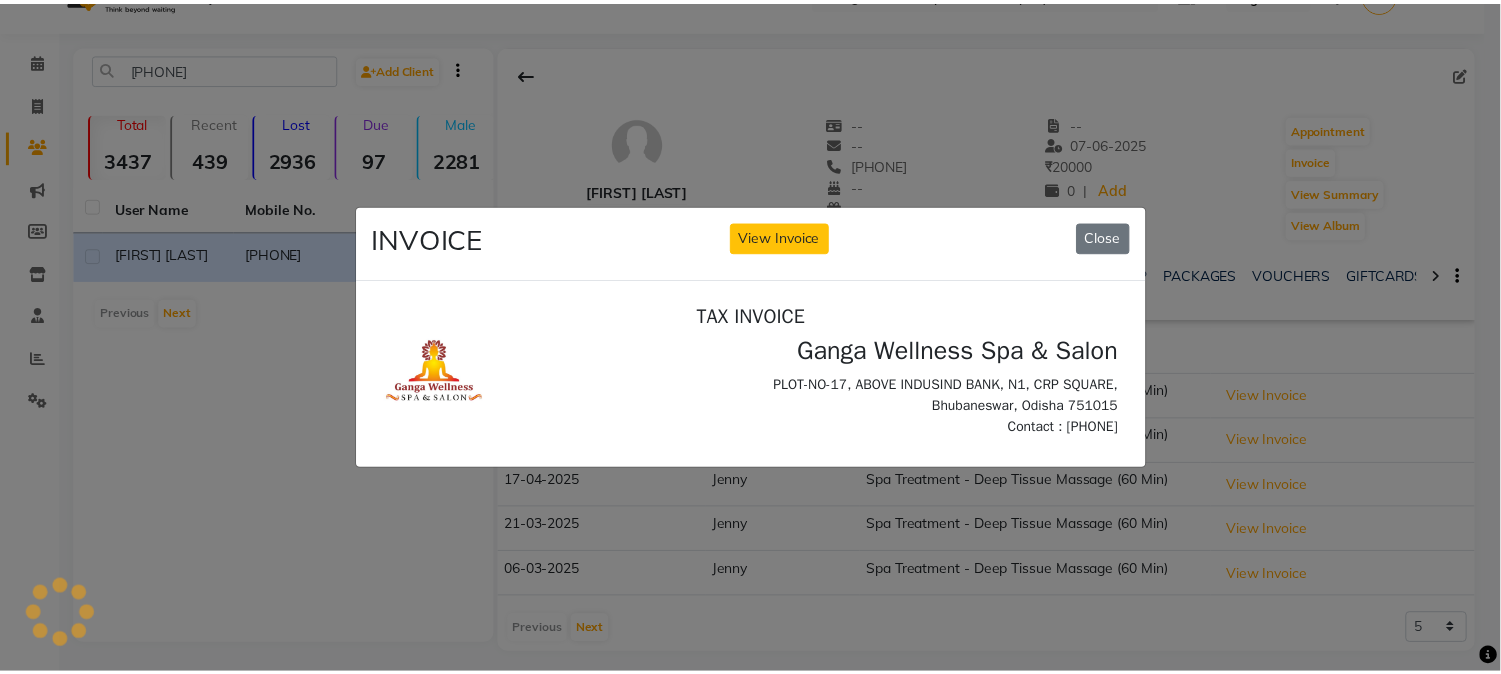 scroll, scrollTop: 0, scrollLeft: 0, axis: both 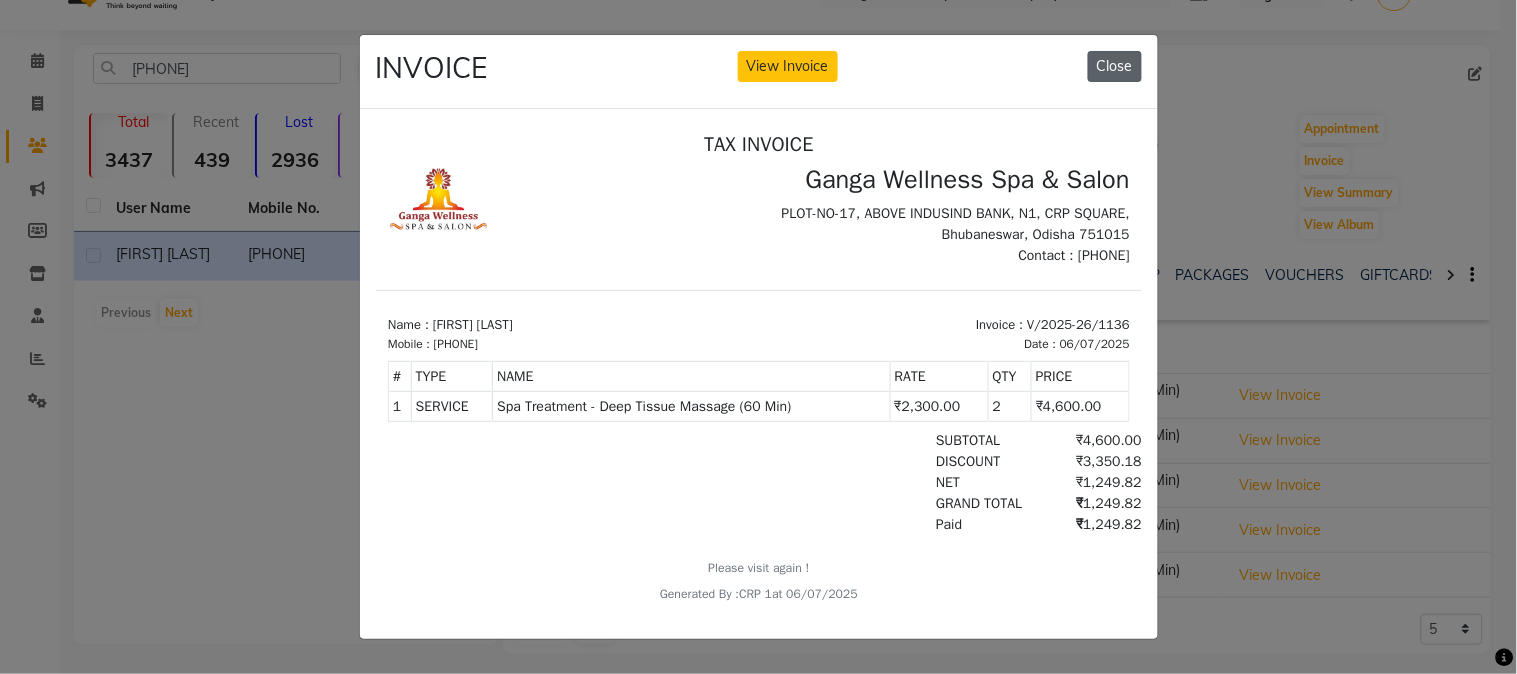 click on "Close" 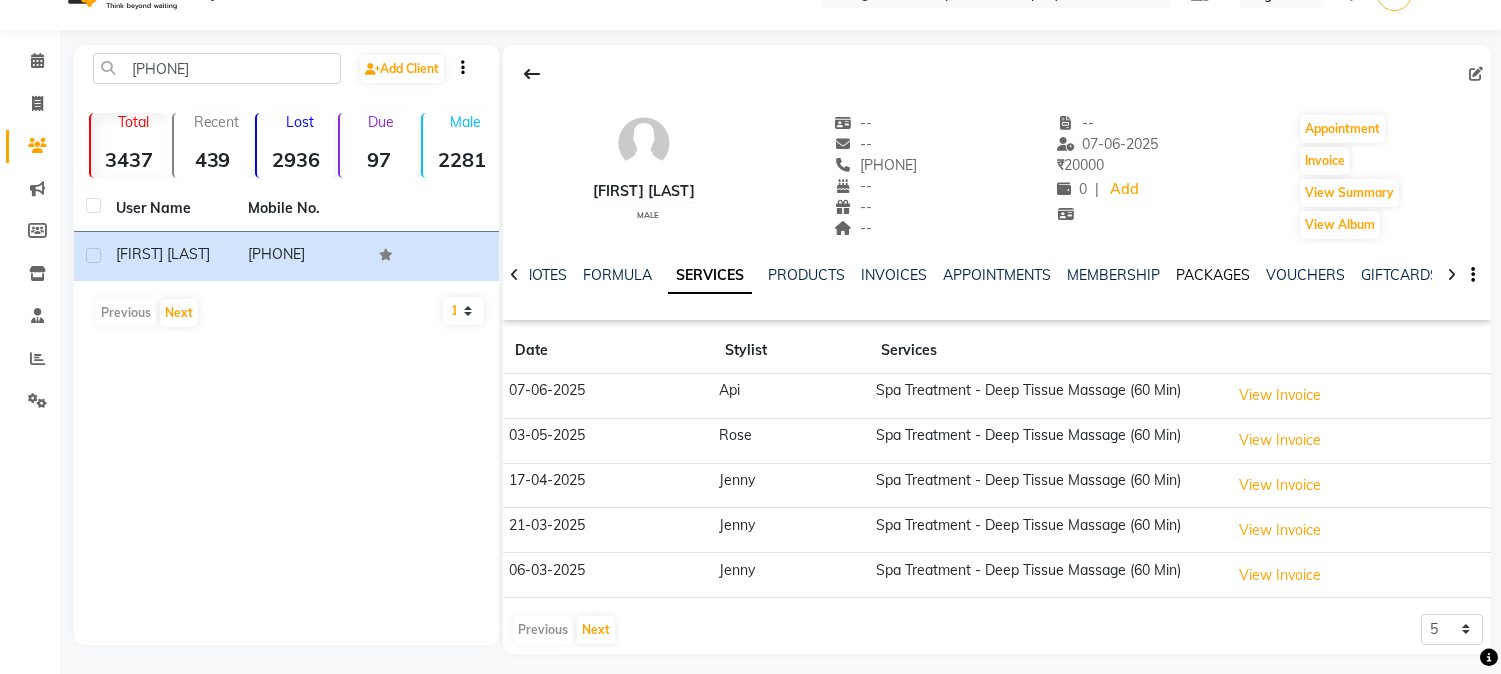 click on "PACKAGES" 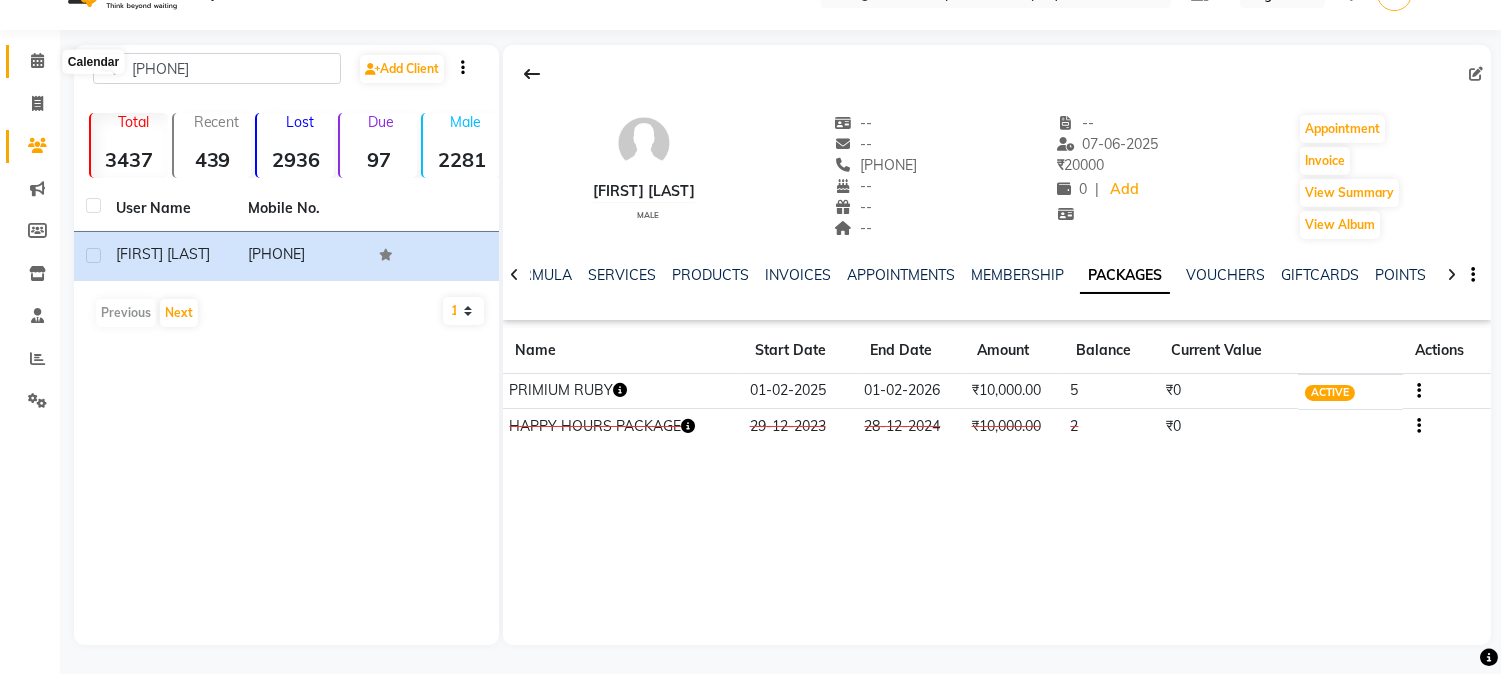 click 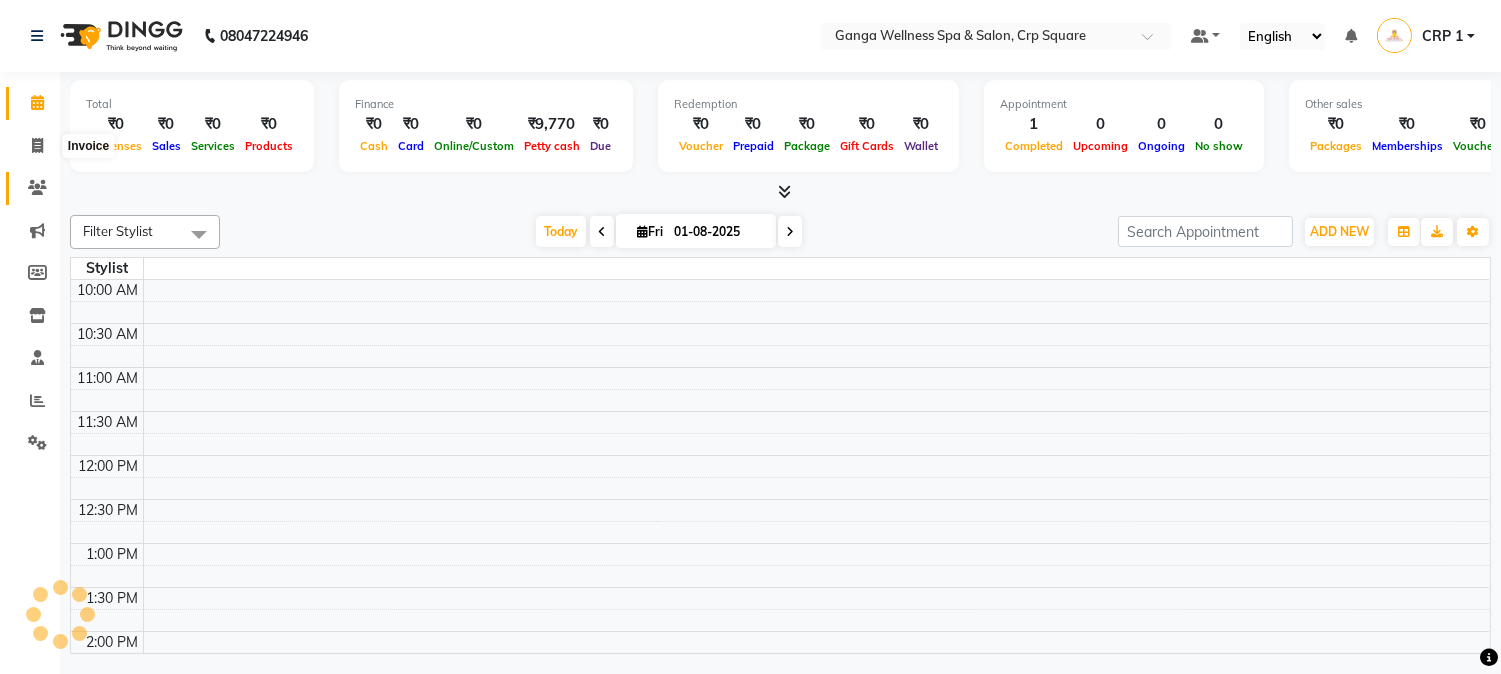 scroll, scrollTop: 0, scrollLeft: 0, axis: both 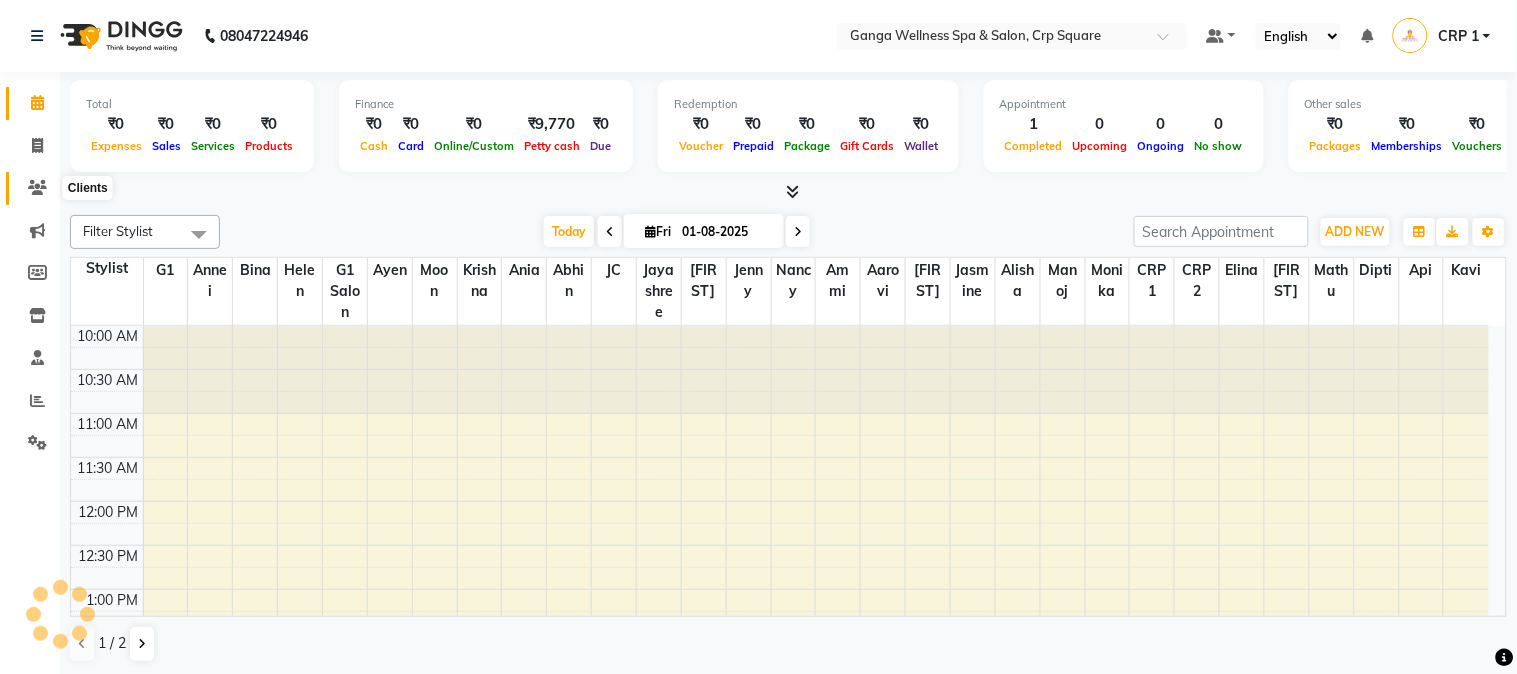 click 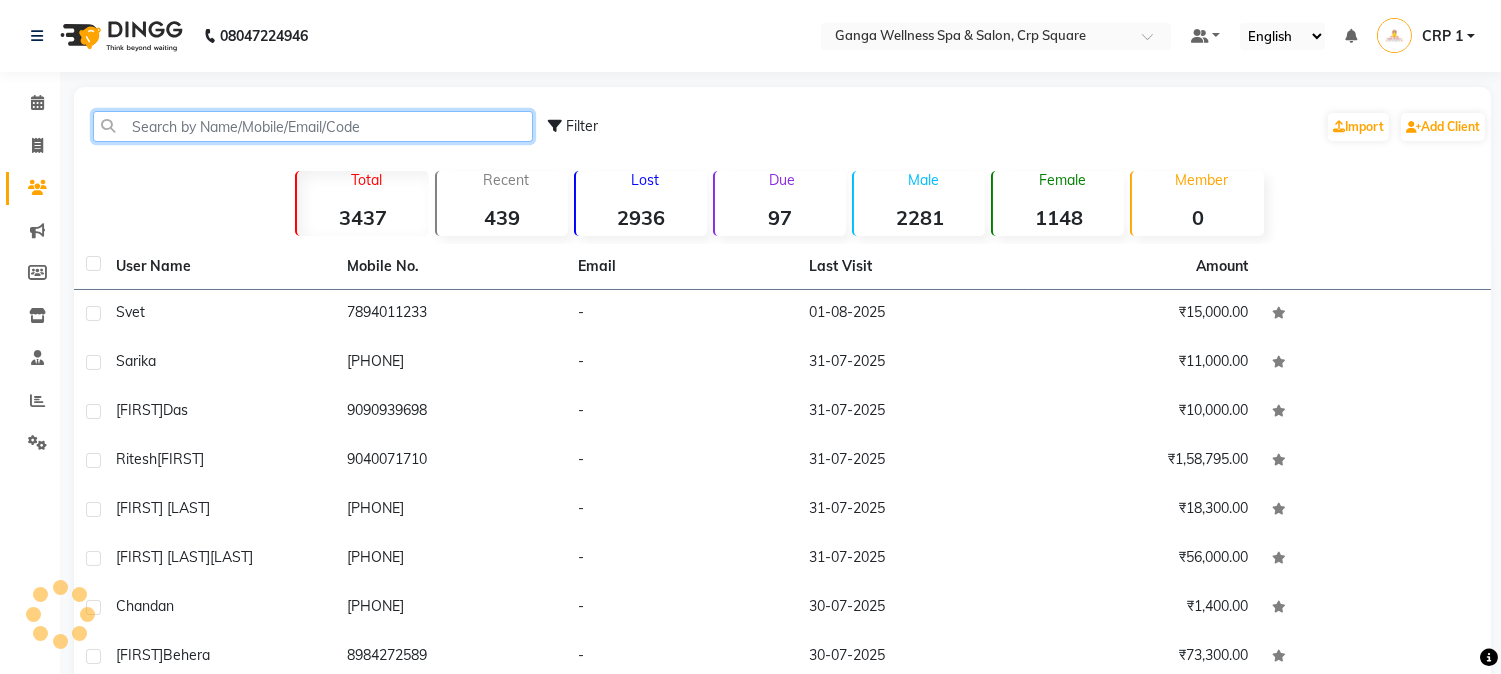 click 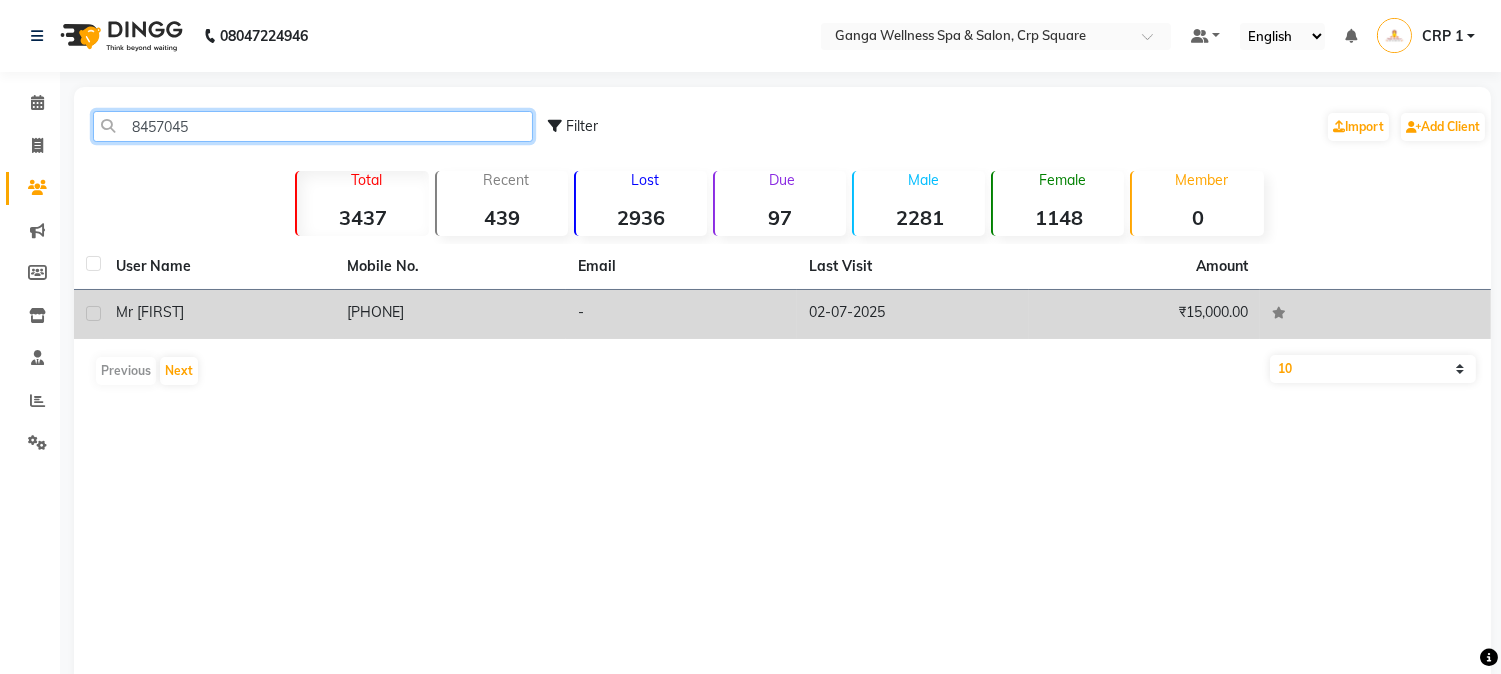 type on "8457045" 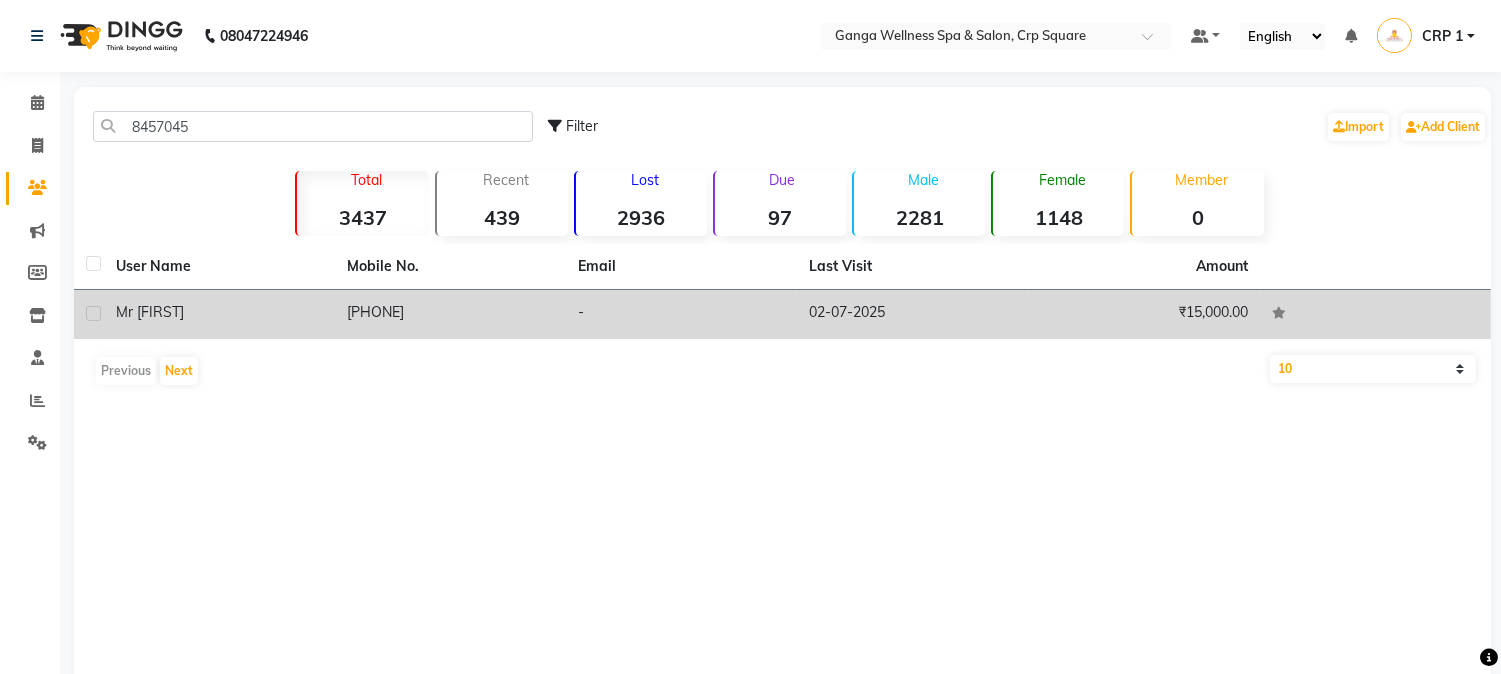 click on "02-07-2025" 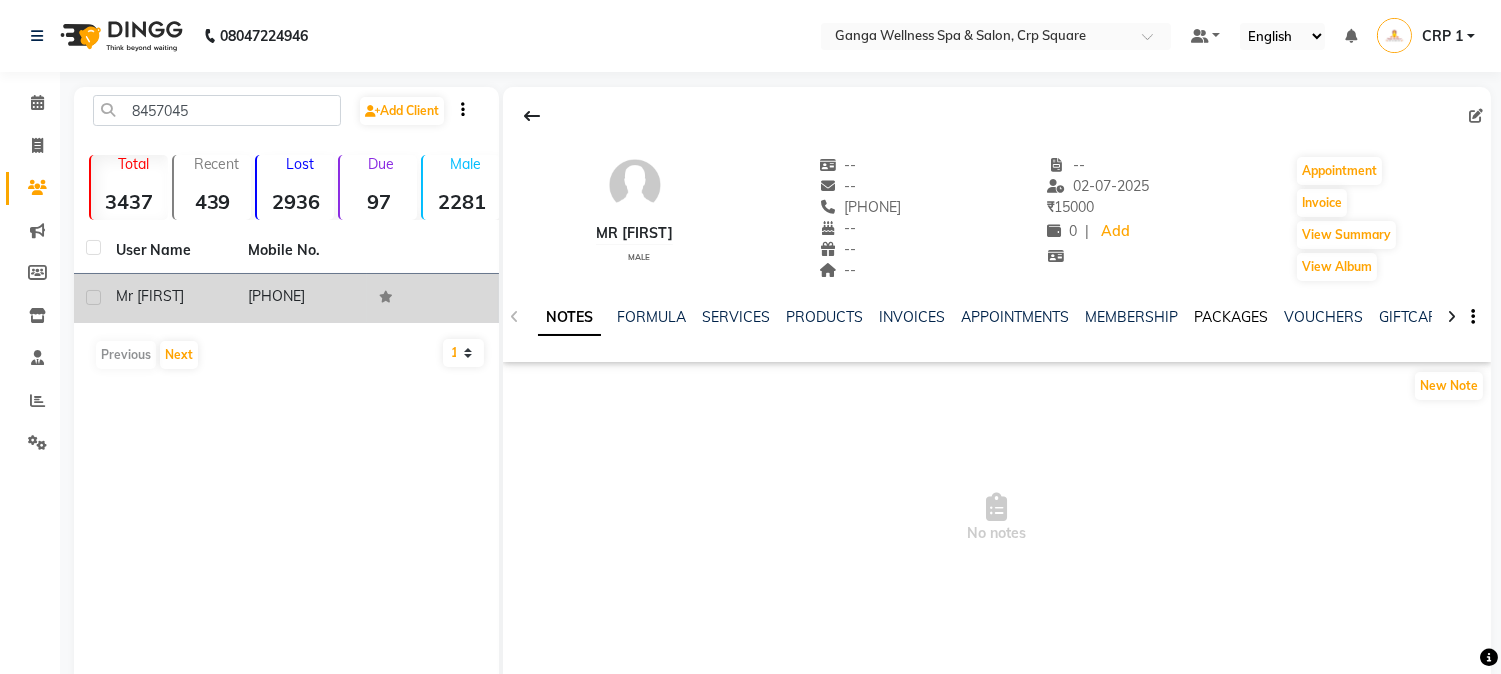 click on "PACKAGES" 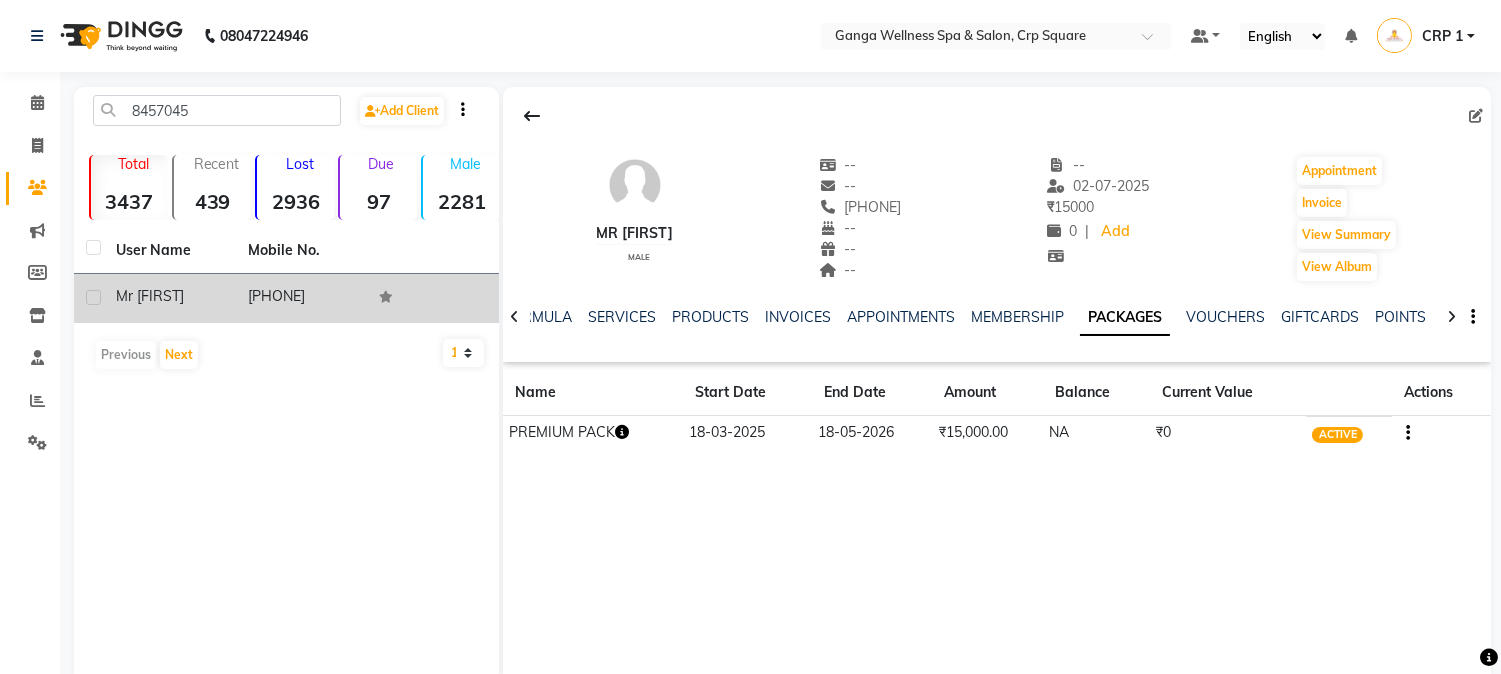 click 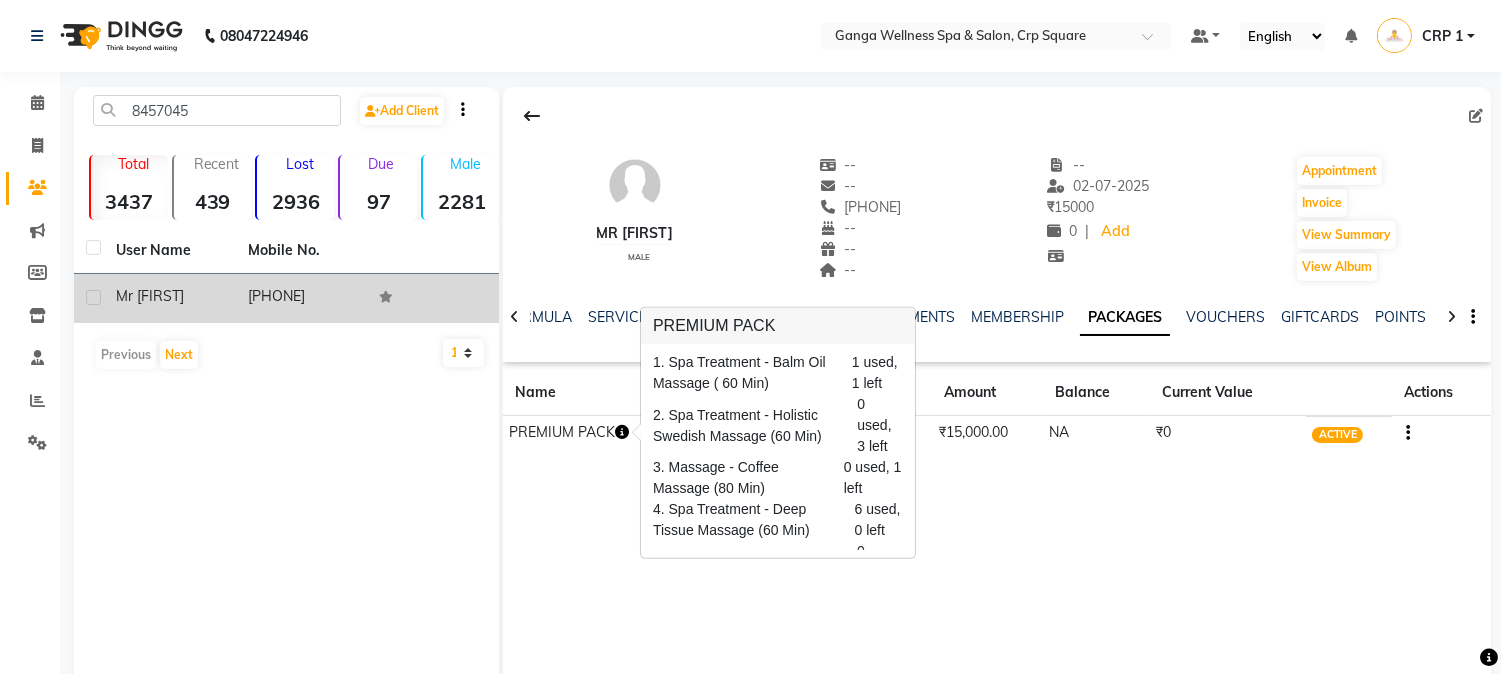 scroll, scrollTop: 95, scrollLeft: 0, axis: vertical 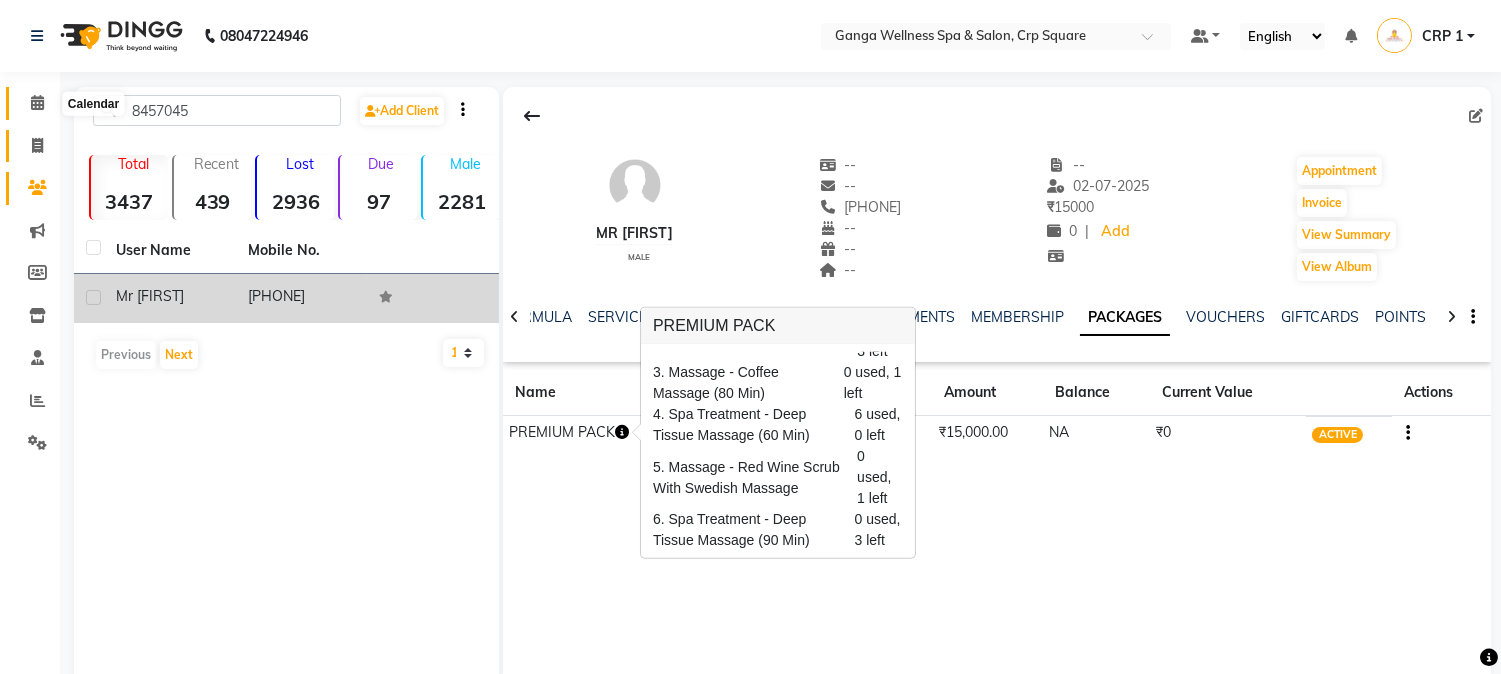 drag, startPoint x: 40, startPoint y: 97, endPoint x: 30, endPoint y: 154, distance: 57.870544 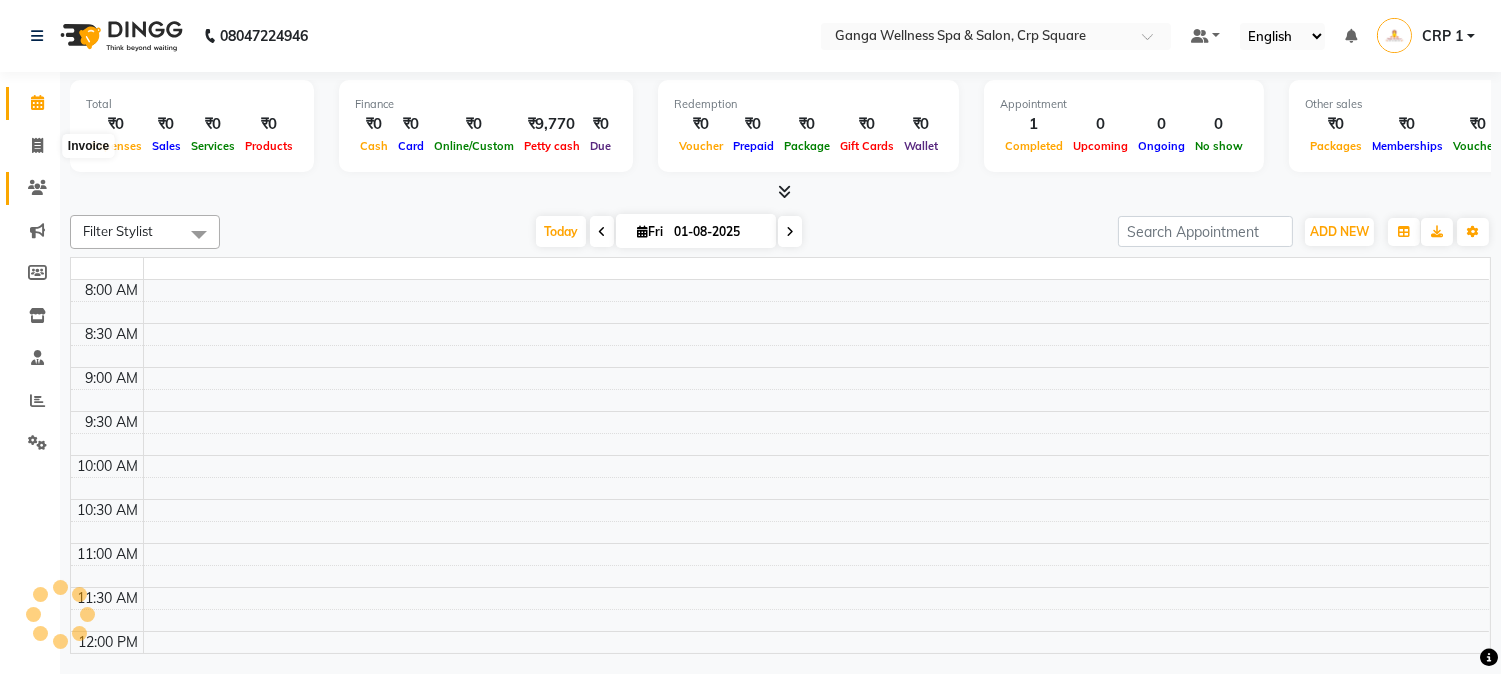 click 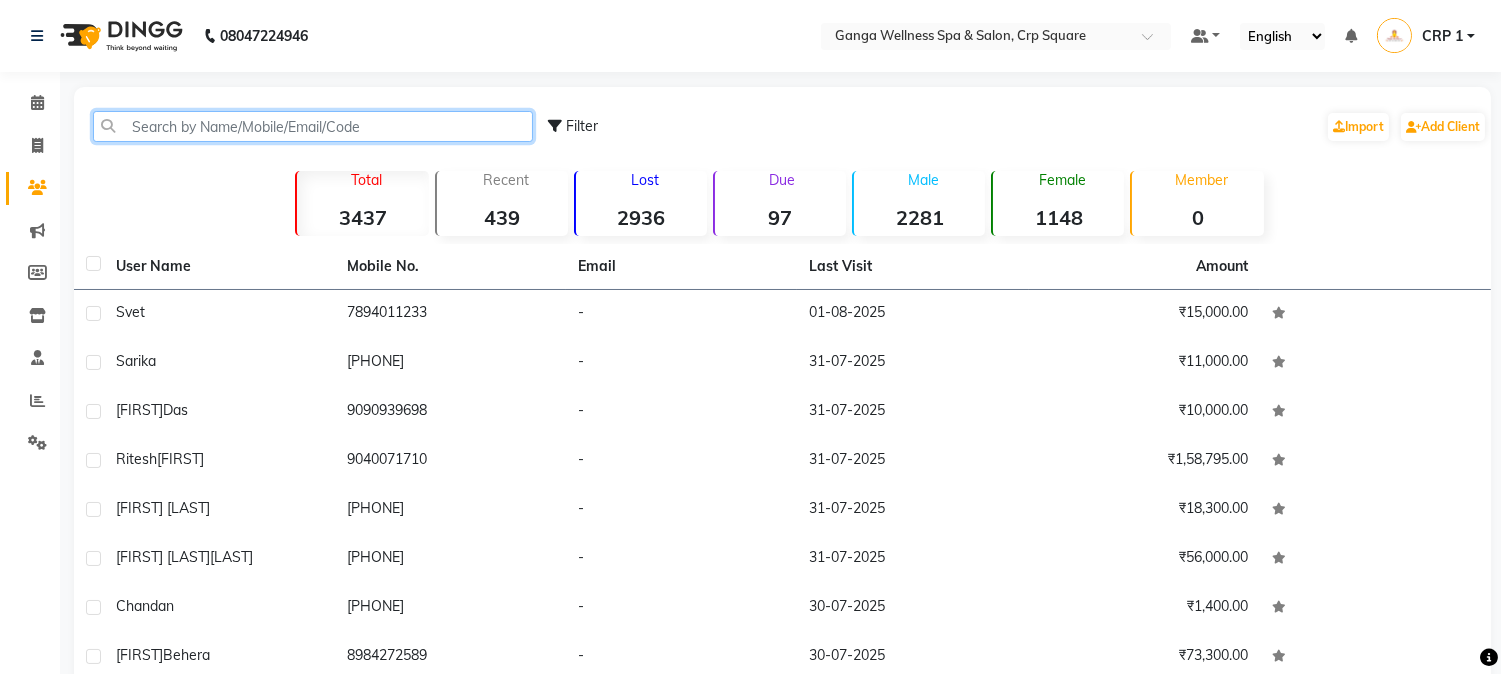 drag, startPoint x: 367, startPoint y: 111, endPoint x: 365, endPoint y: 135, distance: 24.083189 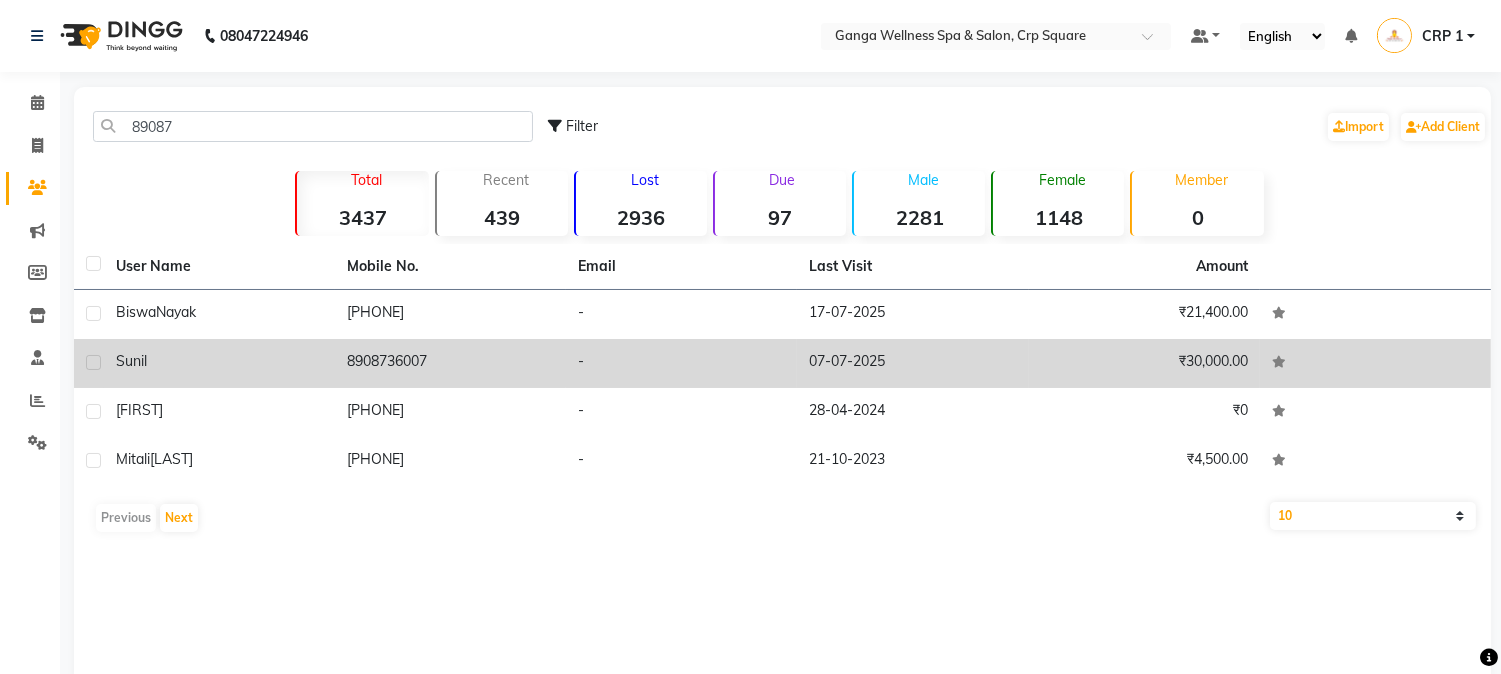 click on "8908736007" 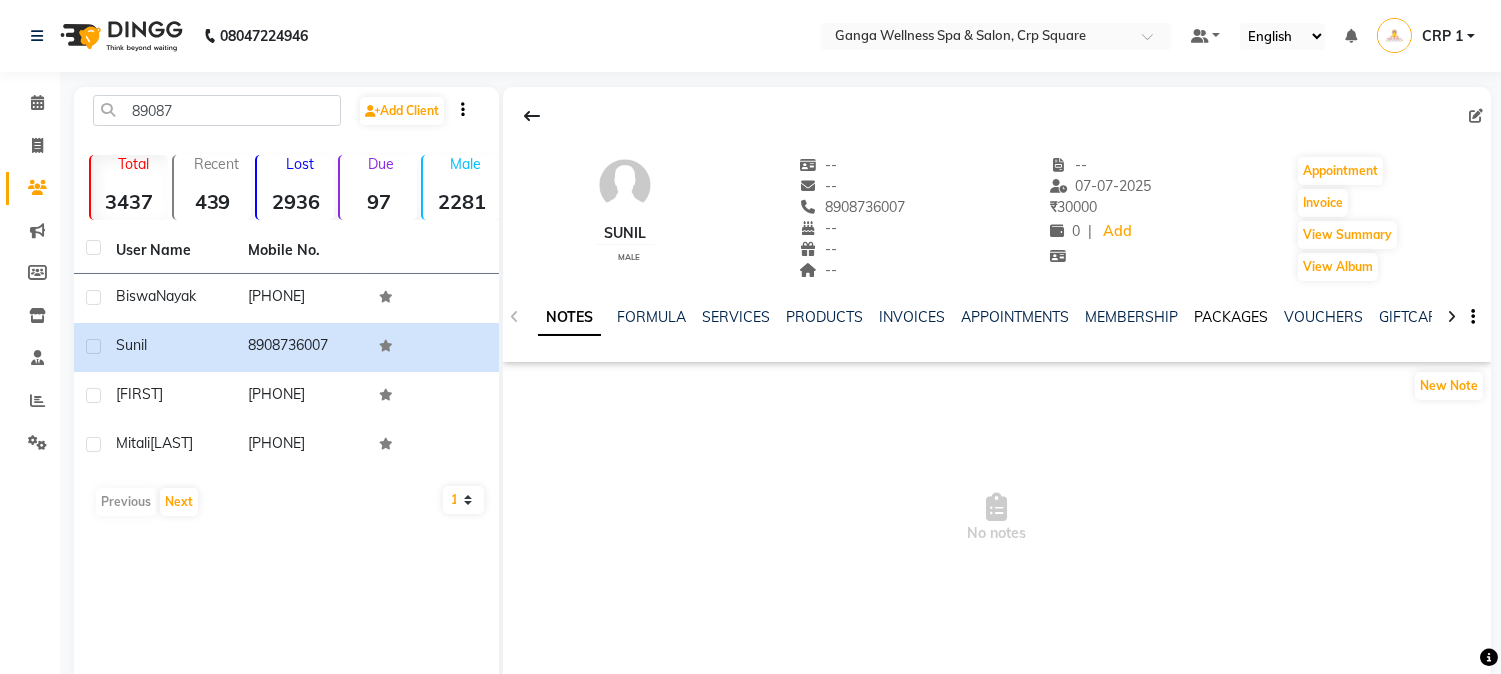click on "PACKAGES" 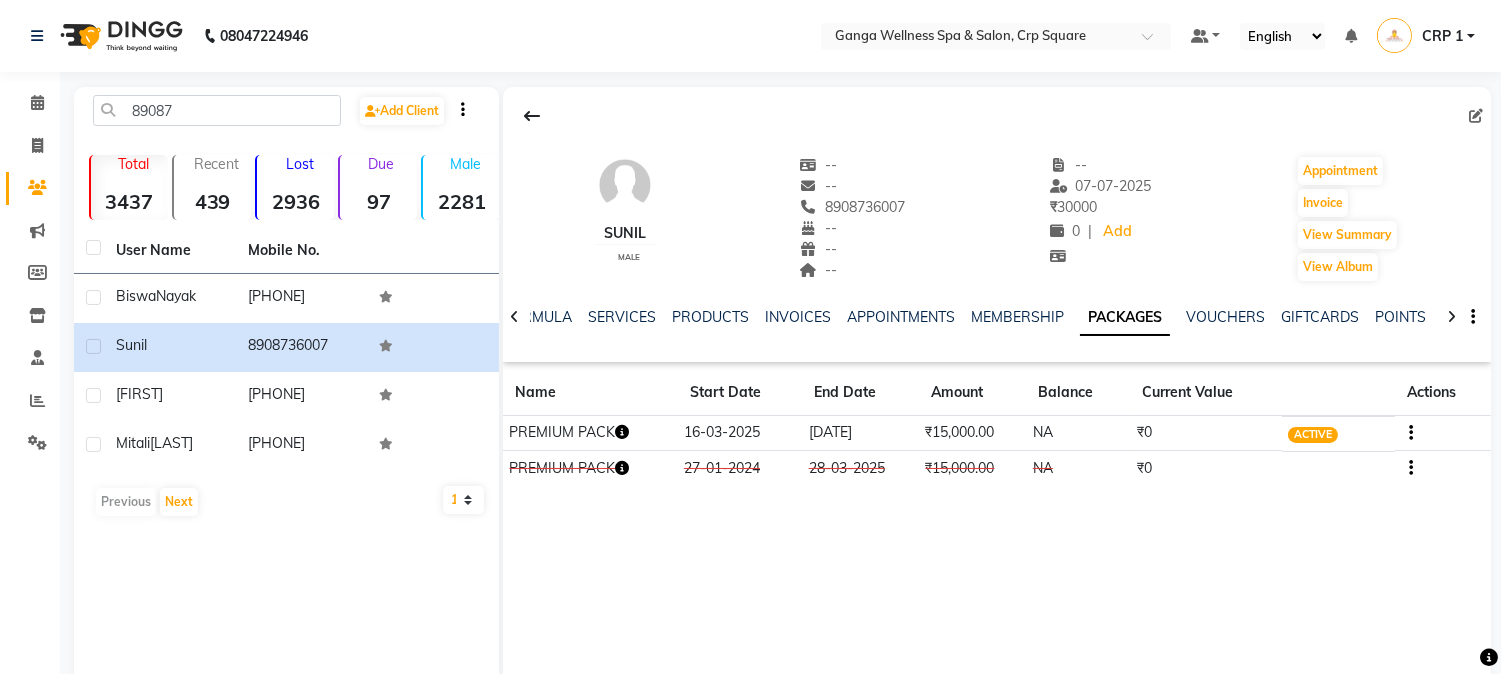 click on "PREMIUM PACK" 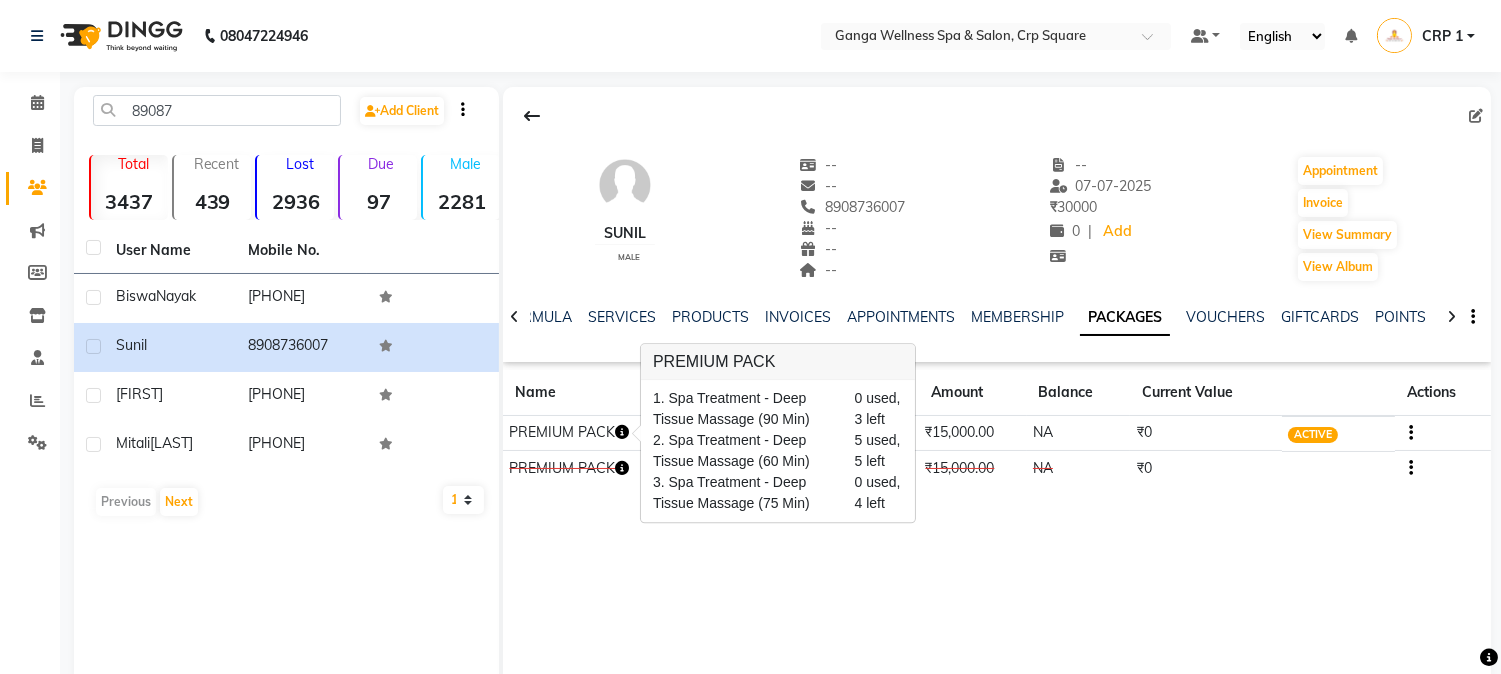 scroll, scrollTop: 42, scrollLeft: 0, axis: vertical 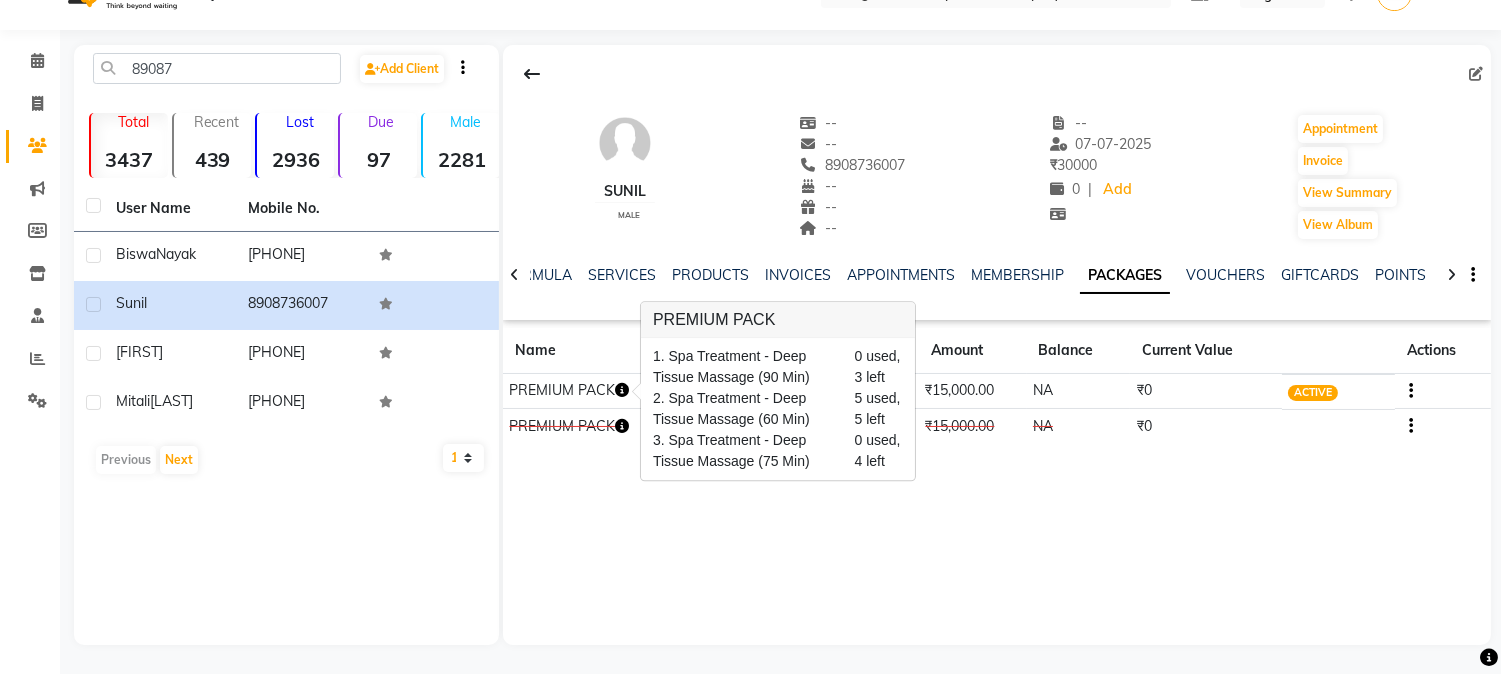 click on "Sunil    male  --   --   8908736007  --  --  --  -- 07-07-2025 ₹    30000 0 |  Add   Appointment   Invoice  View Summary  View Album  NOTES FORMULA SERVICES PRODUCTS INVOICES APPOINTMENTS MEMBERSHIP PACKAGES VOUCHERS GIFTCARDS POINTS FORMS FAMILY CARDS WALLET Name Start Date End Date Amount Balance Current Value Actions  PREMIUM PACK  16-03-2025 16-05-2026  ₹15,000.00   NA  ₹0 ACTIVE  PREMIUM PACK  27-01-2024 28-03-2025  ₹15,000.00   NA  ₹0 CONSUMED" 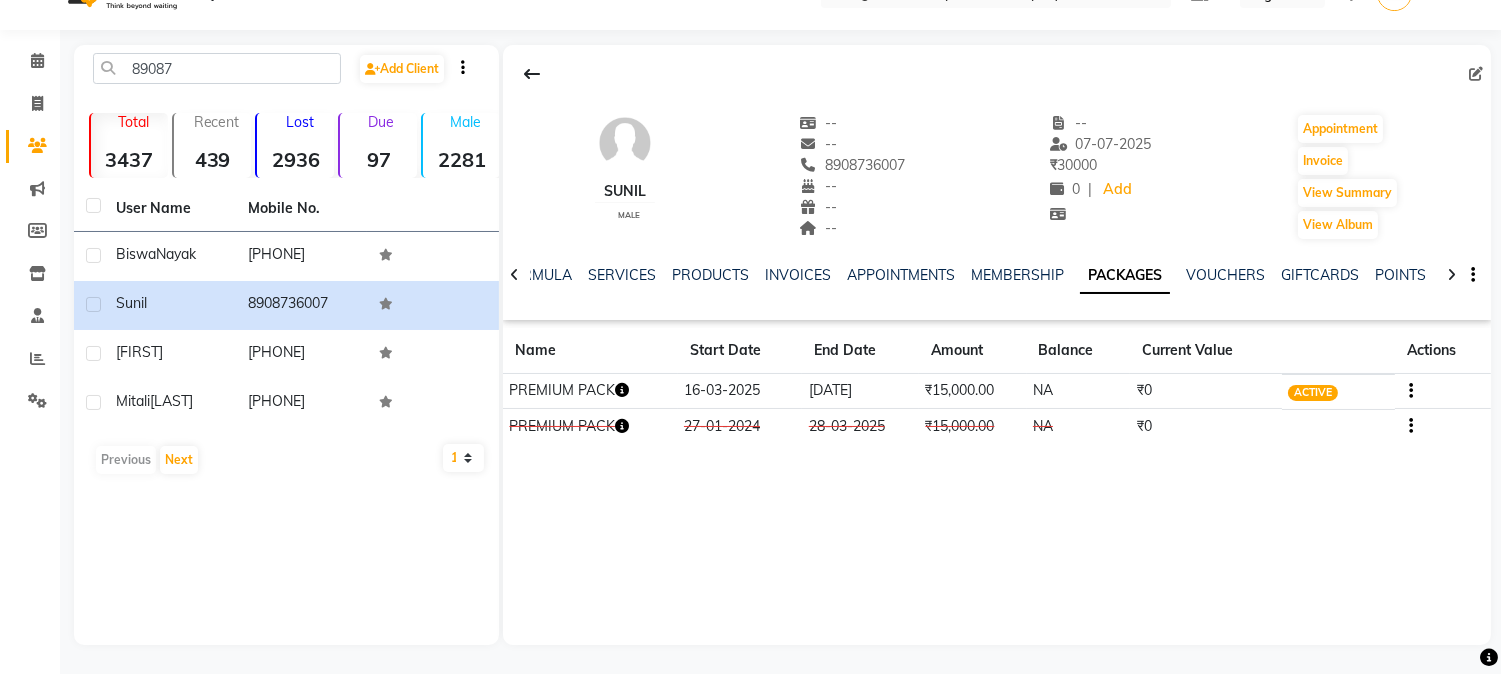 click 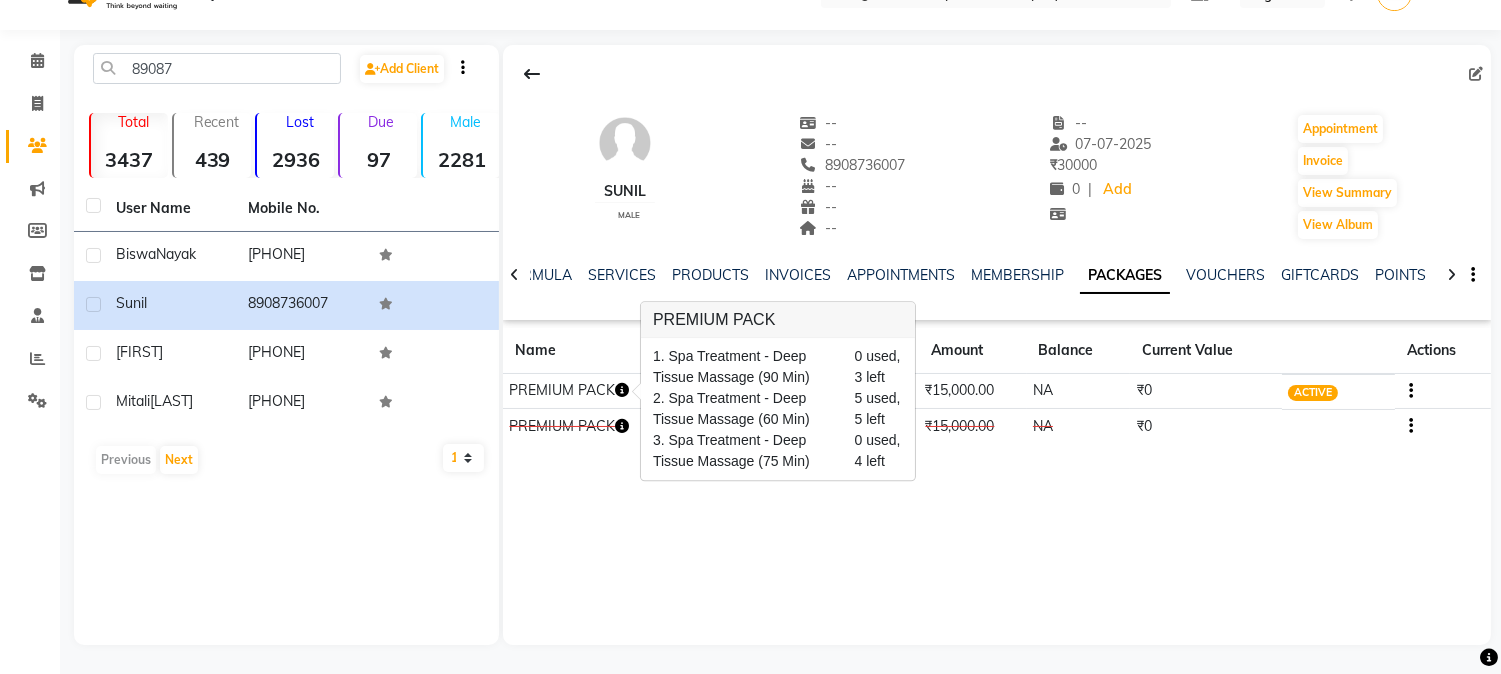 click on "Sunil    male  --   --   8908736007  --  --  --  -- 07-07-2025 ₹    30000 0 |  Add   Appointment   Invoice  View Summary  View Album  NOTES FORMULA SERVICES PRODUCTS INVOICES APPOINTMENTS MEMBERSHIP PACKAGES VOUCHERS GIFTCARDS POINTS FORMS FAMILY CARDS WALLET Name Start Date End Date Amount Balance Current Value Actions  PREMIUM PACK  16-03-2025 16-05-2026  ₹15,000.00   NA  ₹0 ACTIVE  PREMIUM PACK  27-01-2024 28-03-2025  ₹15,000.00   NA  ₹0 CONSUMED" 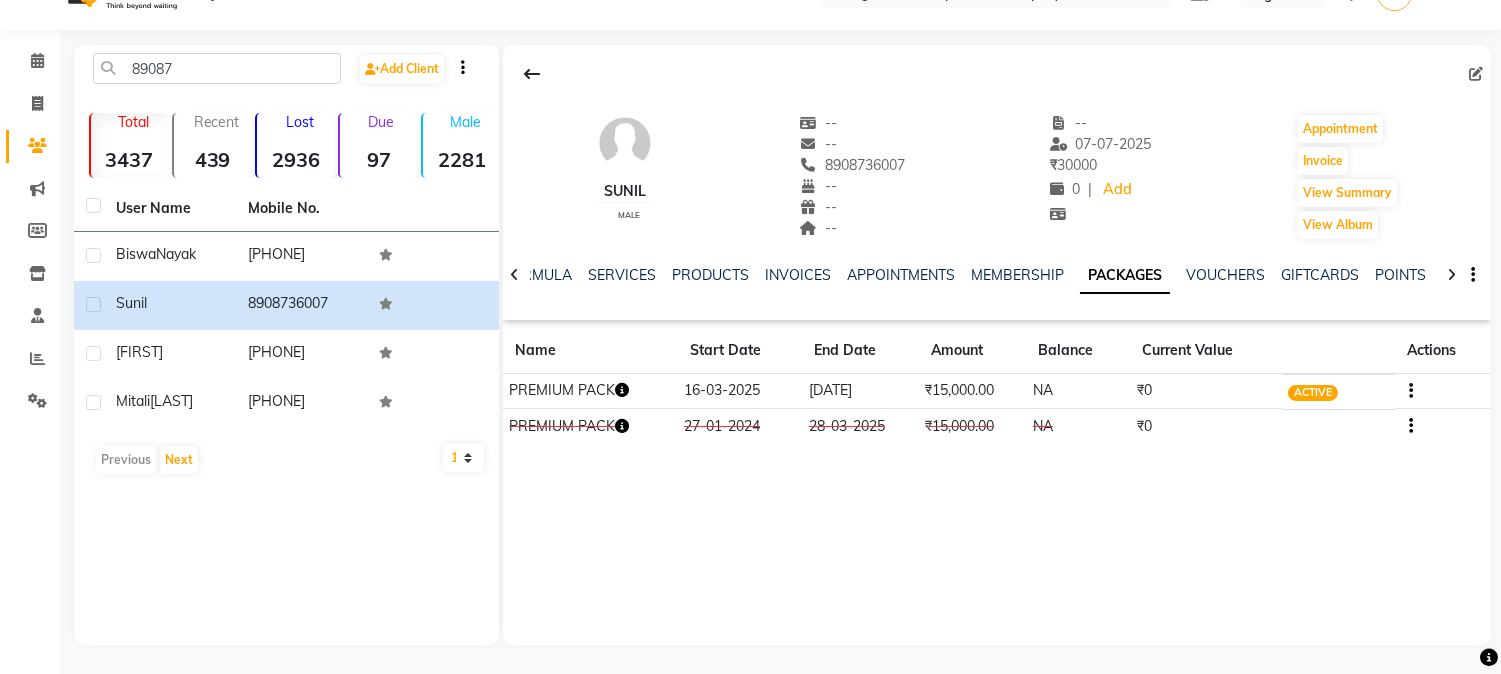 click 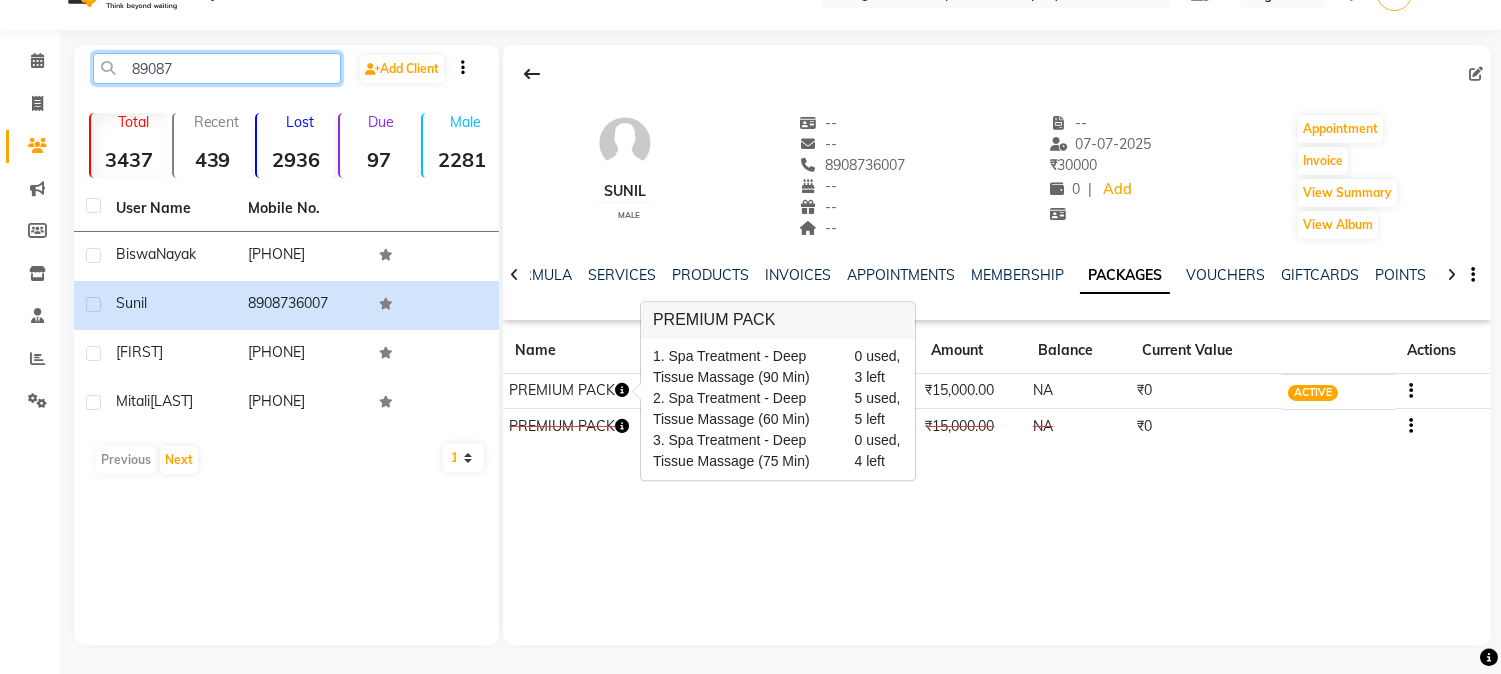 click on "89087" 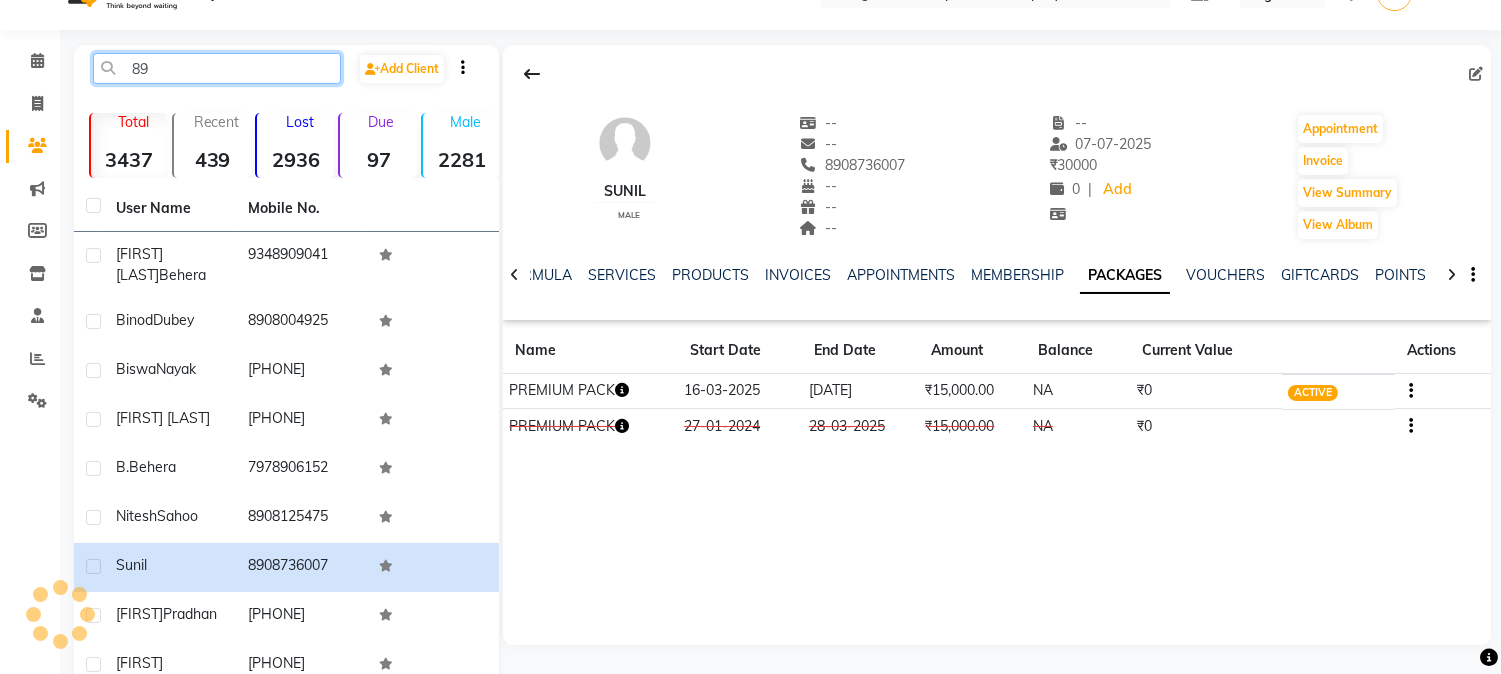 type on "8" 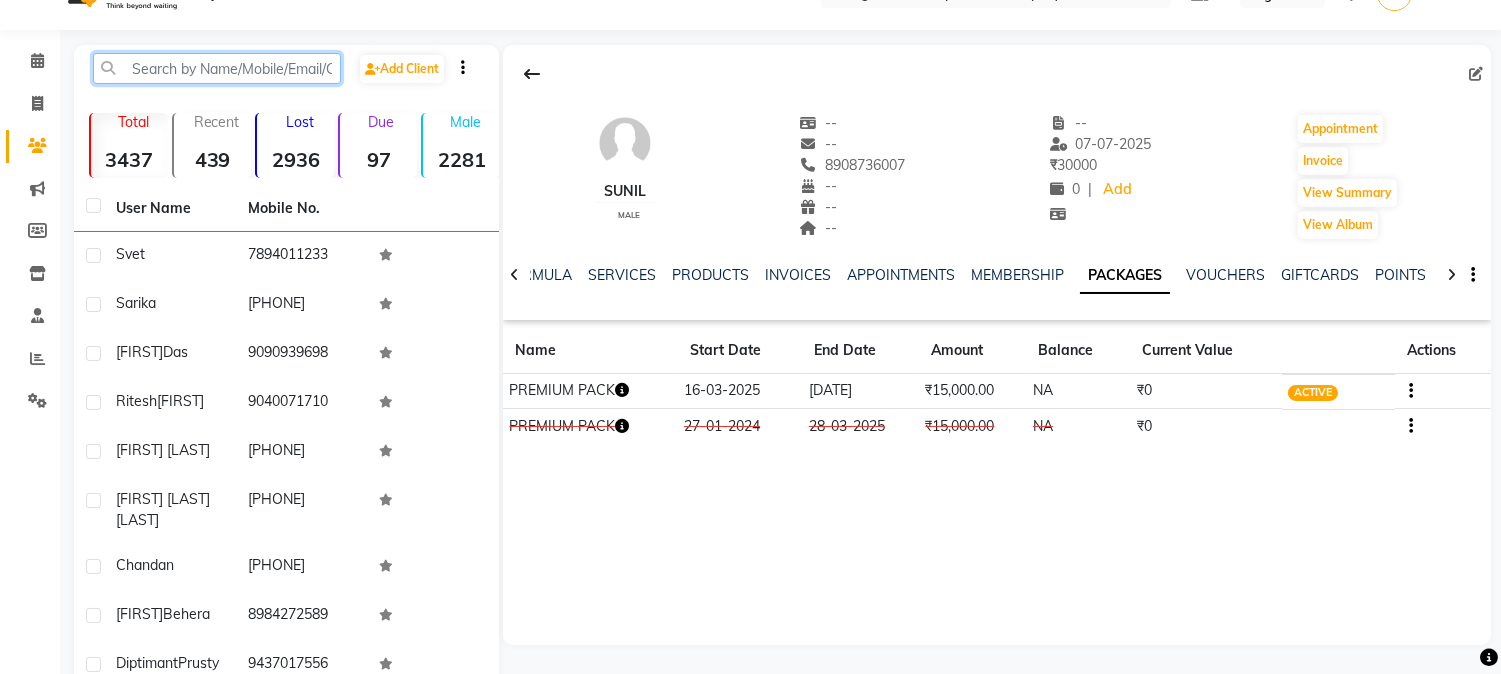click 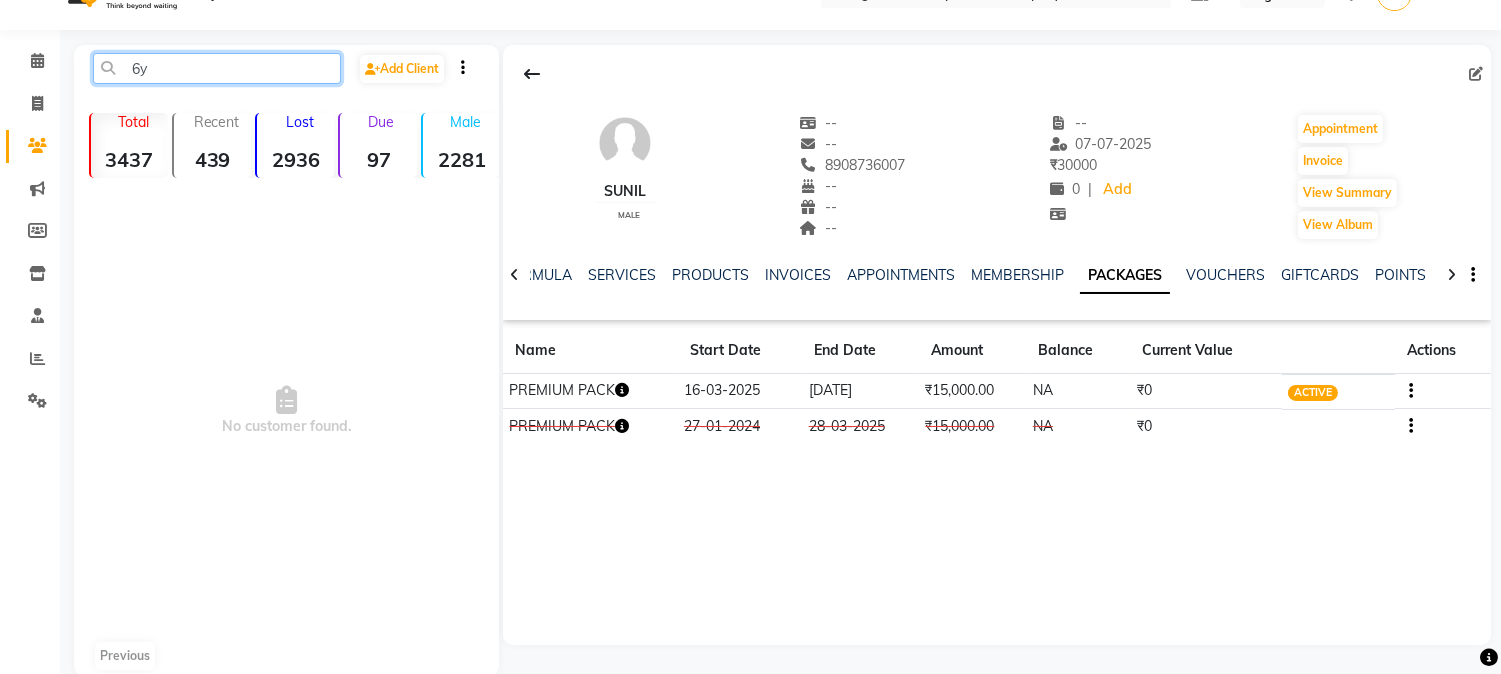type on "6" 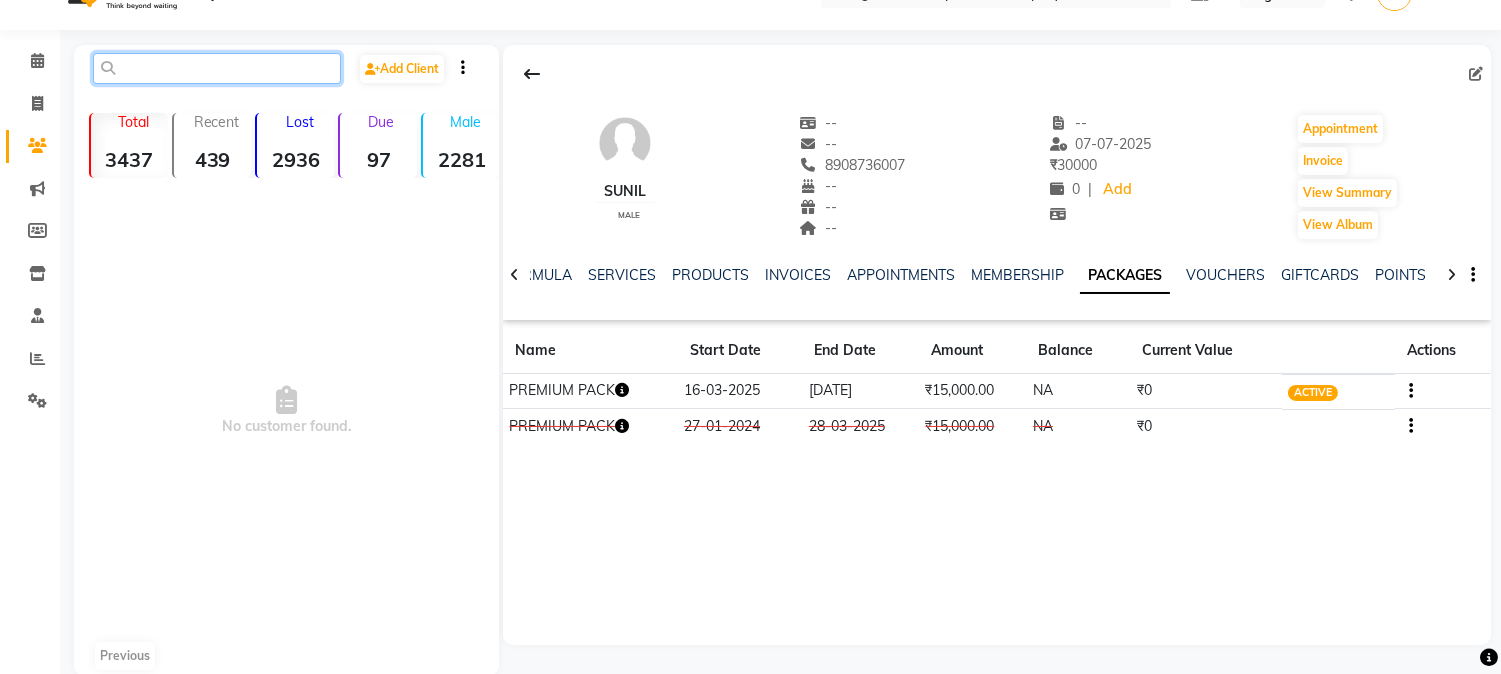 scroll, scrollTop: 0, scrollLeft: 0, axis: both 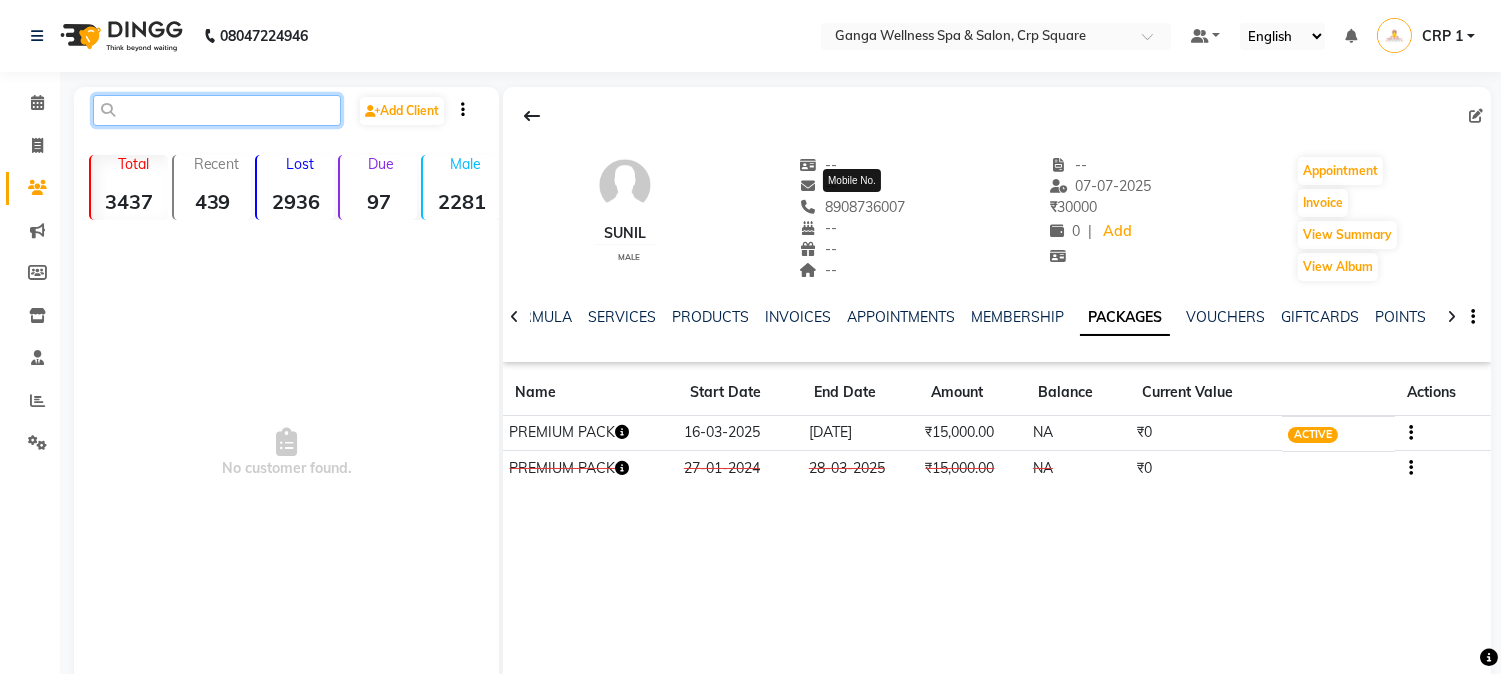 type 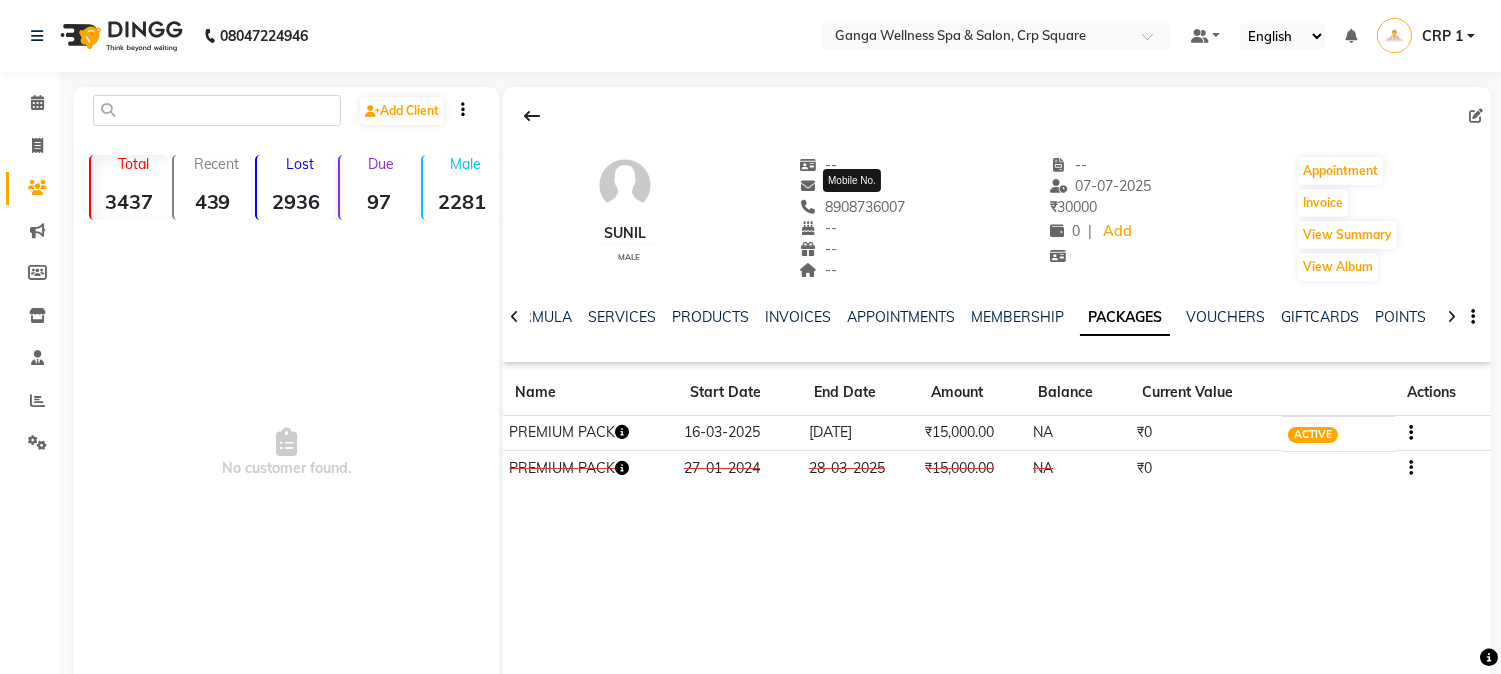 click on "8908736007" 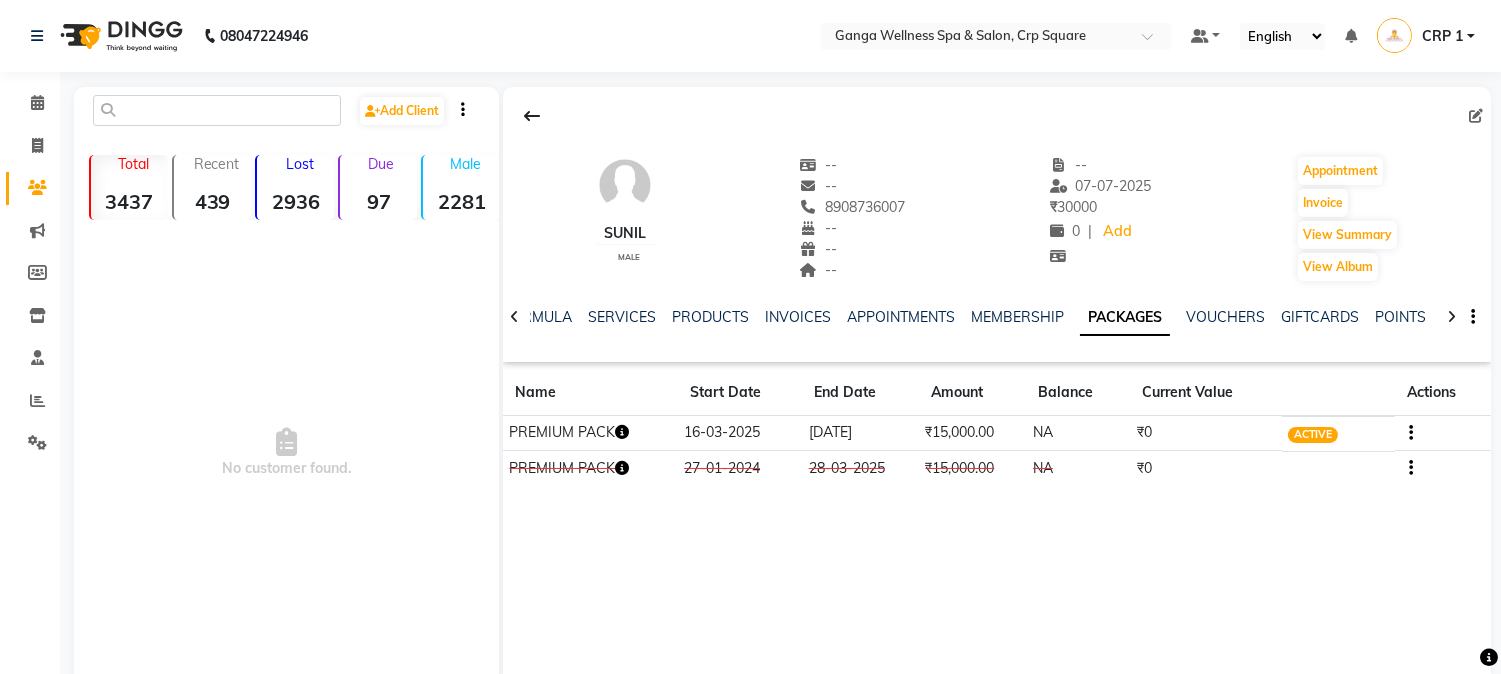 click on "8908736007" 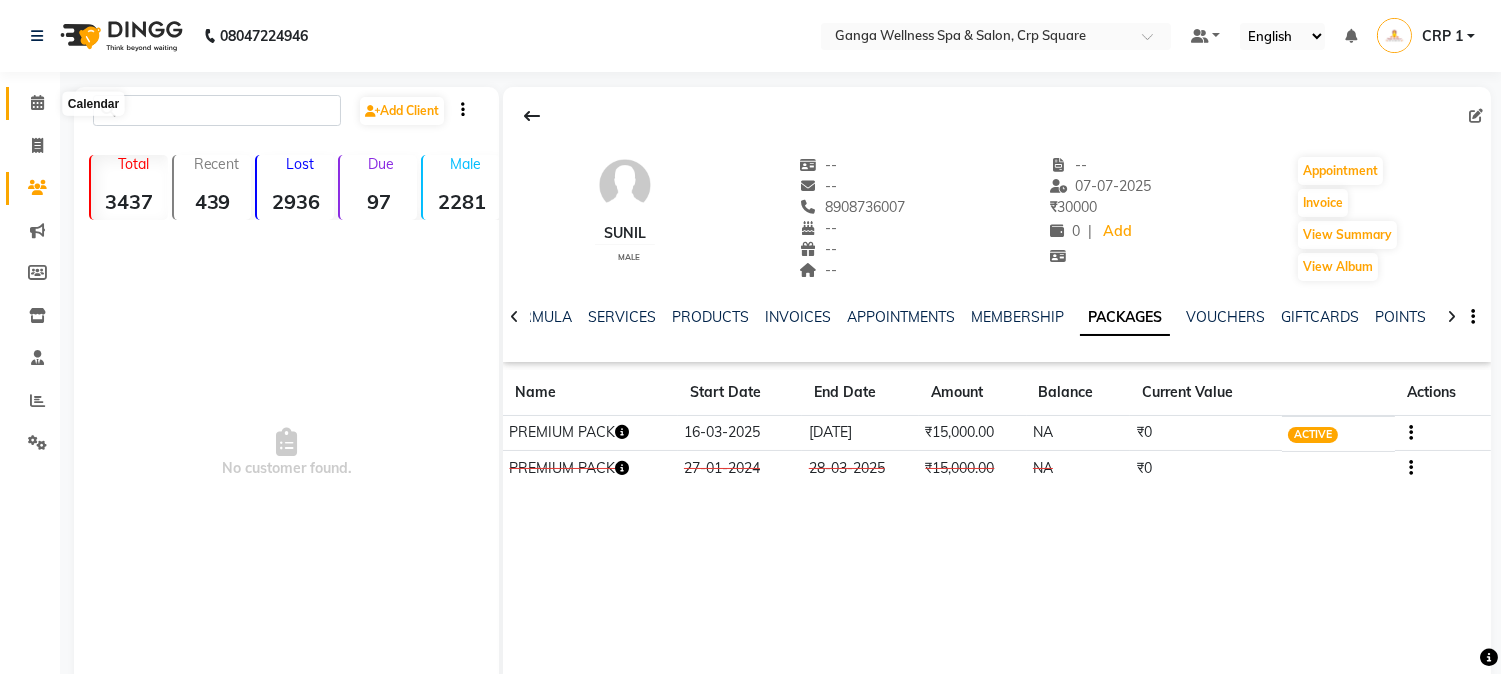 click 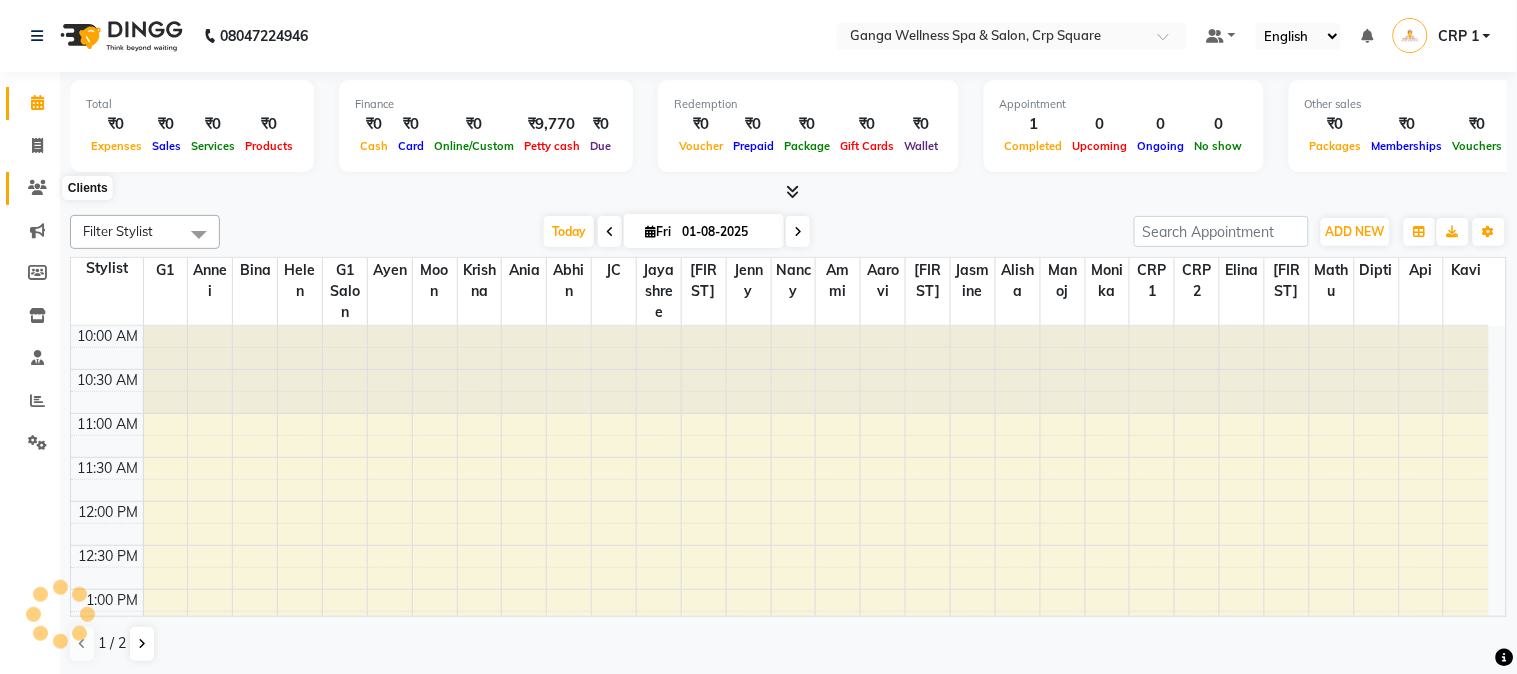 click 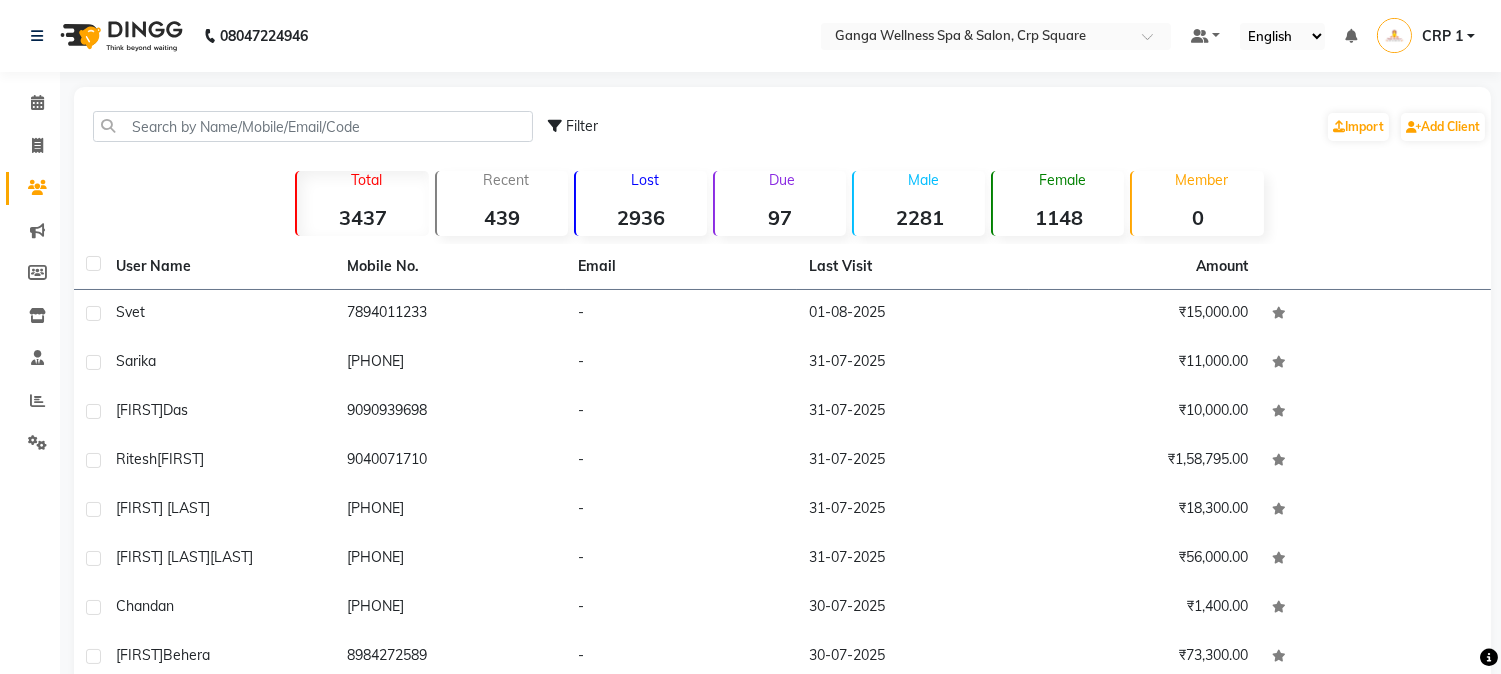 click on "Filter  Import   Add Client" 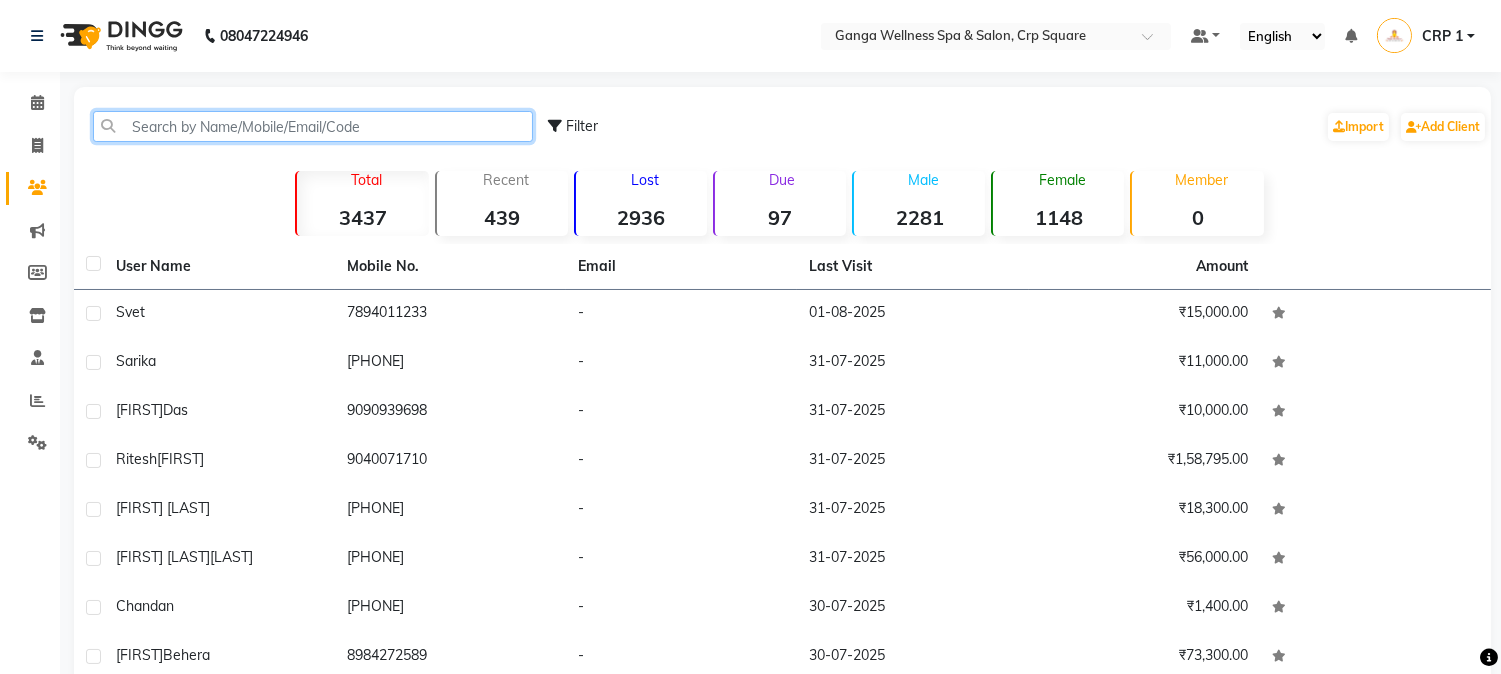 click 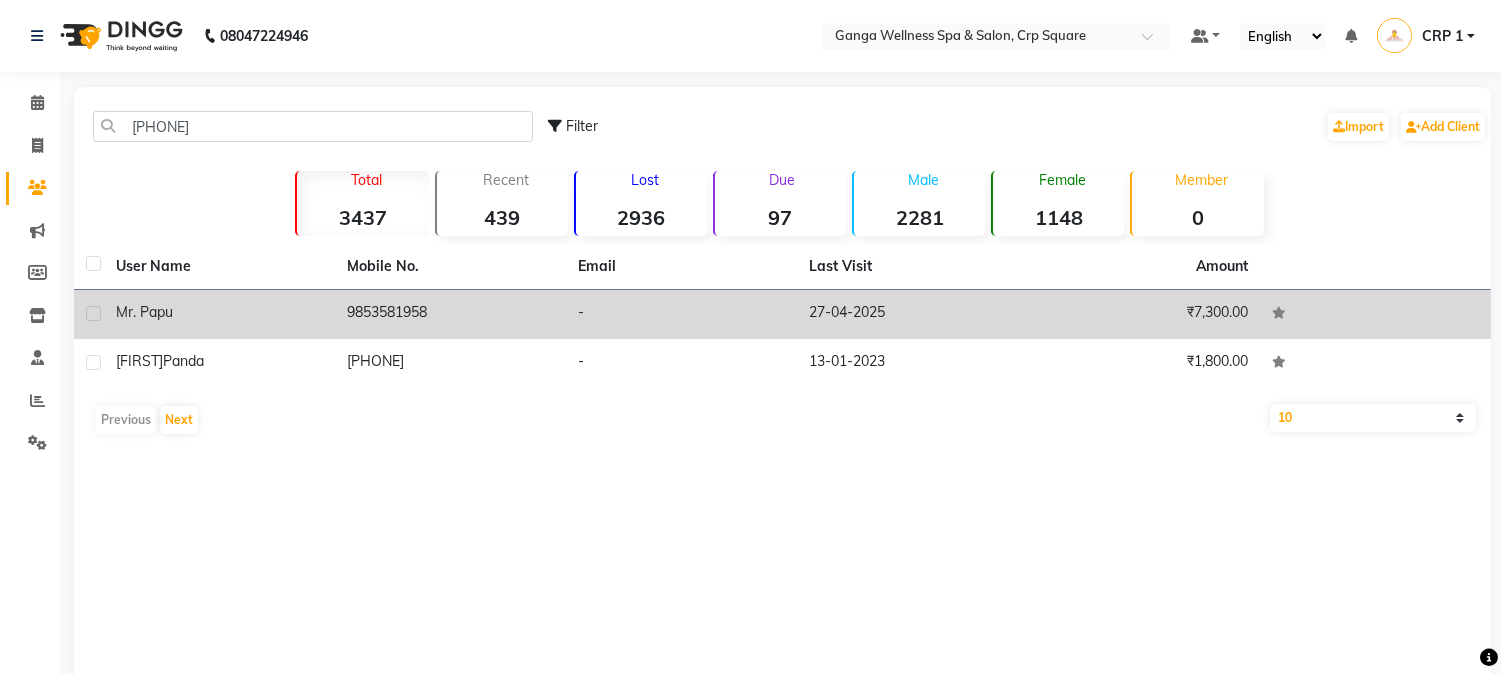 click on "9853581958" 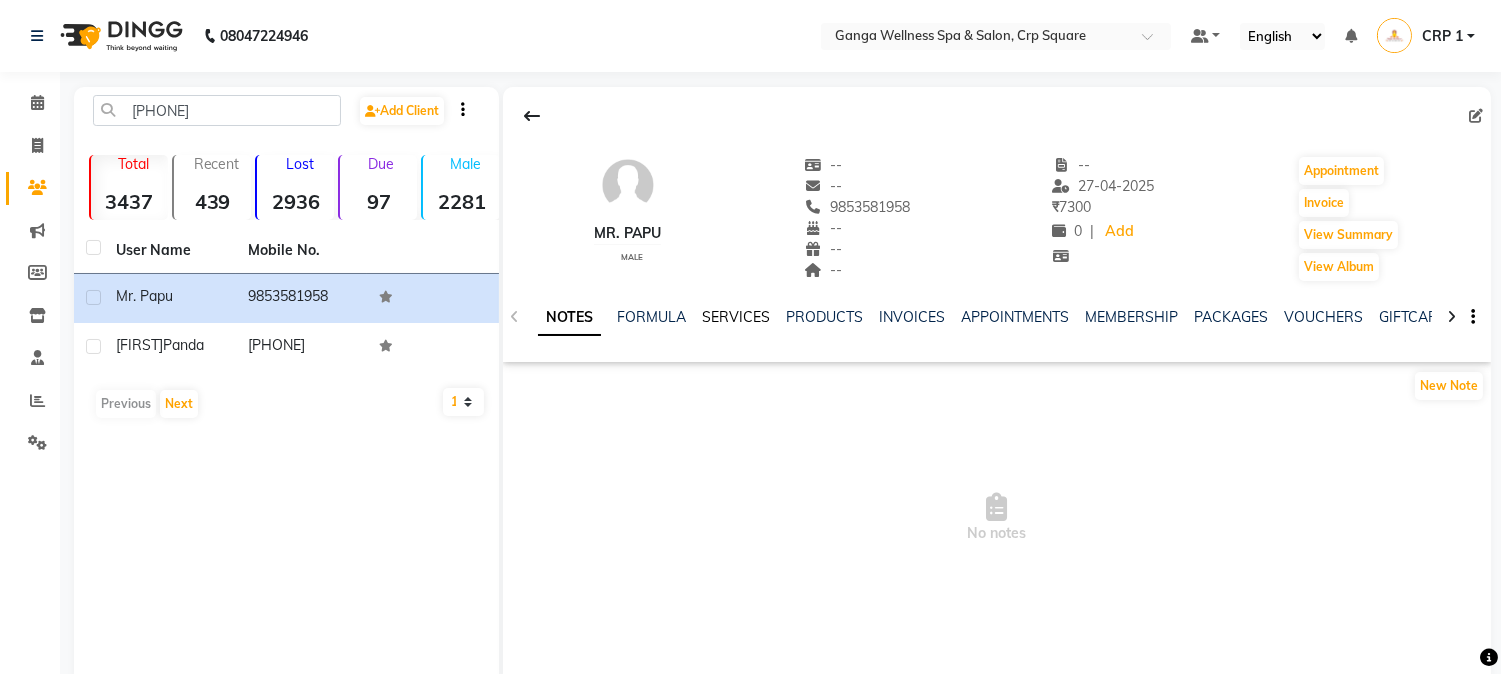 click on "SERVICES" 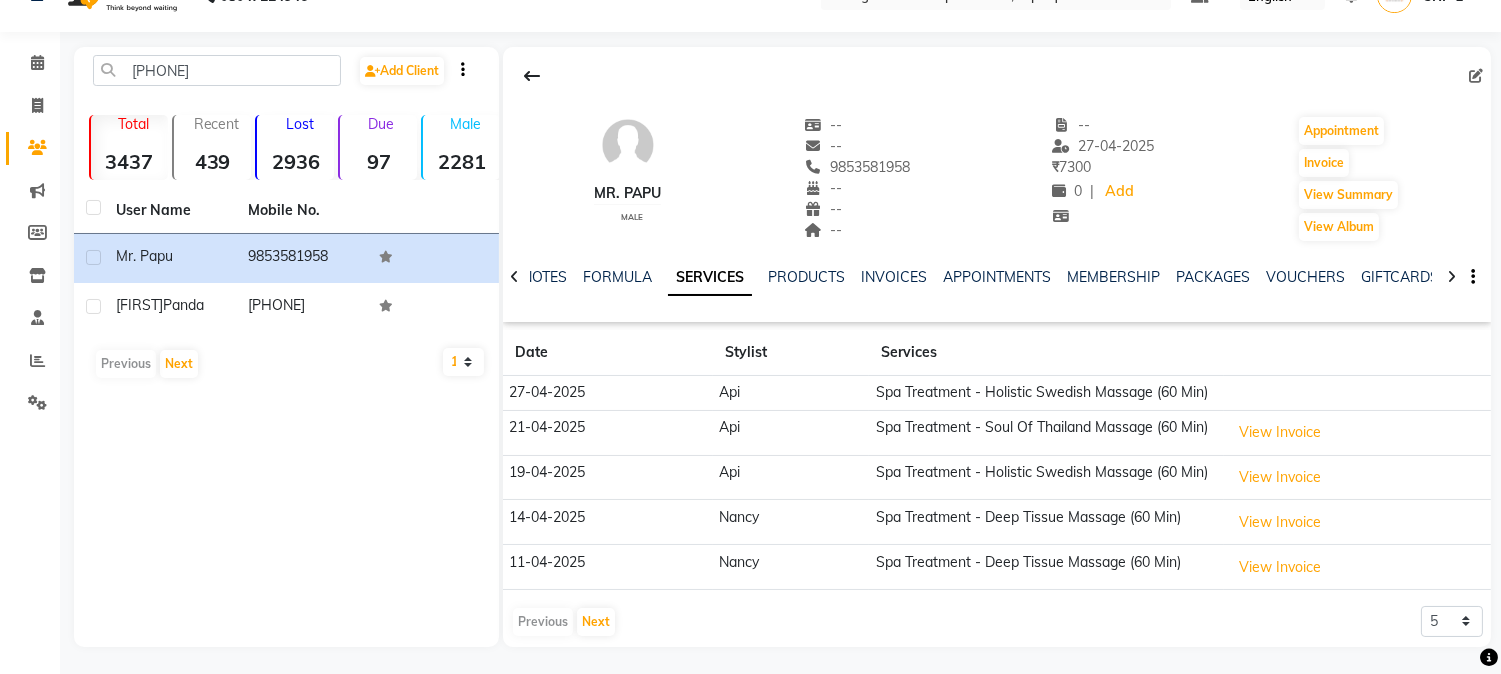 scroll, scrollTop: 43, scrollLeft: 0, axis: vertical 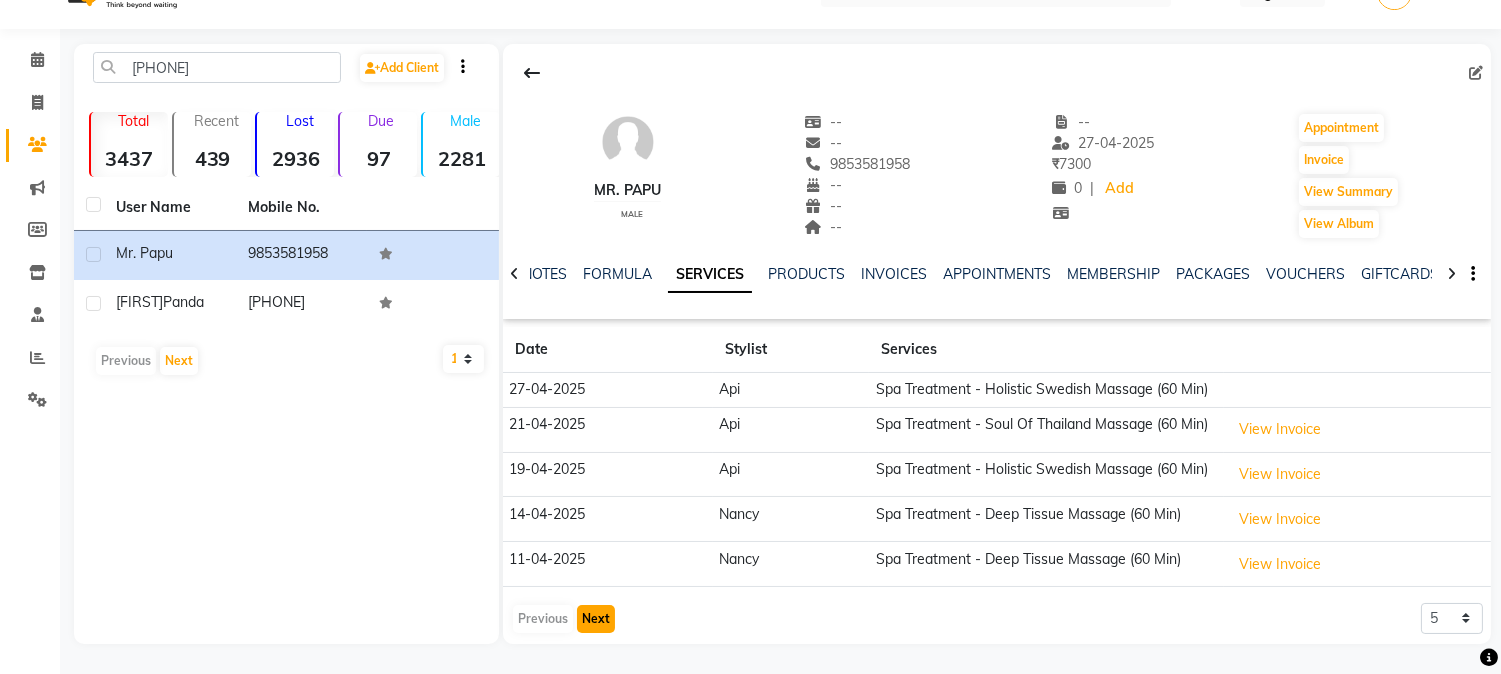 click on "Next" 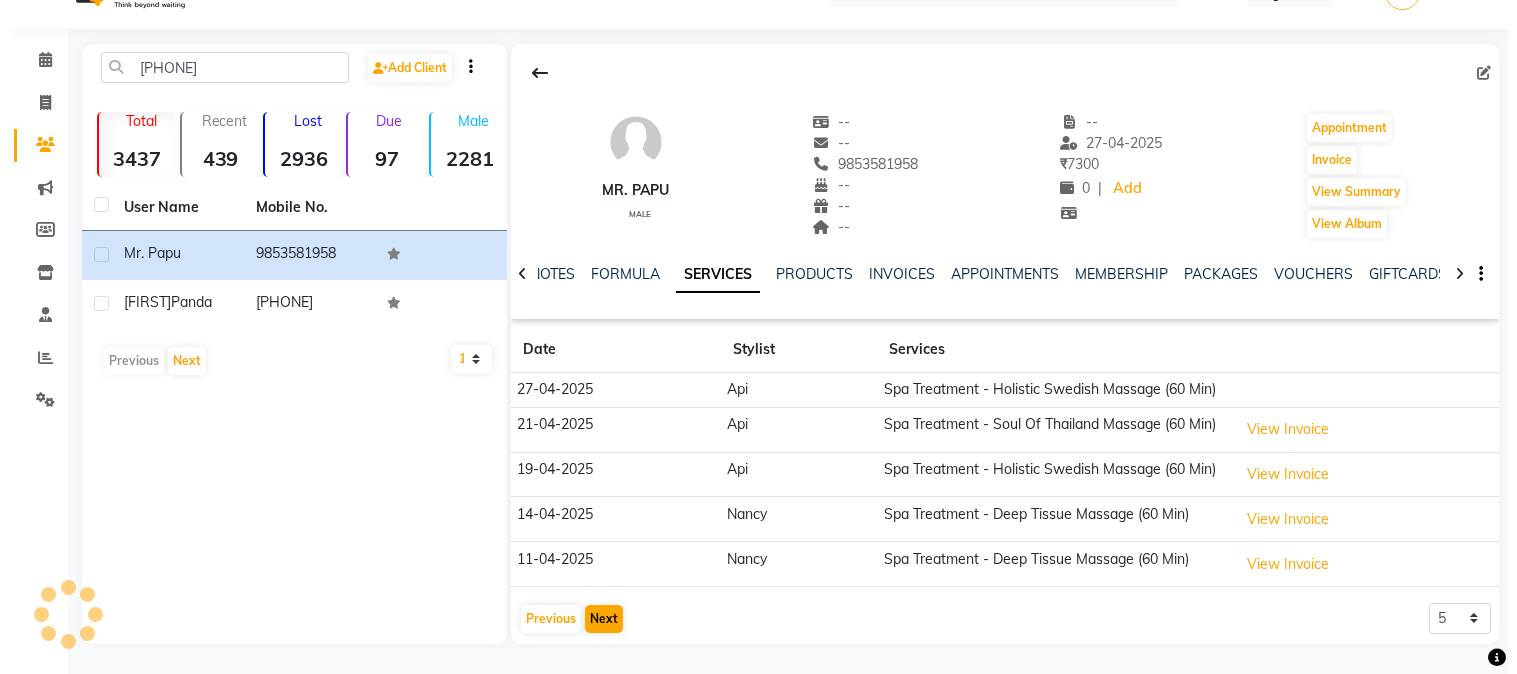 scroll, scrollTop: 42, scrollLeft: 0, axis: vertical 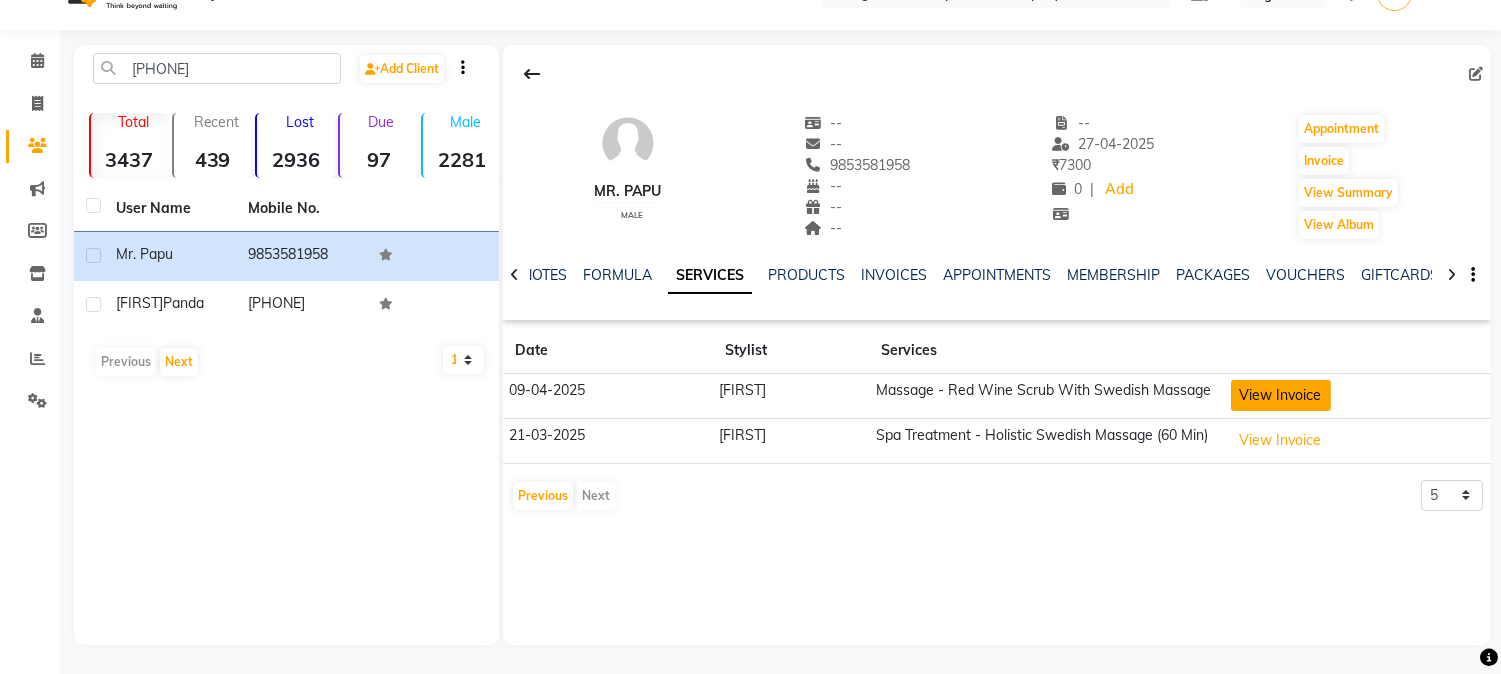 click on "View Invoice" 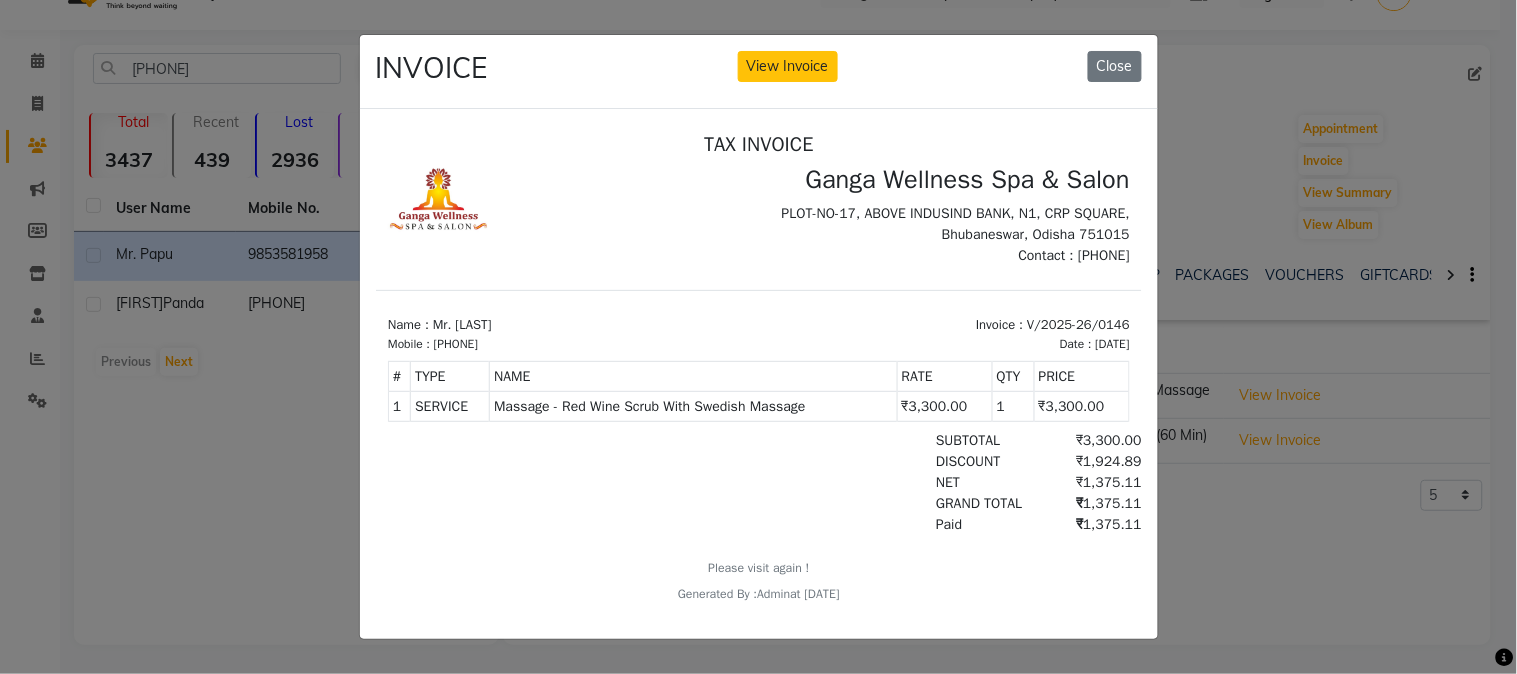 scroll, scrollTop: 15, scrollLeft: 0, axis: vertical 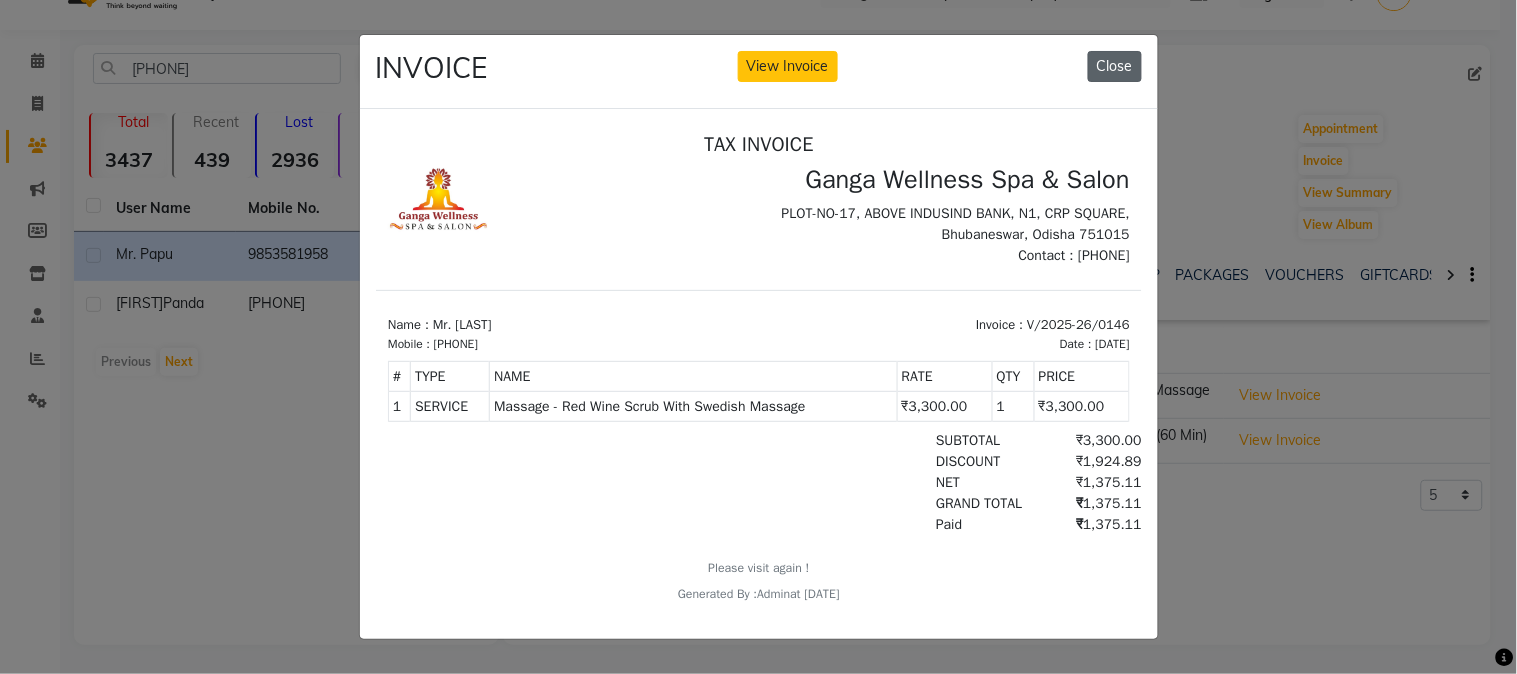 click on "Close" 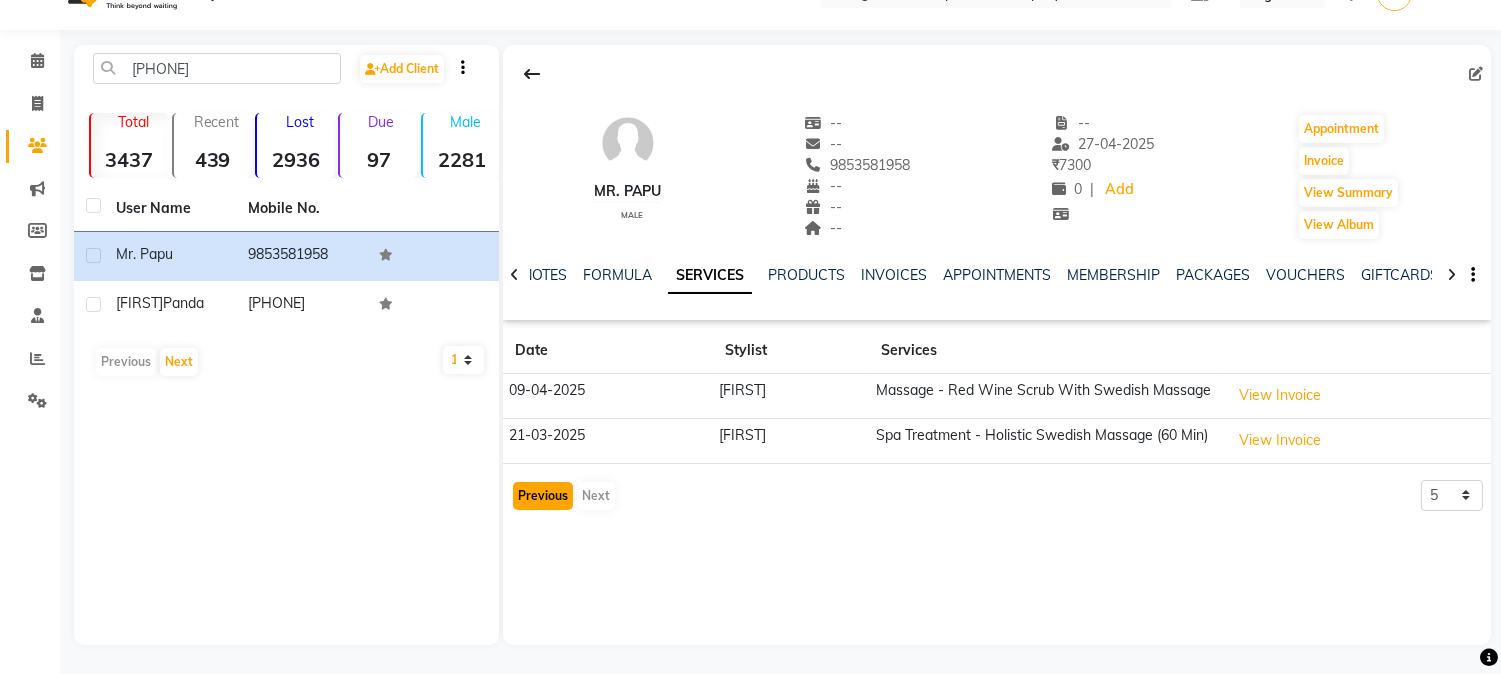 click on "Previous" 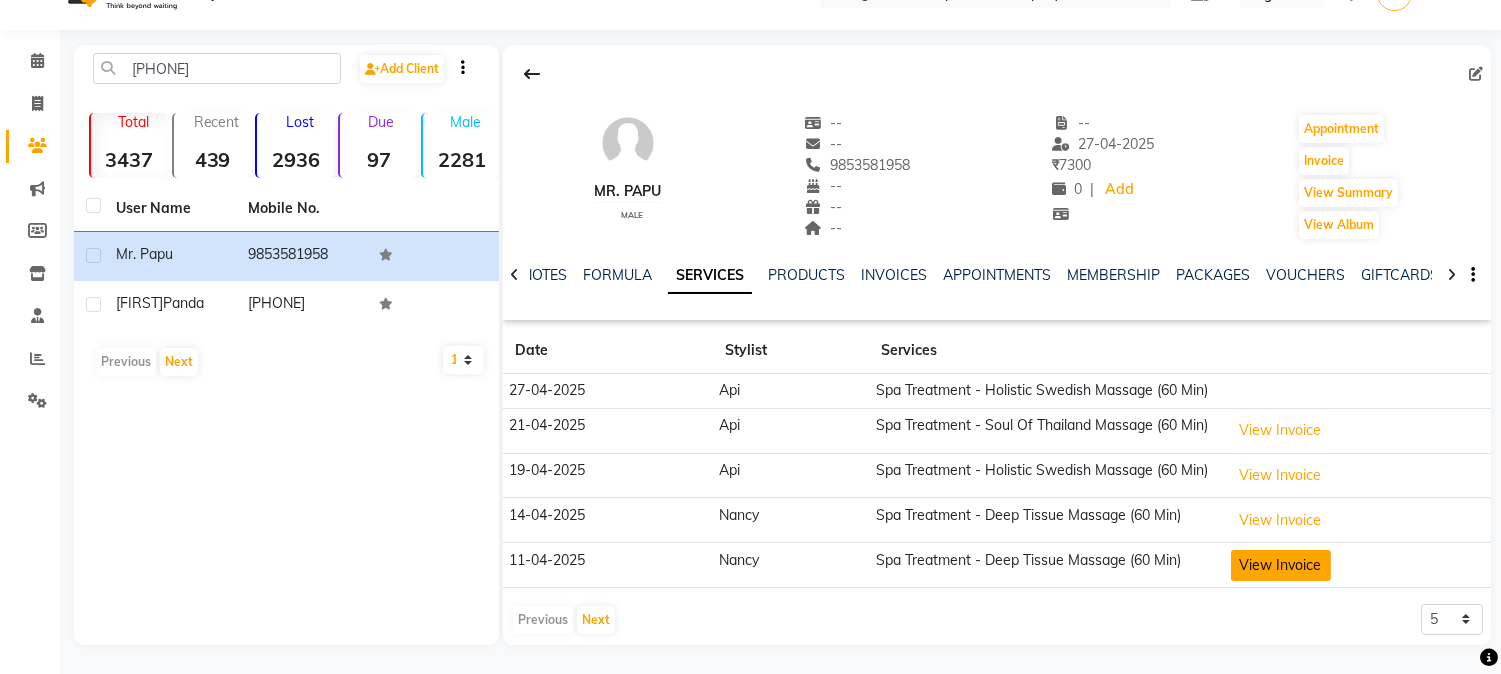 click on "View Invoice" 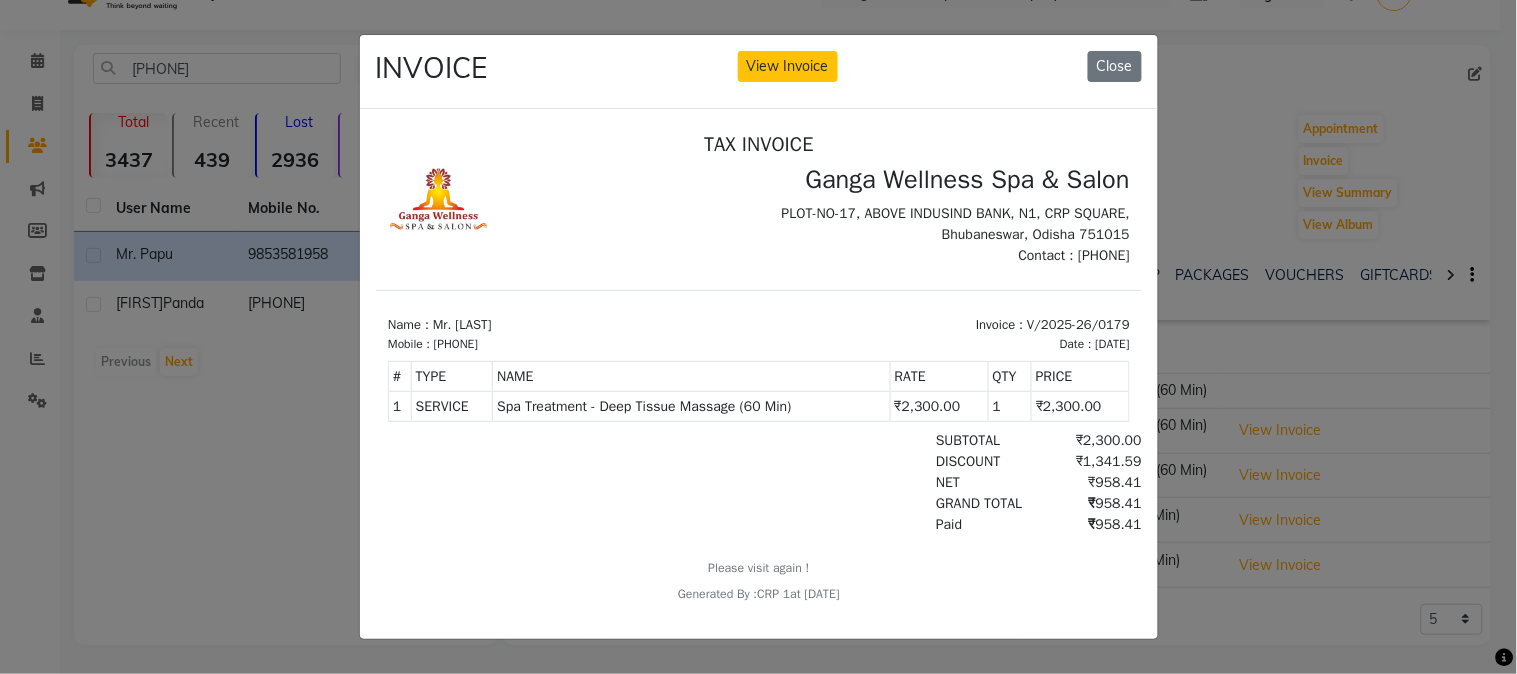 scroll, scrollTop: 15, scrollLeft: 0, axis: vertical 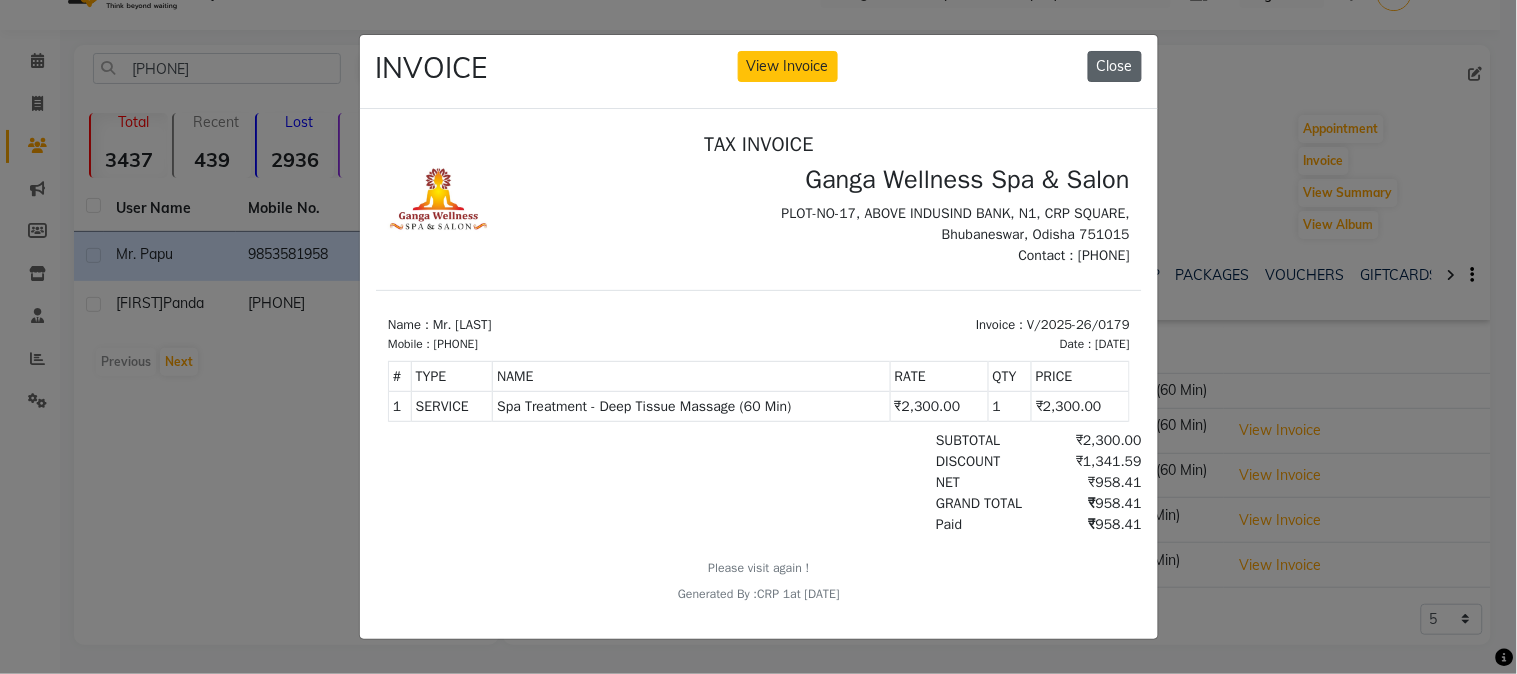 click on "Close" 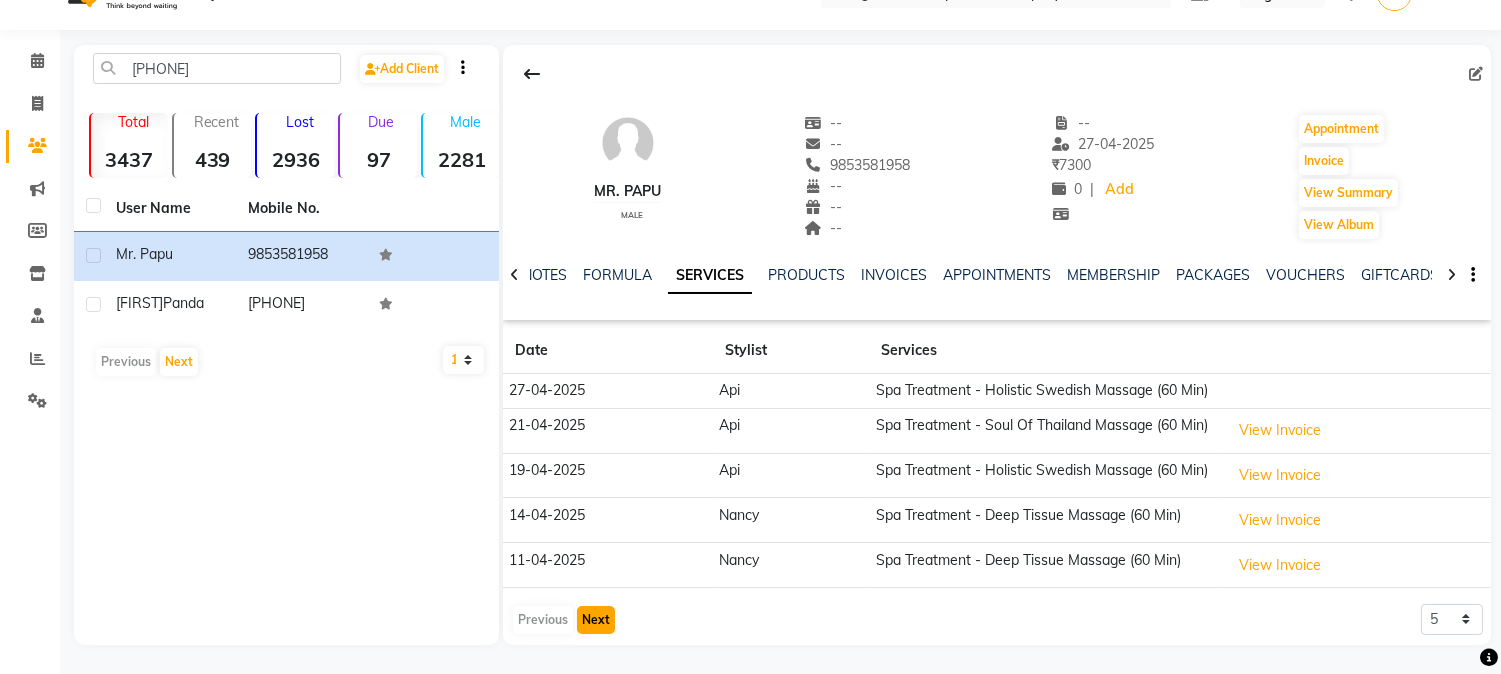 click on "Next" 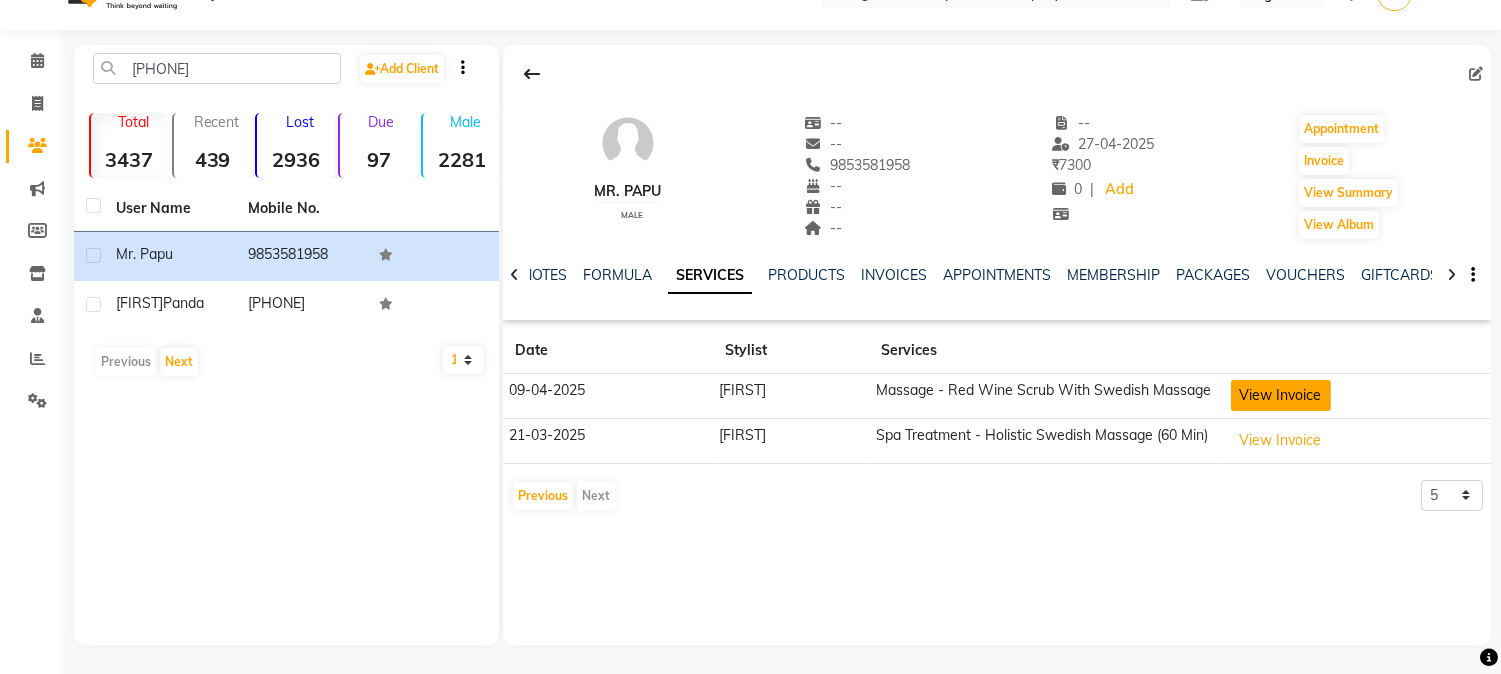 click on "View Invoice" 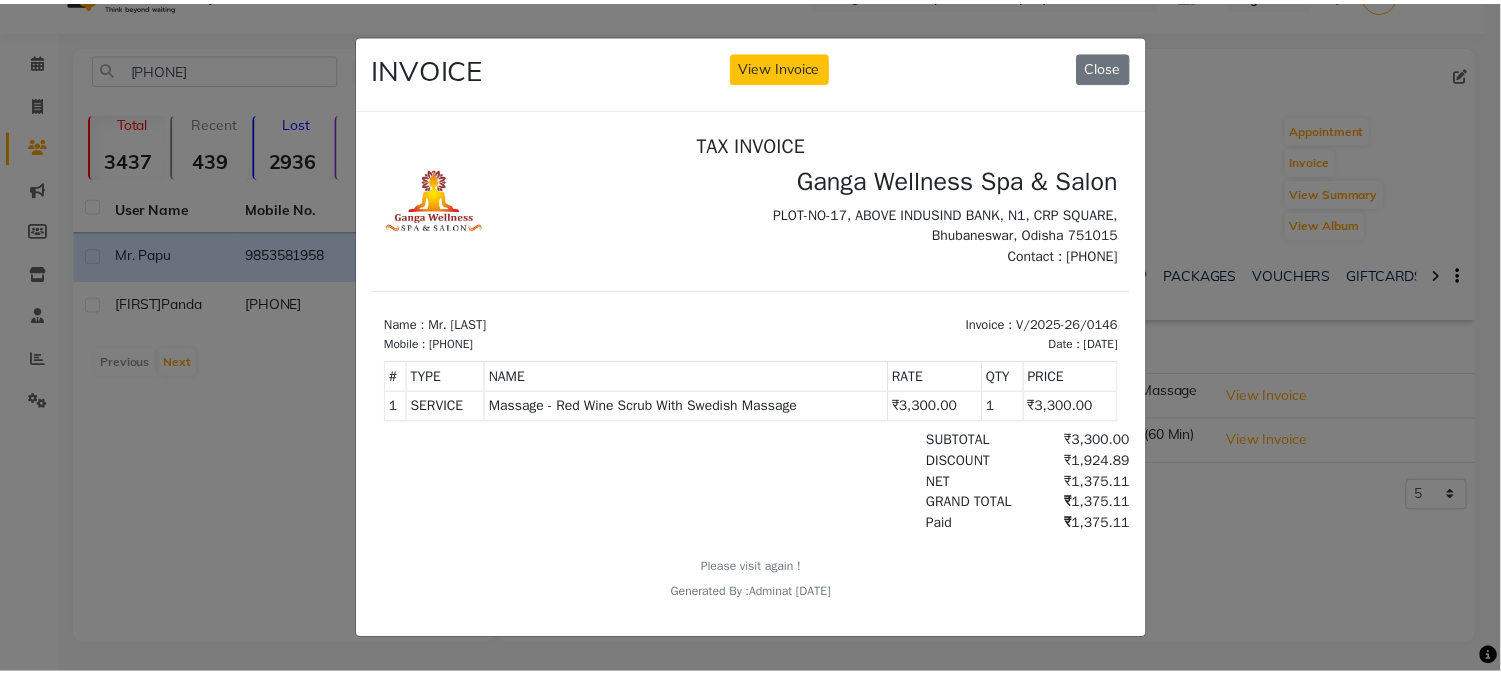 scroll, scrollTop: 0, scrollLeft: 0, axis: both 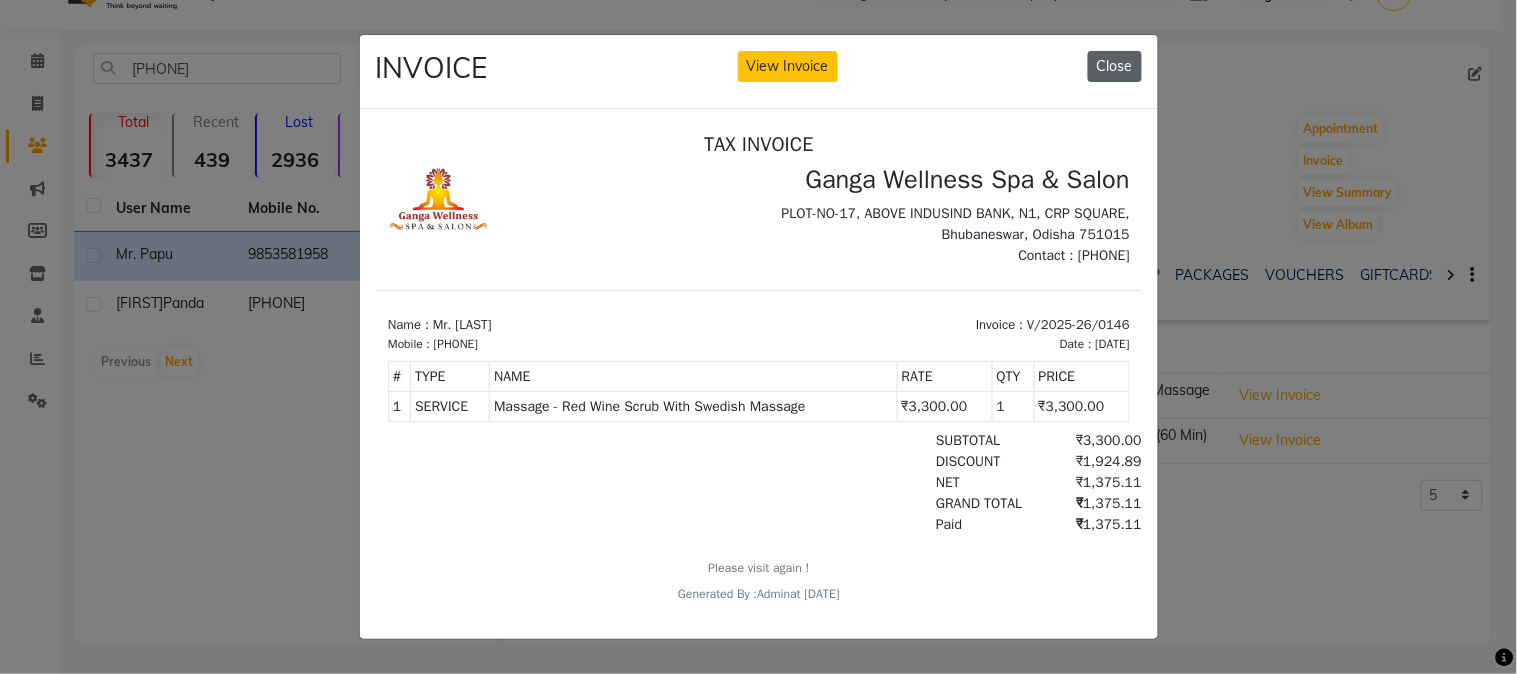 click on "Close" 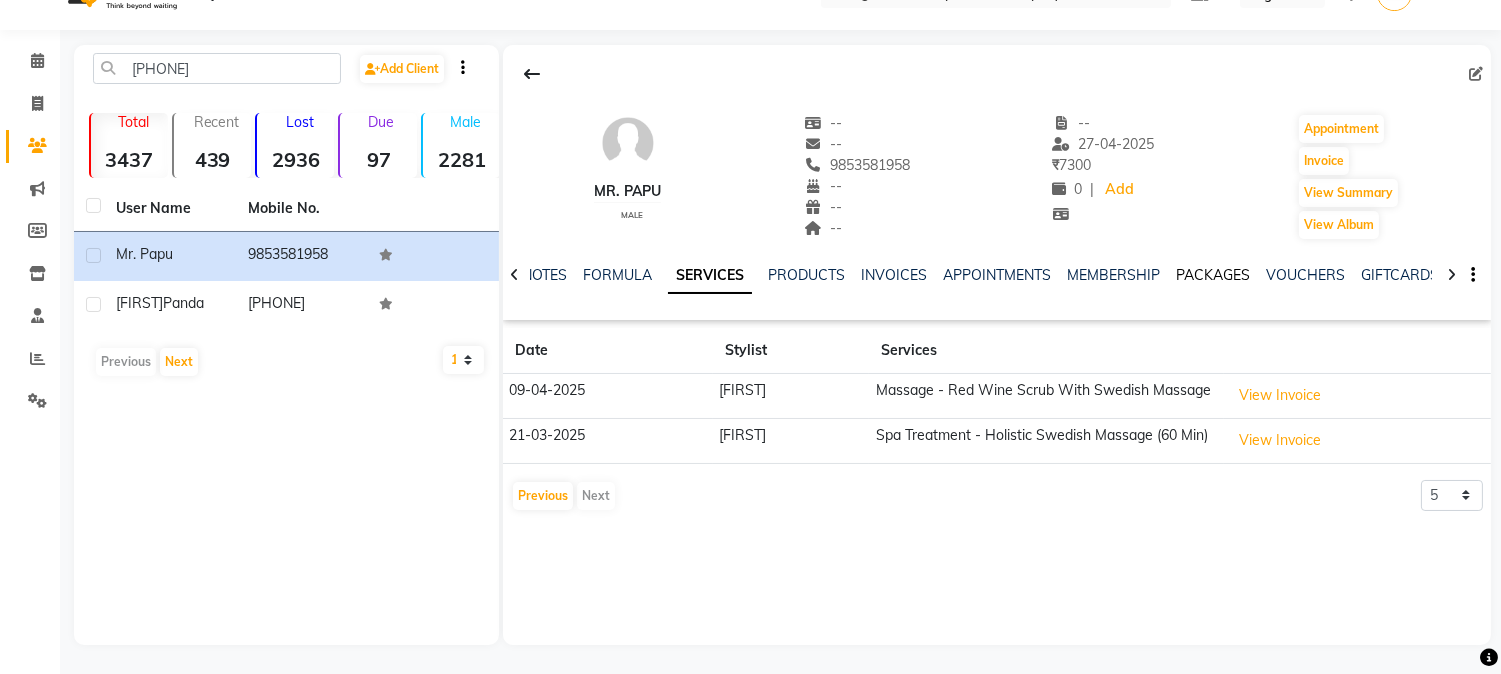 click on "PACKAGES" 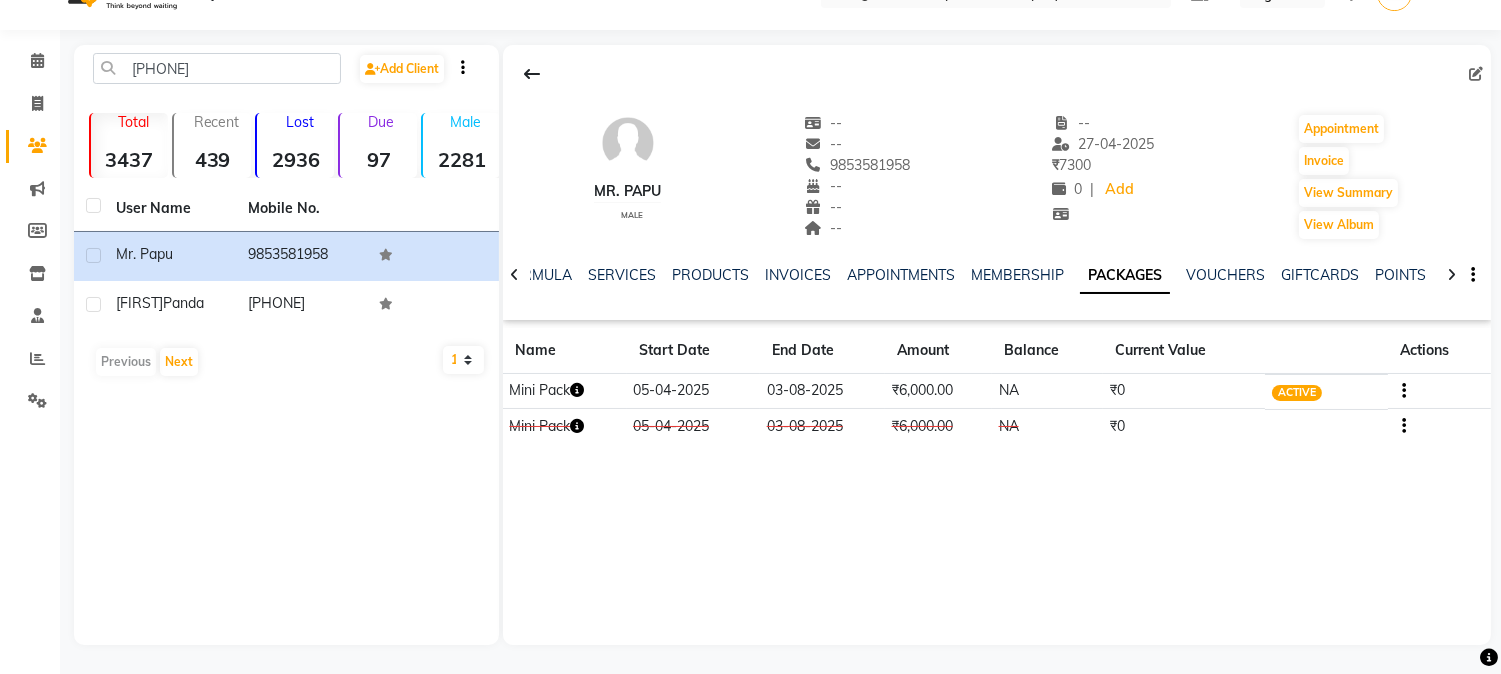 click 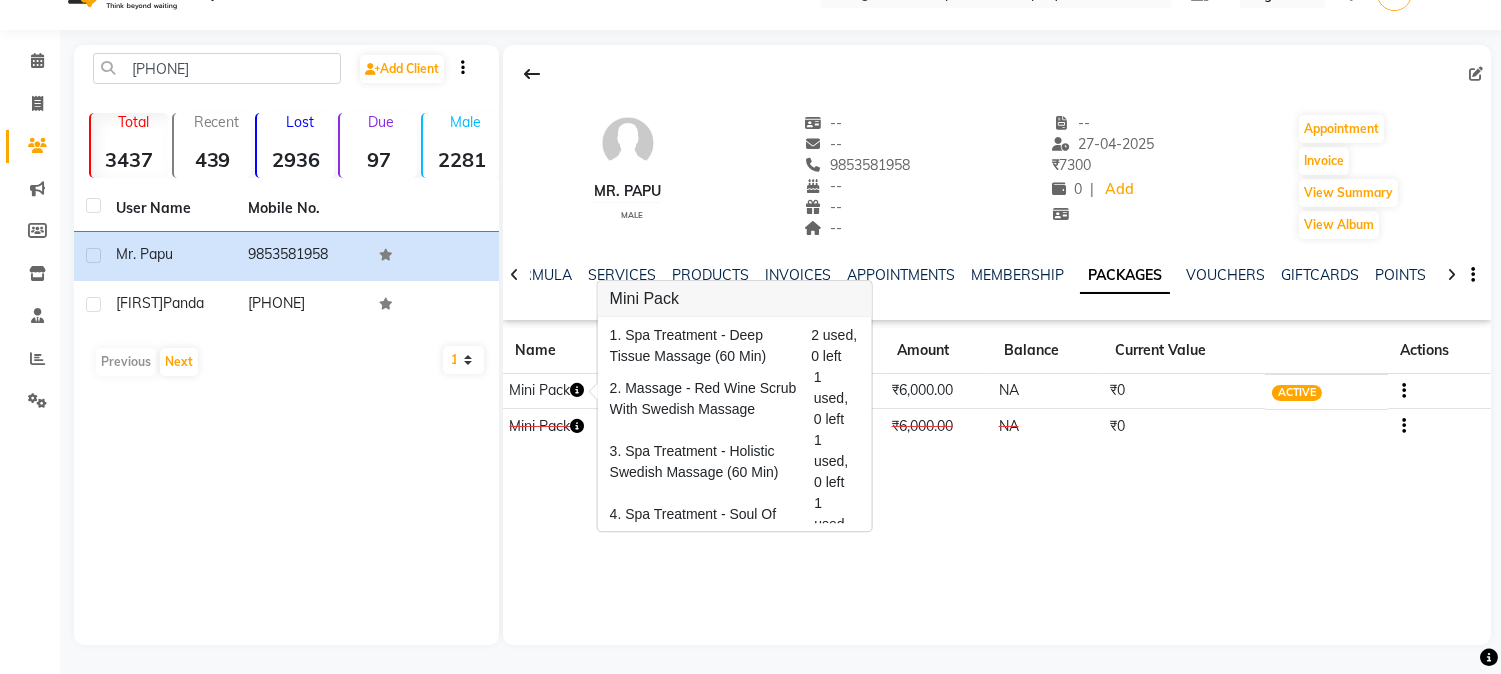 click on "Mr. papu    male  --   --   9853581958  --  --  --  -- 27-04-2025 ₹    7300 0 |  Add   Appointment   Invoice  View Summary  View Album  NOTES FORMULA SERVICES PRODUCTS INVOICES APPOINTMENTS MEMBERSHIP PACKAGES VOUCHERS GIFTCARDS POINTS FORMS FAMILY CARDS WALLET Name Start Date End Date Amount Balance Current Value Actions  Mini Pack  05-04-2025 03-08-2025  ₹6,000.00   NA  ₹0 ACTIVE  Mini Pack  05-04-2025 03-08-2025  ₹6,000.00   NA  ₹0 CANCELLED" 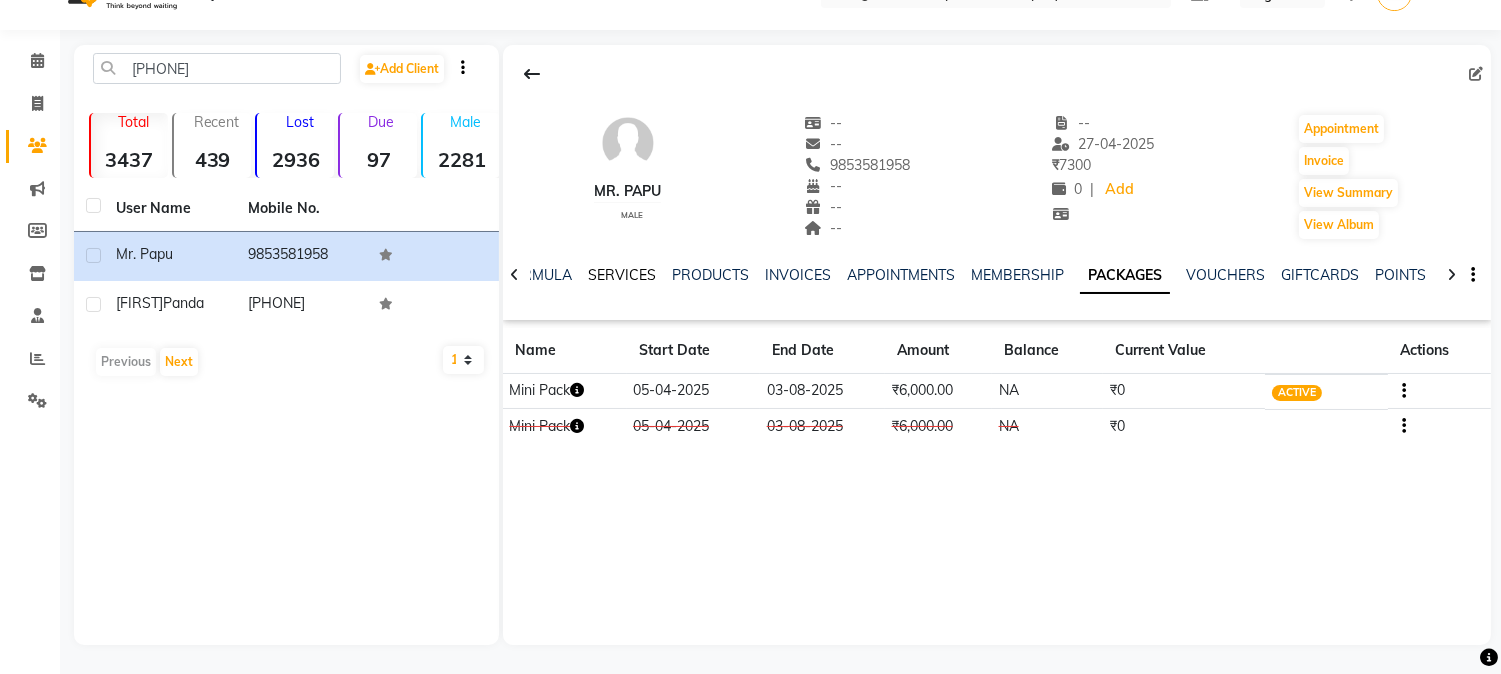 click on "SERVICES" 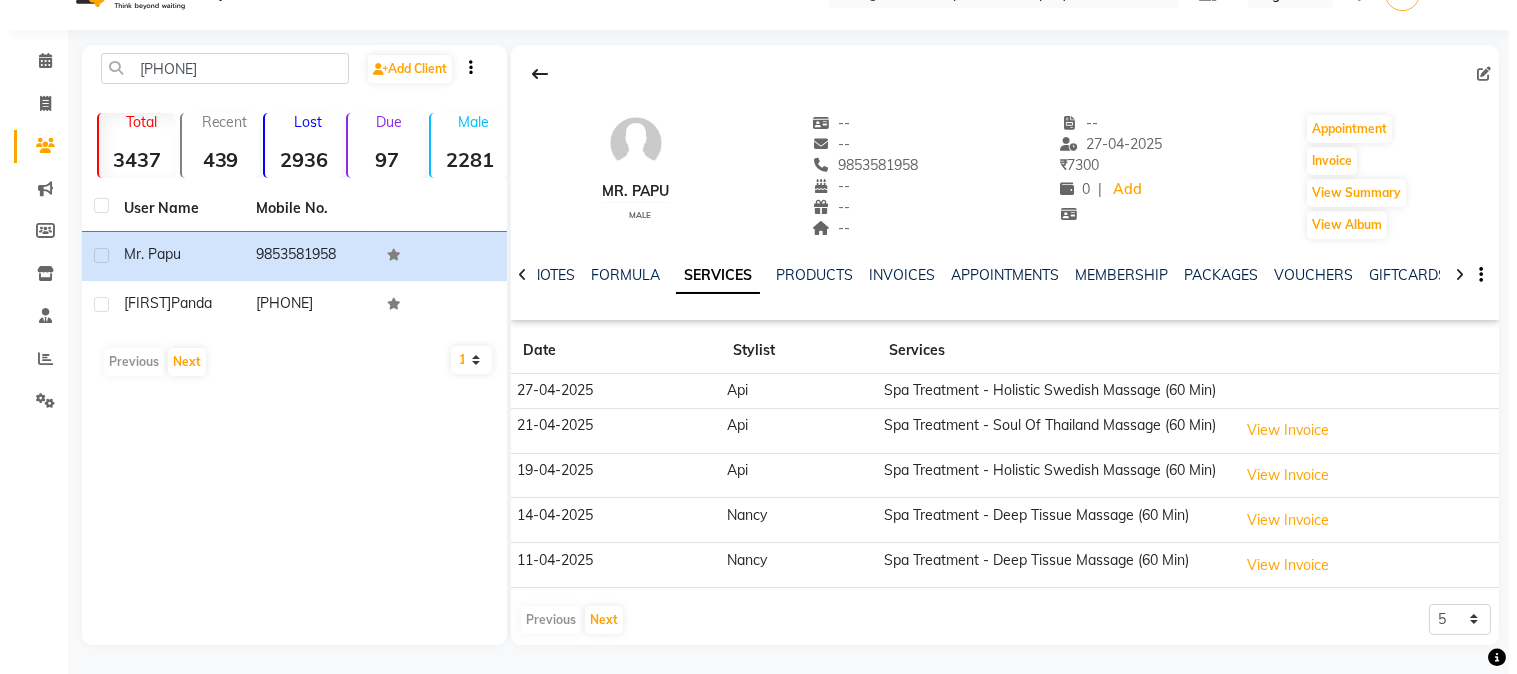 scroll, scrollTop: 43, scrollLeft: 0, axis: vertical 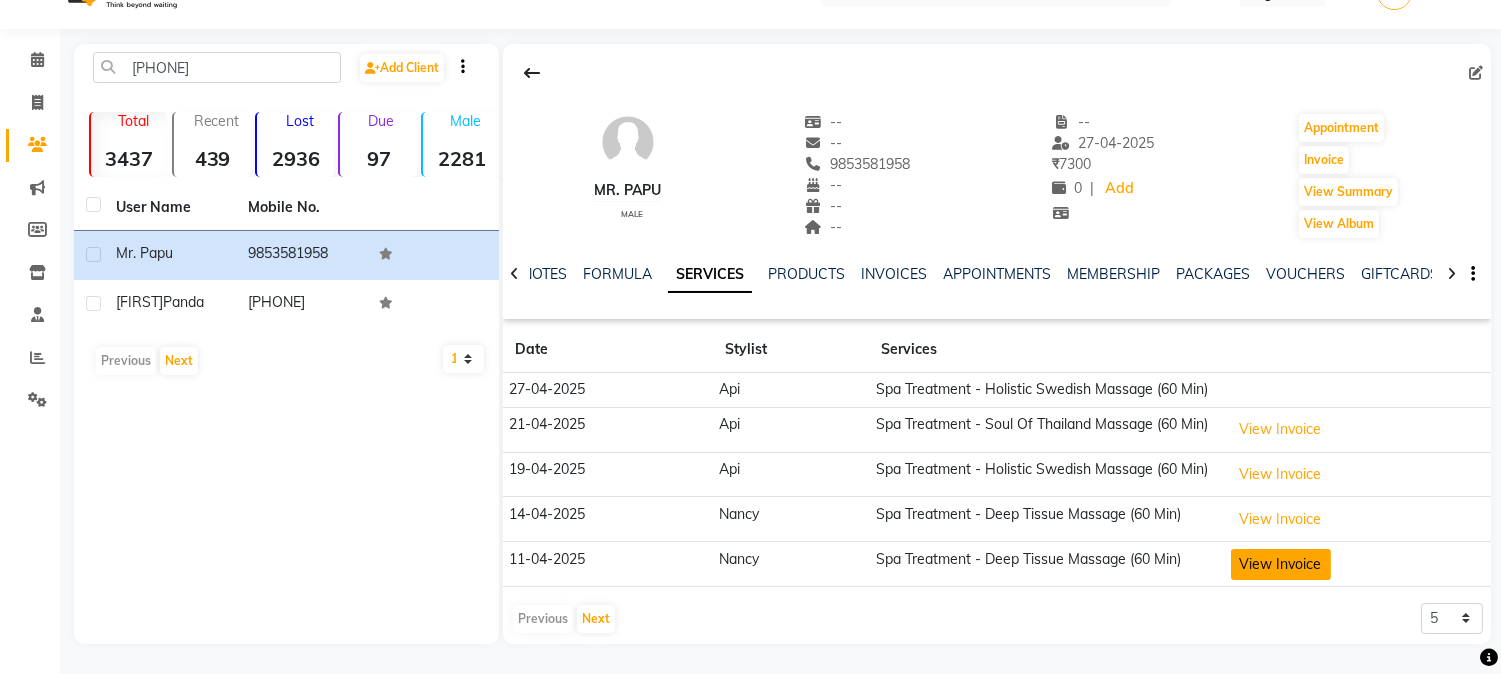 click on "View Invoice" 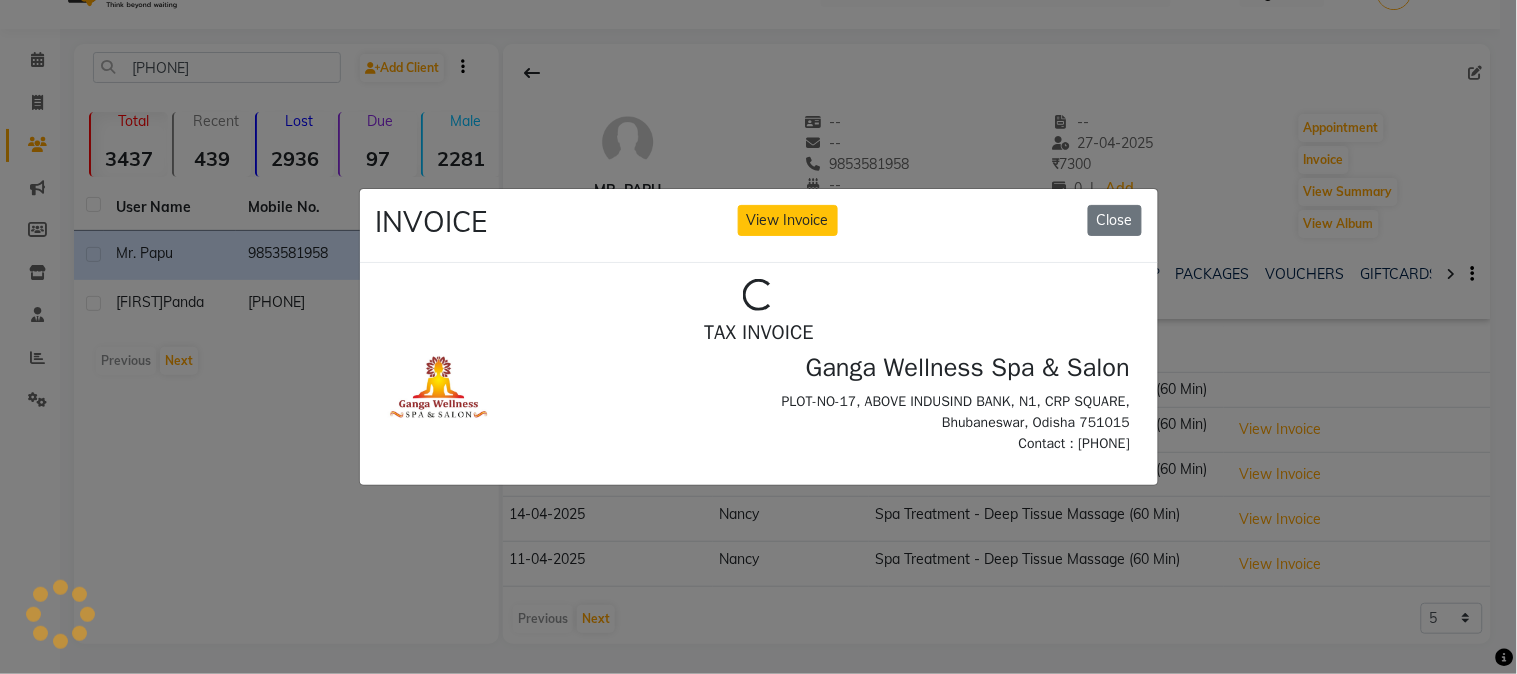 scroll, scrollTop: 0, scrollLeft: 0, axis: both 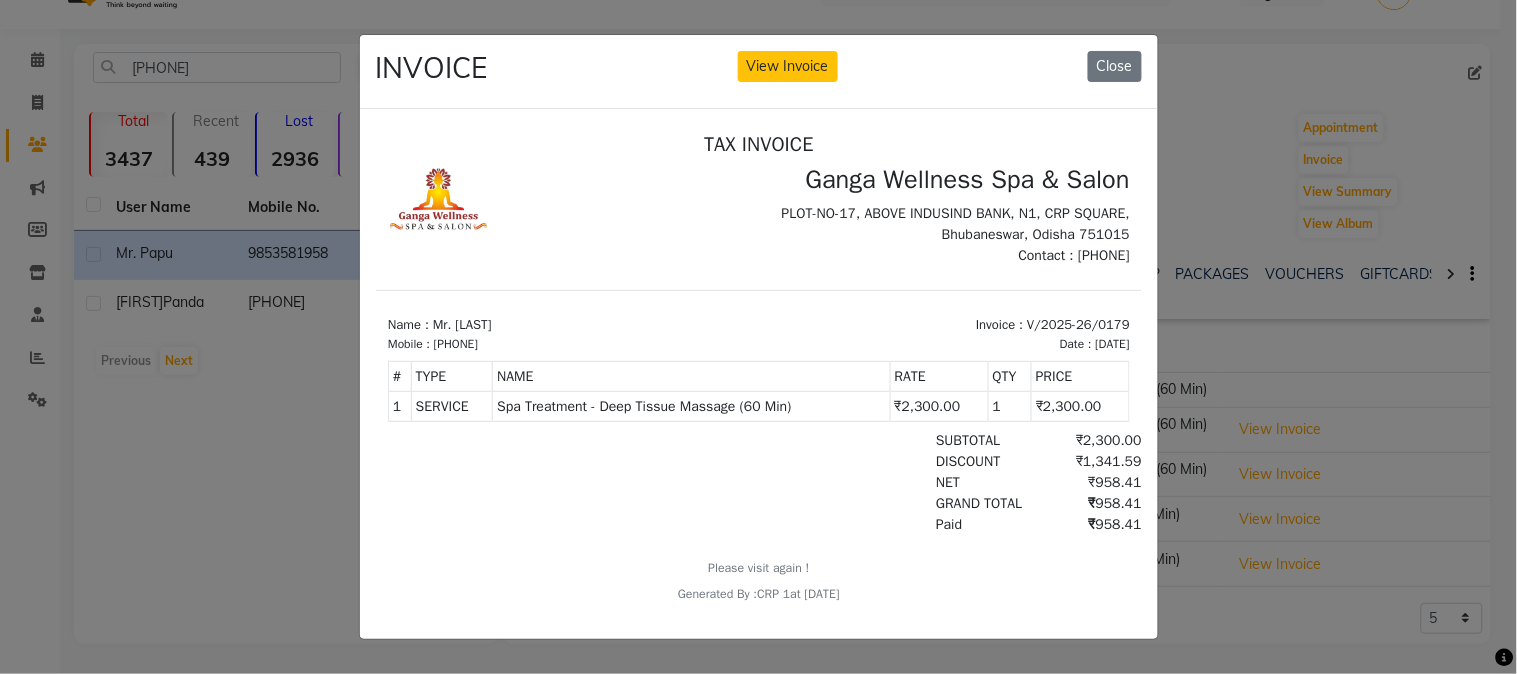 click on "INVOICE View Invoice Close" 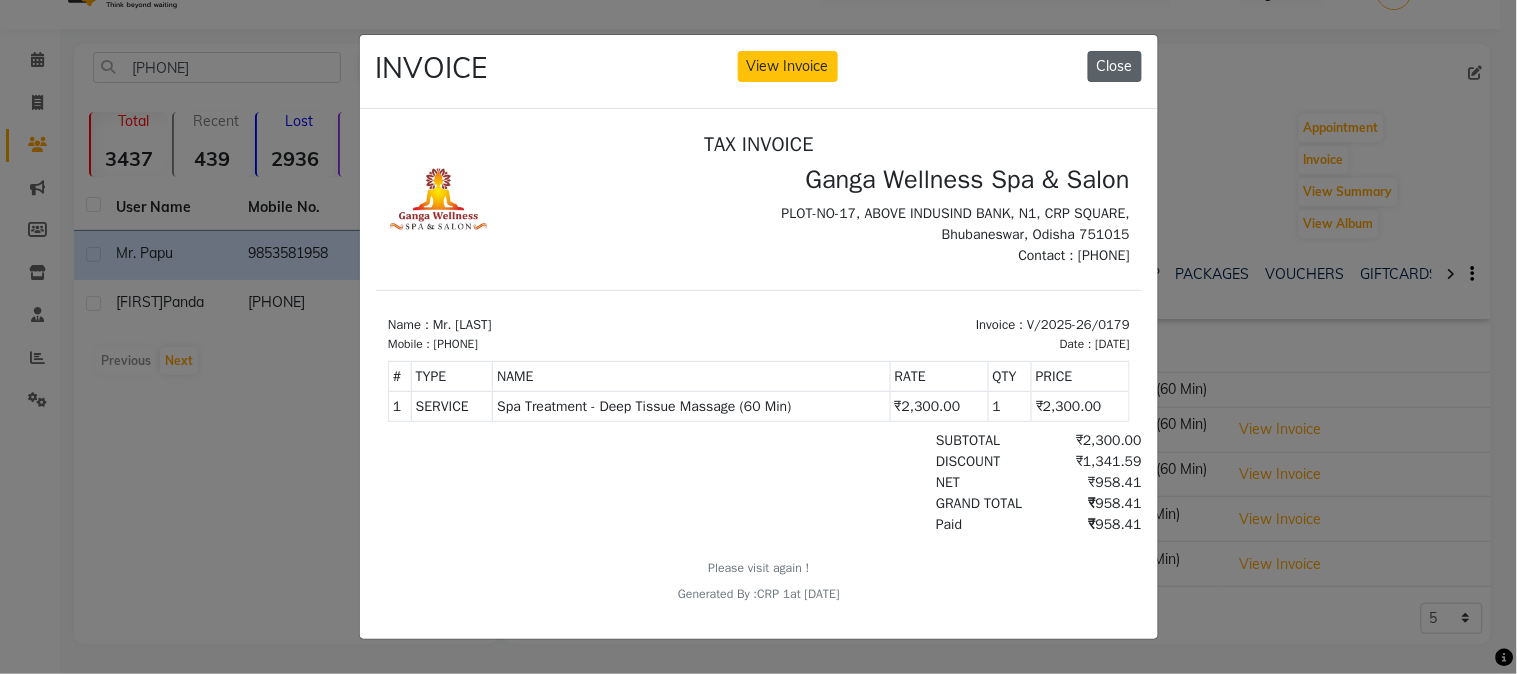 click on "Close" 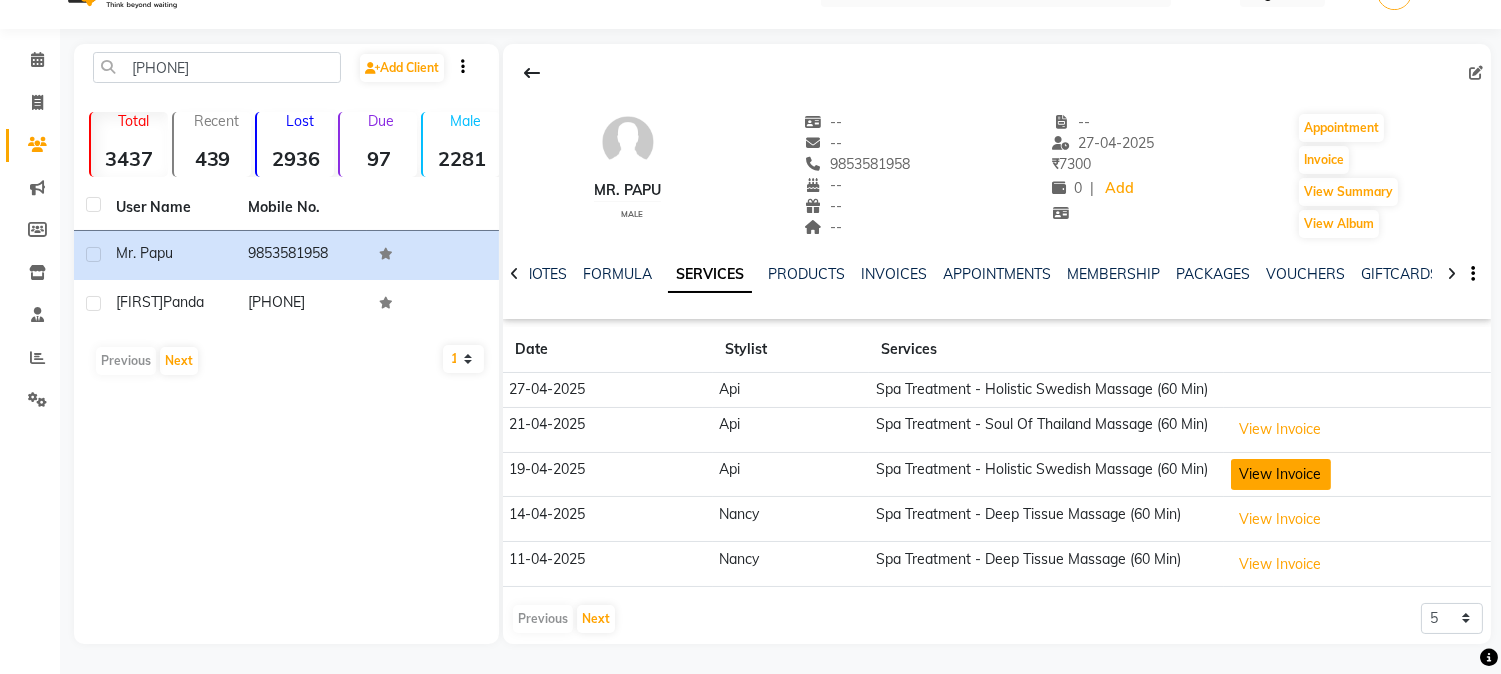 click on "View Invoice" 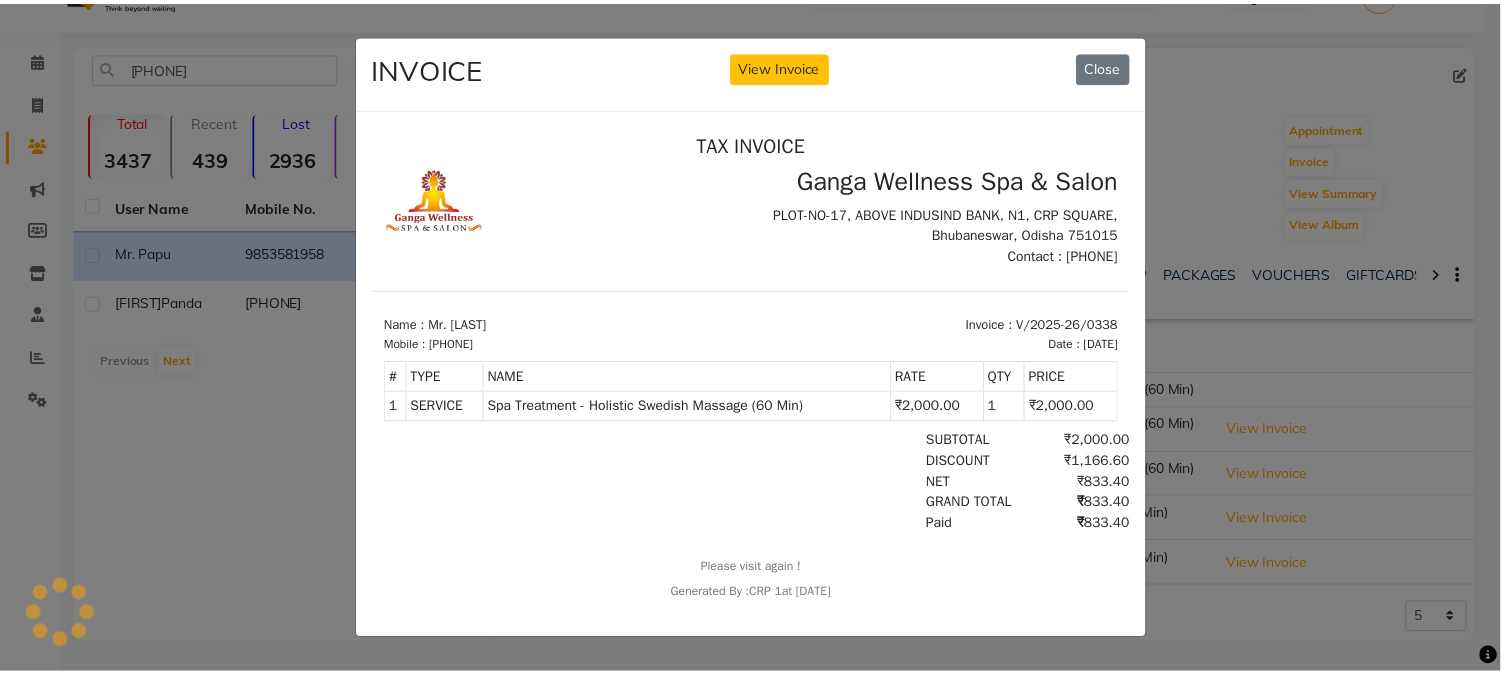 scroll, scrollTop: 0, scrollLeft: 0, axis: both 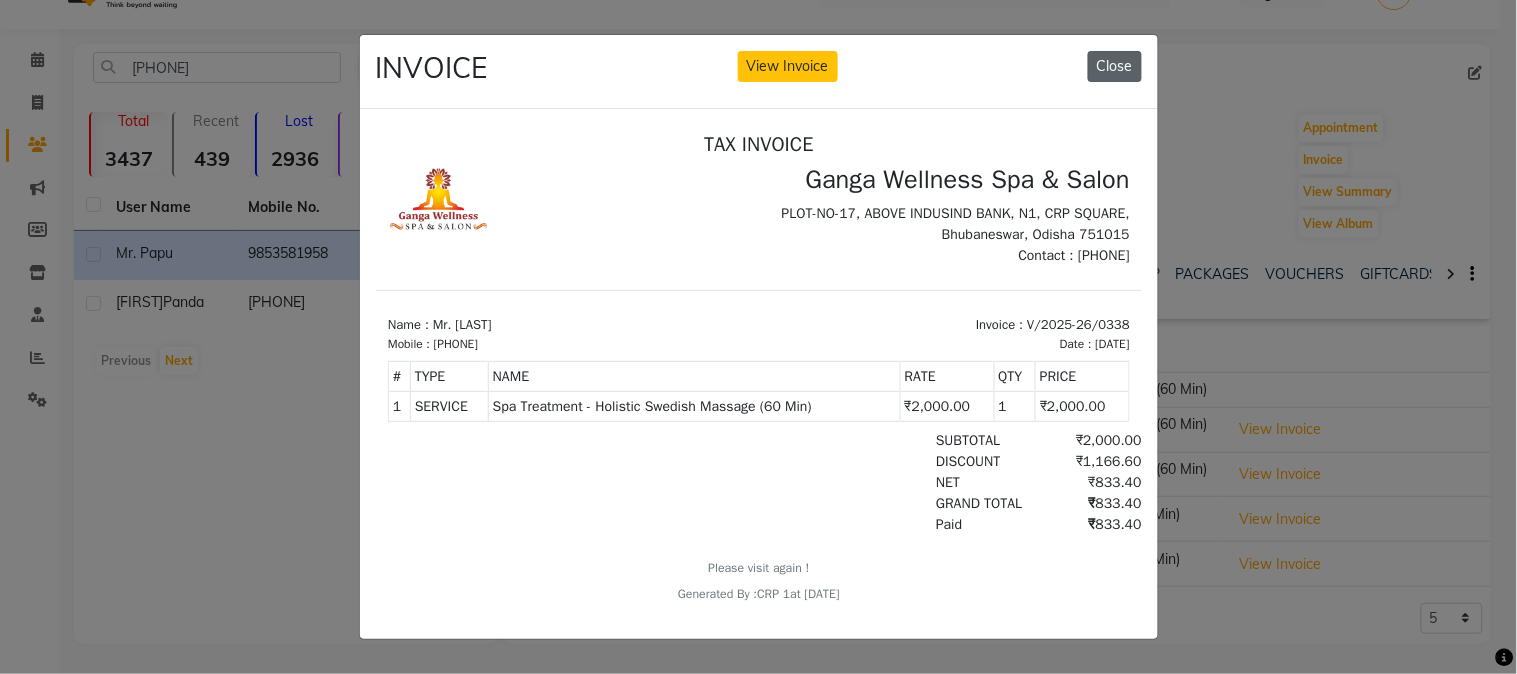 click on "Close" 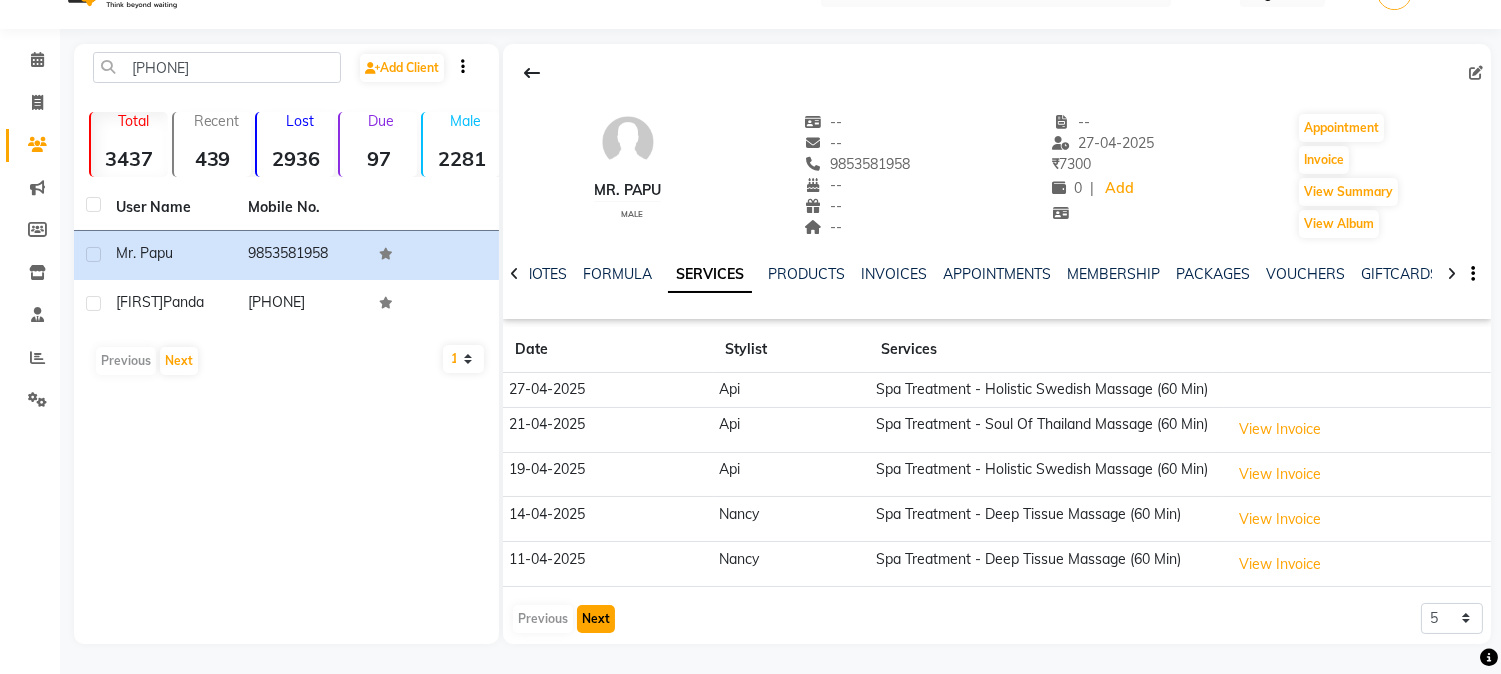 click on "Next" 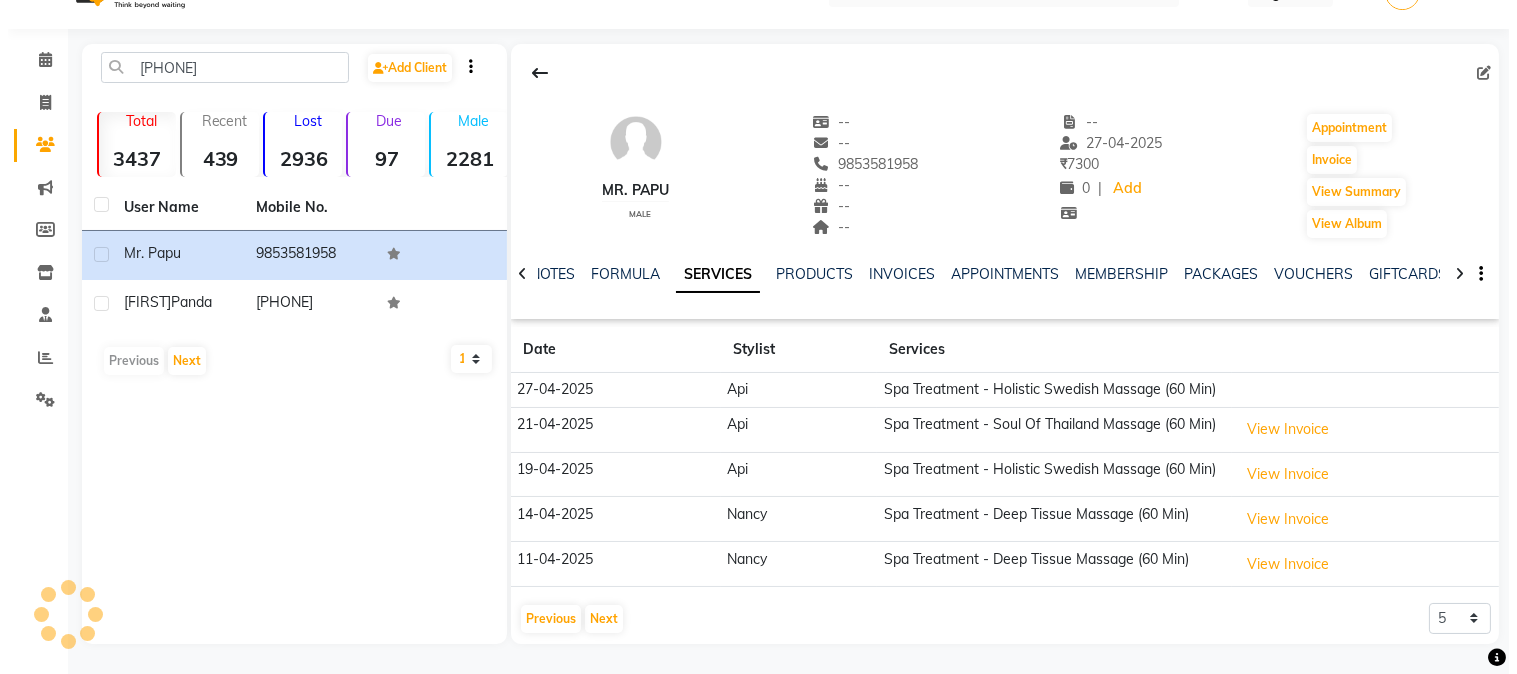 scroll, scrollTop: 42, scrollLeft: 0, axis: vertical 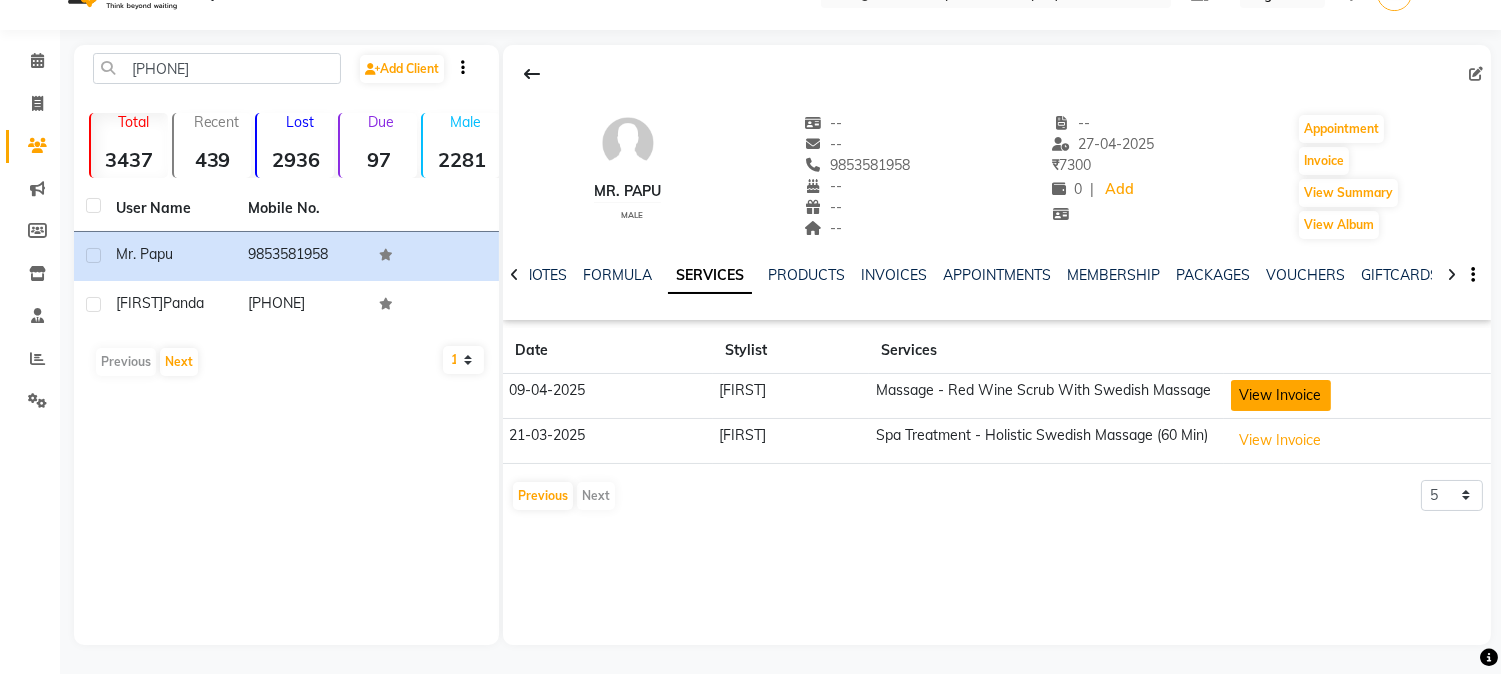 click on "View Invoice" 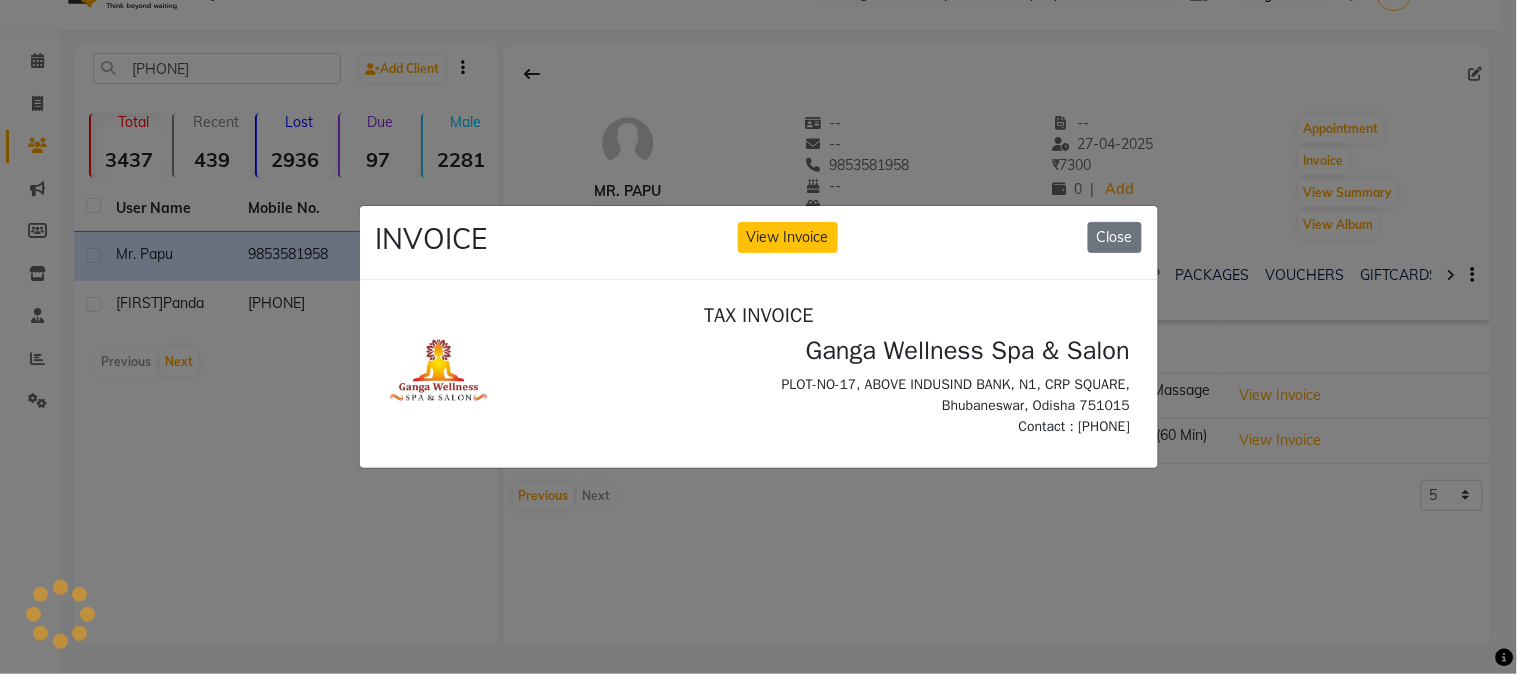 scroll, scrollTop: 0, scrollLeft: 0, axis: both 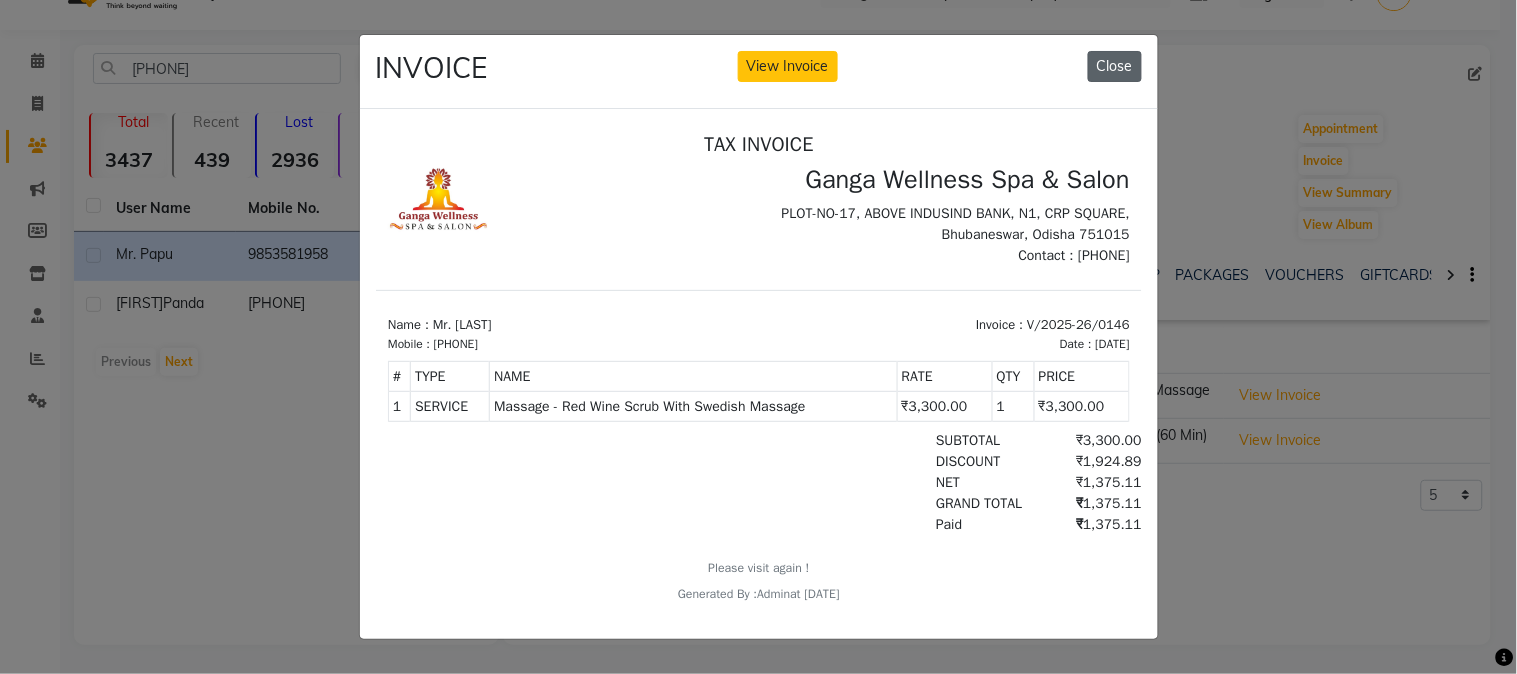 click on "Close" 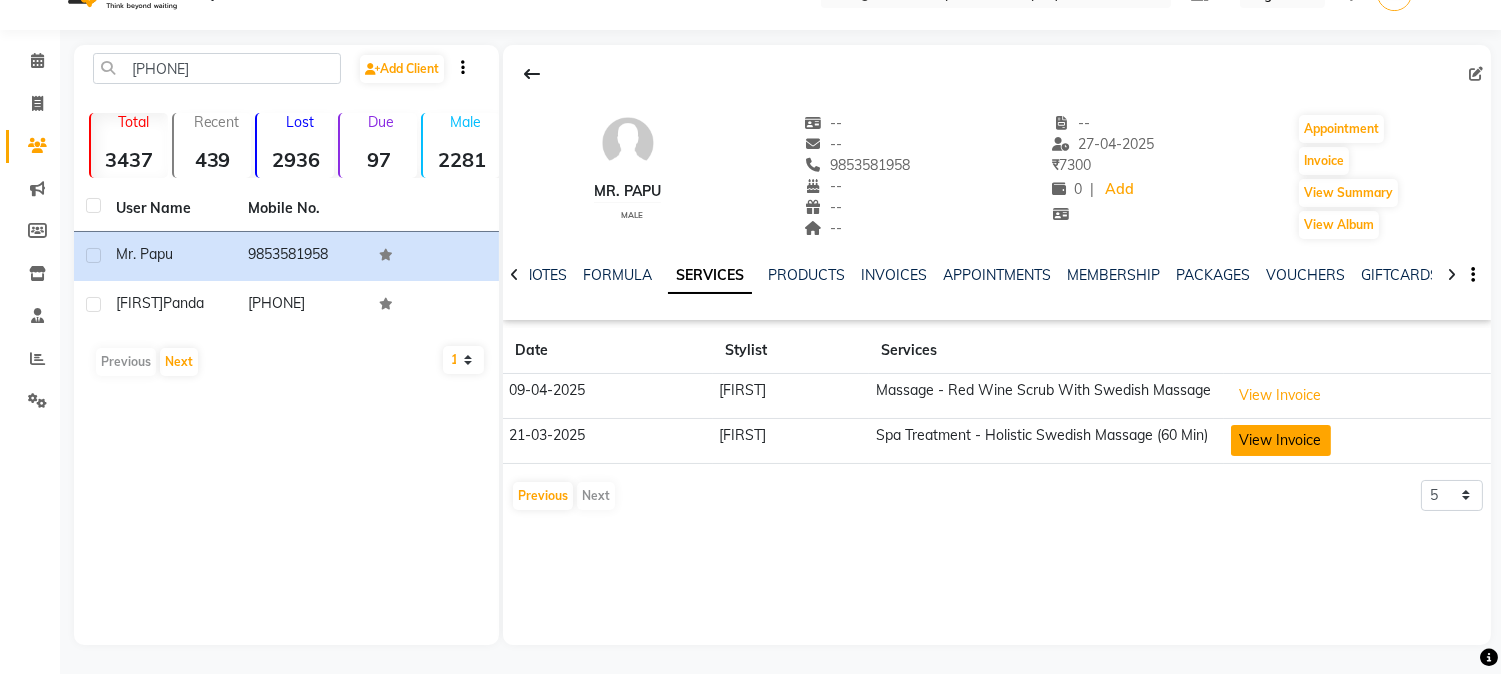 click on "View Invoice" 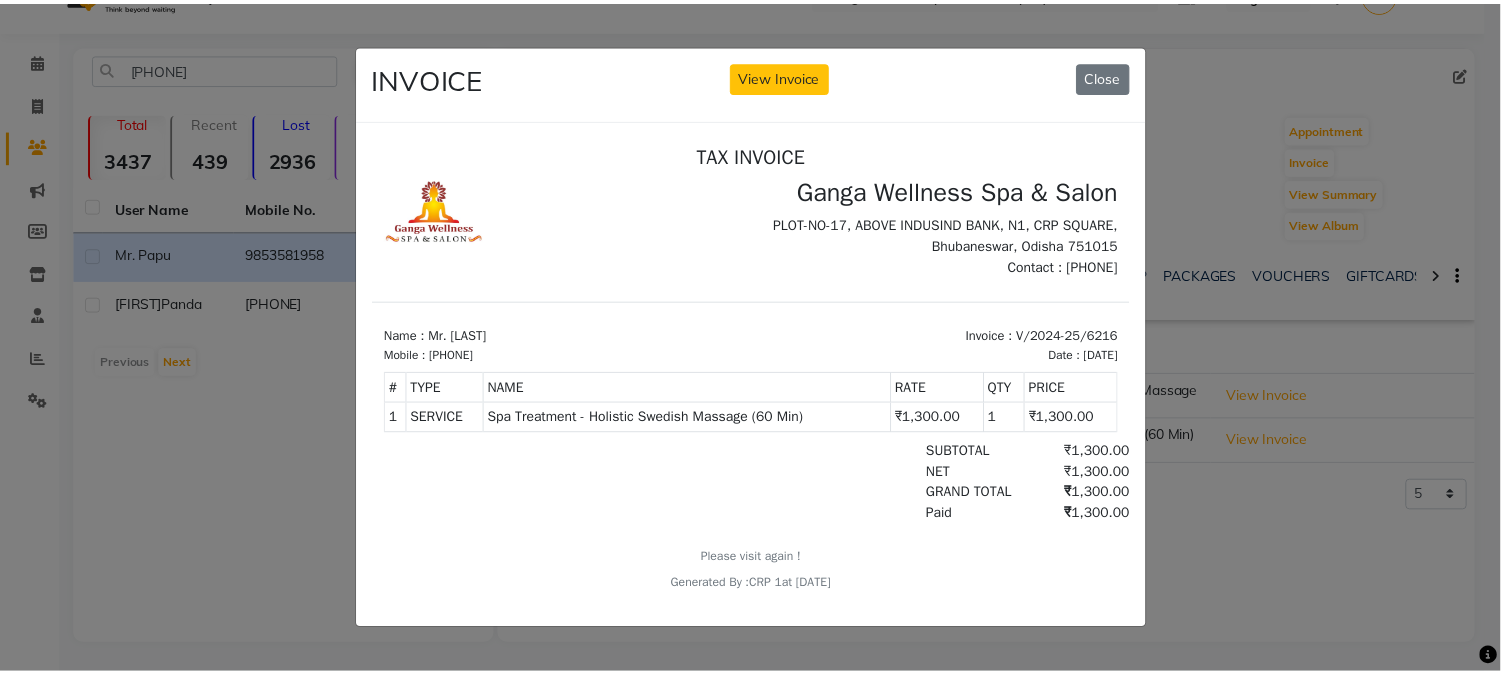 scroll, scrollTop: 15, scrollLeft: 0, axis: vertical 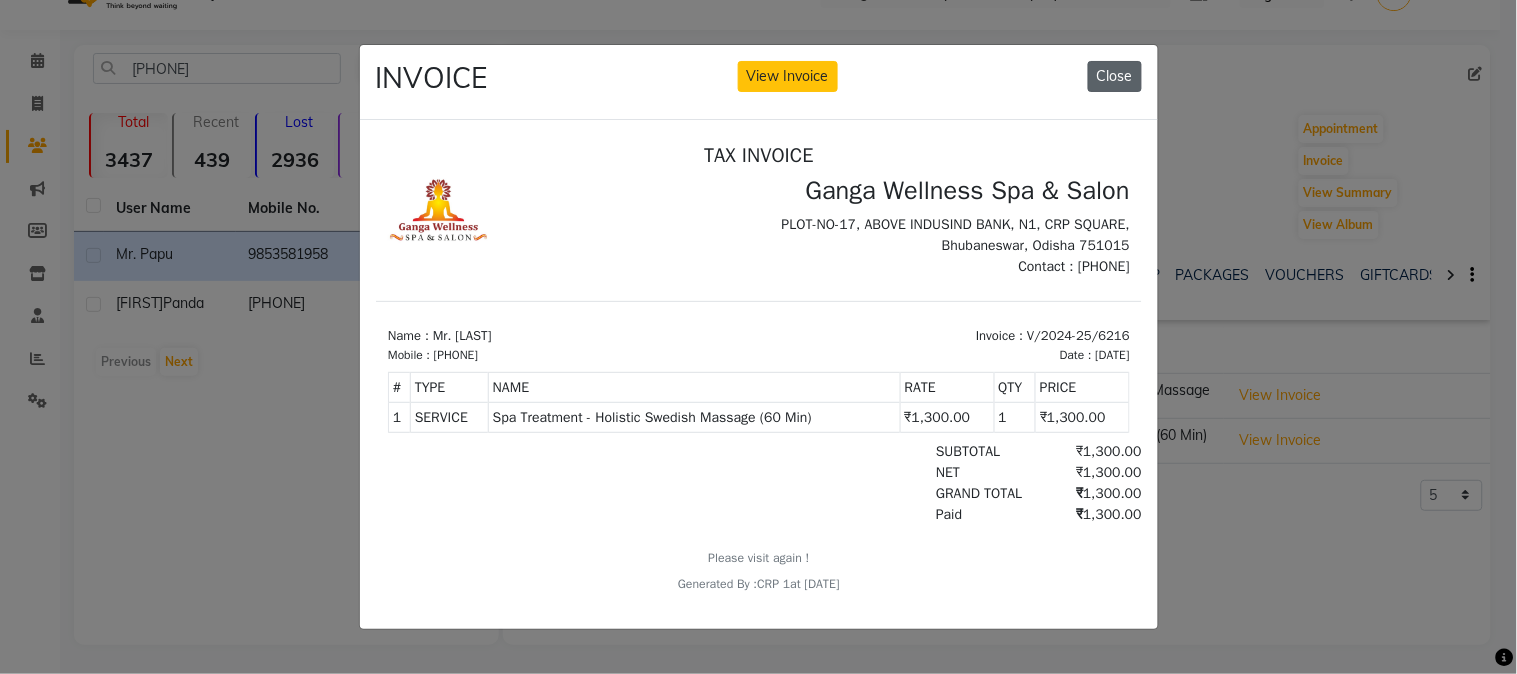 click on "Close" 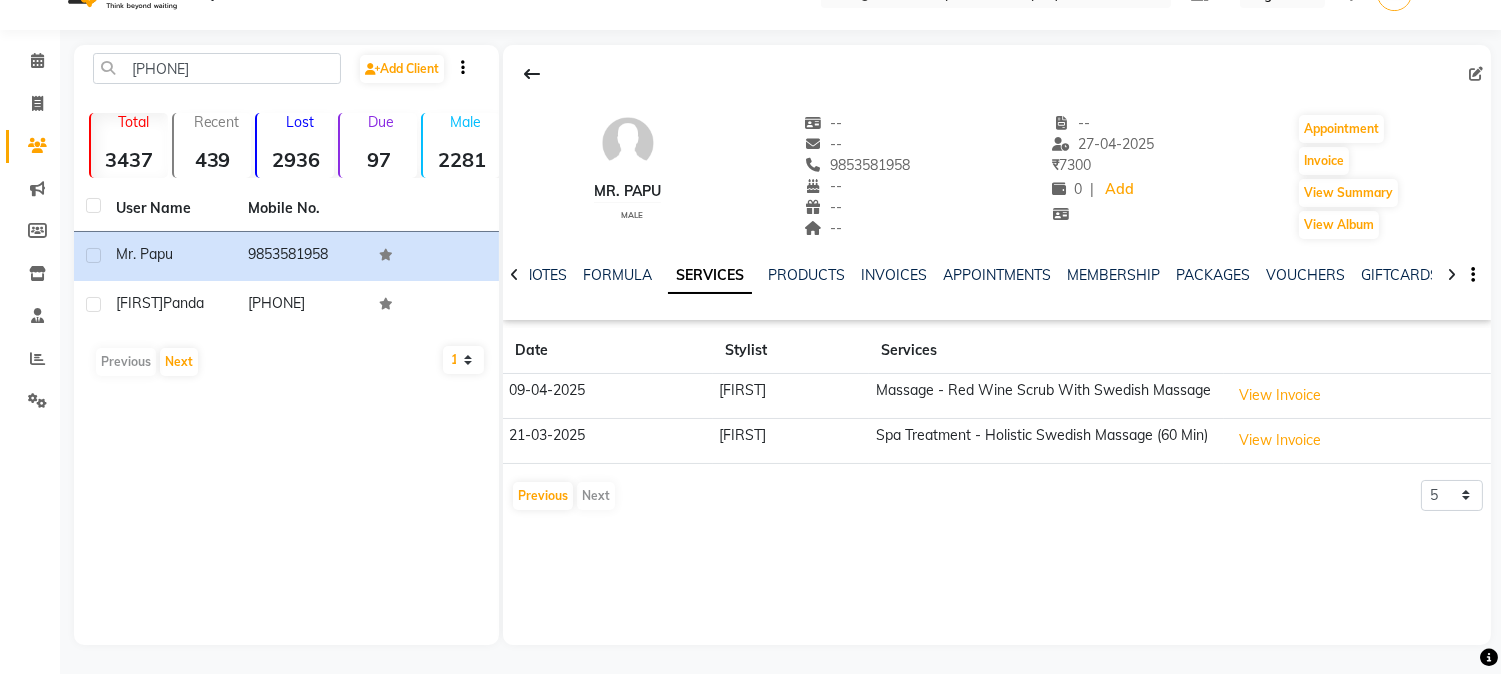 click on "Mr. papu    male  --   --   9853581958  --  --  --  -- 27-04-2025 ₹    7300 0 |  Add   Appointment   Invoice  View Summary  View Album  NOTES FORMULA SERVICES PRODUCTS INVOICES APPOINTMENTS MEMBERSHIP PACKAGES VOUCHERS GIFTCARDS POINTS FORMS FAMILY CARDS WALLET Date Stylist Services 09-04-2025 Swopna Massage - Red Wine Scrub With Swedish Massage  View Invoice  21-03-2025 Swopna Spa Treatment - Holistic Swedish Massage (60 Min)  View Invoice   Previous   Next  5 10 50 100 500" 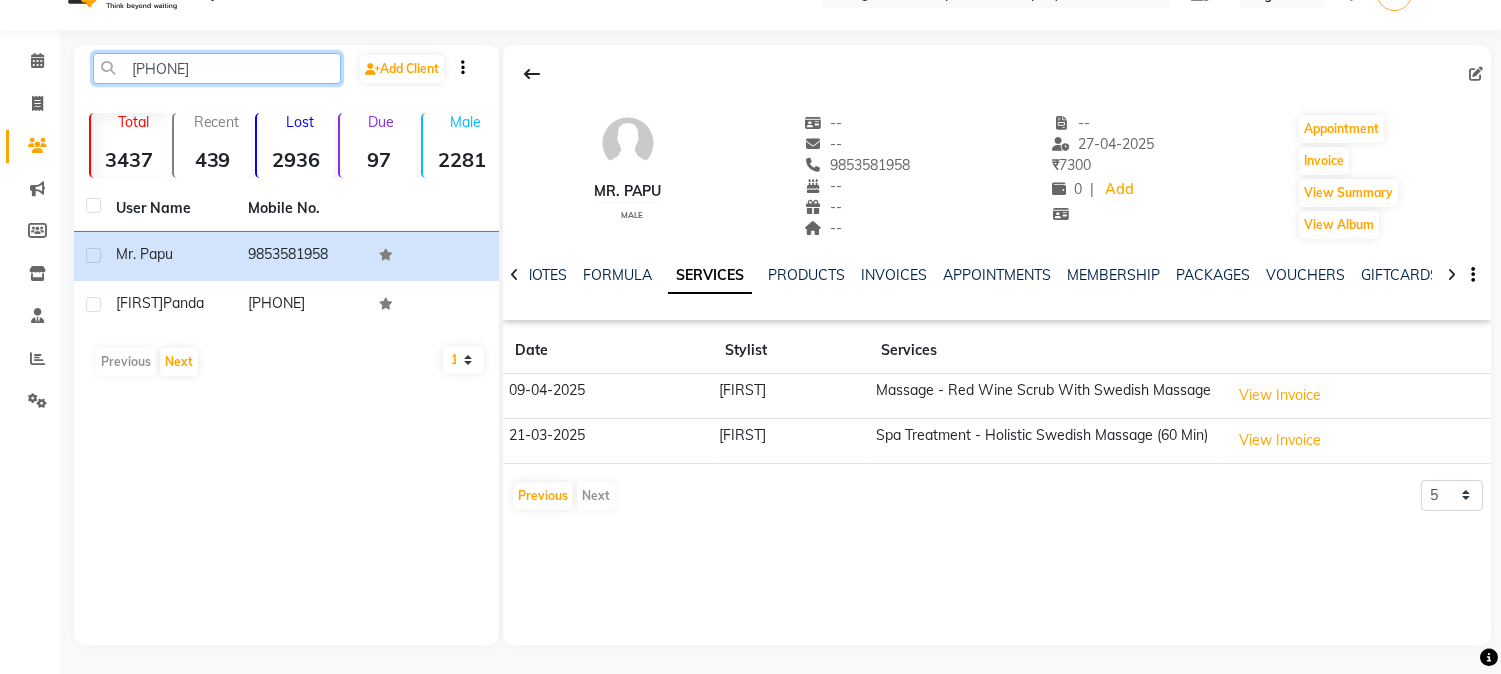 drag, startPoint x: 228, startPoint y: 57, endPoint x: 222, endPoint y: 71, distance: 15.231546 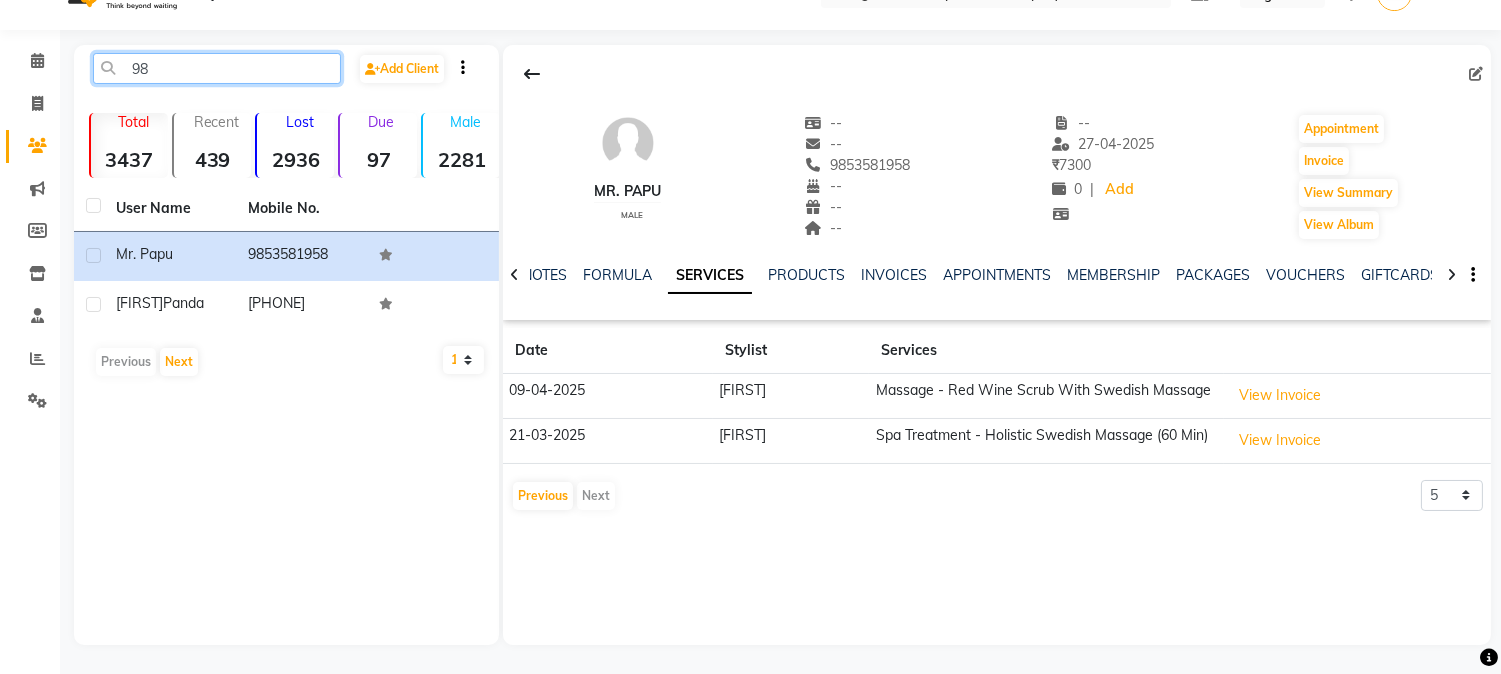 type on "9" 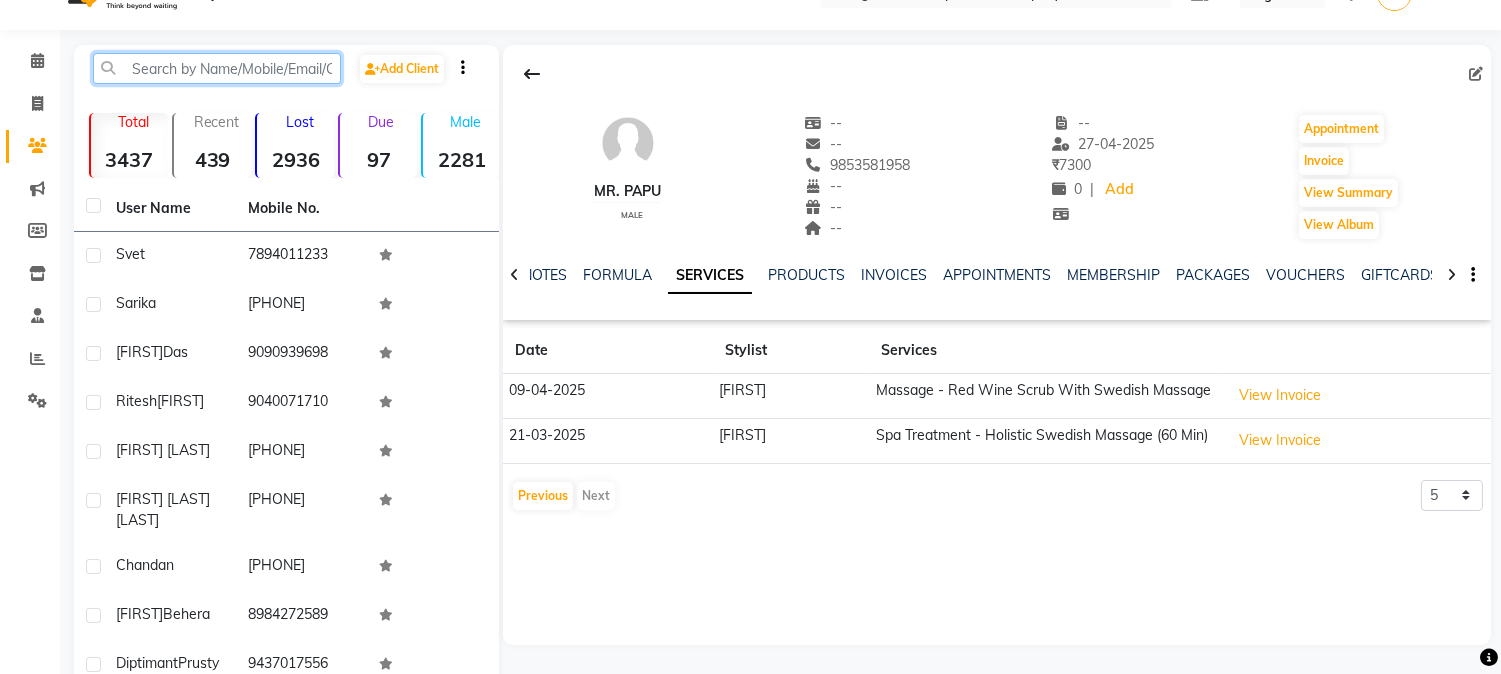 type 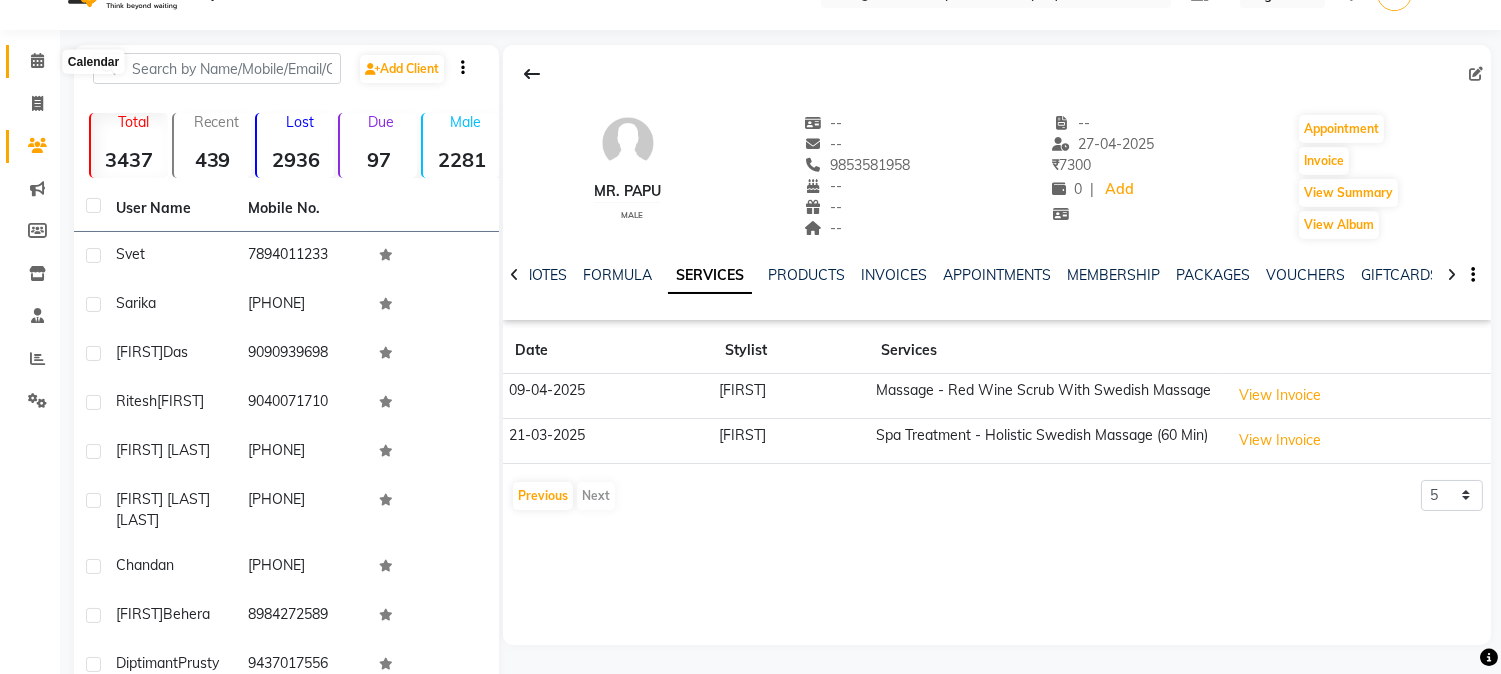 drag, startPoint x: 51, startPoint y: 57, endPoint x: 18, endPoint y: 118, distance: 69.354164 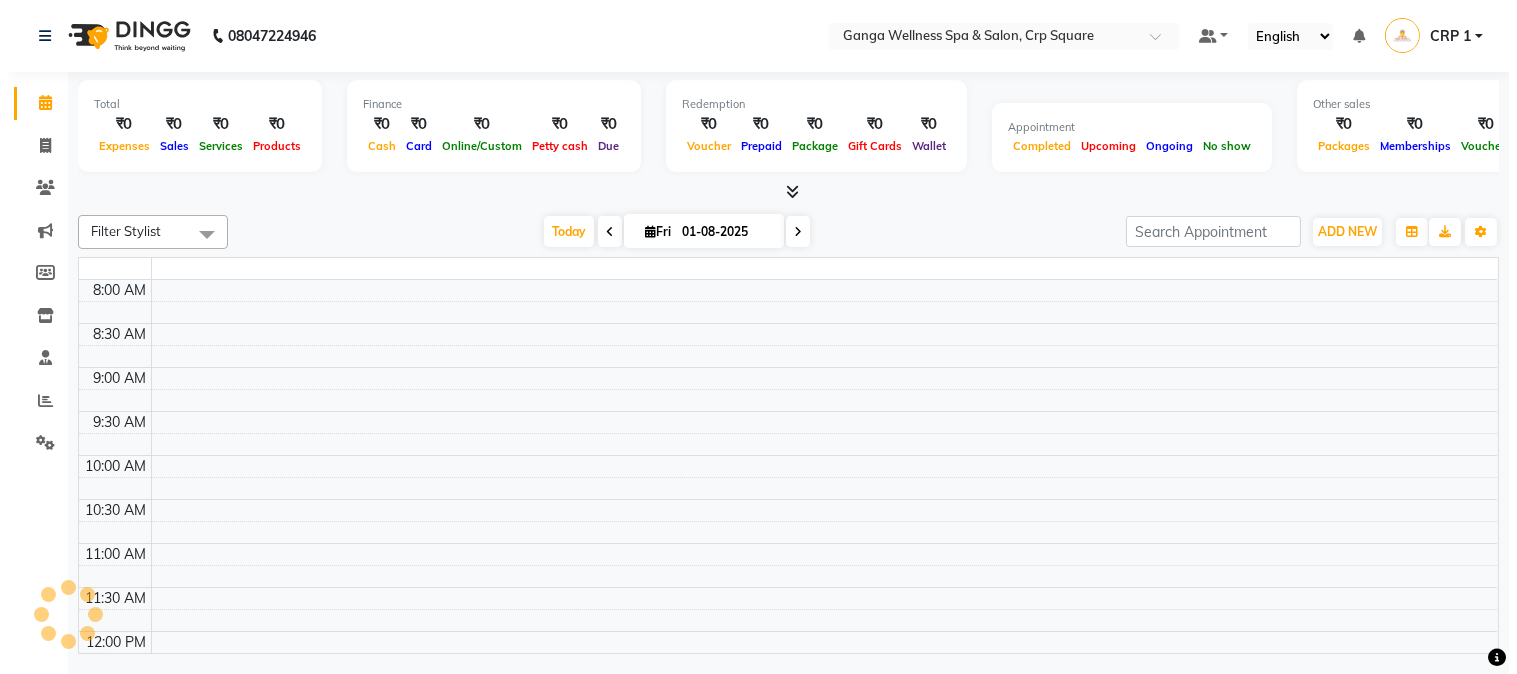 scroll, scrollTop: 0, scrollLeft: 0, axis: both 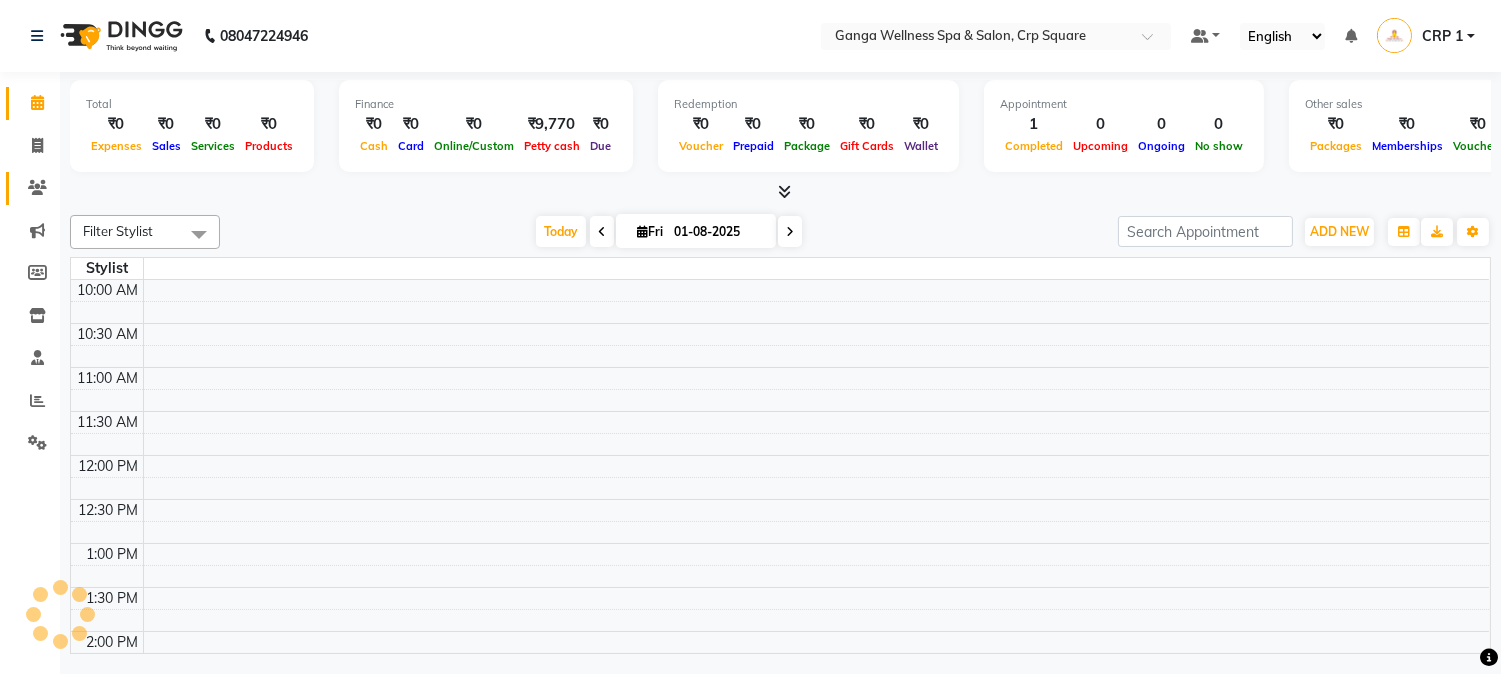 click on "Clients" 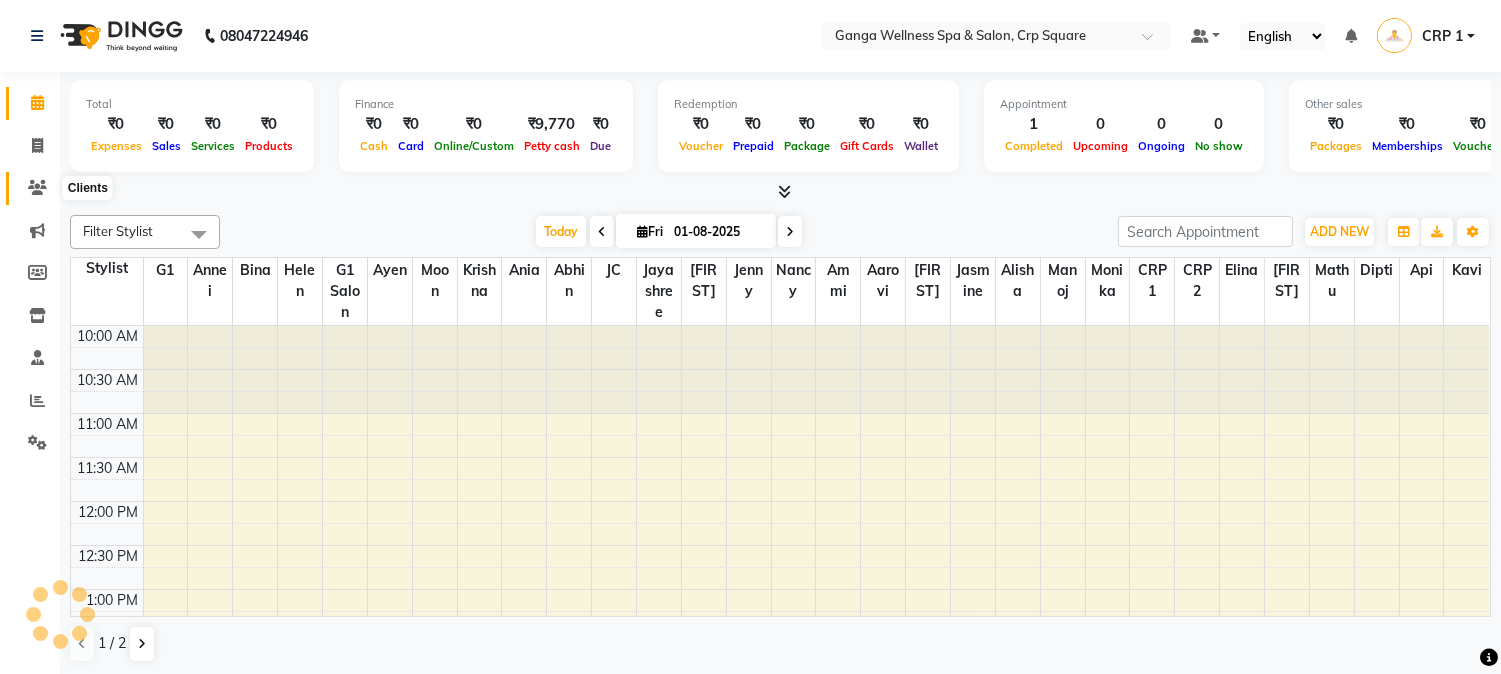 scroll, scrollTop: 0, scrollLeft: 0, axis: both 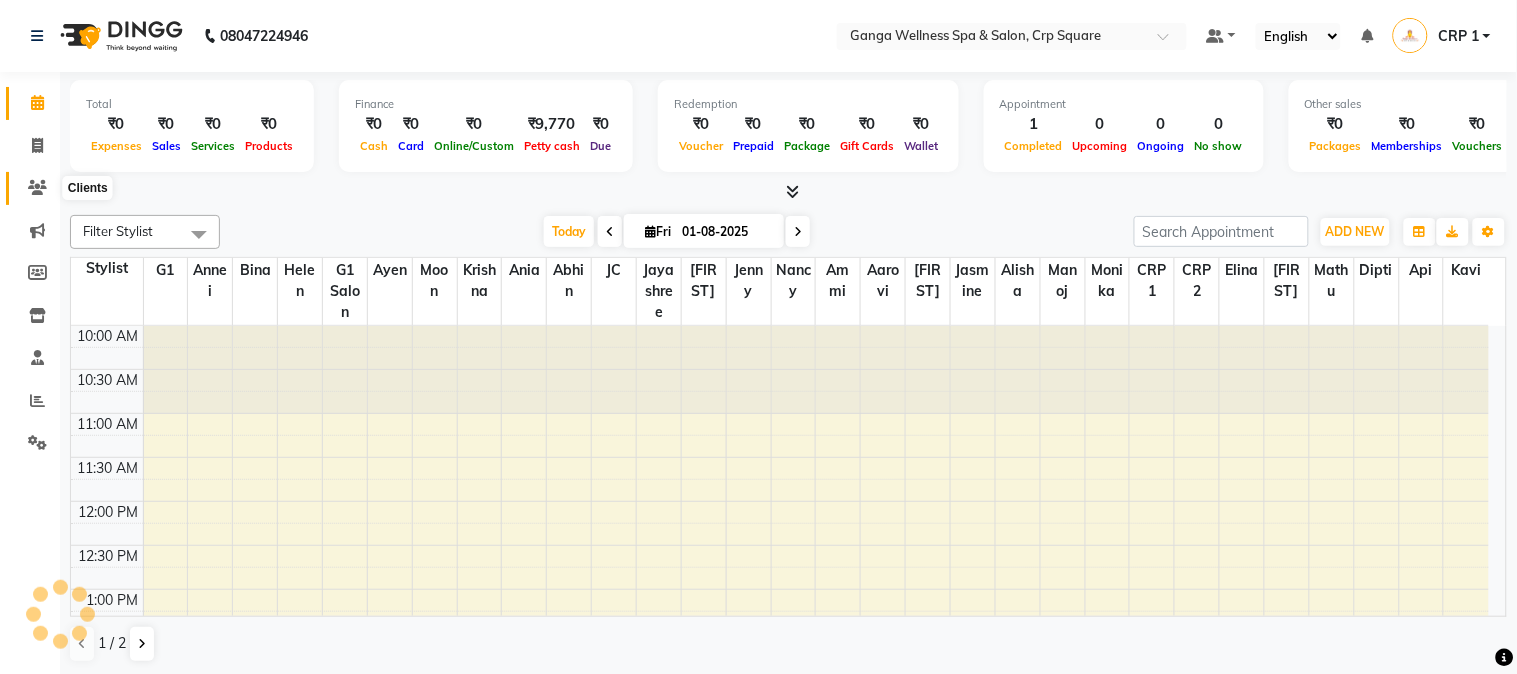 click 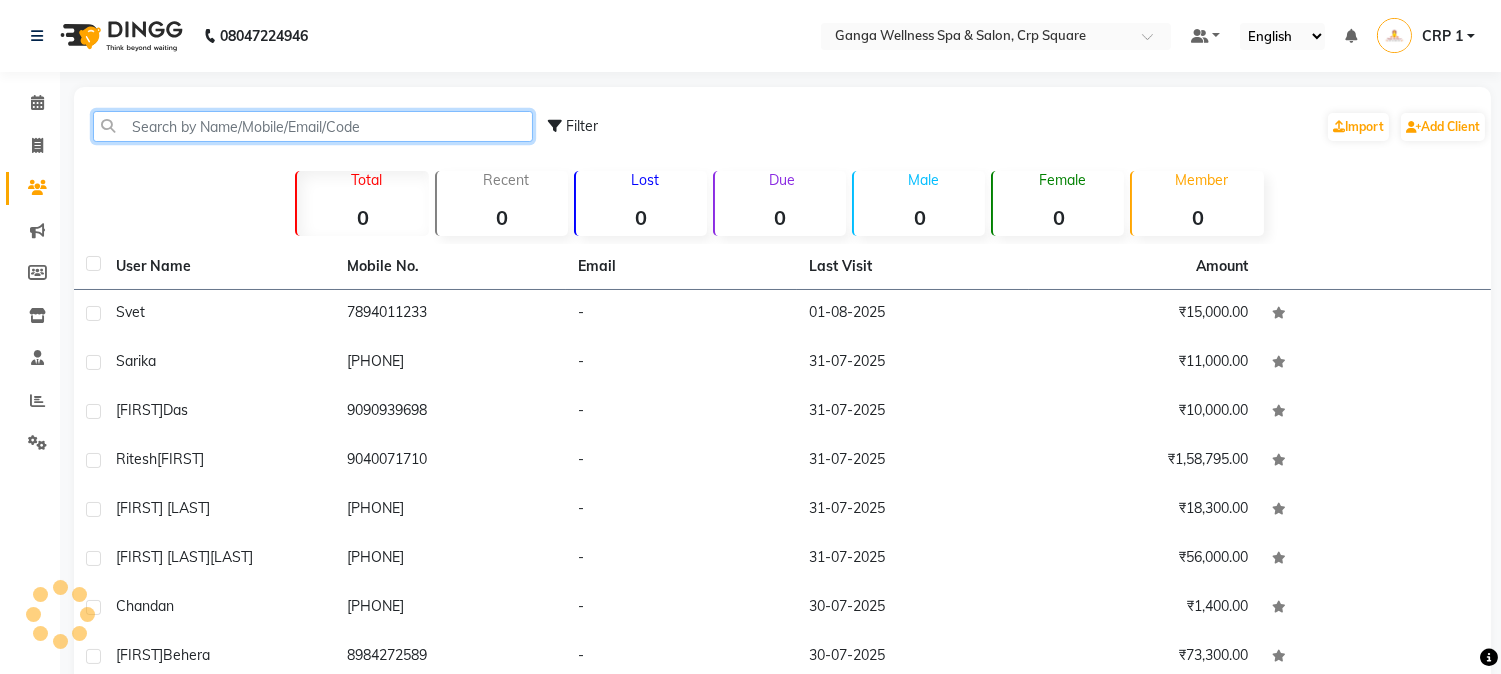 click 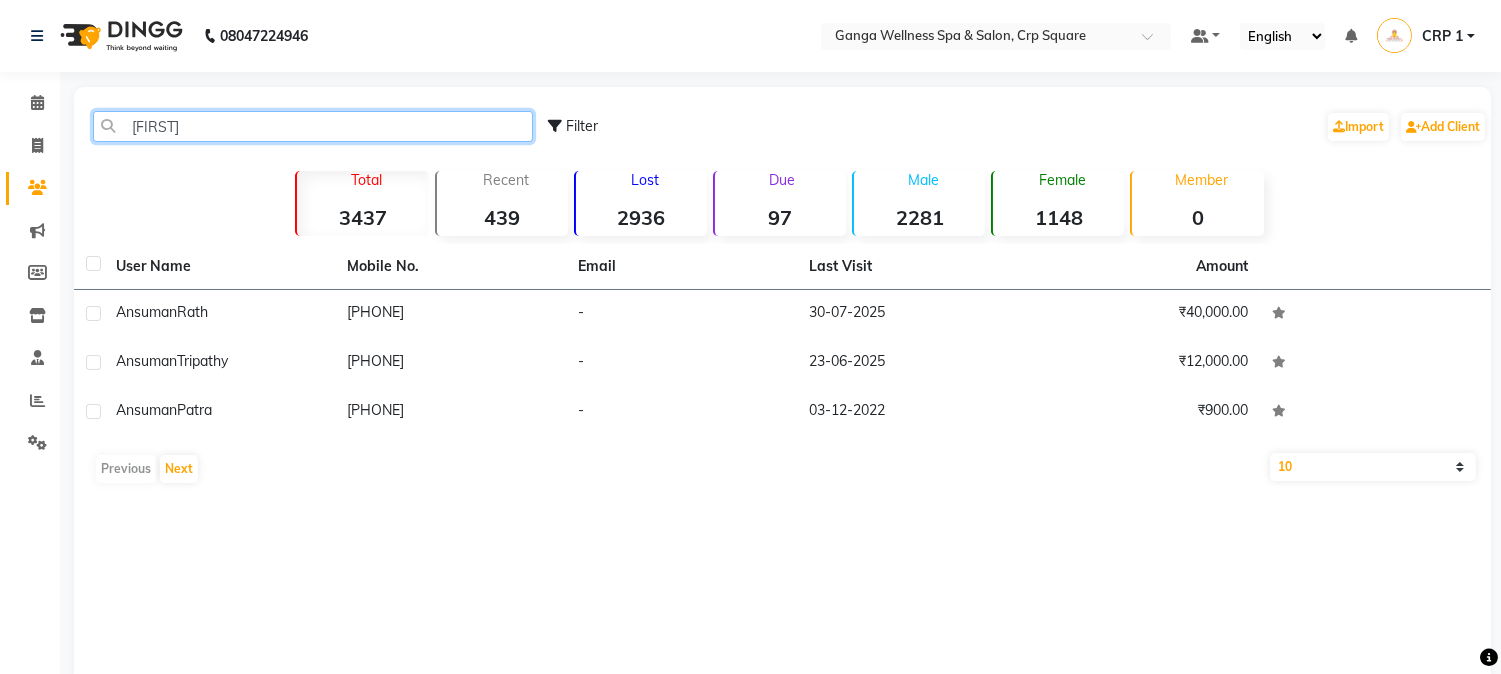 click on "ansum" 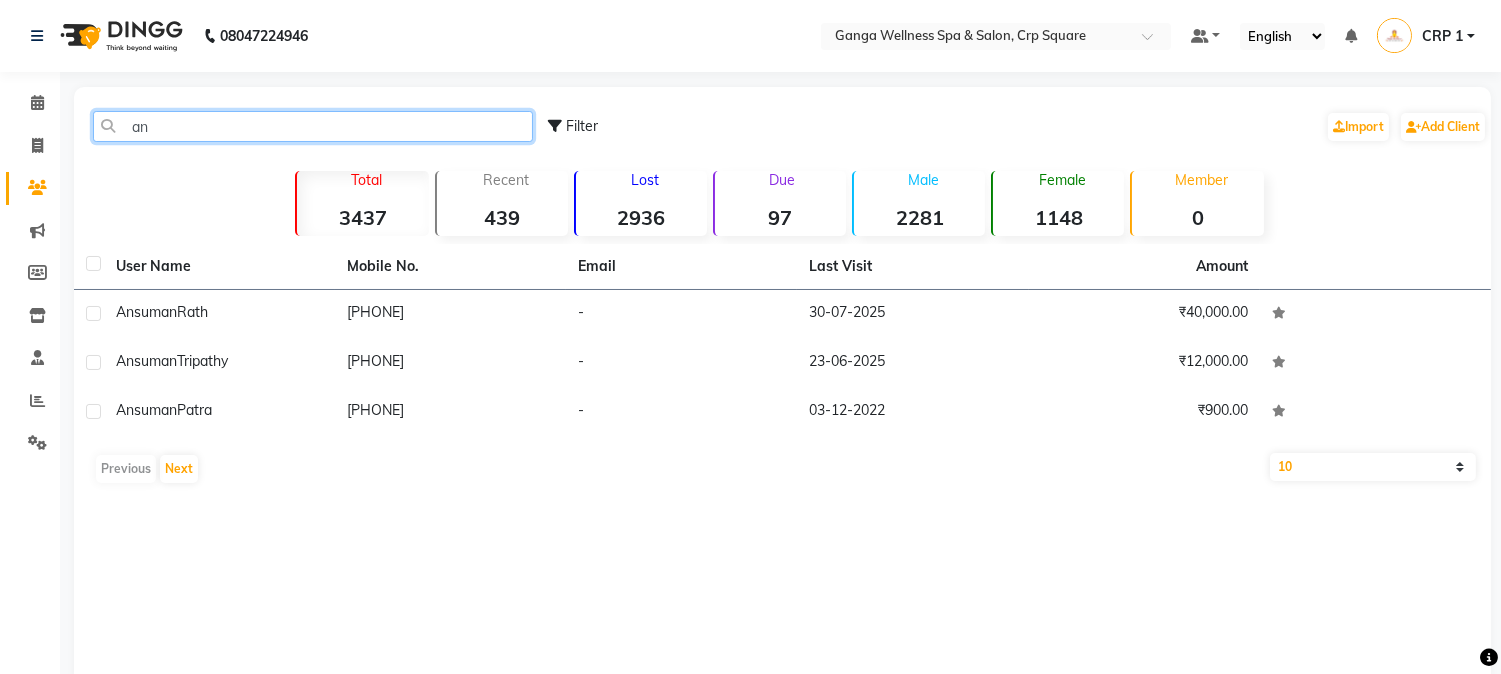 type on "a" 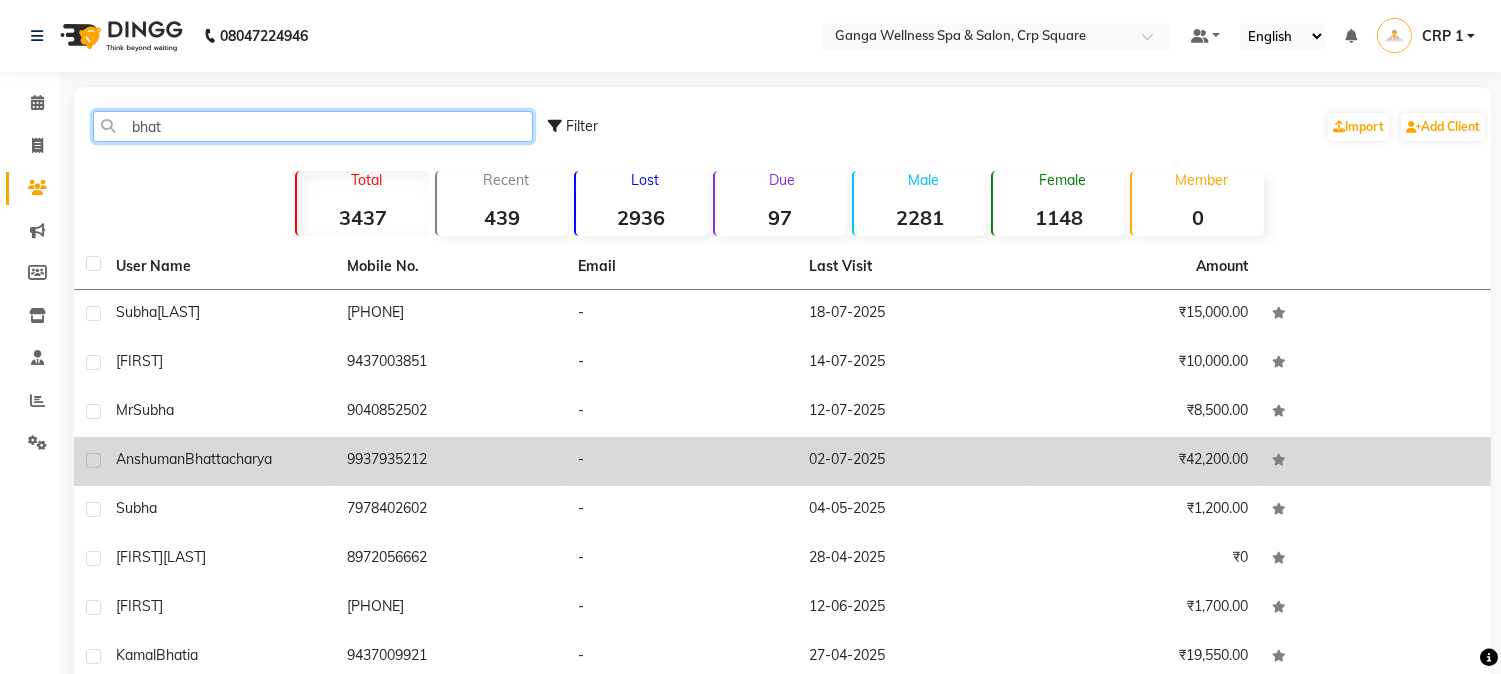 type on "bhat" 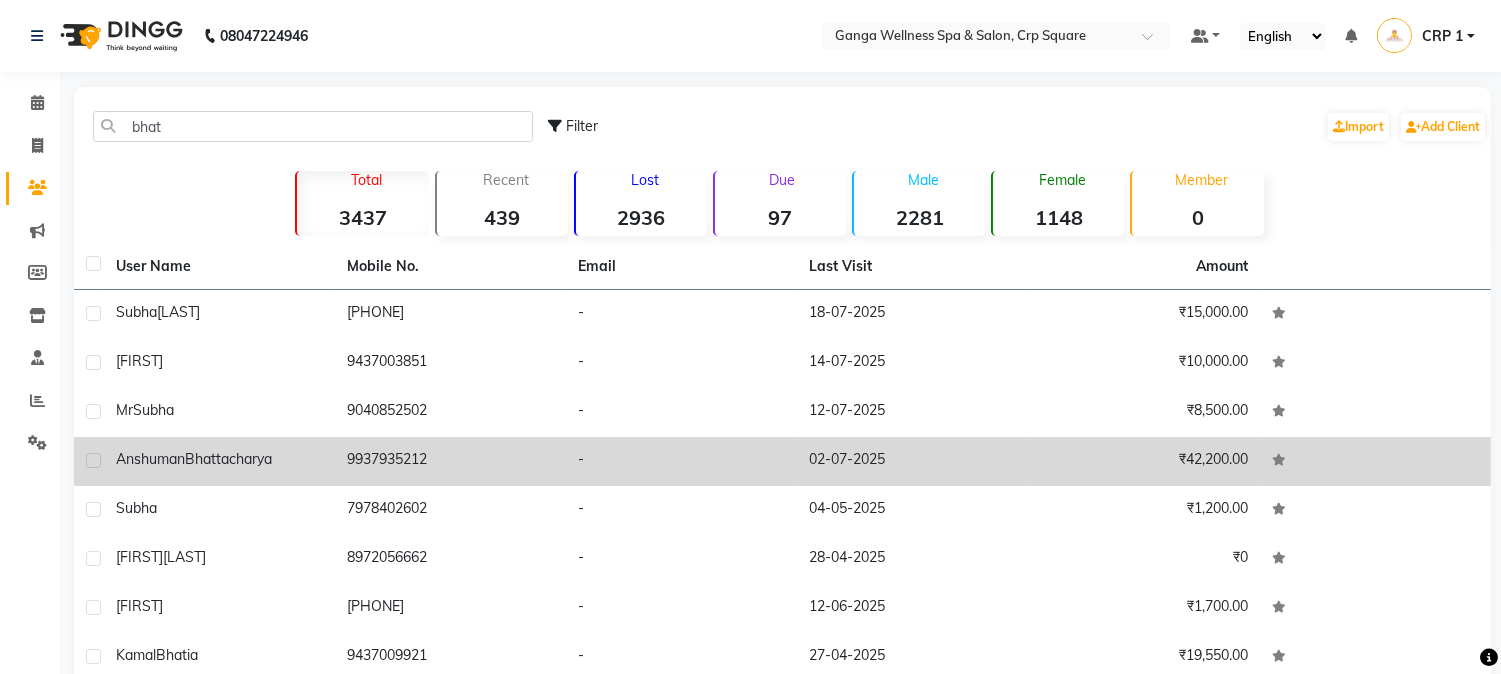 click on "9937935212" 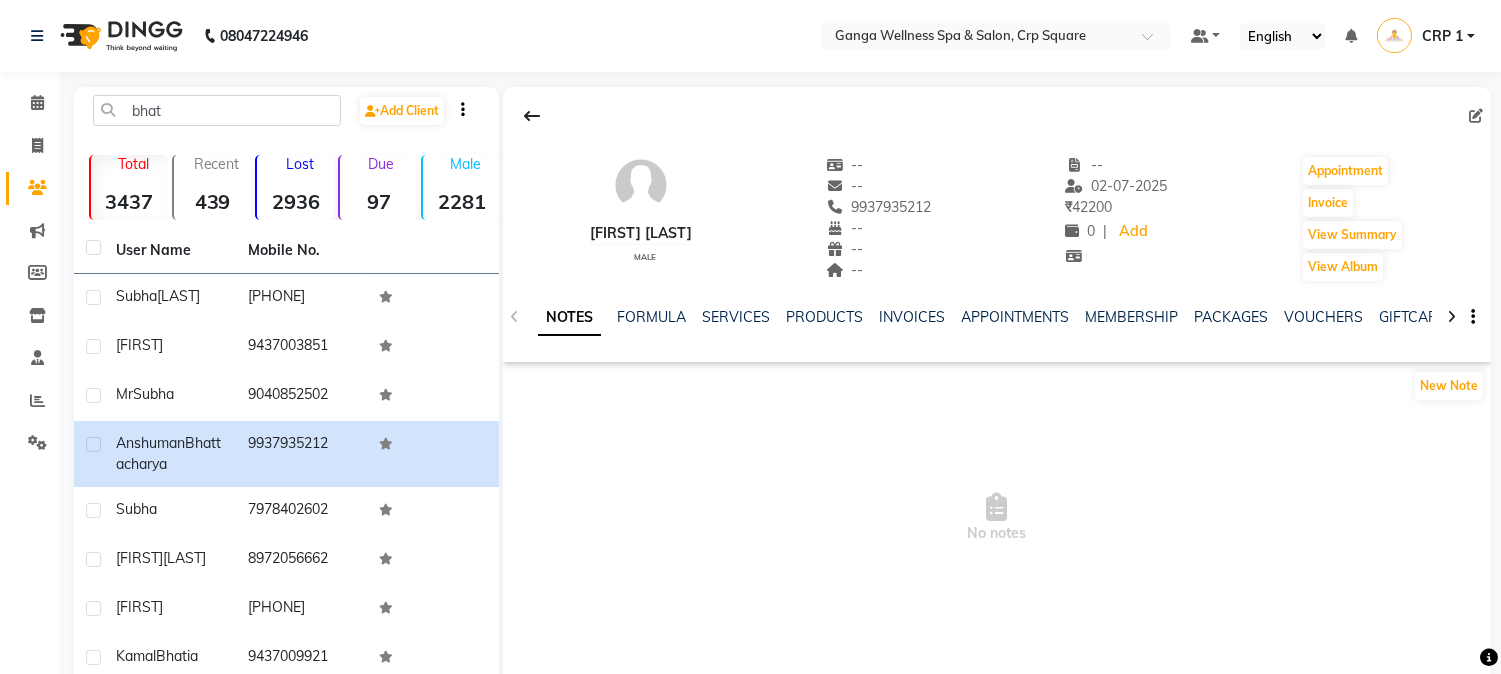click on "SERVICES" 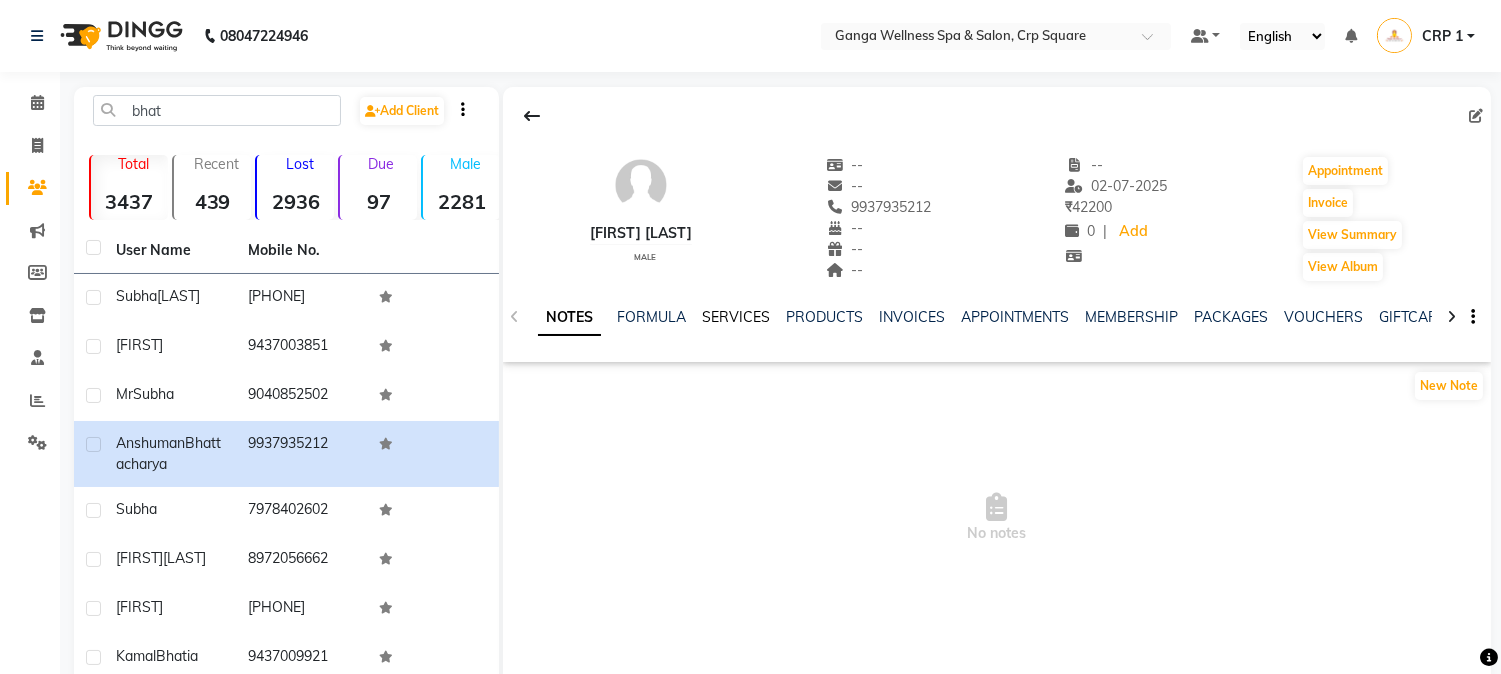 click on "SERVICES" 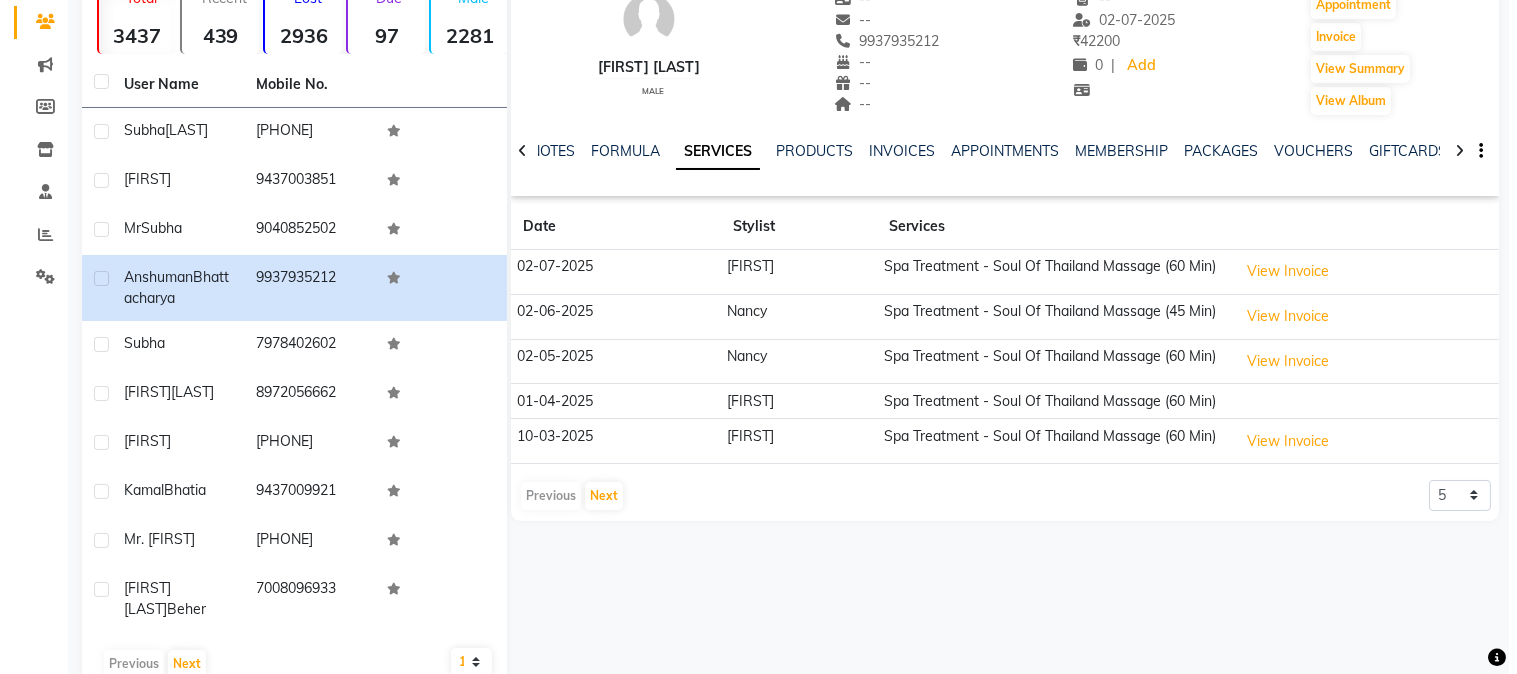 scroll, scrollTop: 208, scrollLeft: 0, axis: vertical 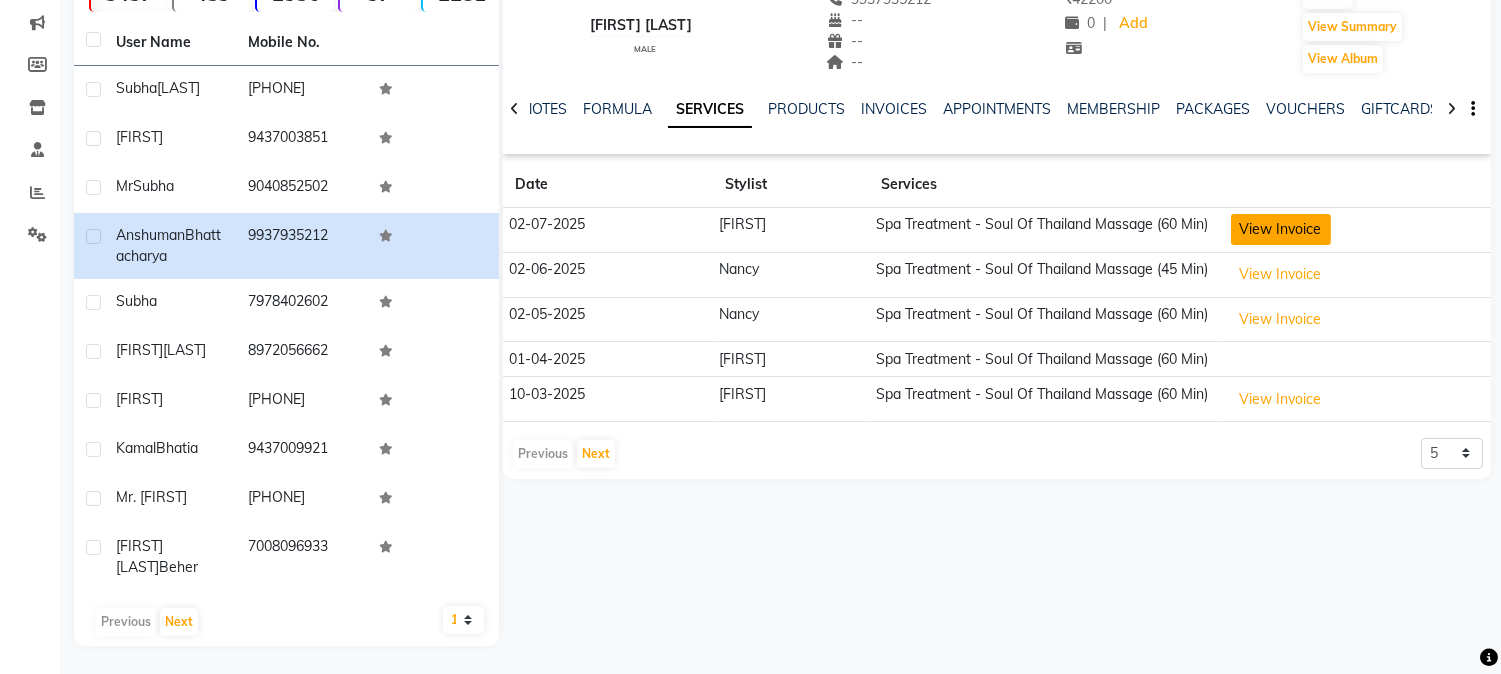 click on "View Invoice" 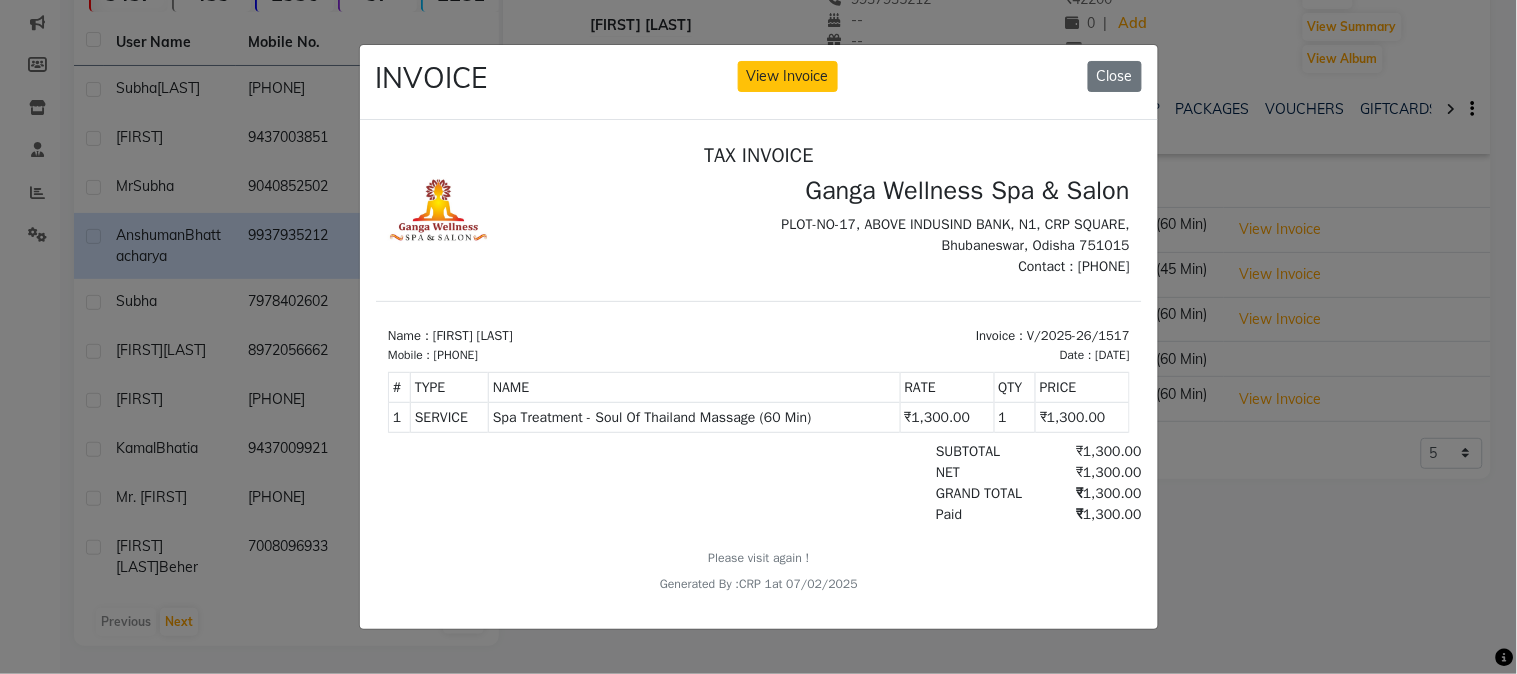 scroll, scrollTop: 15, scrollLeft: 0, axis: vertical 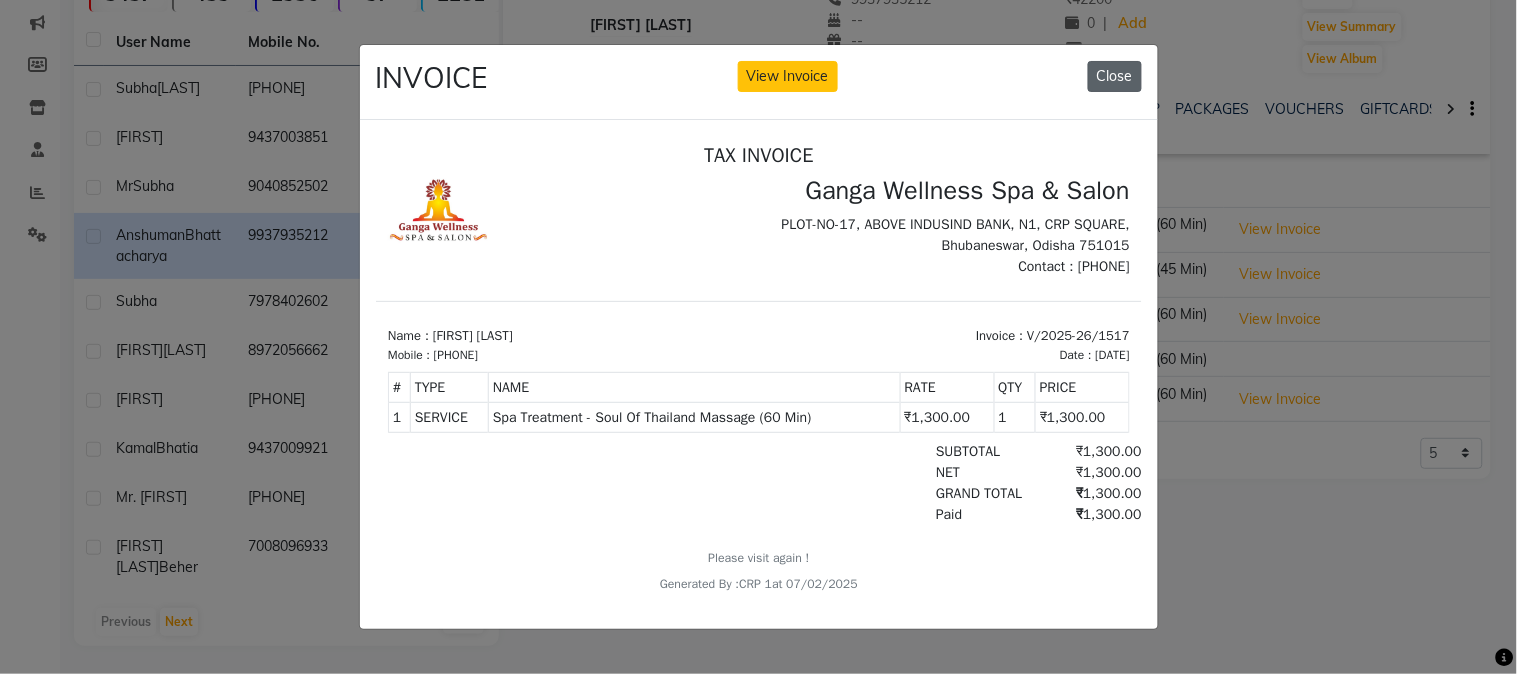 click on "Close" 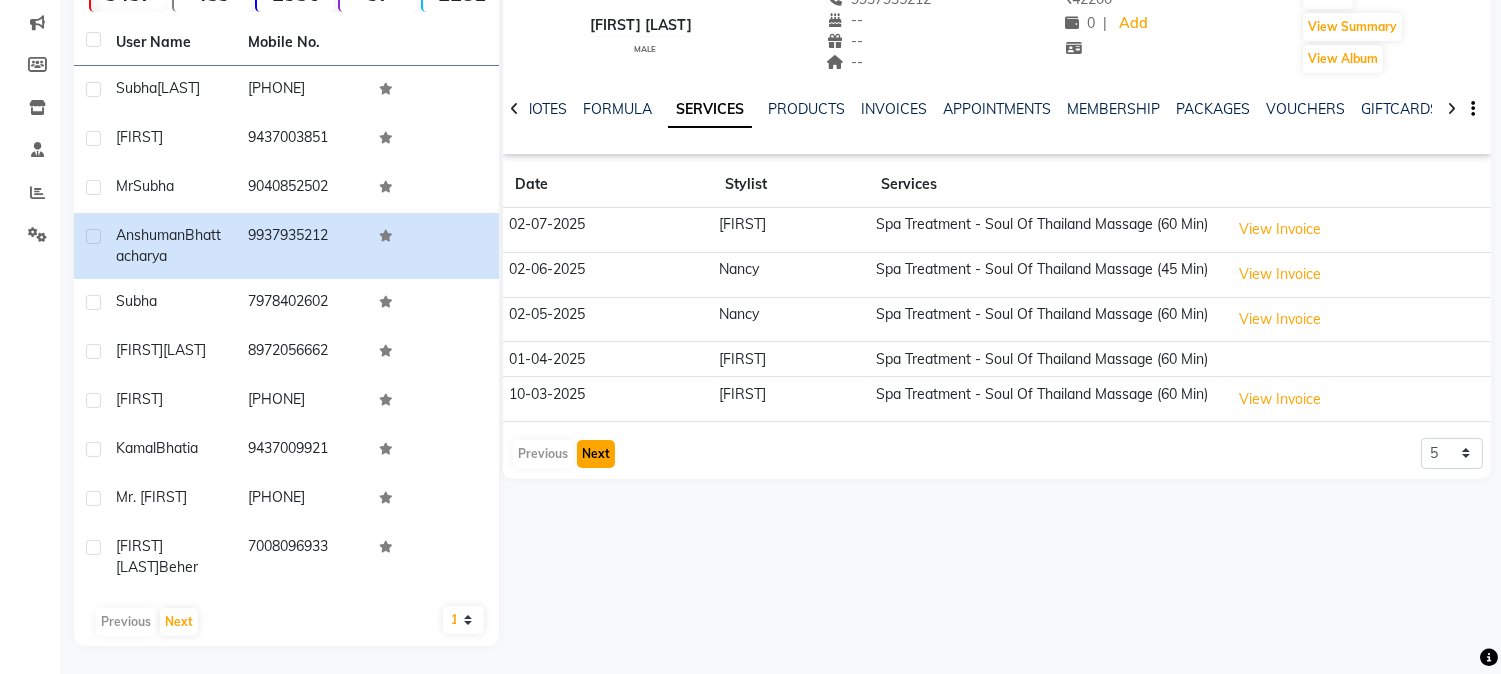 click on "Next" 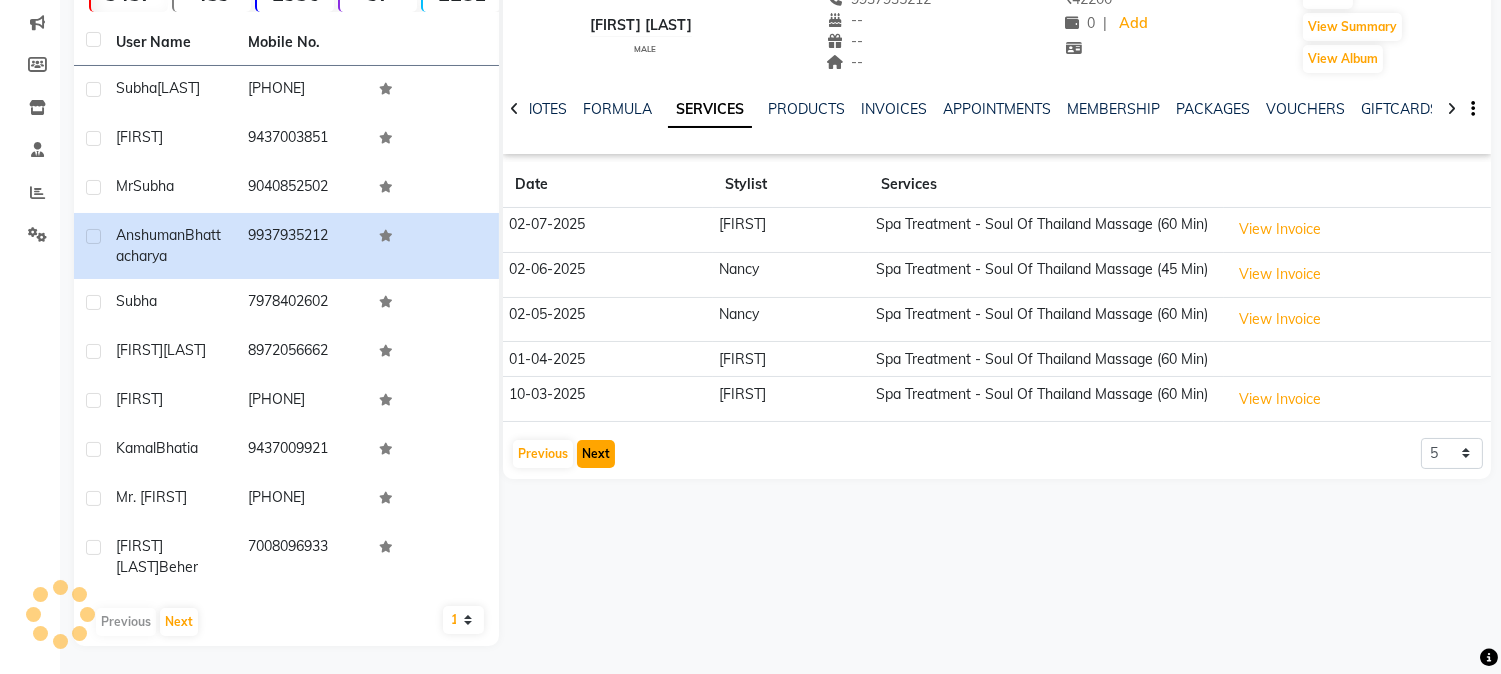 click on "Anshuman Bhattacharya   male  --   --   9937935212  --  --  --  -- 02-07-2025 ₹    42200 0 |  Add   Appointment   Invoice  View Summary  View Album  NOTES FORMULA SERVICES PRODUCTS INVOICES APPOINTMENTS MEMBERSHIP PACKAGES VOUCHERS GIFTCARDS POINTS FORMS FAMILY CARDS WALLET Date Stylist Services 02-07-2025 Swopna Spa Treatment - Soul Of Thailand Massage (60 Min)  View Invoice  02-06-2025 Nancy Spa Treatment - Soul Of Thailand Massage (45 Min)  View Invoice  02-05-2025 Nancy Spa Treatment - Soul Of Thailand Massage (60 Min)  View Invoice  01-04-2025 Swopna Spa Treatment - Soul Of Thailand Massage (60 Min) 10-03-2025 Swopna Spa Treatment - Soul Of Thailand Massage (60 Min)  View Invoice   Previous   Next  5 10 50 100 500" 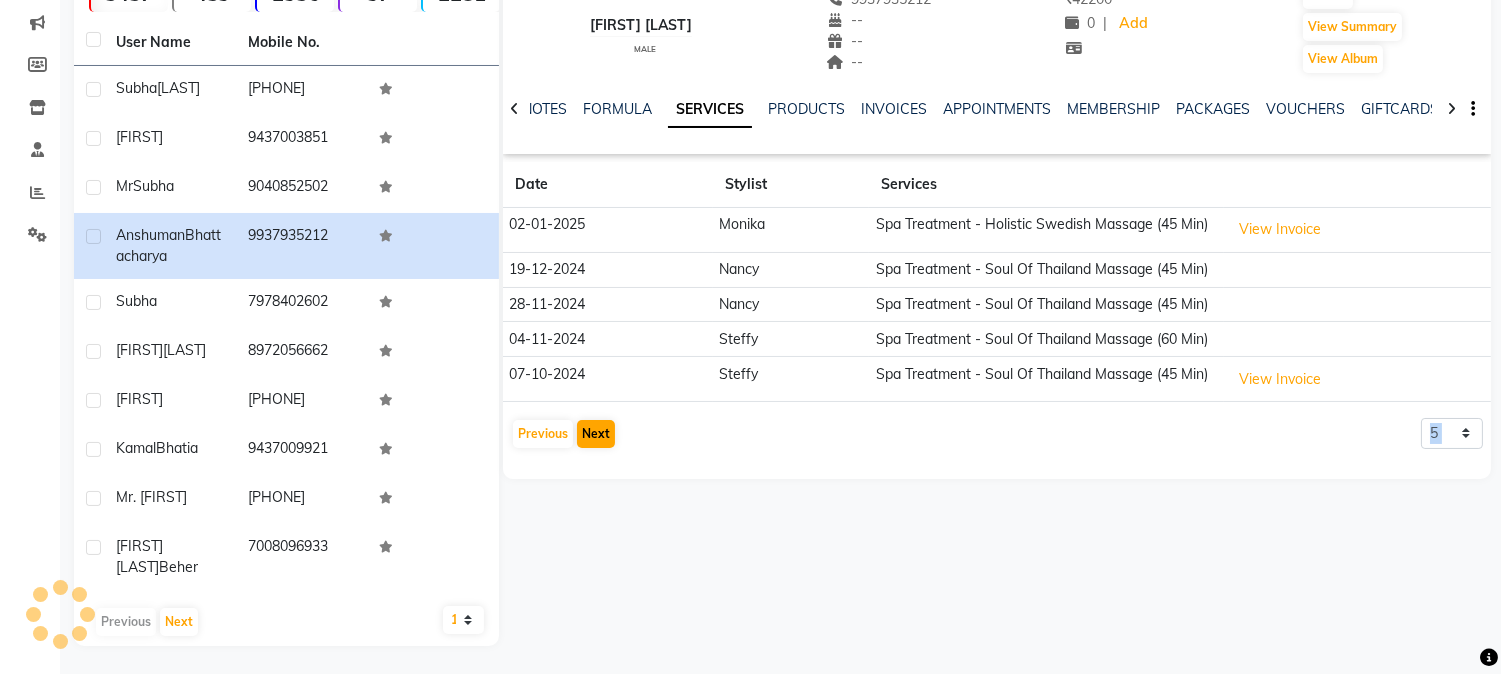 click on "Anshuman Bhattacharya   male  --   --   9937935212  --  --  --  -- 02-07-2025 ₹    42200 0 |  Add   Appointment   Invoice  View Summary  View Album  NOTES FORMULA SERVICES PRODUCTS INVOICES APPOINTMENTS MEMBERSHIP PACKAGES VOUCHERS GIFTCARDS POINTS FORMS FAMILY CARDS WALLET Date Stylist Services 02-01-2025 Monika Spa Treatment - Holistic Swedish Massage (45 Min)  View Invoice  19-12-2024 Nancy Spa Treatment - Soul Of Thailand Massage (45 Min) 28-11-2024 Nancy Spa Treatment - Soul Of Thailand Massage (45 Min) 04-11-2024 Steffy Spa Treatment - Soul Of Thailand Massage (60 Min) 07-10-2024 Steffy Spa Treatment - Soul Of Thailand Massage (45 Min)  View Invoice   Previous   Next  5 10 50 100 500" 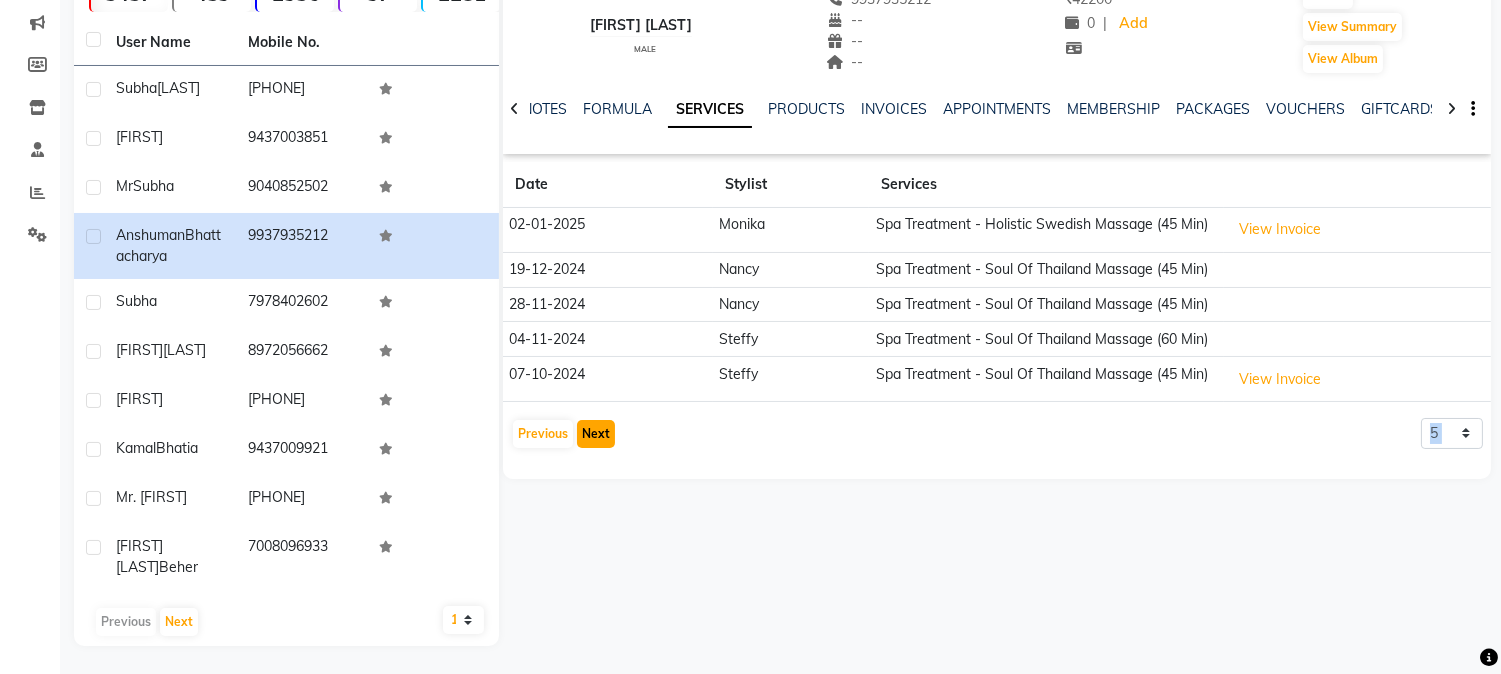 click on "Next" 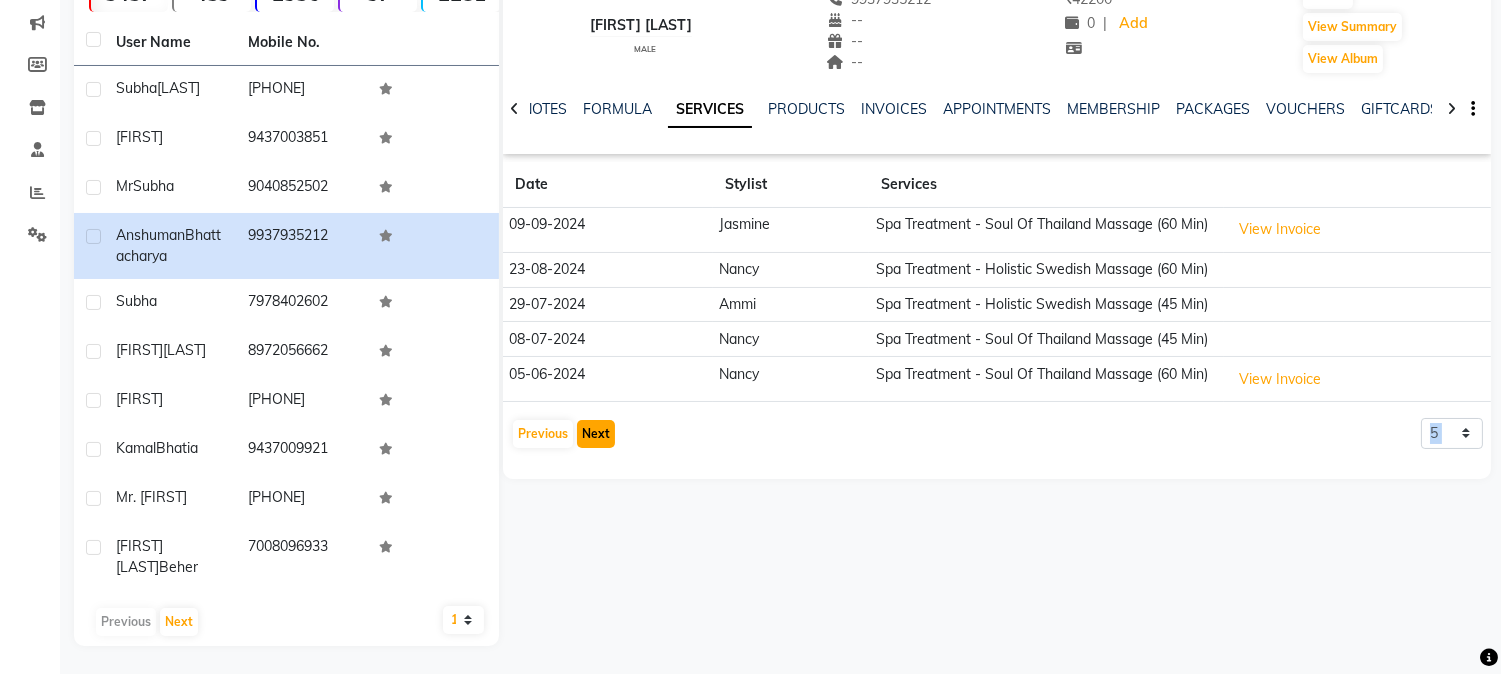 click on "Next" 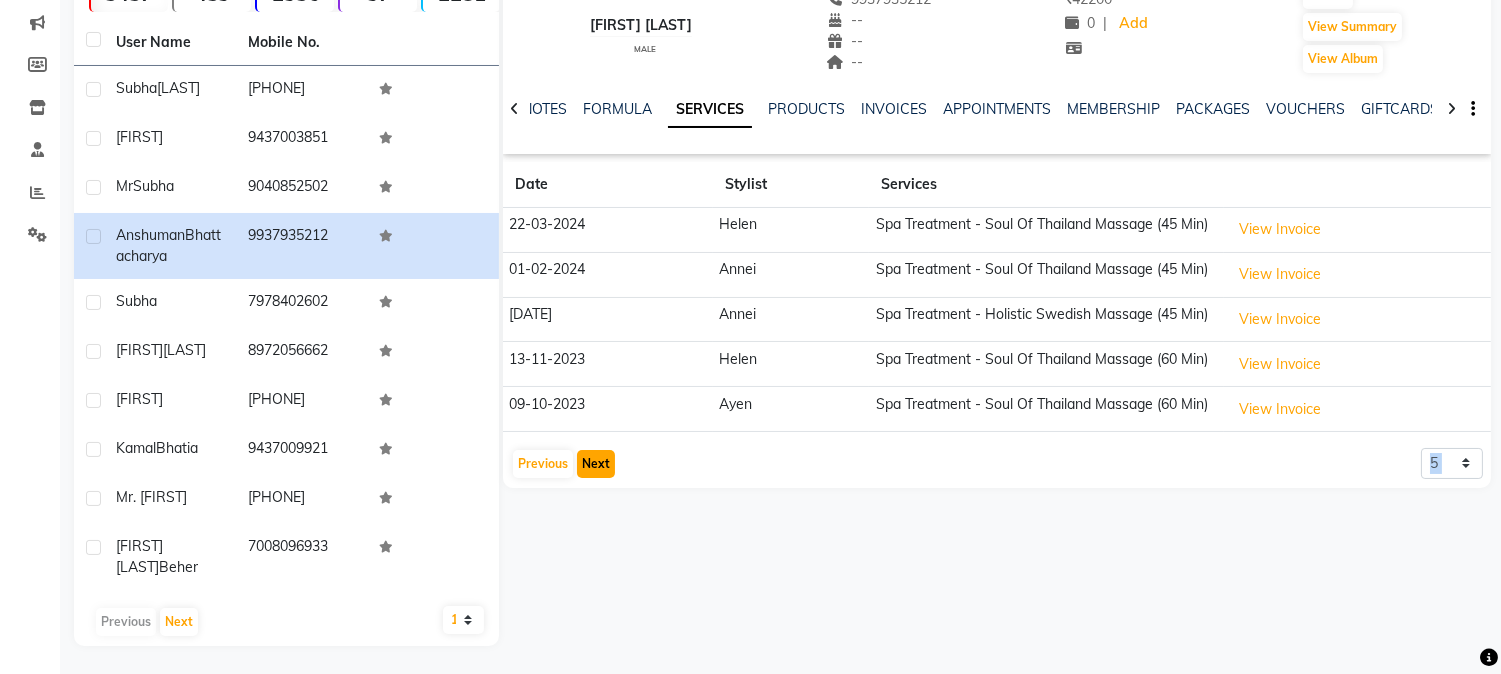 click on "Next" 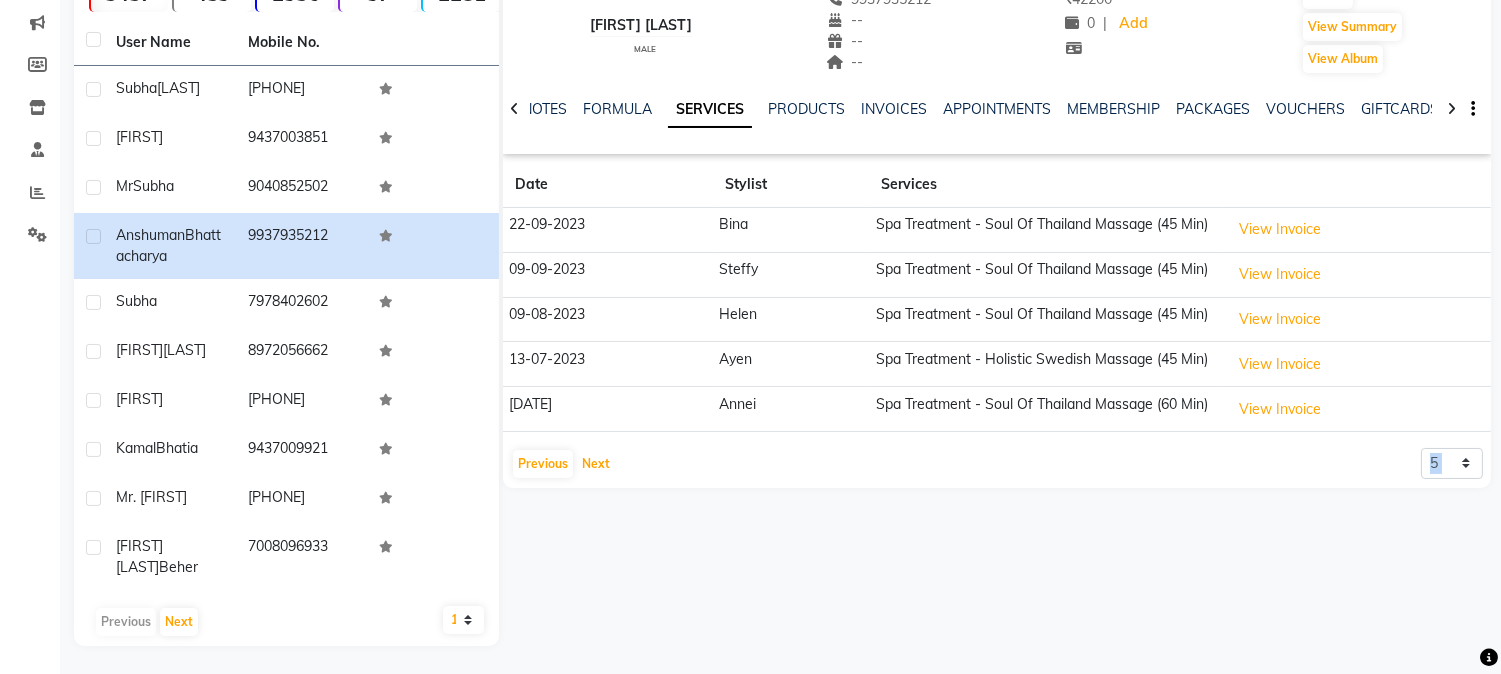drag, startPoint x: 581, startPoint y: 467, endPoint x: 634, endPoint y: 450, distance: 55.65968 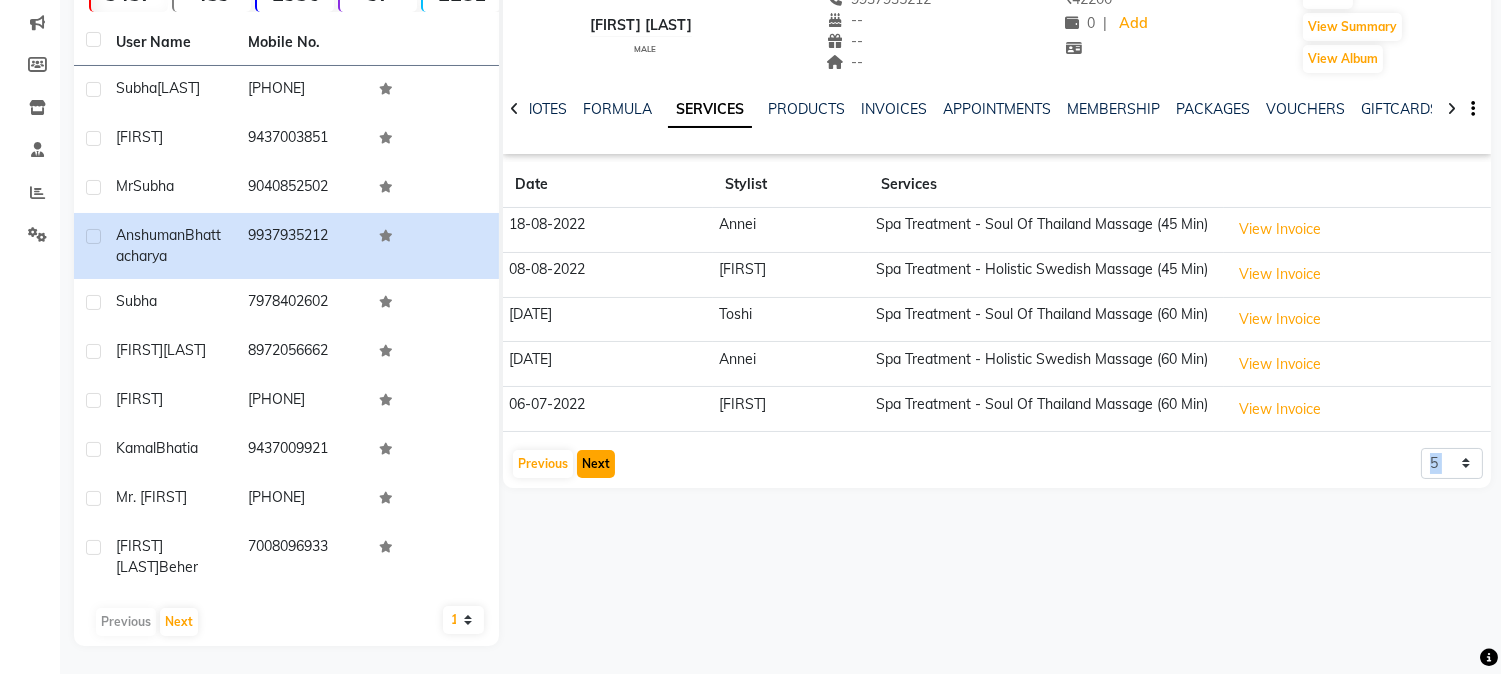 click on "Next" 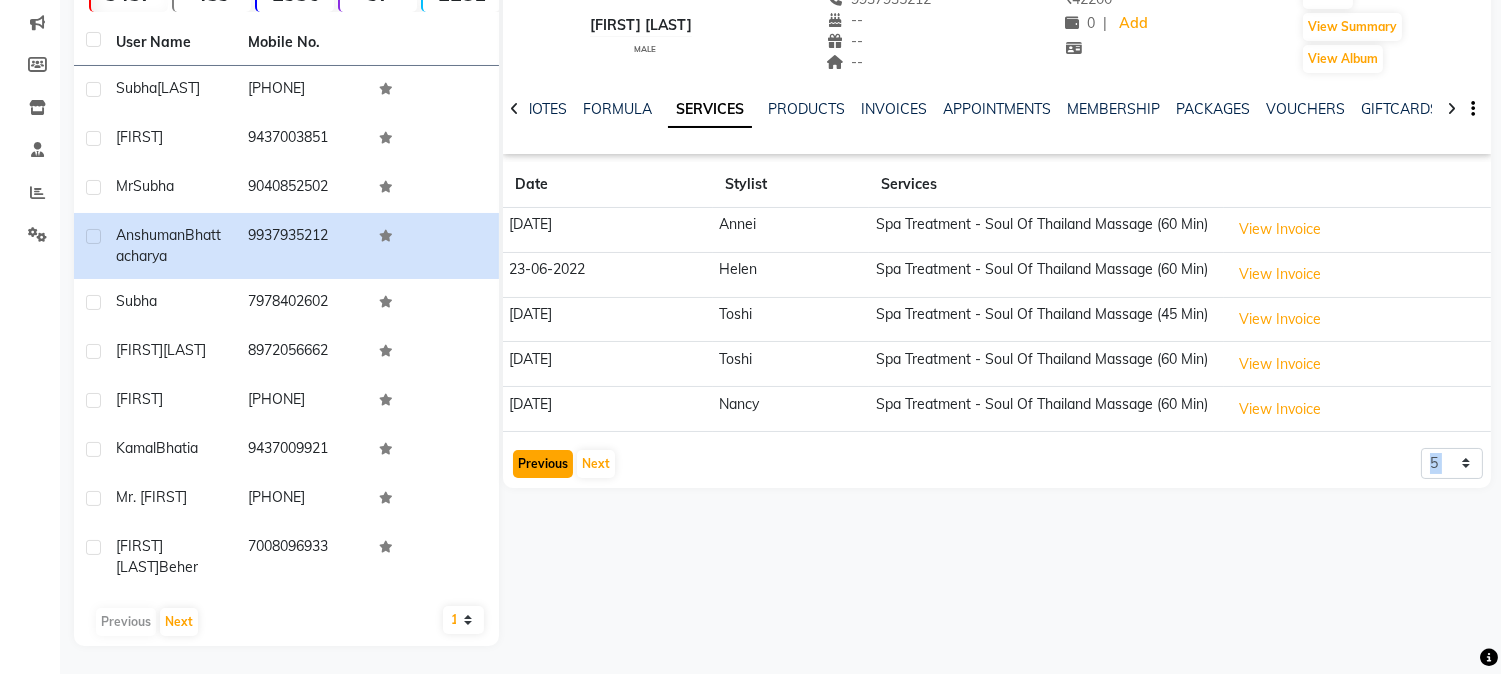 click on "Previous" 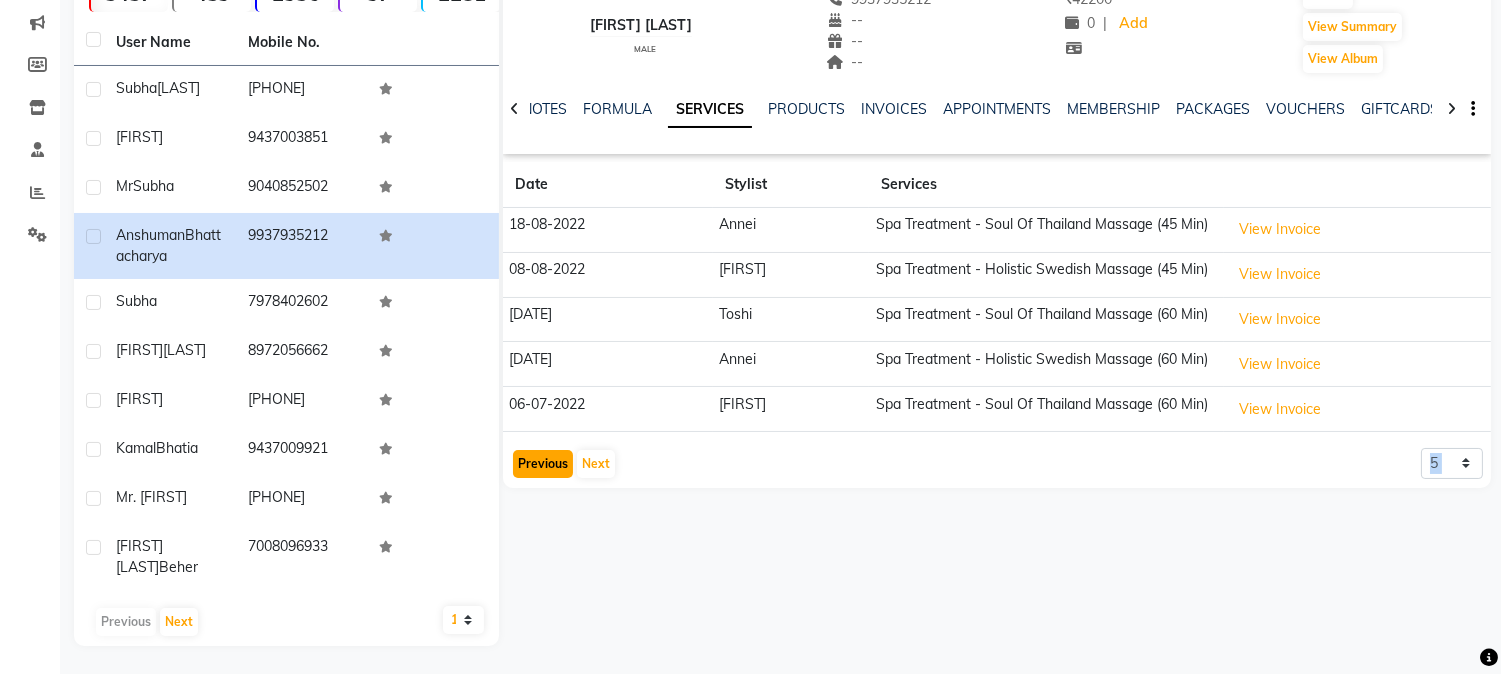 click on "Previous" 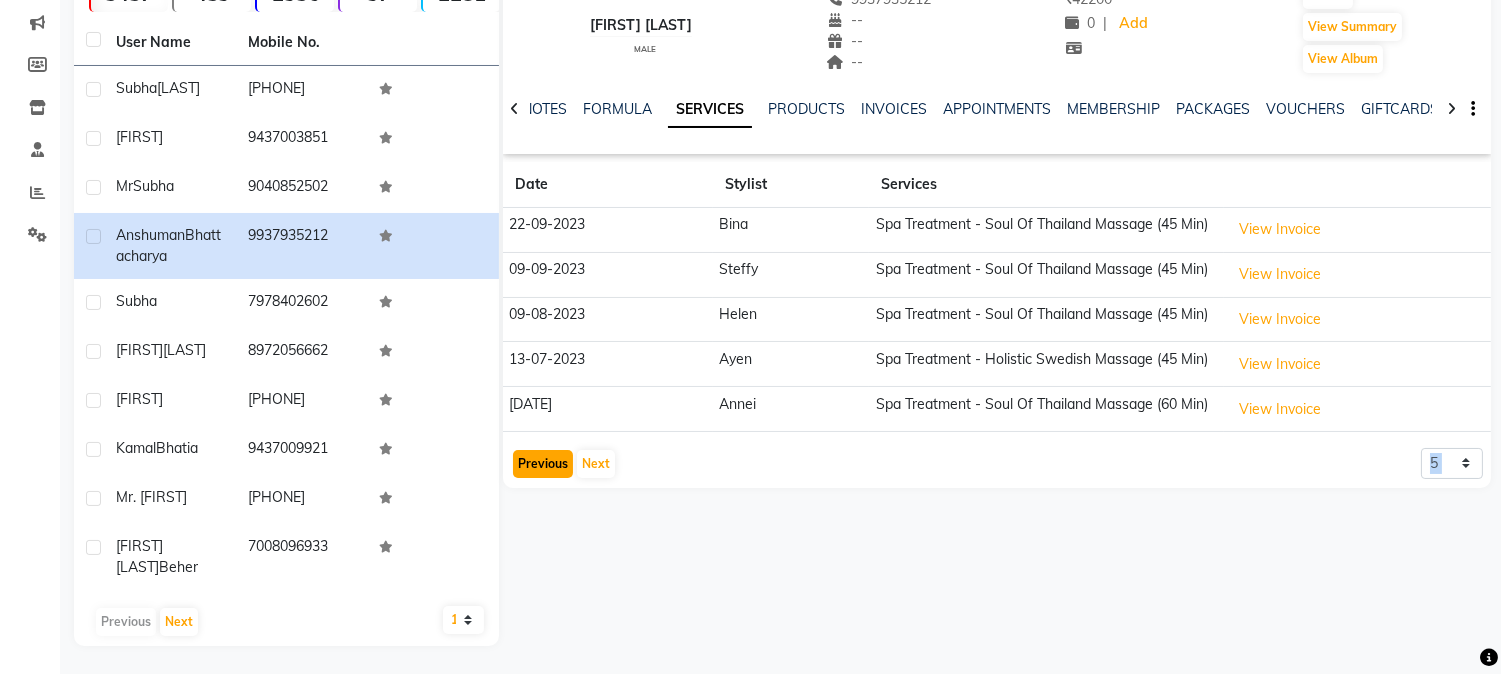 click on "Previous" 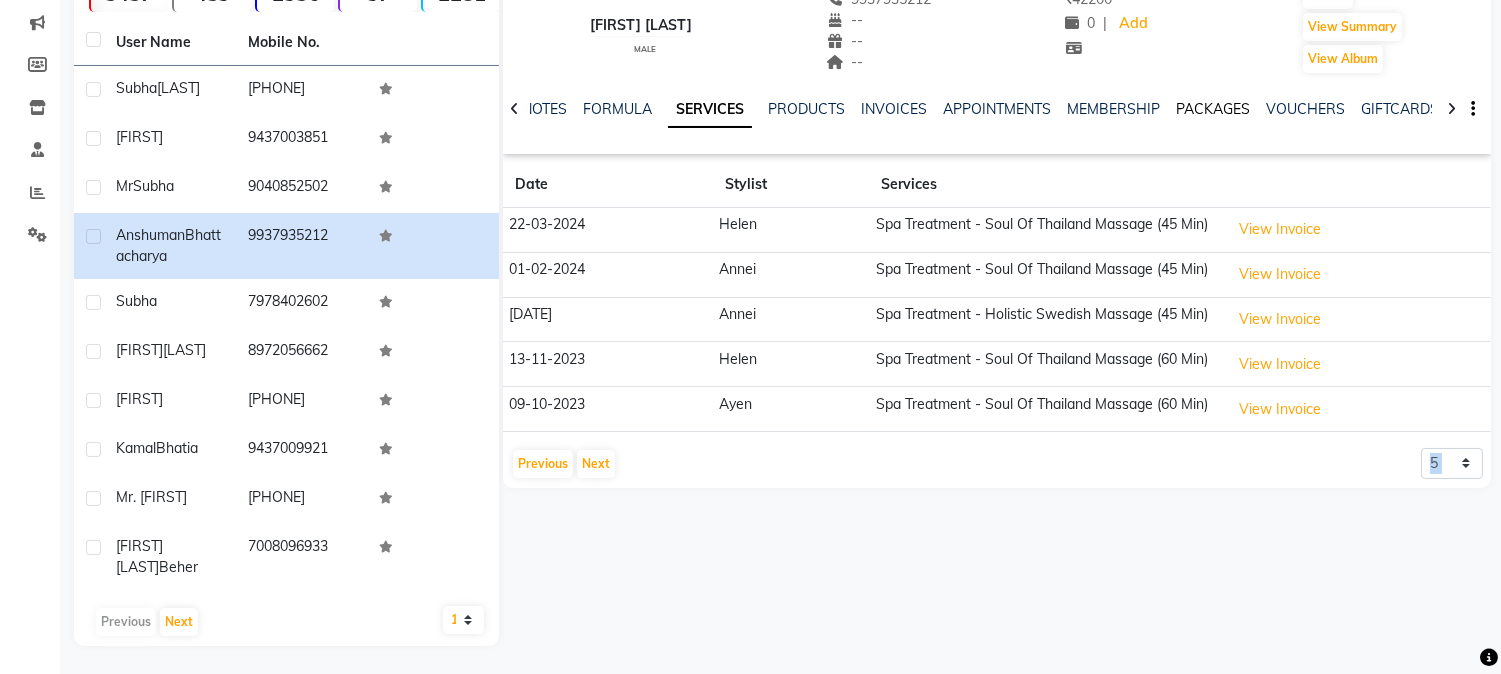 click on "PACKAGES" 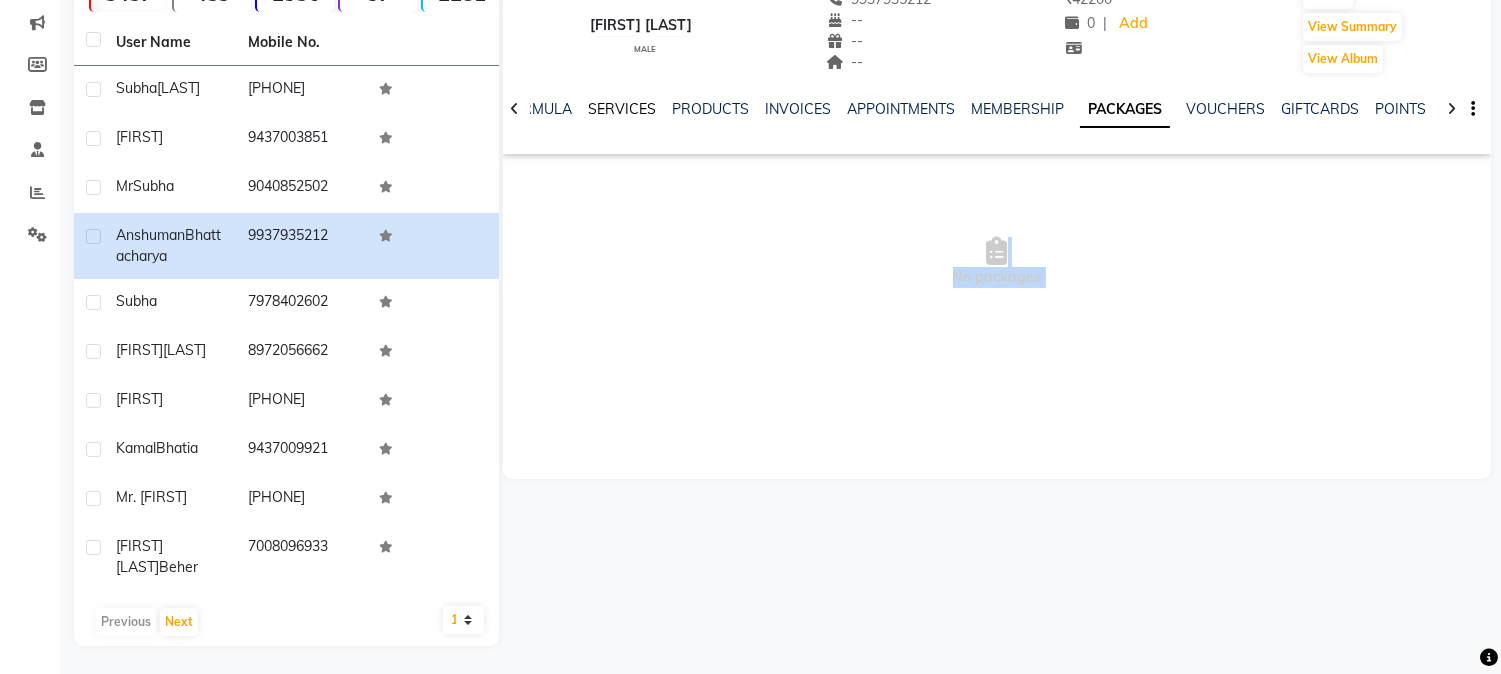 click on "SERVICES" 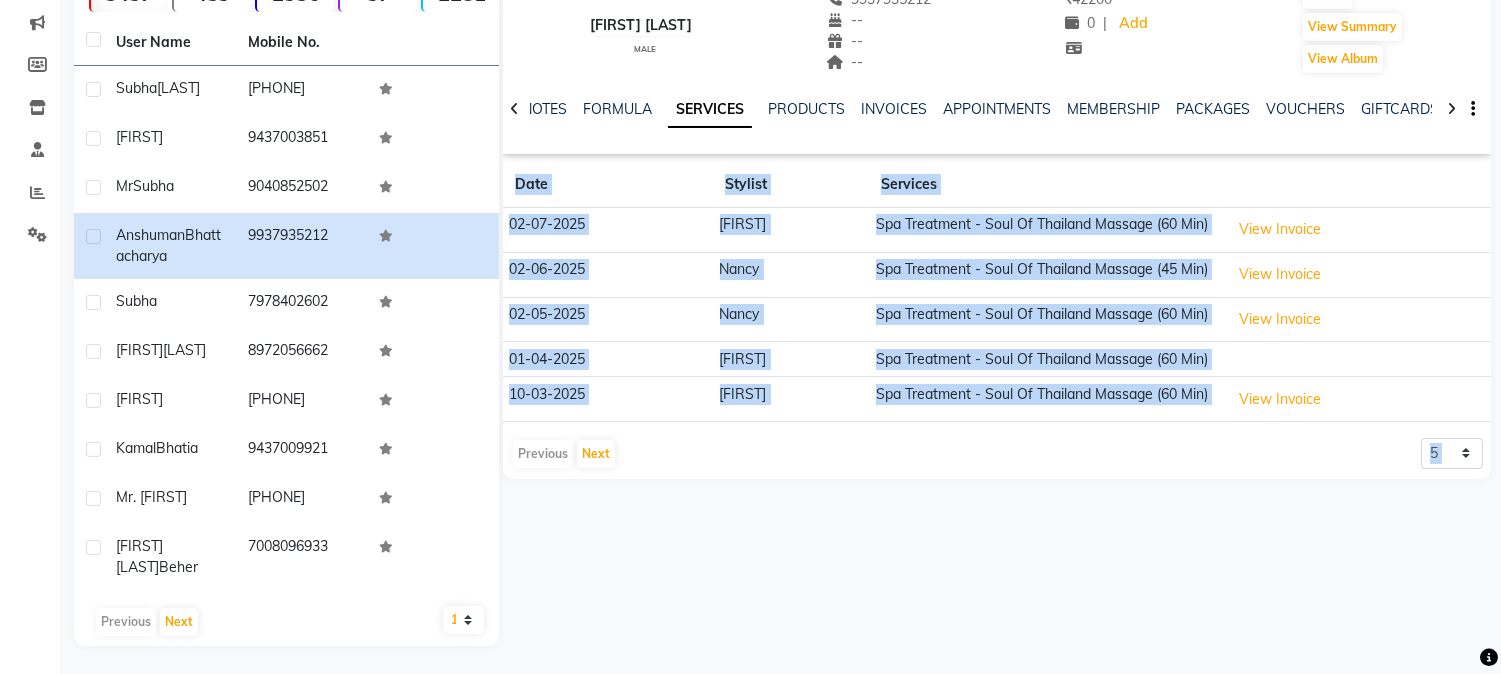 click on "Anshuman Bhattacharya   male  --   --   9937935212  --  --  --  -- 02-07-2025 ₹    42200 0 |  Add   Appointment   Invoice  View Summary  View Album  NOTES FORMULA SERVICES PRODUCTS INVOICES APPOINTMENTS MEMBERSHIP PACKAGES VOUCHERS GIFTCARDS POINTS FORMS FAMILY CARDS WALLET Date Stylist Services 02-07-2025 Swopna Spa Treatment - Soul Of Thailand Massage (60 Min)  View Invoice  02-06-2025 Nancy Spa Treatment - Soul Of Thailand Massage (45 Min)  View Invoice  02-05-2025 Nancy Spa Treatment - Soul Of Thailand Massage (60 Min)  View Invoice  01-04-2025 Swopna Spa Treatment - Soul Of Thailand Massage (60 Min) 10-03-2025 Swopna Spa Treatment - Soul Of Thailand Massage (60 Min)  View Invoice   Previous   Next  5 10 50 100 500" 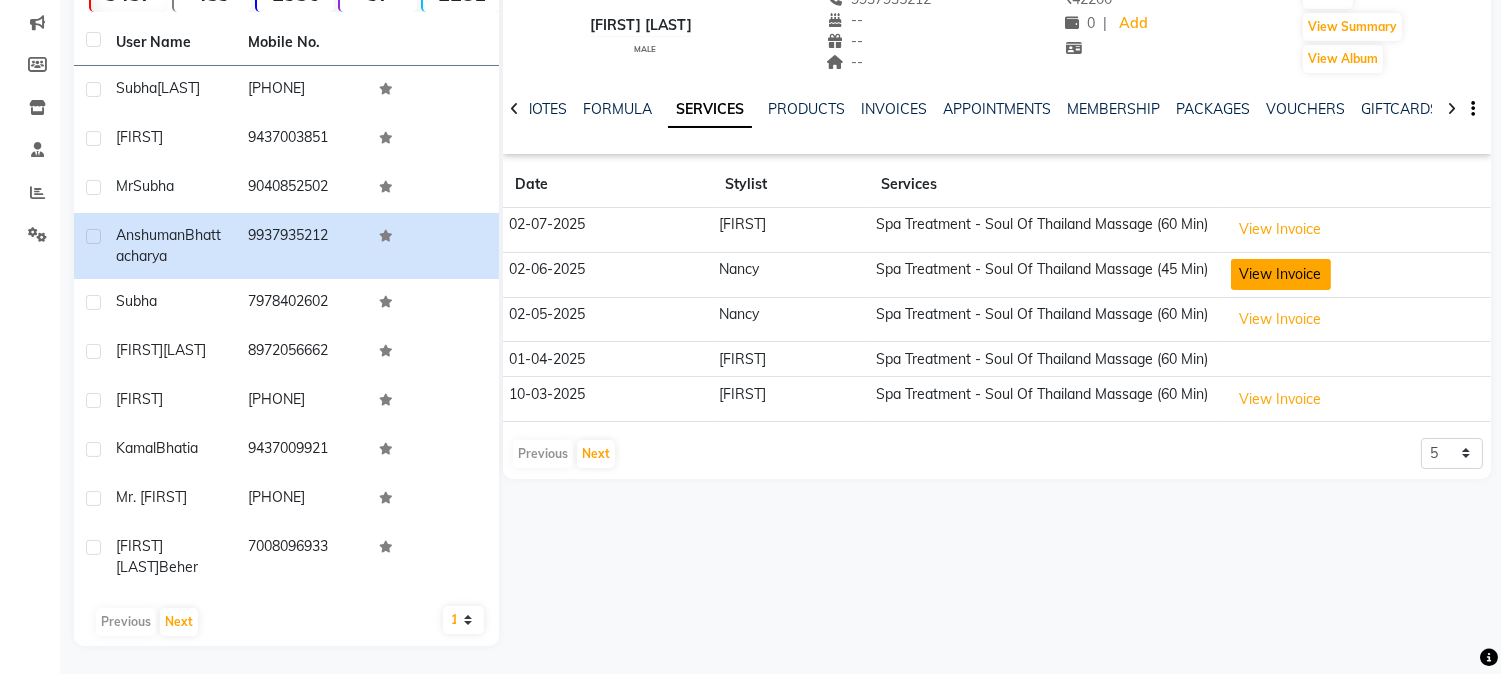 click on "View Invoice" 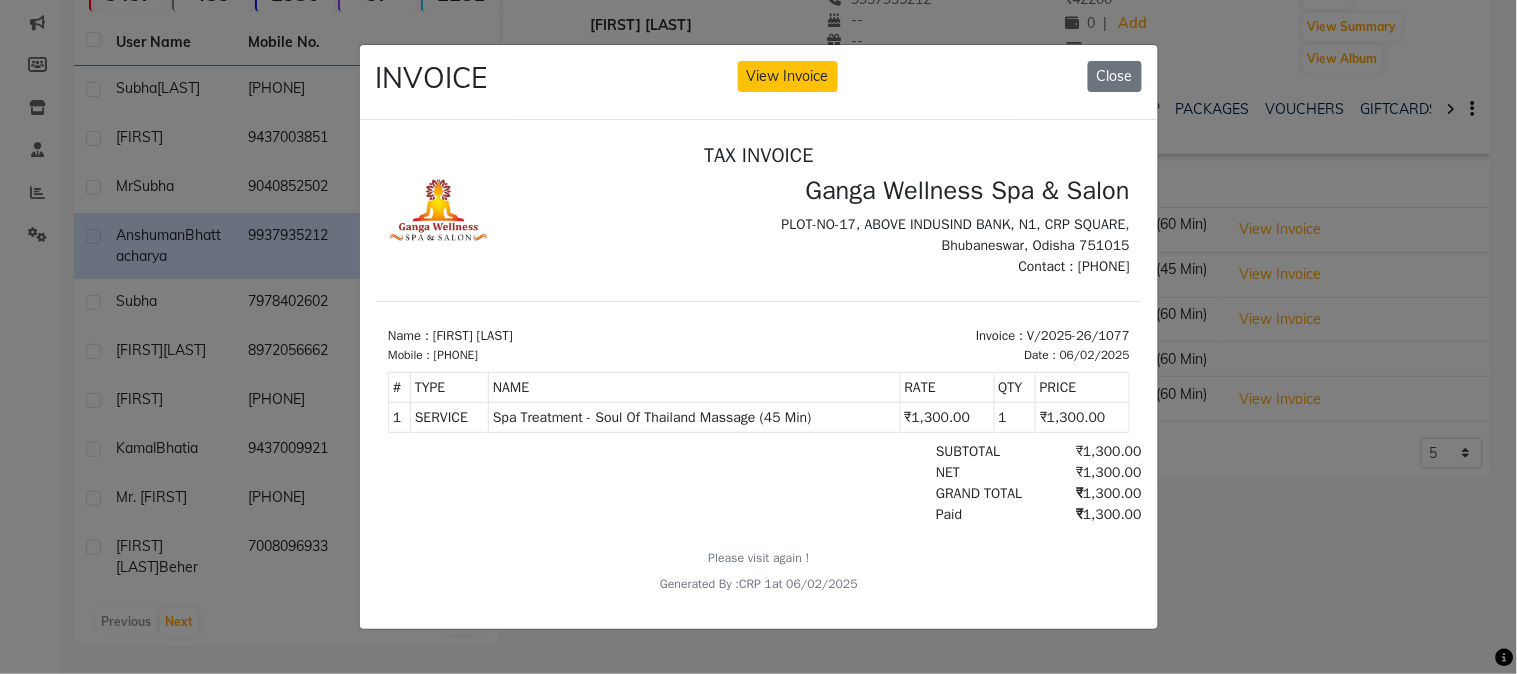 scroll, scrollTop: 15, scrollLeft: 0, axis: vertical 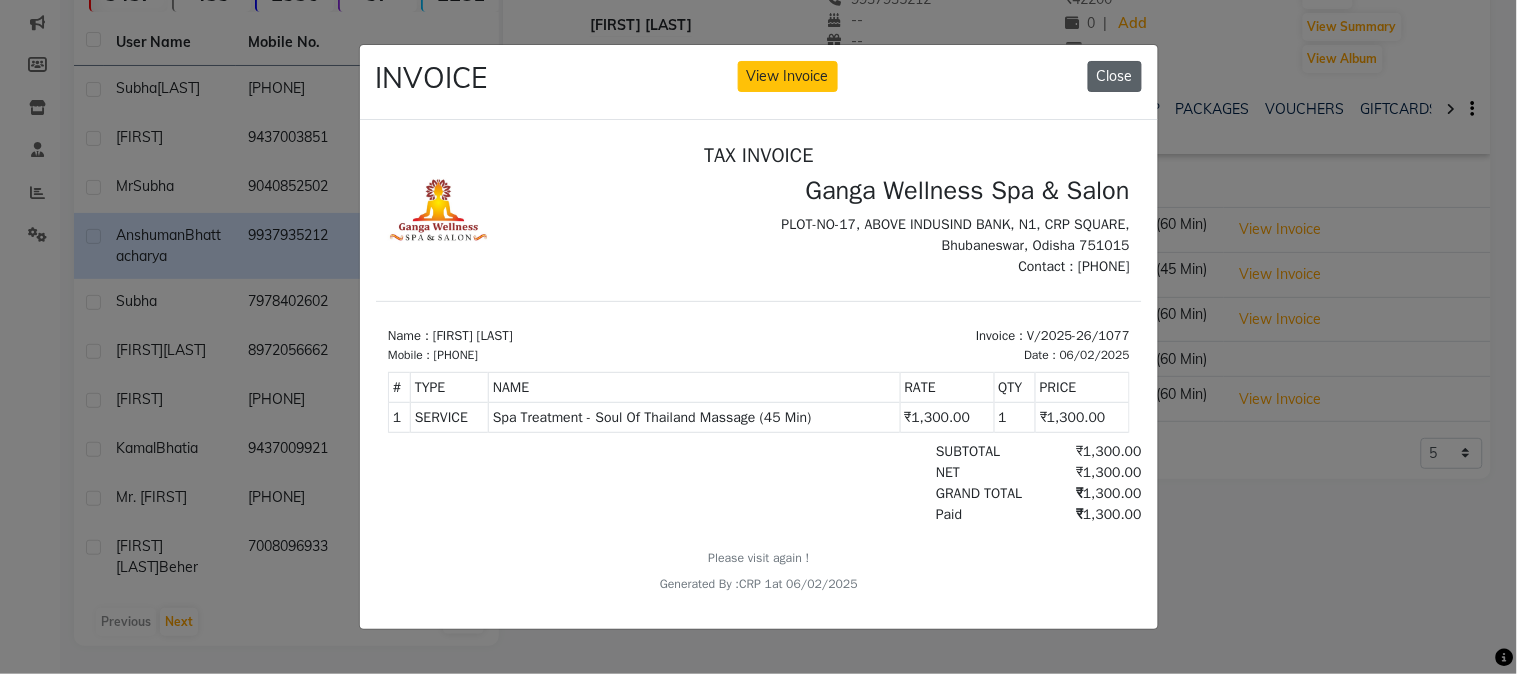 click on "Close" 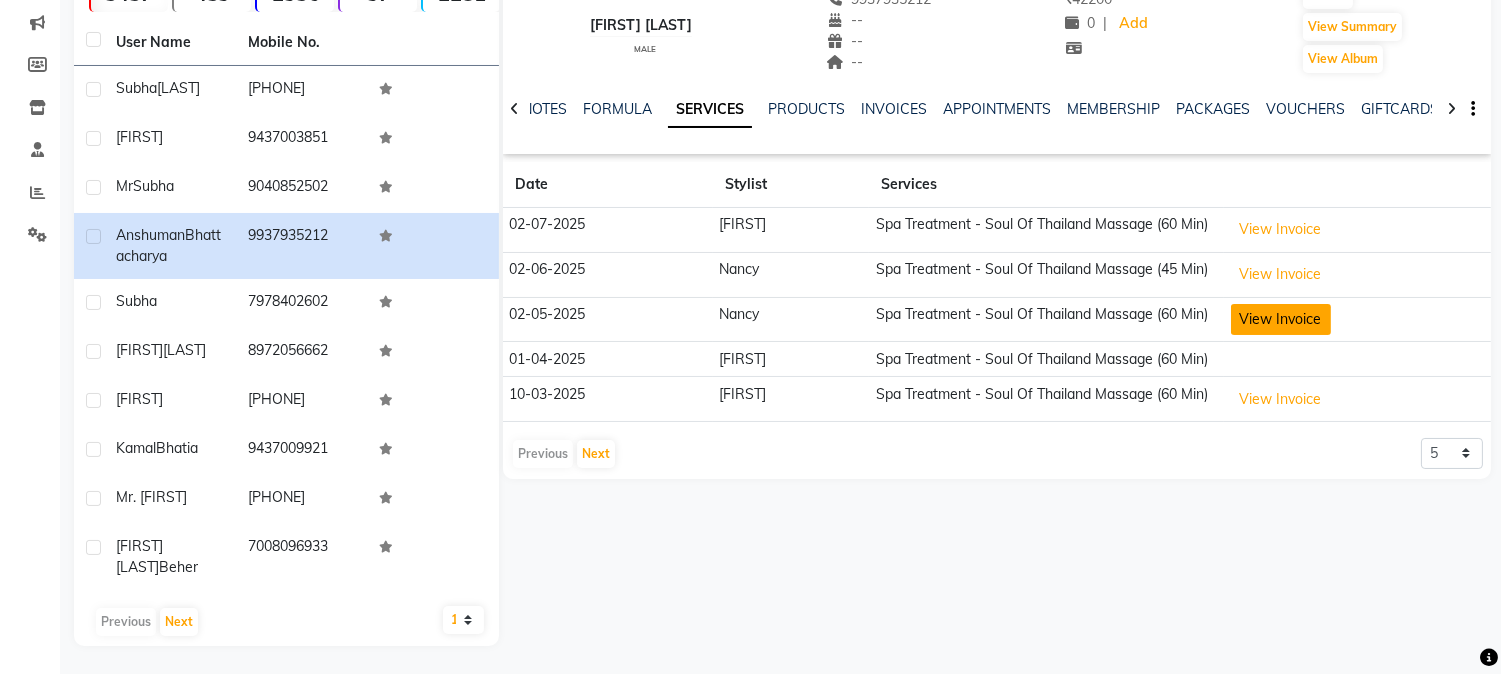 click on "View Invoice" 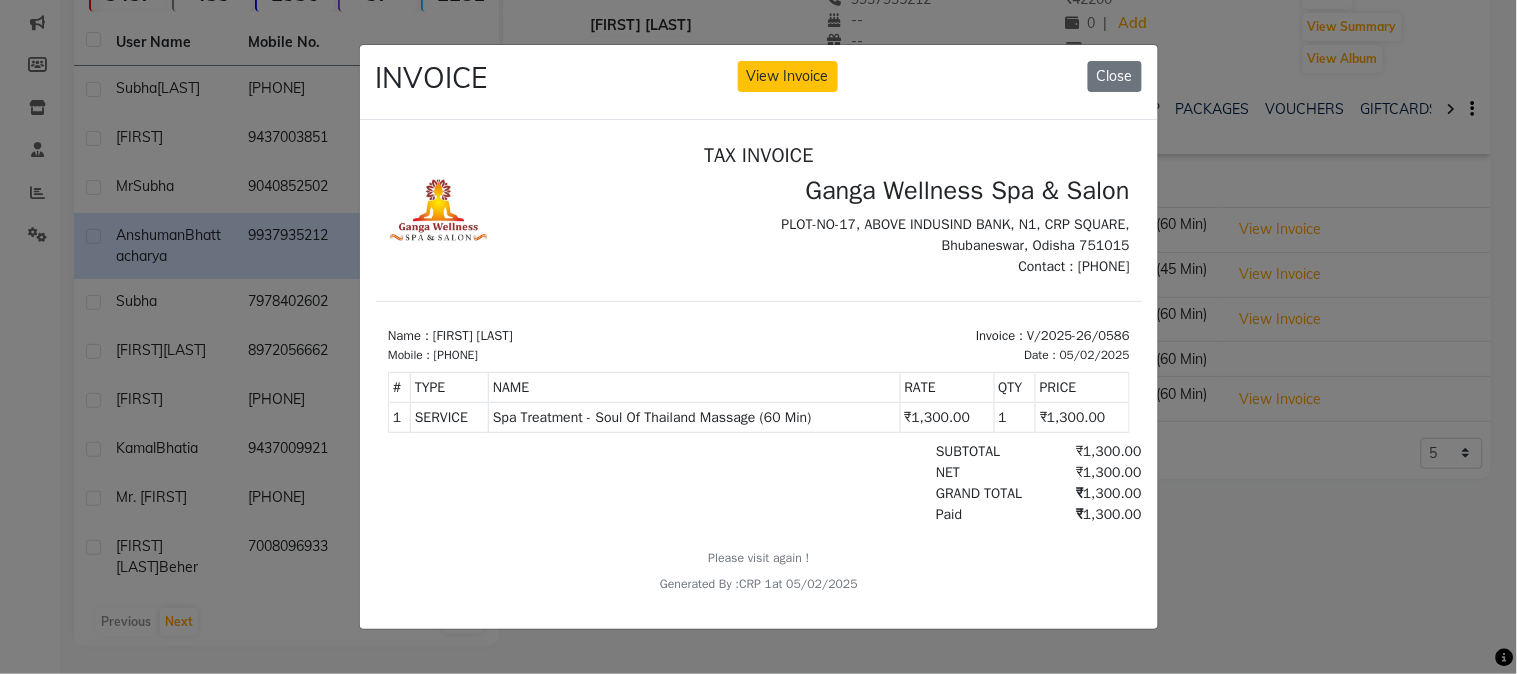 scroll, scrollTop: 15, scrollLeft: 0, axis: vertical 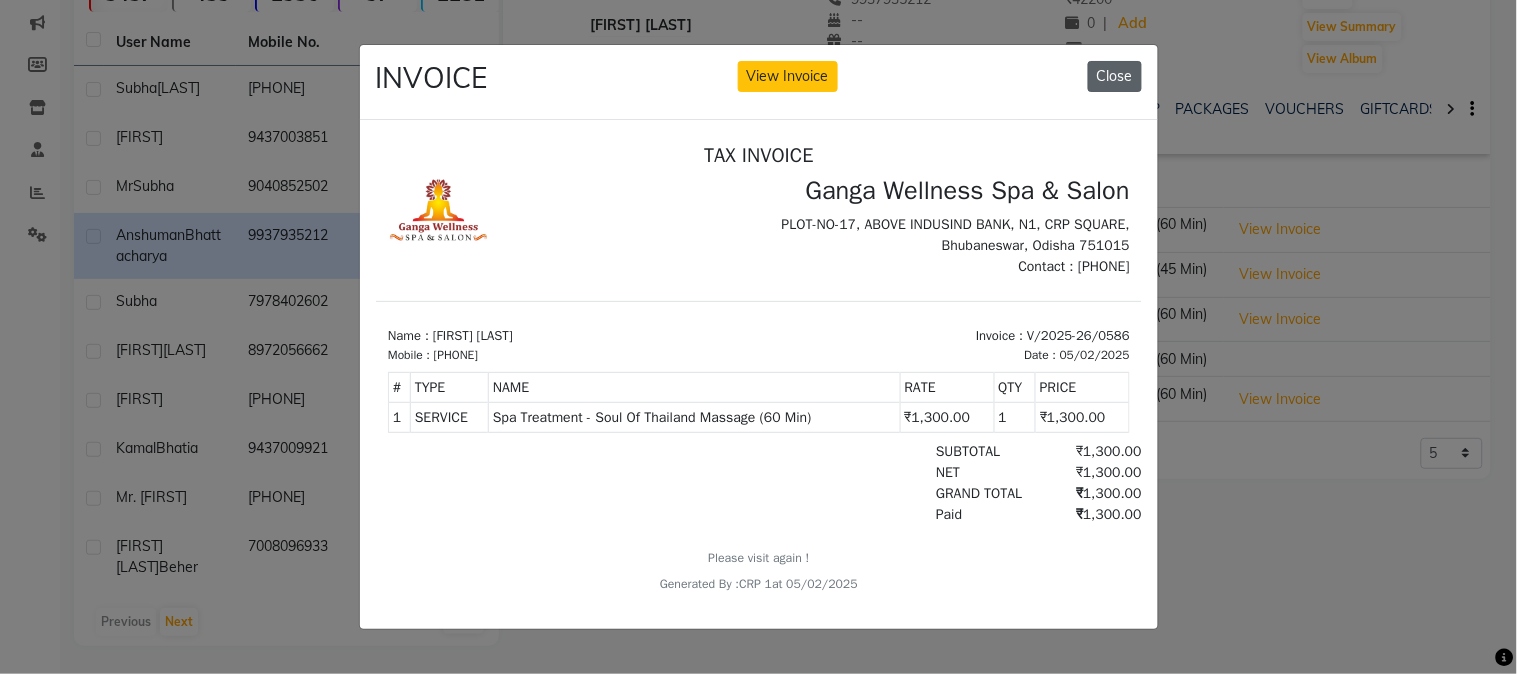 click on "Close" 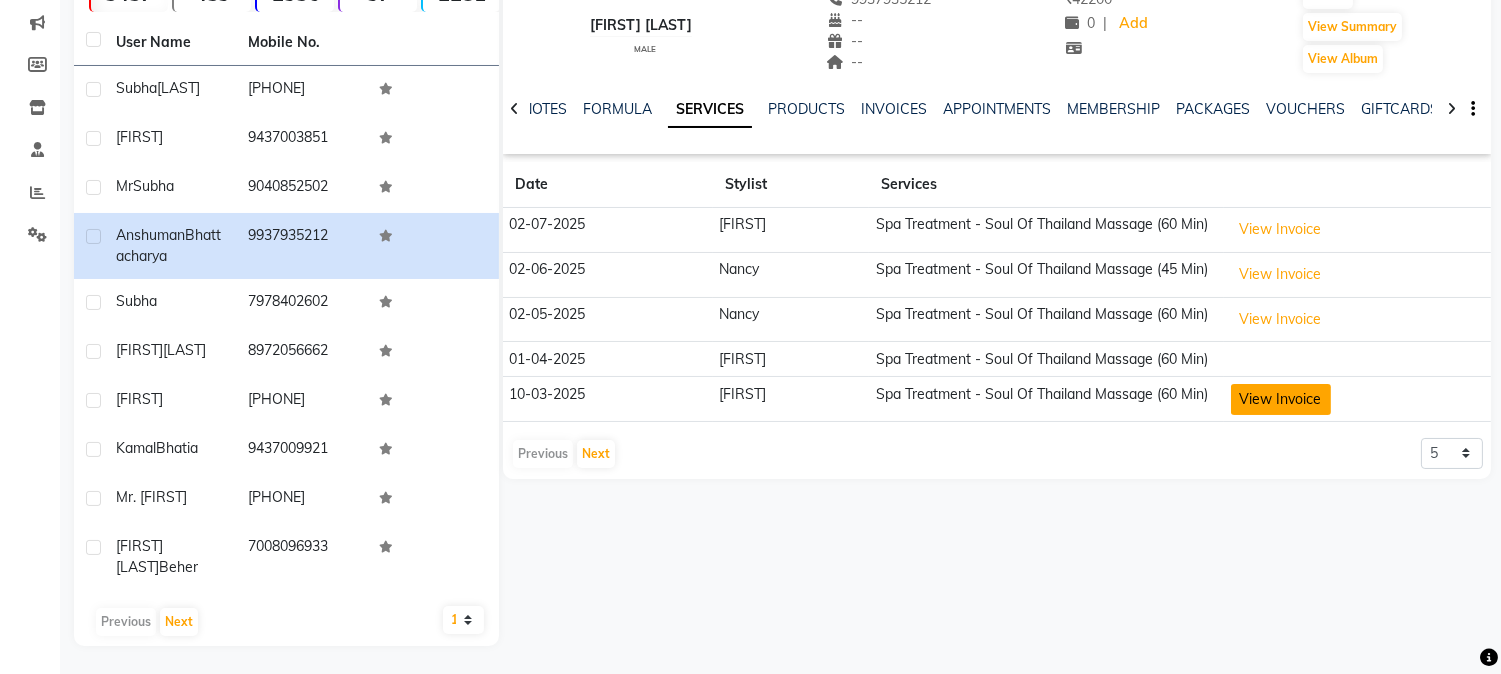 click on "View Invoice" 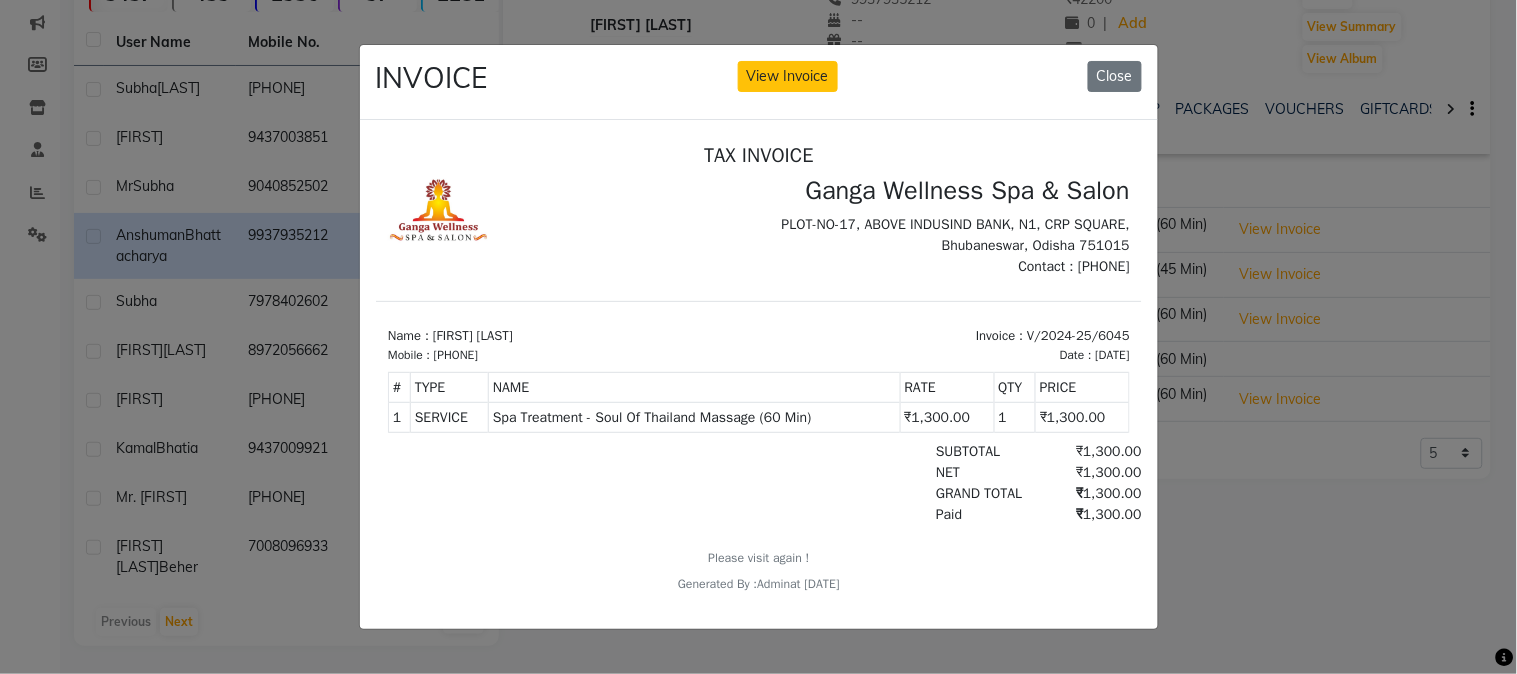 scroll, scrollTop: 15, scrollLeft: 0, axis: vertical 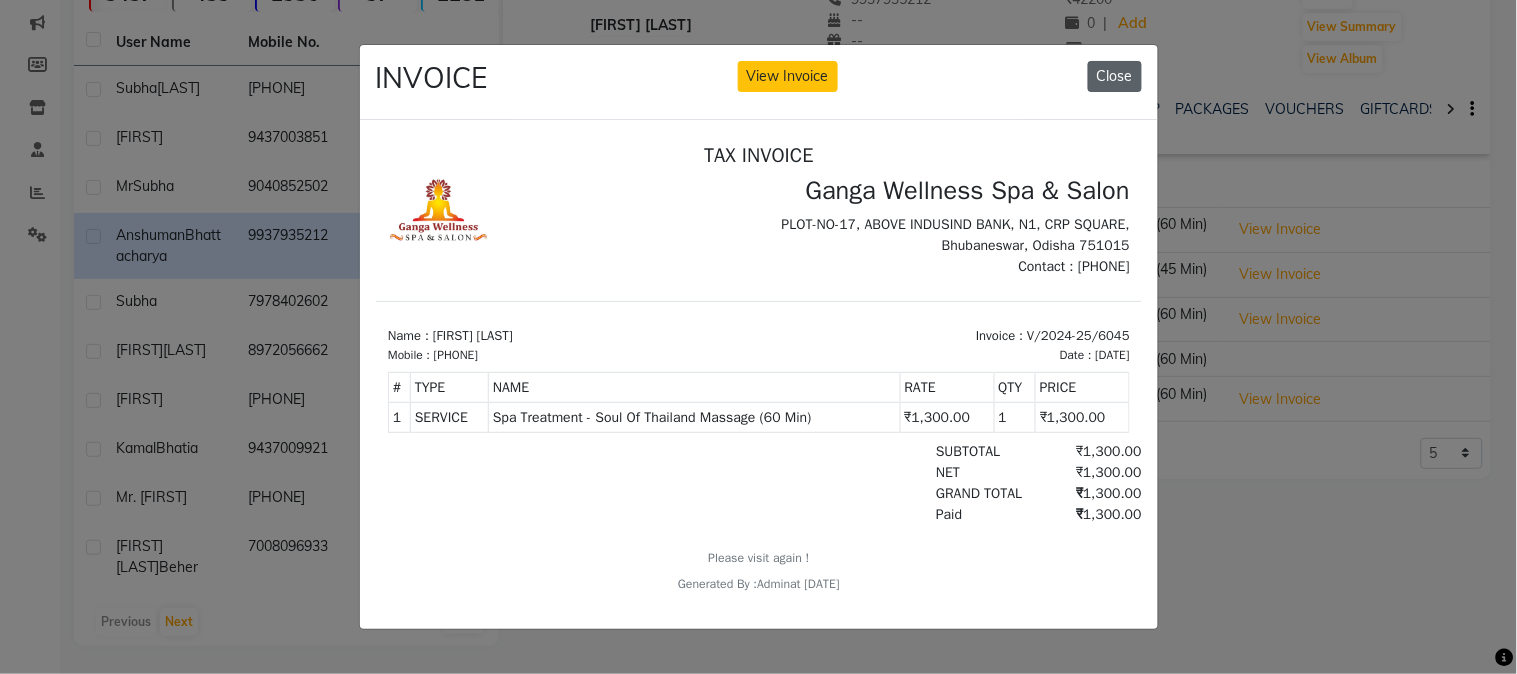 click on "Close" 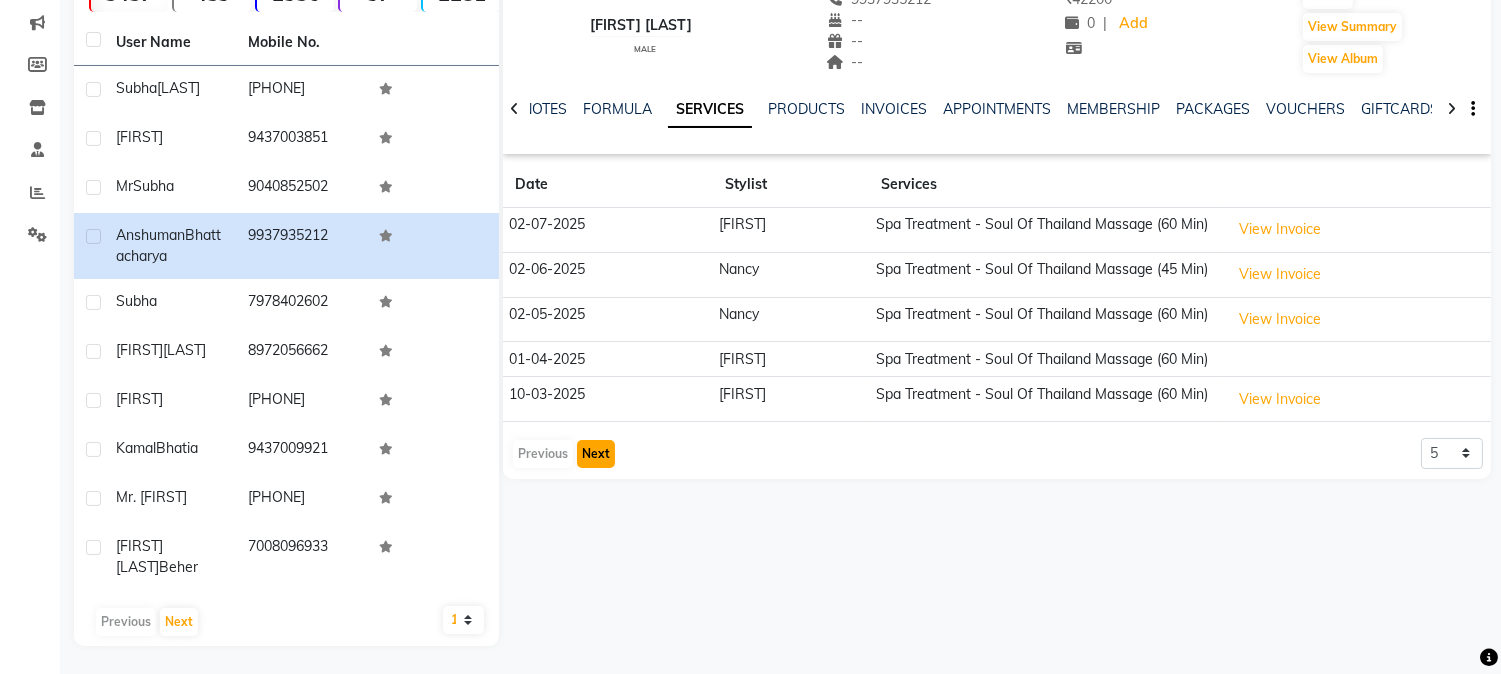 click on "Next" 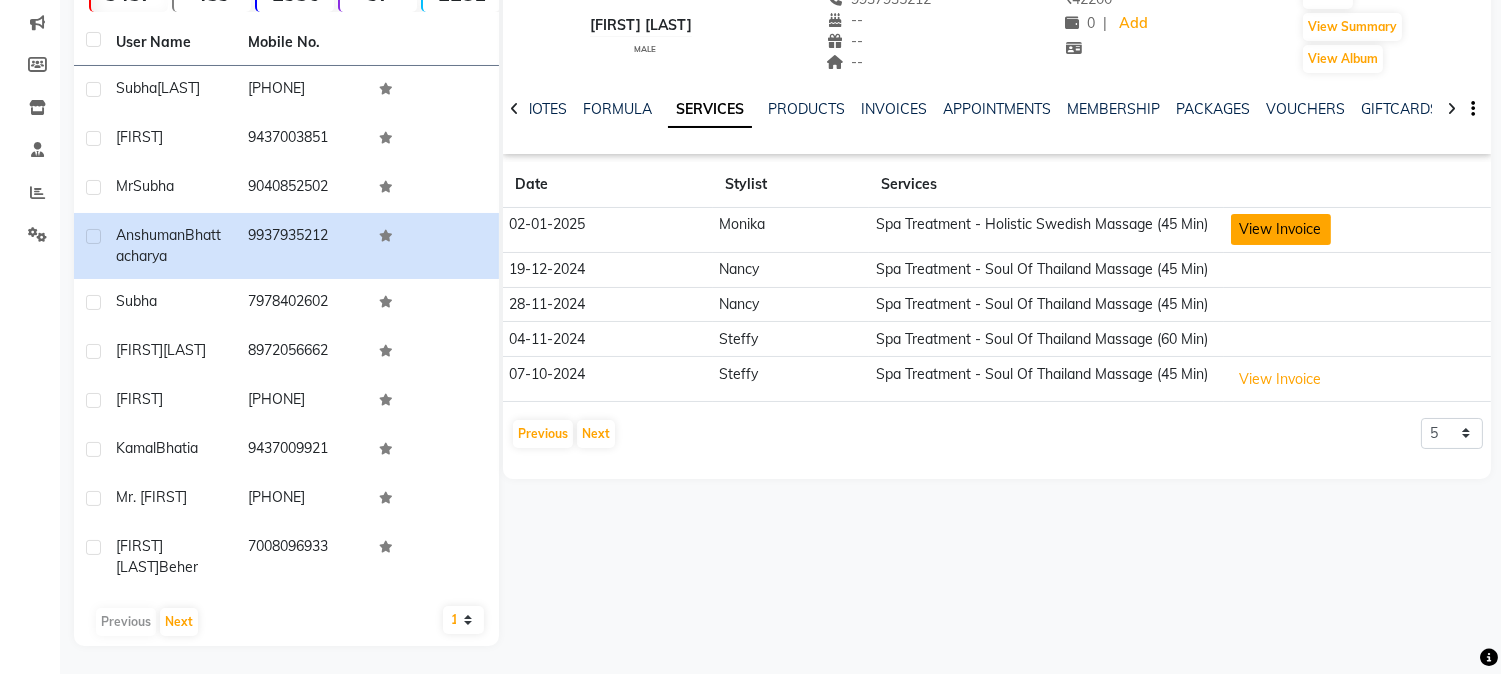 click on "View Invoice" 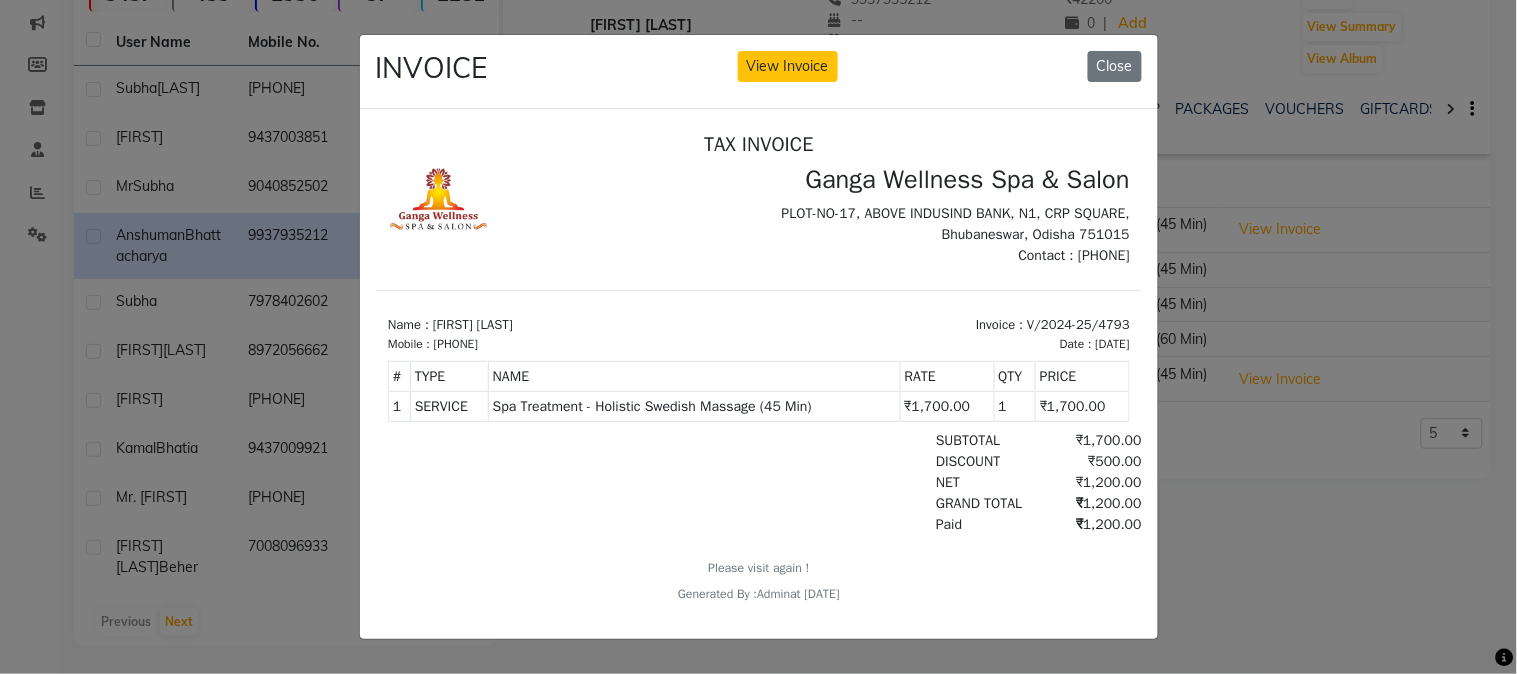 scroll, scrollTop: 15, scrollLeft: 0, axis: vertical 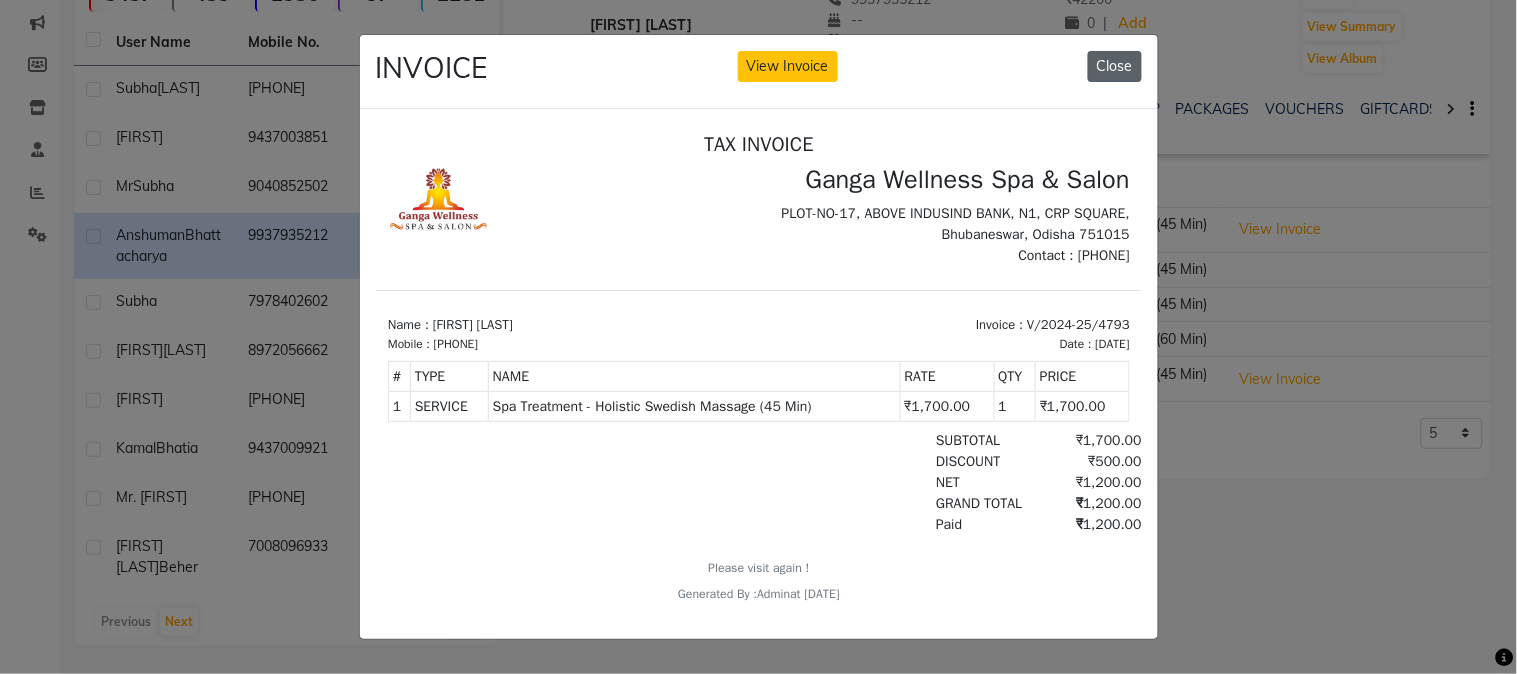 click on "Close" 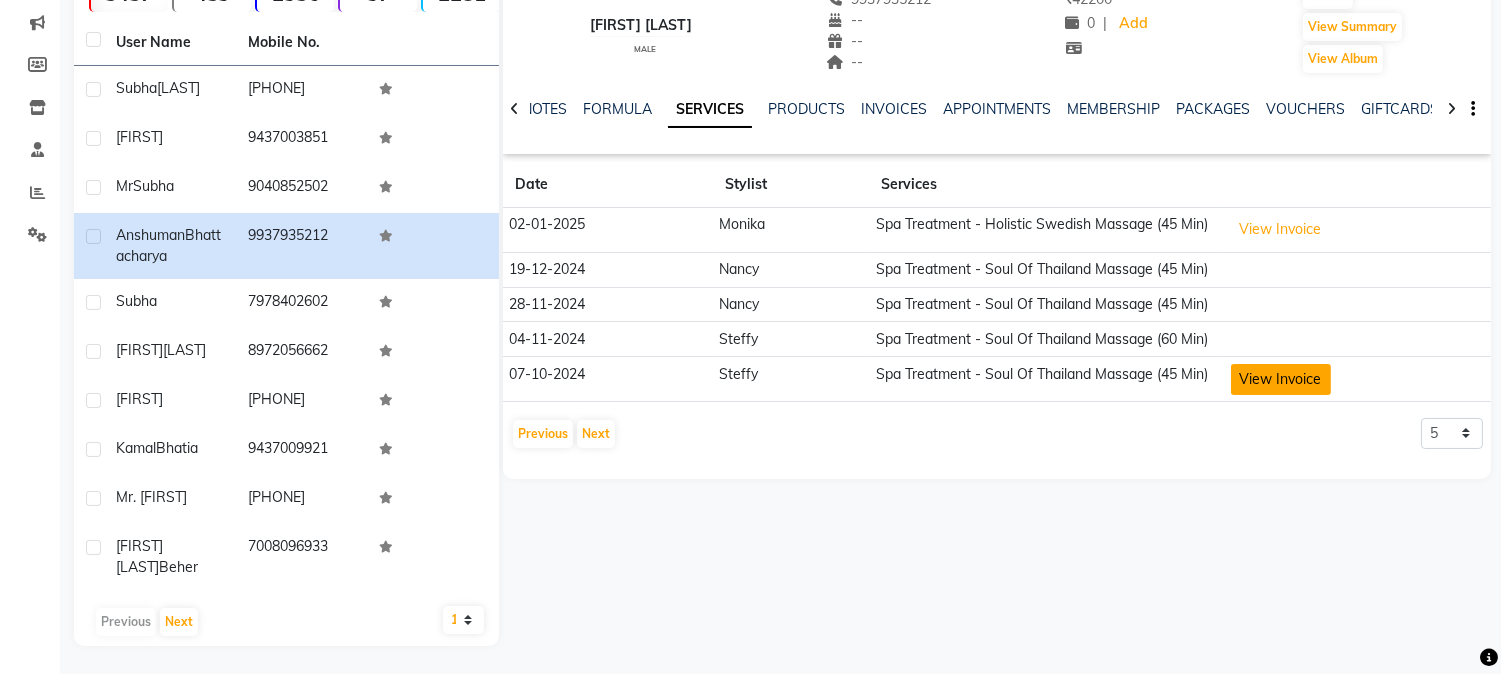 click on "View Invoice" 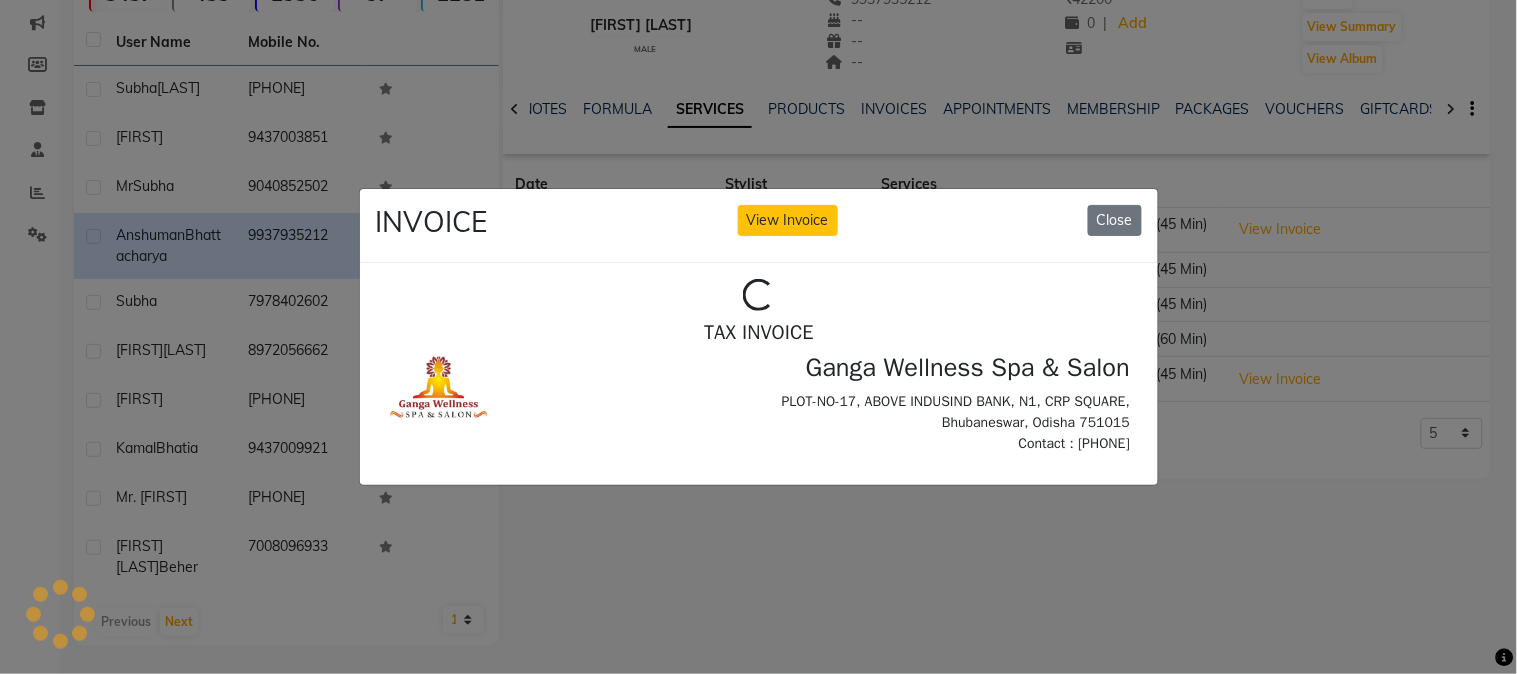 scroll, scrollTop: 0, scrollLeft: 0, axis: both 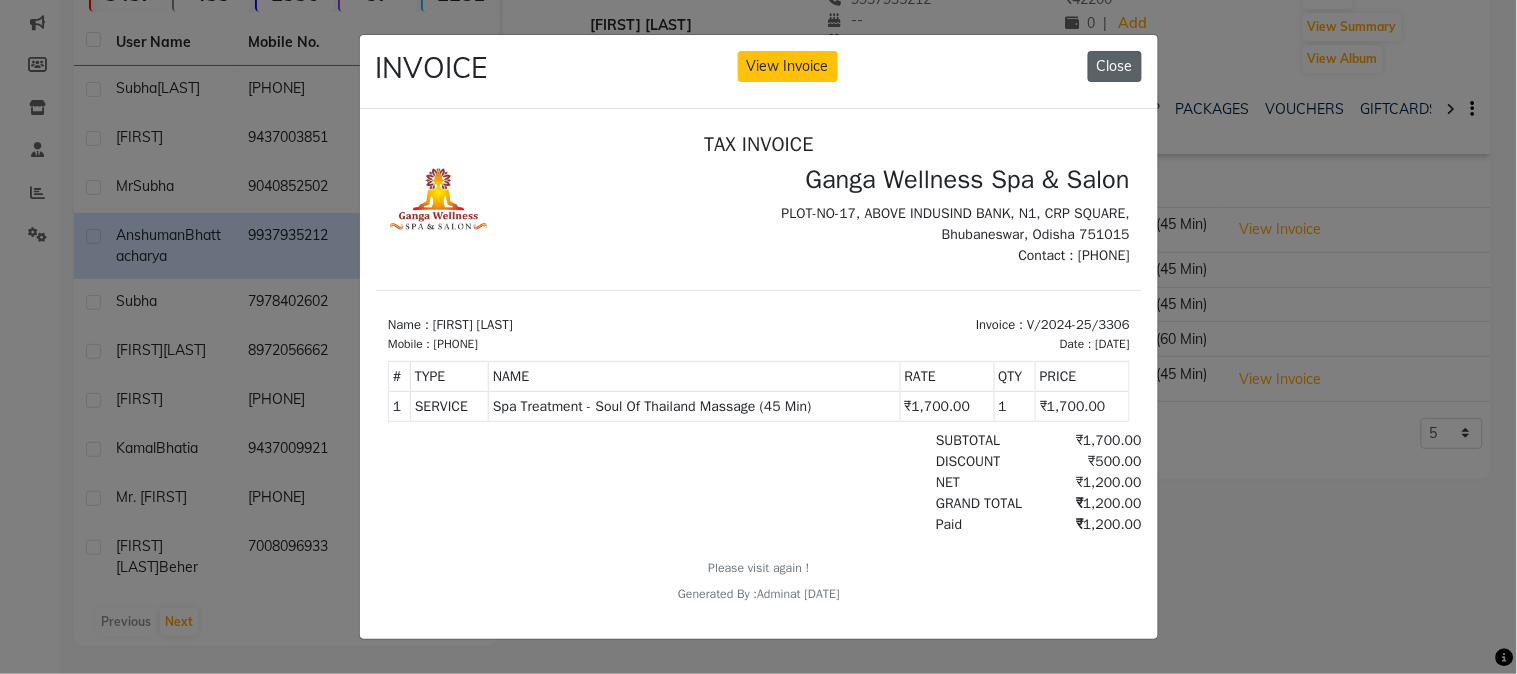 click on "Close" 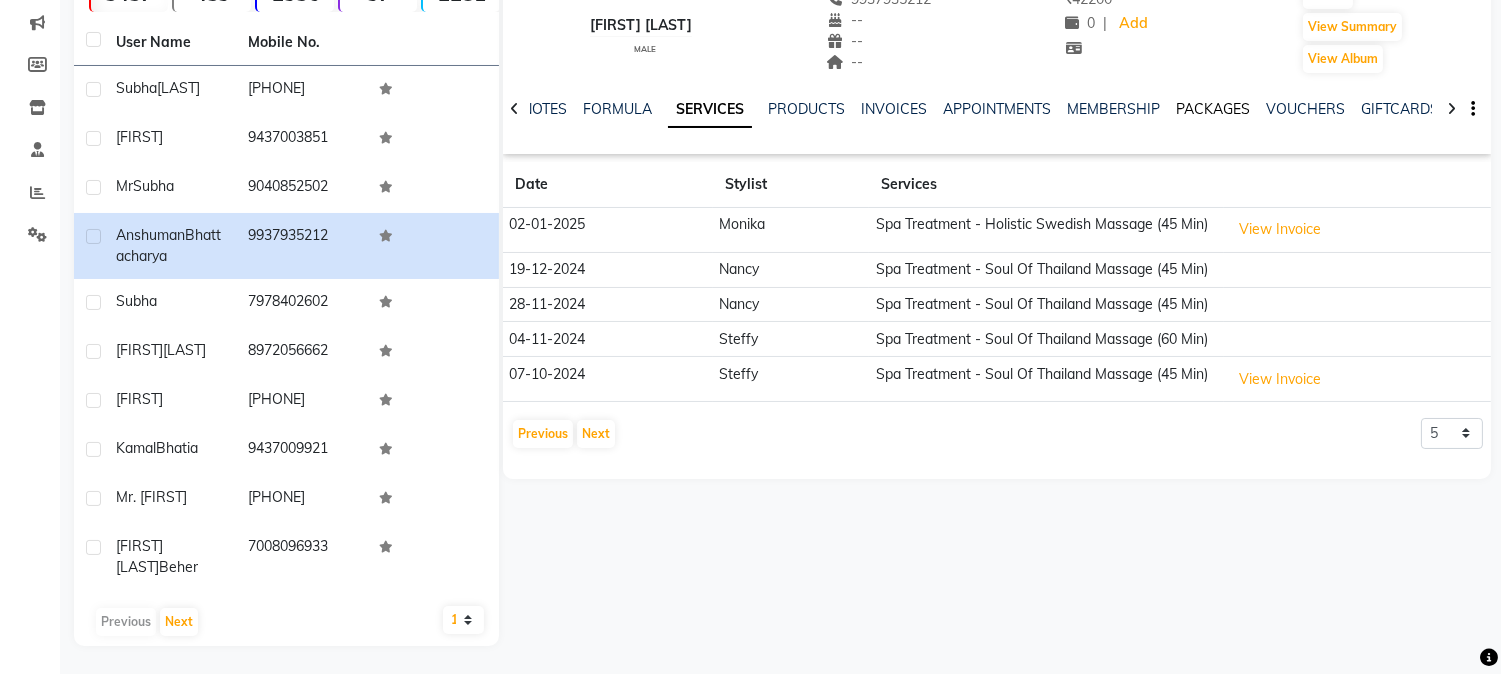click on "PACKAGES" 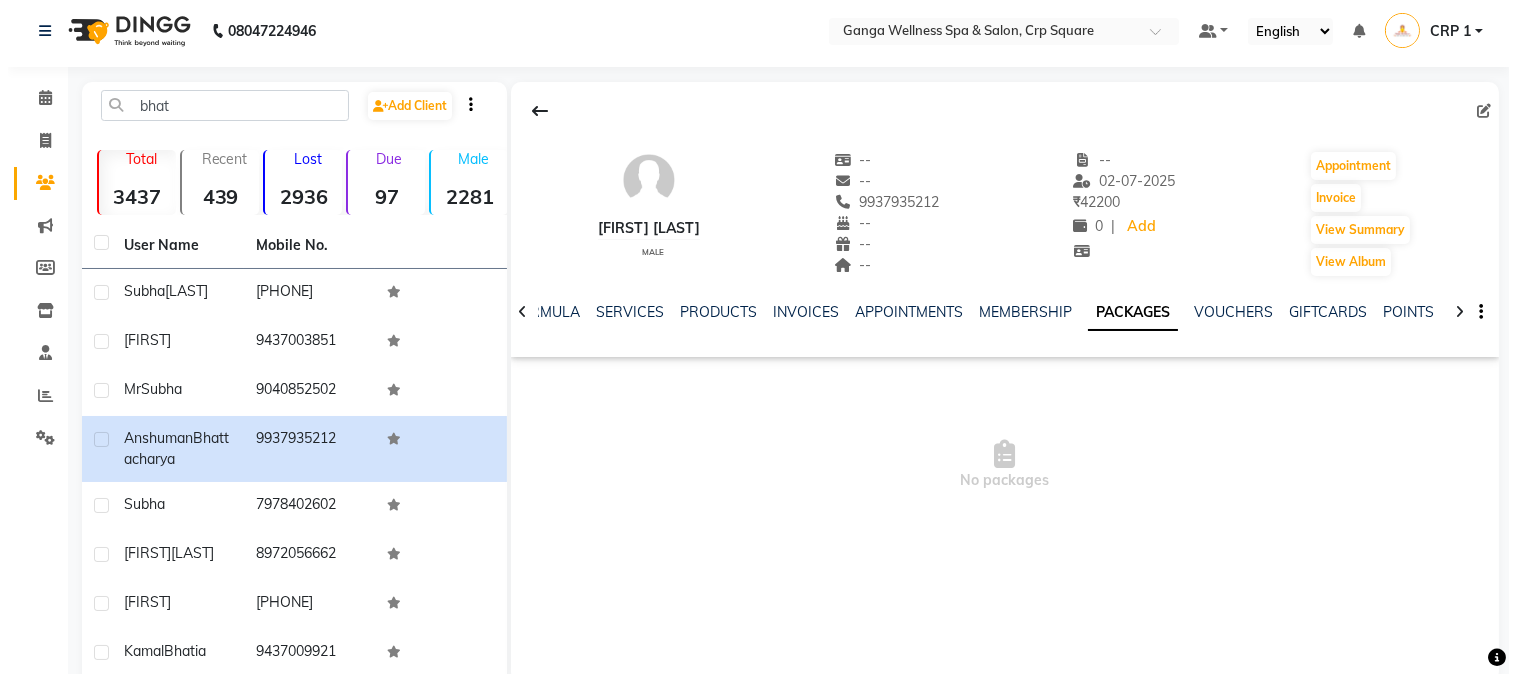 scroll, scrollTop: 0, scrollLeft: 0, axis: both 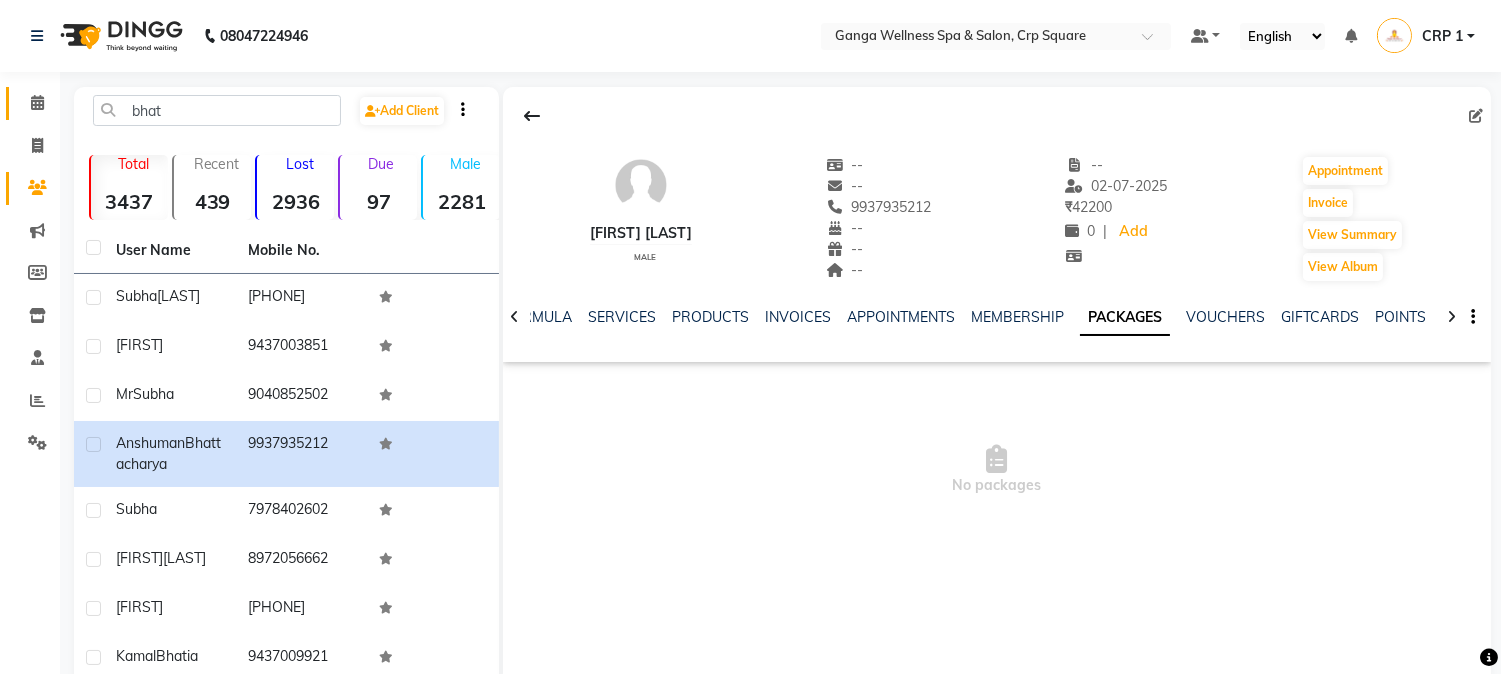 click on "Calendar" 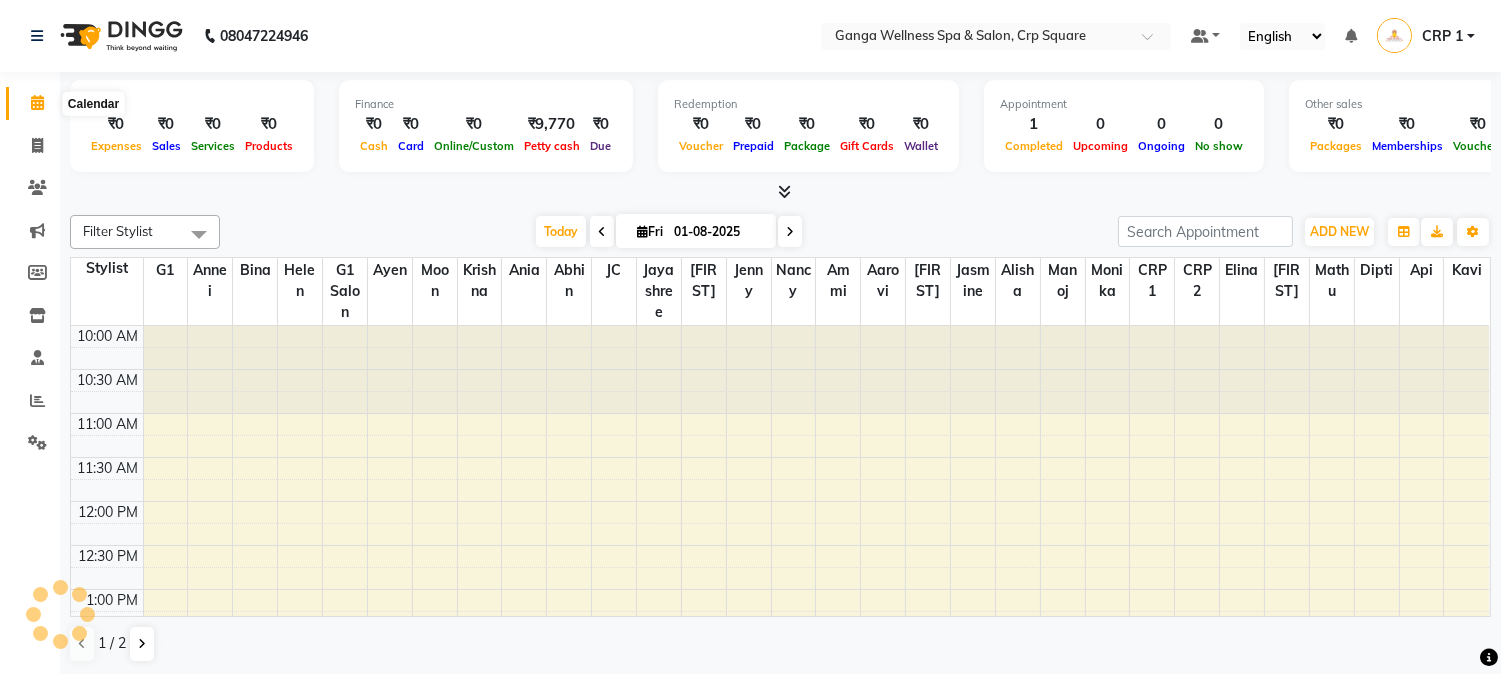 scroll, scrollTop: 0, scrollLeft: 0, axis: both 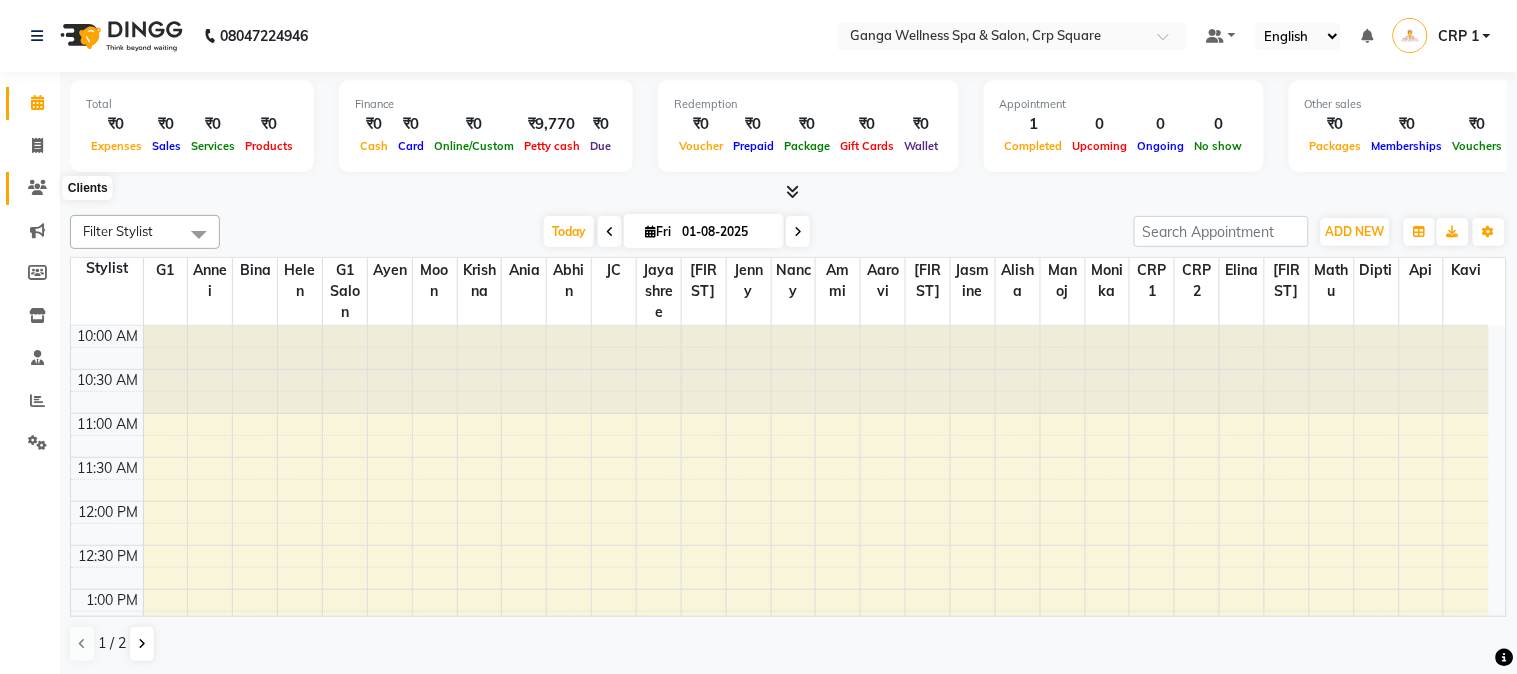 click 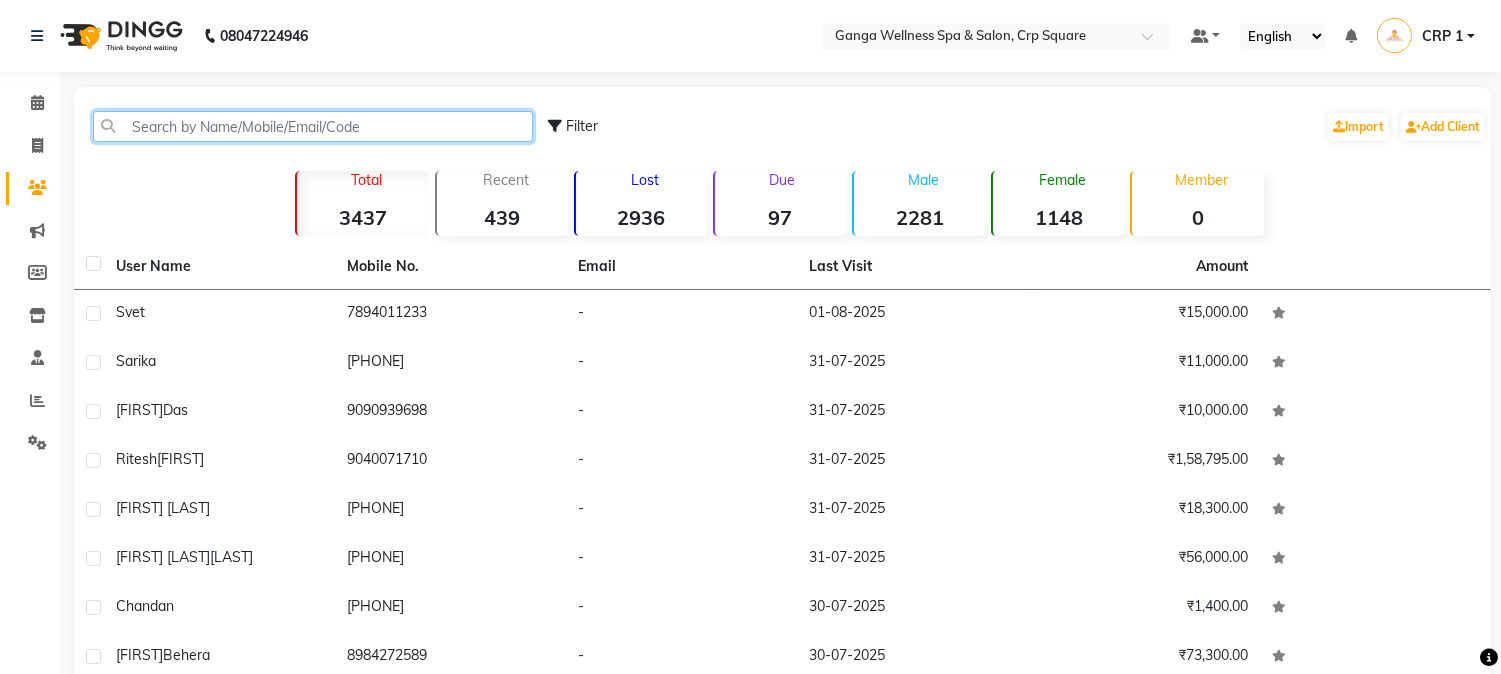 click 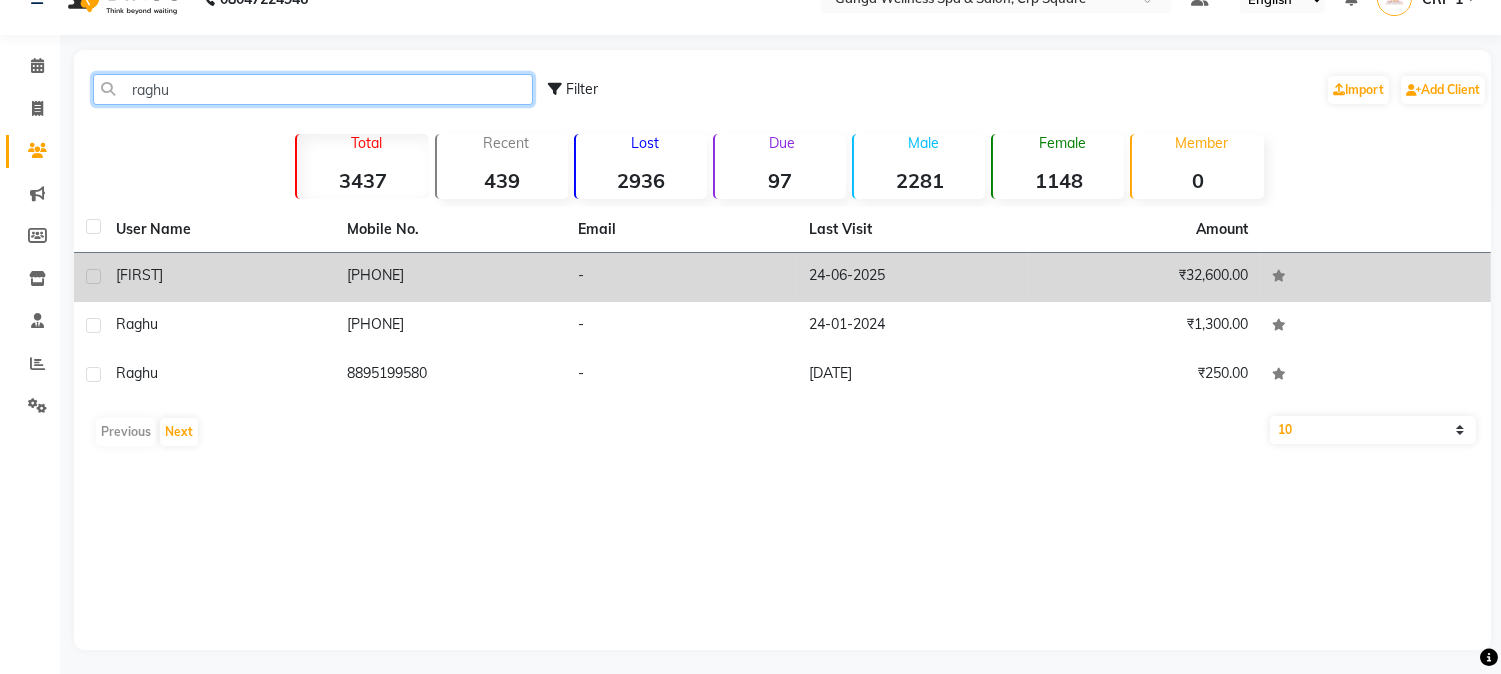 scroll, scrollTop: 42, scrollLeft: 0, axis: vertical 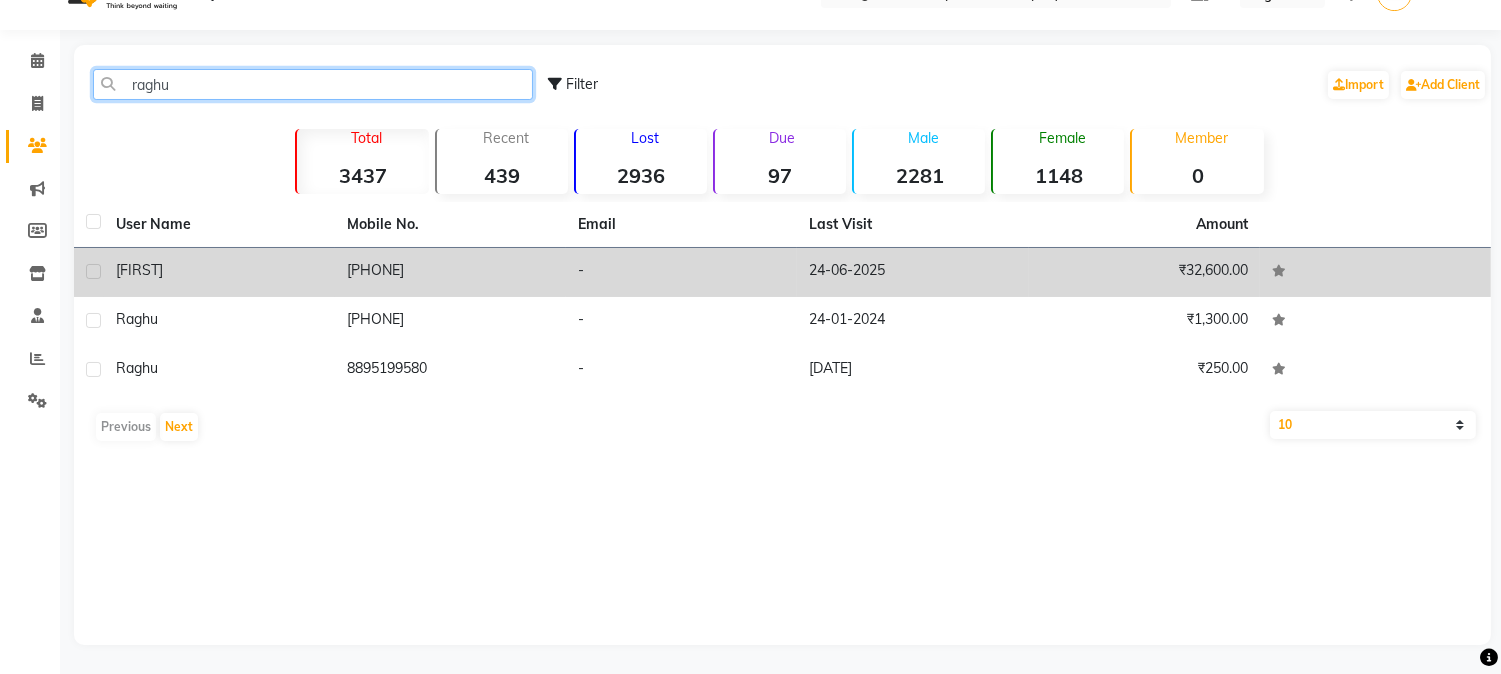 type on "raghu" 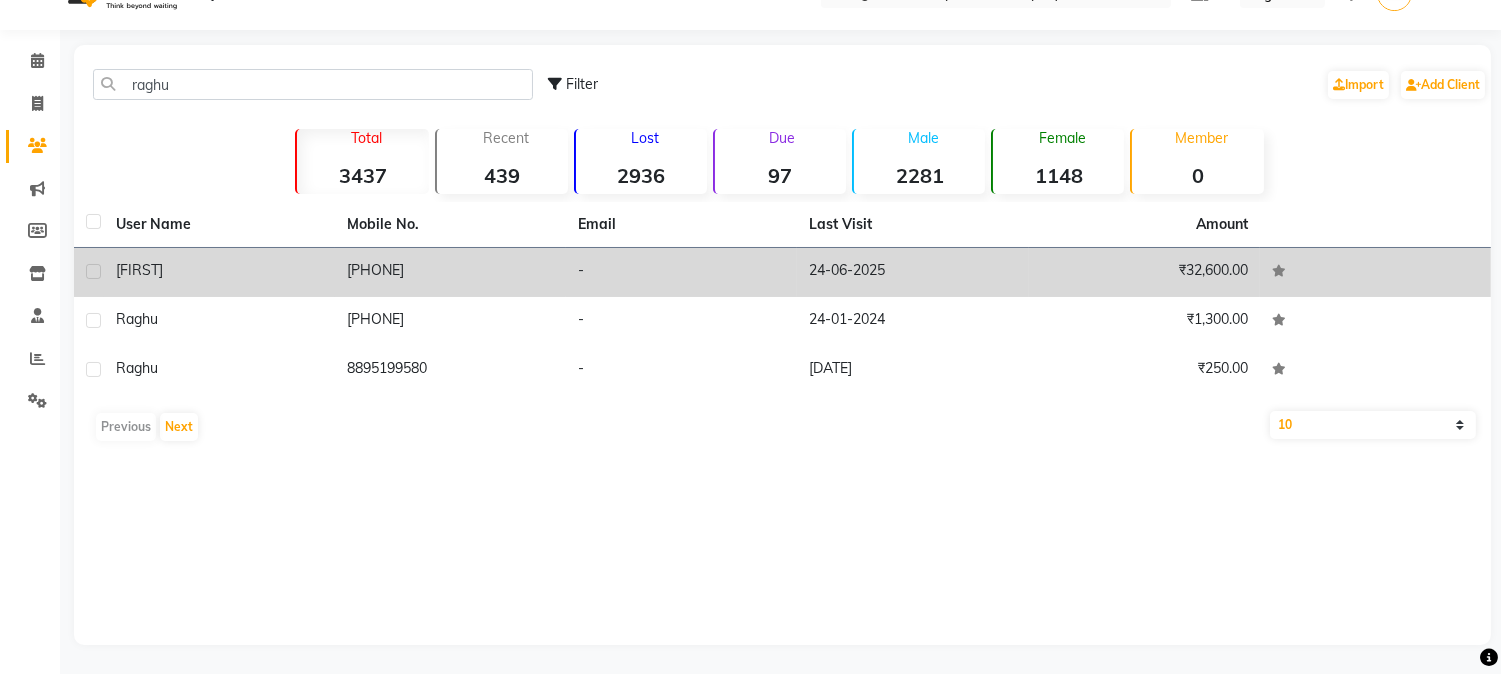 click on "[PHONE]" 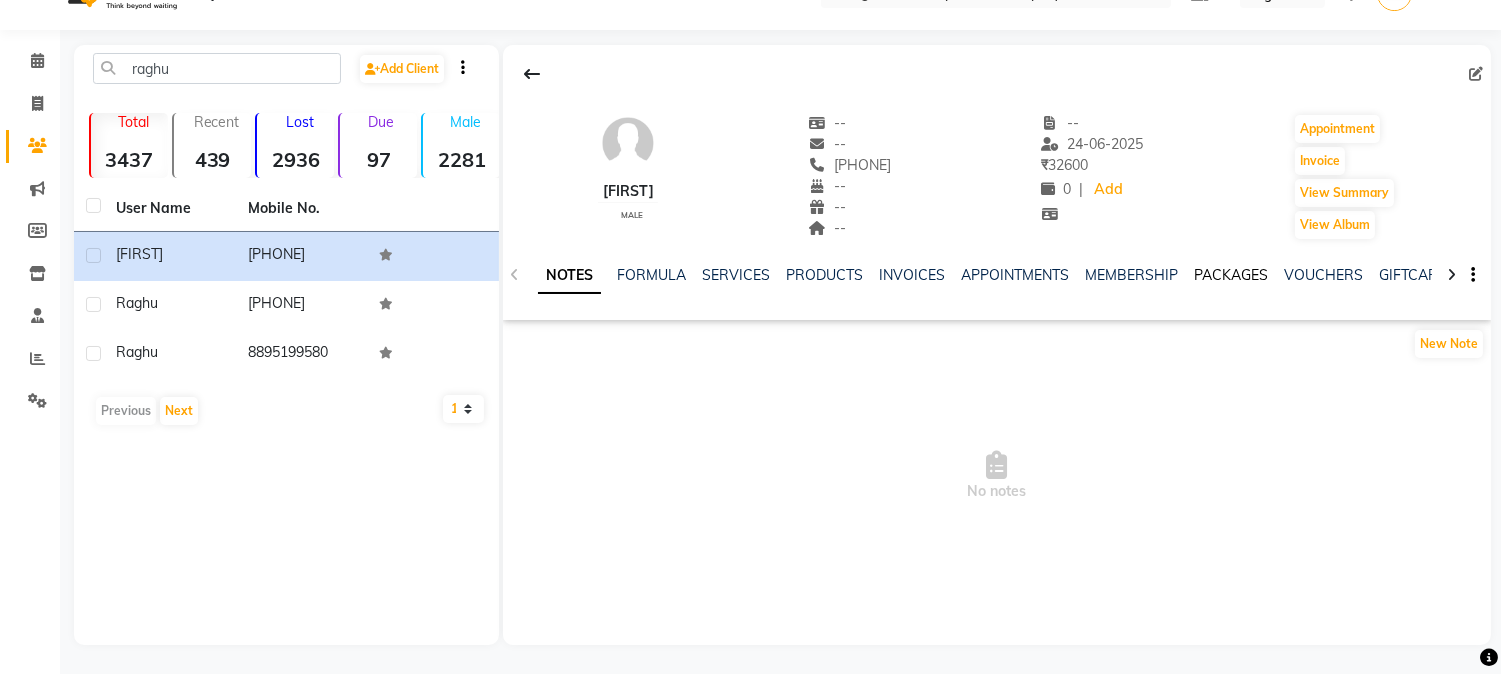 click on "PACKAGES" 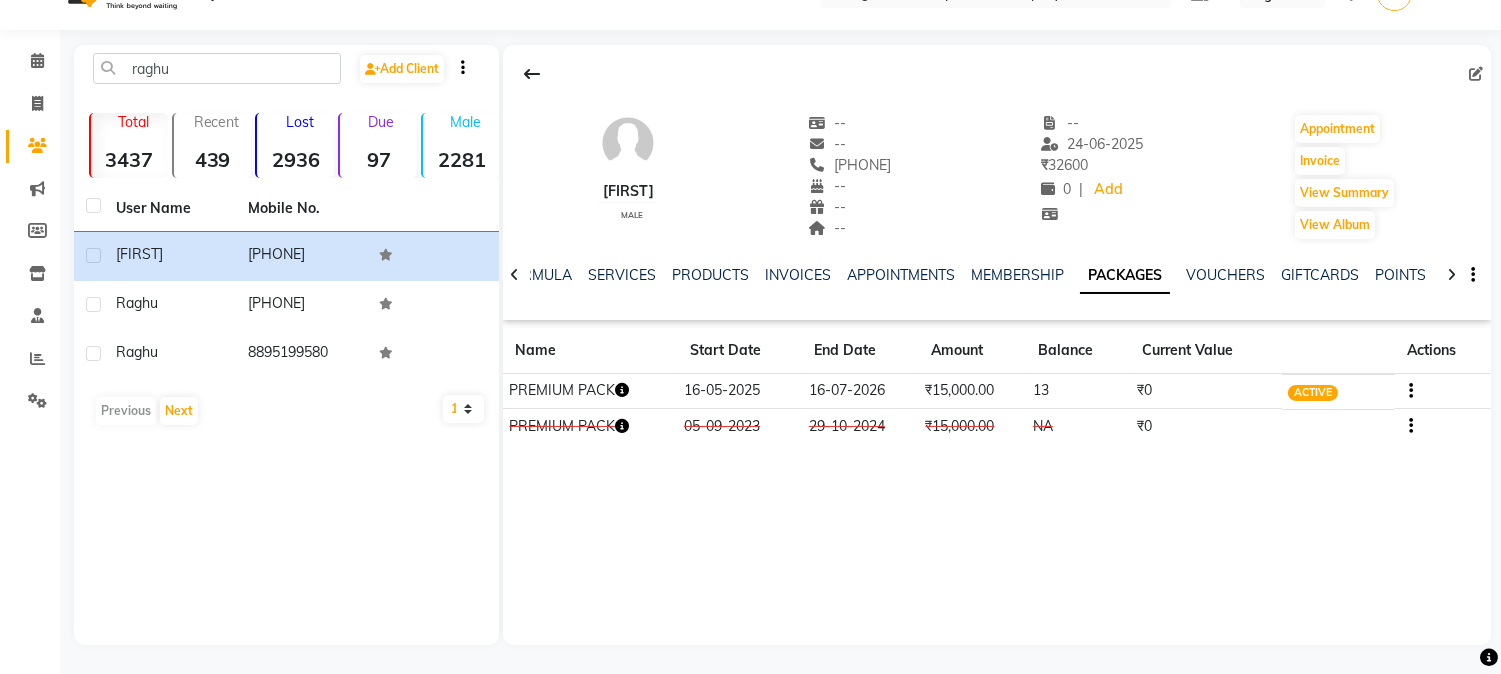 click 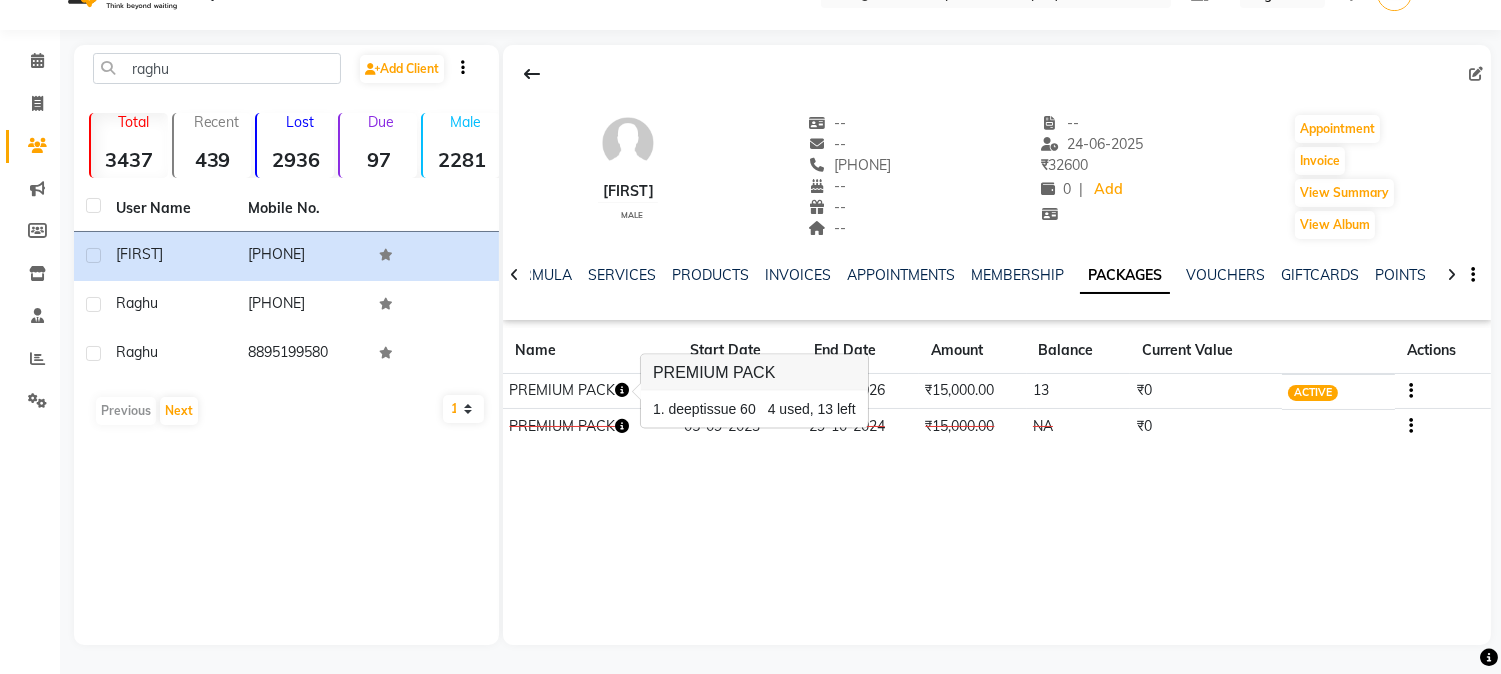 click on "Raghuram    male  --   --   7873585699  --  --  --  -- 24-06-2025 ₹    32600 0 |  Add   Appointment   Invoice  View Summary  View Album  NOTES FORMULA SERVICES PRODUCTS INVOICES APPOINTMENTS MEMBERSHIP PACKAGES VOUCHERS GIFTCARDS POINTS FORMS FAMILY CARDS WALLET Name Start Date End Date Amount Balance Current Value Actions  PREMIUM PACK  16-05-2025 16-07-2026  ₹15,000.00   13  ₹0 ACTIVE  PREMIUM PACK  05-09-2023 29-10-2024  ₹15,000.00   NA  ₹0 CONSUMED" 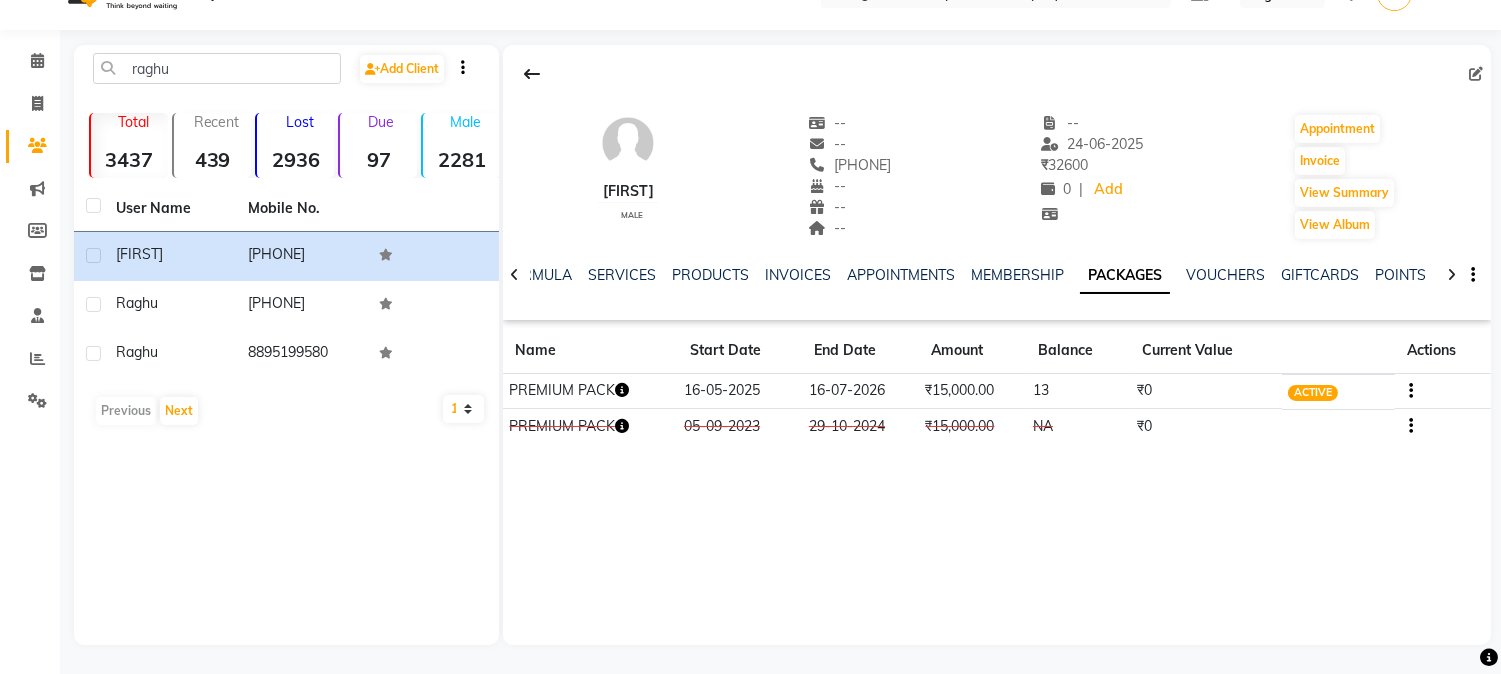 click 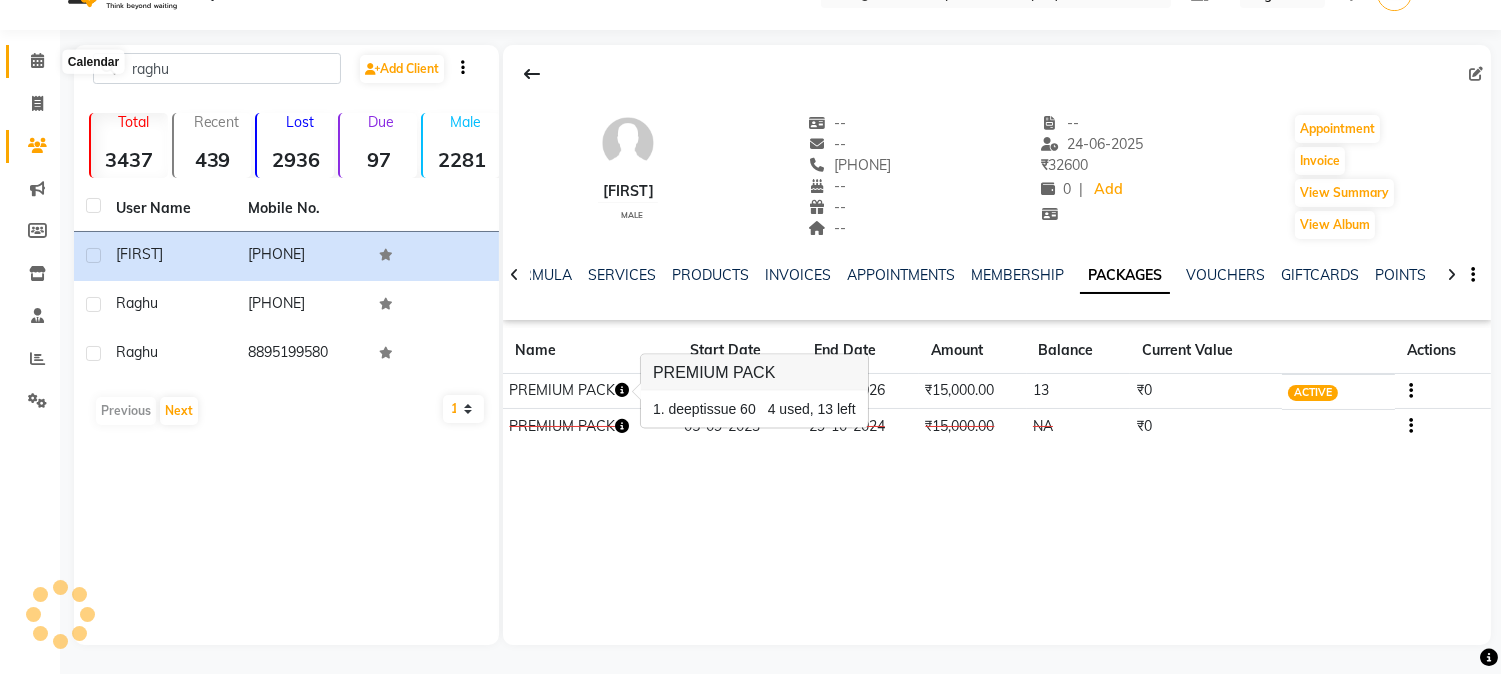 click 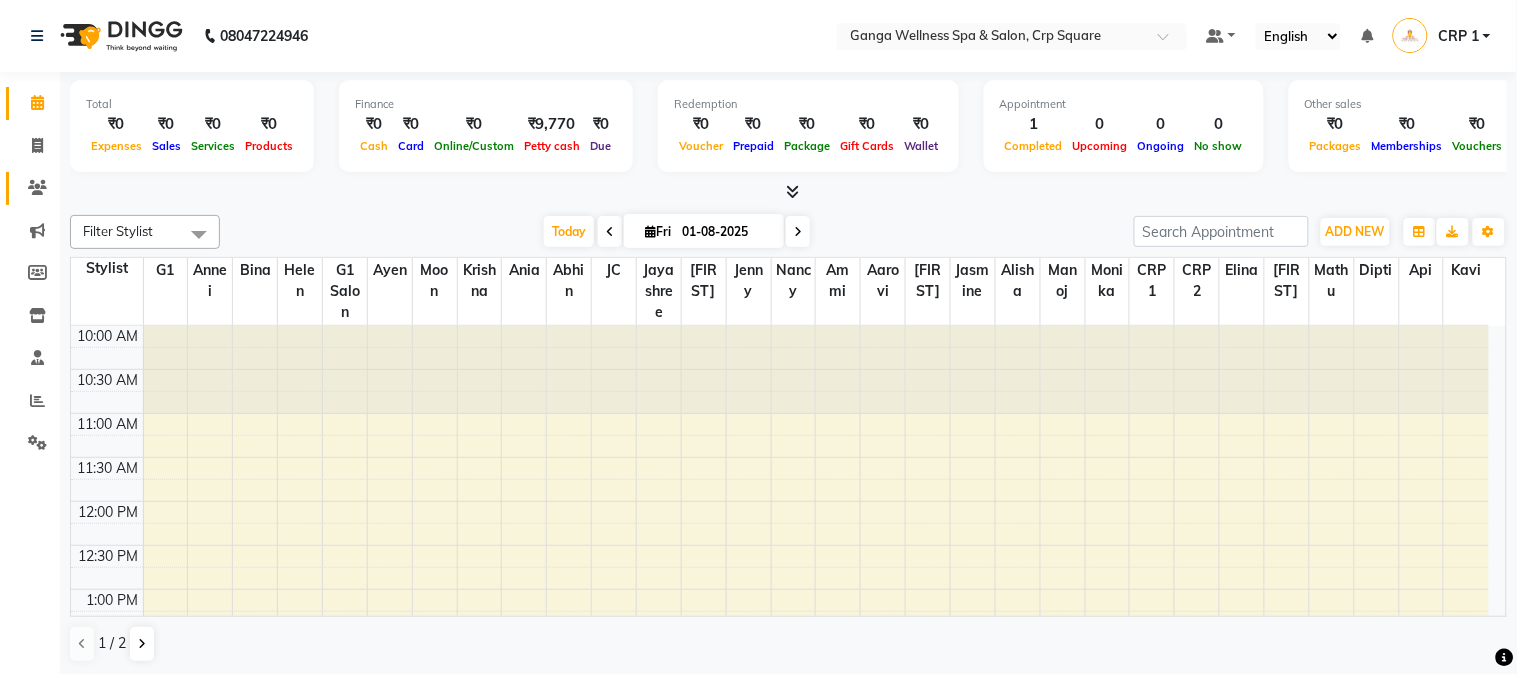 click 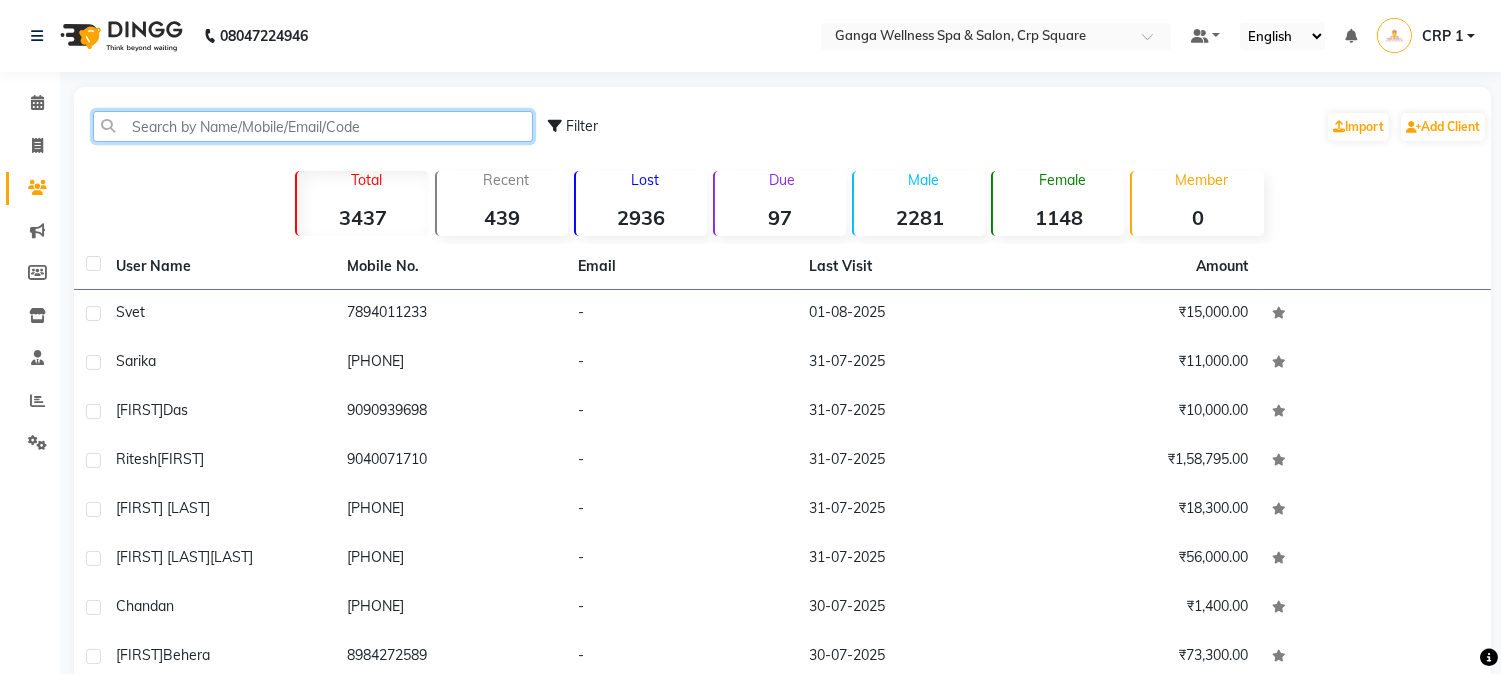 click 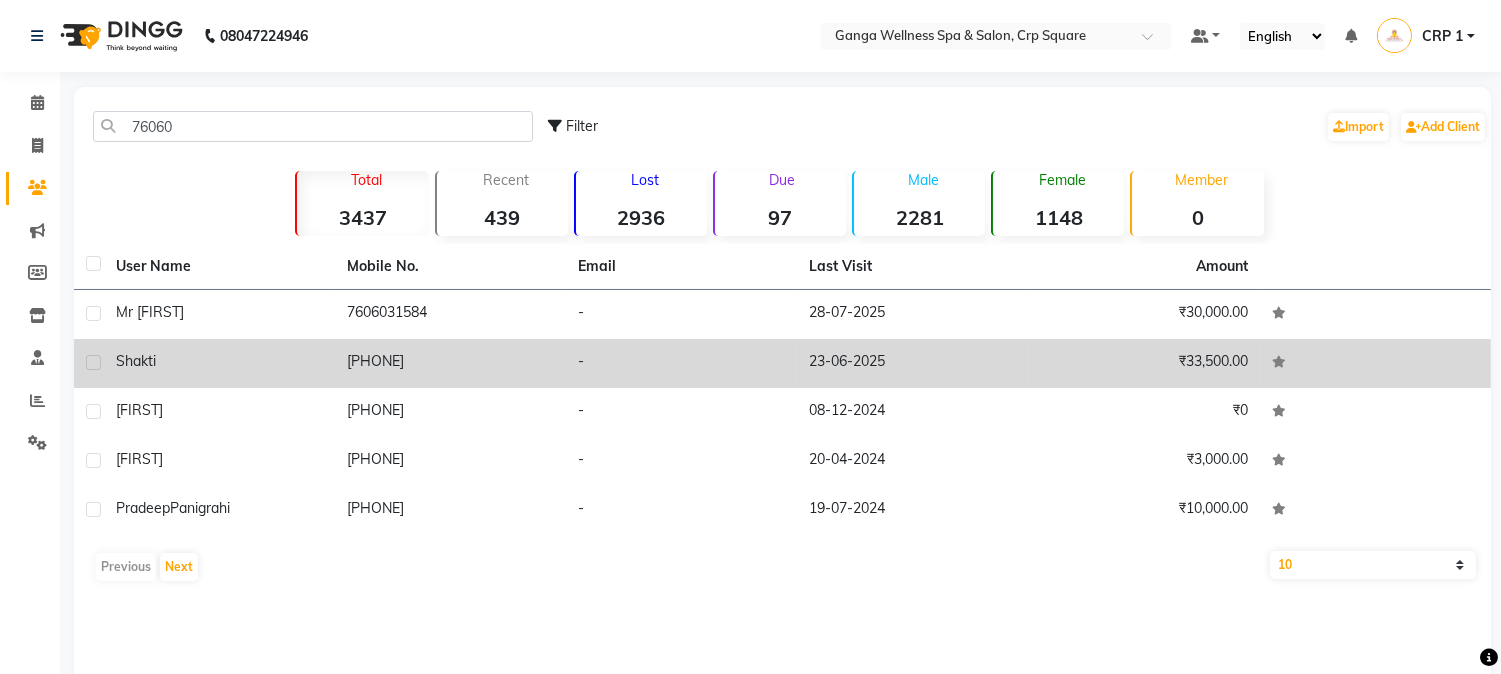 click on "Shakti" 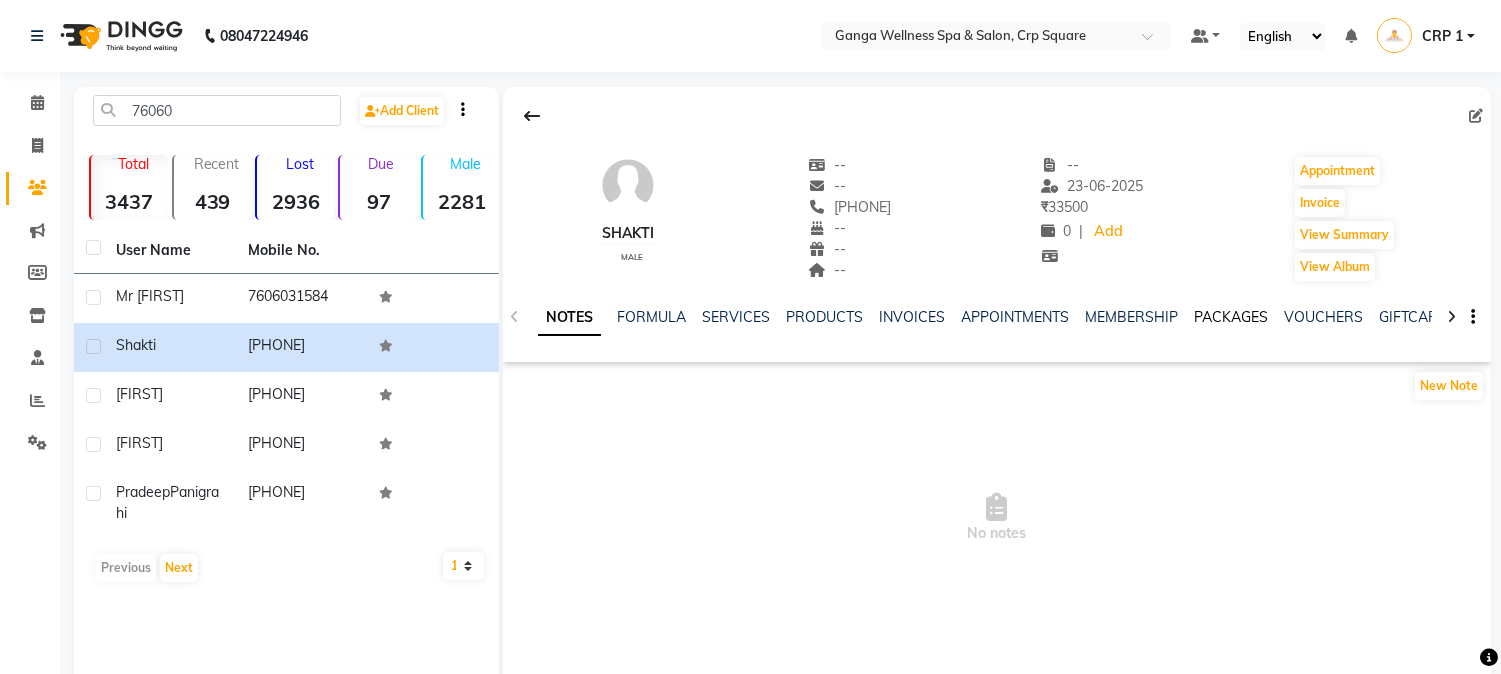 click on "PACKAGES" 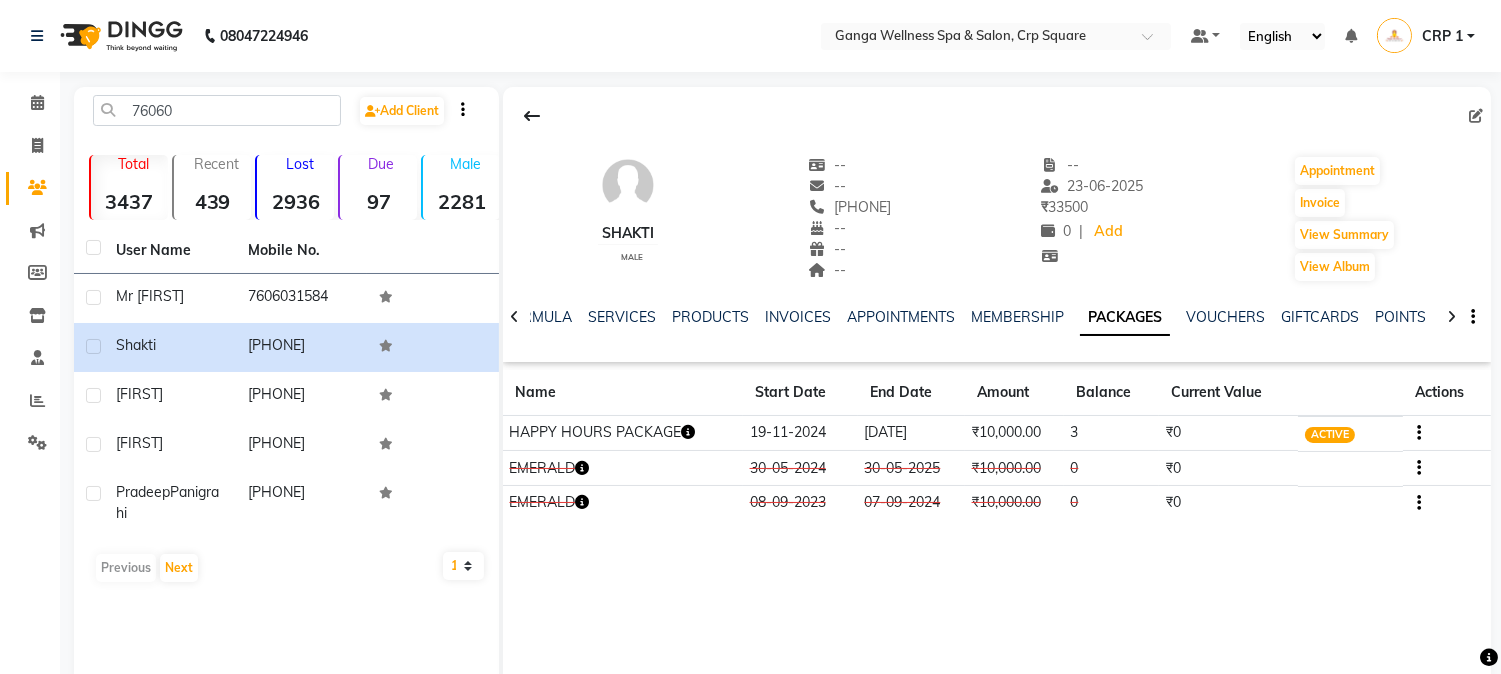 click on "Name" 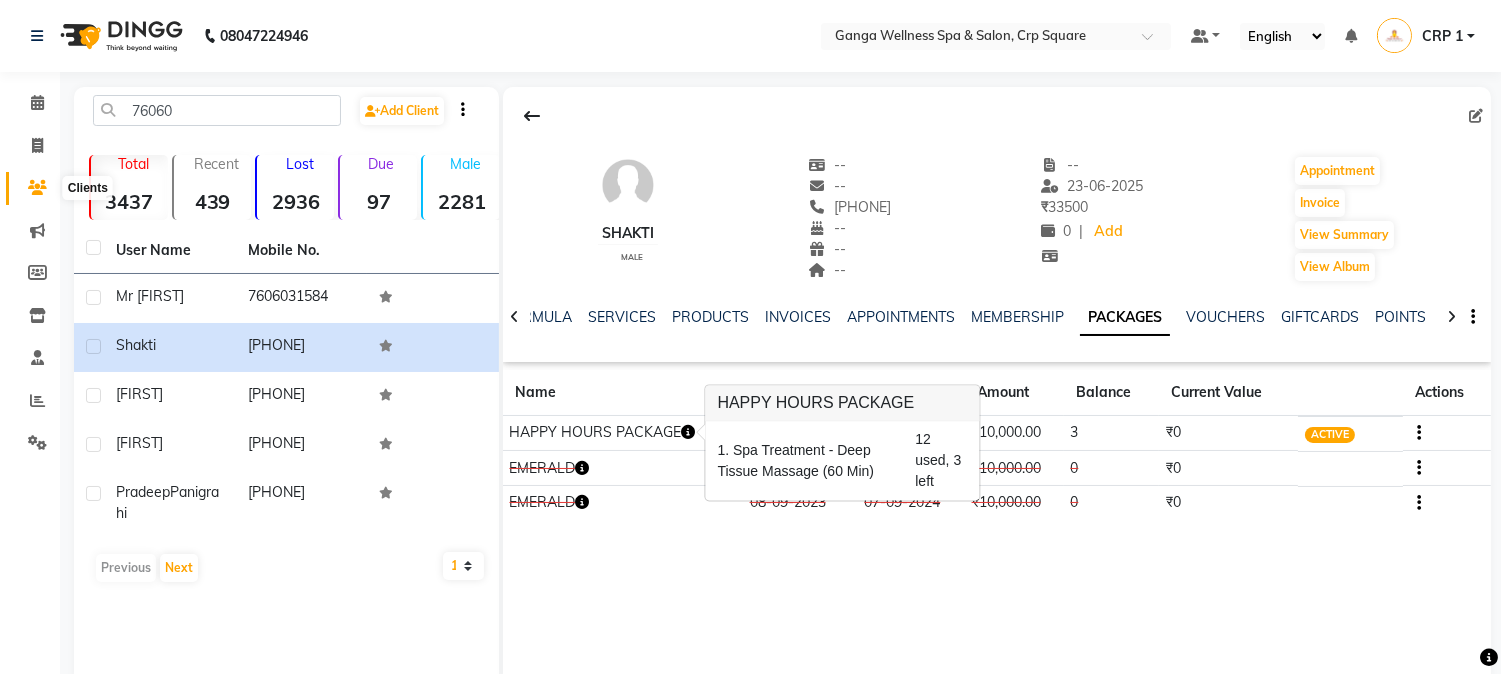 click 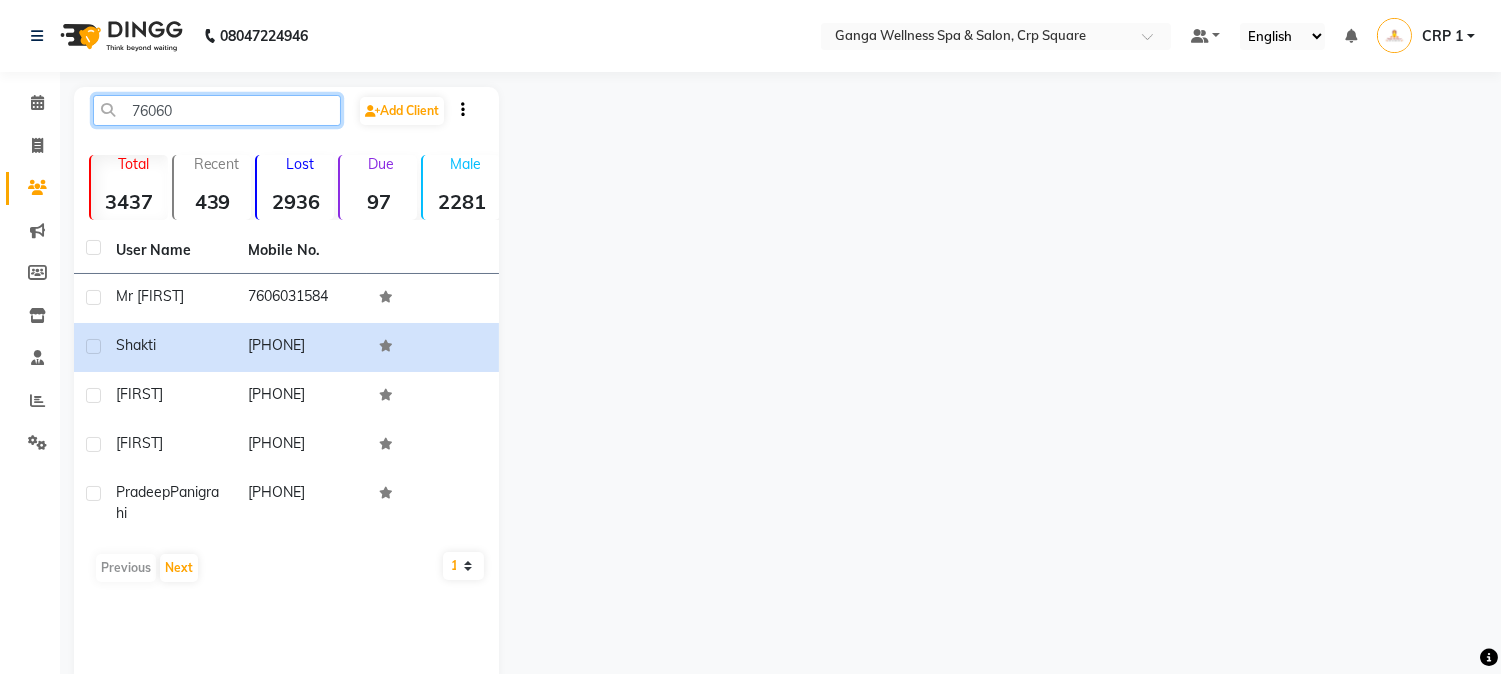 click on "76060" 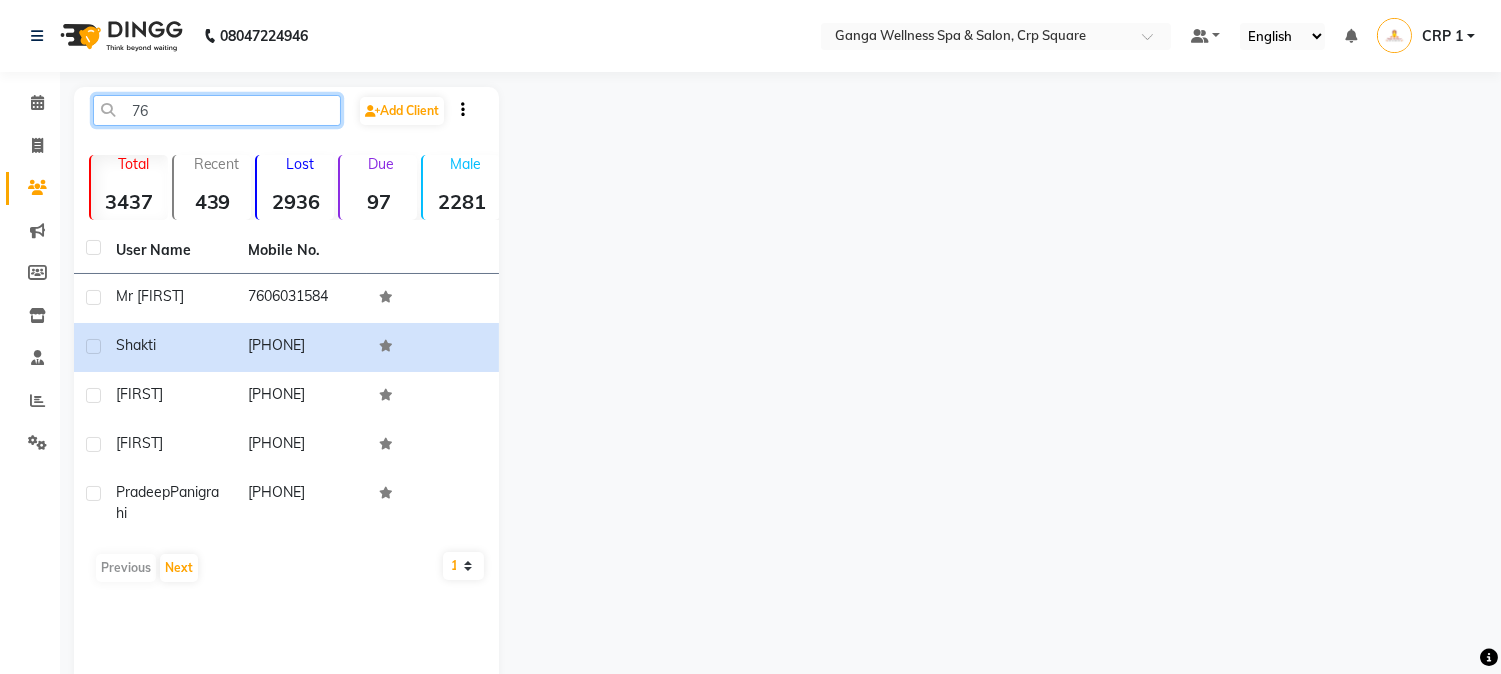type on "7" 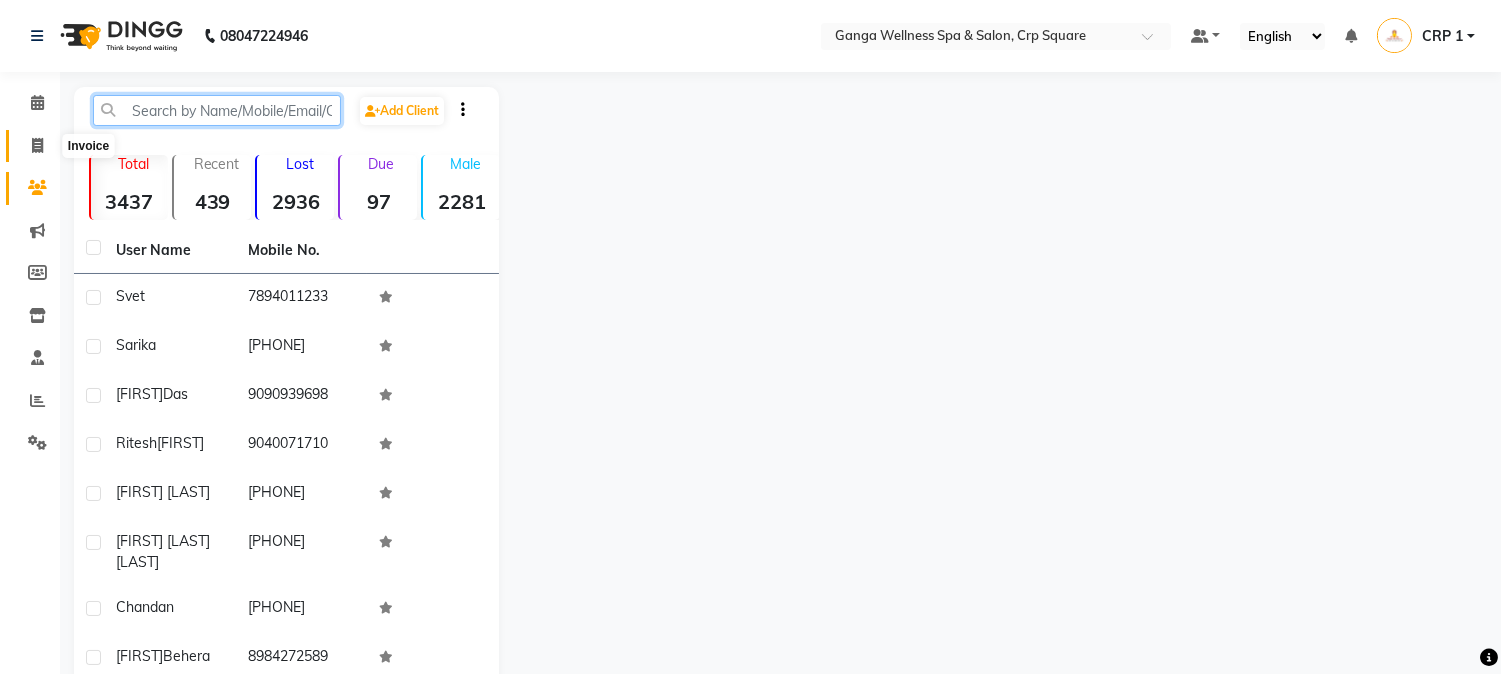 type 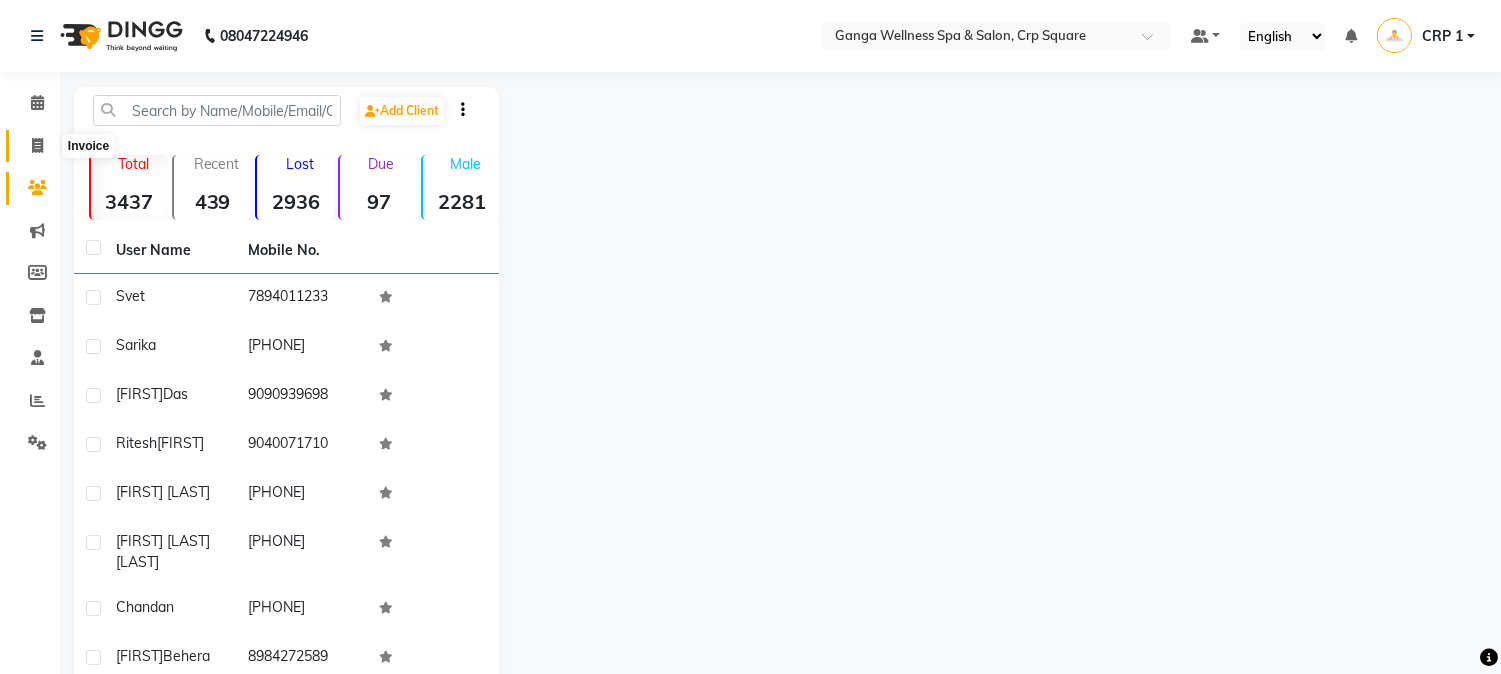 click 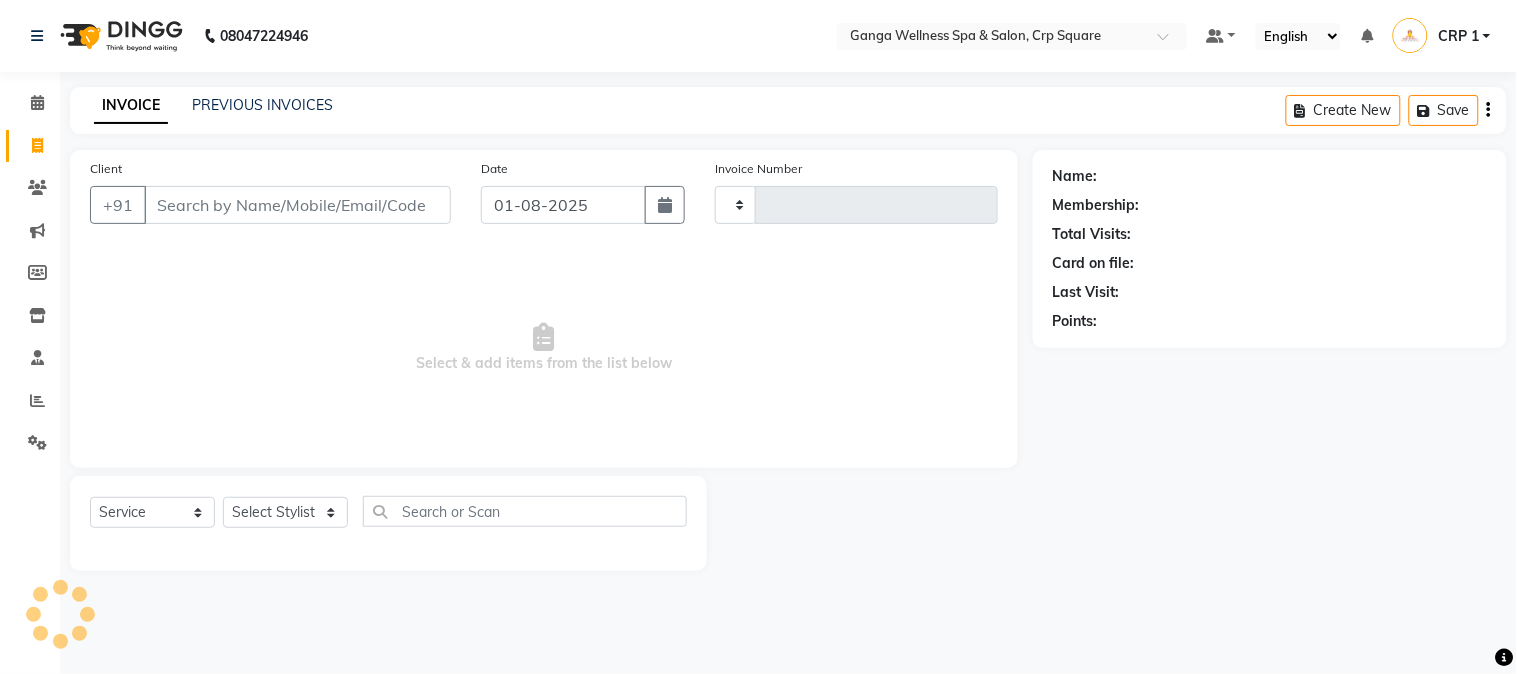 type on "1878" 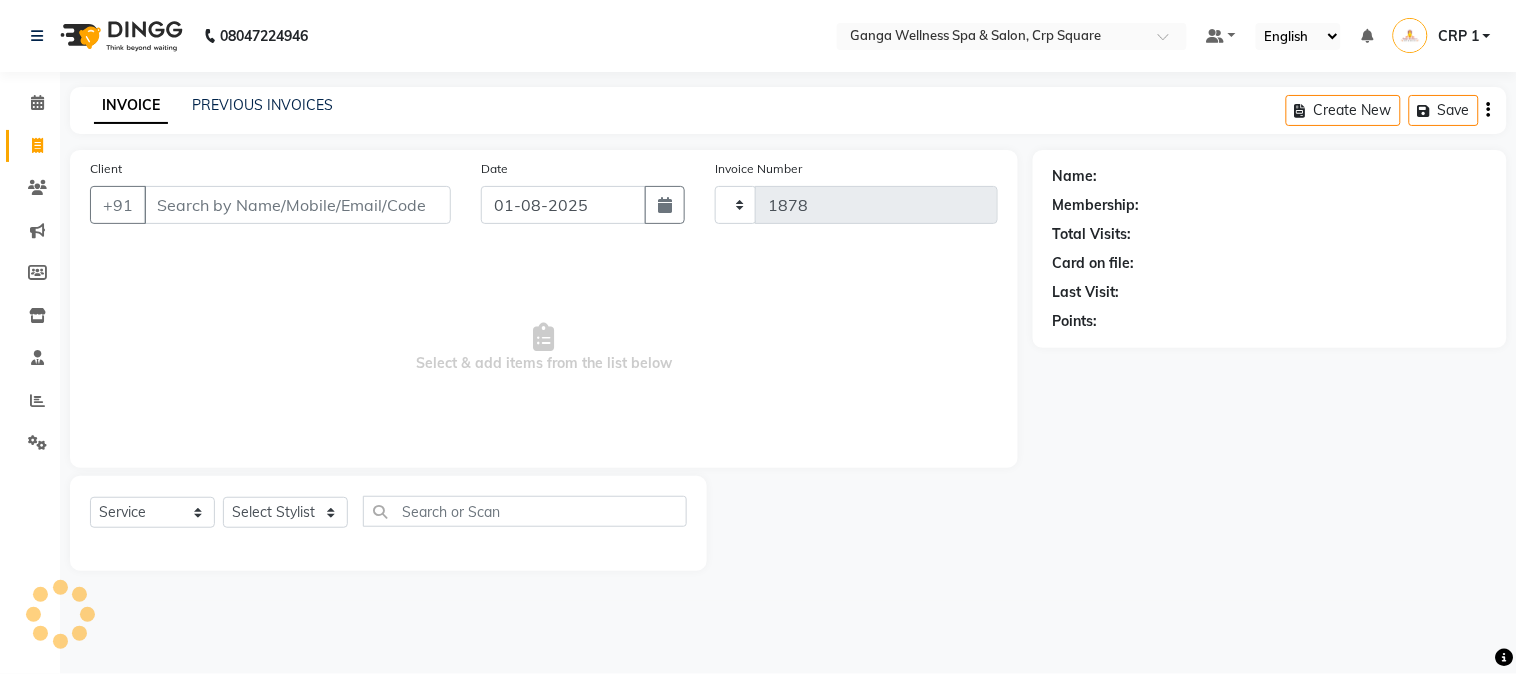 select on "715" 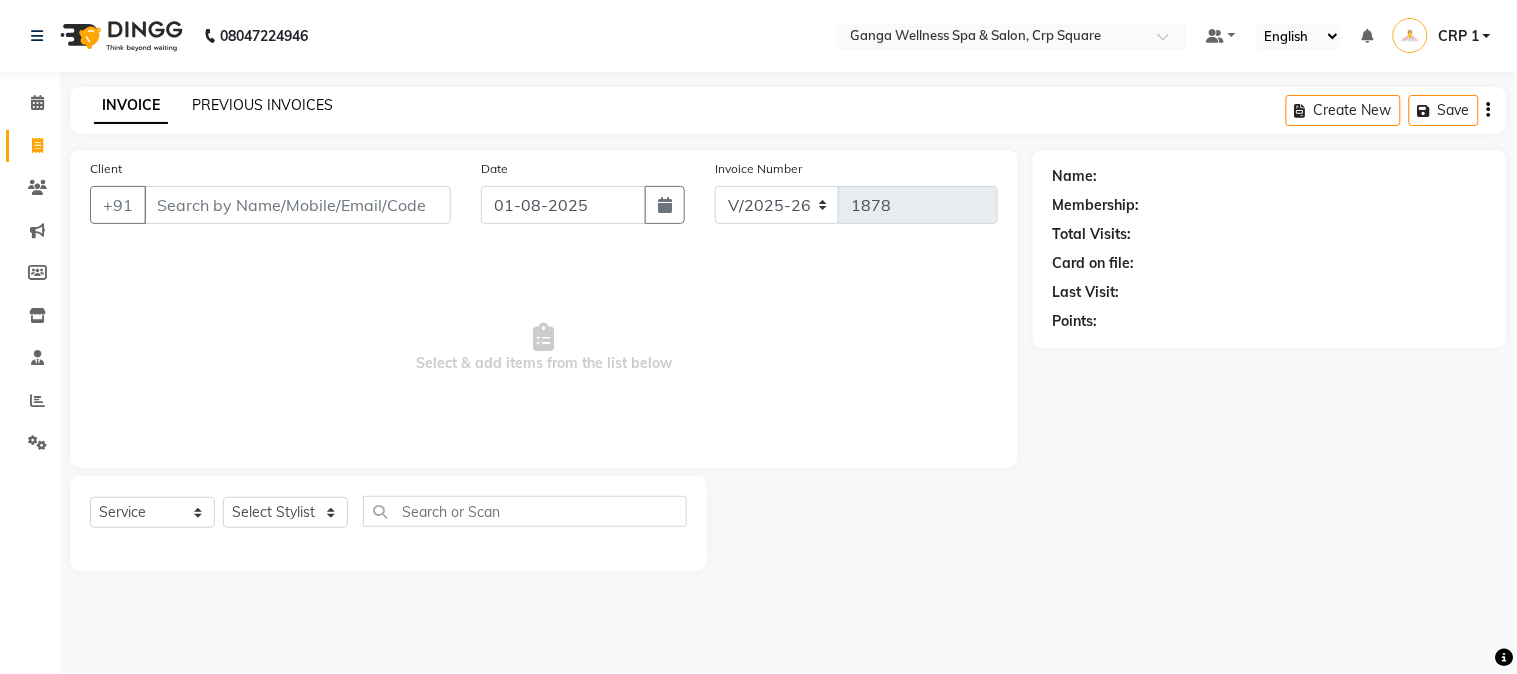 click on "PREVIOUS INVOICES" 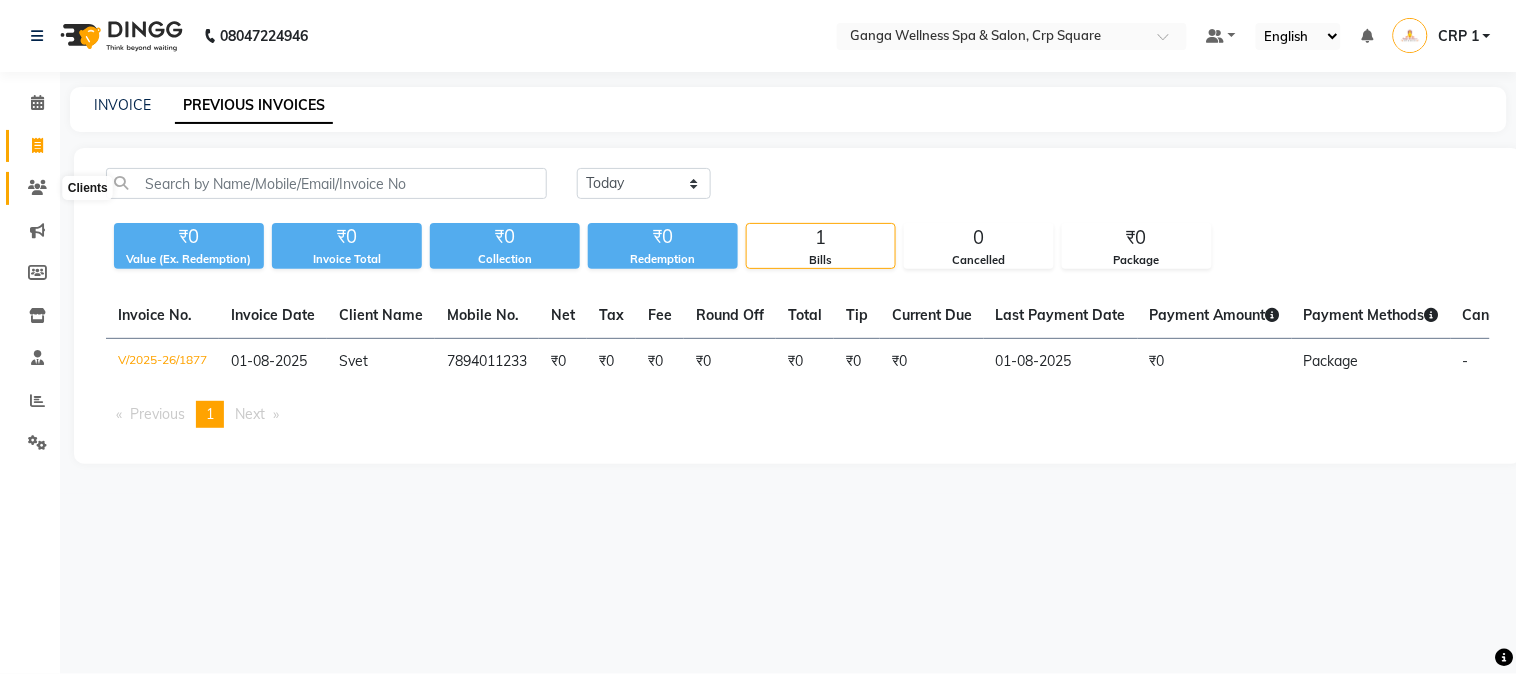 click 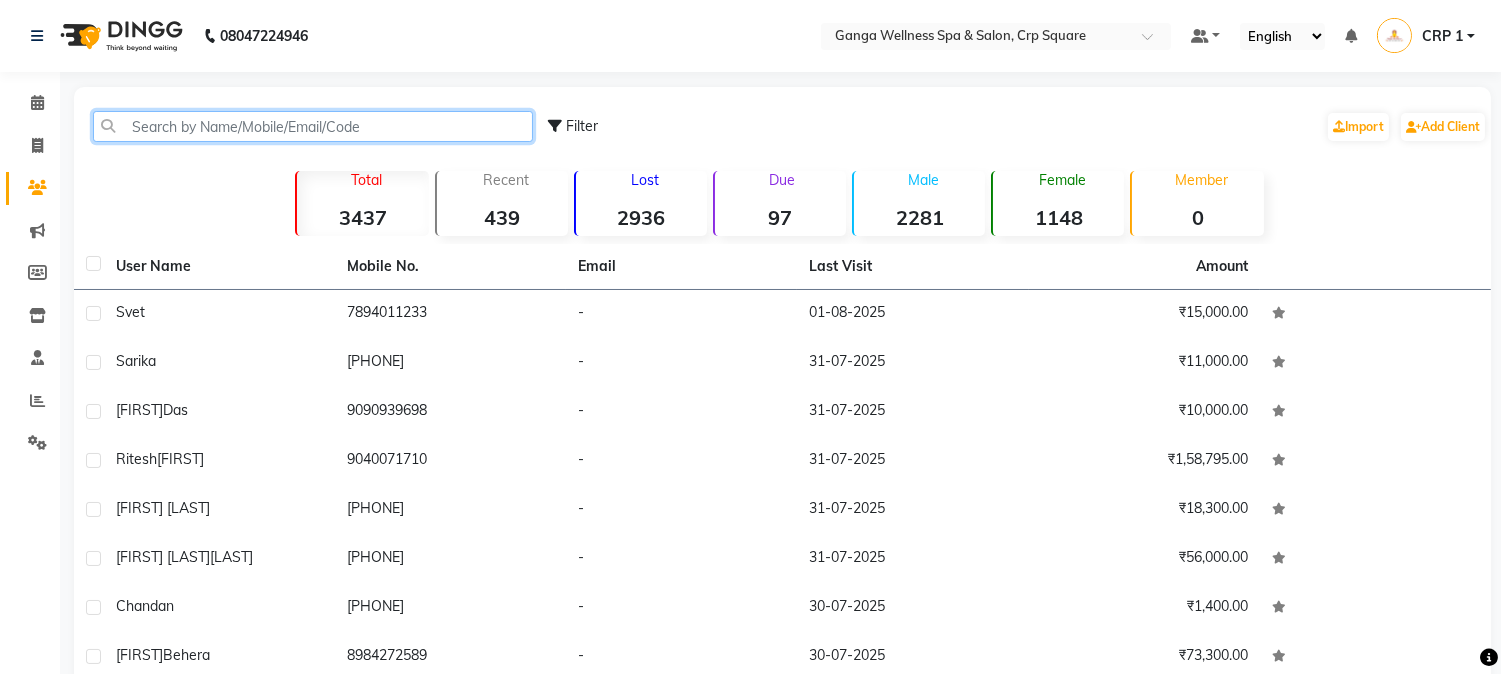 click 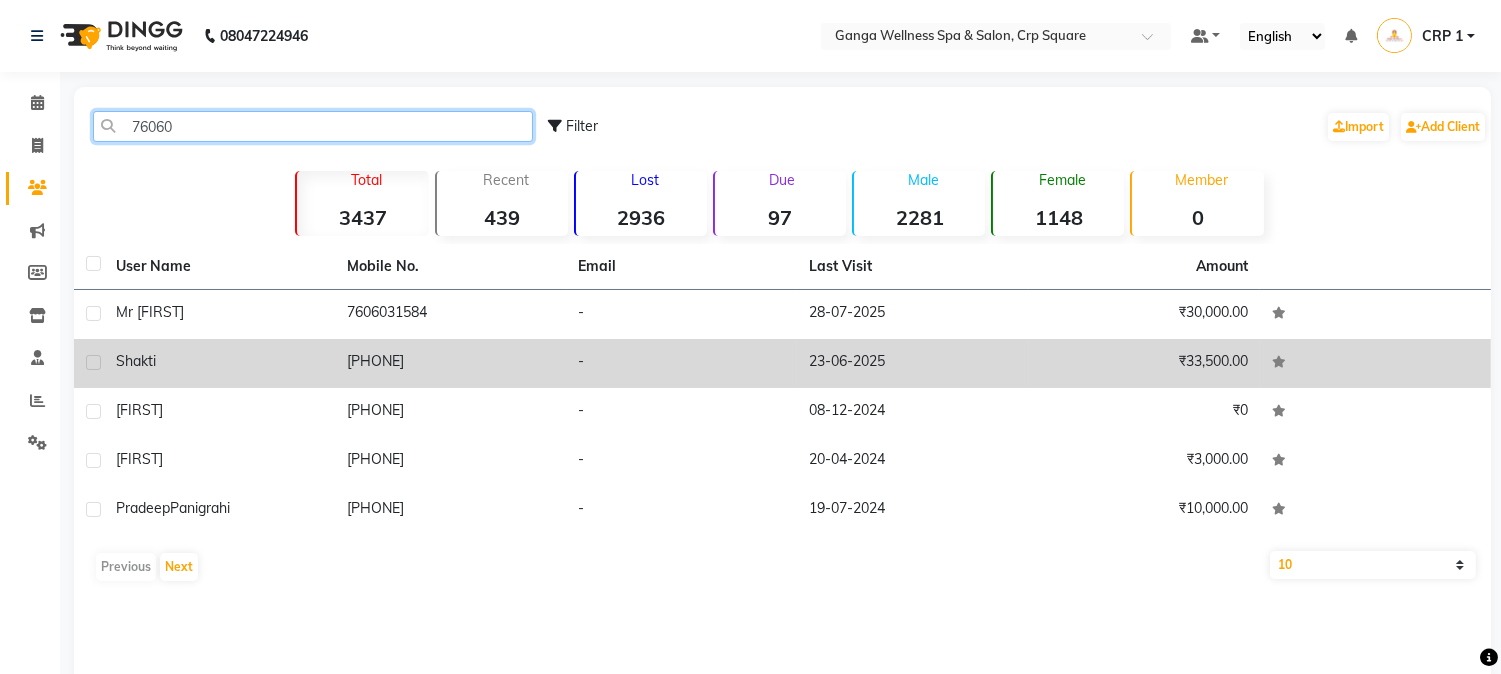type on "76060" 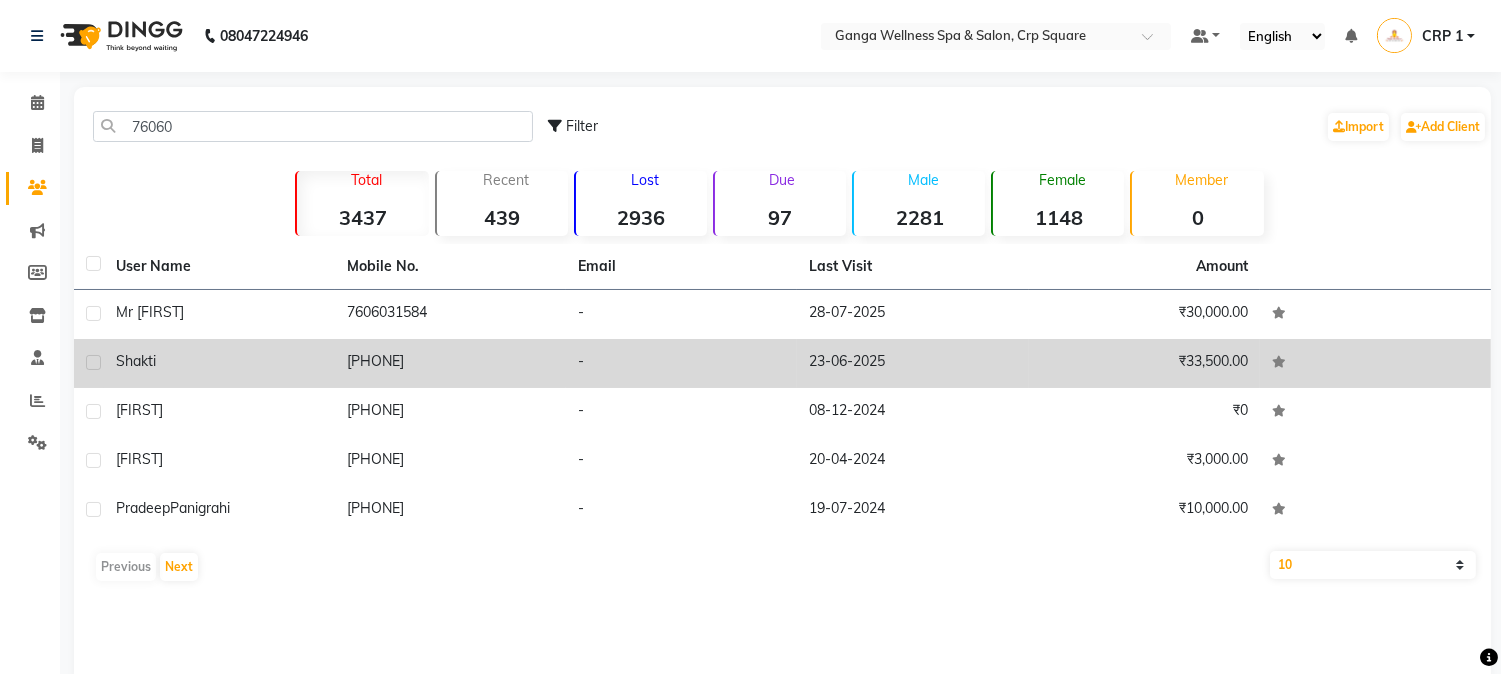 click on "Shakti" 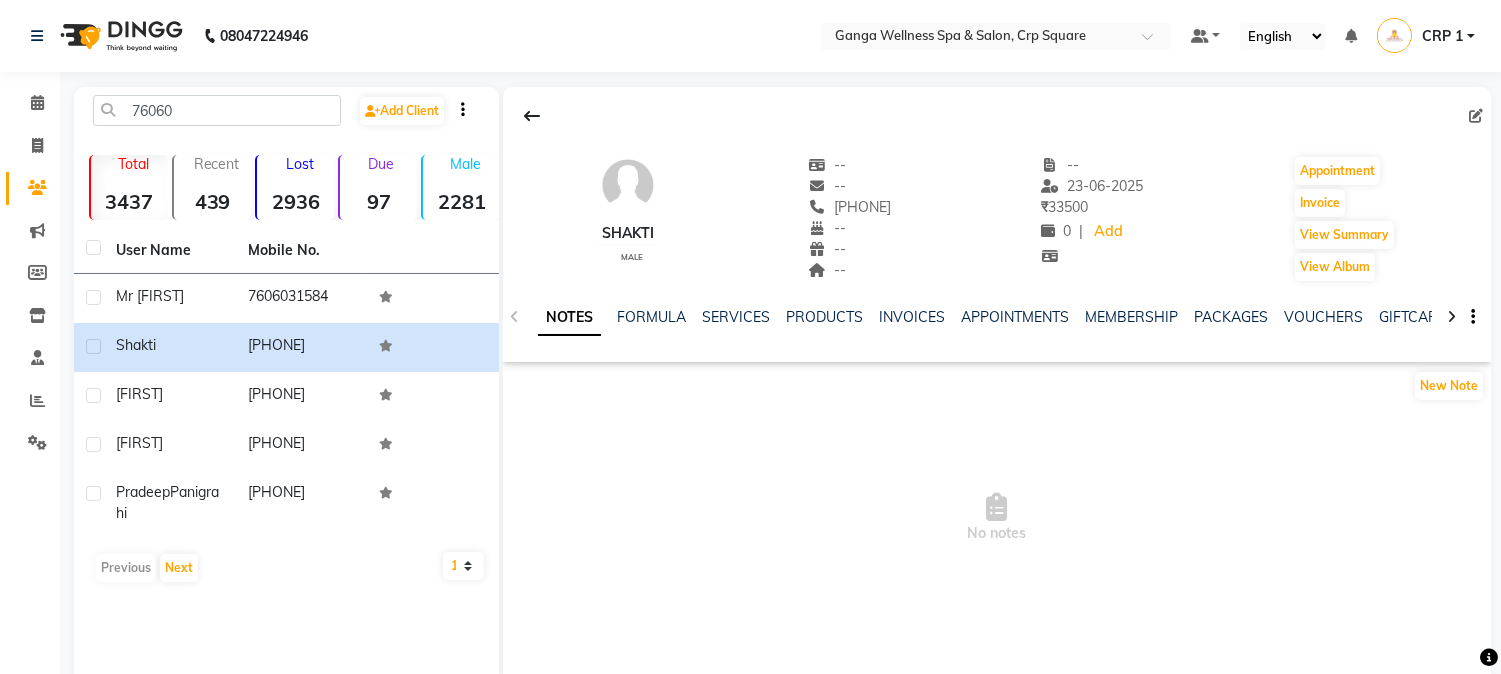 click on "NOTES FORMULA SERVICES PRODUCTS INVOICES APPOINTMENTS MEMBERSHIP PACKAGES VOUCHERS GIFTCARDS POINTS FORMS FAMILY CARDS WALLET" 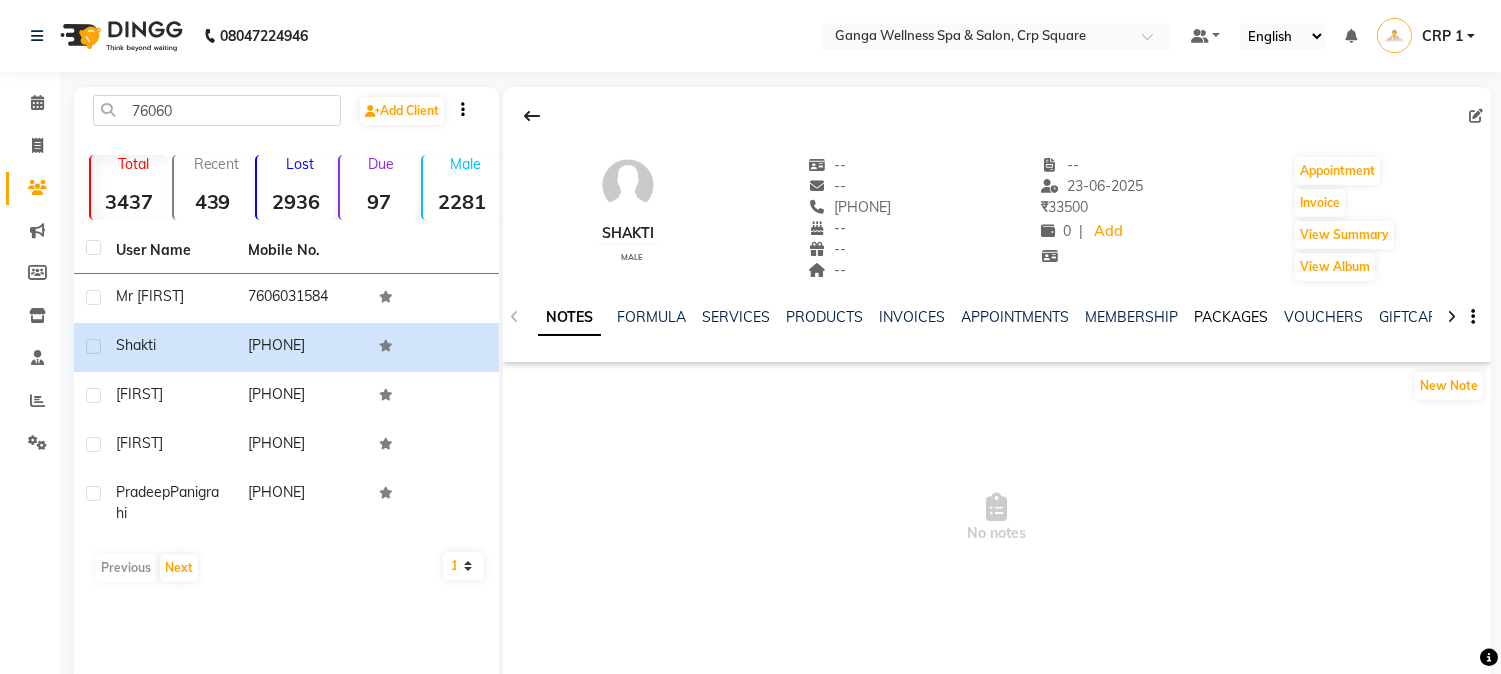 click on "PACKAGES" 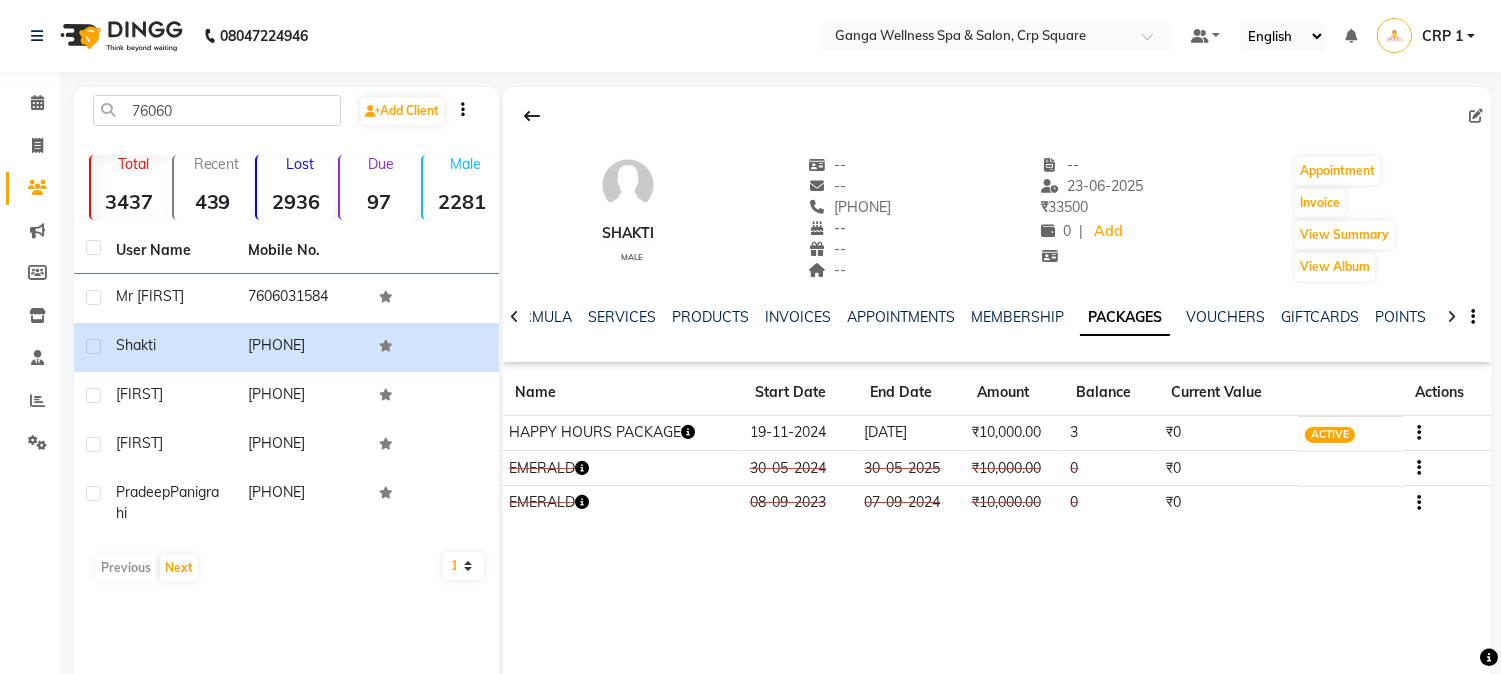 click 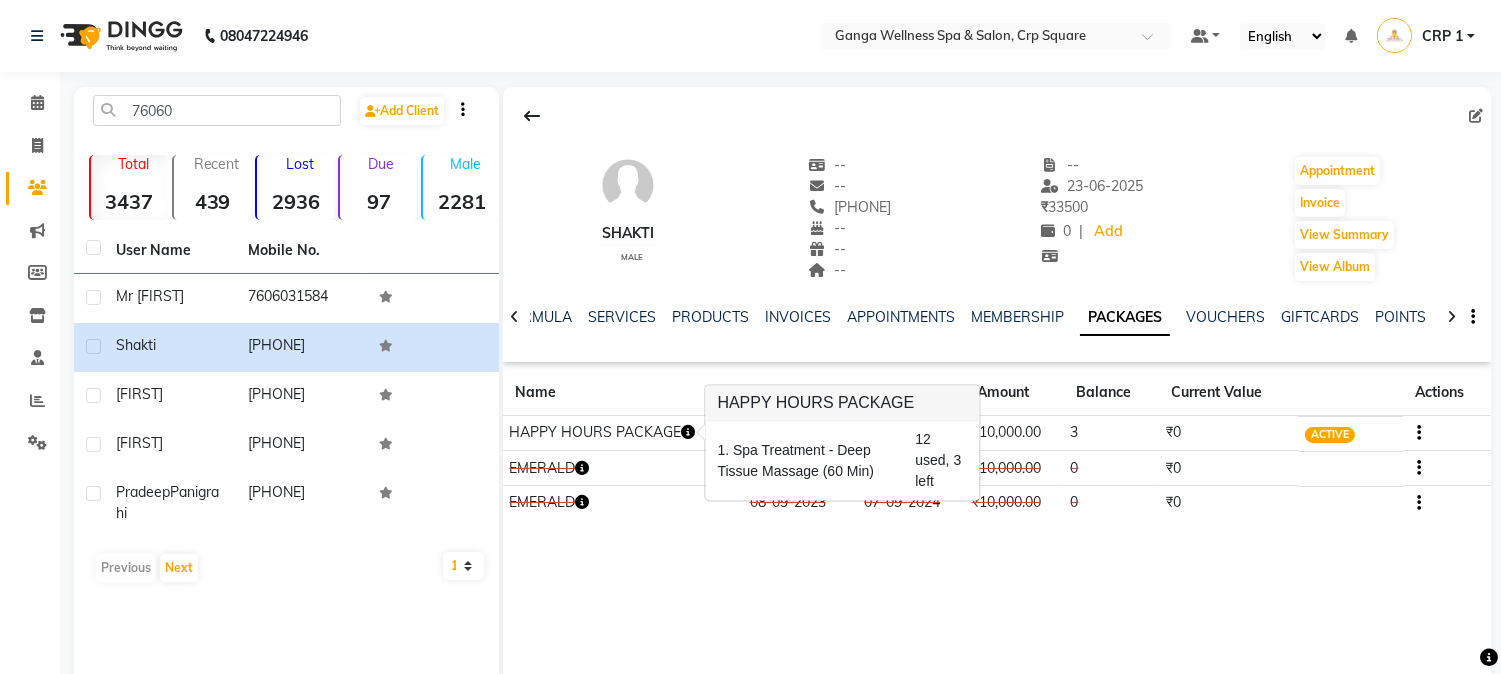 click on "Shakti    male  --   --   7606023162  --  --  --  -- 23-06-2025 ₹    33500 0 |  Add   Appointment   Invoice  View Summary  View Album  NOTES FORMULA SERVICES PRODUCTS INVOICES APPOINTMENTS MEMBERSHIP PACKAGES VOUCHERS GIFTCARDS POINTS FORMS FAMILY CARDS WALLET Name Start Date End Date Amount Balance Current Value Actions  HAPPY HOURS PACKAGE  19-11-2024 19-11-2025  ₹10,000.00   3  ₹0 ACTIVE  EMERALD  30-05-2024 30-05-2025  ₹10,000.00   0  ₹0 CONSUMED  EMERALD  08-09-2023 07-09-2024  ₹10,000.00   0  ₹0 CONSUMED" 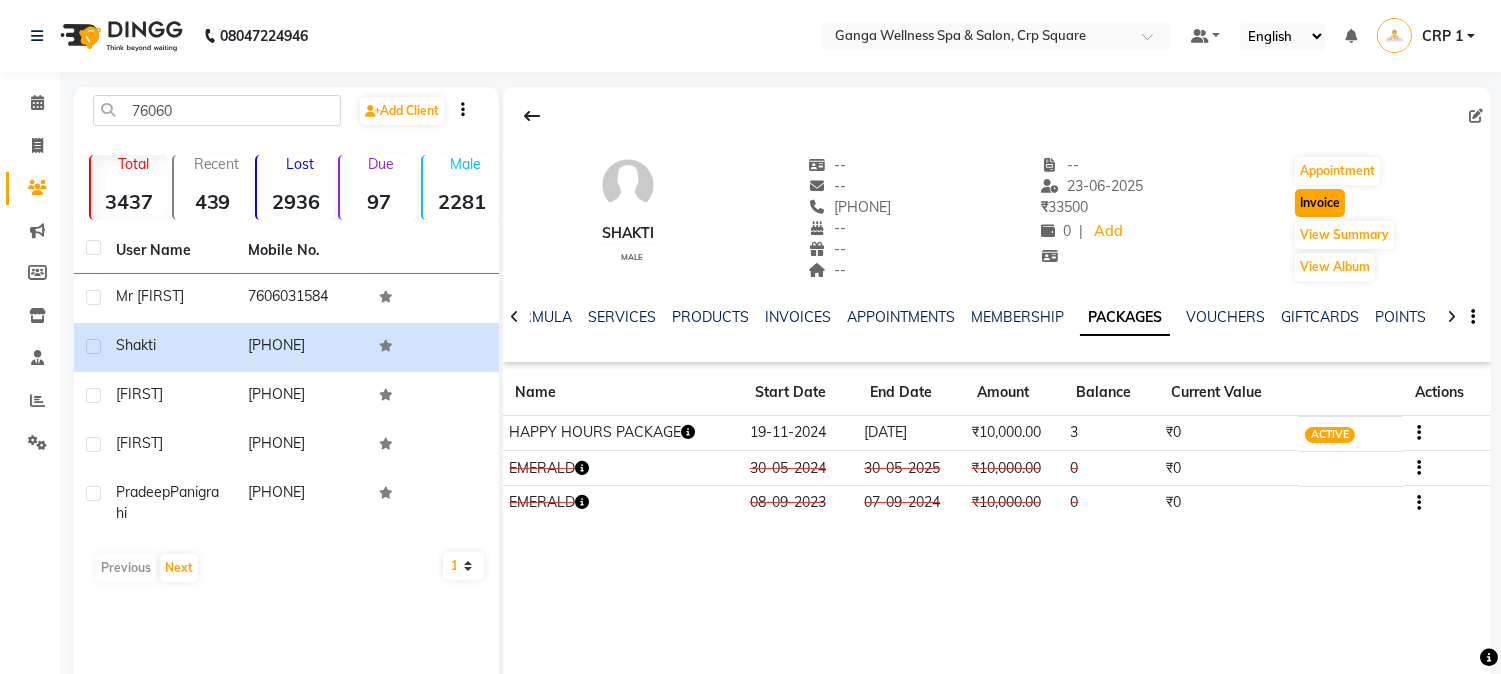 click on "Invoice" 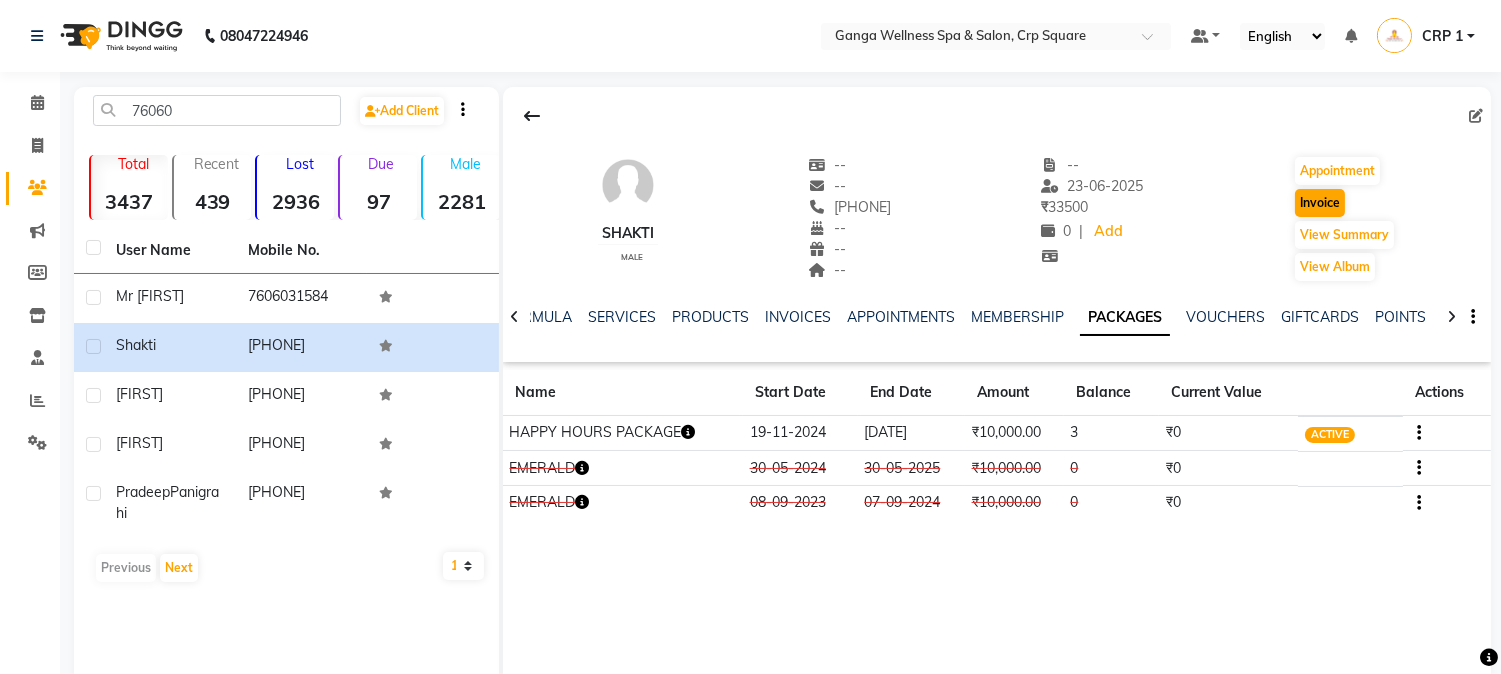select on "service" 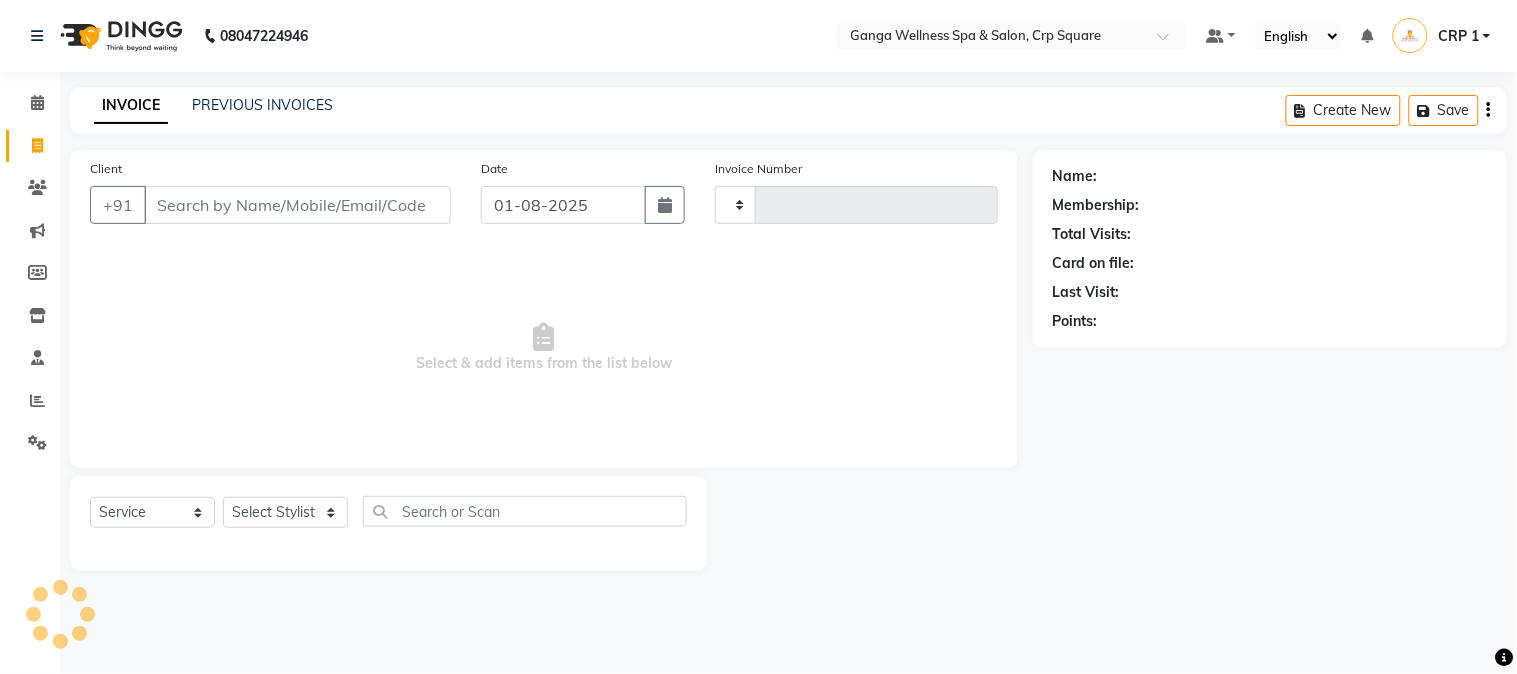 type on "1878" 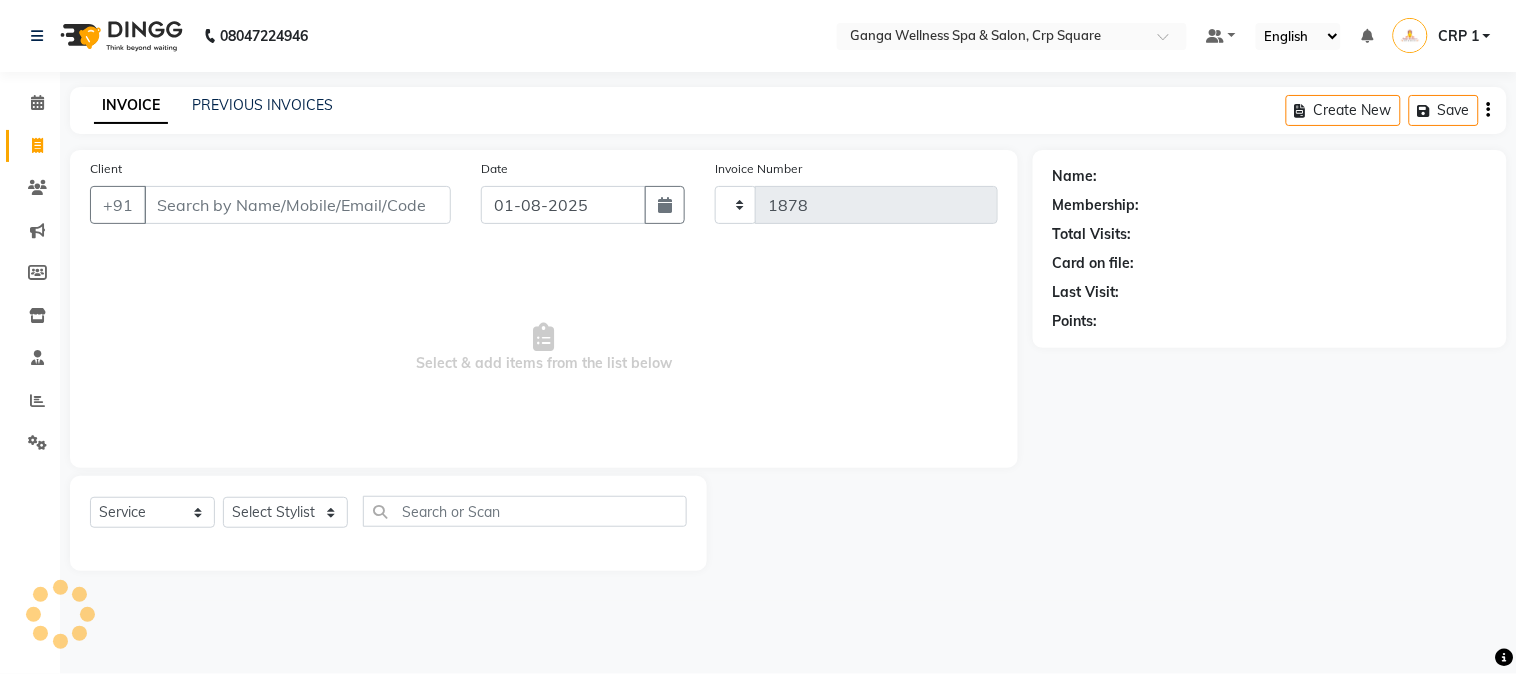 select on "715" 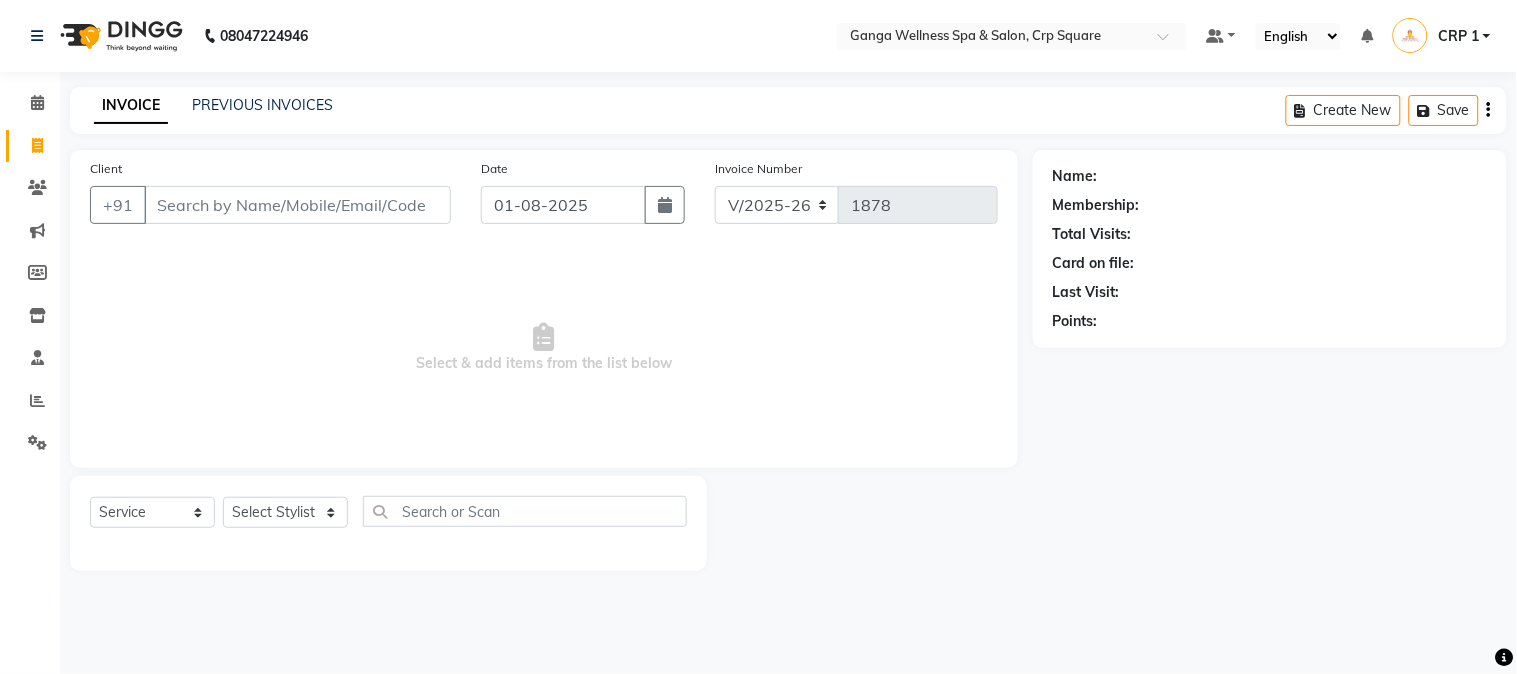 type on "[PHONE]" 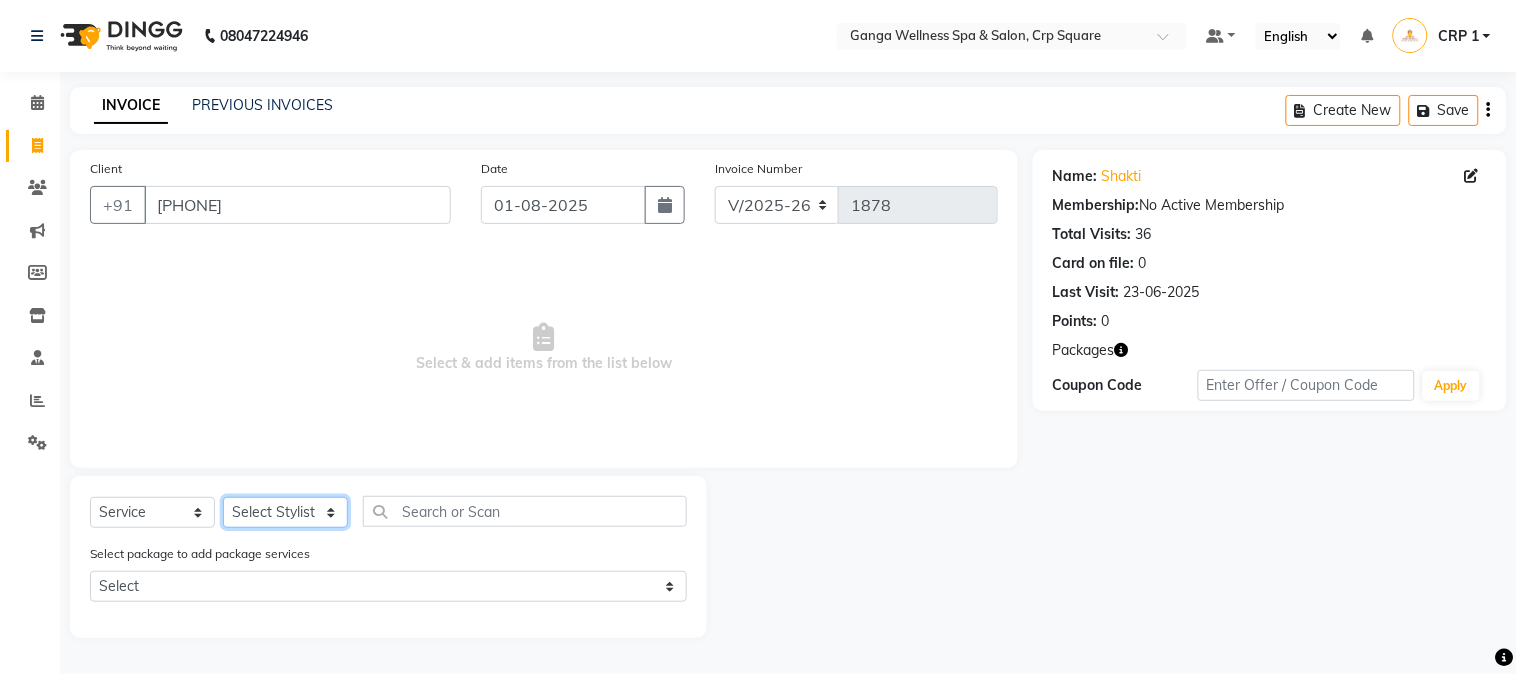 click on "Select Stylist Aarovi Abhin Alisha Ammi Ania Annei Api Ayen Bikash Bina CRP 1 CRP 2 Dipti Elina G1 G1 Salon General Manager  Helen Jasmine Jayashree JC Jenny kavi Krishna Manoj Mathu  Monika Moon Nancy Nirupama Pabitra Papu Puja Purnima Rajashree Raju Rashmi Rasmi  Remi Rinky Riya Rose Sanjiv Saraswati Saroj Sir  Shrabani Sofia Steffy Sukanya Surren Mahapatra Sushree Swopna Umpi Zuali" 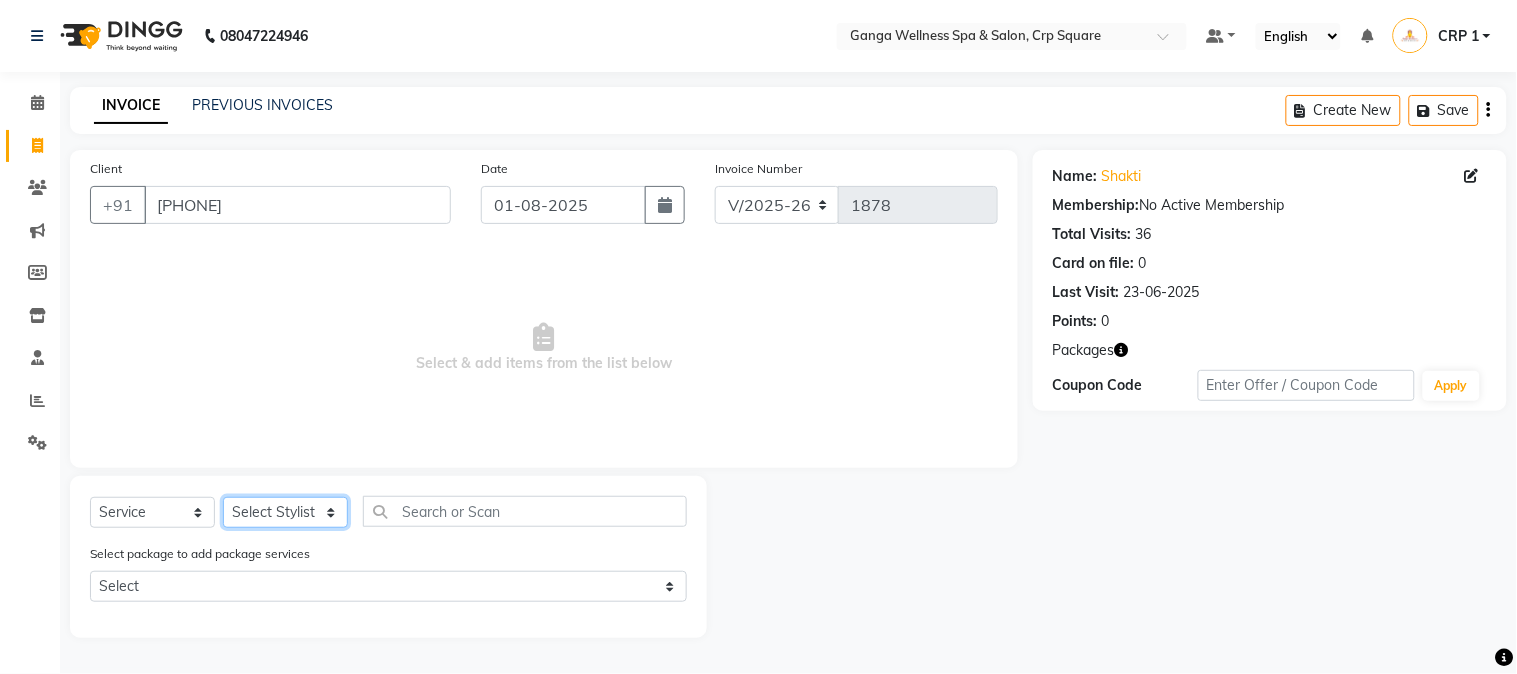 select on "45438" 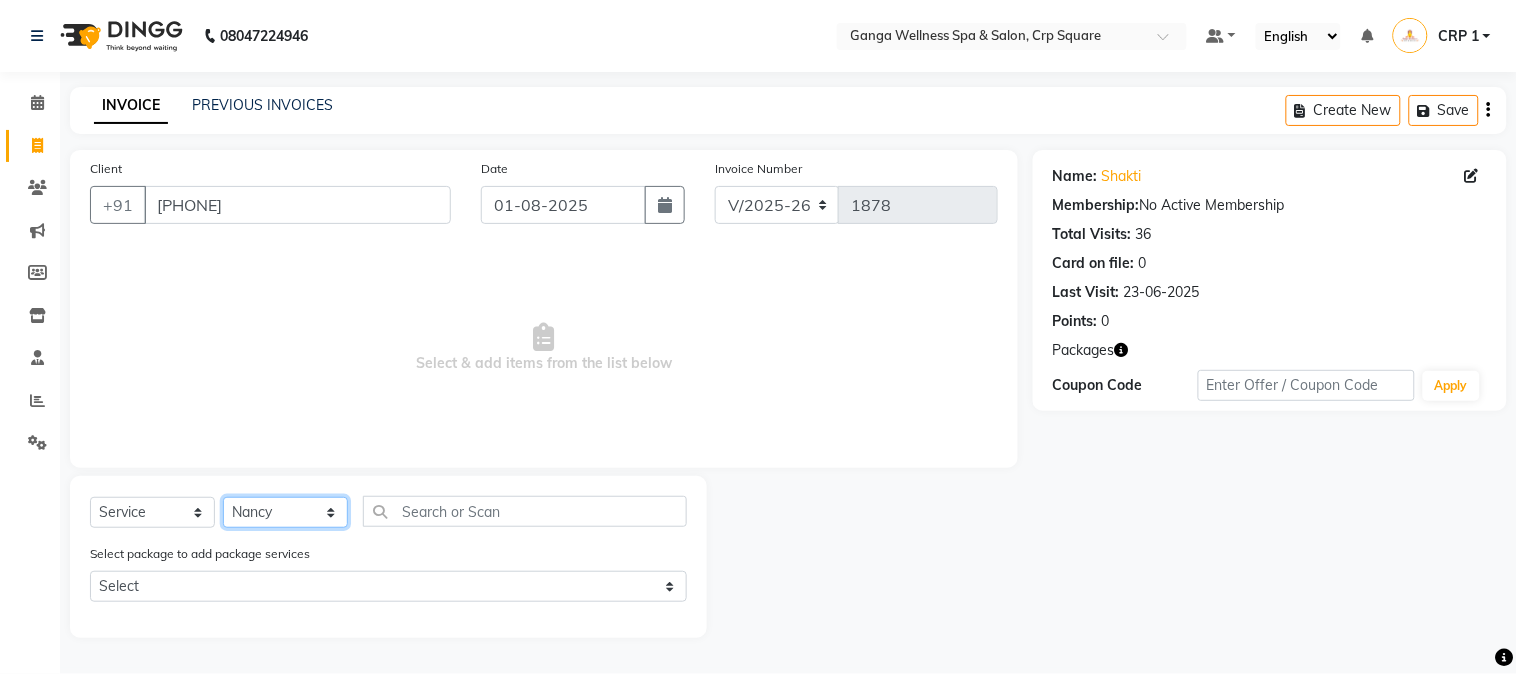 click on "Select Stylist Aarovi Abhin Alisha Ammi Ania Annei Api Ayen Bikash Bina CRP 1 CRP 2 Dipti Elina G1 G1 Salon General Manager  Helen Jasmine Jayashree JC Jenny kavi Krishna Manoj Mathu  Monika Moon Nancy Nirupama Pabitra Papu Puja Purnima Rajashree Raju Rashmi Rasmi  Remi Rinky Riya Rose Sanjiv Saraswati Saroj Sir  Shrabani Sofia Steffy Sukanya Surren Mahapatra Sushree Swopna Umpi Zuali" 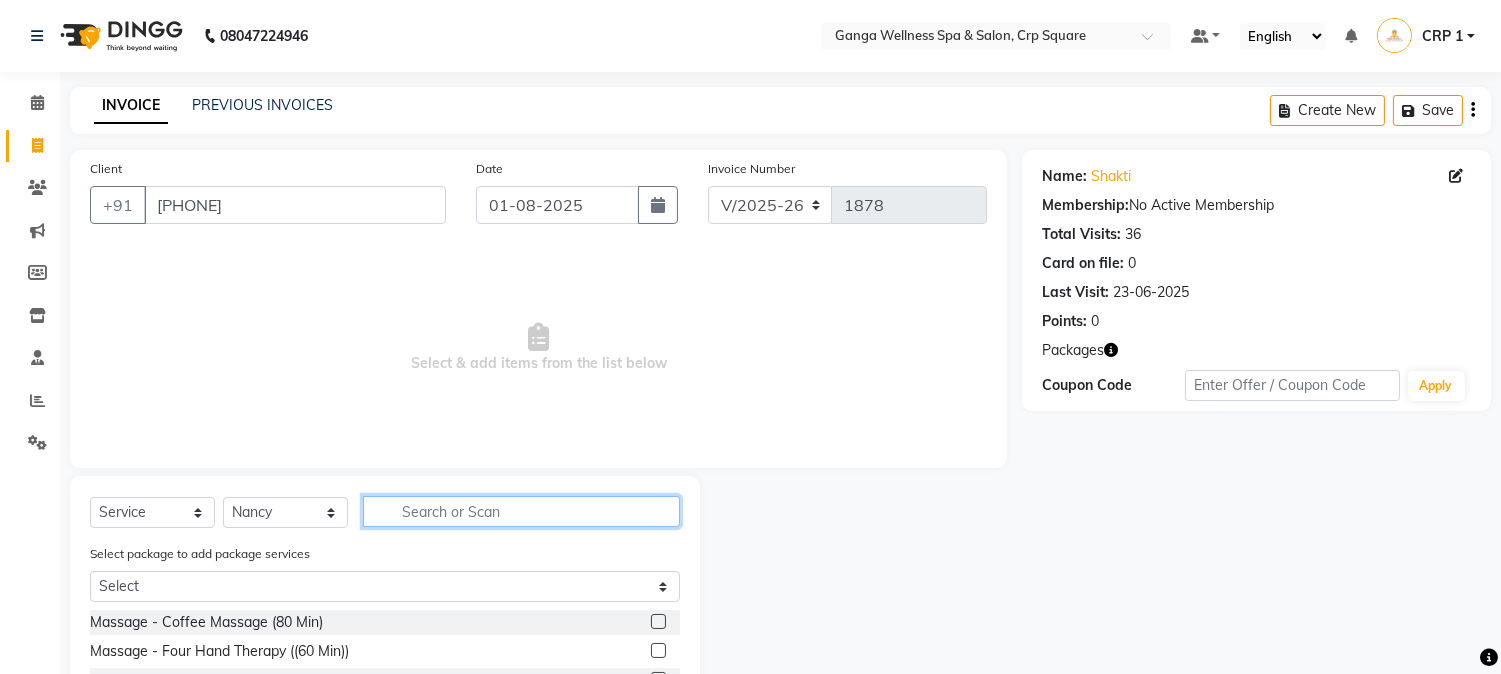 click 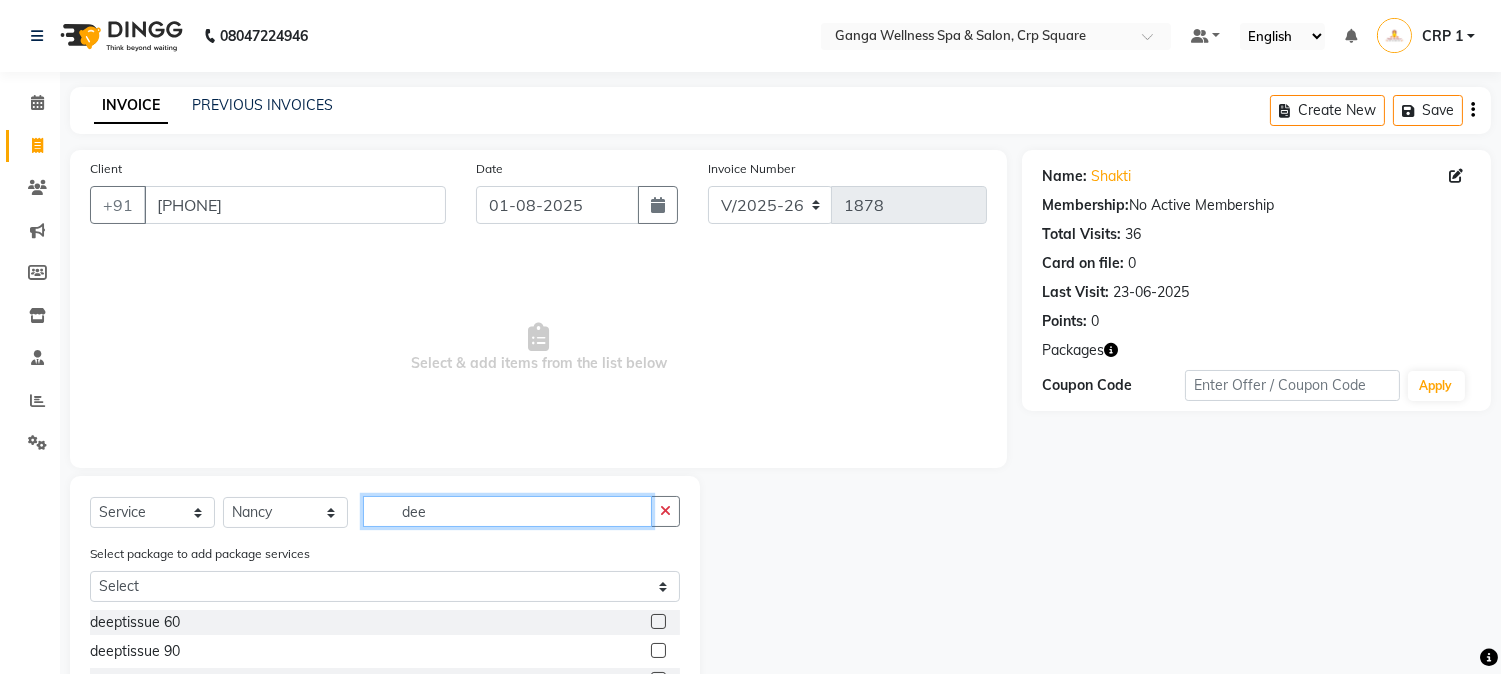 scroll, scrollTop: 2, scrollLeft: 0, axis: vertical 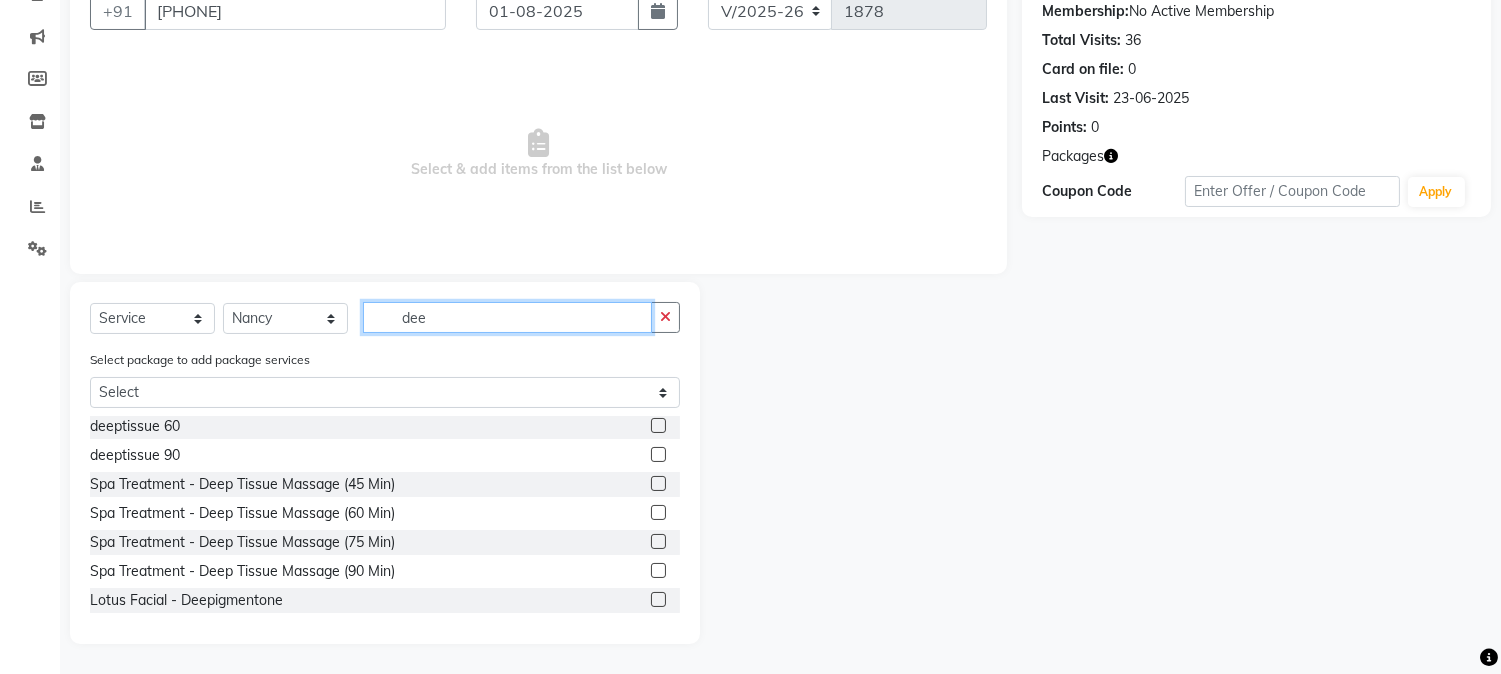 type on "dee" 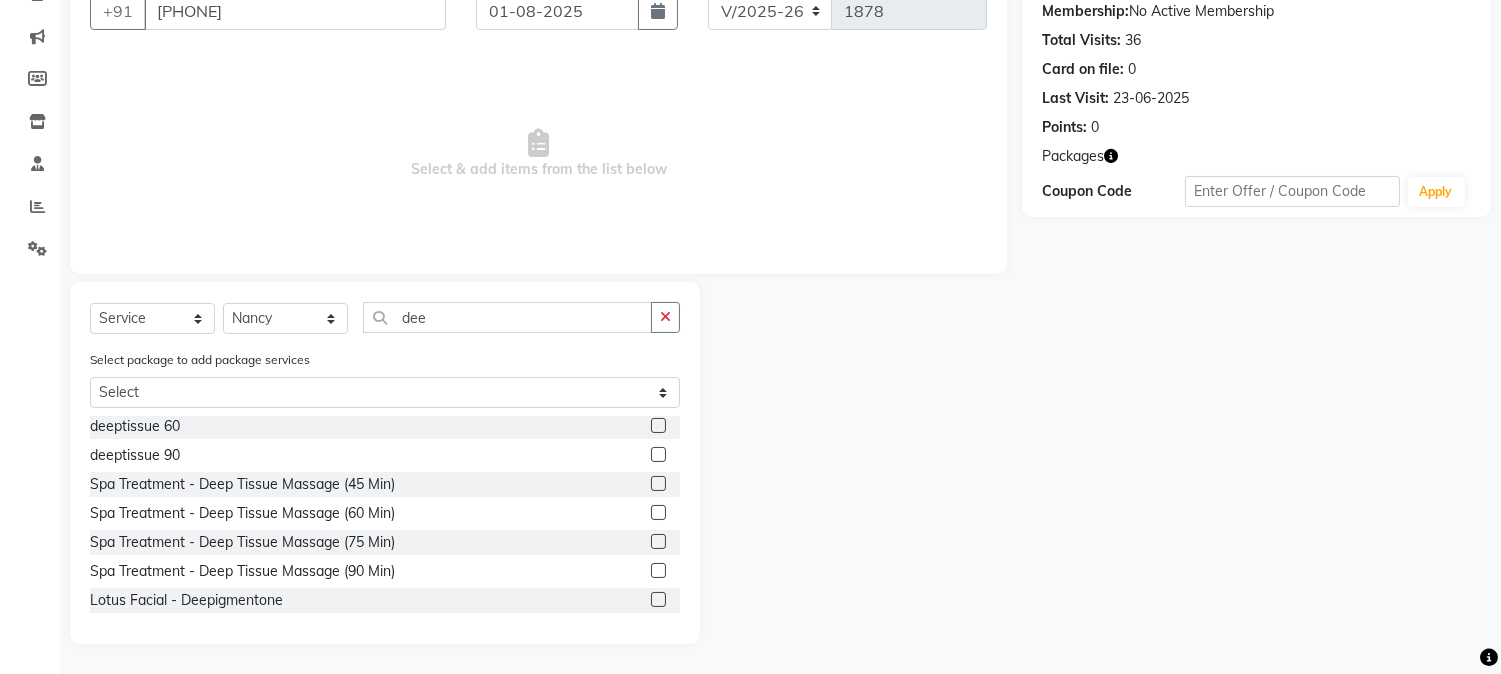 click 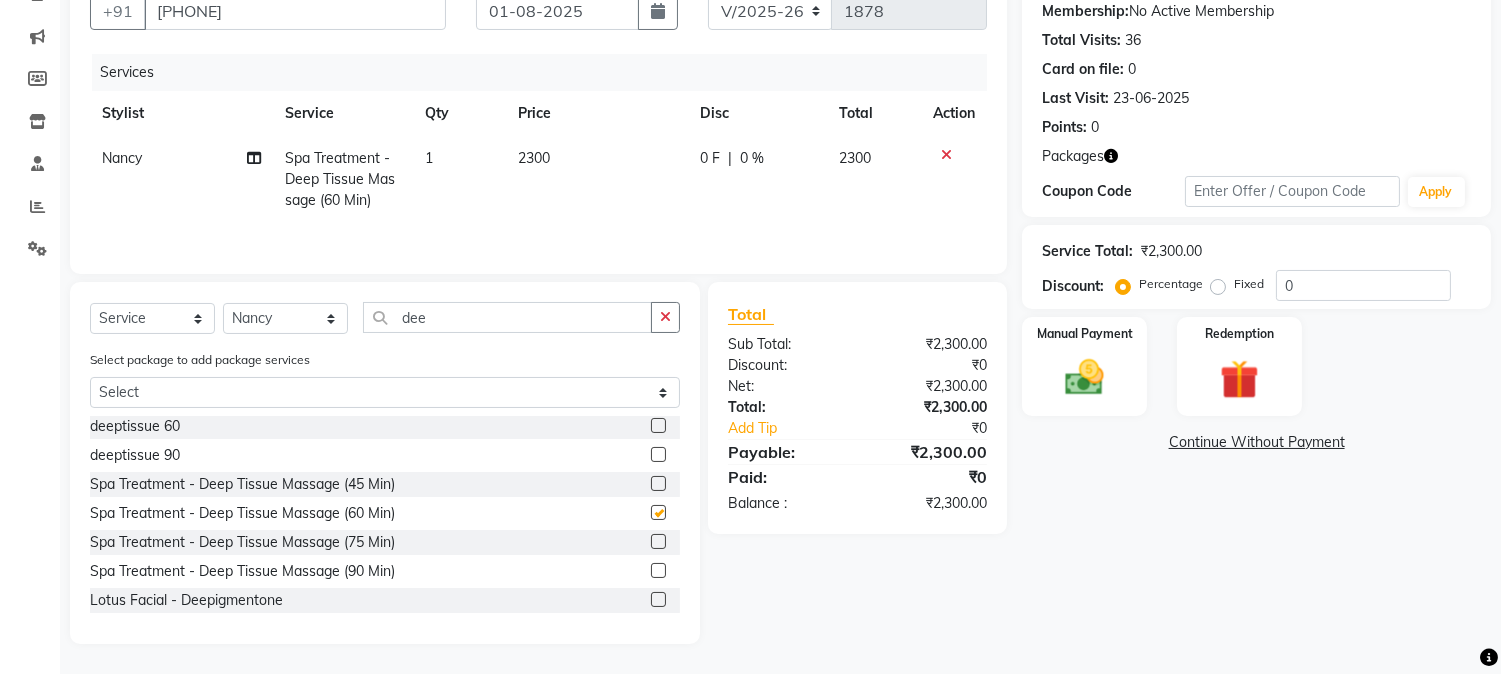 checkbox on "false" 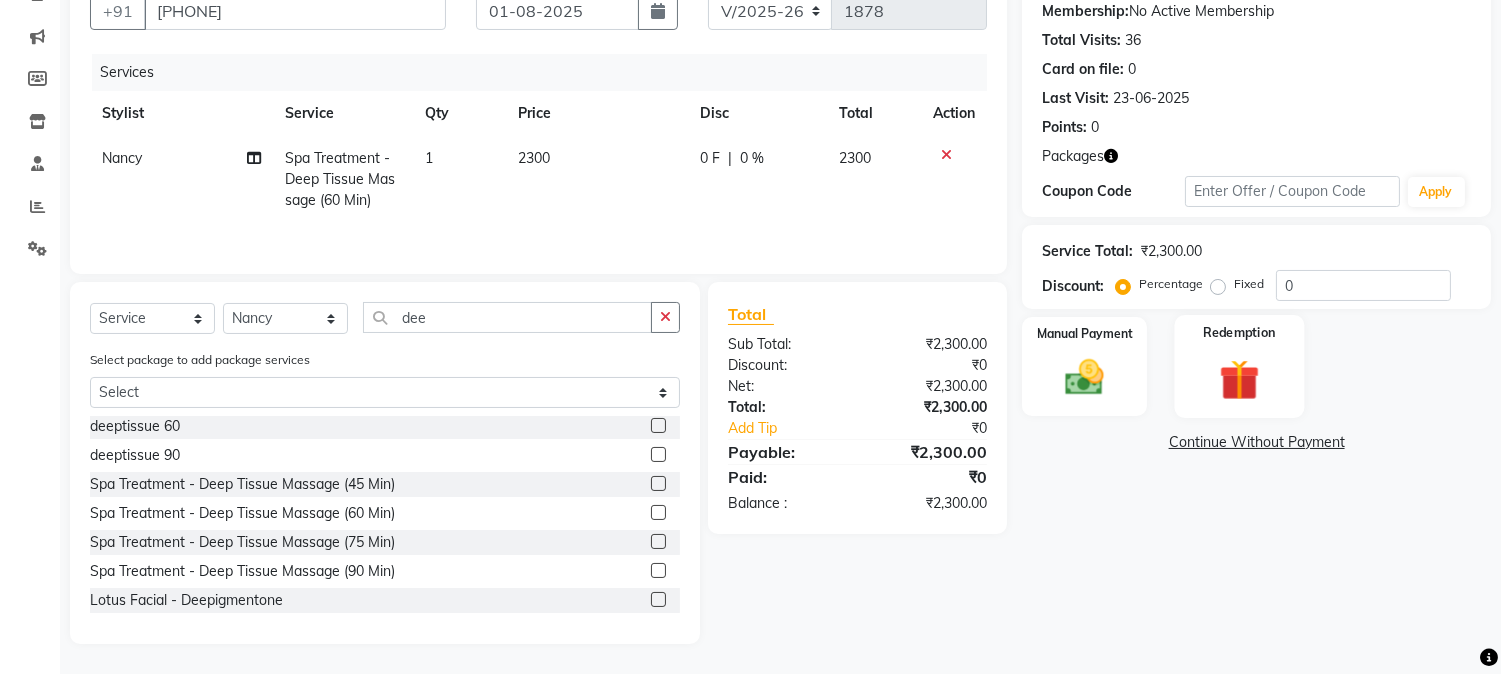 click 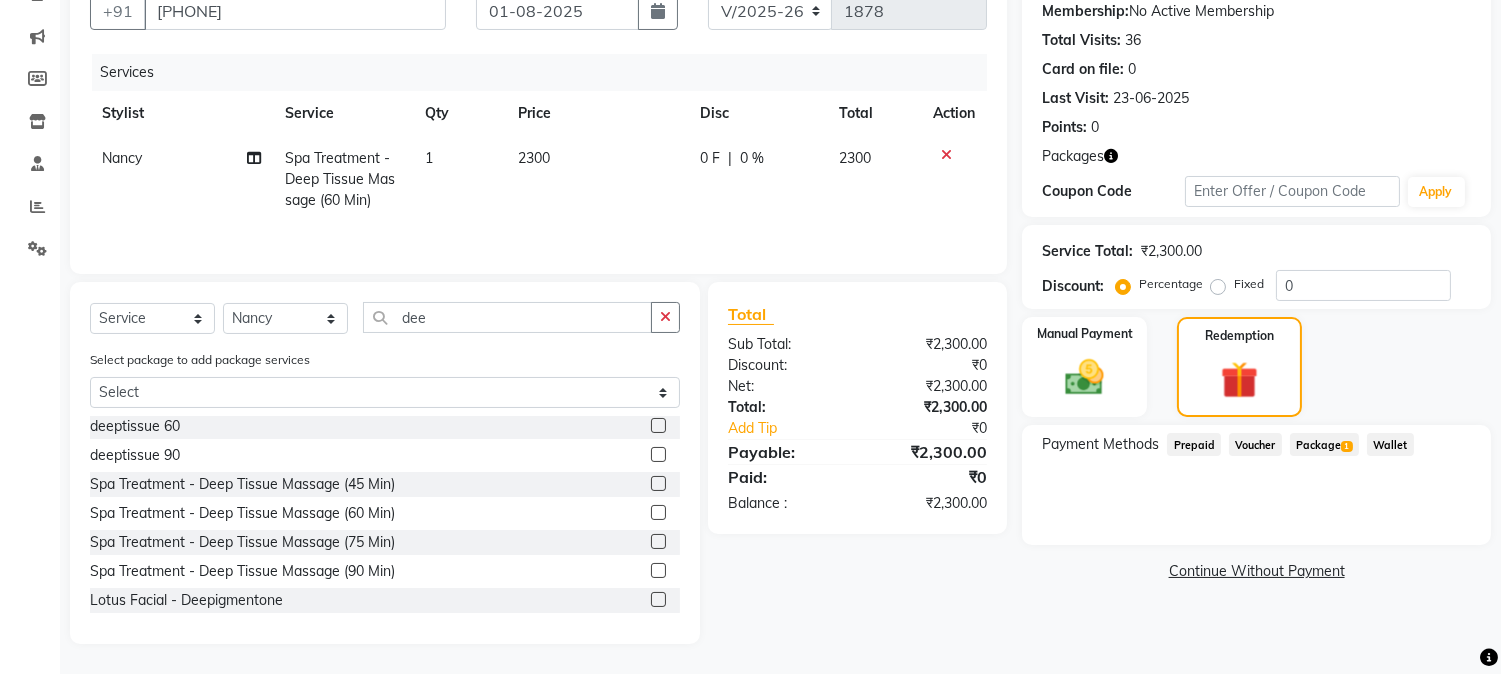 click on "Package  1" 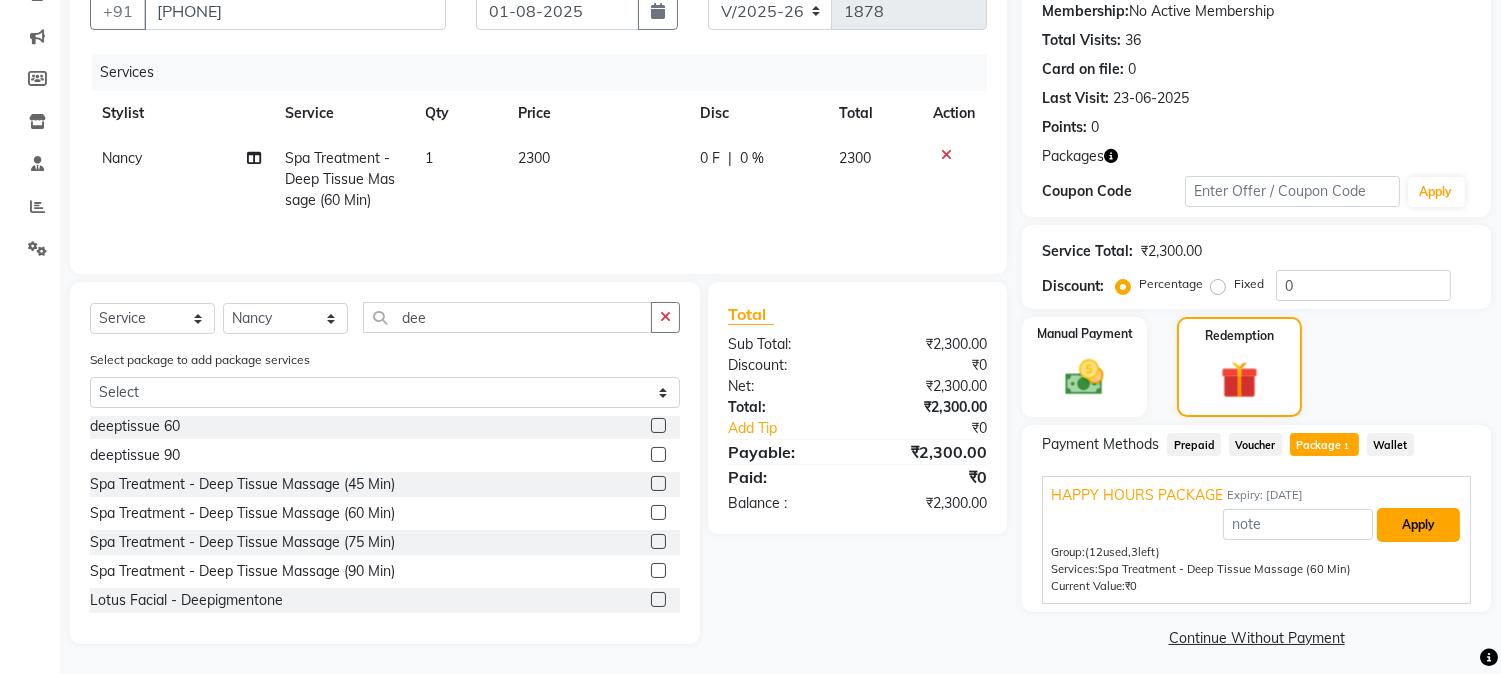 click on "Apply" at bounding box center (1418, 525) 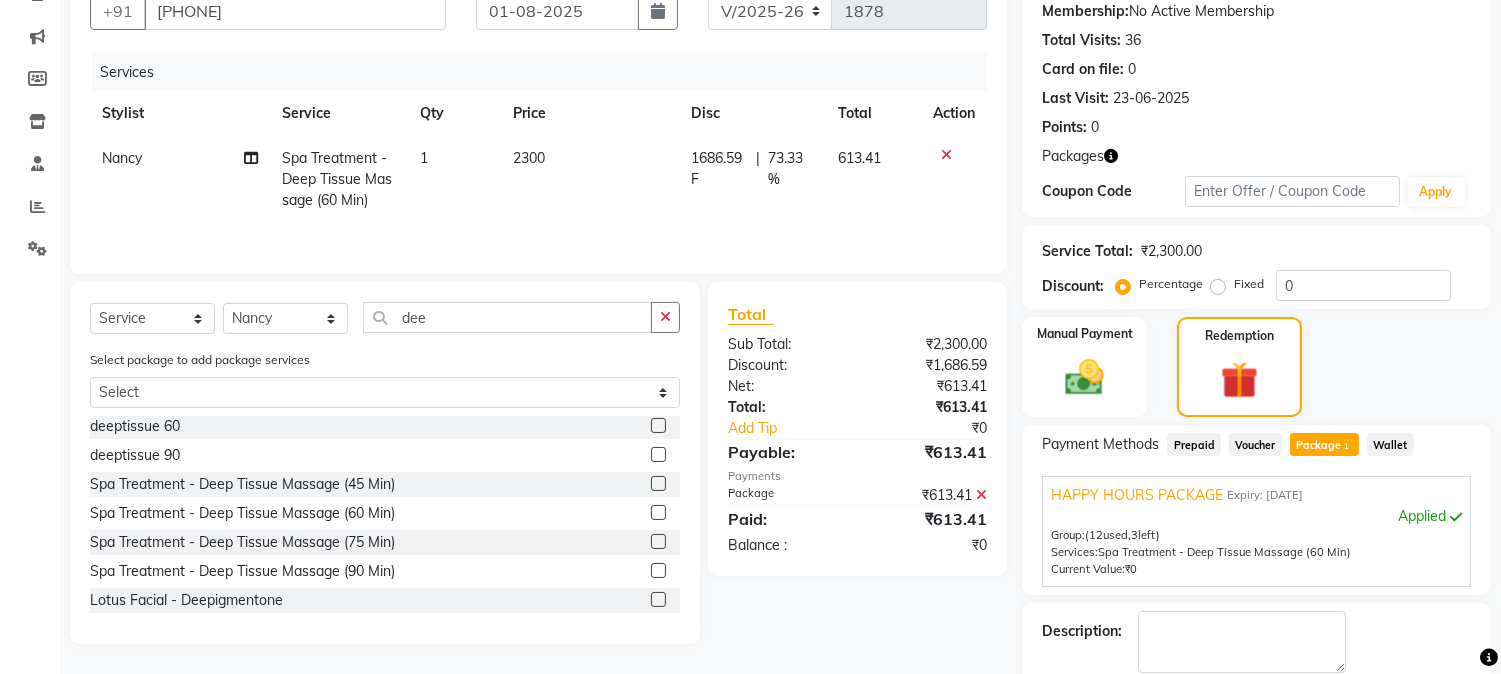 scroll, scrollTop: 297, scrollLeft: 0, axis: vertical 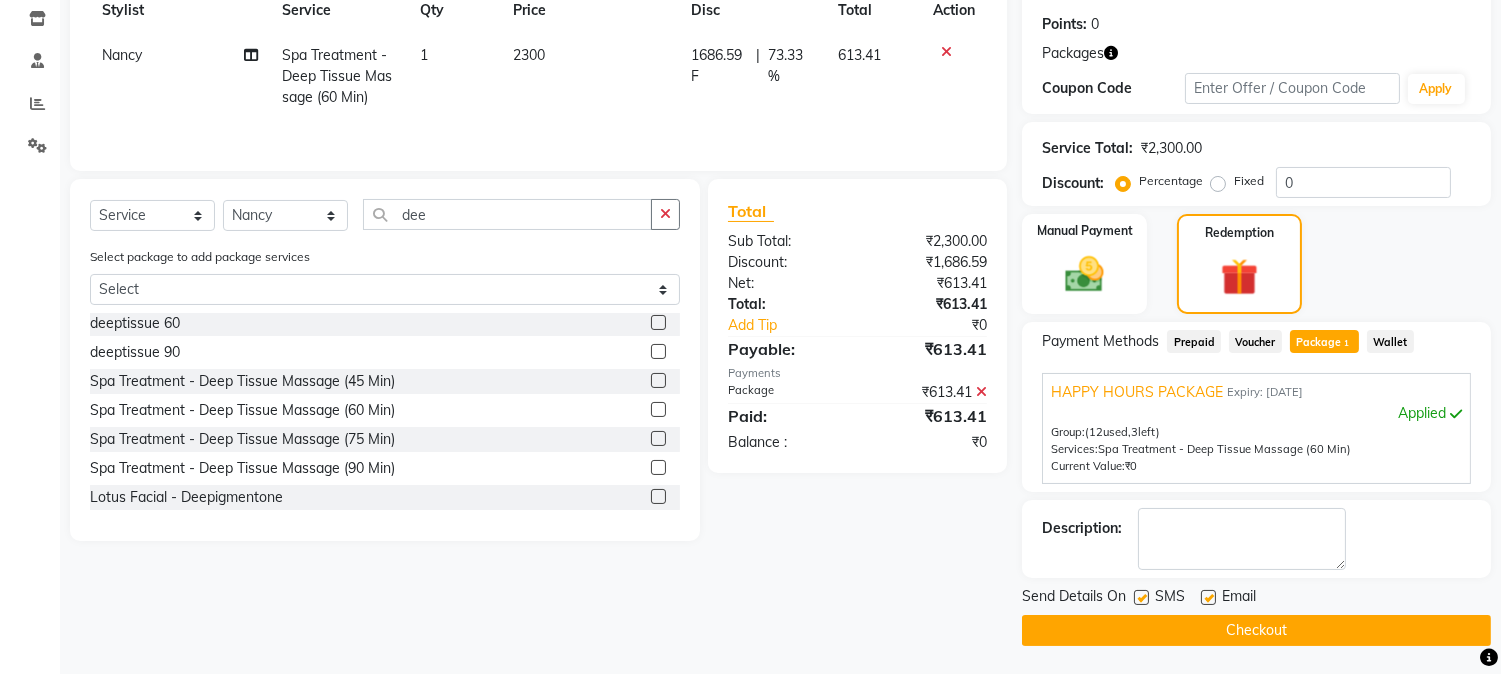 click on "Checkout" 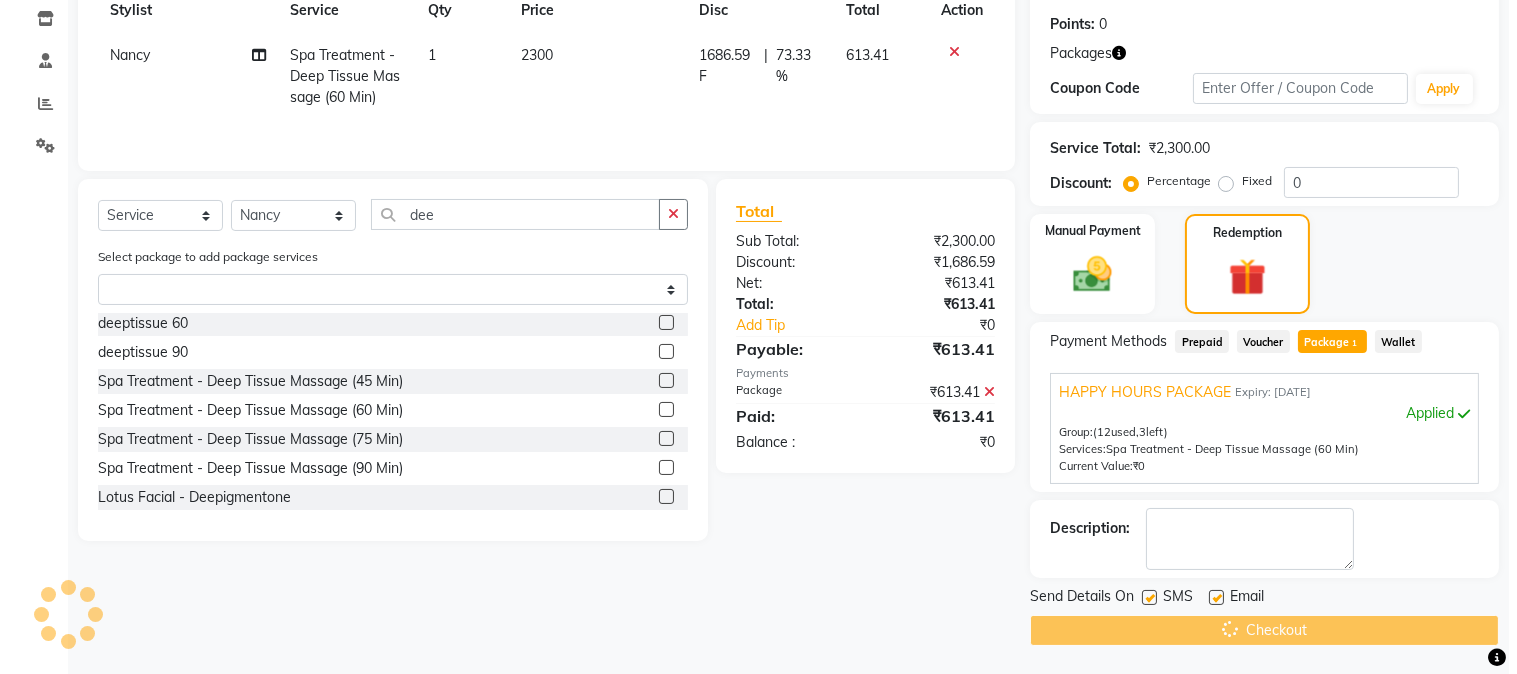 scroll, scrollTop: 0, scrollLeft: 0, axis: both 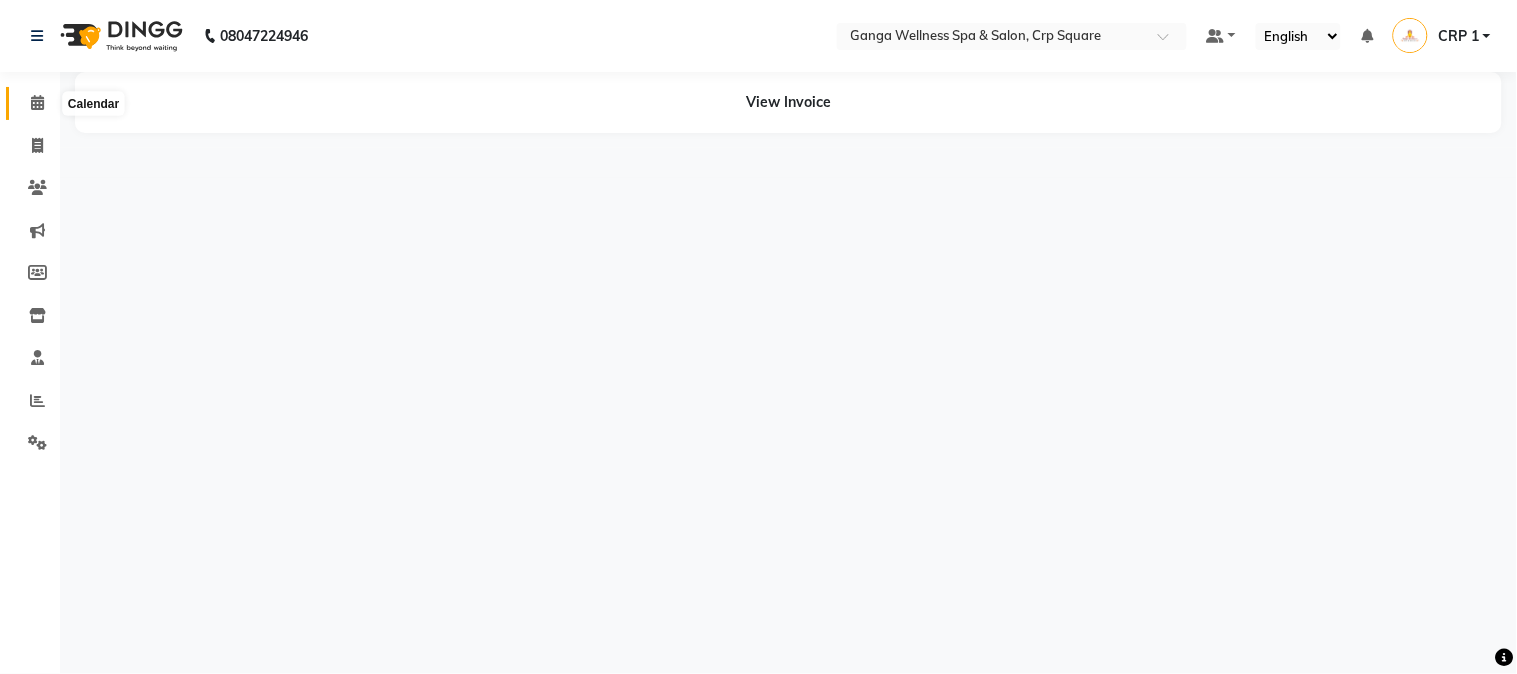 click 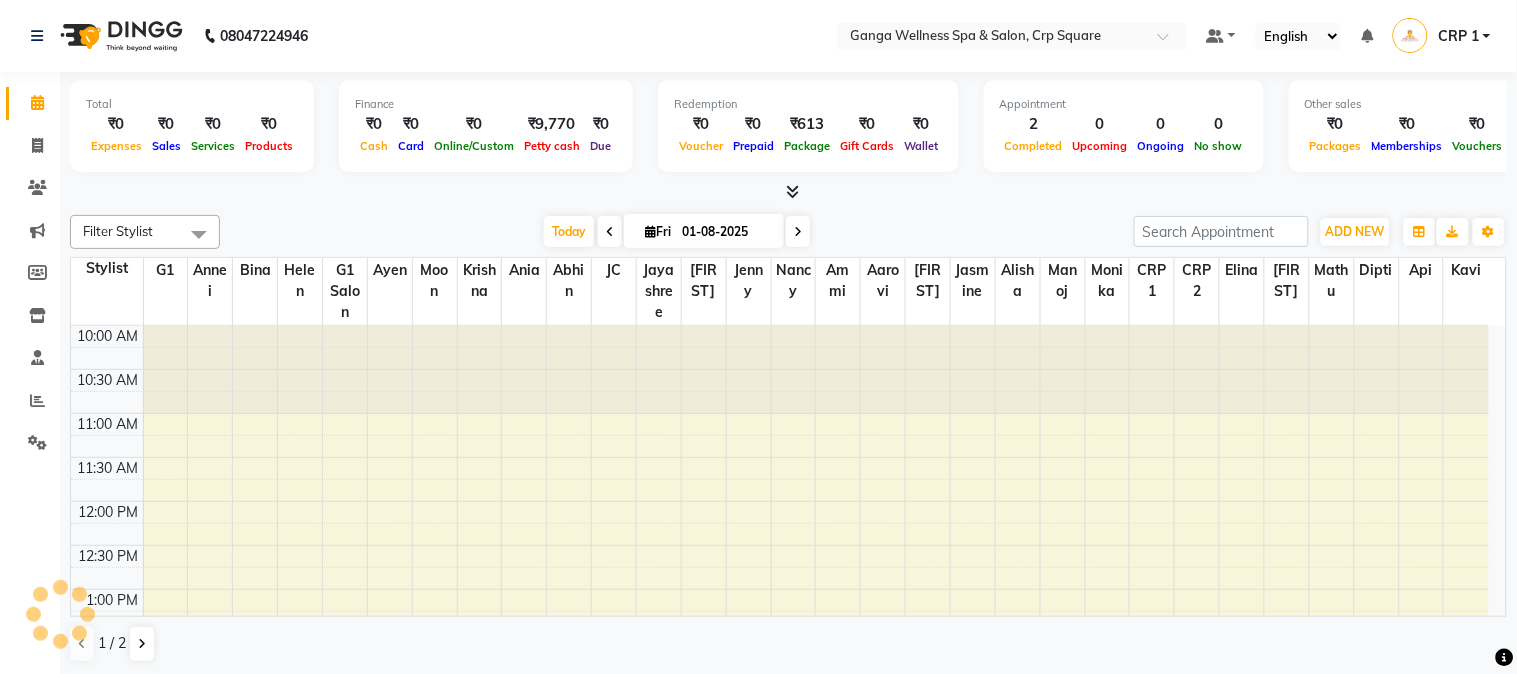 scroll, scrollTop: 531, scrollLeft: 0, axis: vertical 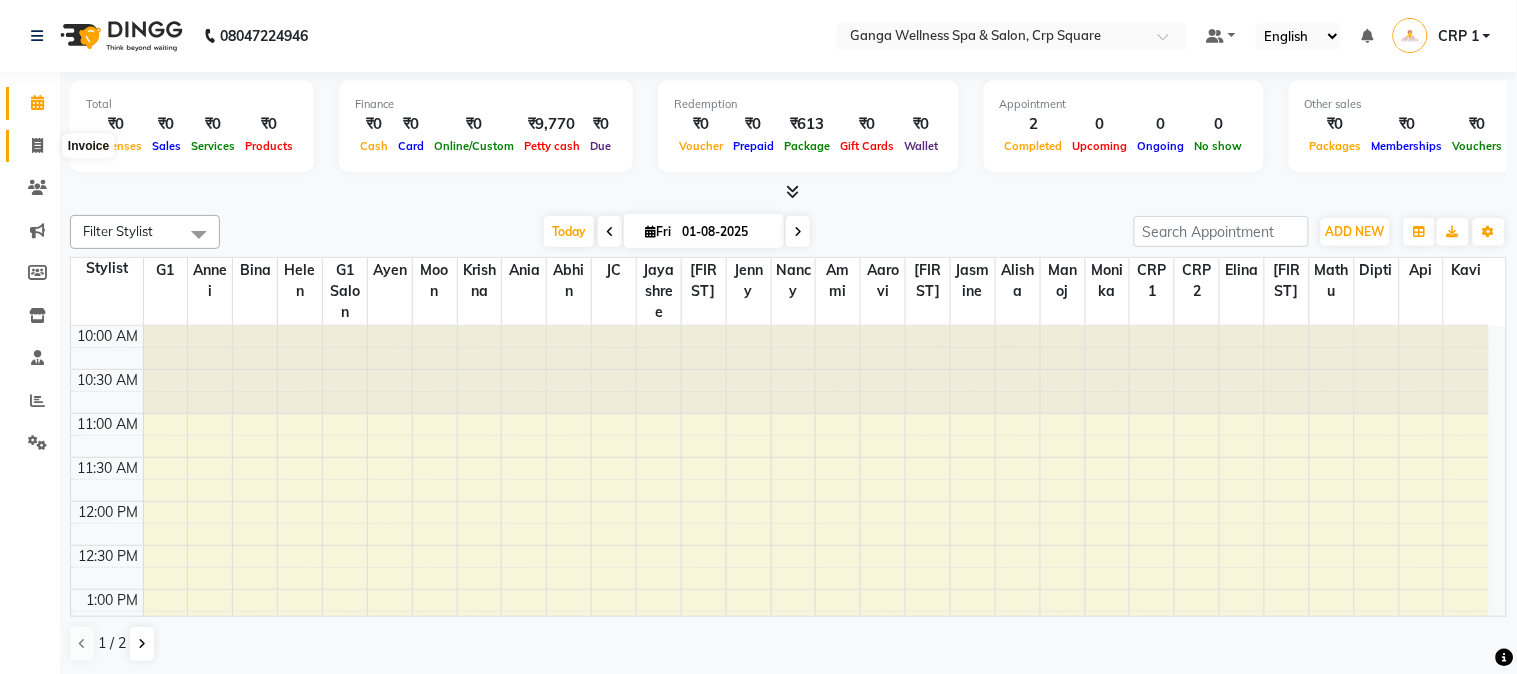 click 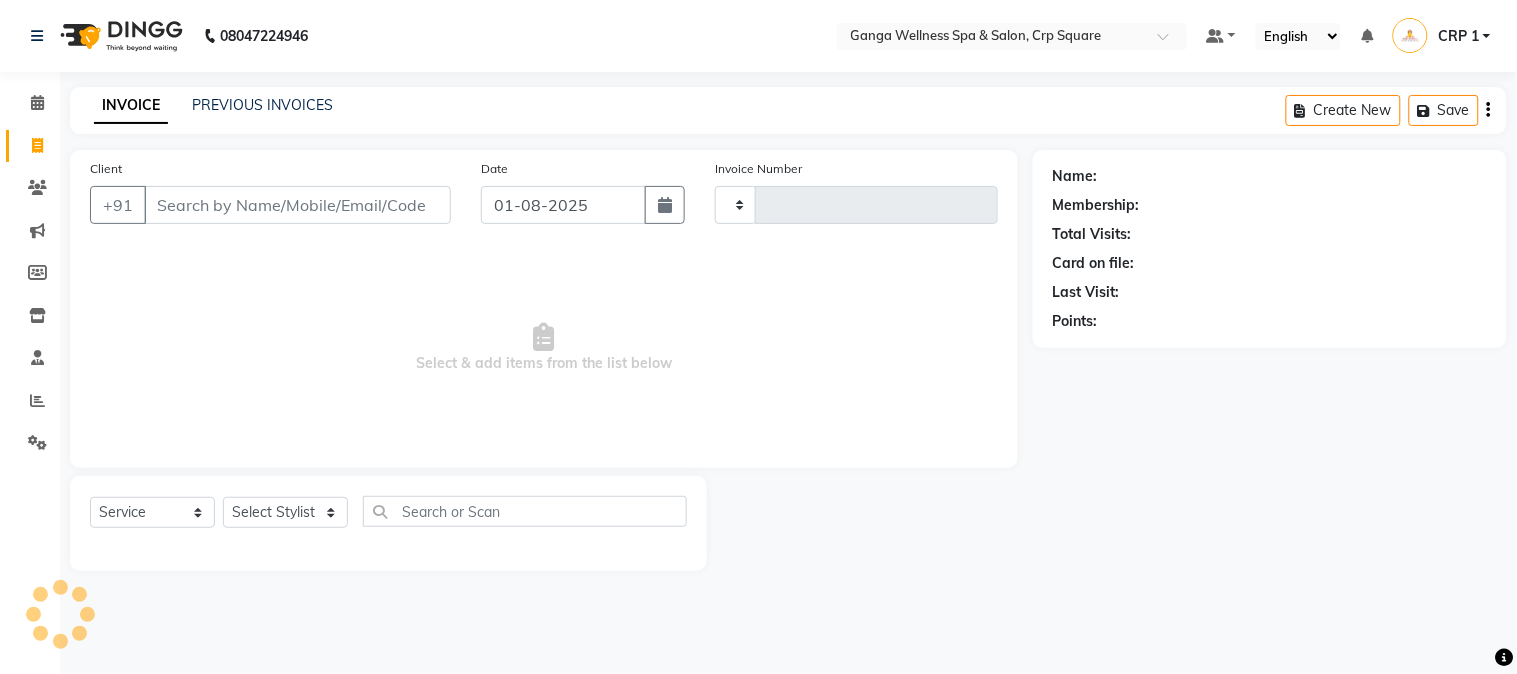 type on "1879" 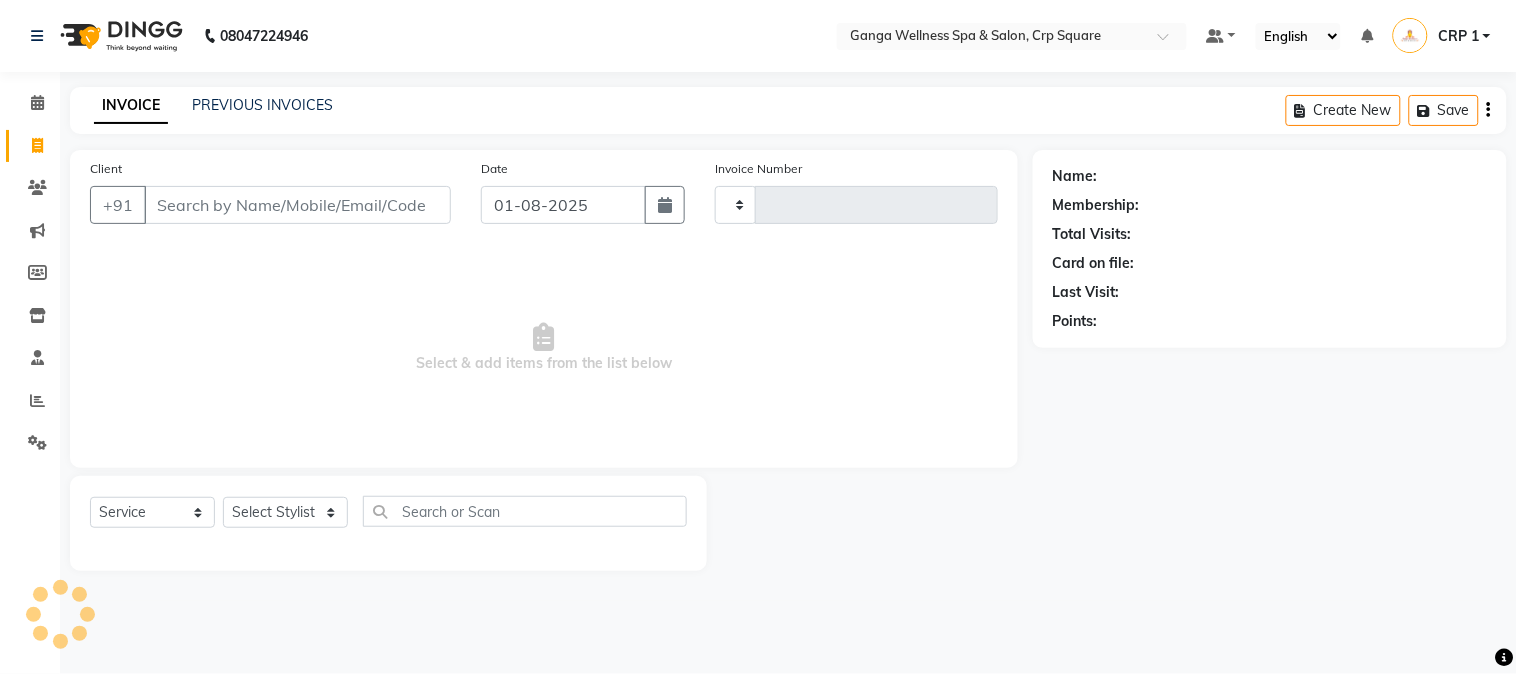 select on "715" 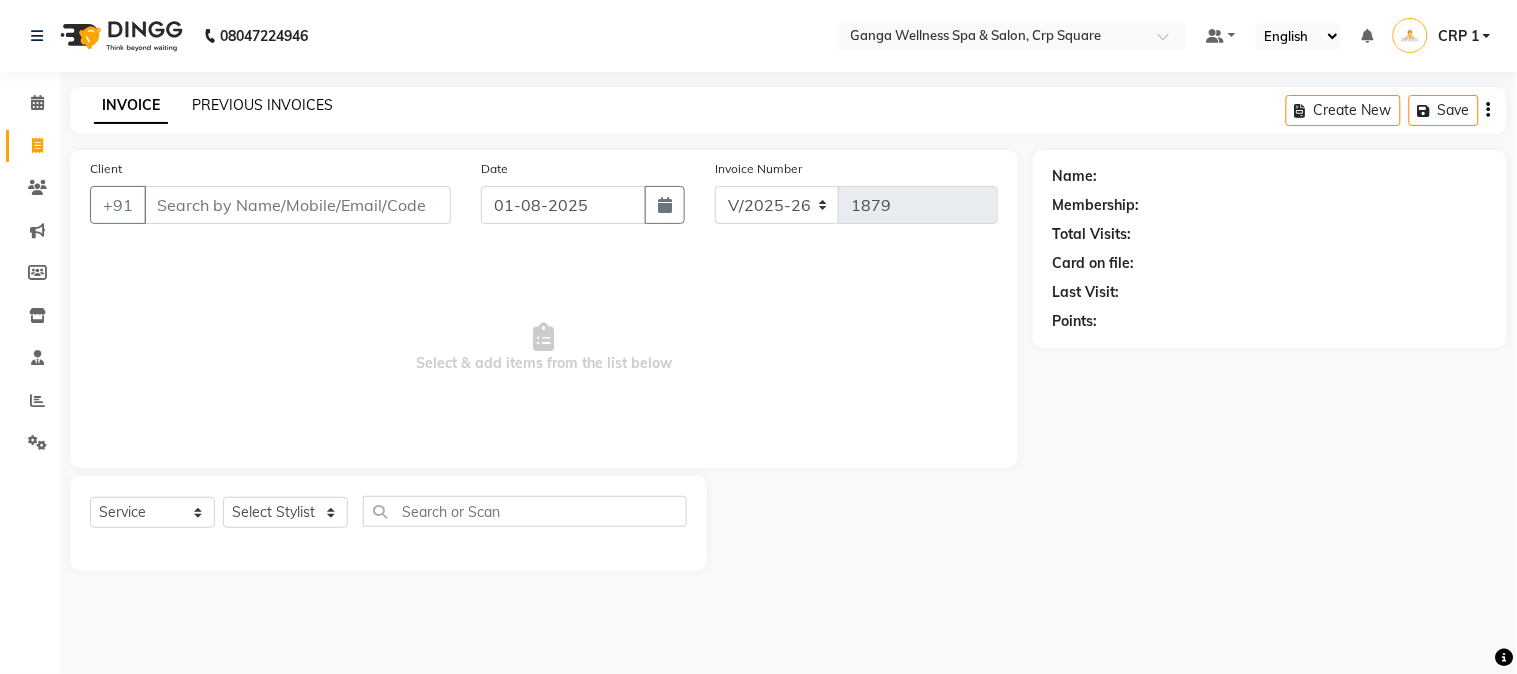 click on "PREVIOUS INVOICES" 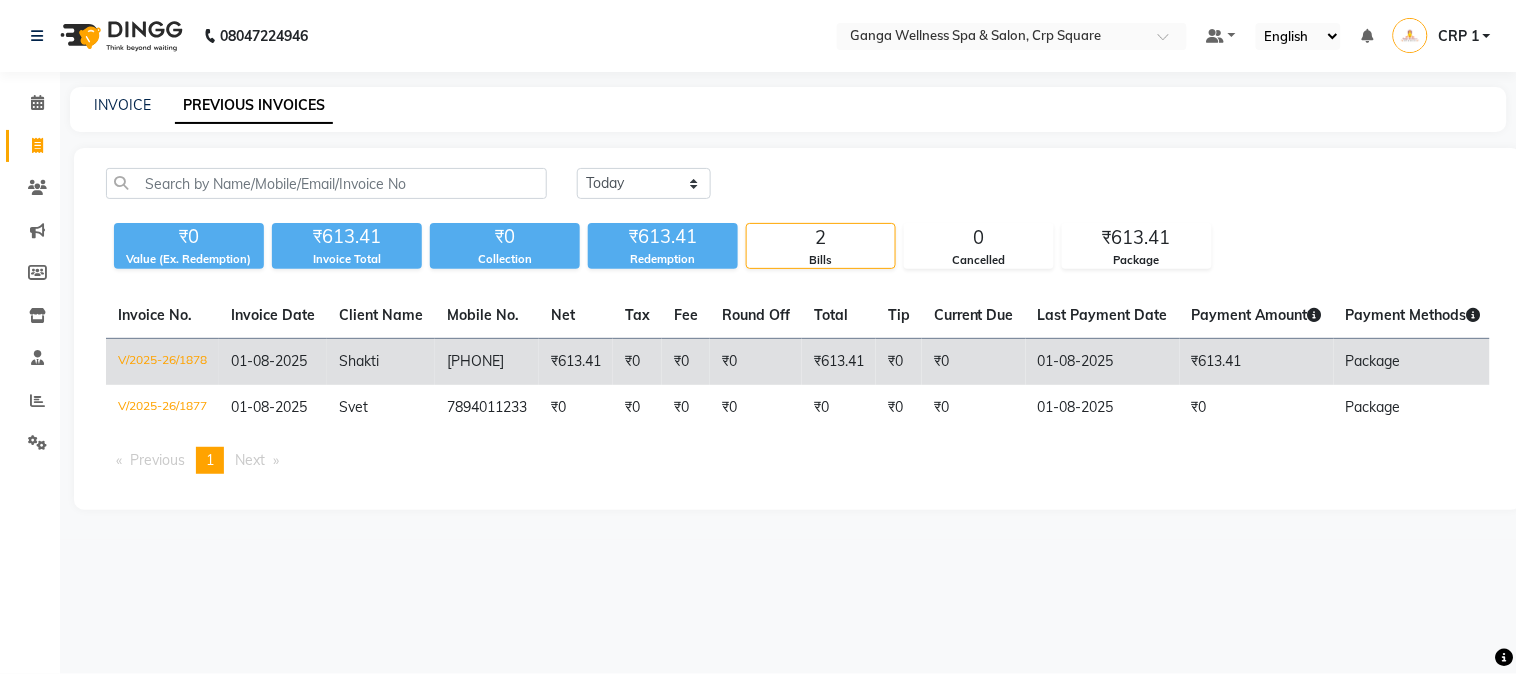 click on "Shakti" 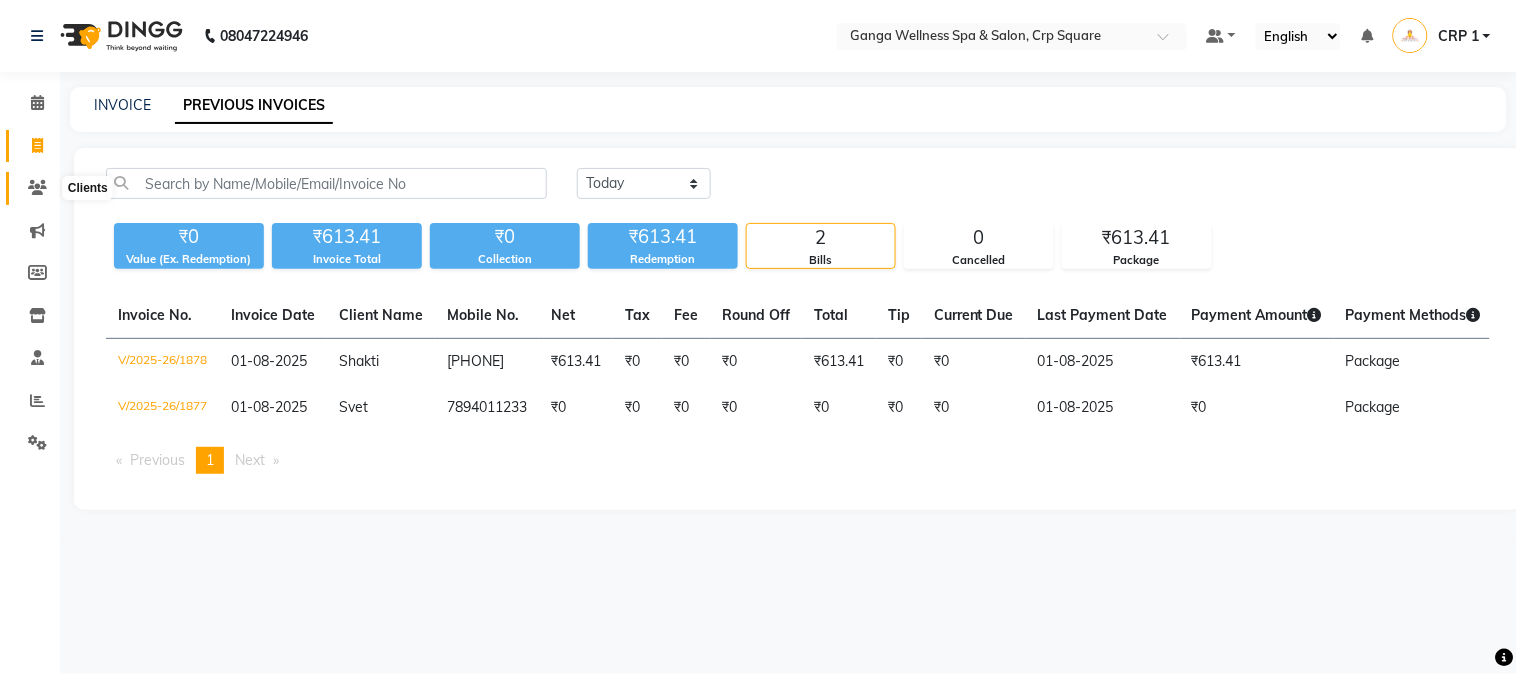 click 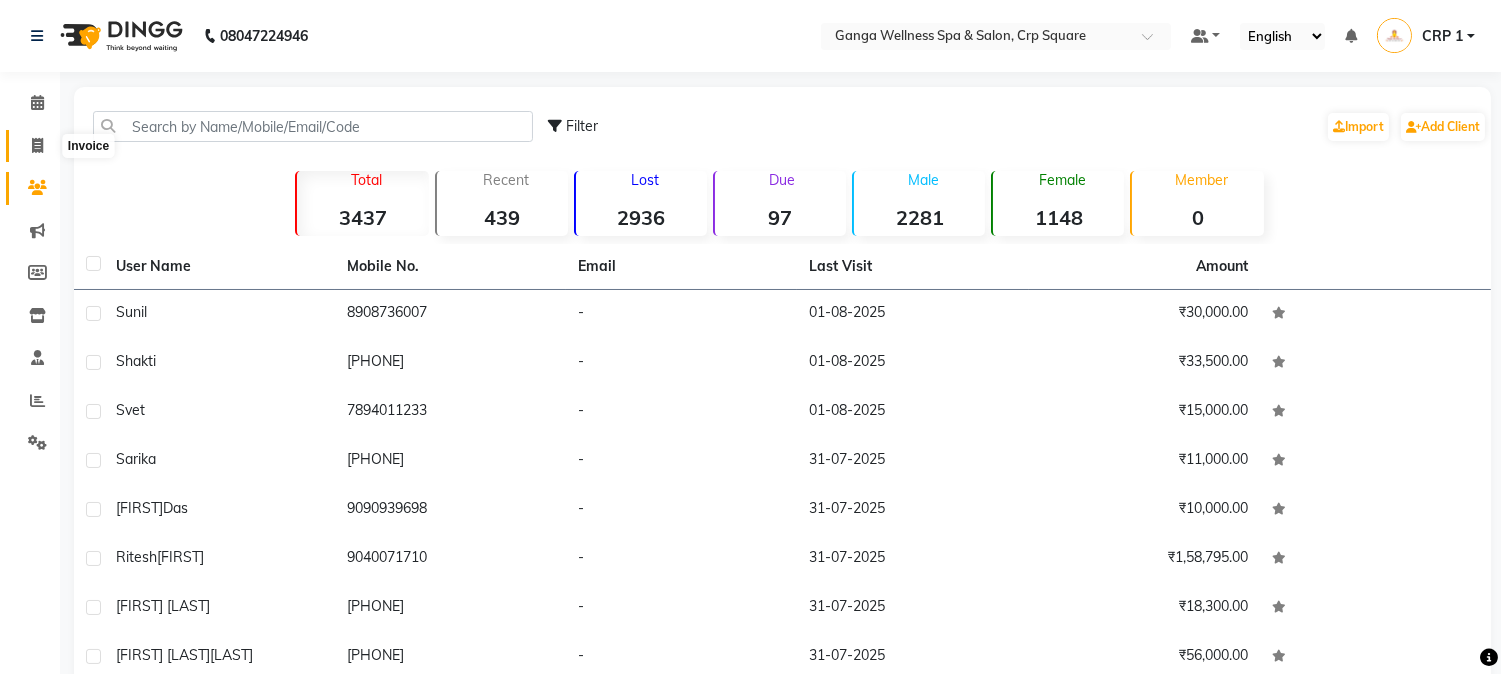 click 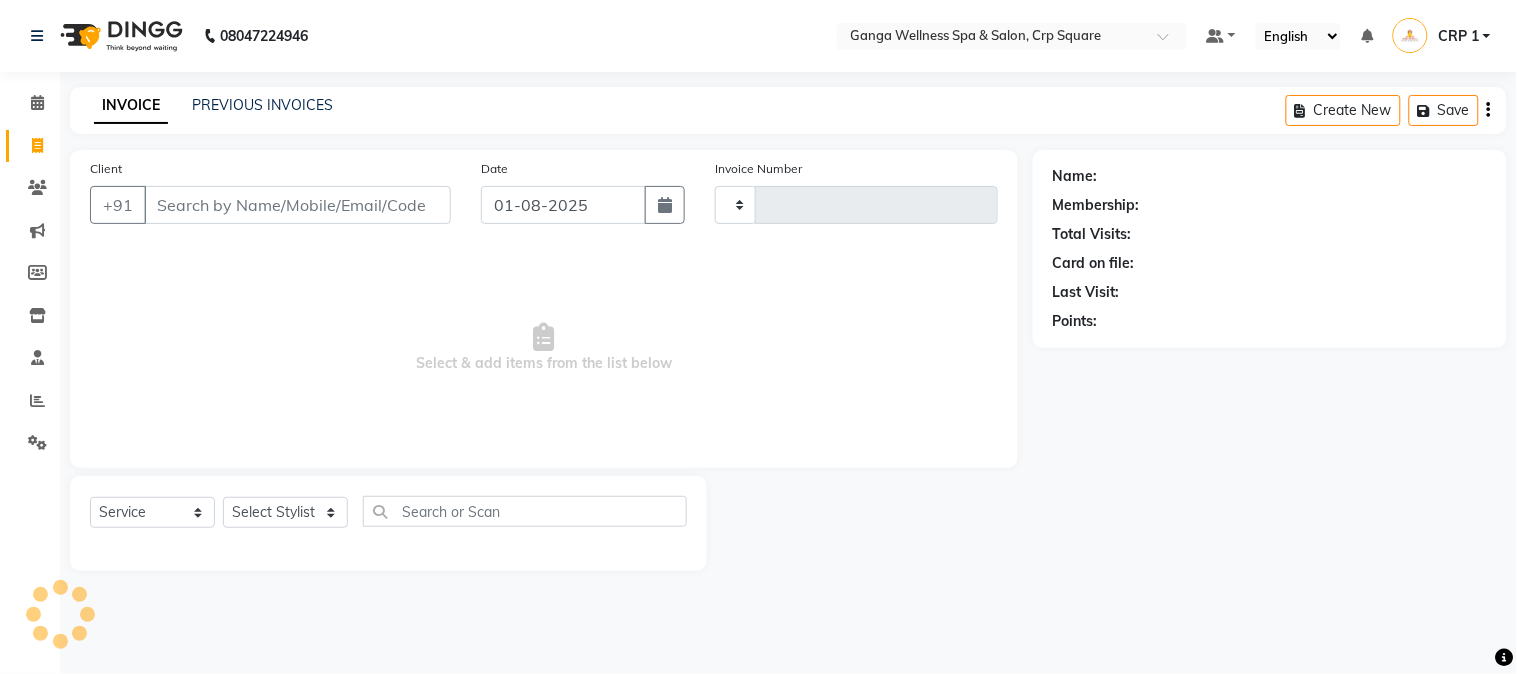 type on "1880" 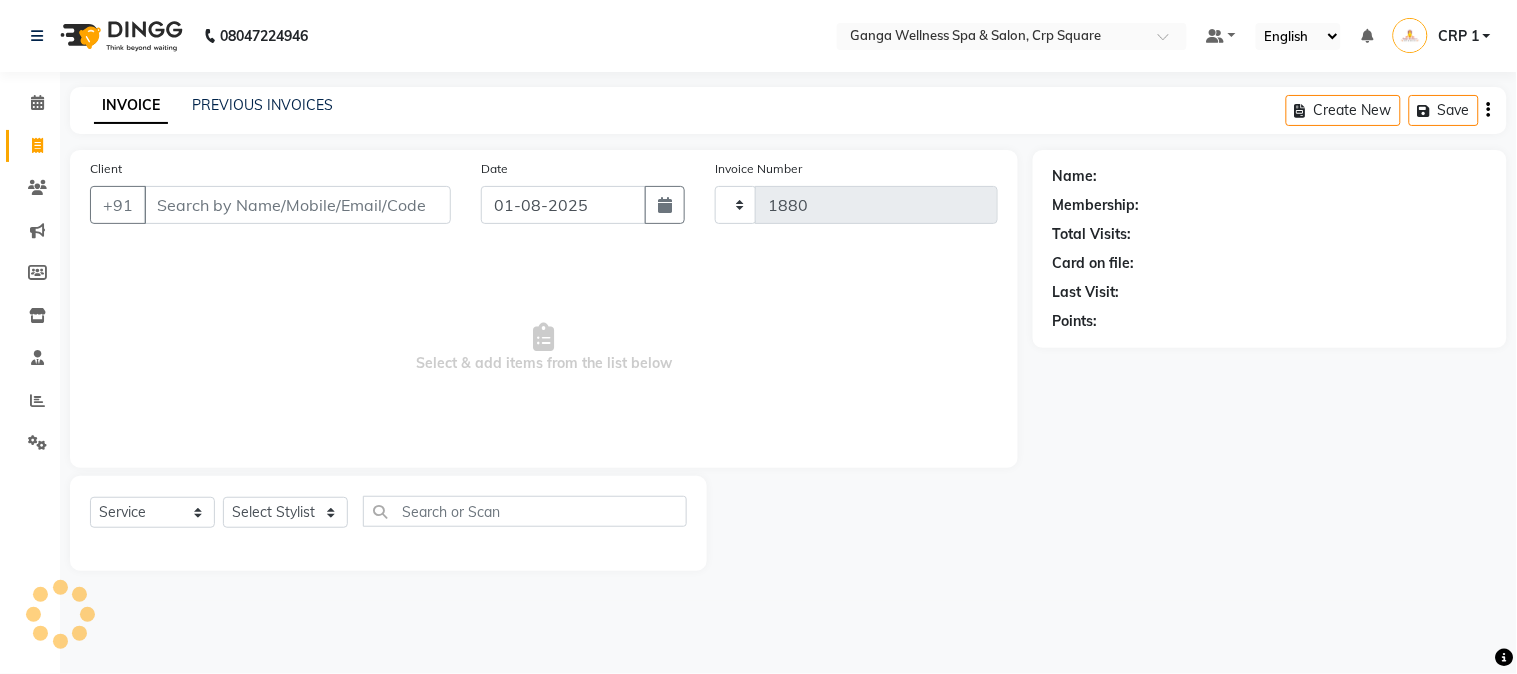 select on "715" 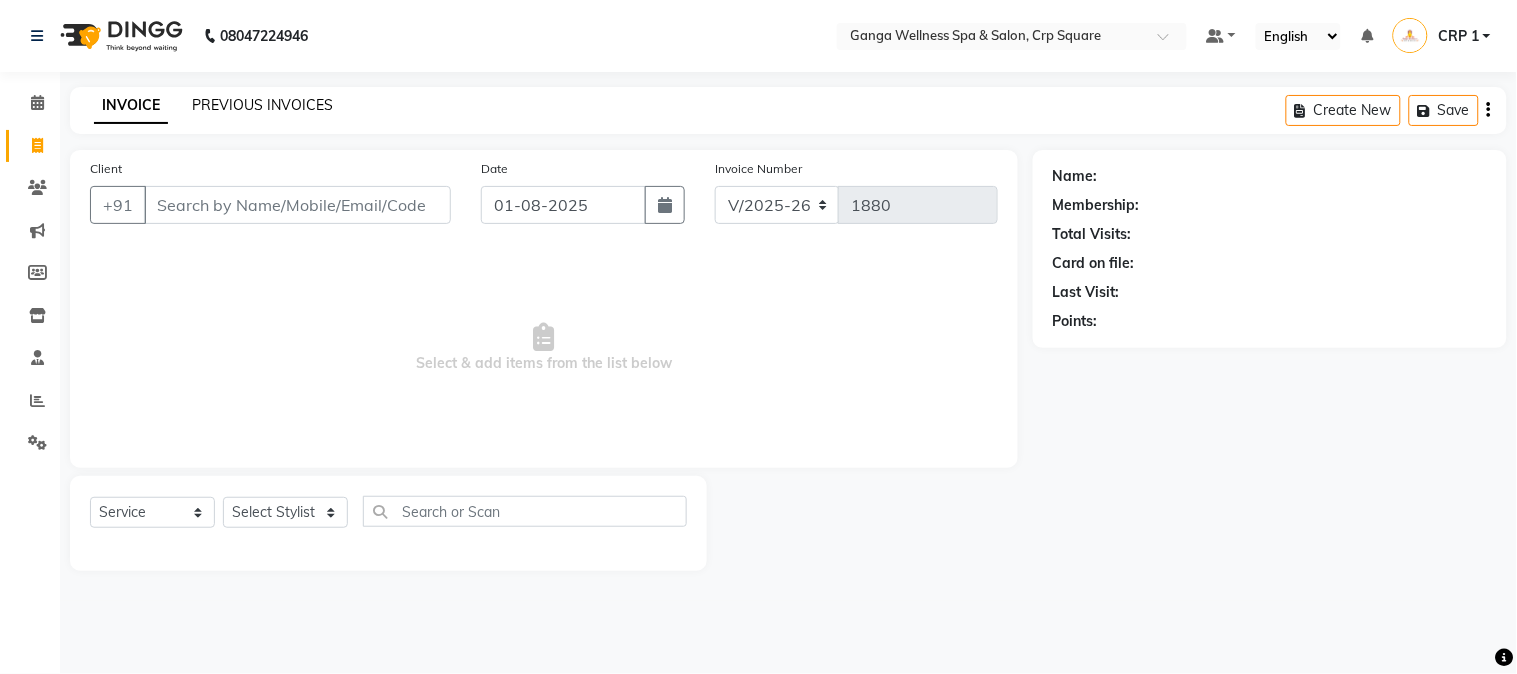 click on "PREVIOUS INVOICES" 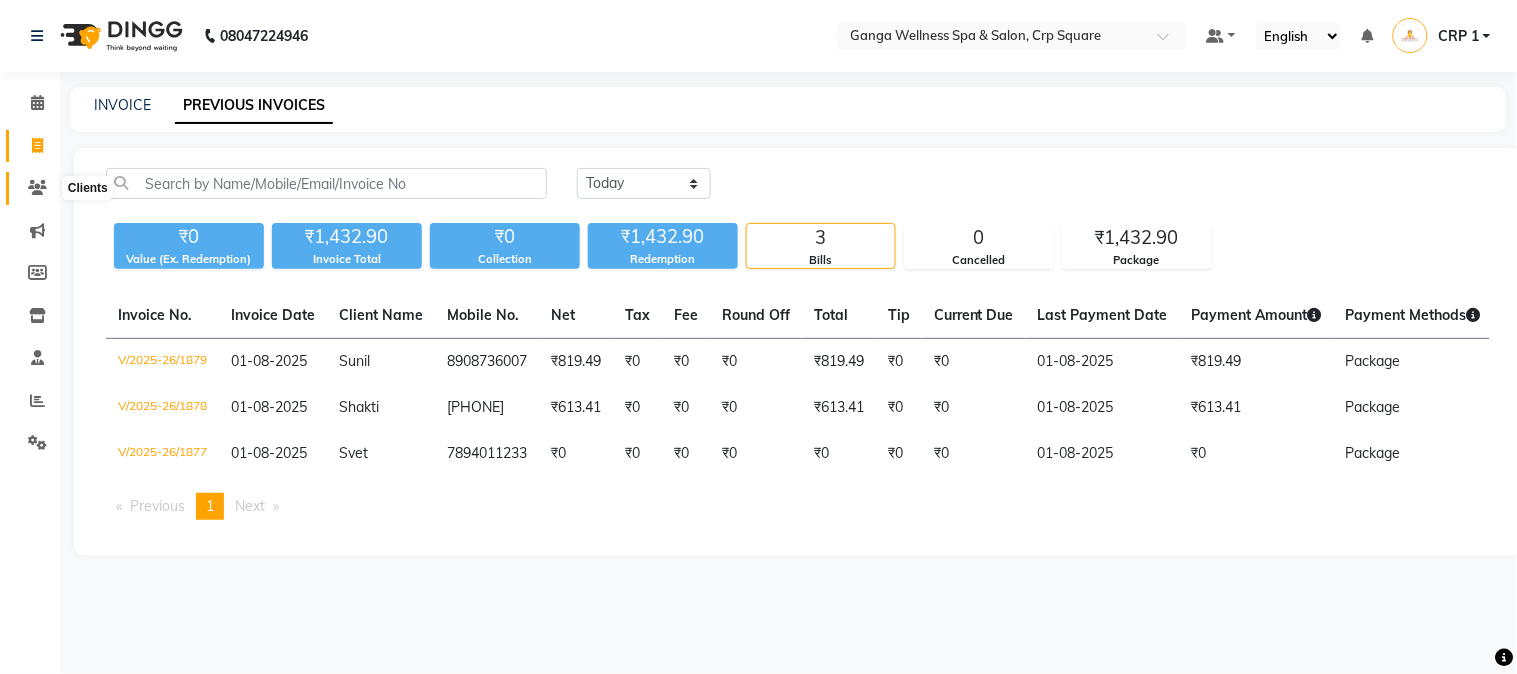 click 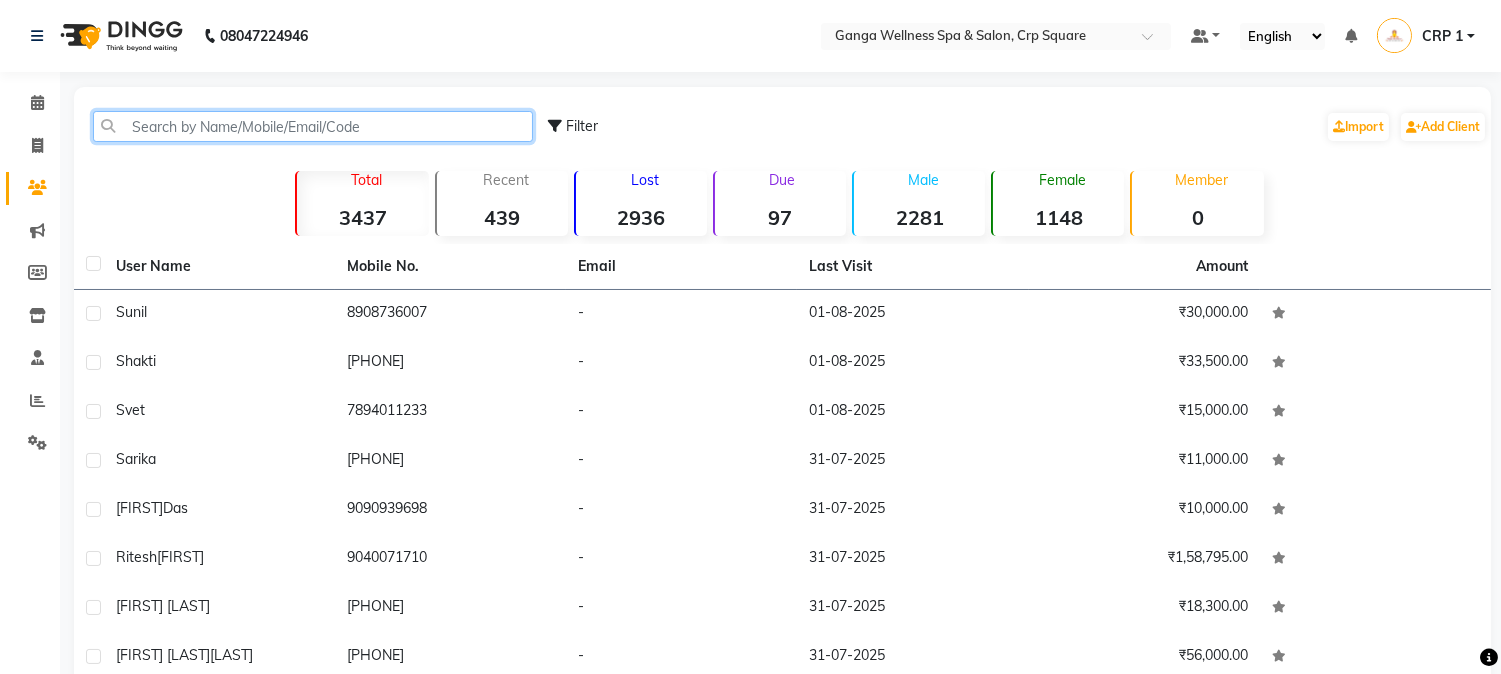 click 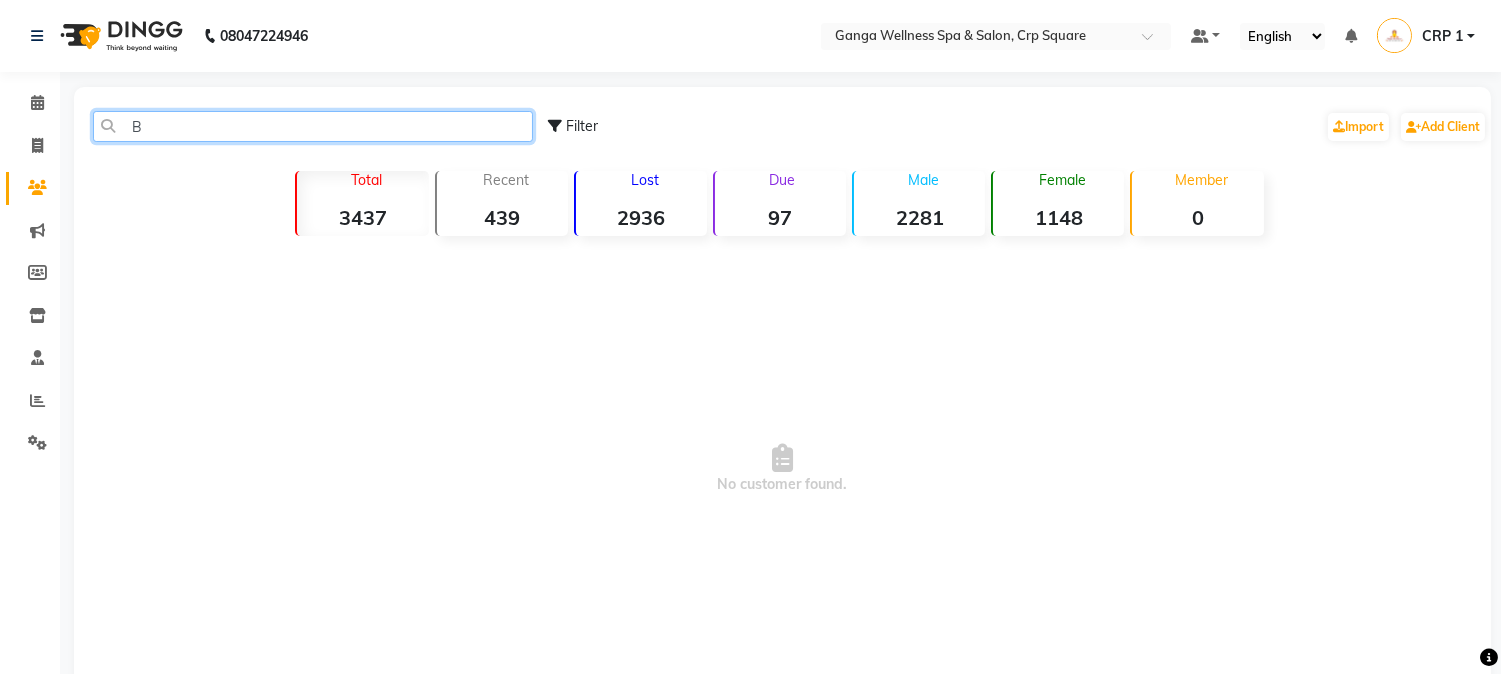 type on "B" 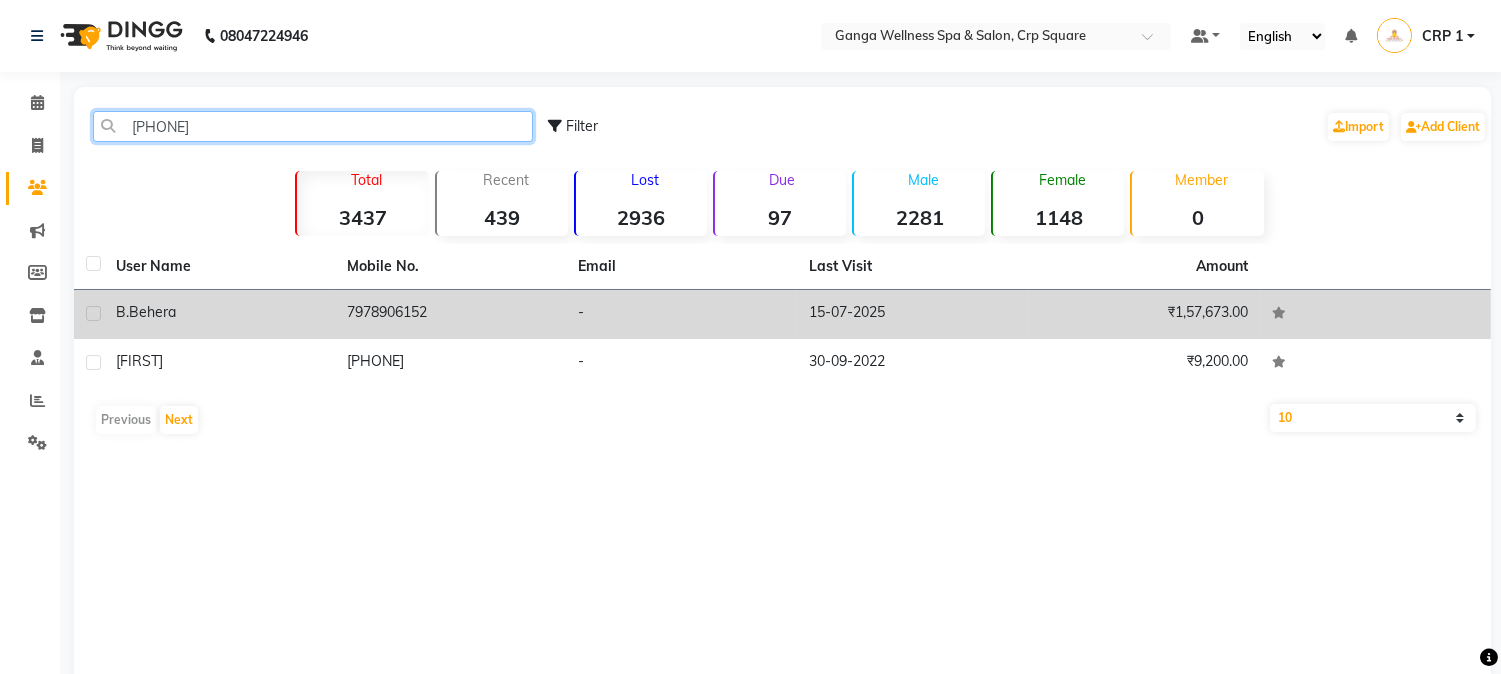 type on "797890" 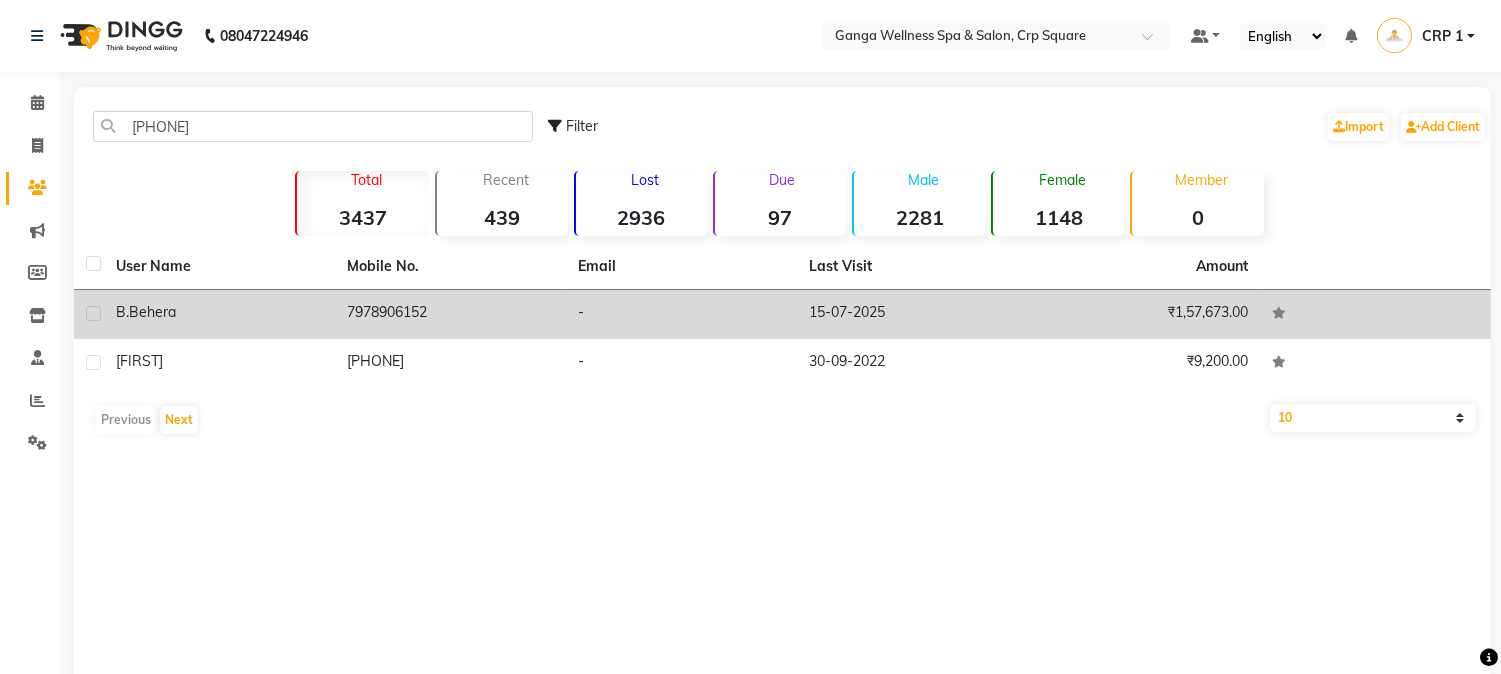 click on "Behera" 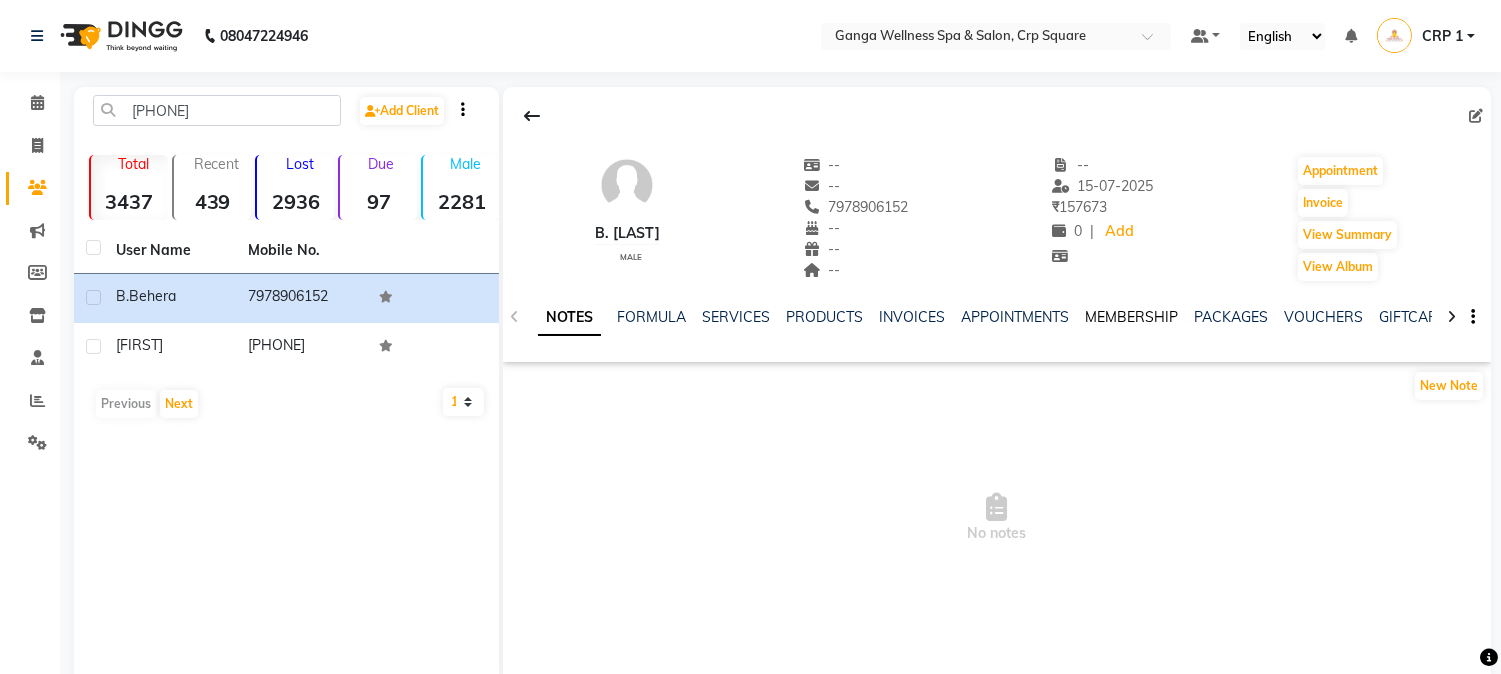click on "MEMBERSHIP" 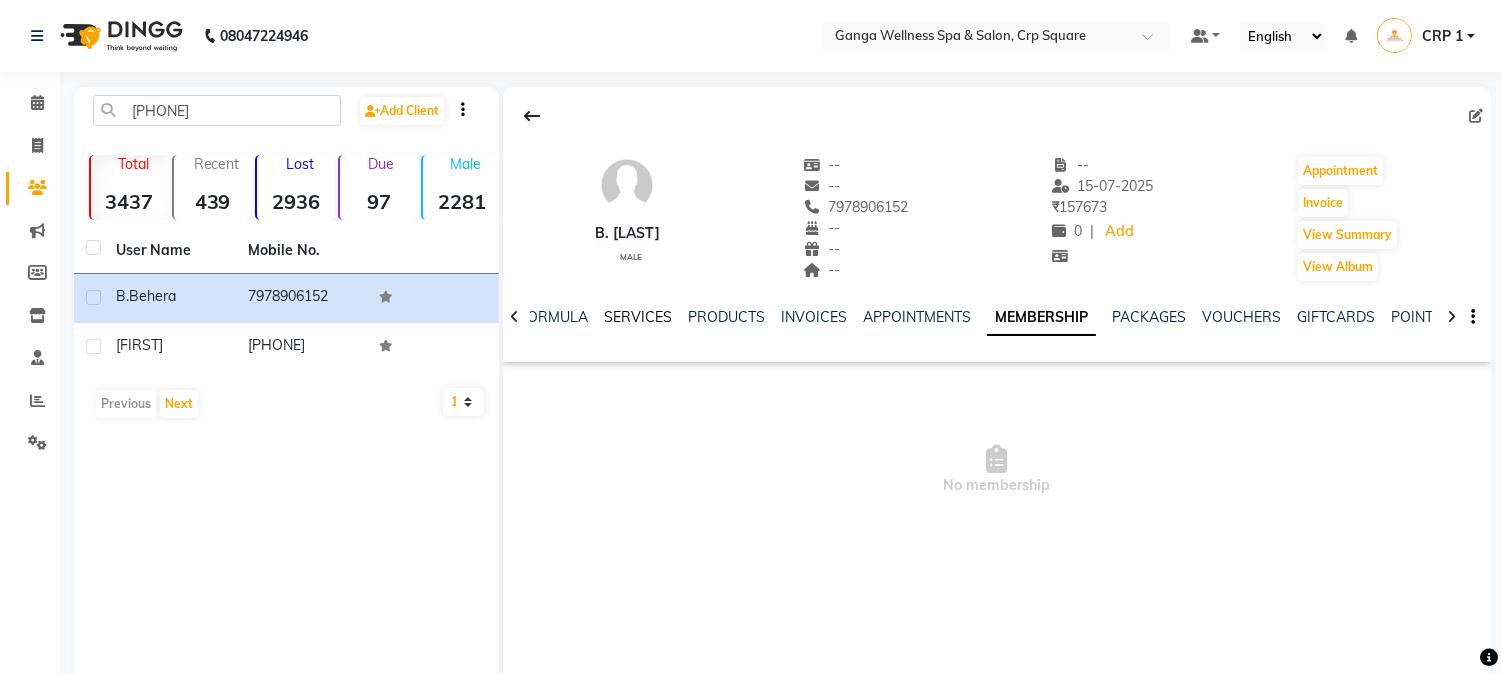 click on "SERVICES" 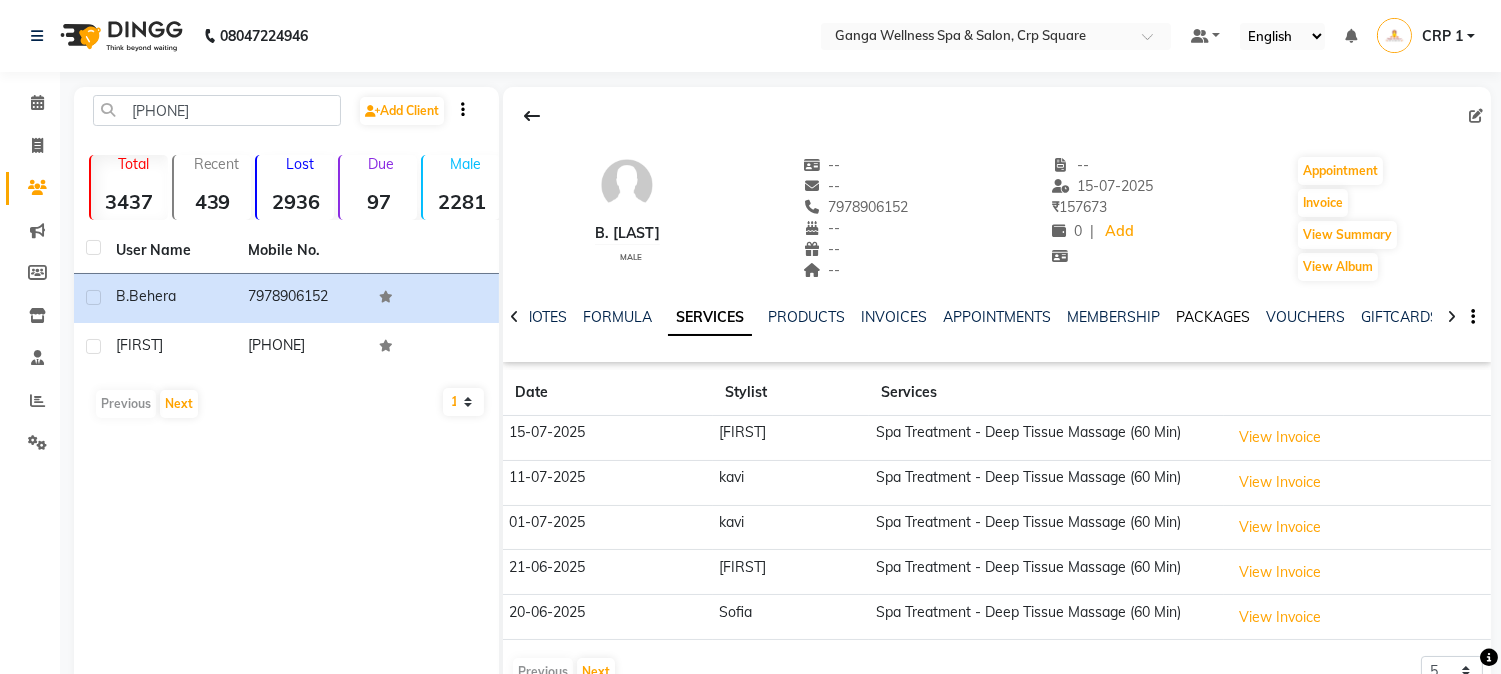 click on "PACKAGES" 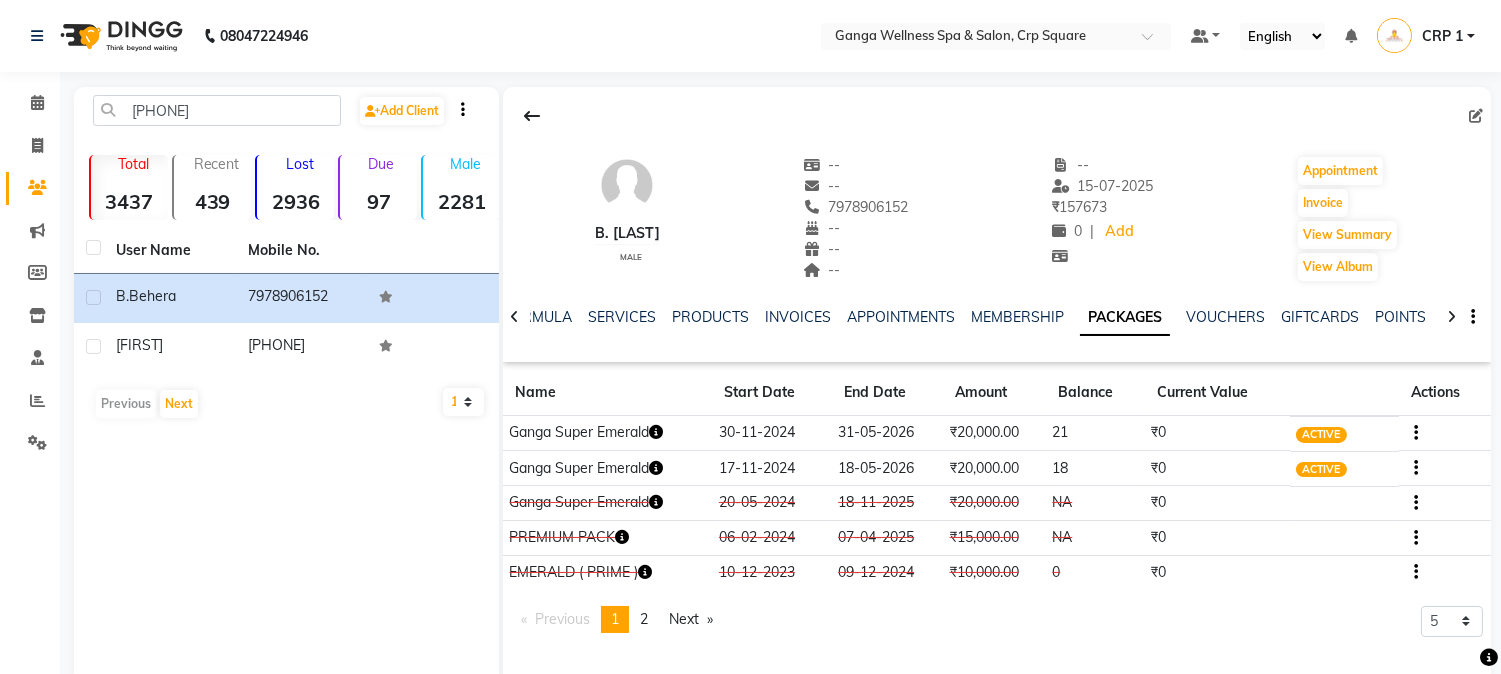 click 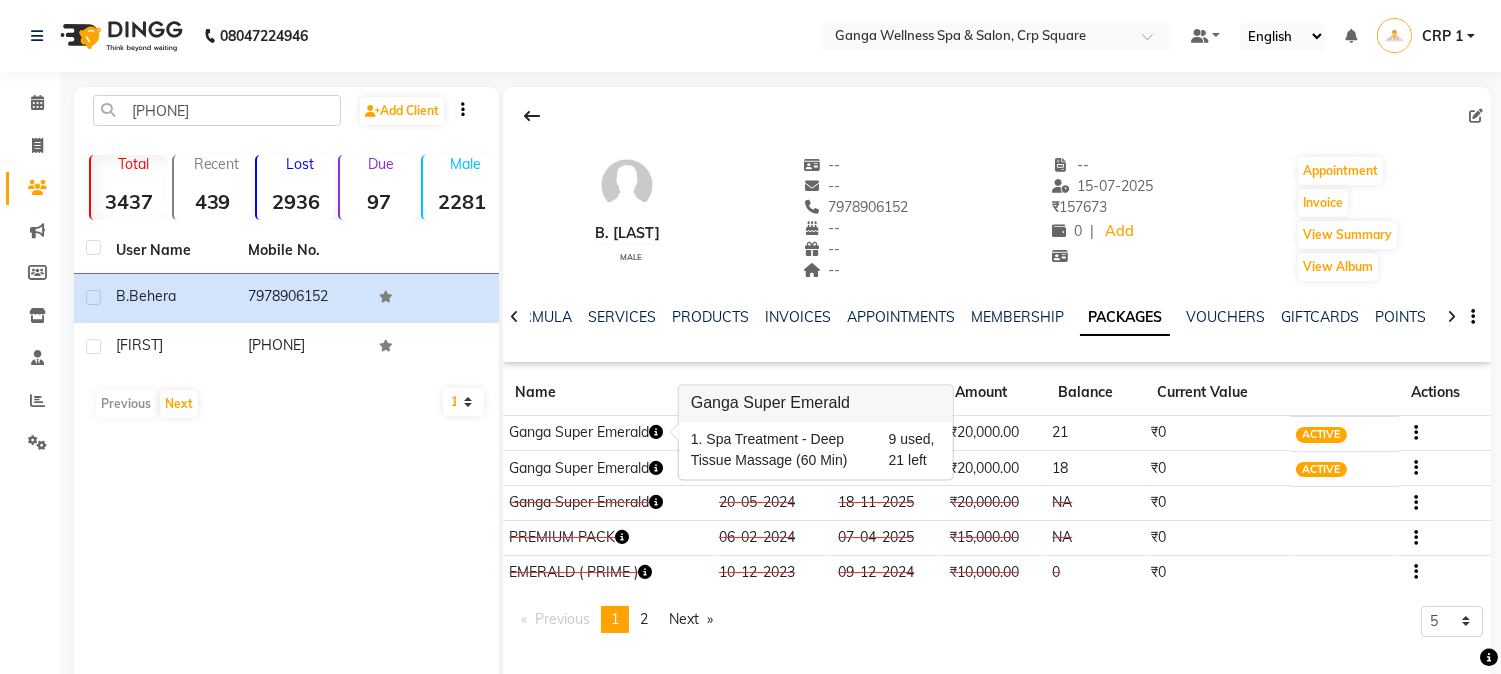 click on "797890  Add Client  Total  3437  Recent  439  Lost  2936  Due  97  Male  2281  Female  1148  Member  0 User Name Mobile No. B.  Behera   7978906152  Jagdish     7978908536   Previous   Next   10   50   100" 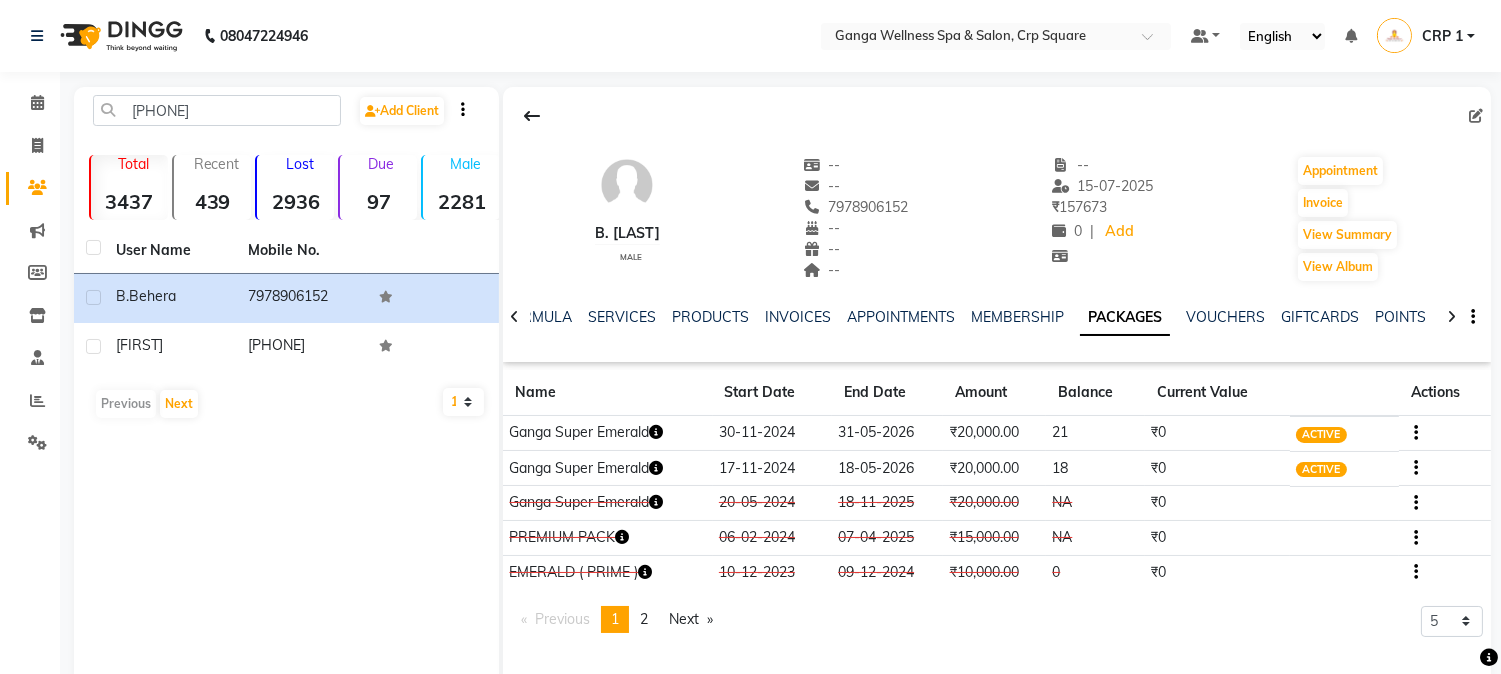 click 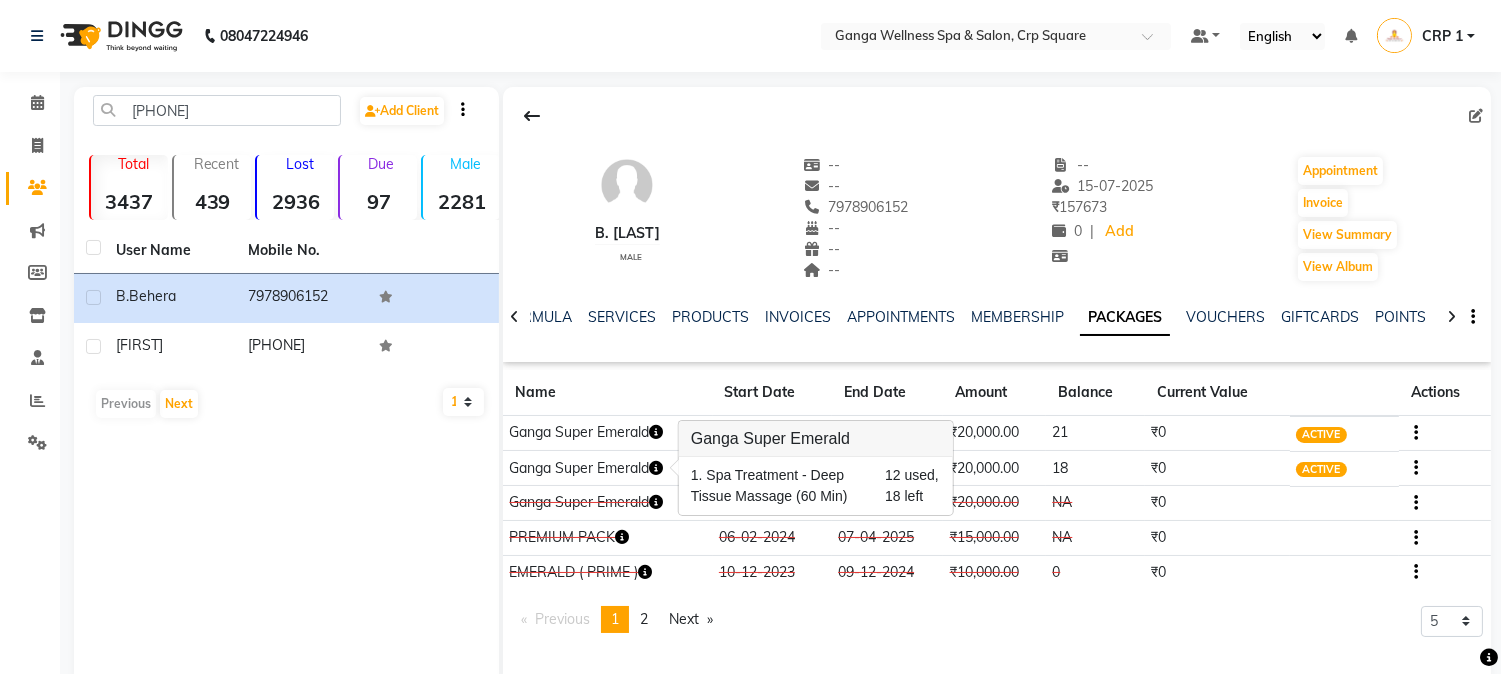 click on "User Name Mobile No. B.  Behera   7978906152  Jagdish     7978908536   Previous   Next   10   50   100" 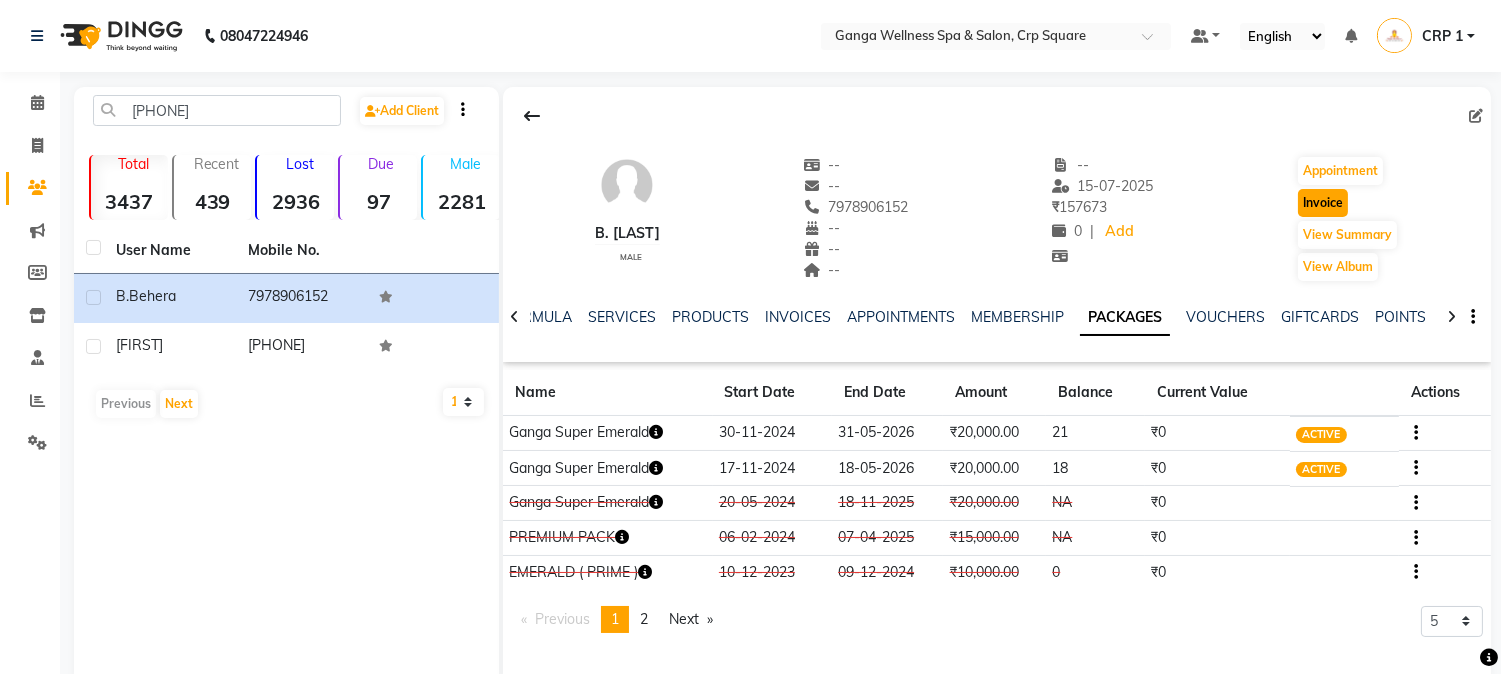 click on "Invoice" 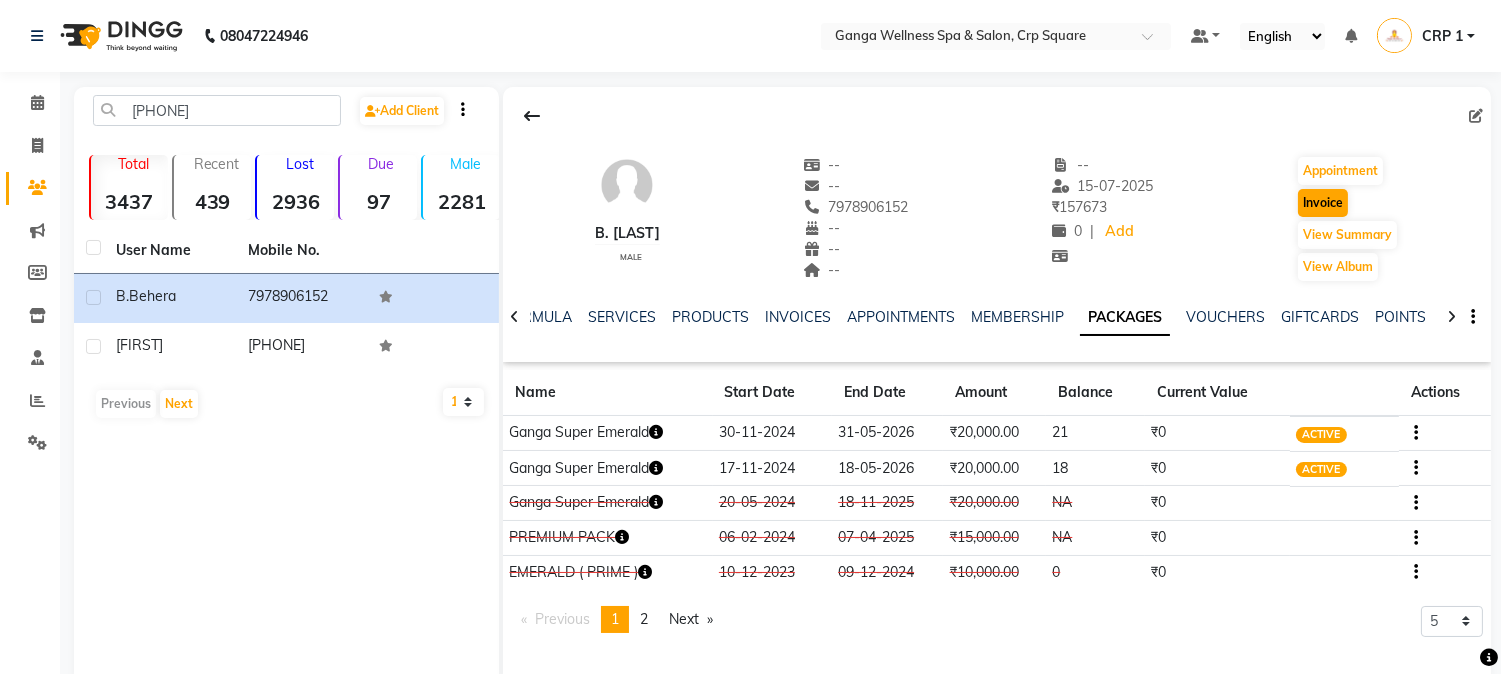 select on "service" 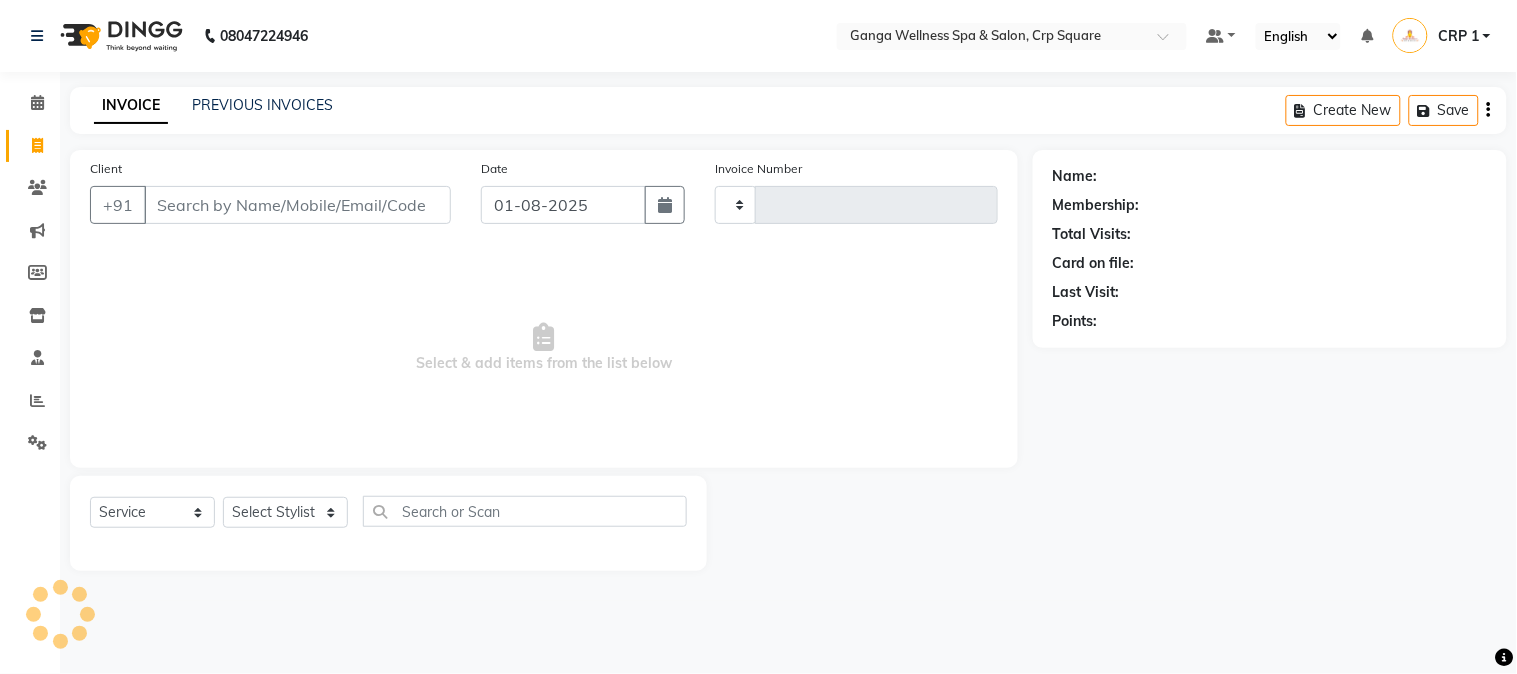 type on "1880" 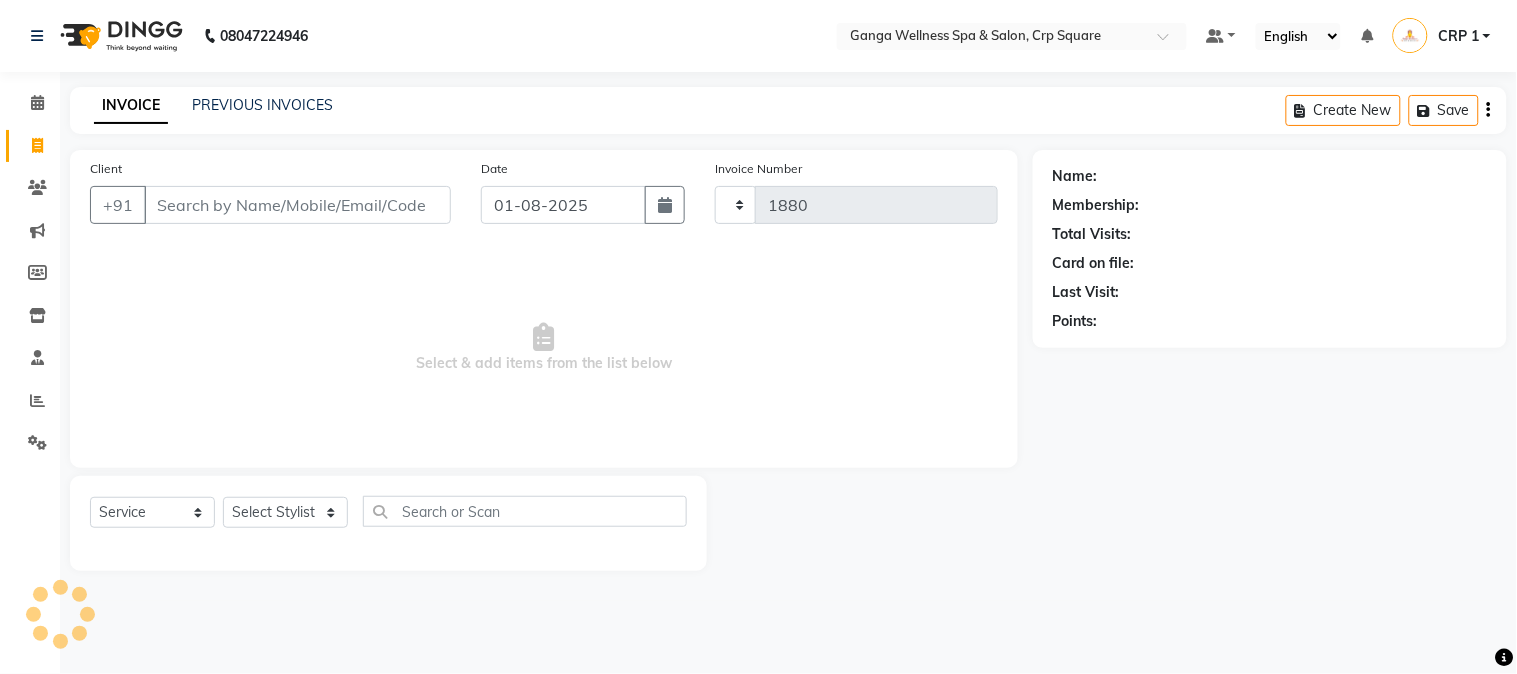 select on "715" 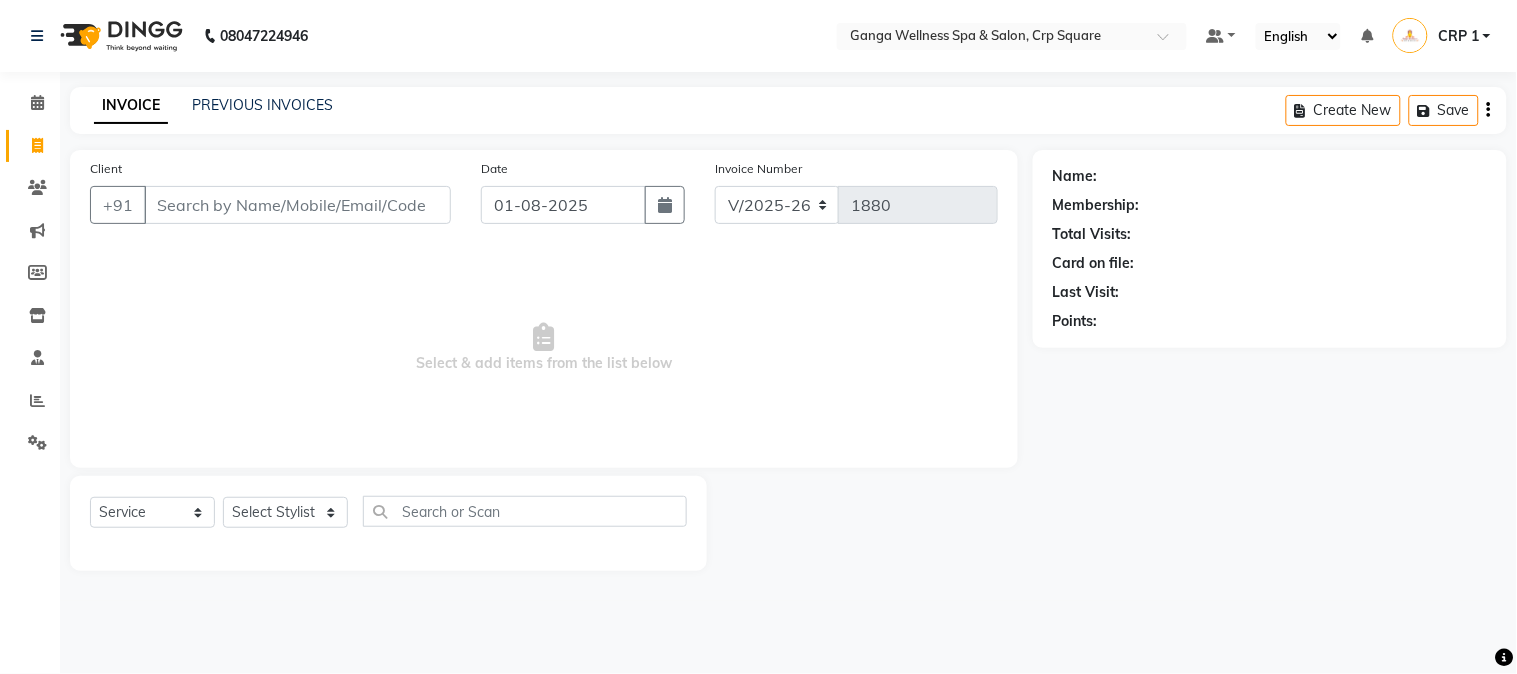 type on "7978906152" 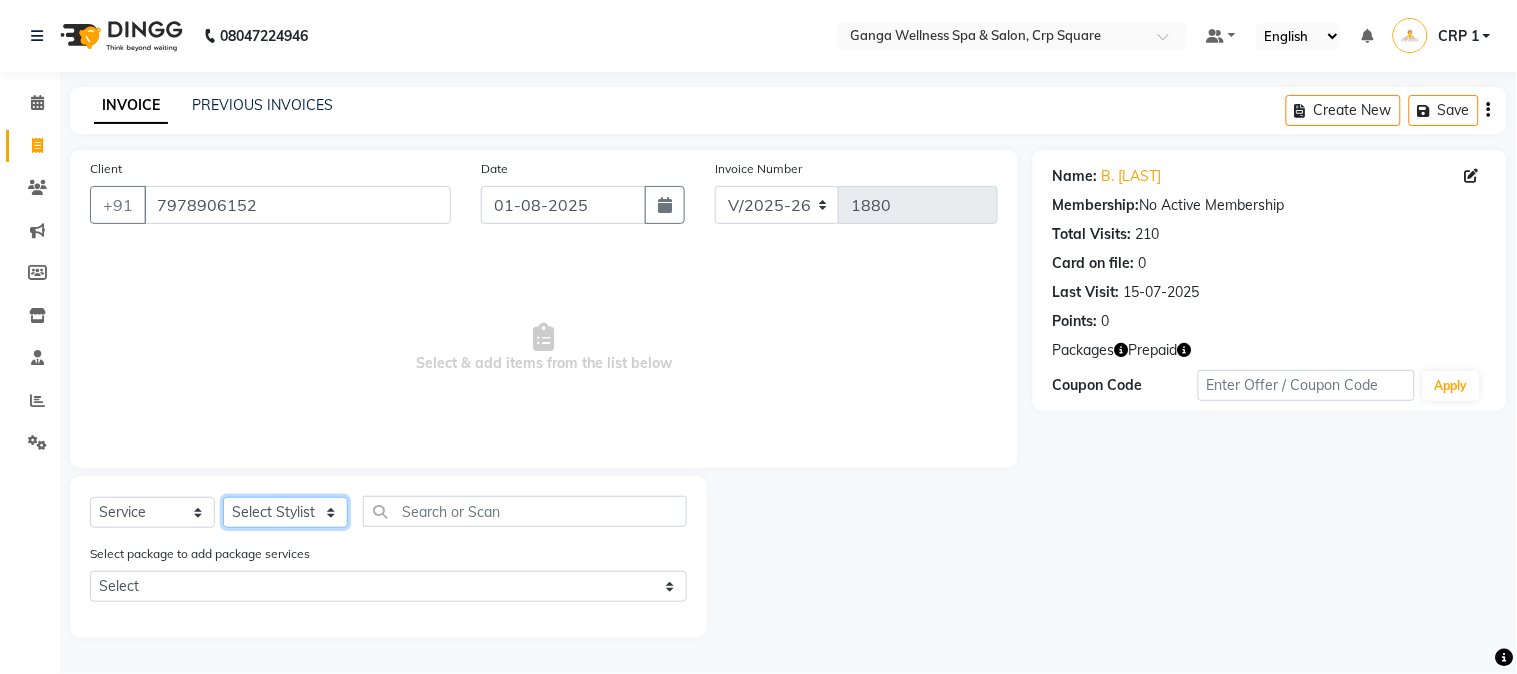 click on "Select Stylist Aarovi Abhin Alisha Ammi Ania Annei Api Ayen Bikash Bina CRP 1 CRP 2 Dipti Elina G1 G1 Salon General Manager  Helen Jasmine Jayashree JC Jenny kavi Krishna Manoj Mathu  Monika Moon Nancy Nirupama Pabitra Papu Puja Purnima Rajashree Raju Rashmi Rasmi  Remi Rinky Riya Rose Sanjiv Saraswati Saroj Sir  Shrabani Sofia Steffy Sukanya Surren Mahapatra Sushree Swopna Umpi Zuali" 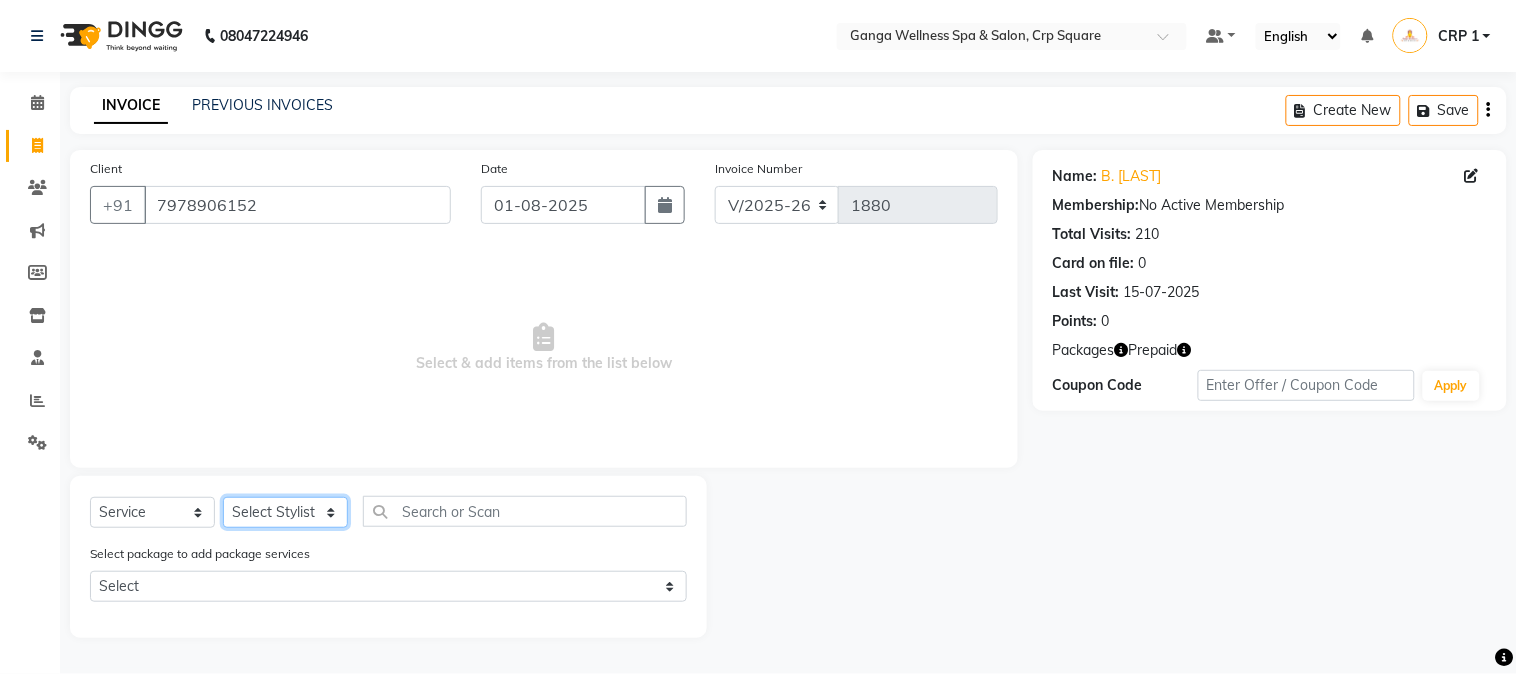 select on "79434" 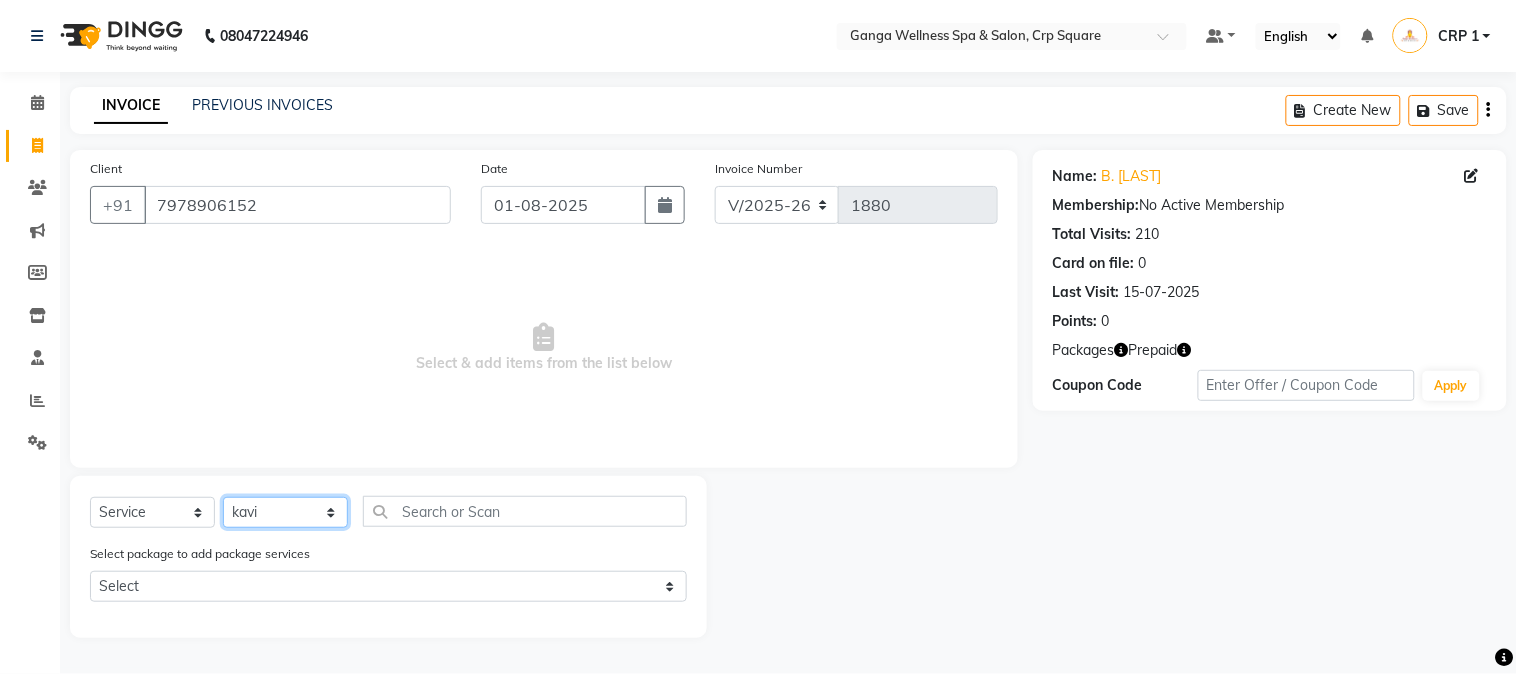 click on "Select Stylist Aarovi Abhin Alisha Ammi Ania Annei Api Ayen Bikash Bina CRP 1 CRP 2 Dipti Elina G1 G1 Salon General Manager  Helen Jasmine Jayashree JC Jenny kavi Krishna Manoj Mathu  Monika Moon Nancy Nirupama Pabitra Papu Puja Purnima Rajashree Raju Rashmi Rasmi  Remi Rinky Riya Rose Sanjiv Saraswati Saroj Sir  Shrabani Sofia Steffy Sukanya Surren Mahapatra Sushree Swopna Umpi Zuali" 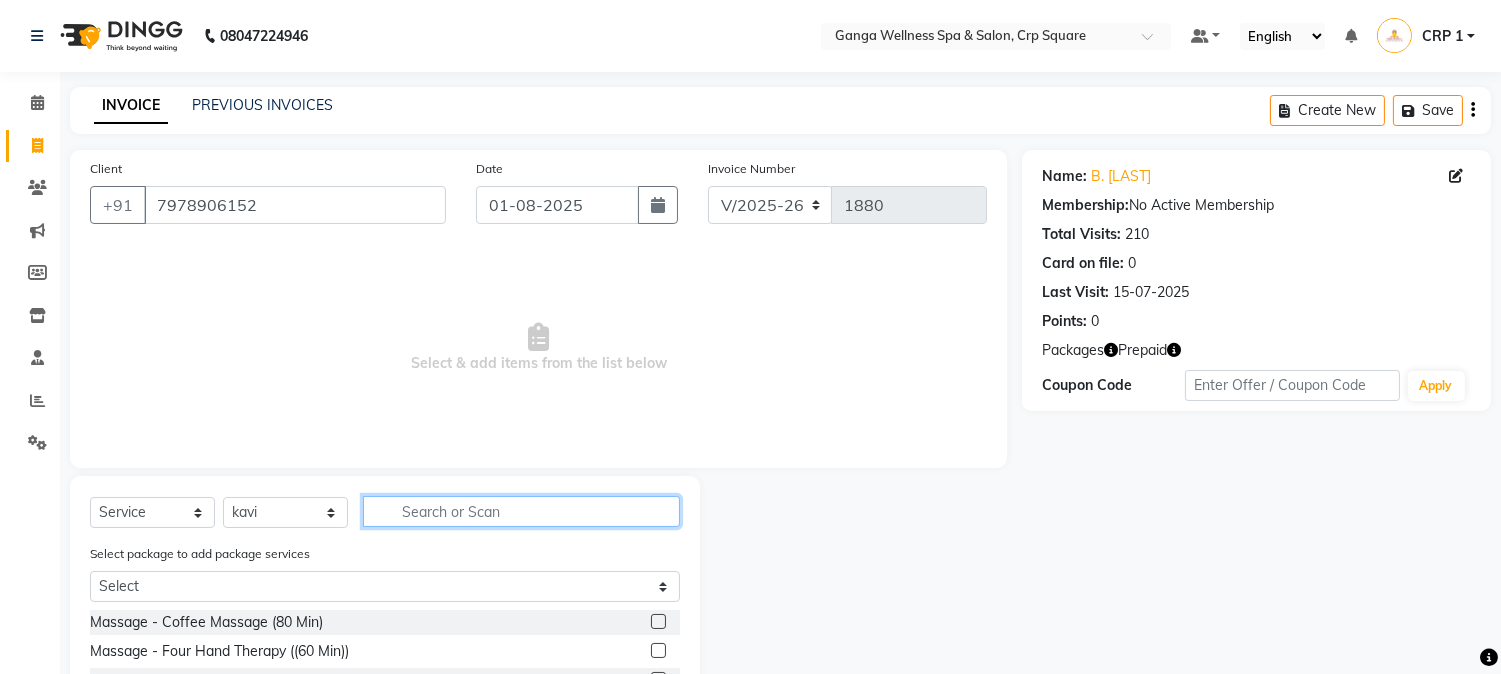 click 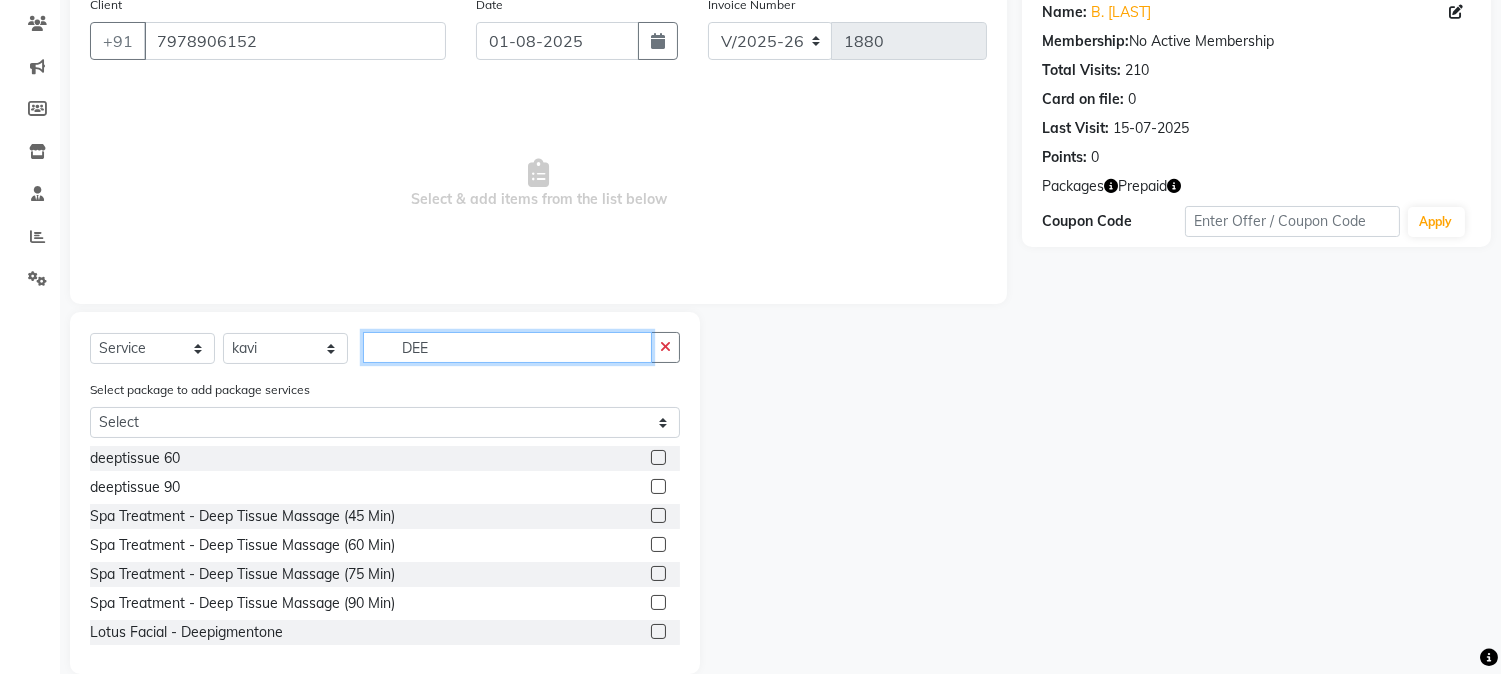 scroll, scrollTop: 194, scrollLeft: 0, axis: vertical 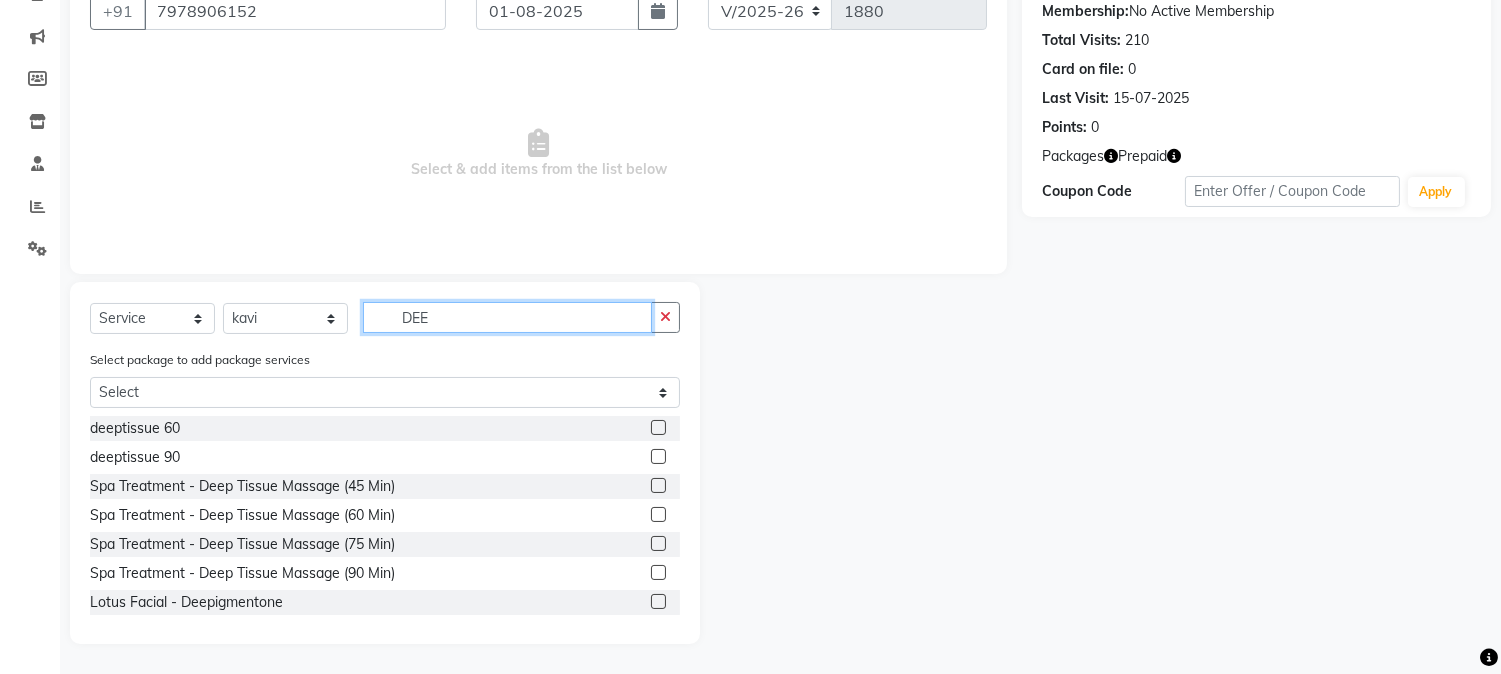 type on "DEE" 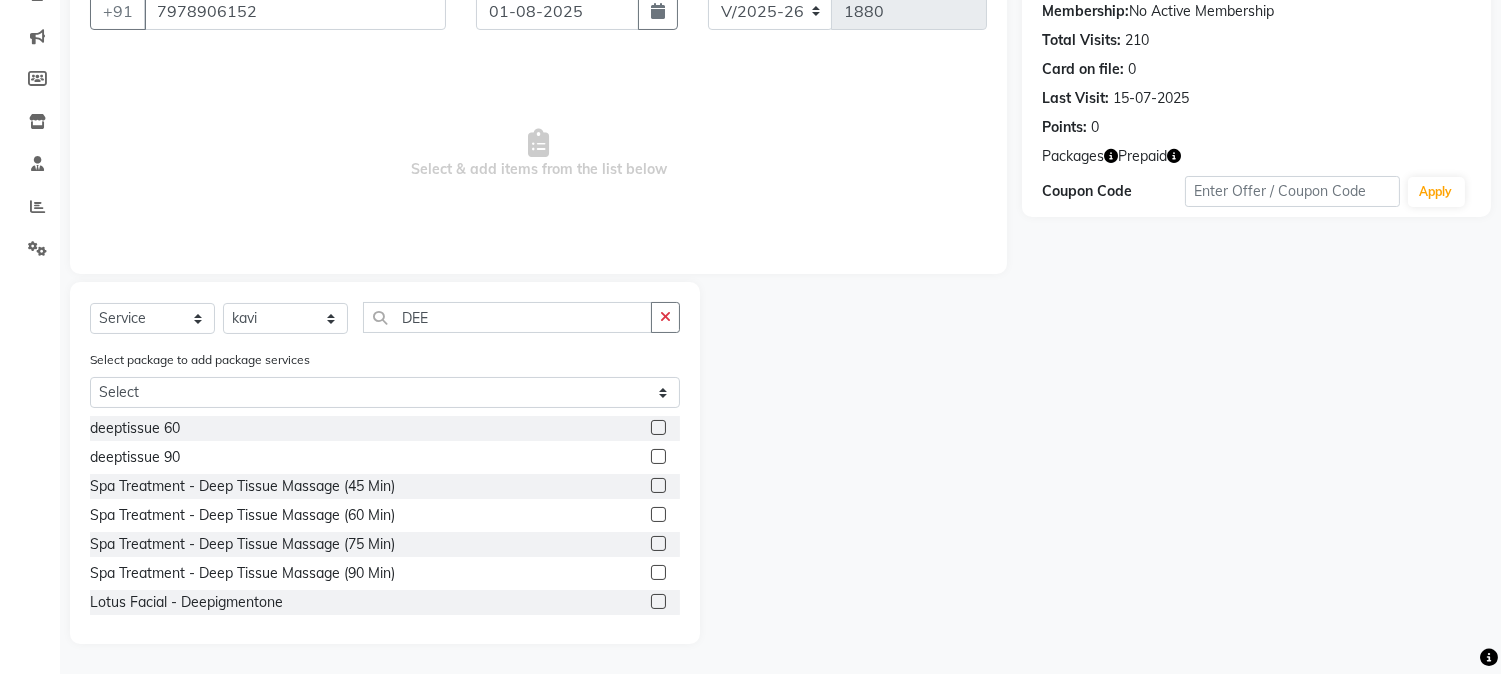 click 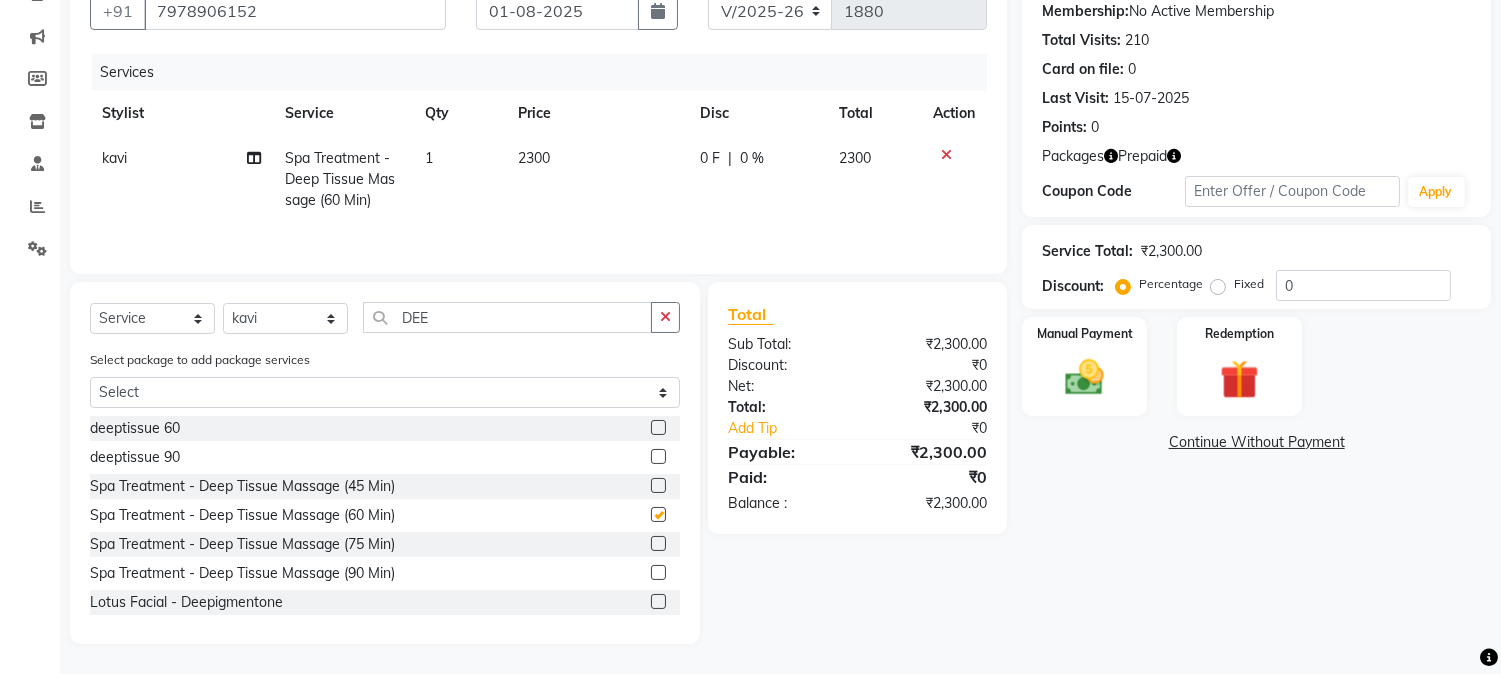 checkbox on "false" 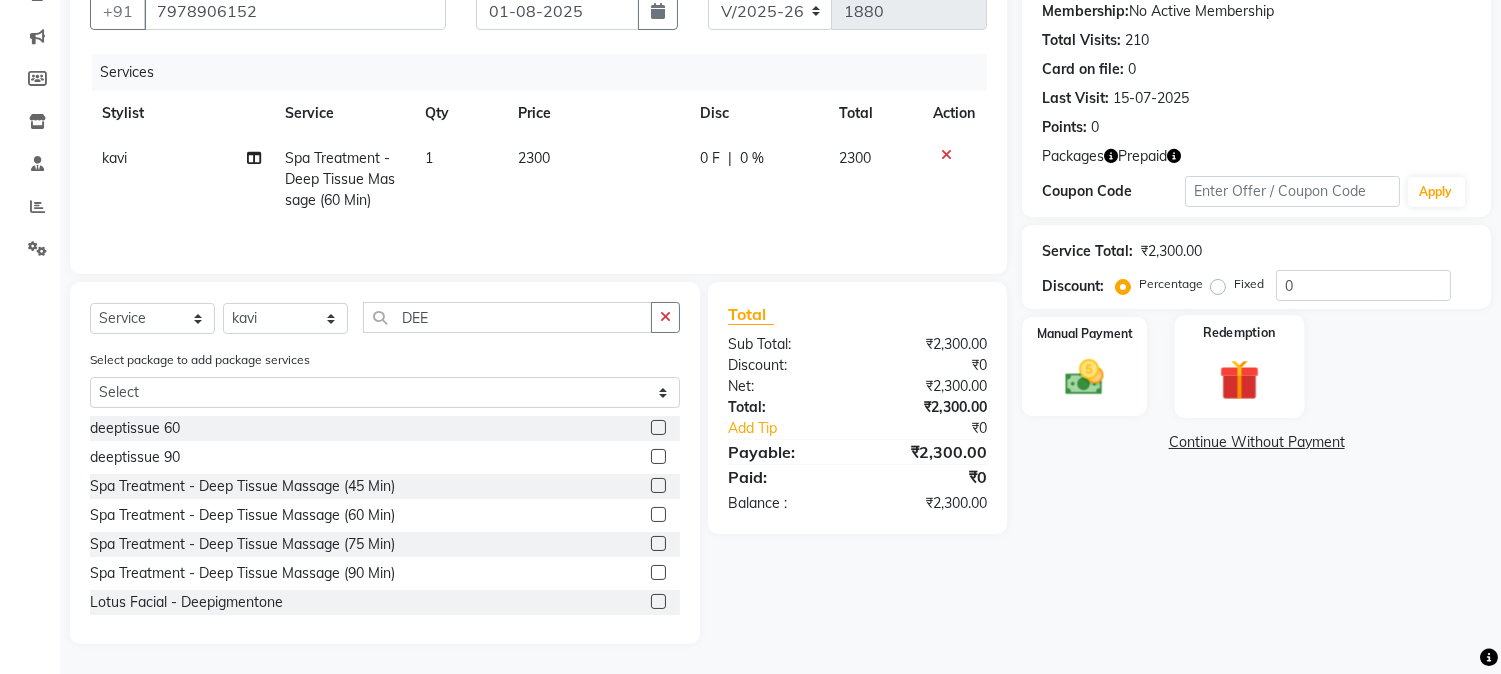 click 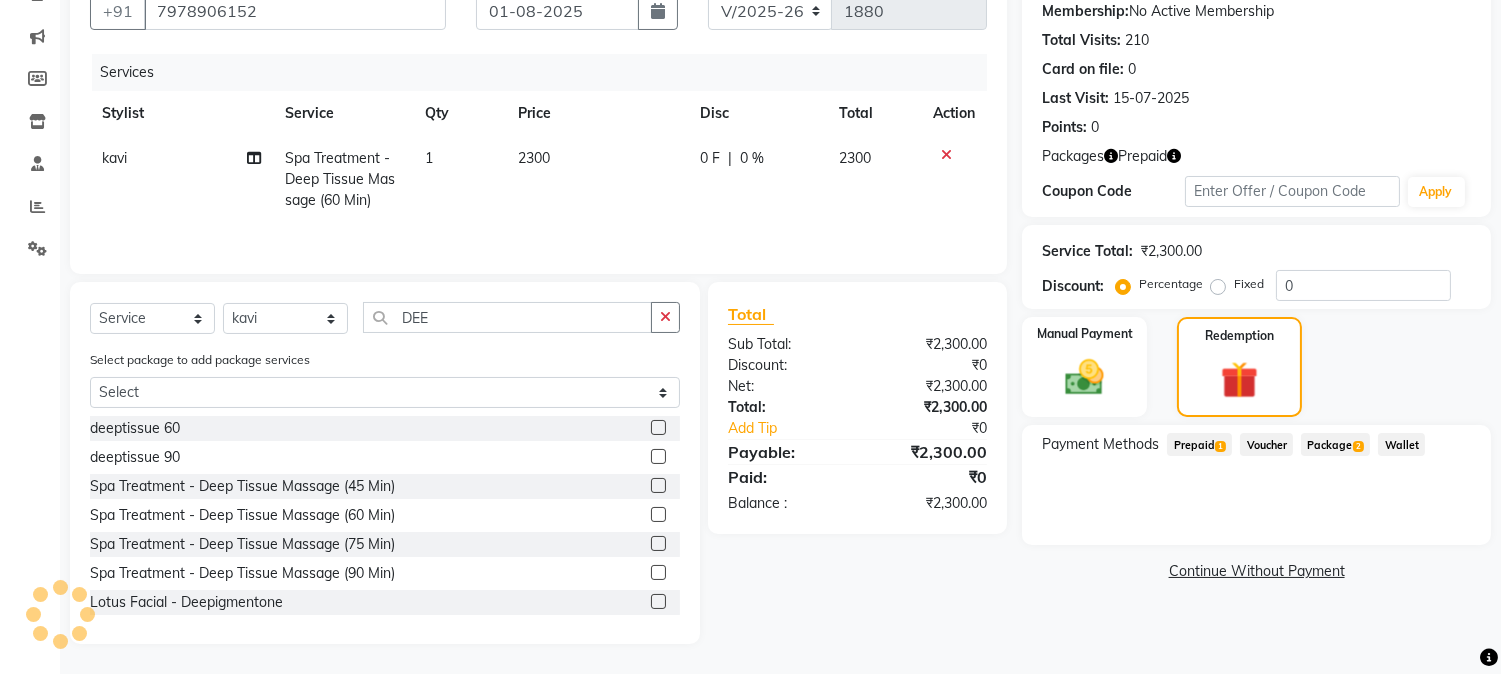 click on "Package  2" 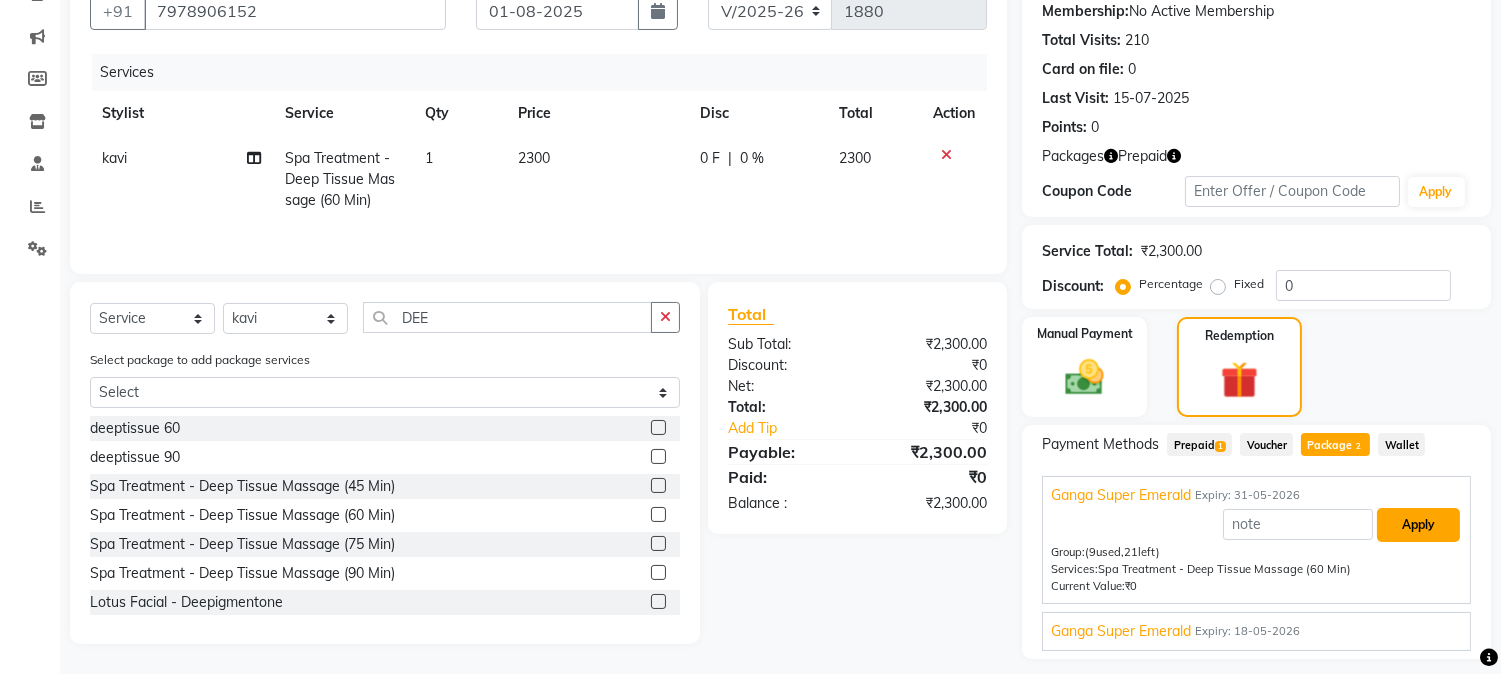 click on "Apply" at bounding box center [1418, 525] 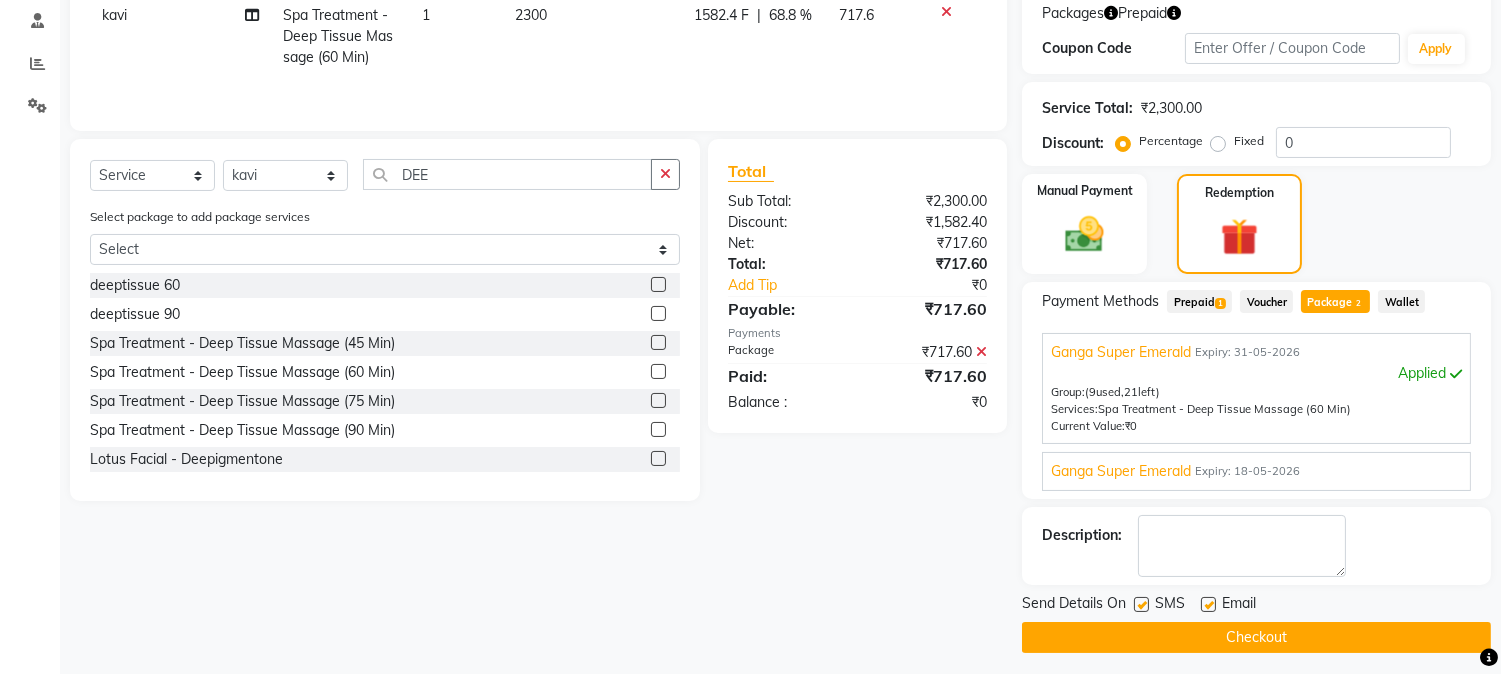 scroll, scrollTop: 344, scrollLeft: 0, axis: vertical 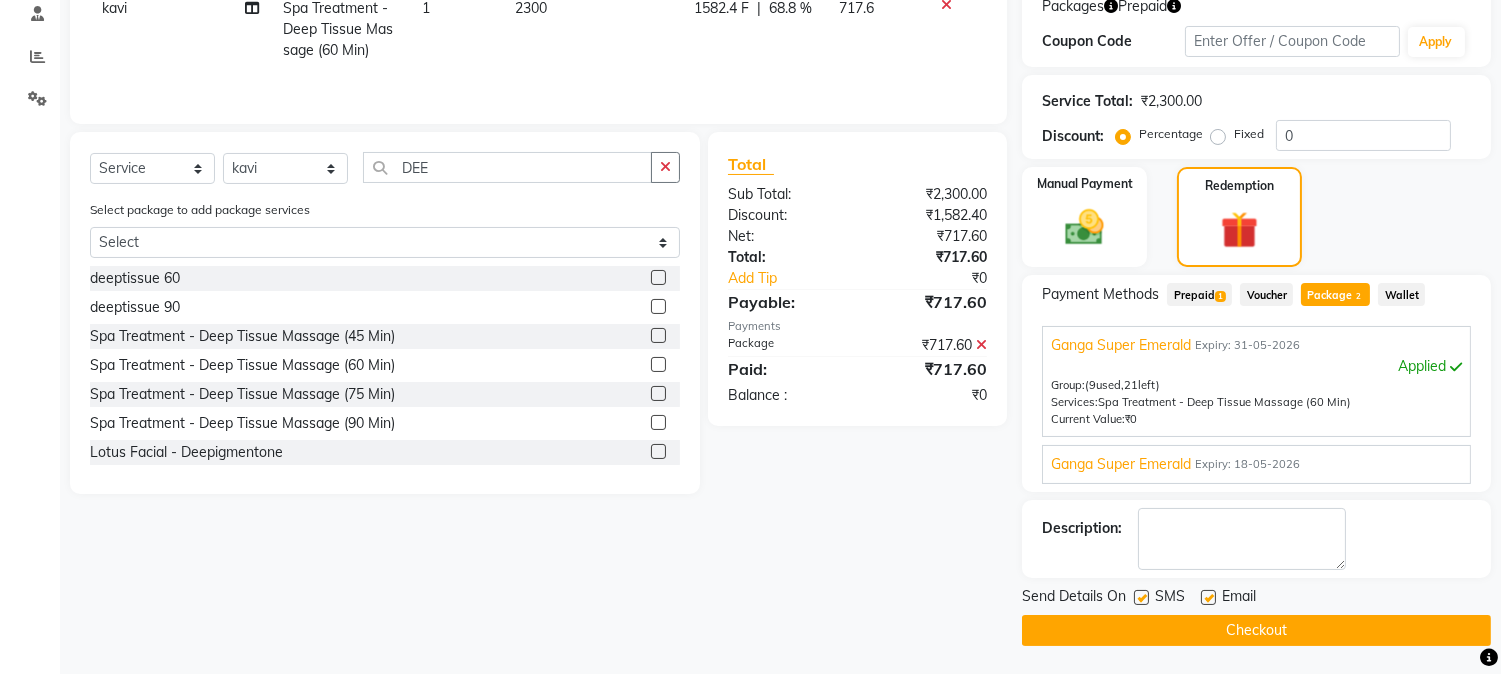 click on "Checkout" 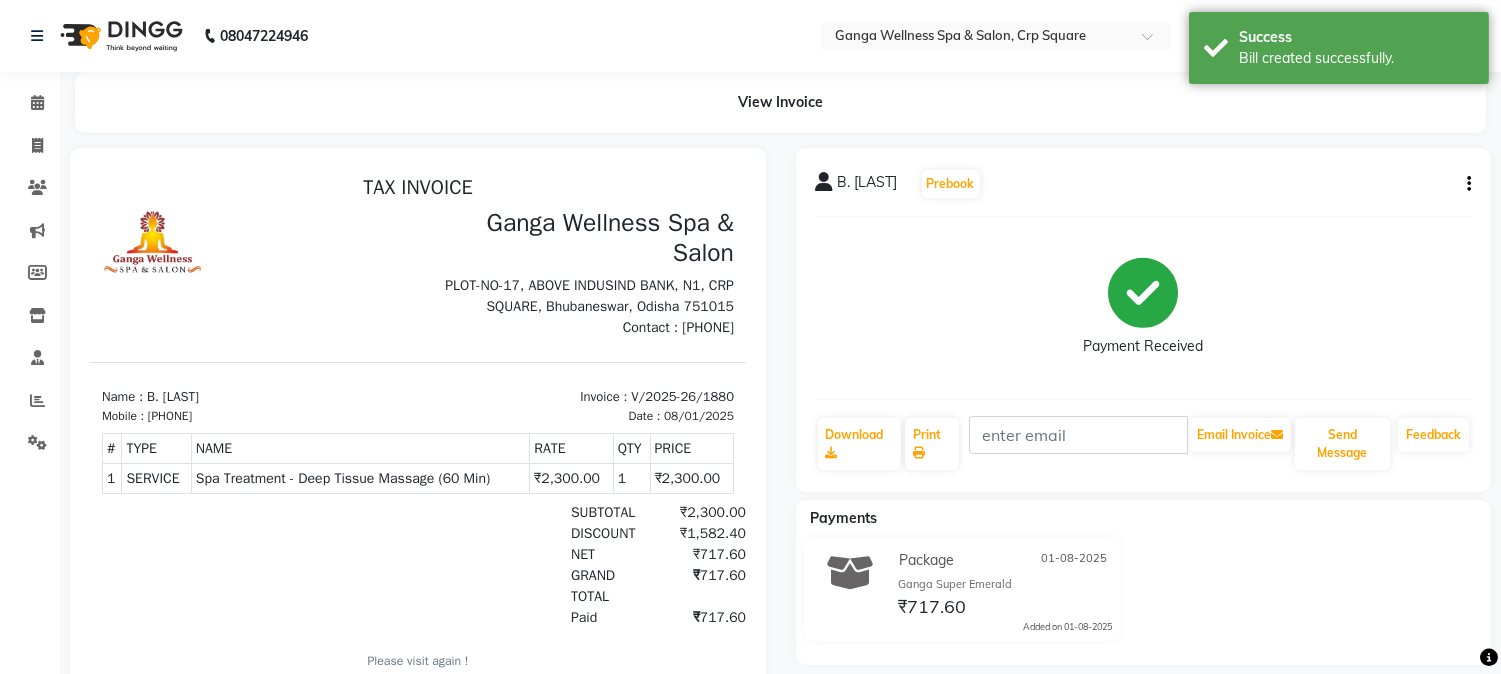 scroll, scrollTop: 0, scrollLeft: 0, axis: both 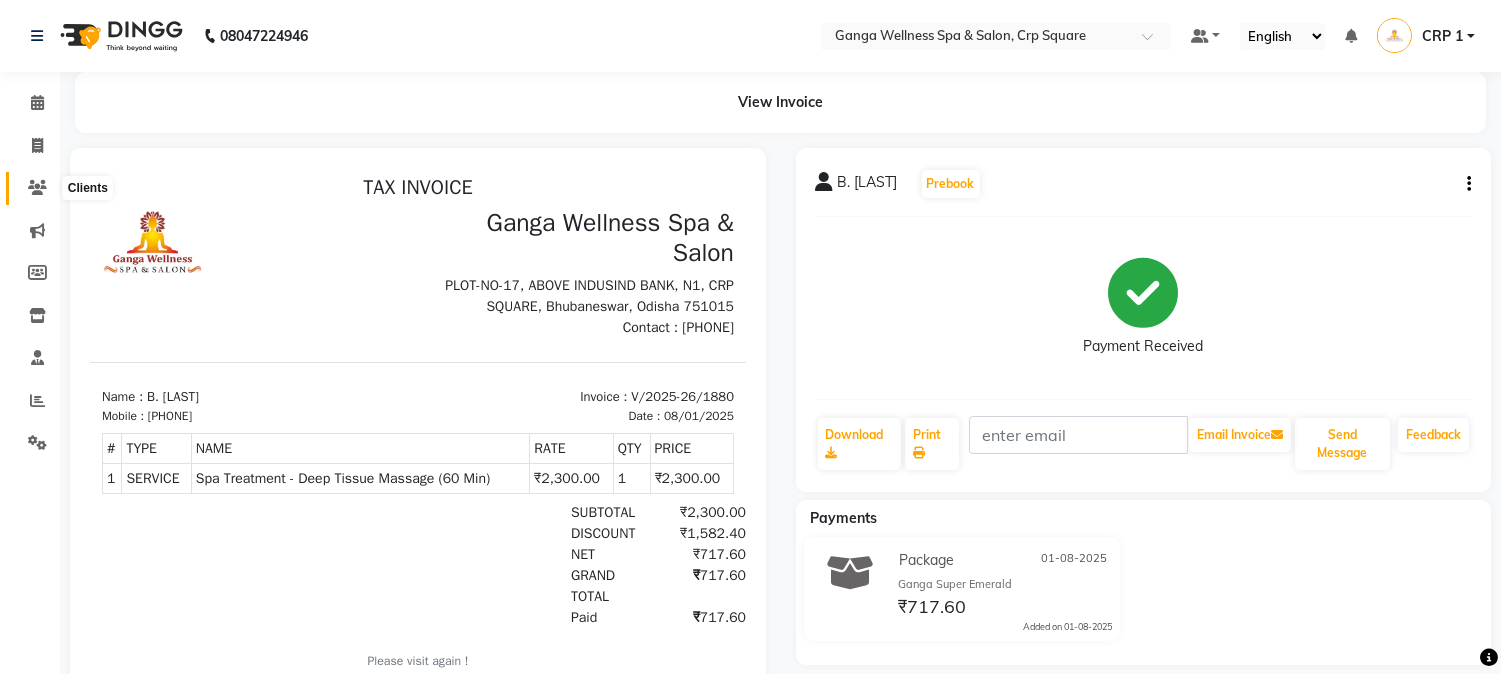 click 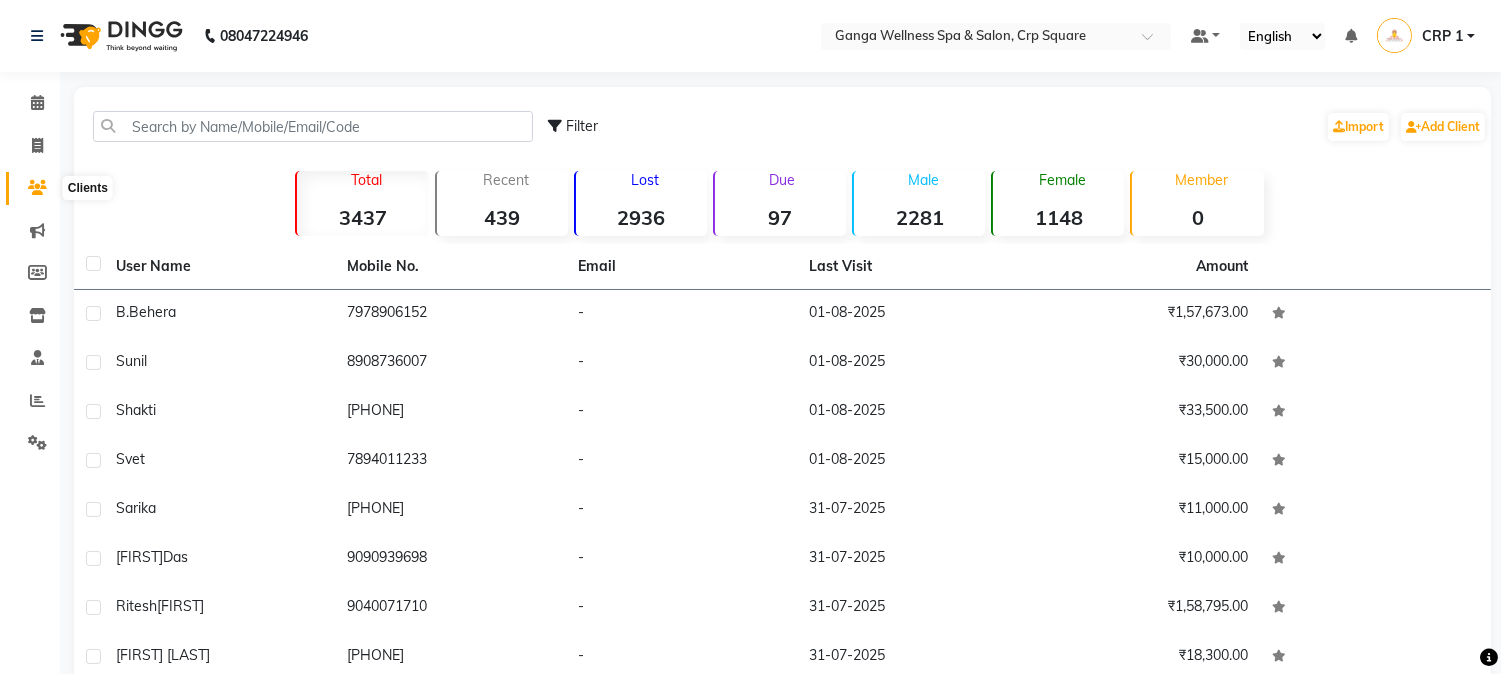 click 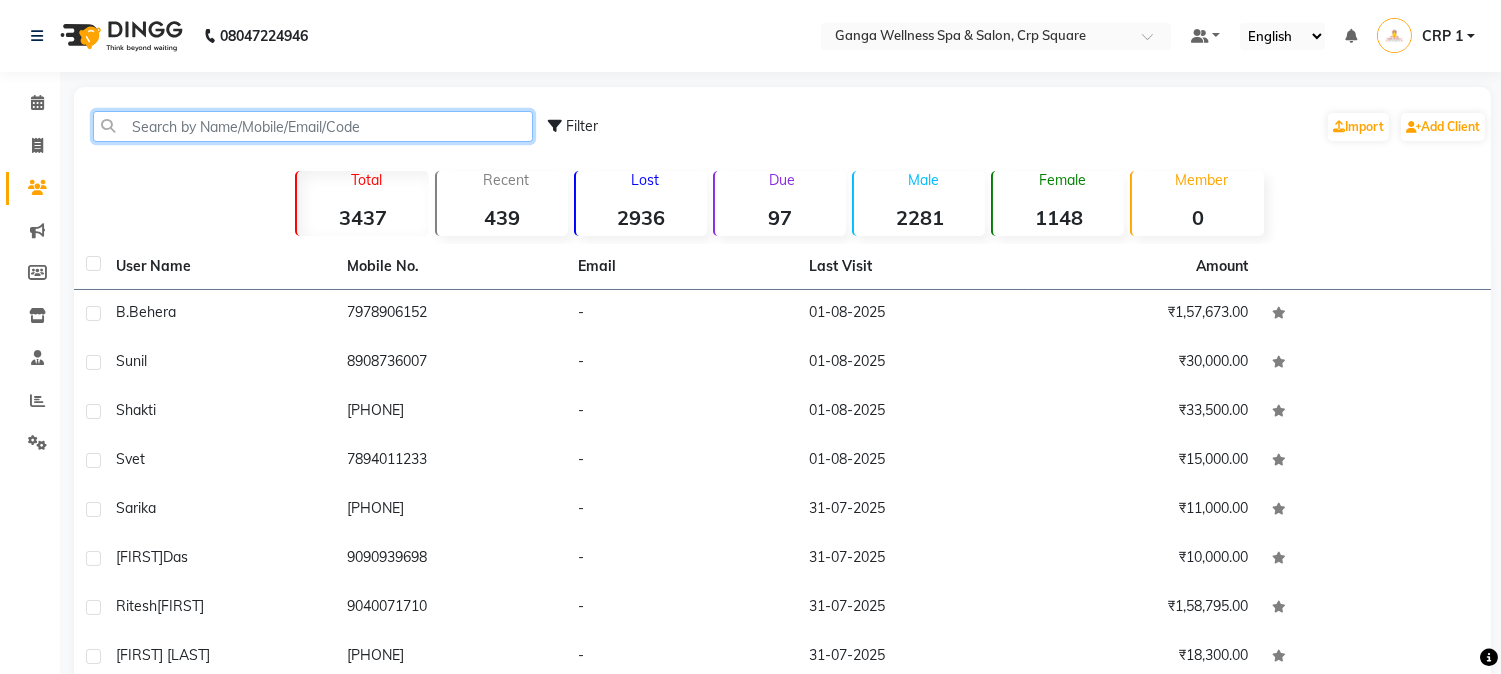 click 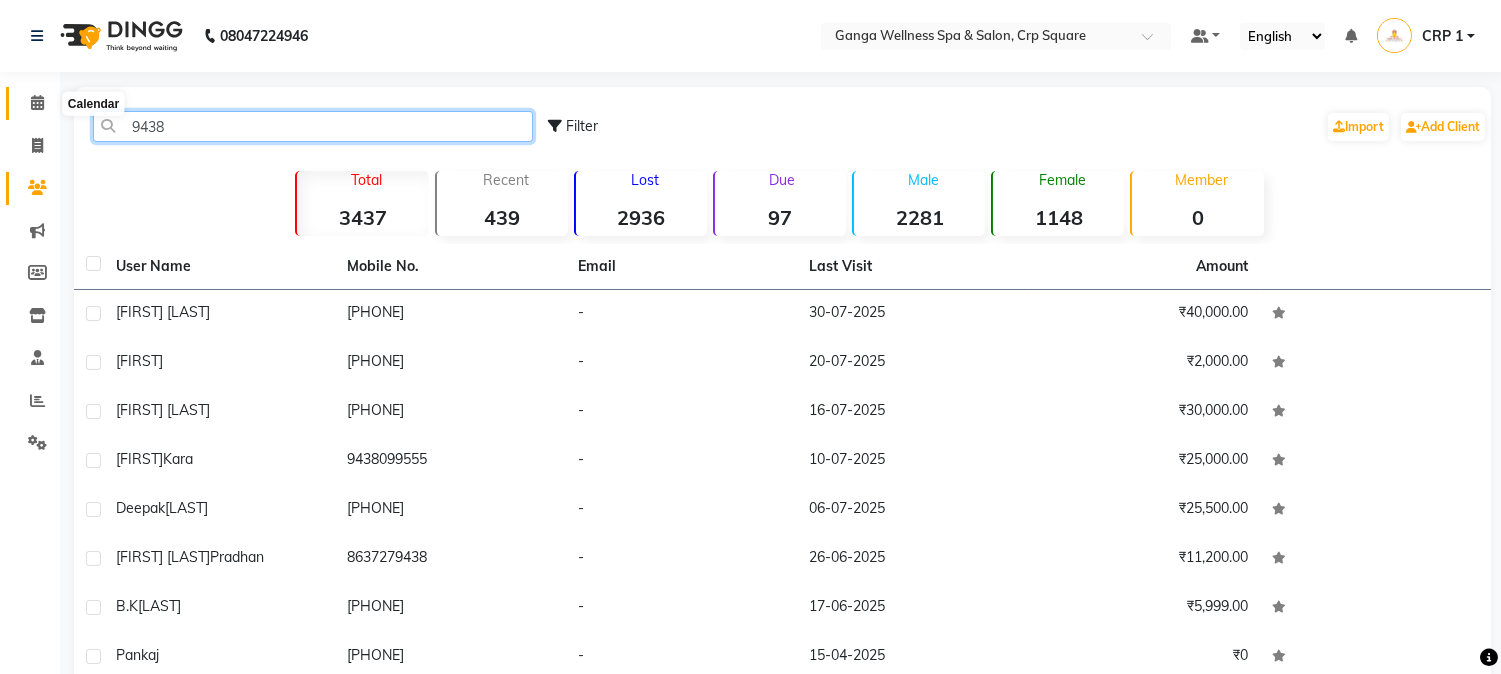 type on "9438" 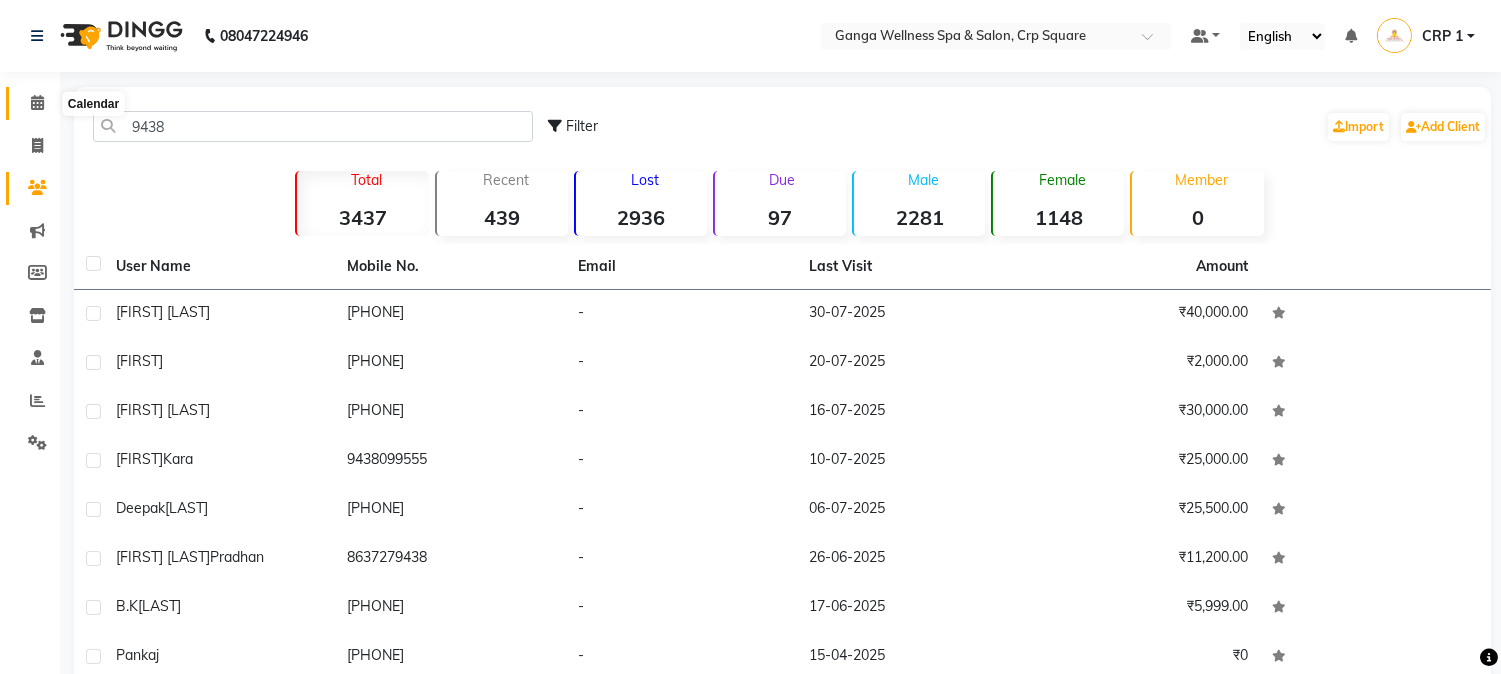 click 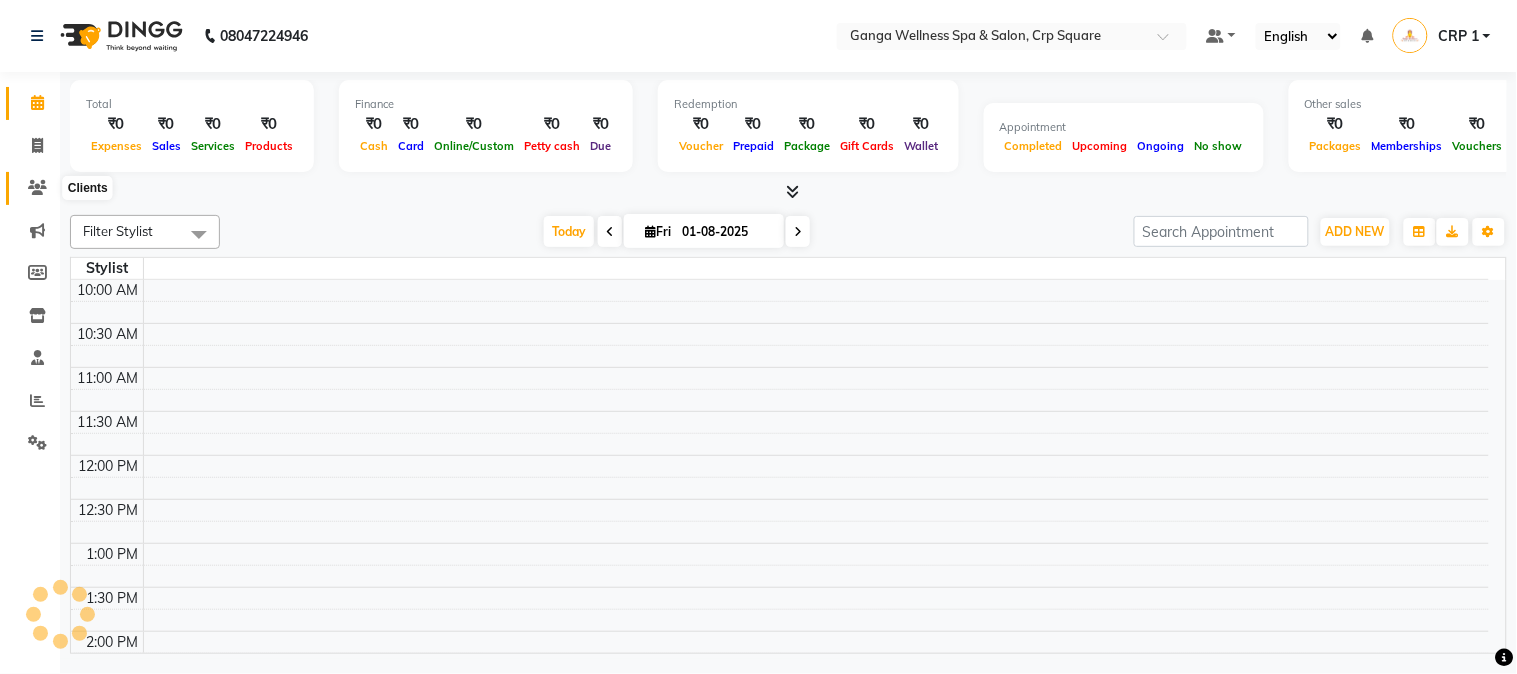 click 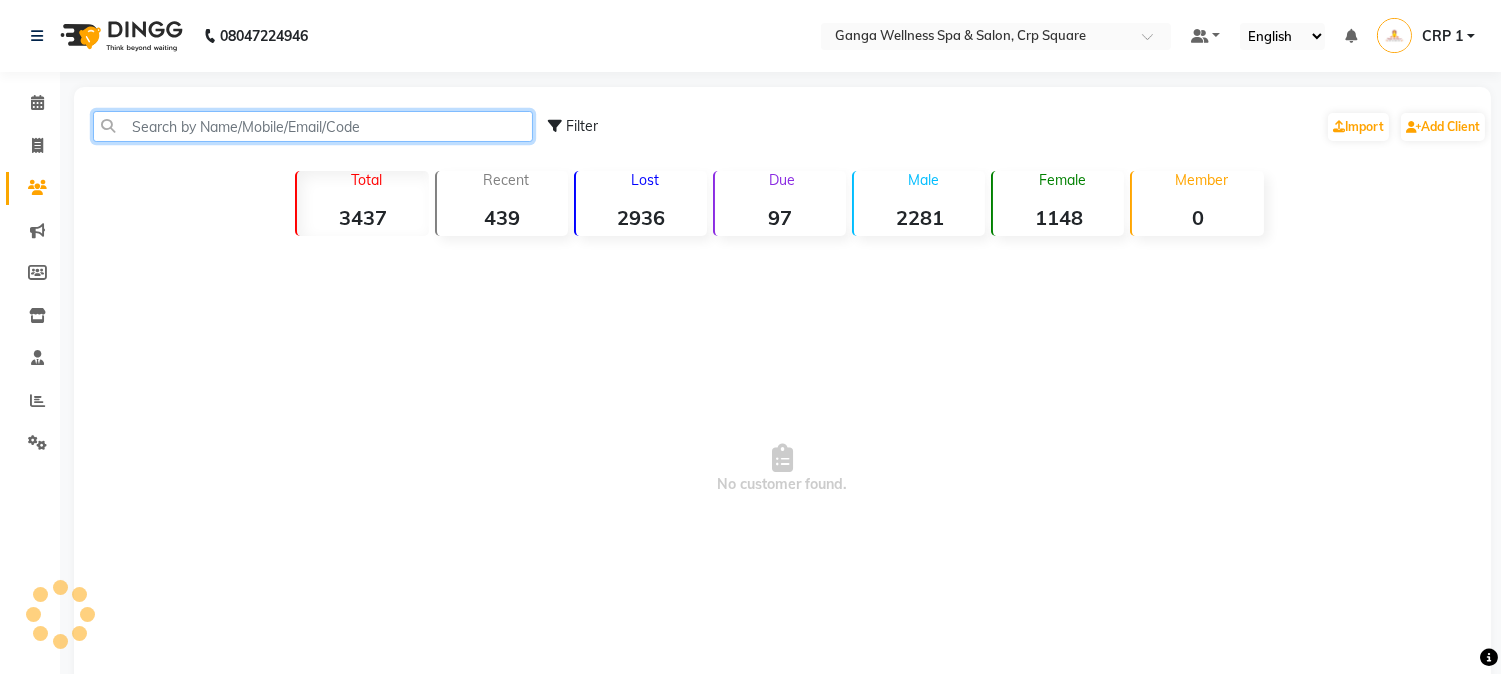 click 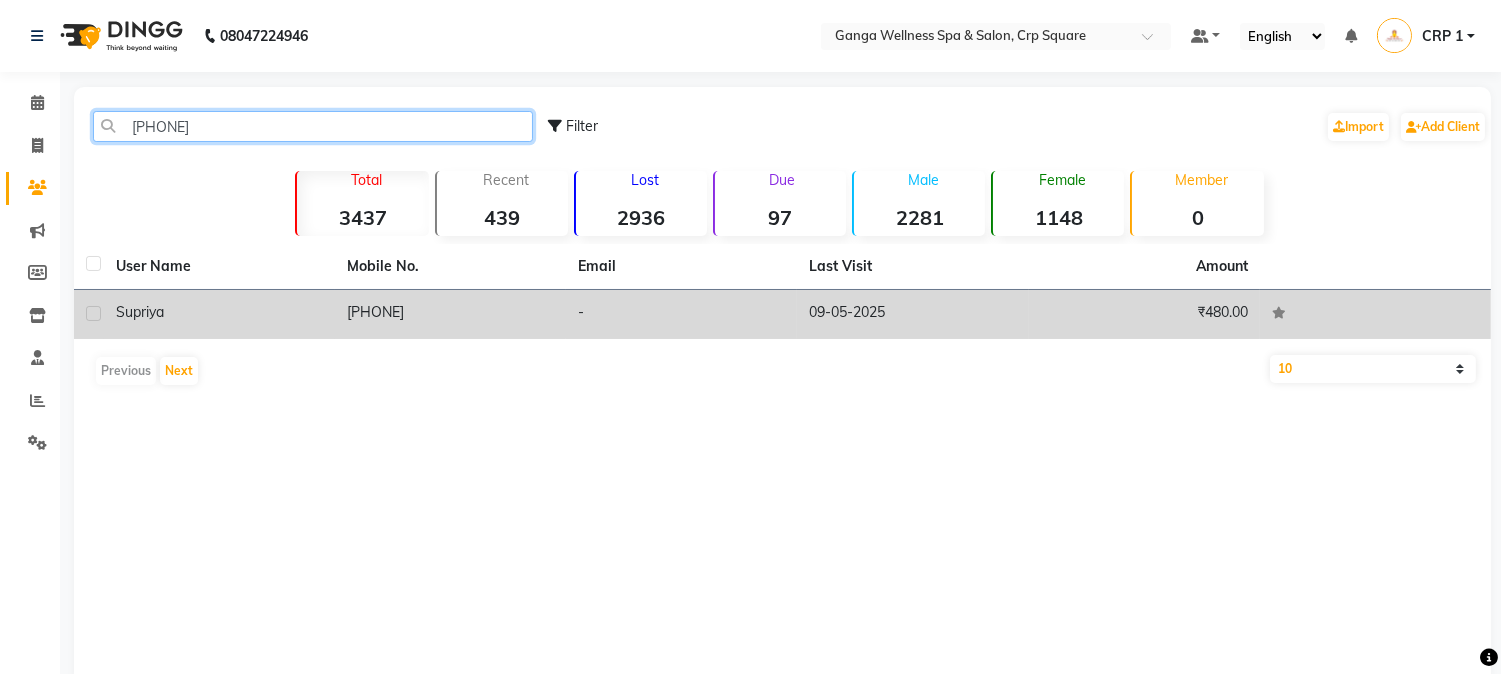 type on "7684066" 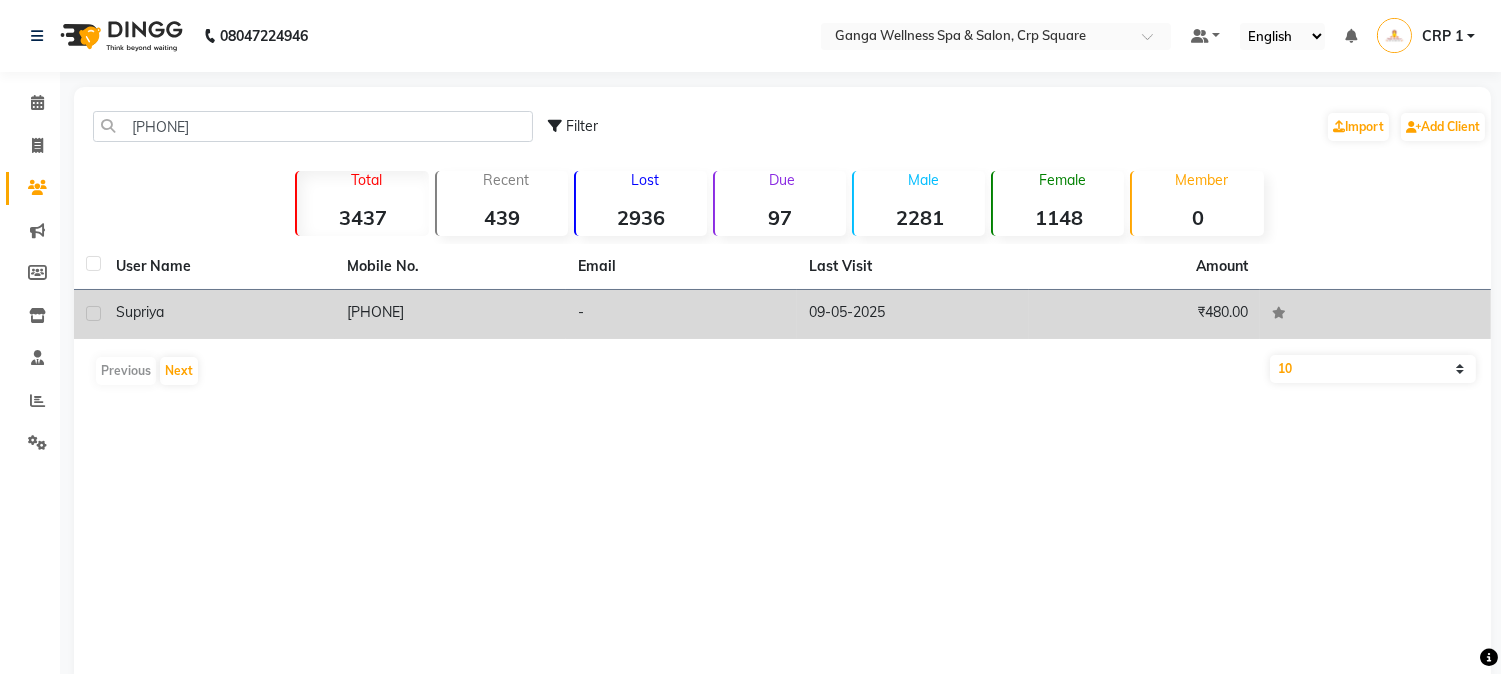 click on "-" 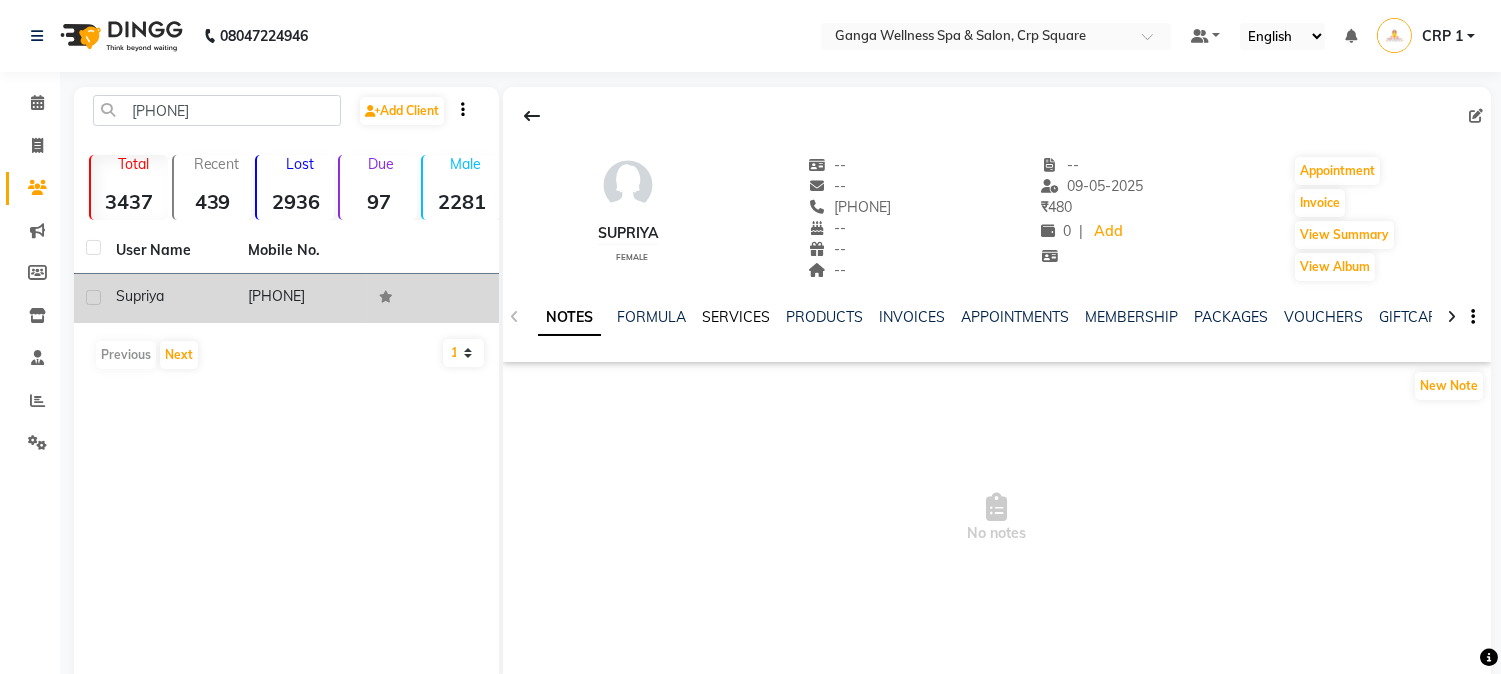 click on "SERVICES" 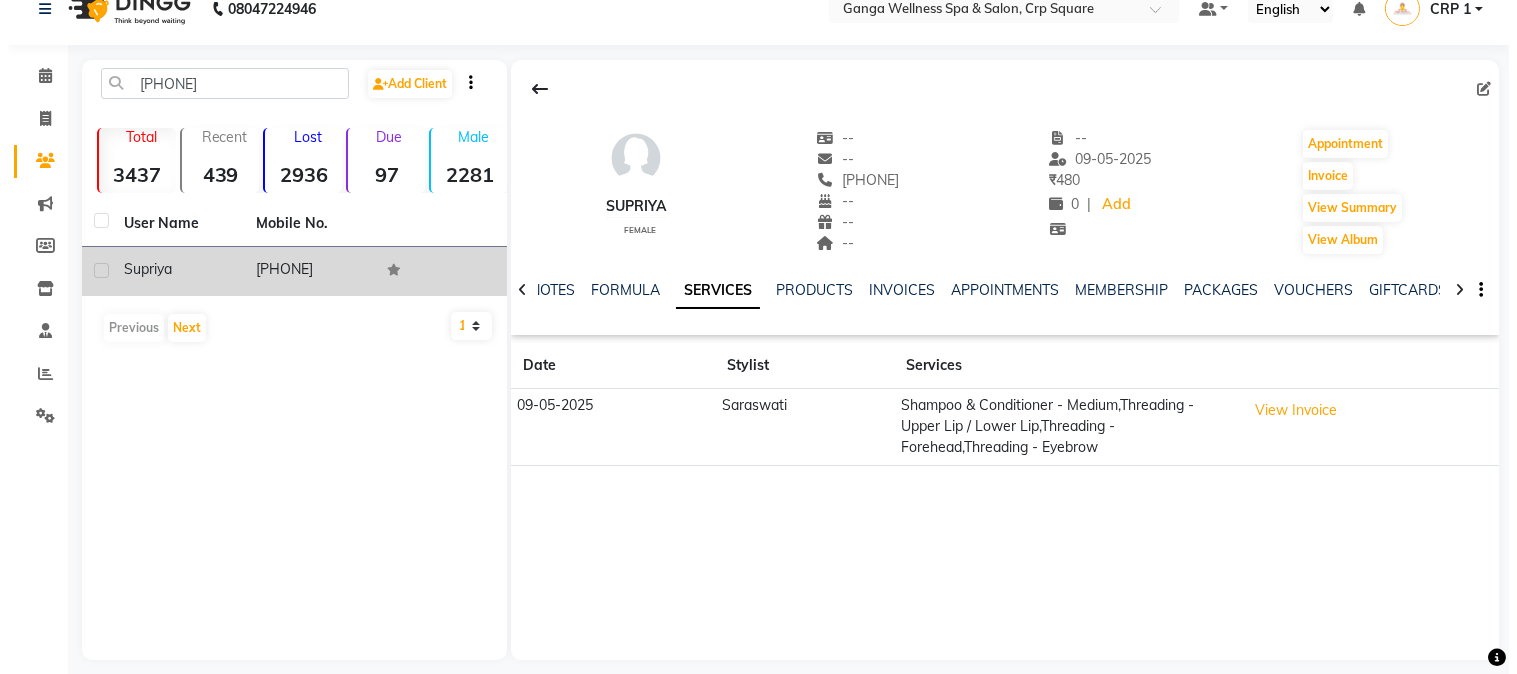scroll, scrollTop: 42, scrollLeft: 0, axis: vertical 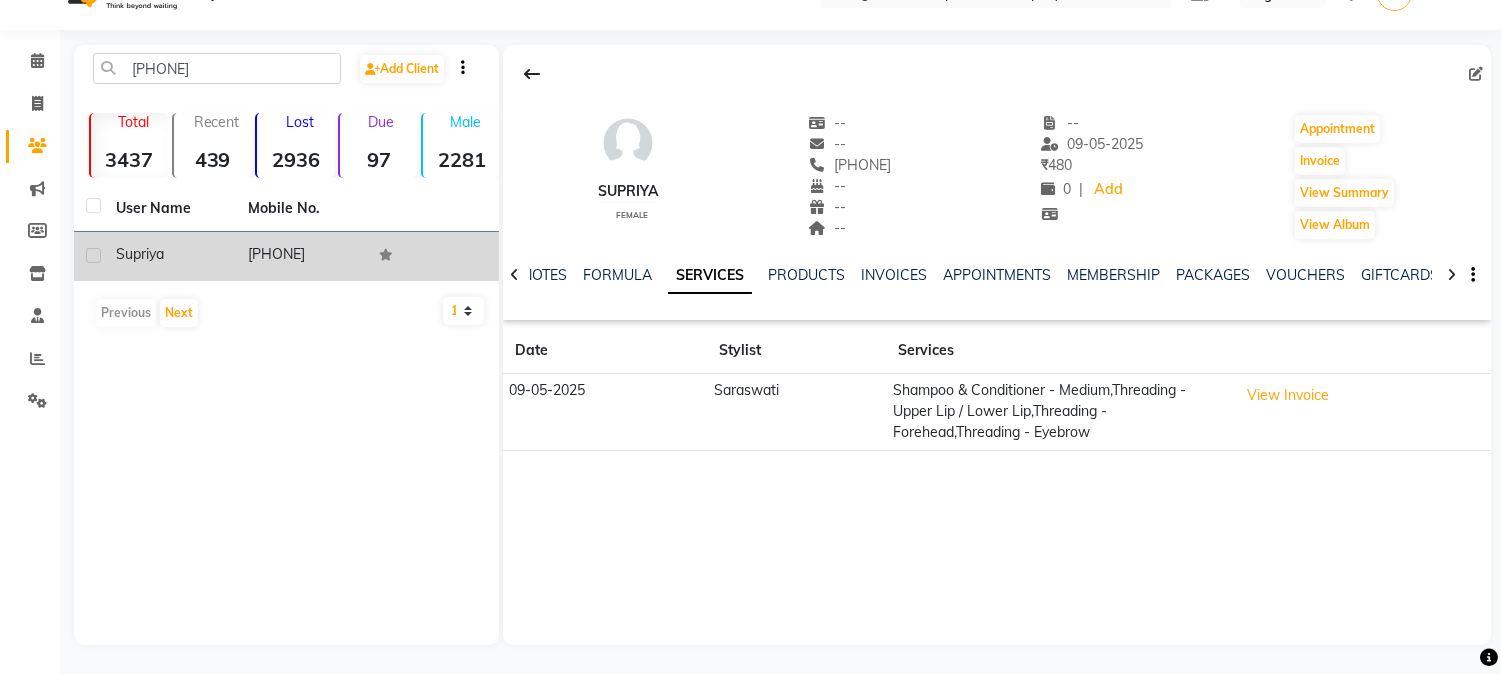 click on "View Invoice" 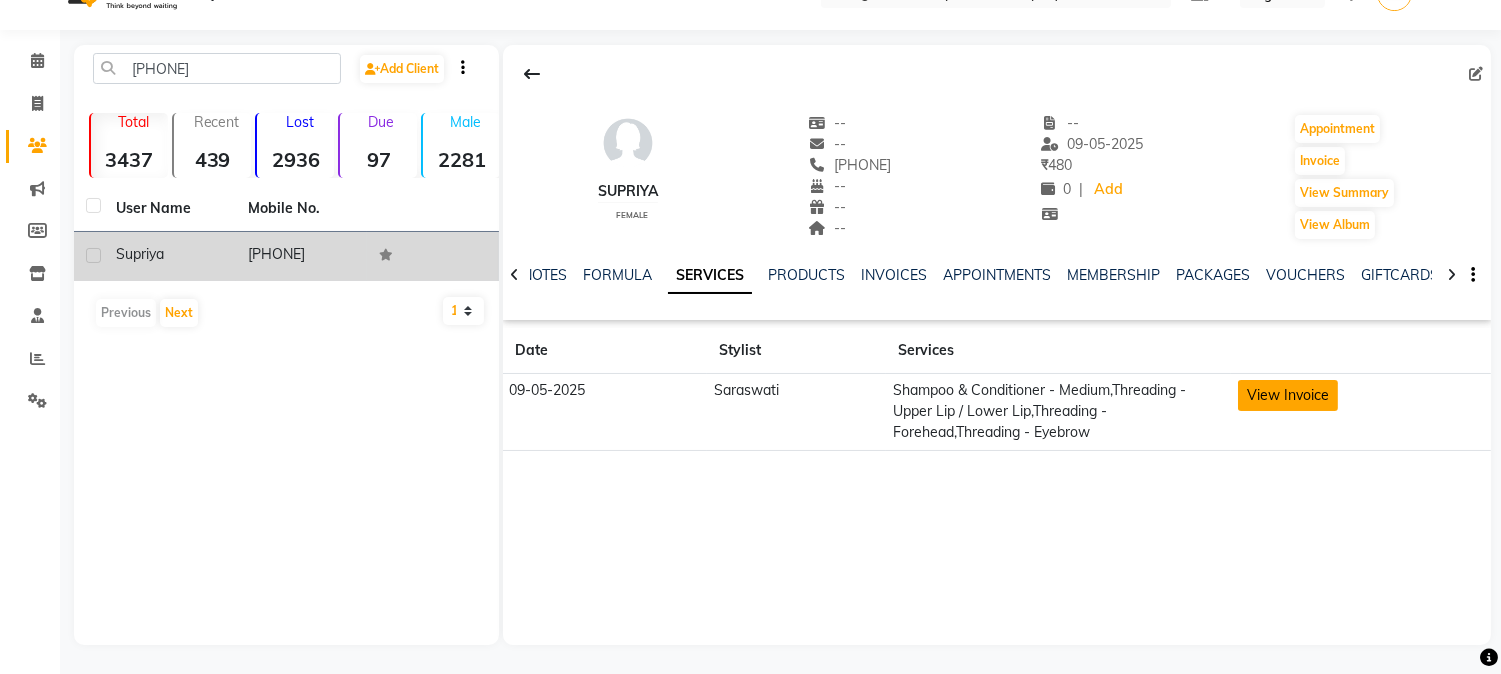 click on "View Invoice" 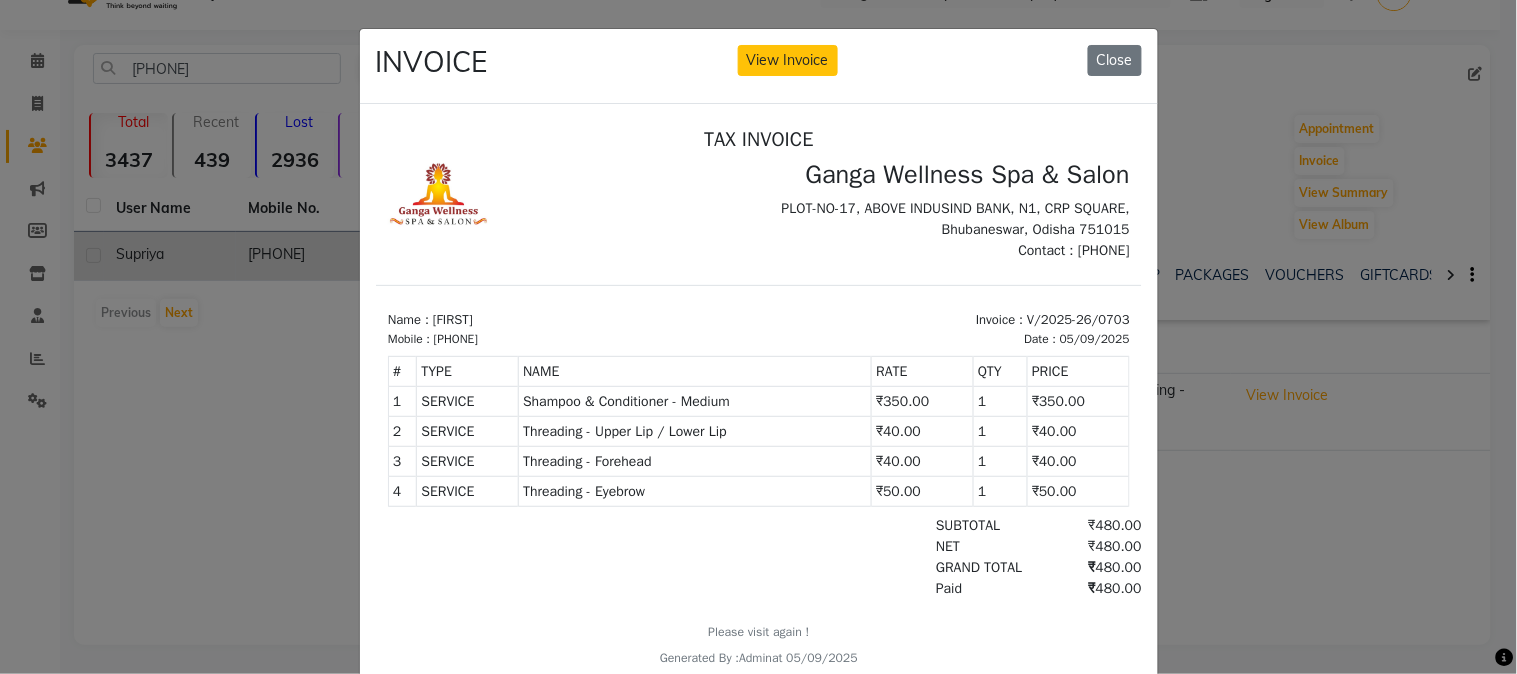 scroll, scrollTop: 15, scrollLeft: 0, axis: vertical 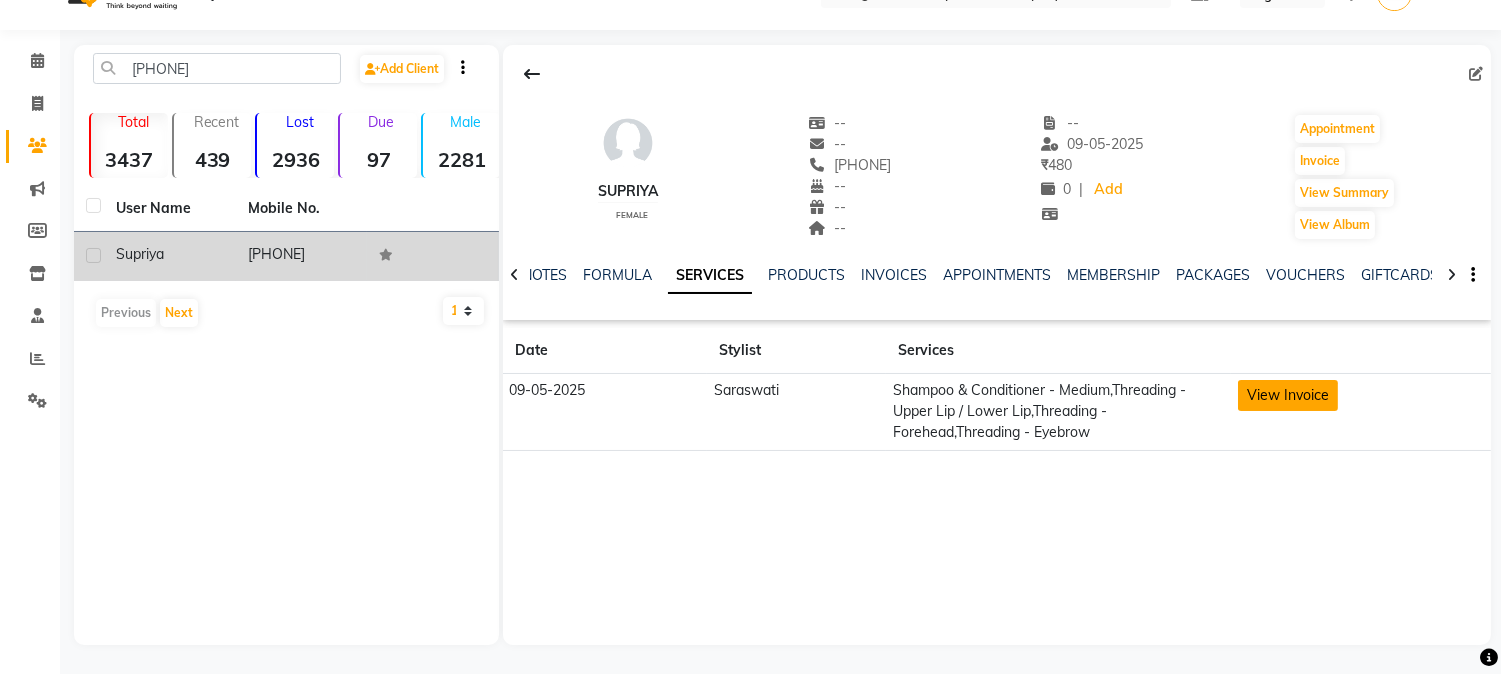 click on "View Invoice" 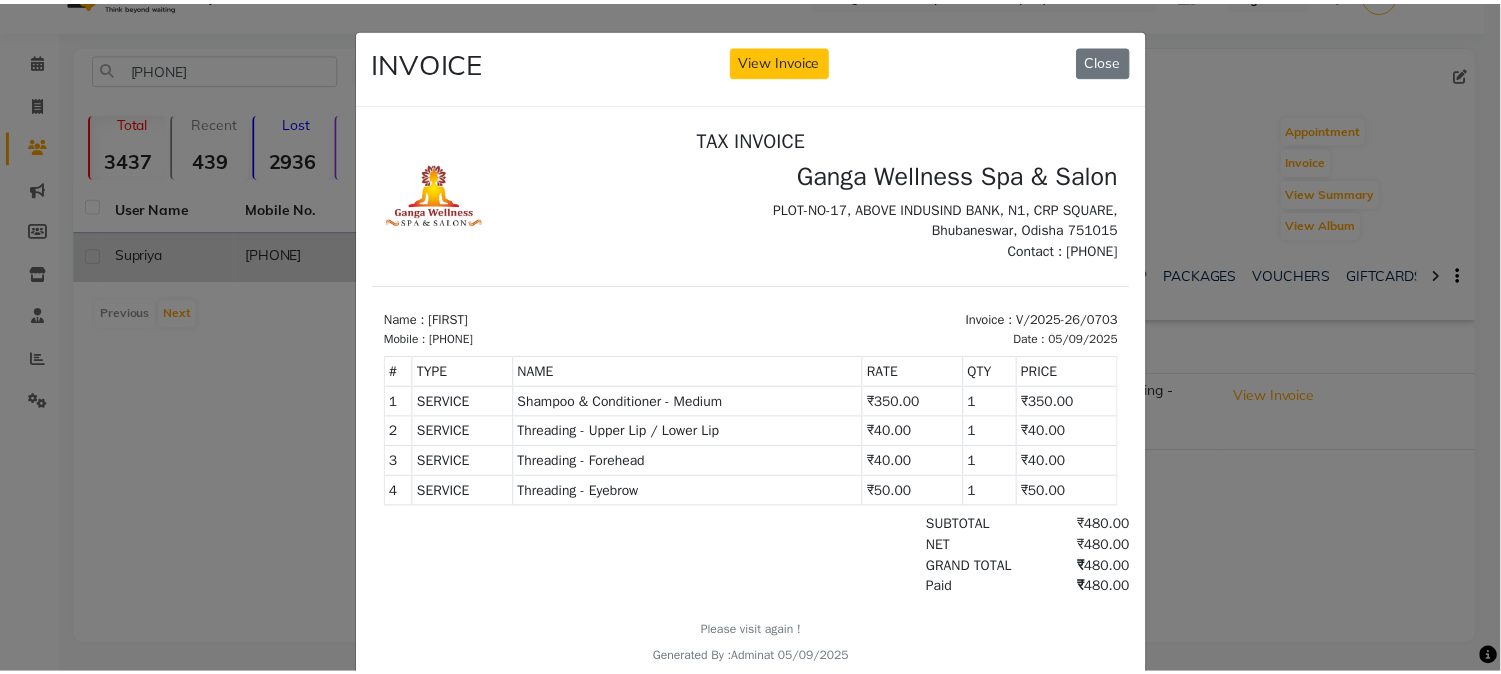 scroll, scrollTop: 15, scrollLeft: 0, axis: vertical 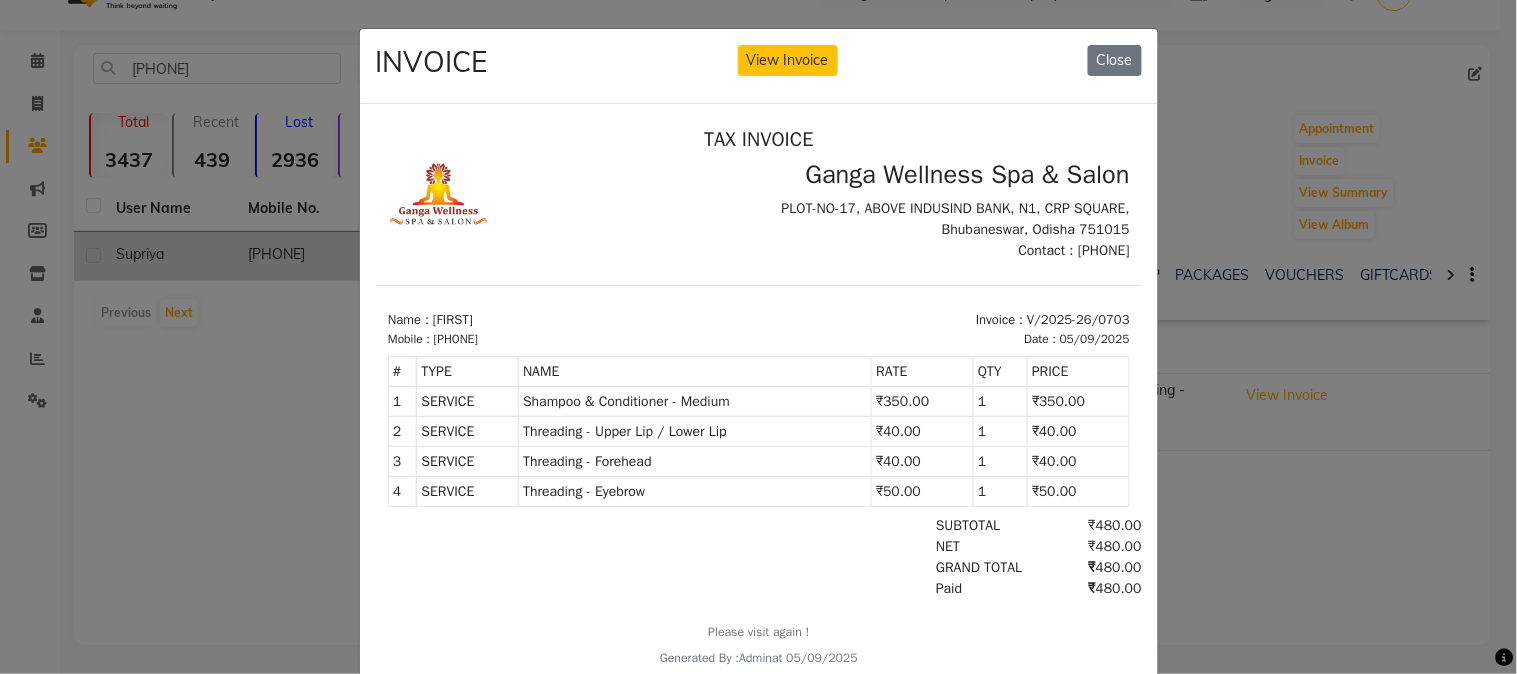 click on "INVOICE View Invoice Close" 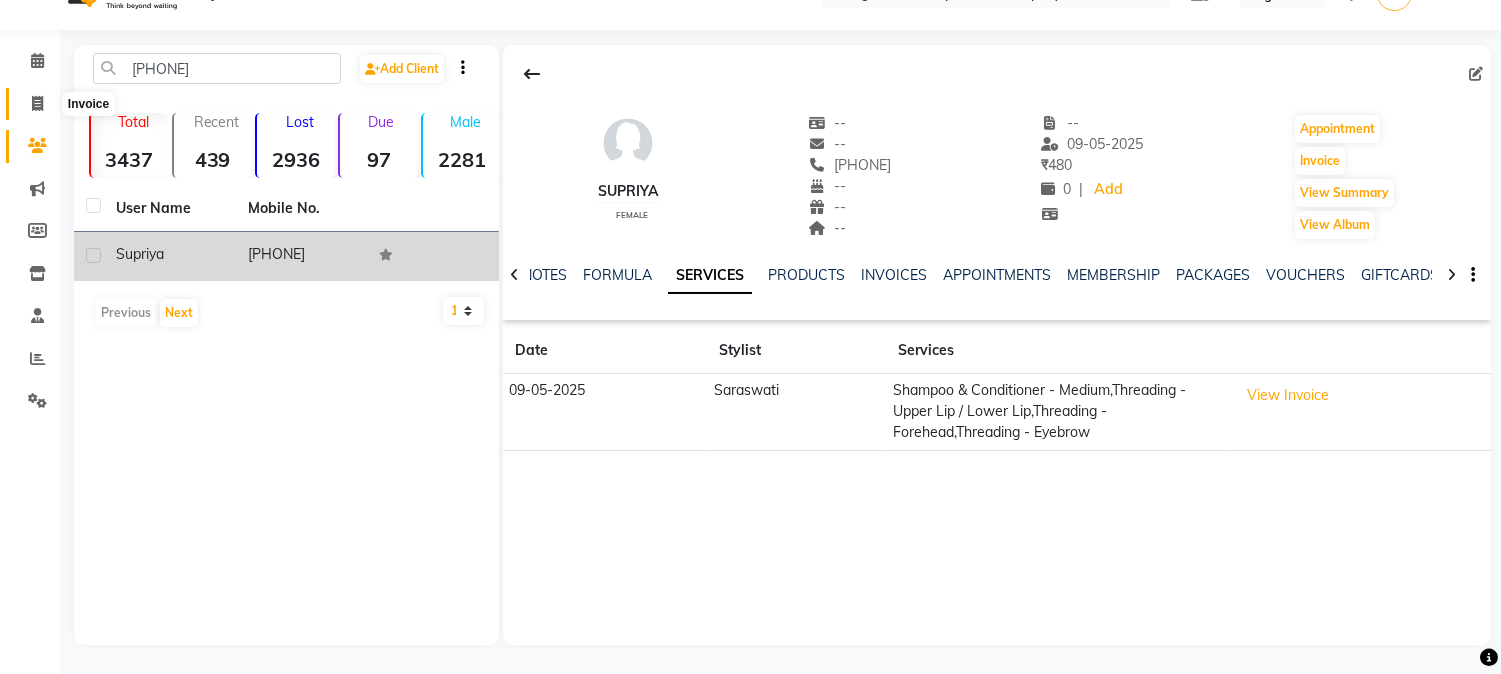 click 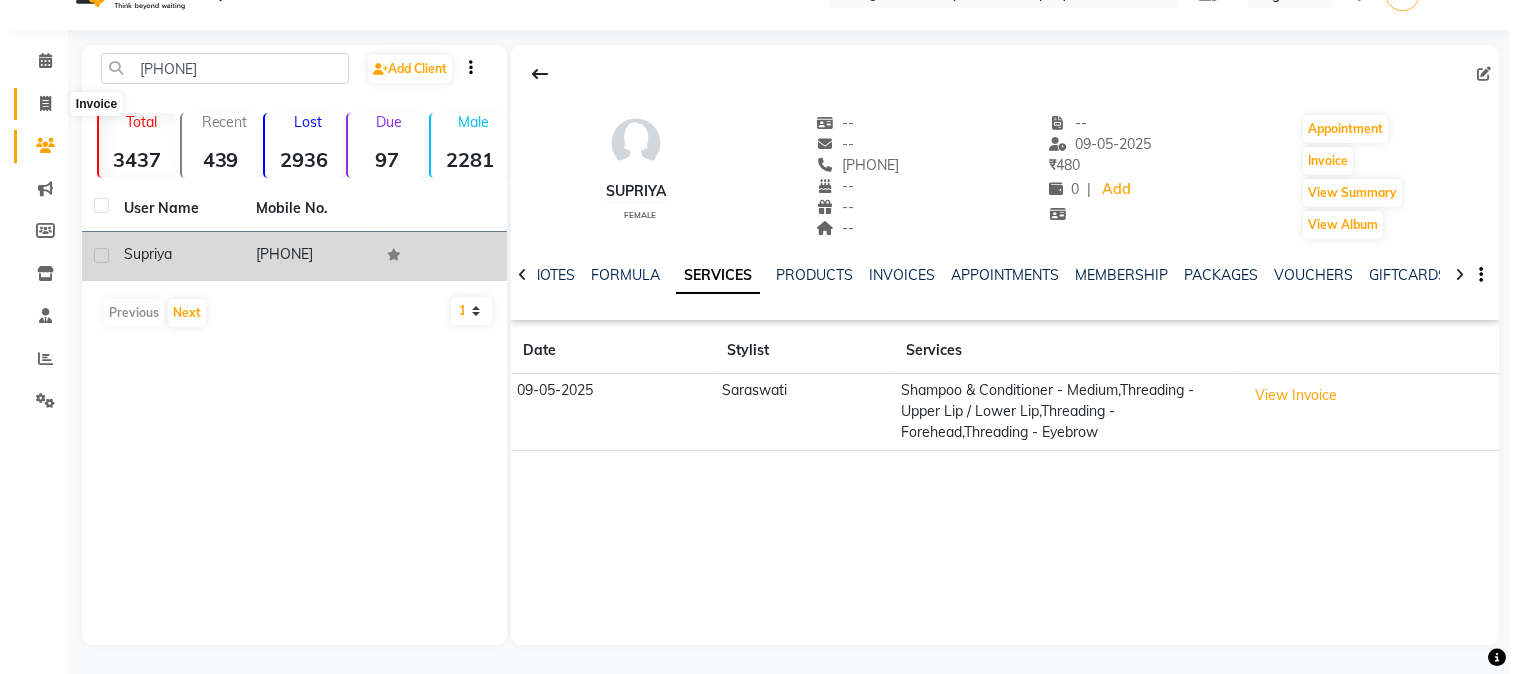 scroll, scrollTop: 0, scrollLeft: 0, axis: both 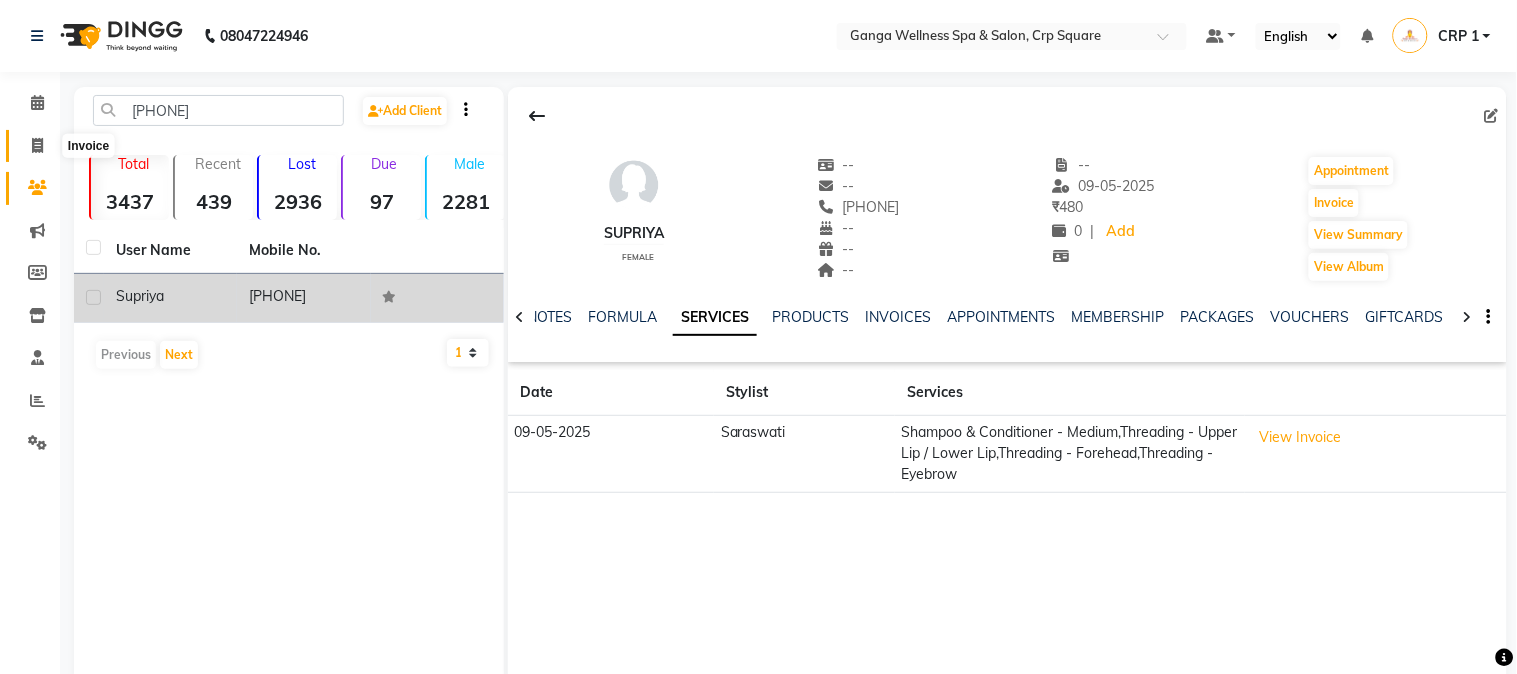 select on "715" 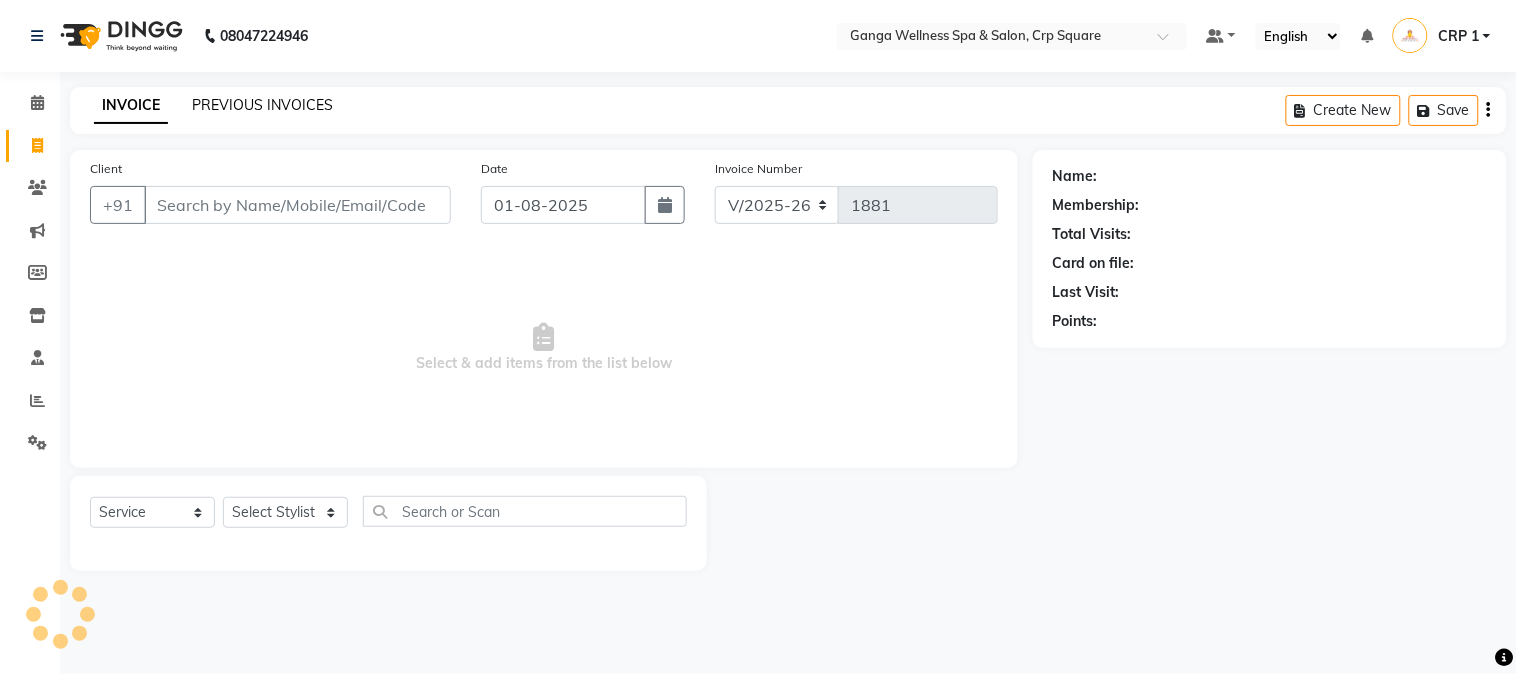 click on "PREVIOUS INVOICES" 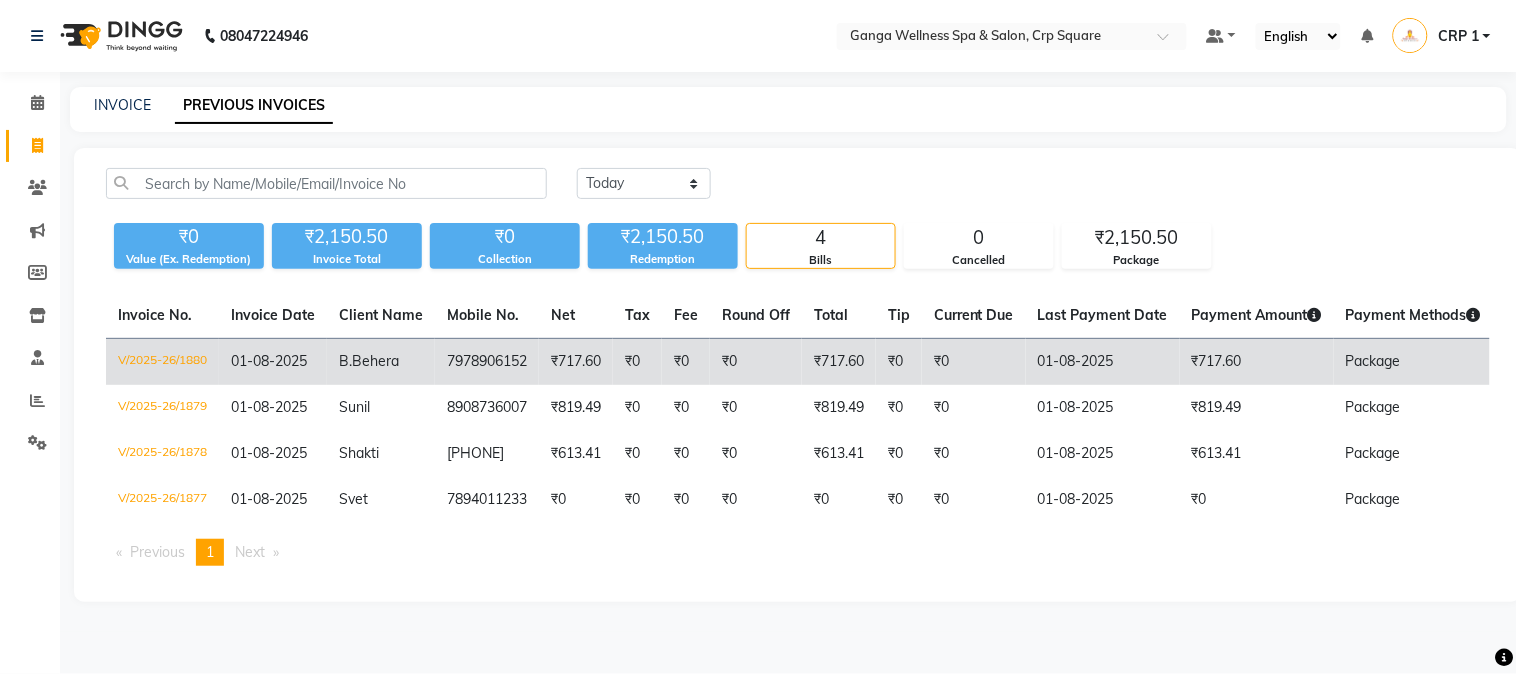 click on "V/2025-26/1880" 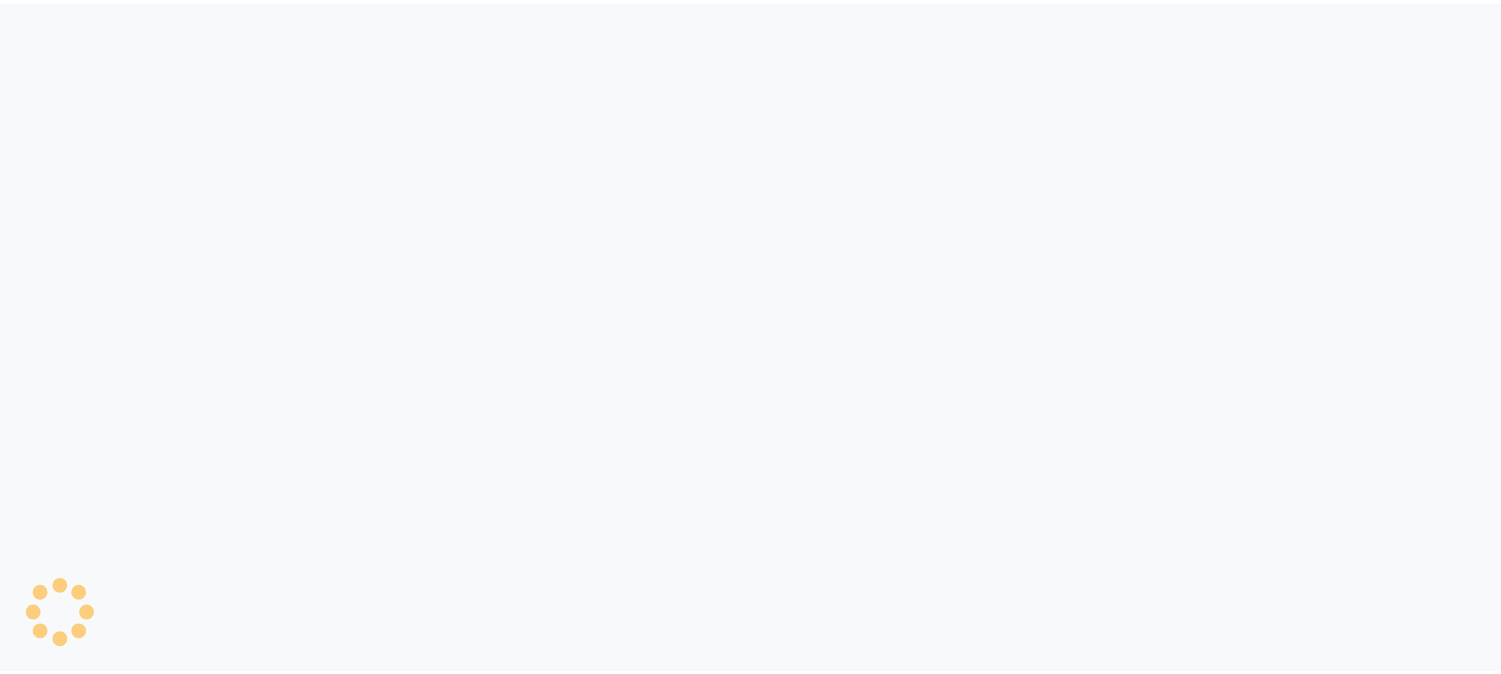 scroll, scrollTop: 0, scrollLeft: 0, axis: both 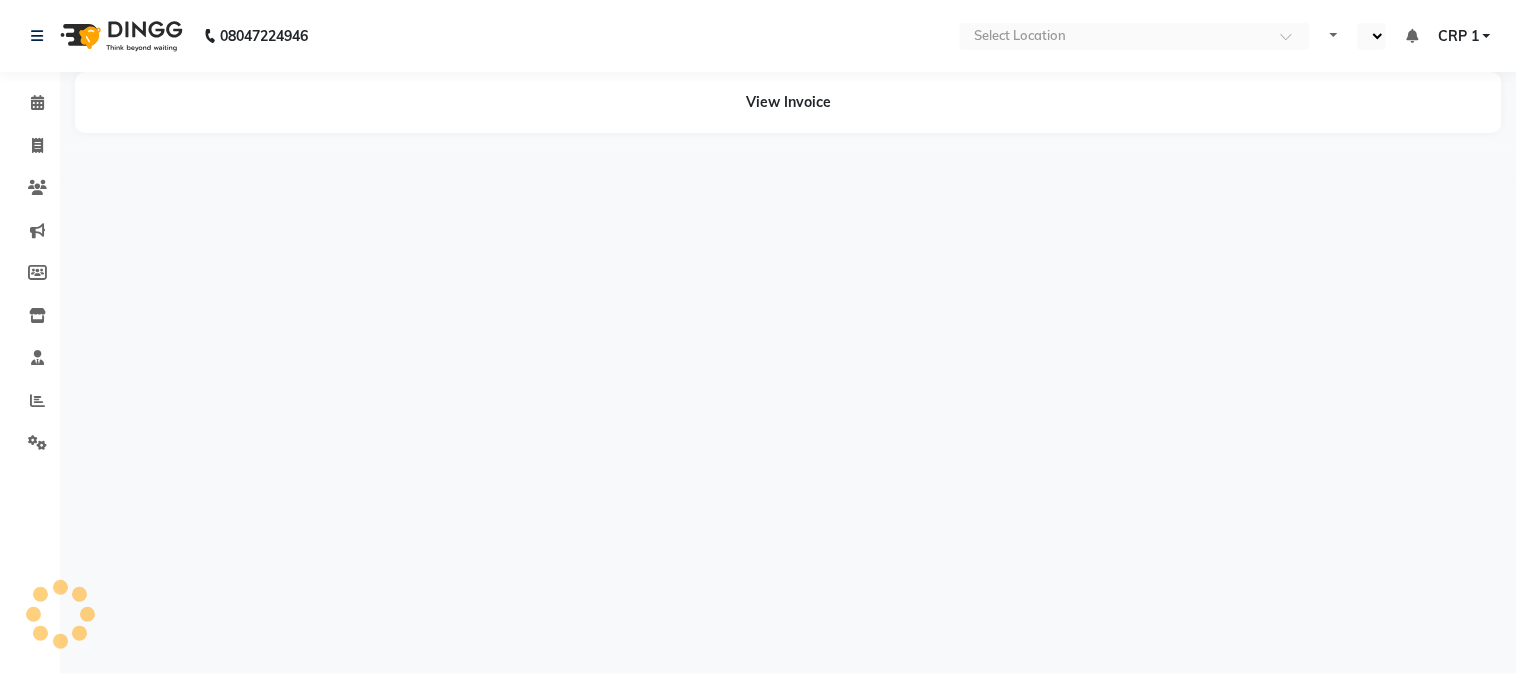 select on "en" 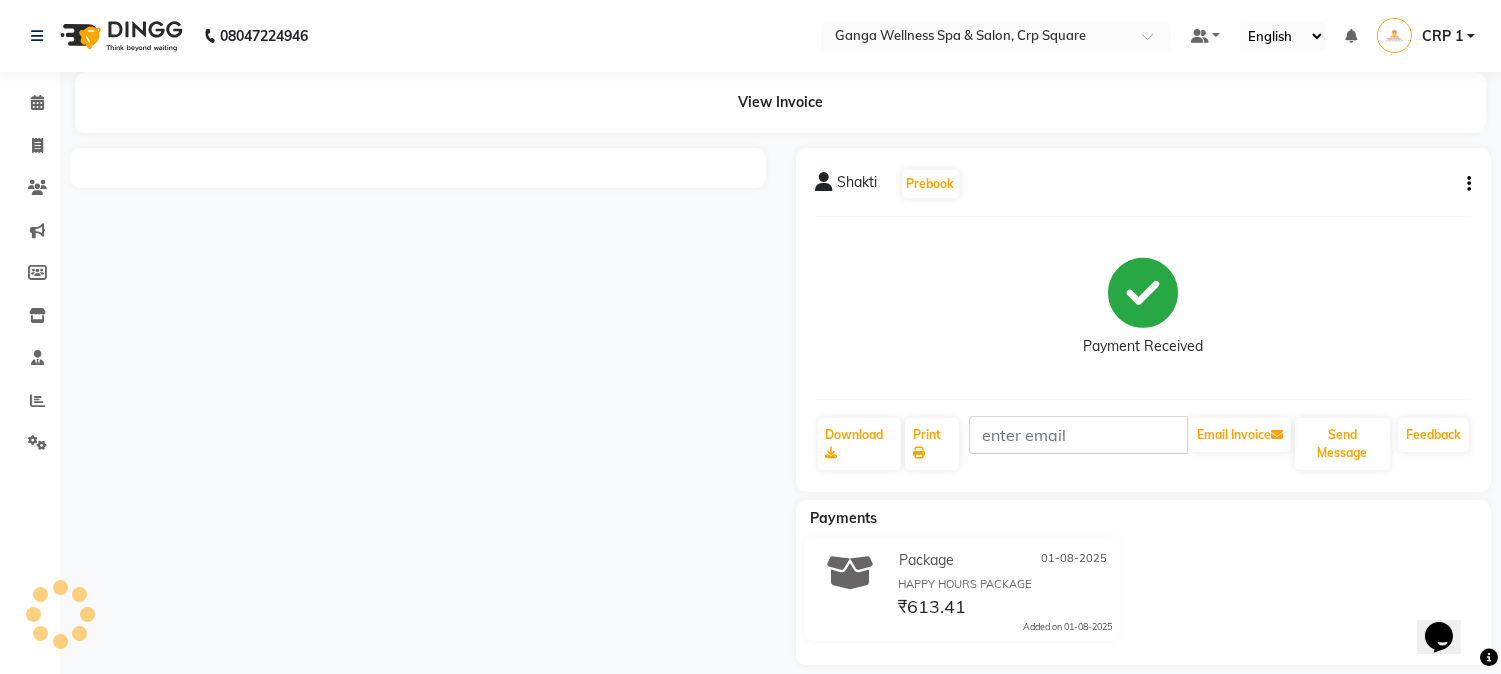 scroll, scrollTop: 0, scrollLeft: 0, axis: both 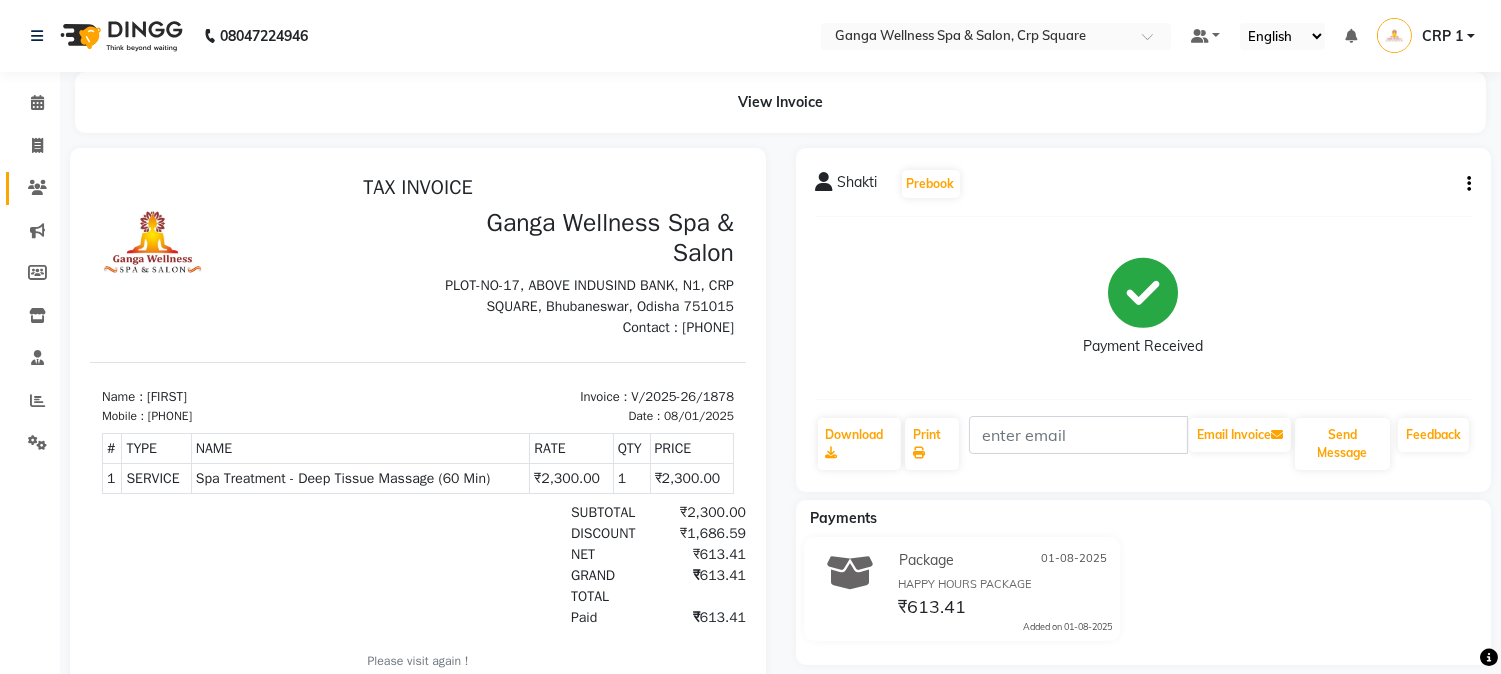 click 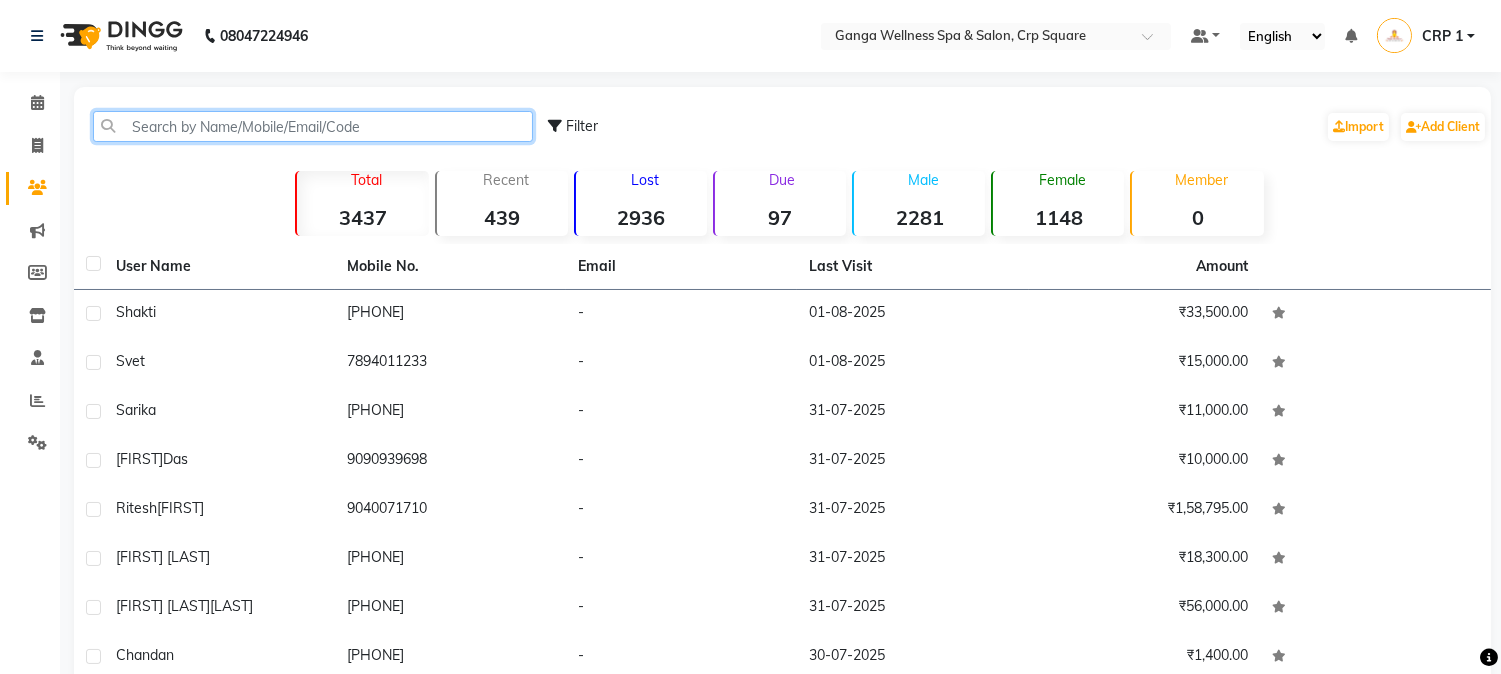 click 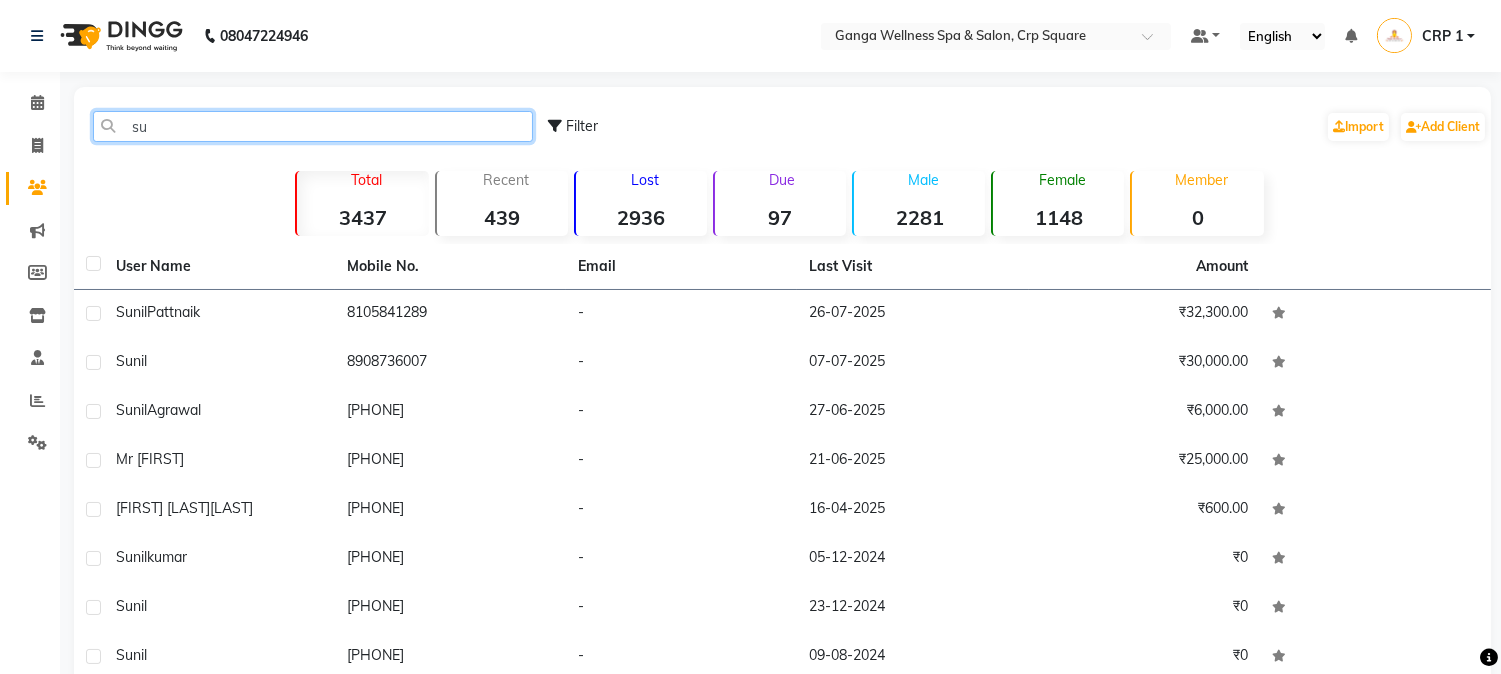type on "s" 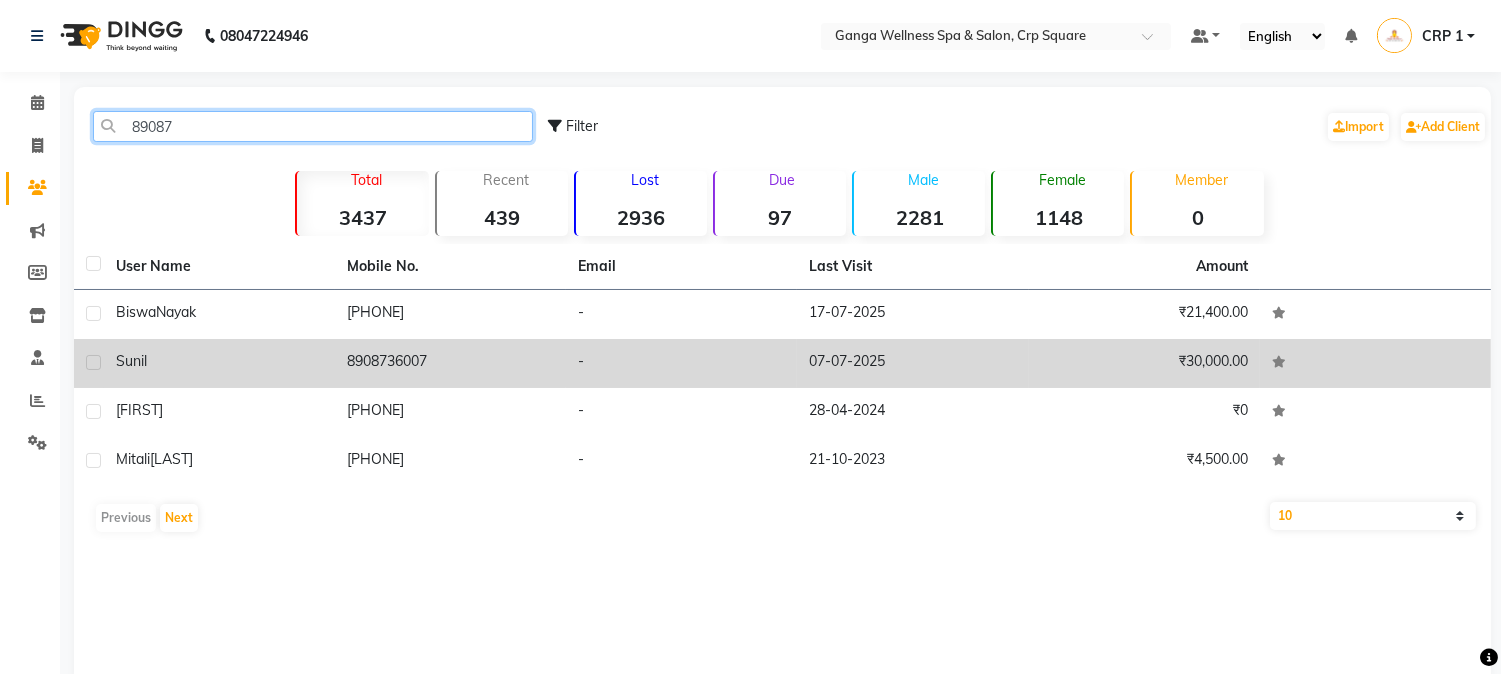 type on "89087" 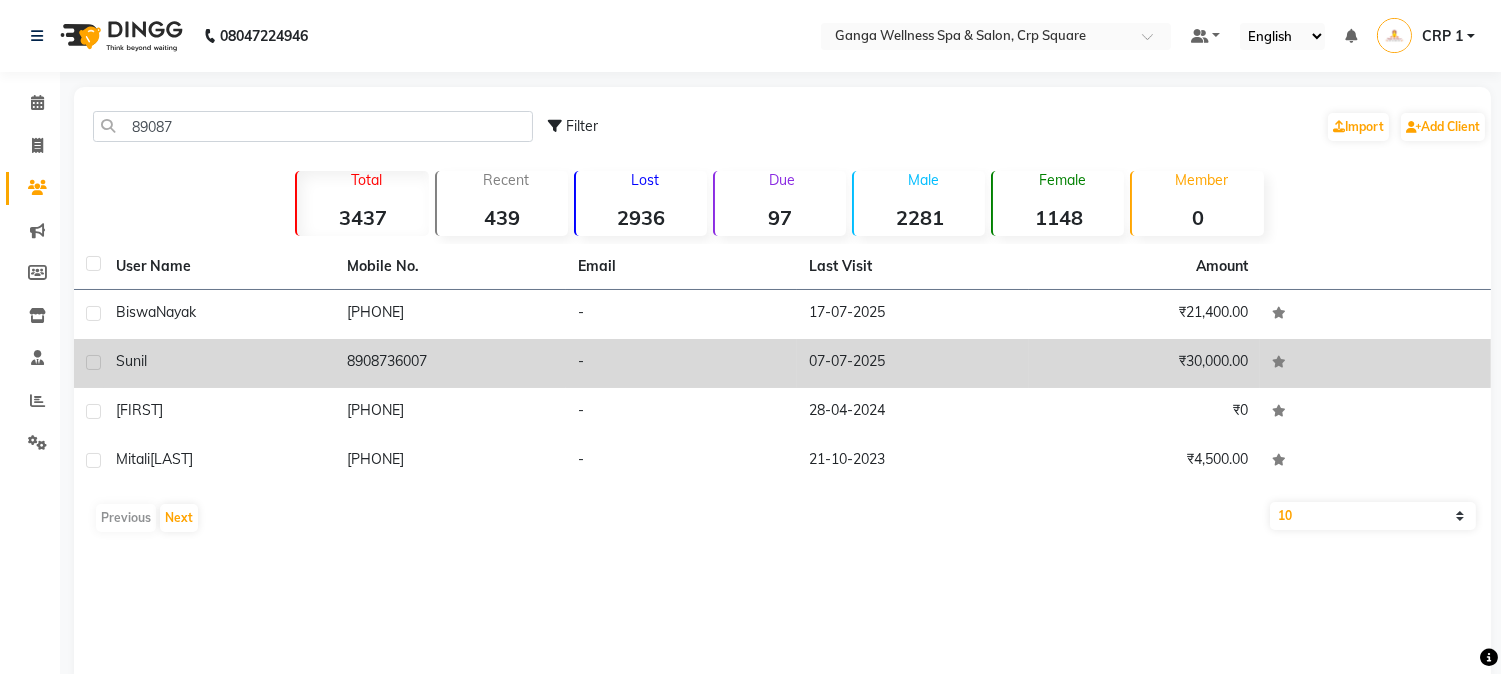 click on "Sunil" 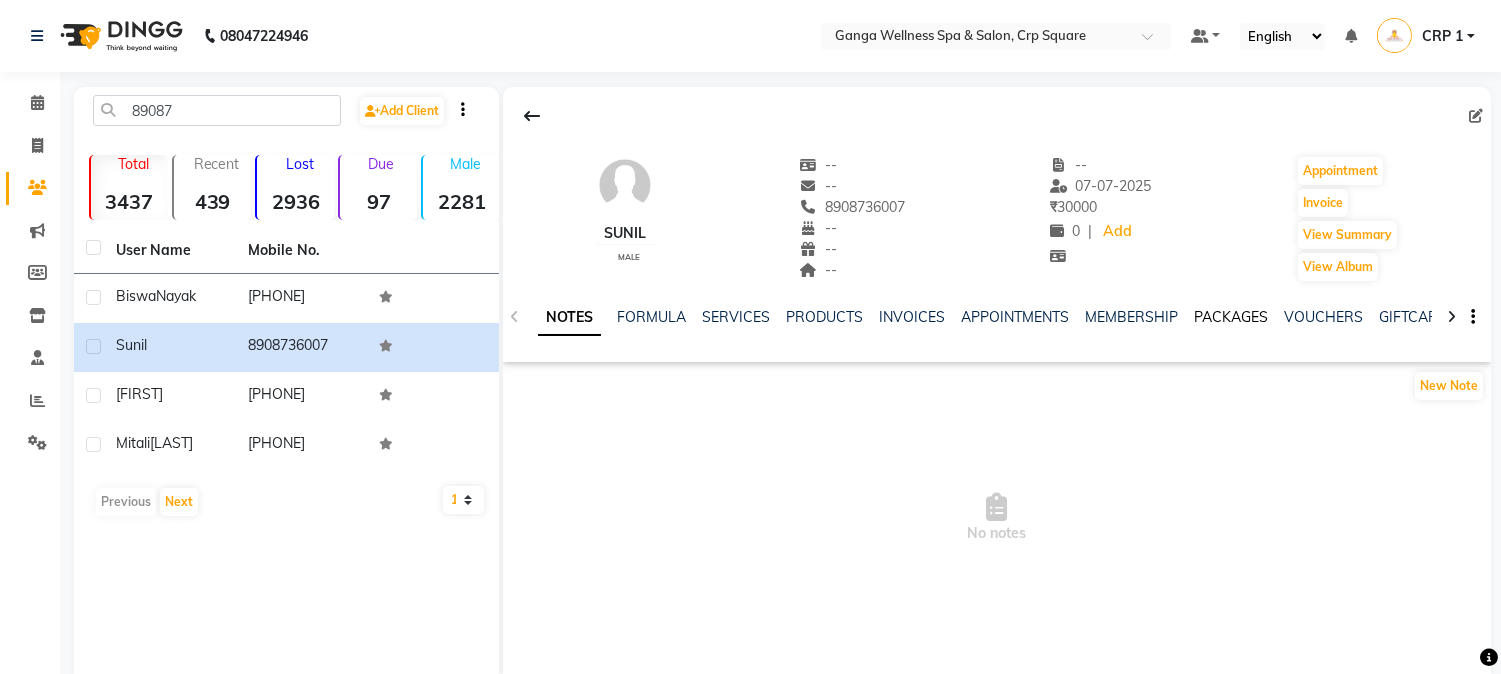 click on "PACKAGES" 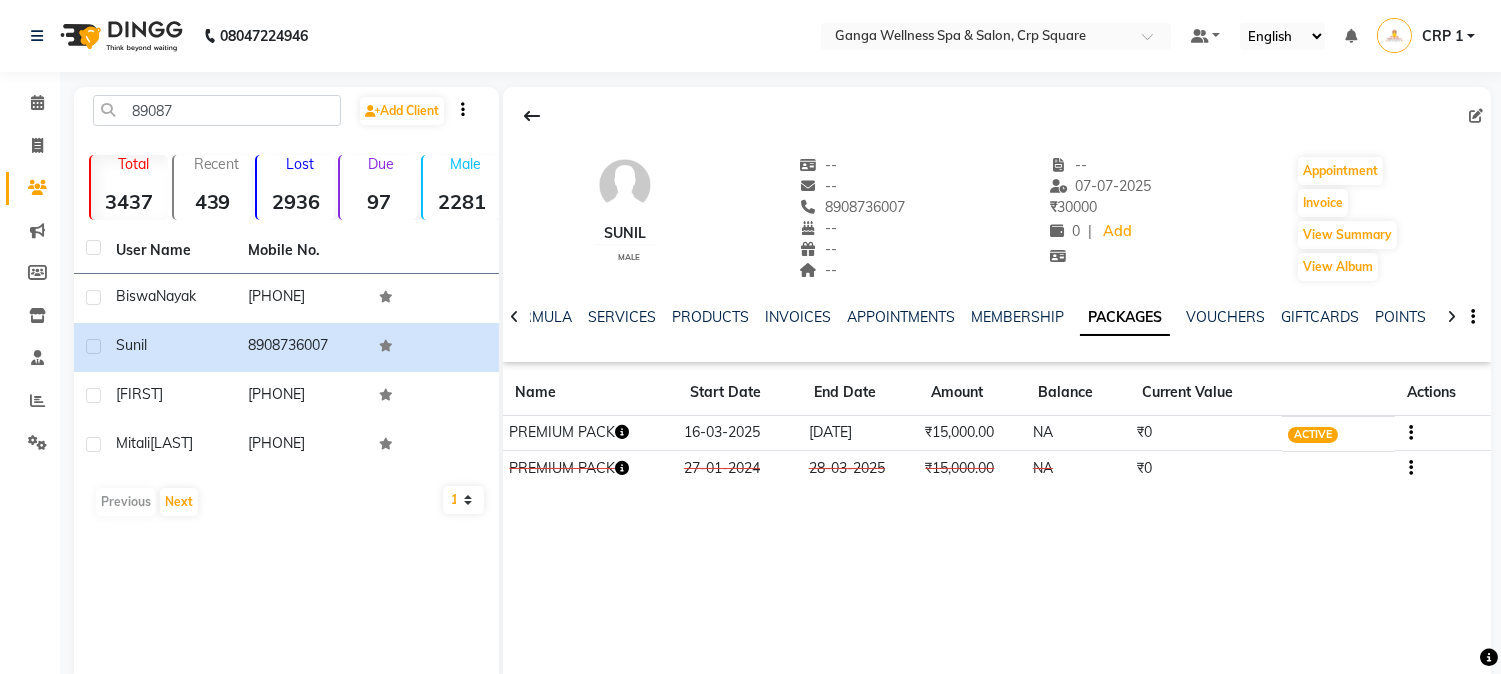 click 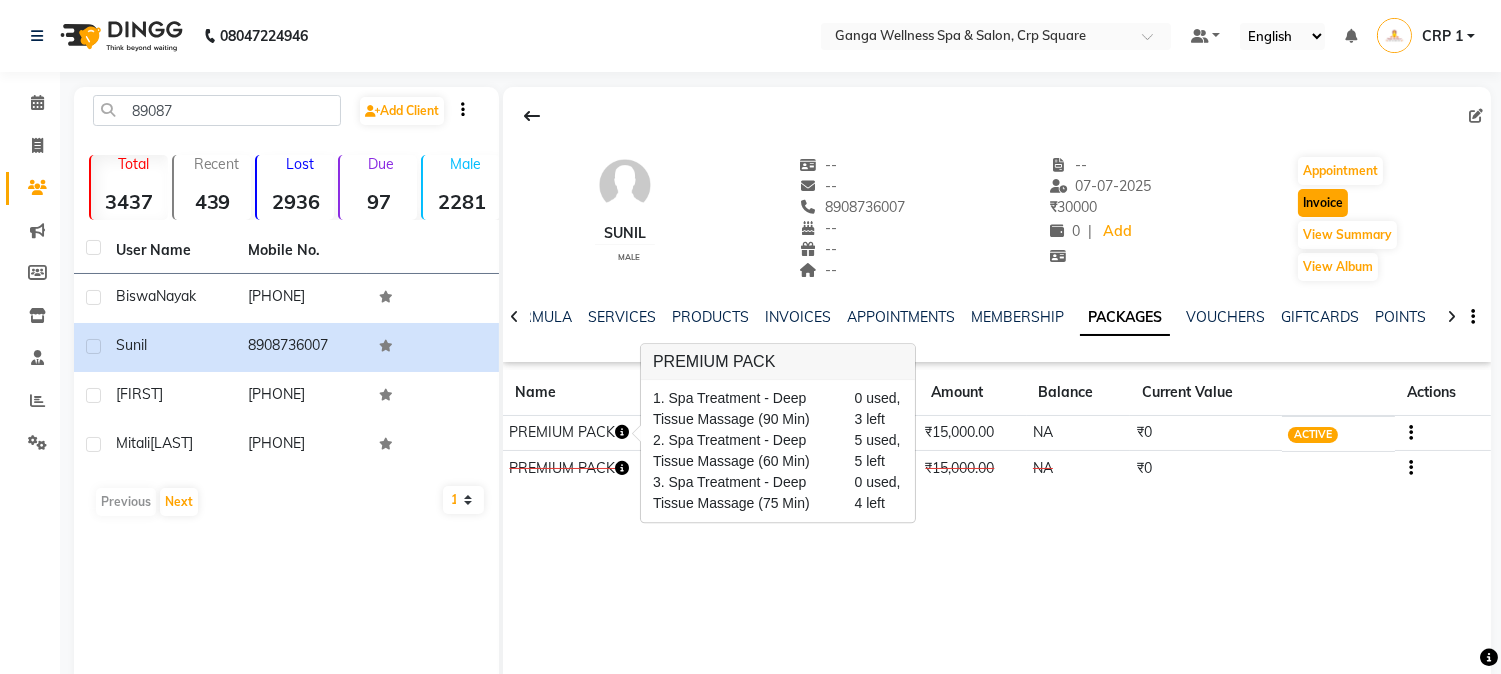 click on "Invoice" 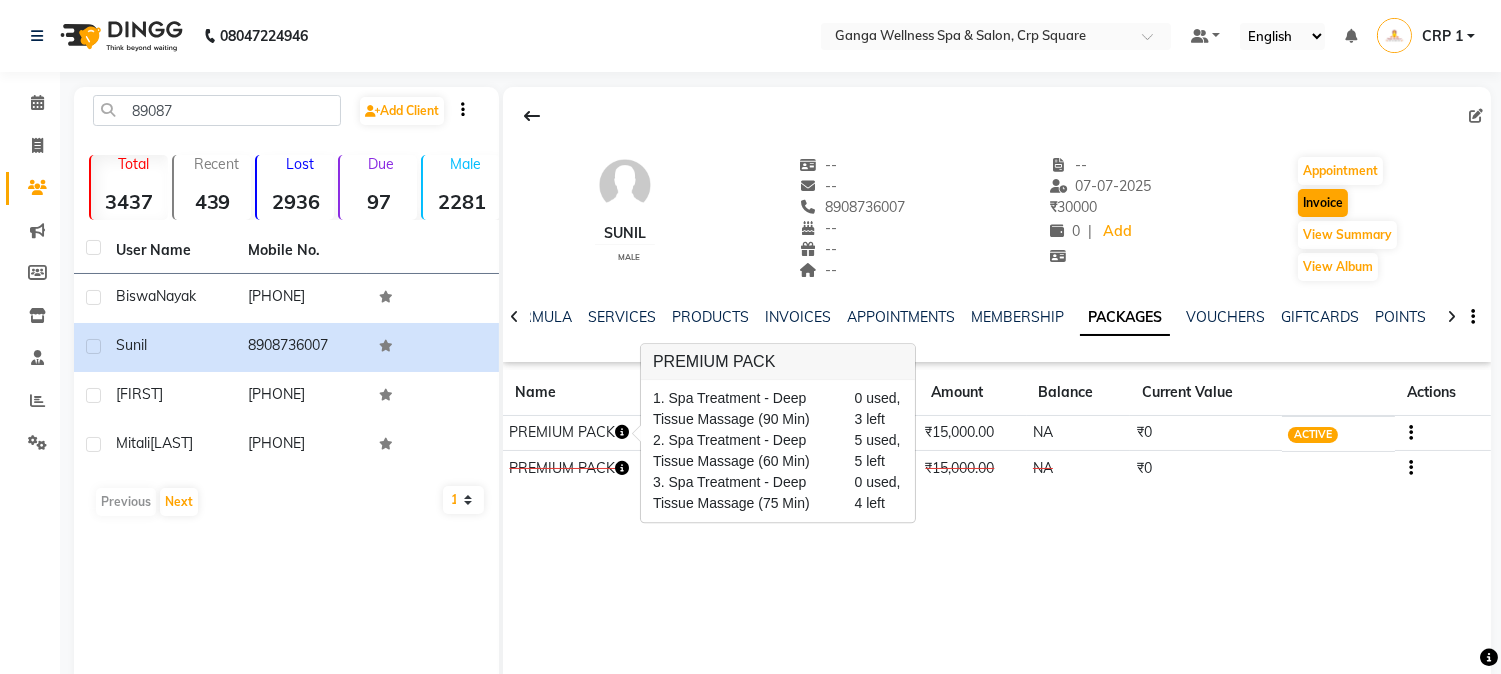 select on "service" 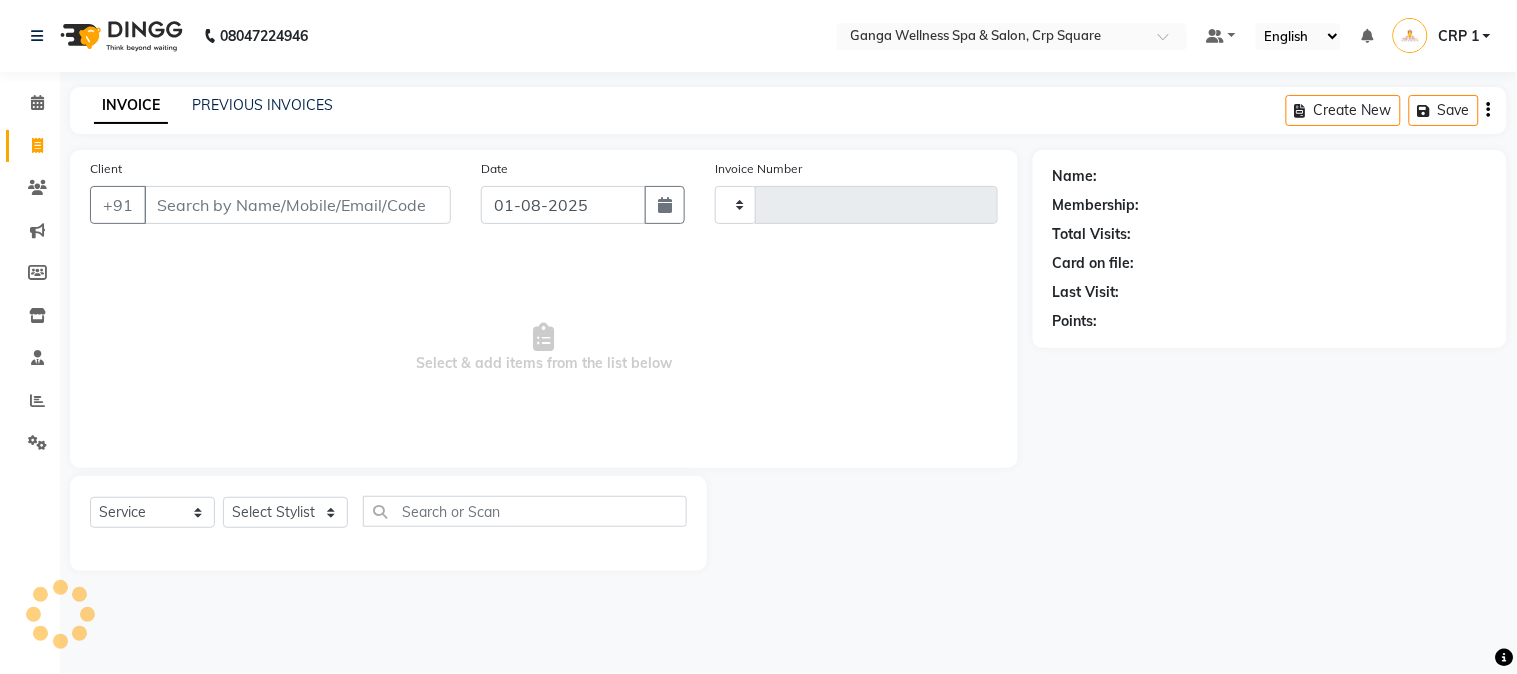 type on "1879" 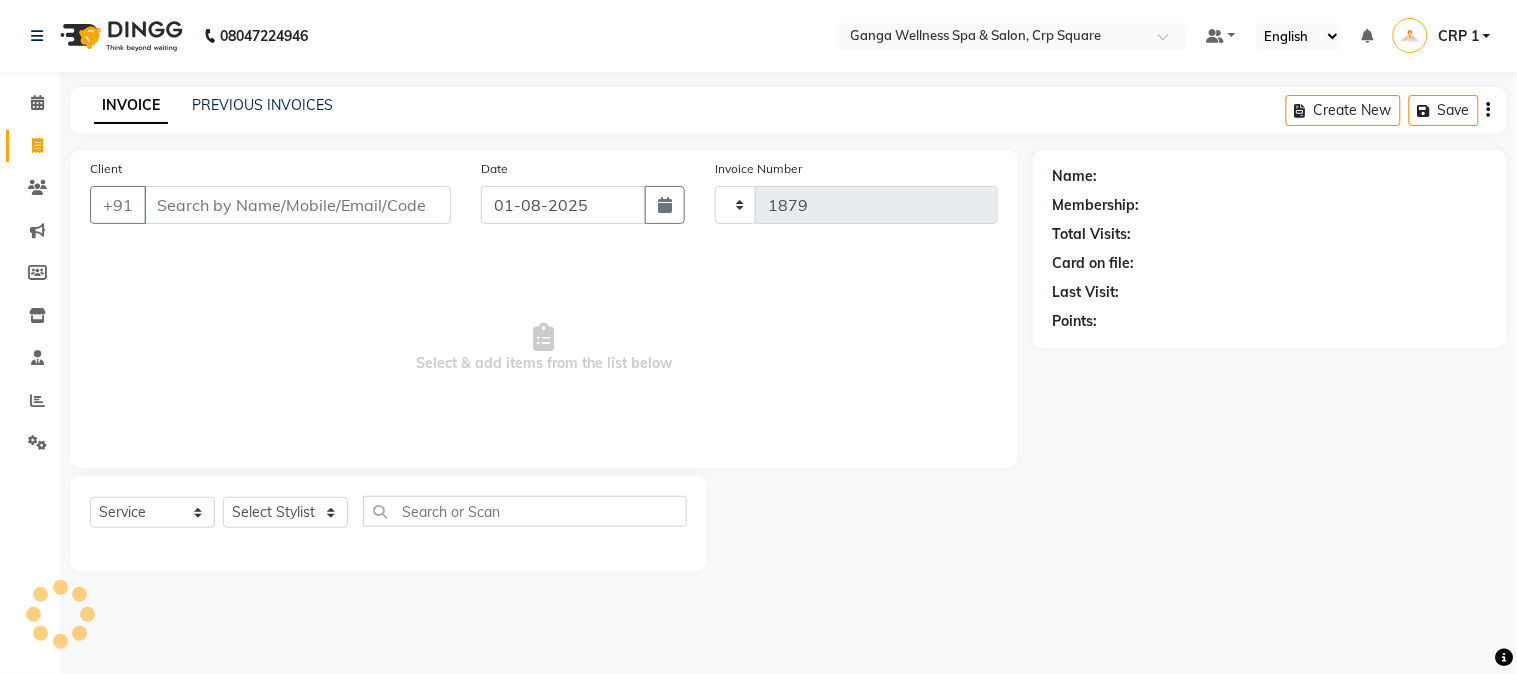 select on "715" 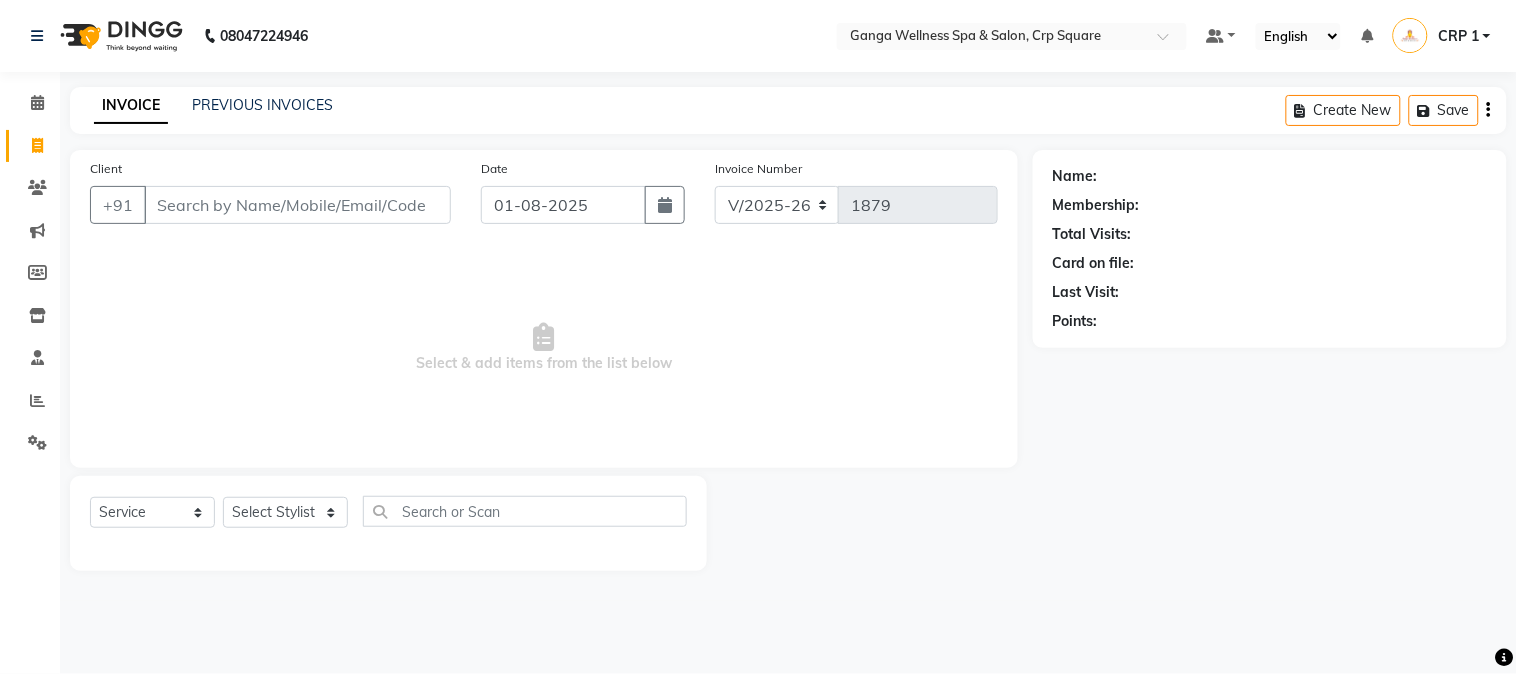 type on "8908736007" 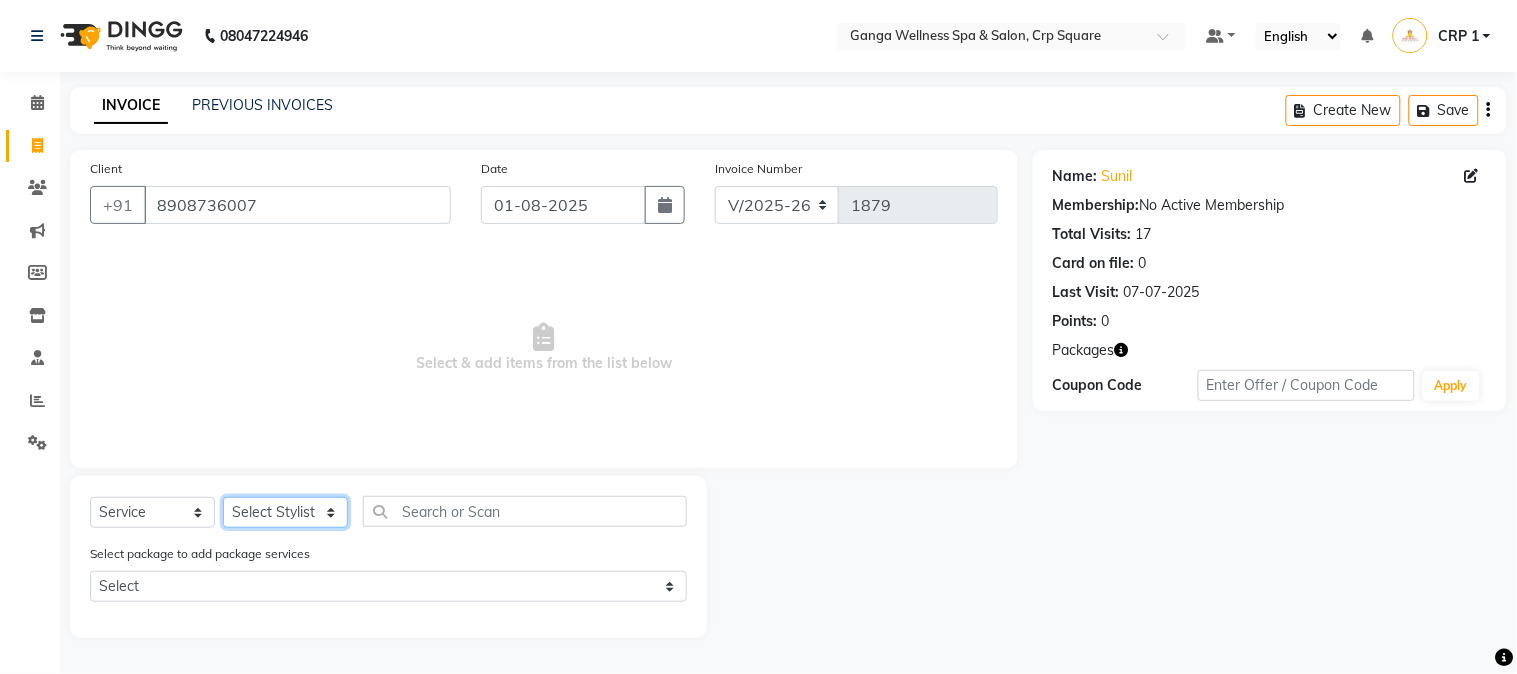 click on "Select Stylist Aarovi Abhin Alisha Ammi Ania Annei Api Ayen Bikash Bina CRP 1 CRP 2 Dipti Elina G1 G1 Salon General Manager  Helen Jasmine Jayashree JC Jenny kavi Krishna Manoj Mathu  Monika Moon Nancy Nirupama Pabitra Papu Puja Purnima Rajashree Raju Rashmi Rasmi  Remi Rinky Riya Rose Sanjiv Saraswati Saroj Sir  Shrabani Sofia Steffy Sukanya Surren Mahapatra Sushree Swopna Umpi Zuali" 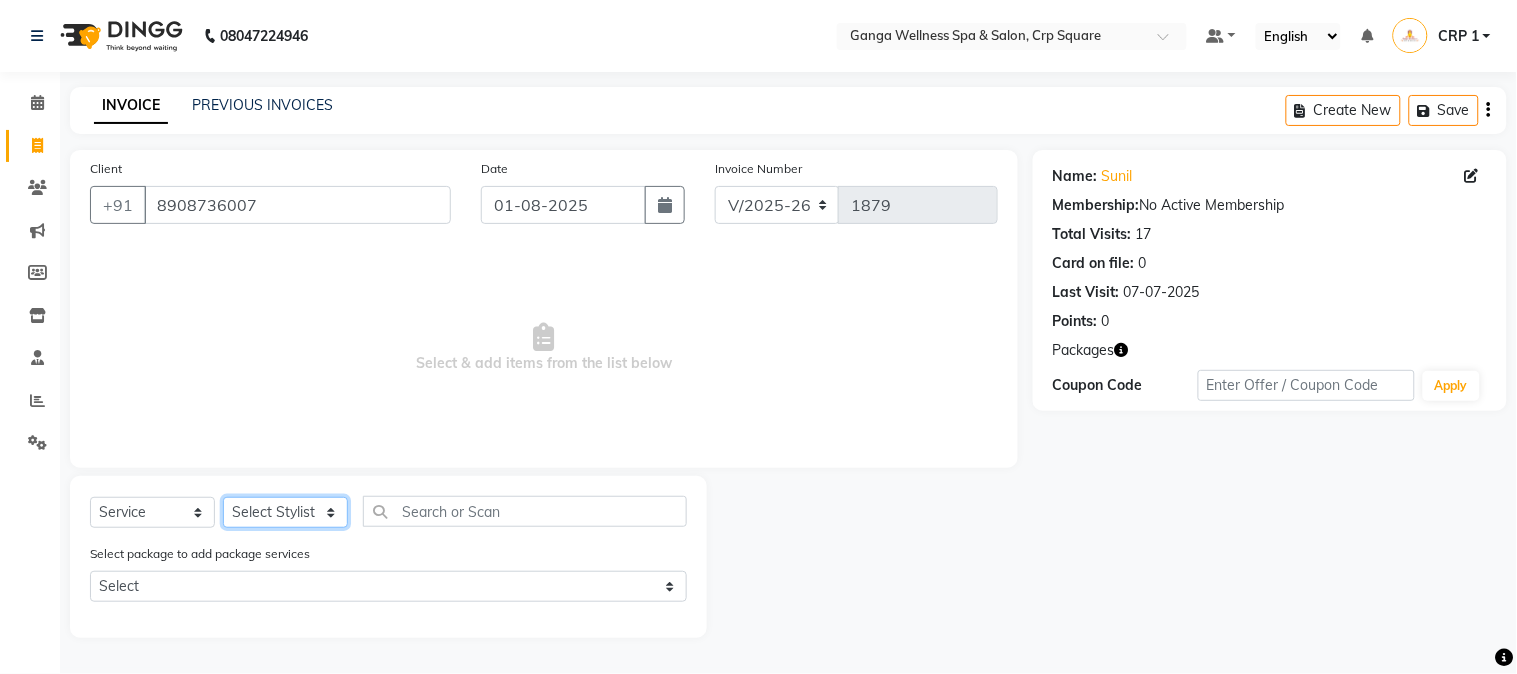 select on "79434" 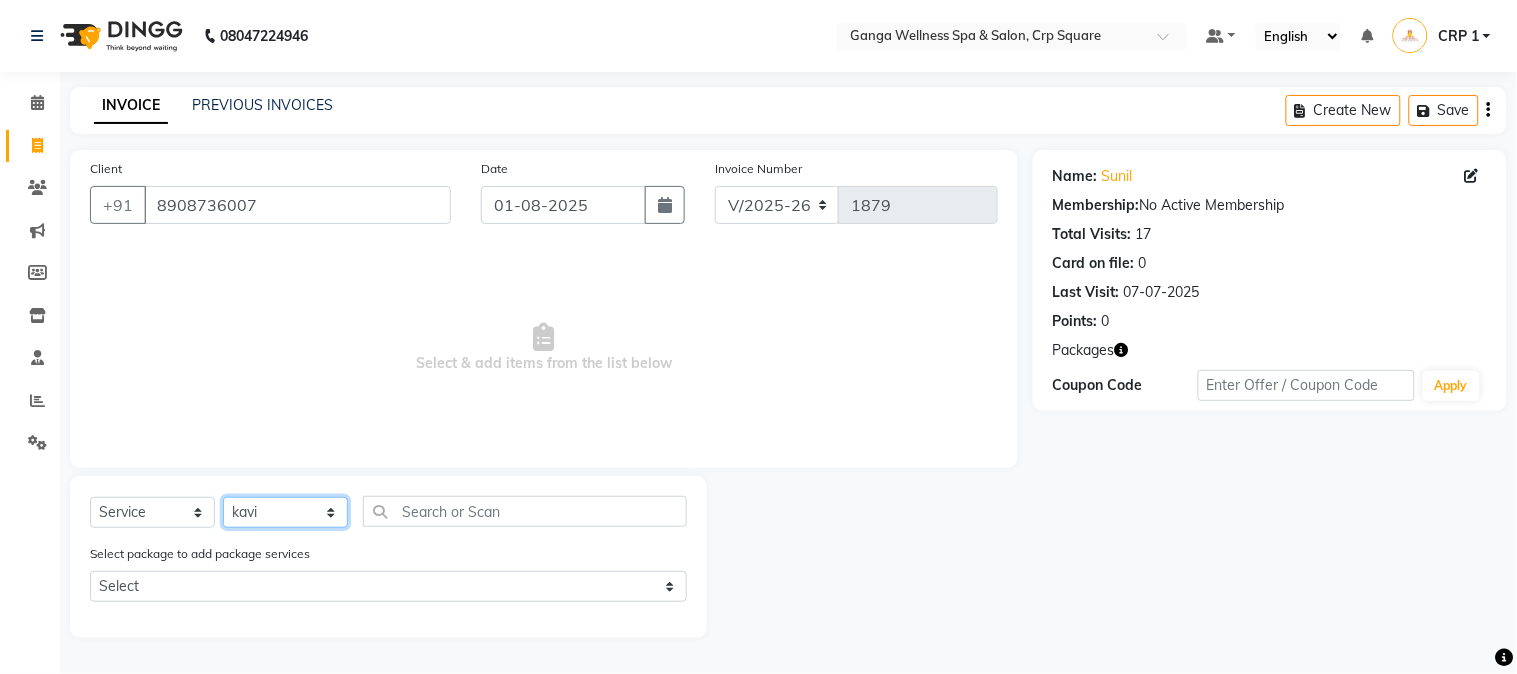 click on "Select Stylist Aarovi Abhin Alisha Ammi Ania Annei Api Ayen Bikash Bina CRP 1 CRP 2 Dipti Elina G1 G1 Salon General Manager  Helen Jasmine Jayashree JC Jenny kavi Krishna Manoj Mathu  Monika Moon Nancy Nirupama Pabitra Papu Puja Purnima Rajashree Raju Rashmi Rasmi  Remi Rinky Riya Rose Sanjiv Saraswati Saroj Sir  Shrabani Sofia Steffy Sukanya Surren Mahapatra Sushree Swopna Umpi Zuali" 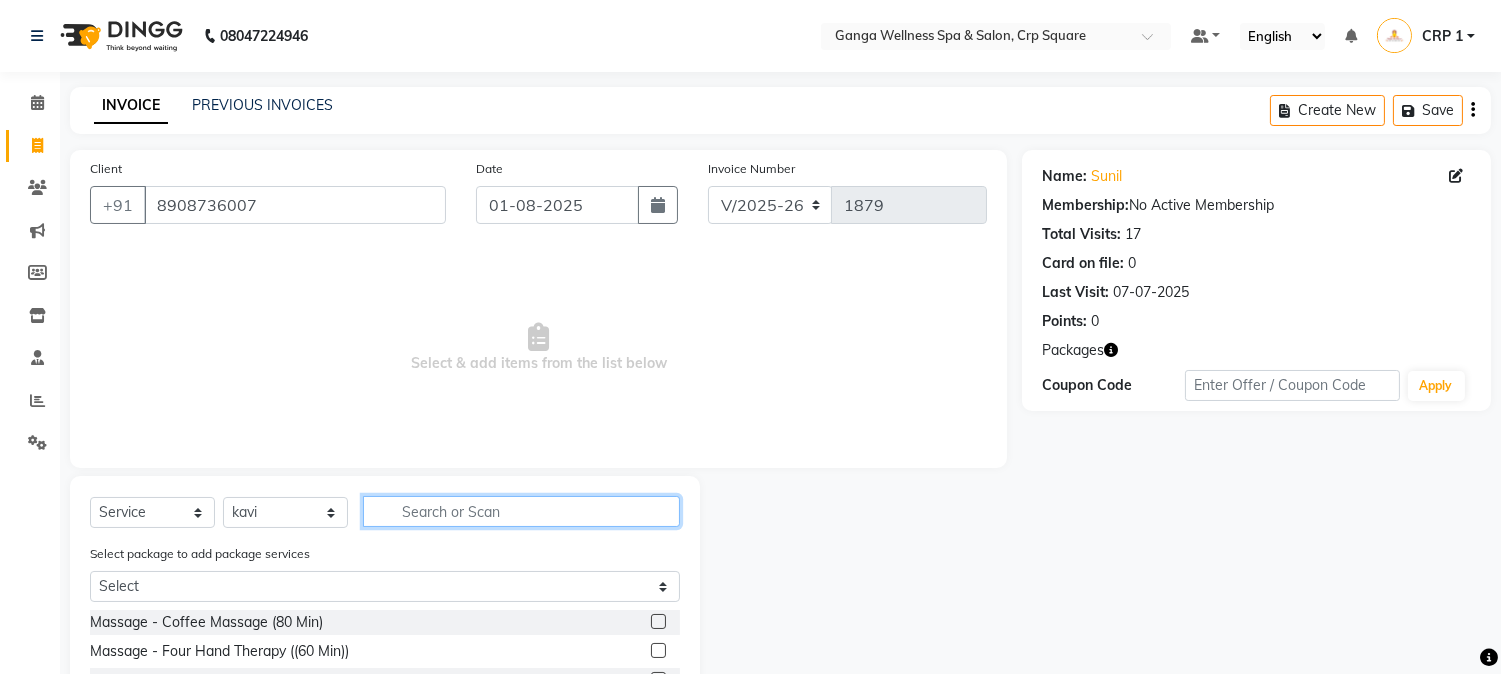 click 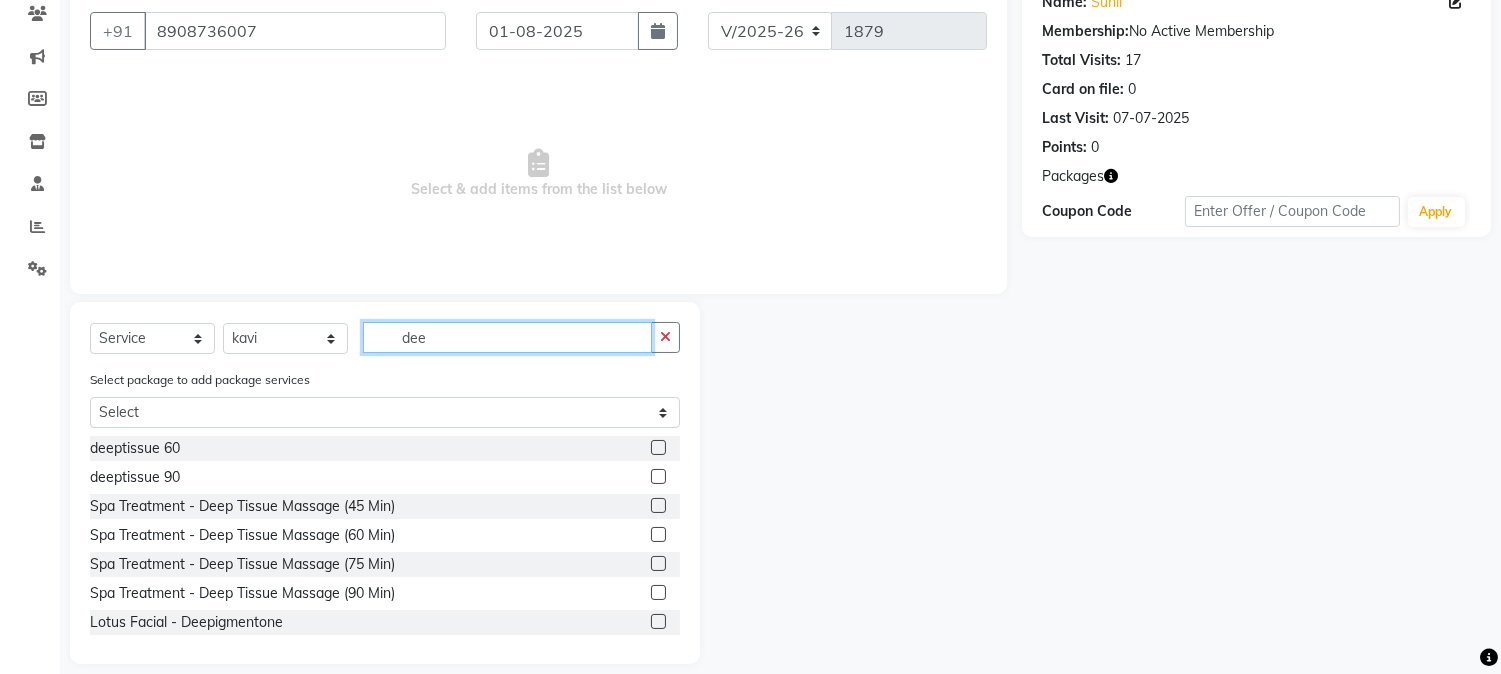 scroll, scrollTop: 194, scrollLeft: 0, axis: vertical 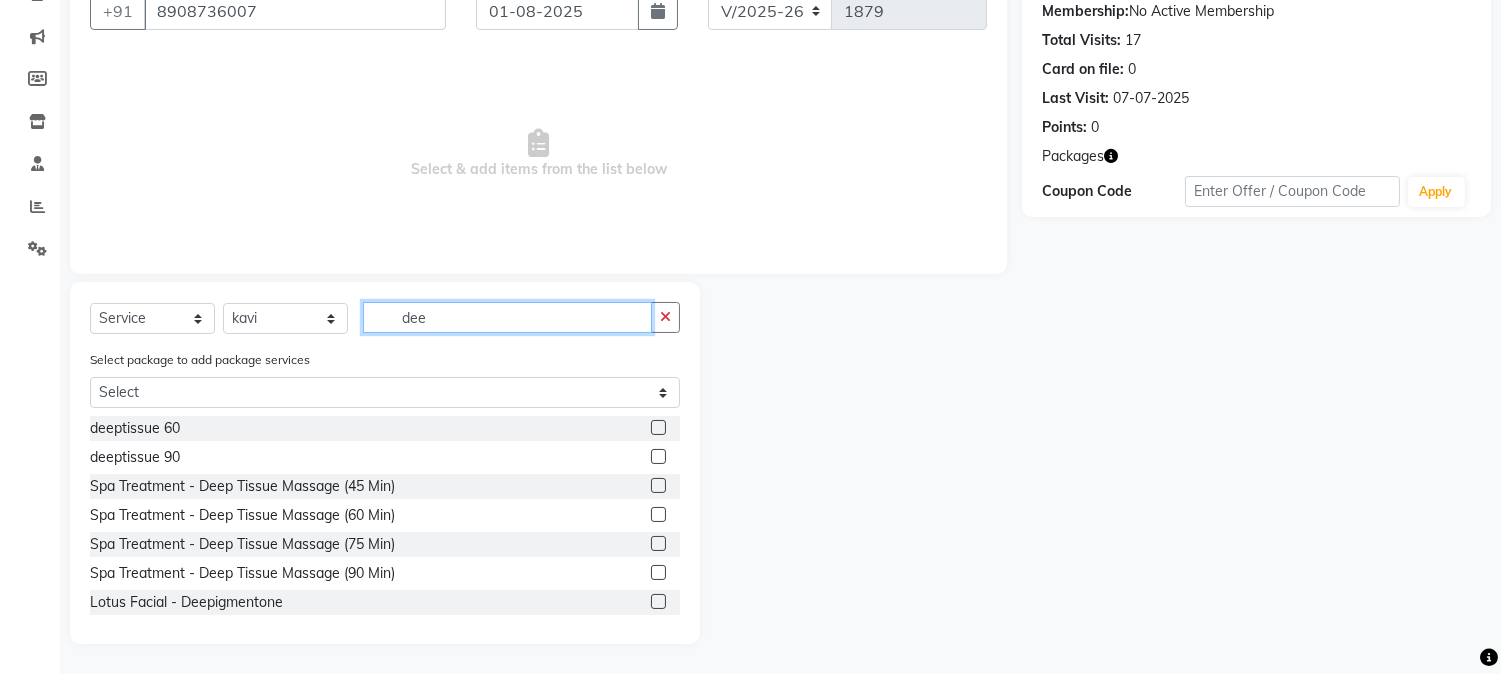 type on "dee" 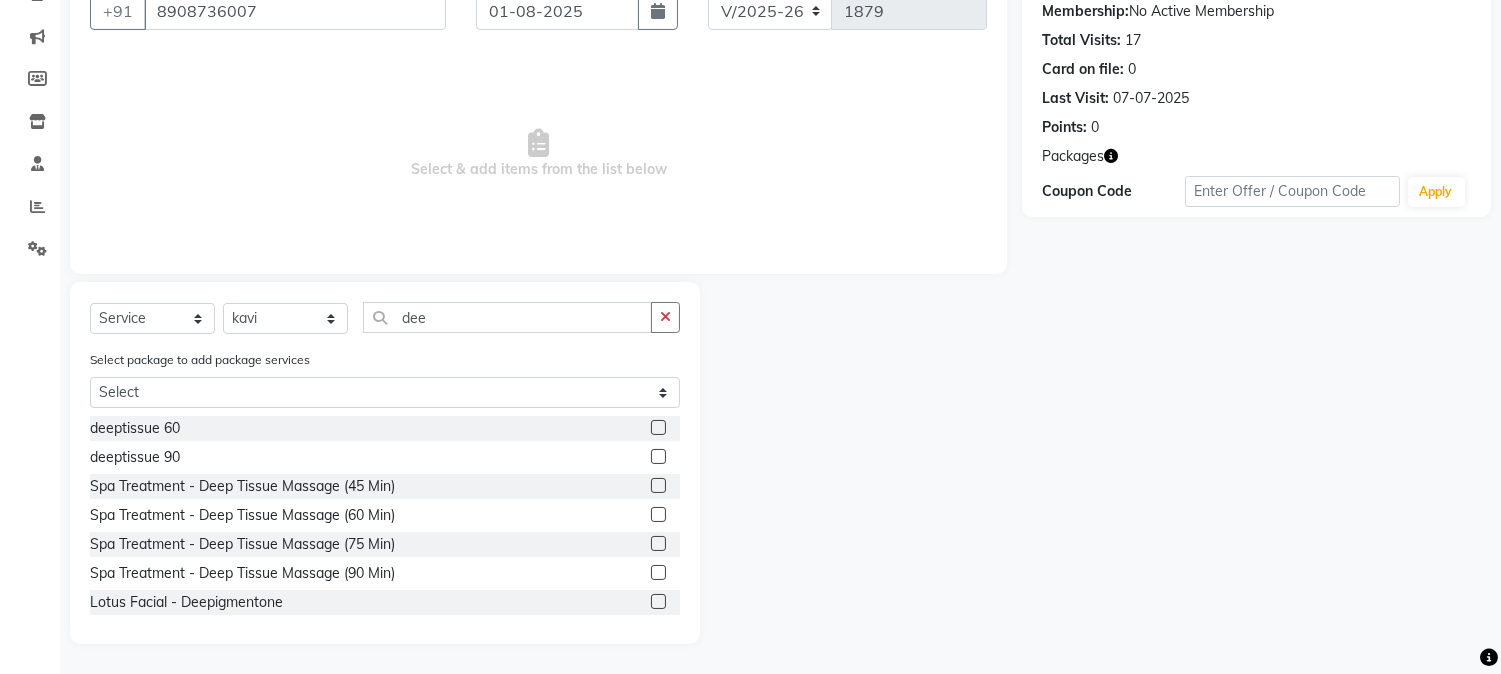 click 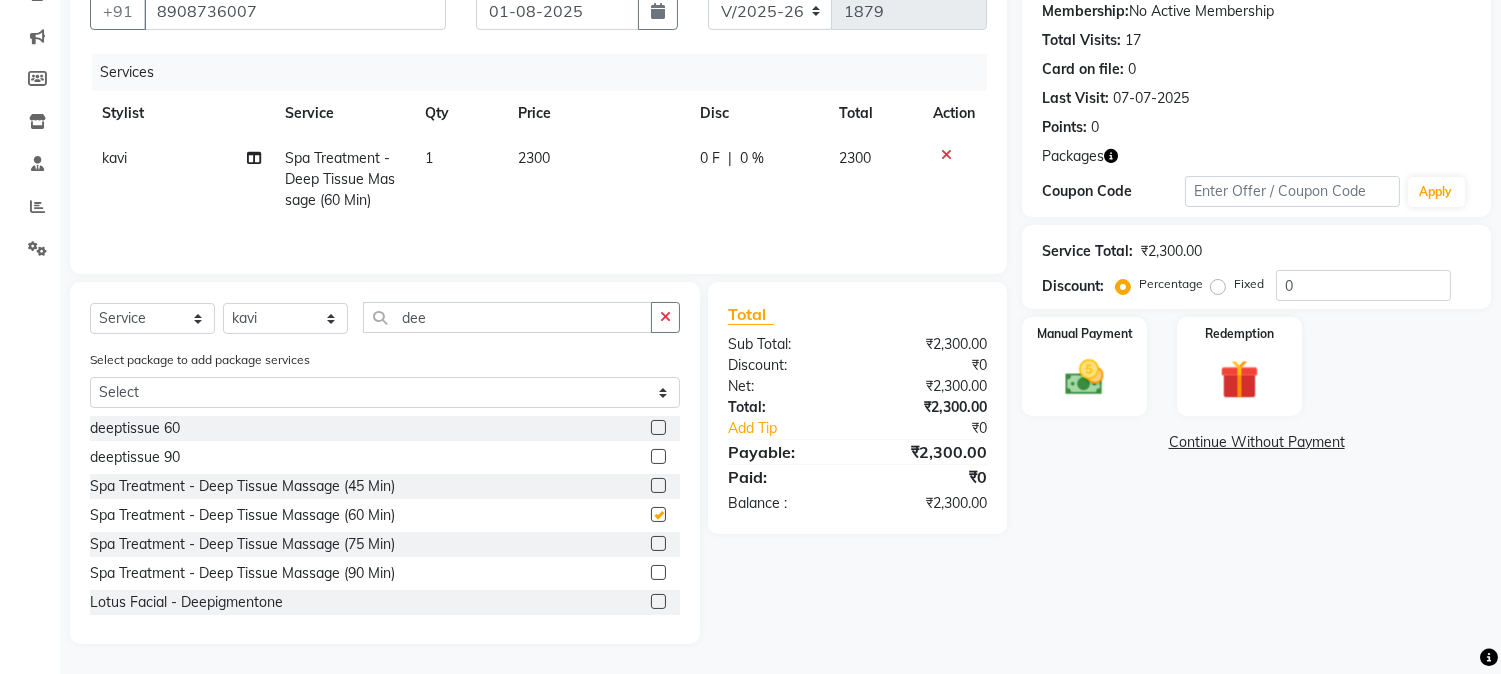 checkbox on "false" 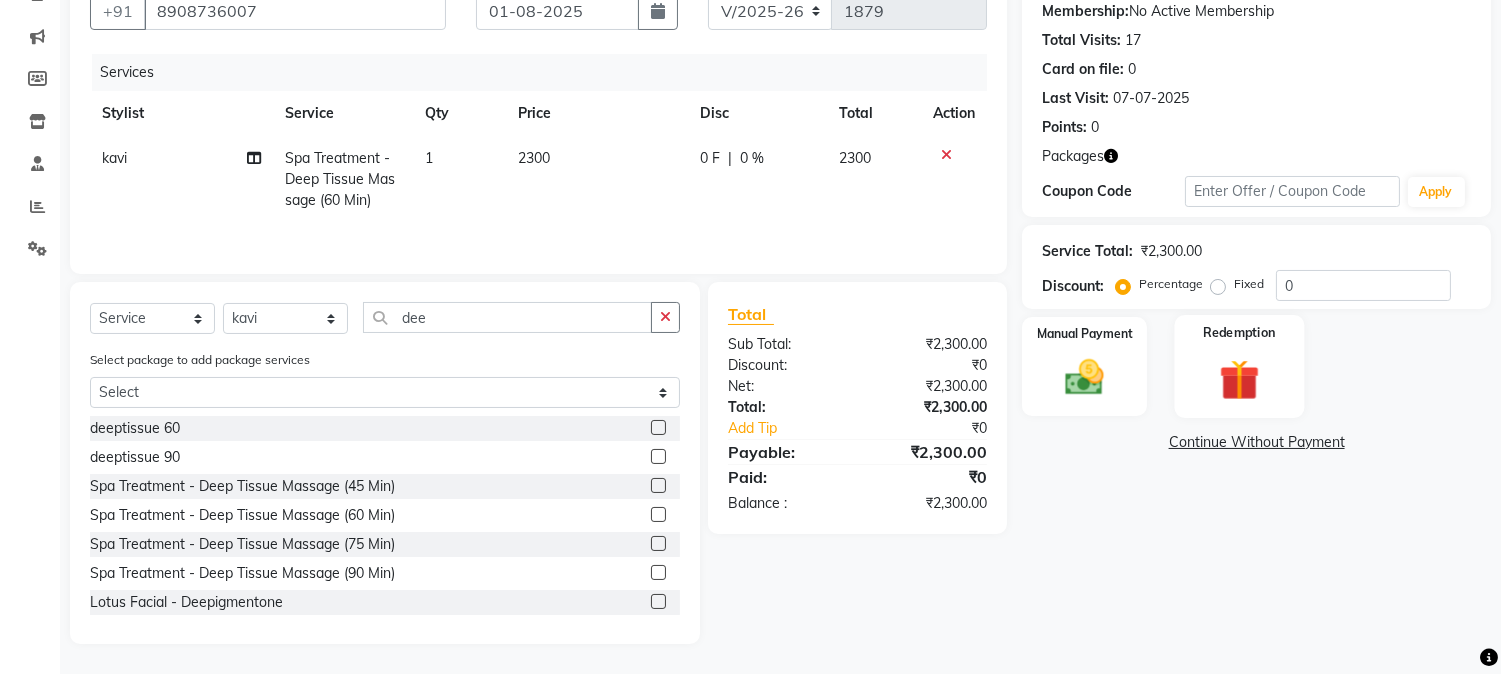 click 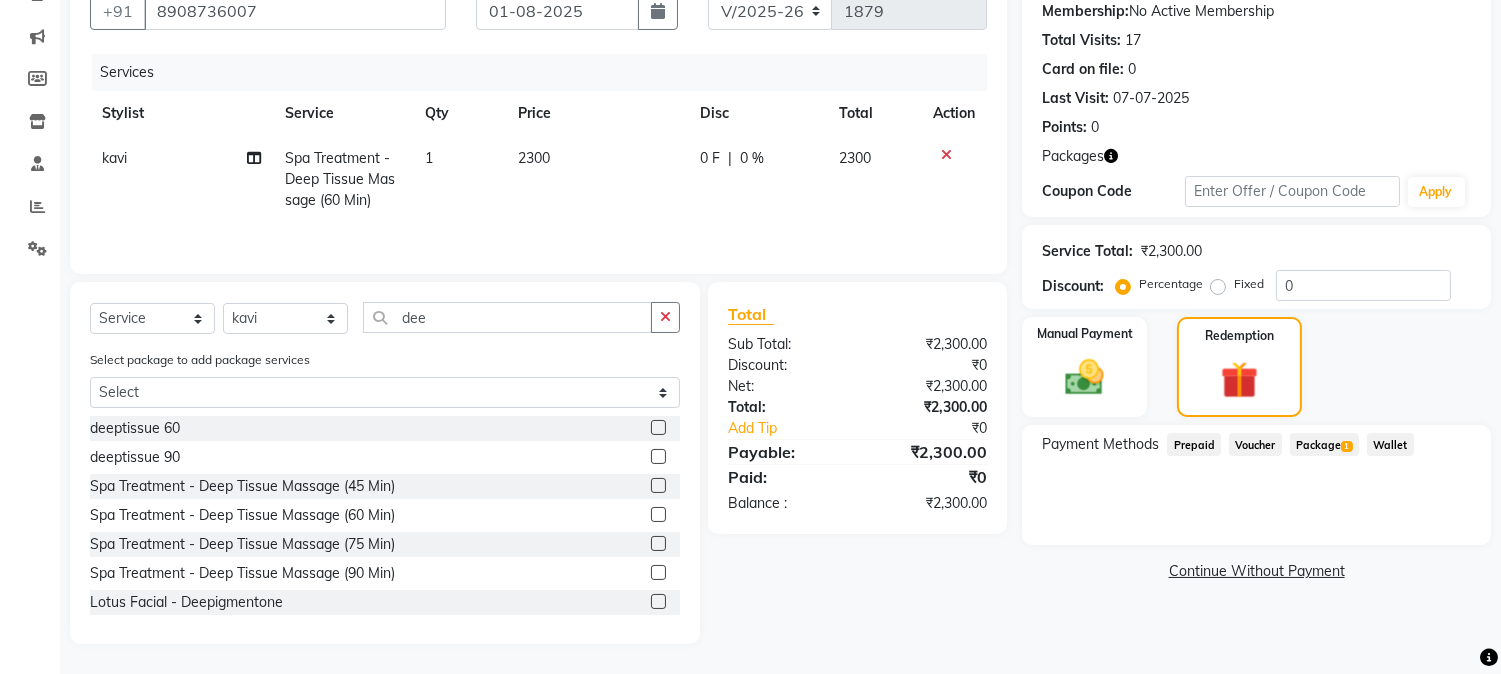 click on "Package  1" 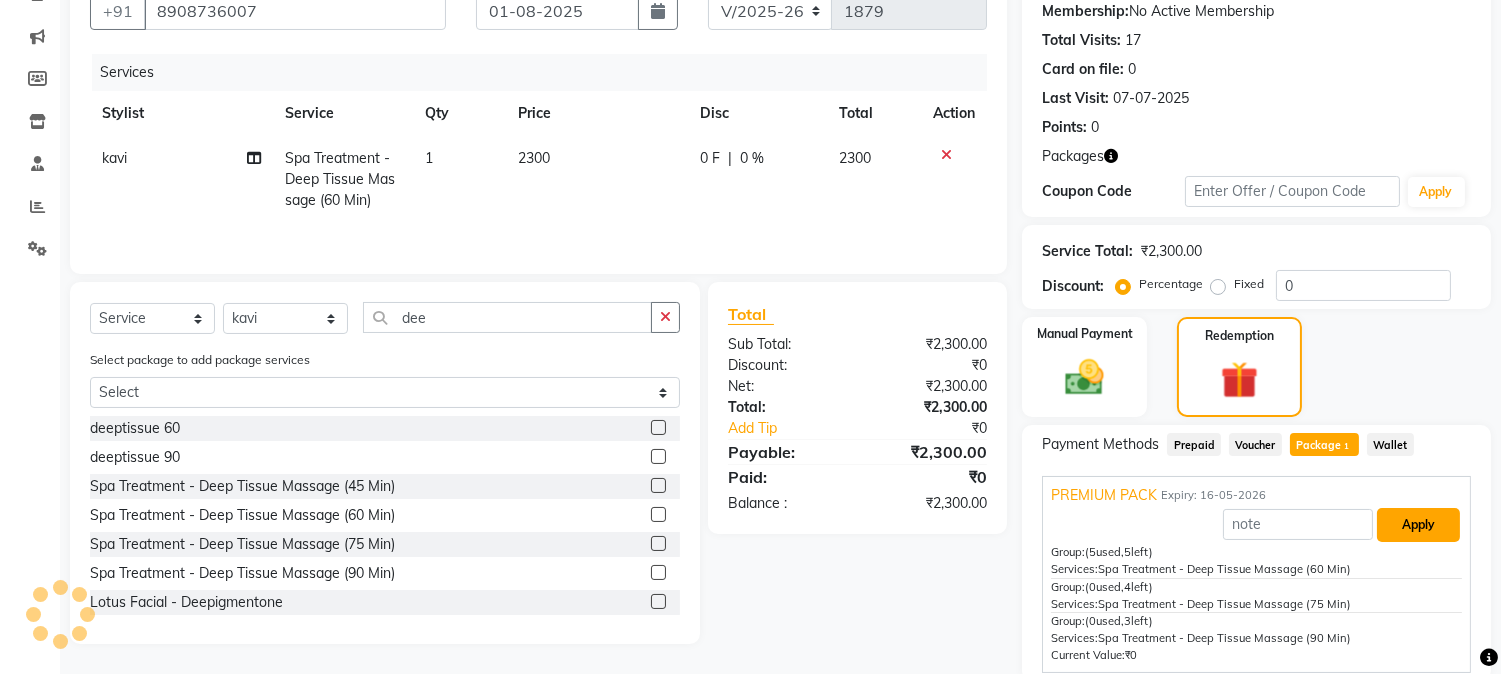 click on "Apply" at bounding box center (1418, 525) 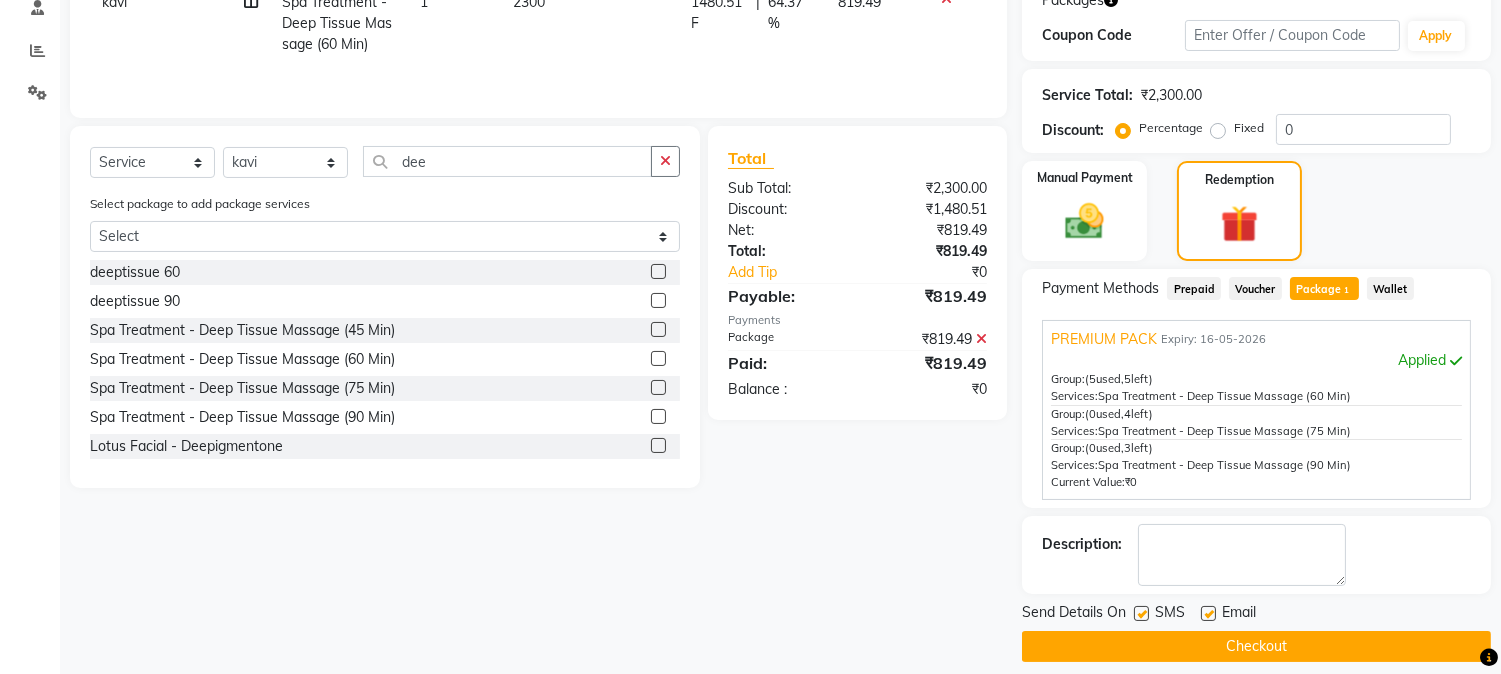 scroll, scrollTop: 366, scrollLeft: 0, axis: vertical 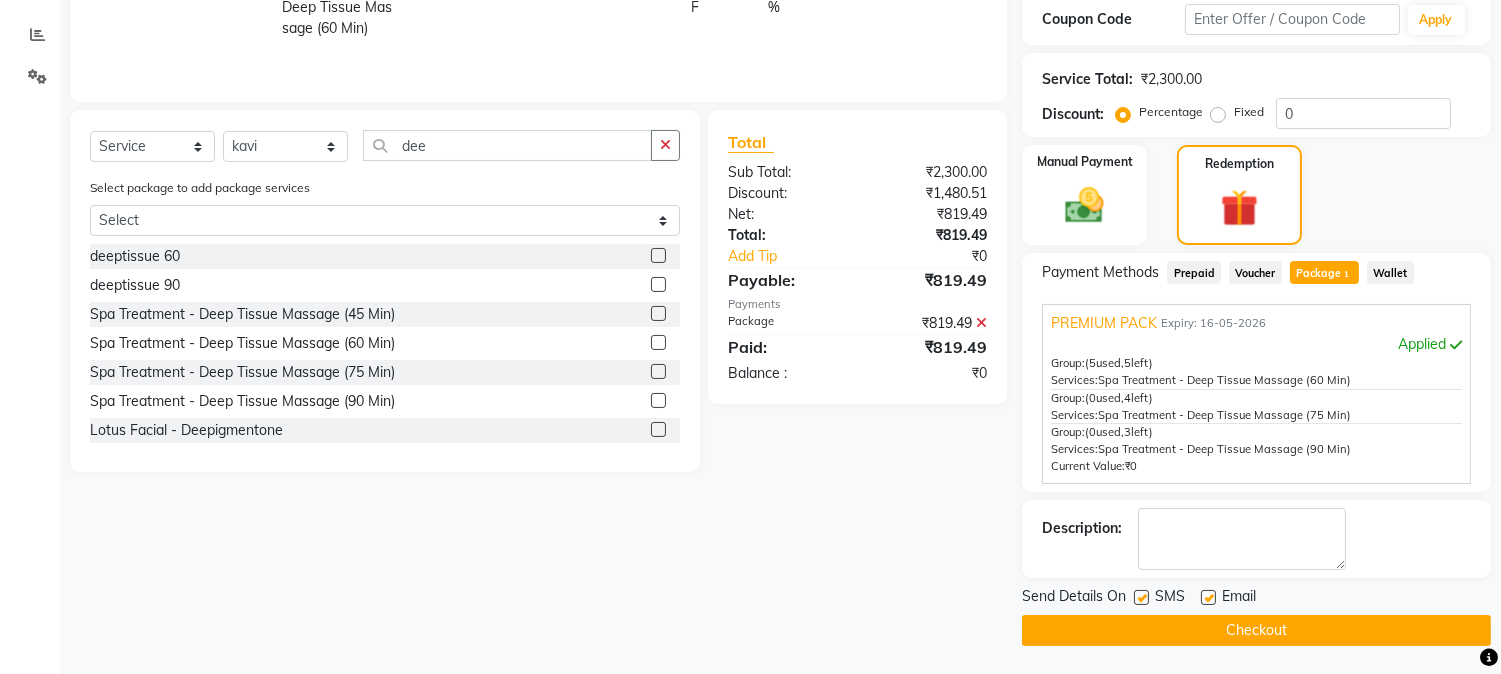 click on "Checkout" 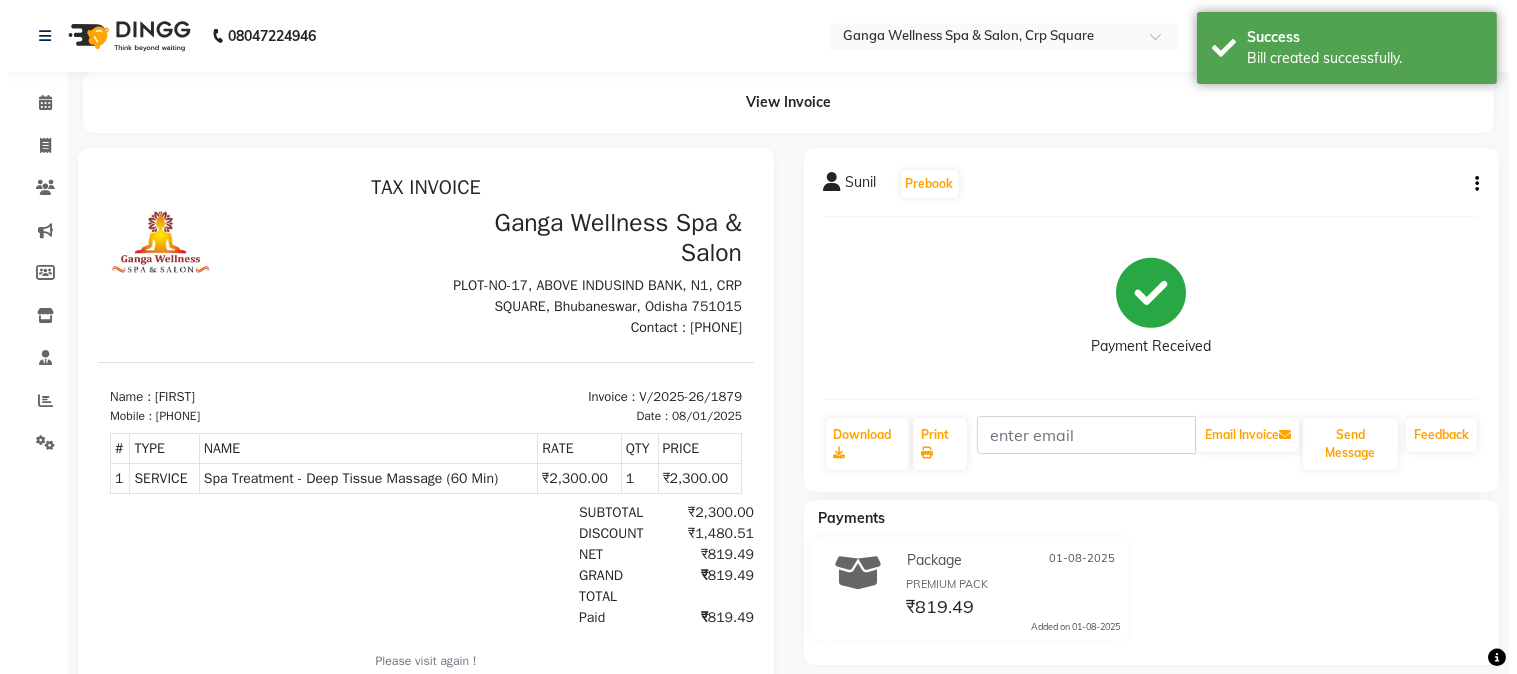 scroll, scrollTop: 0, scrollLeft: 0, axis: both 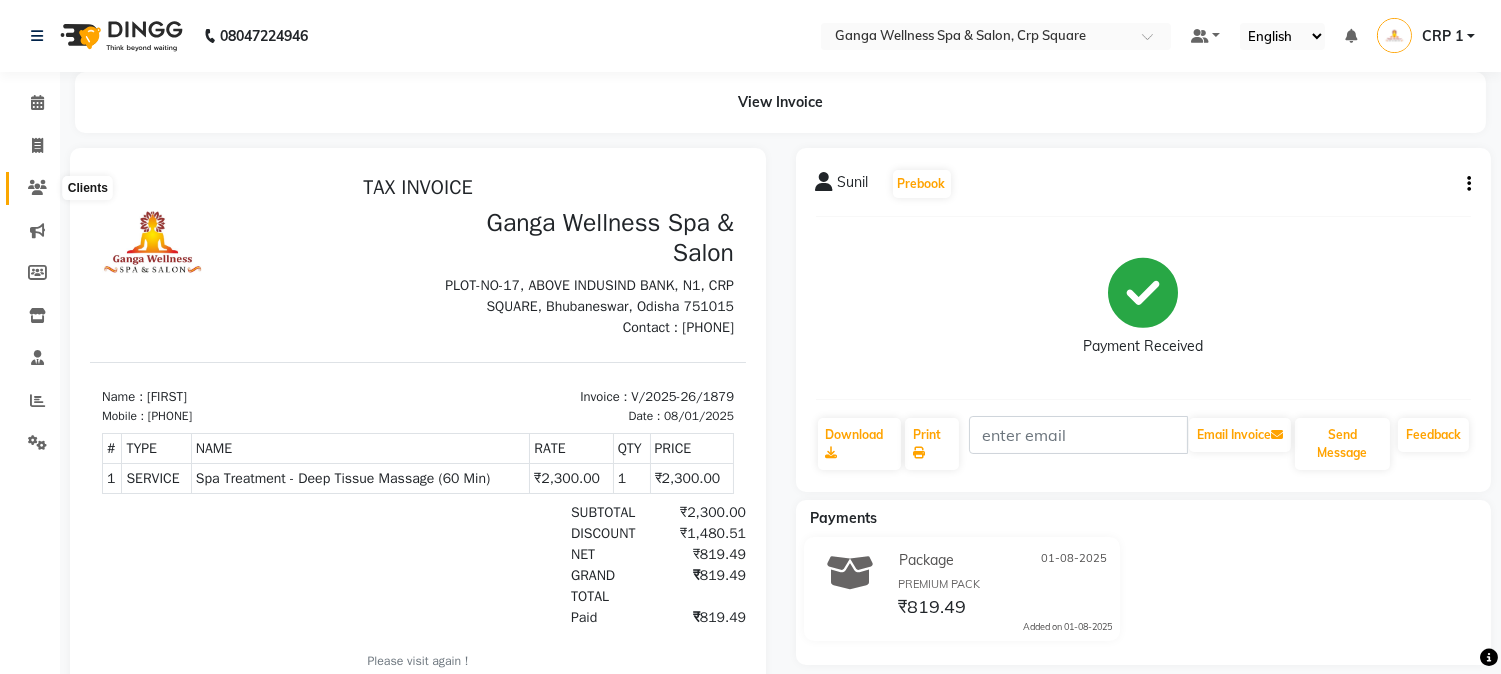 click 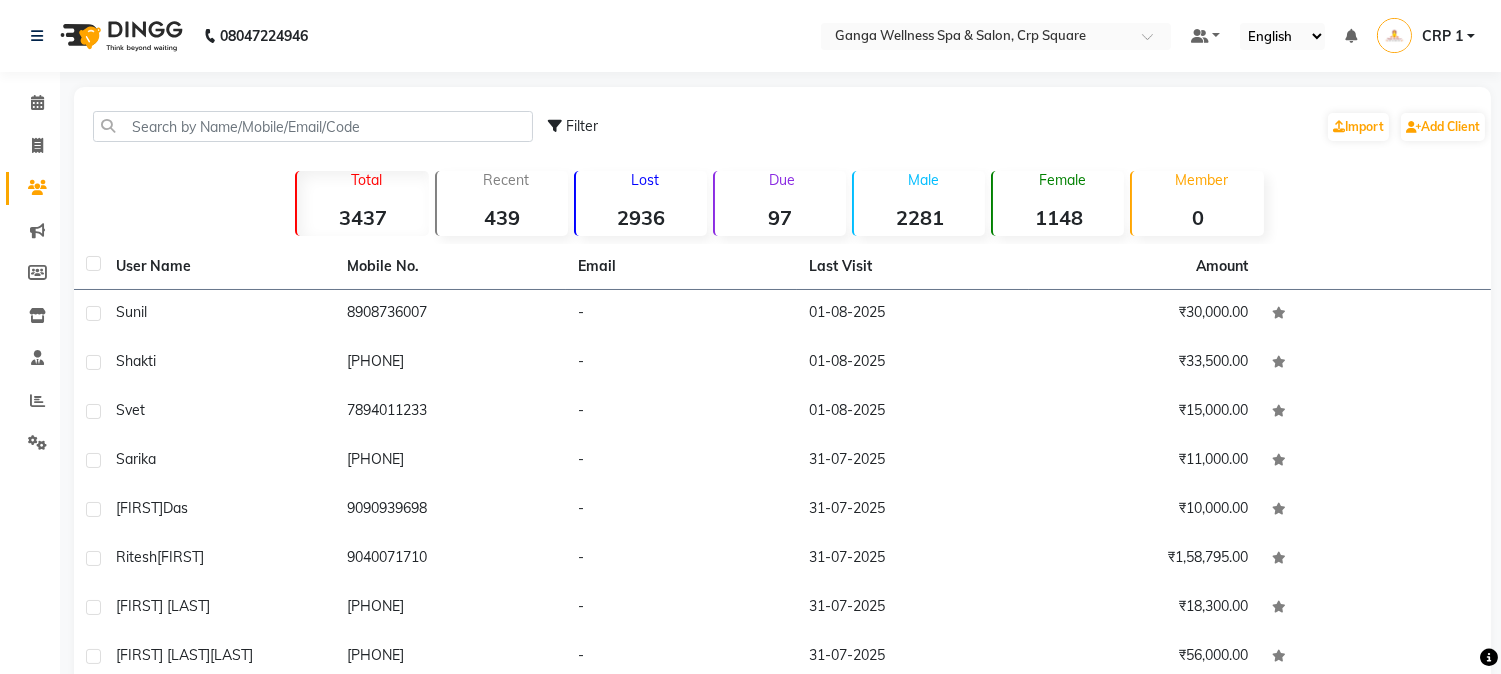 click on "Filter  Import   Add Client" 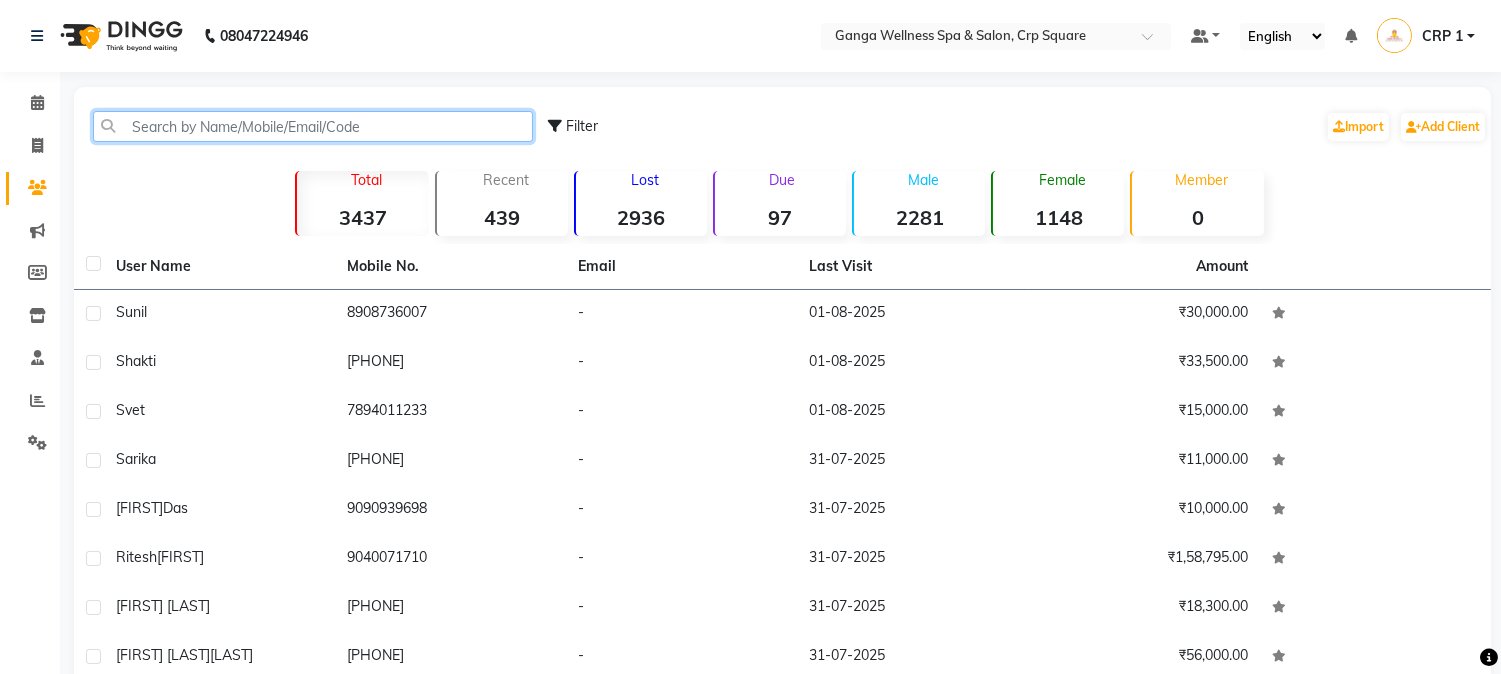 click 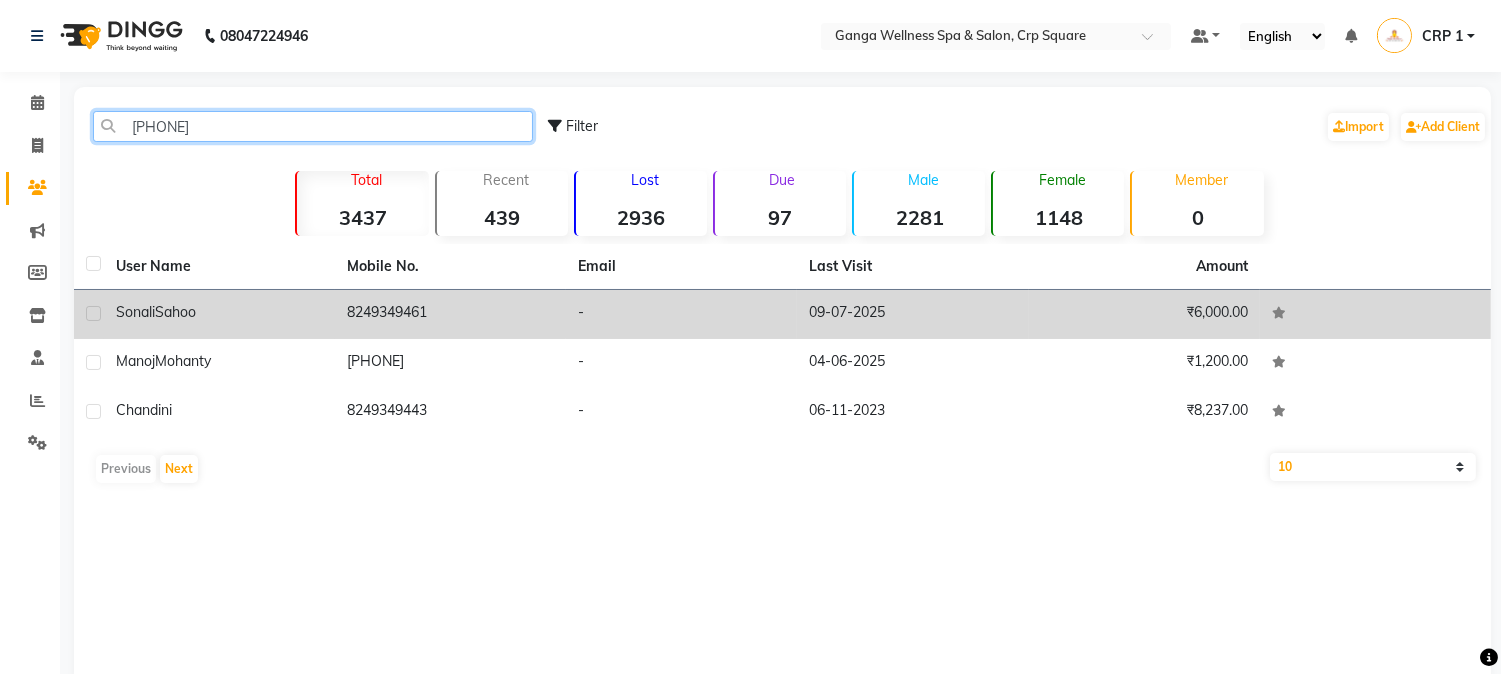 type on "824934" 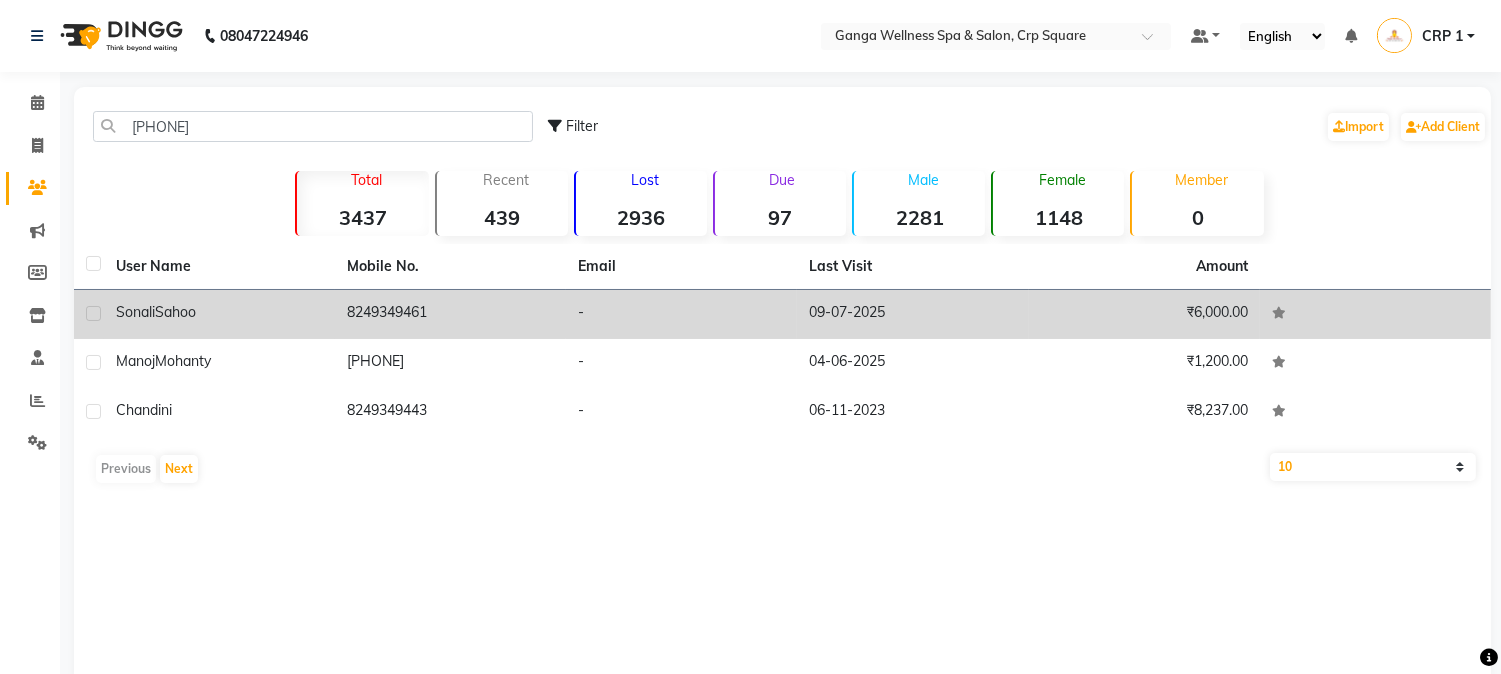 click on "Sonali  Sahoo" 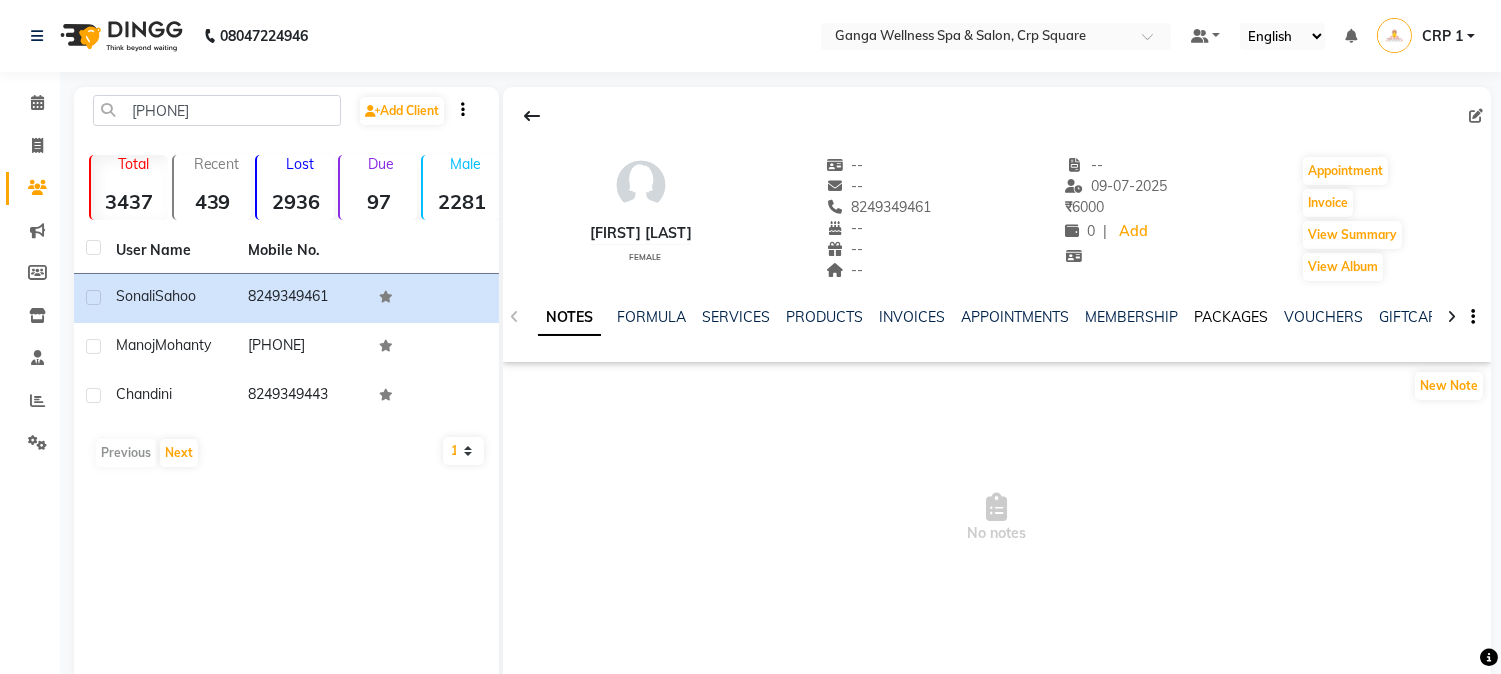 click on "PACKAGES" 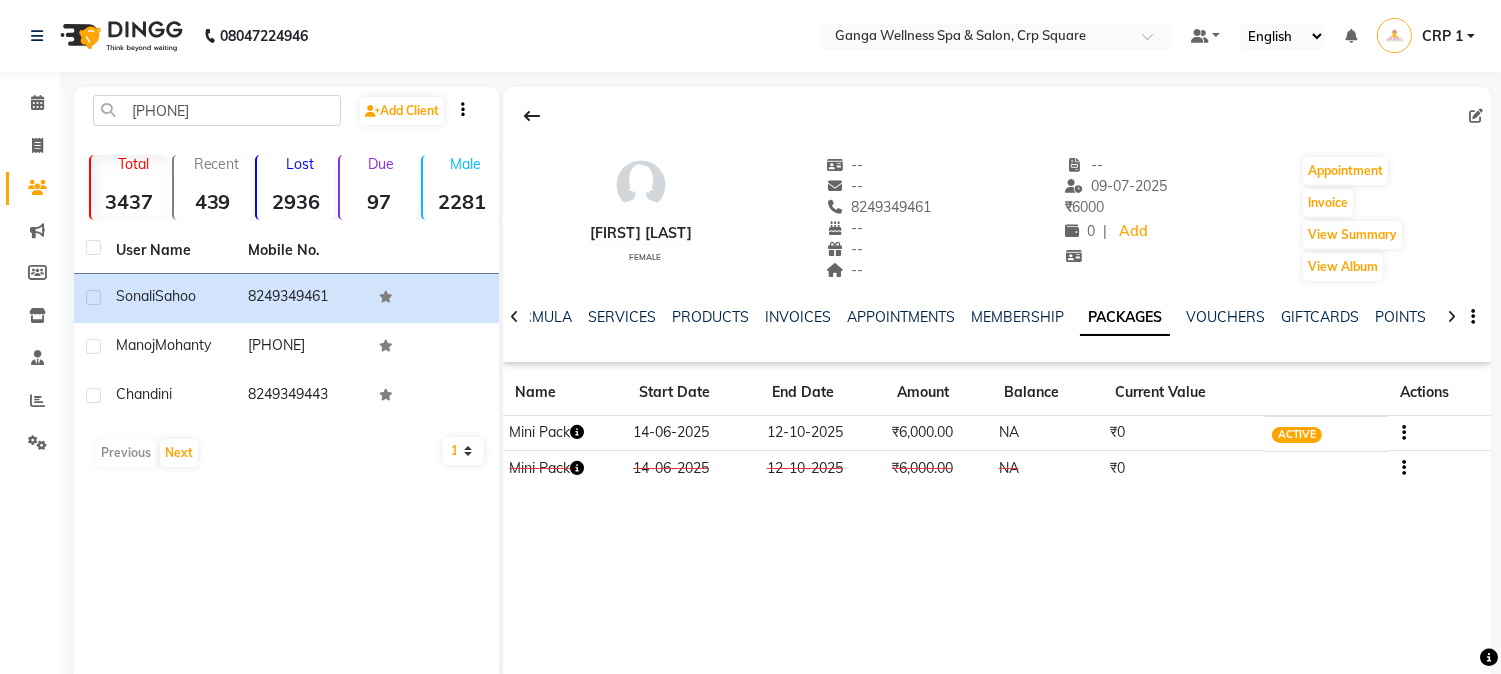 click 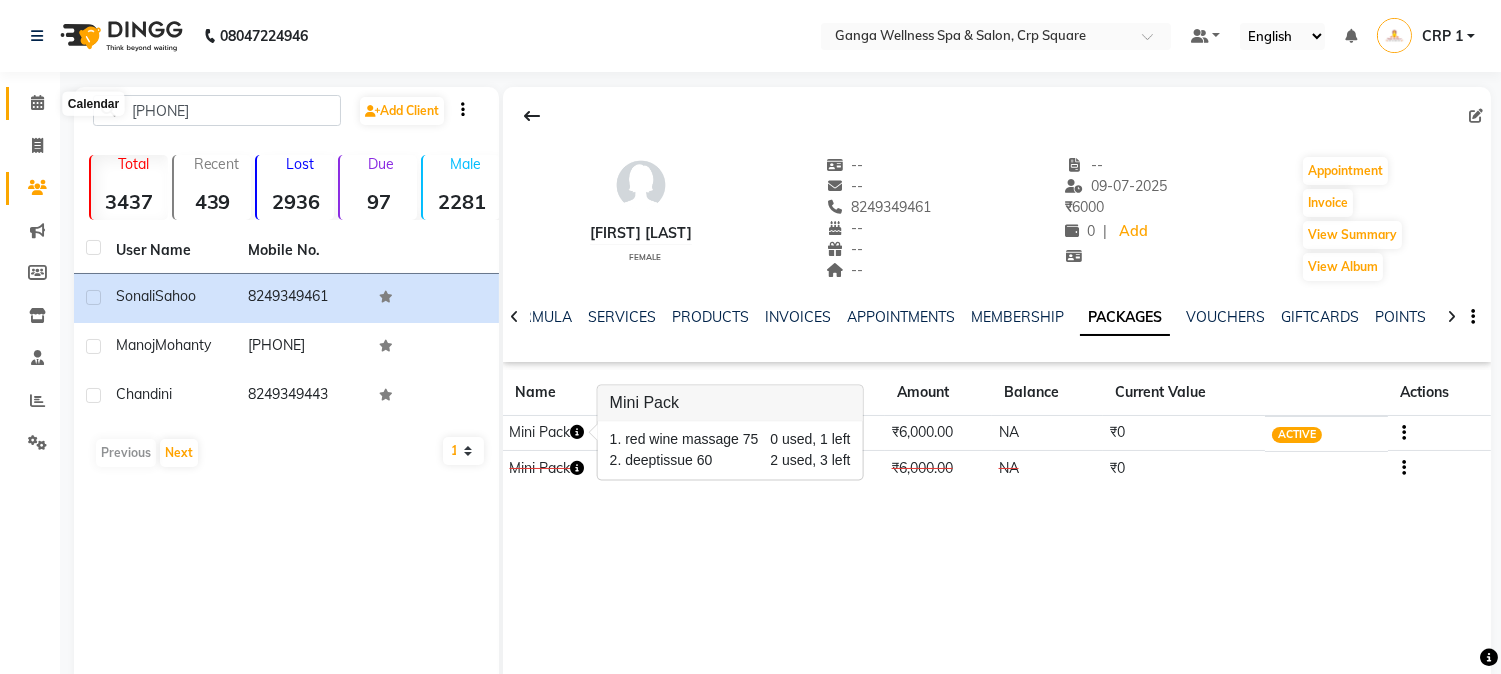 click 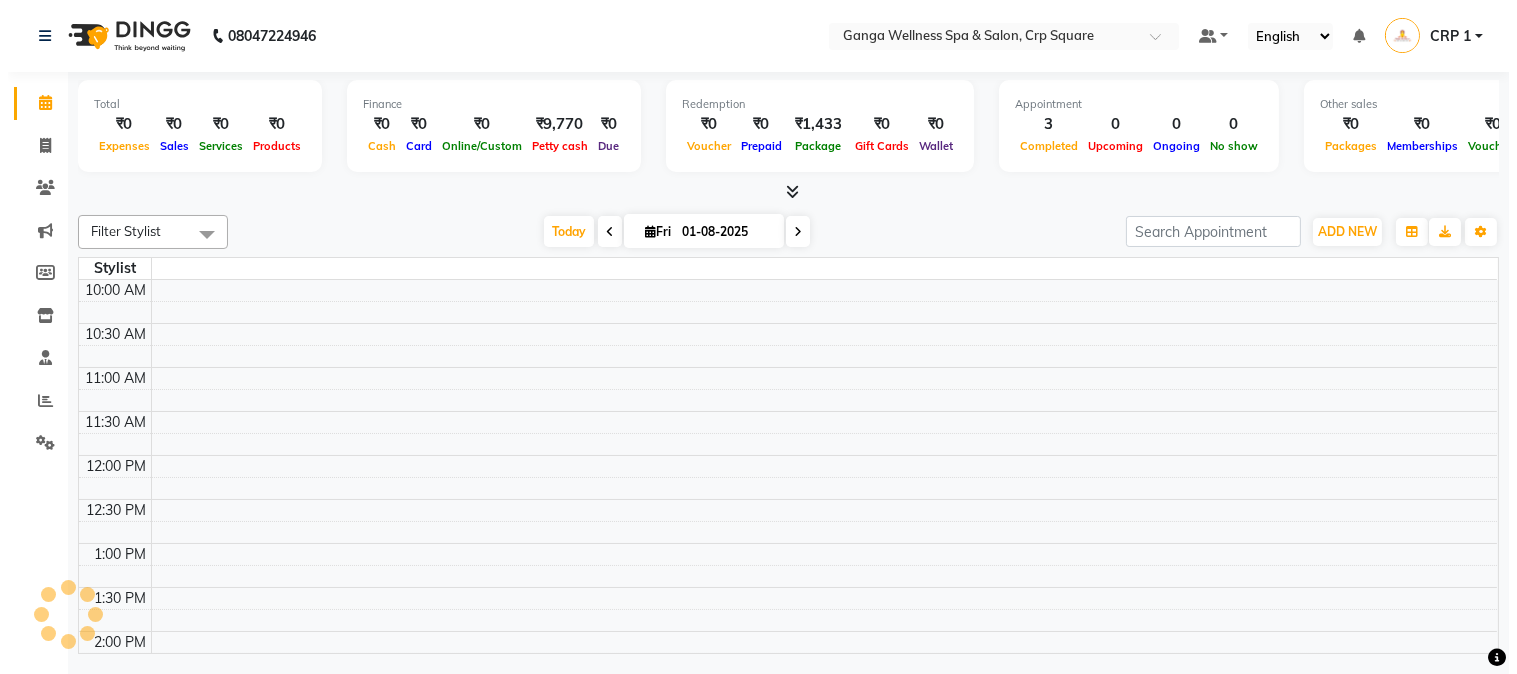 scroll, scrollTop: 0, scrollLeft: 0, axis: both 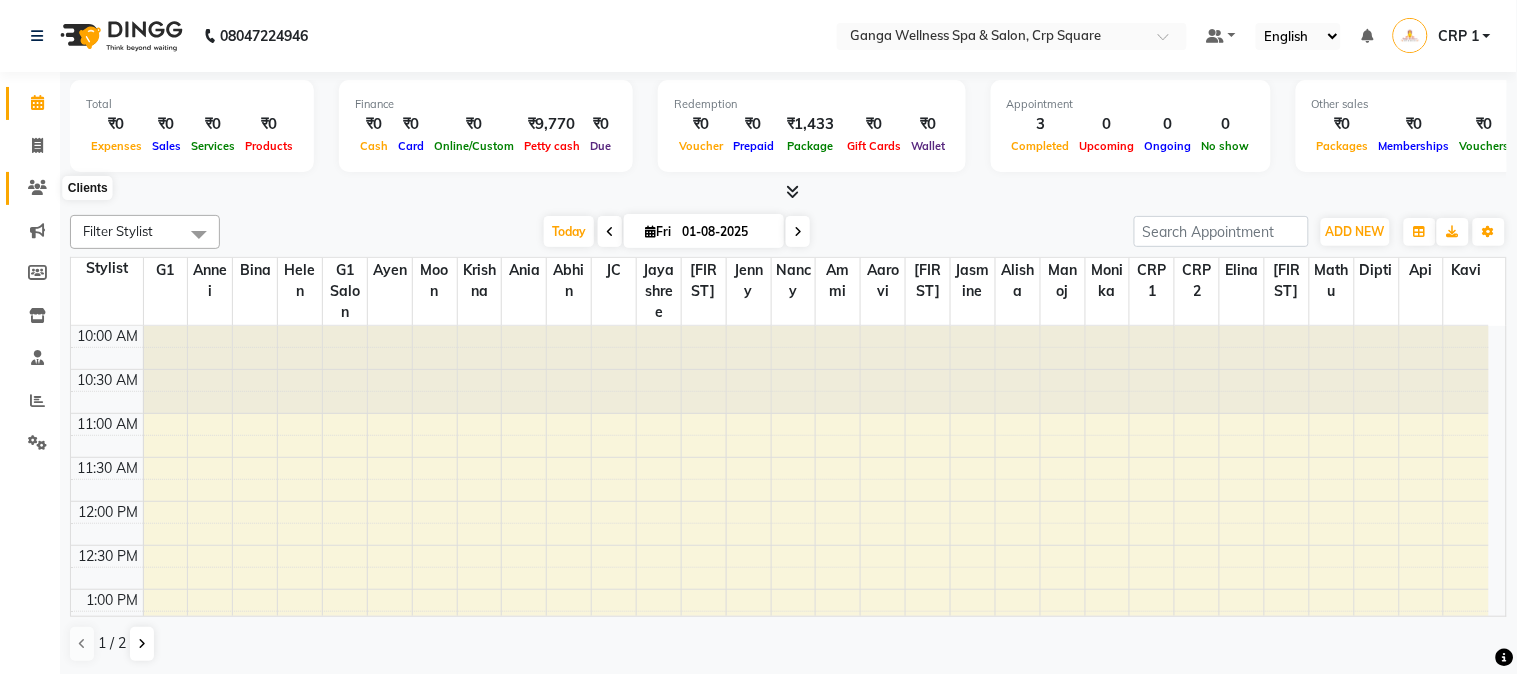 click 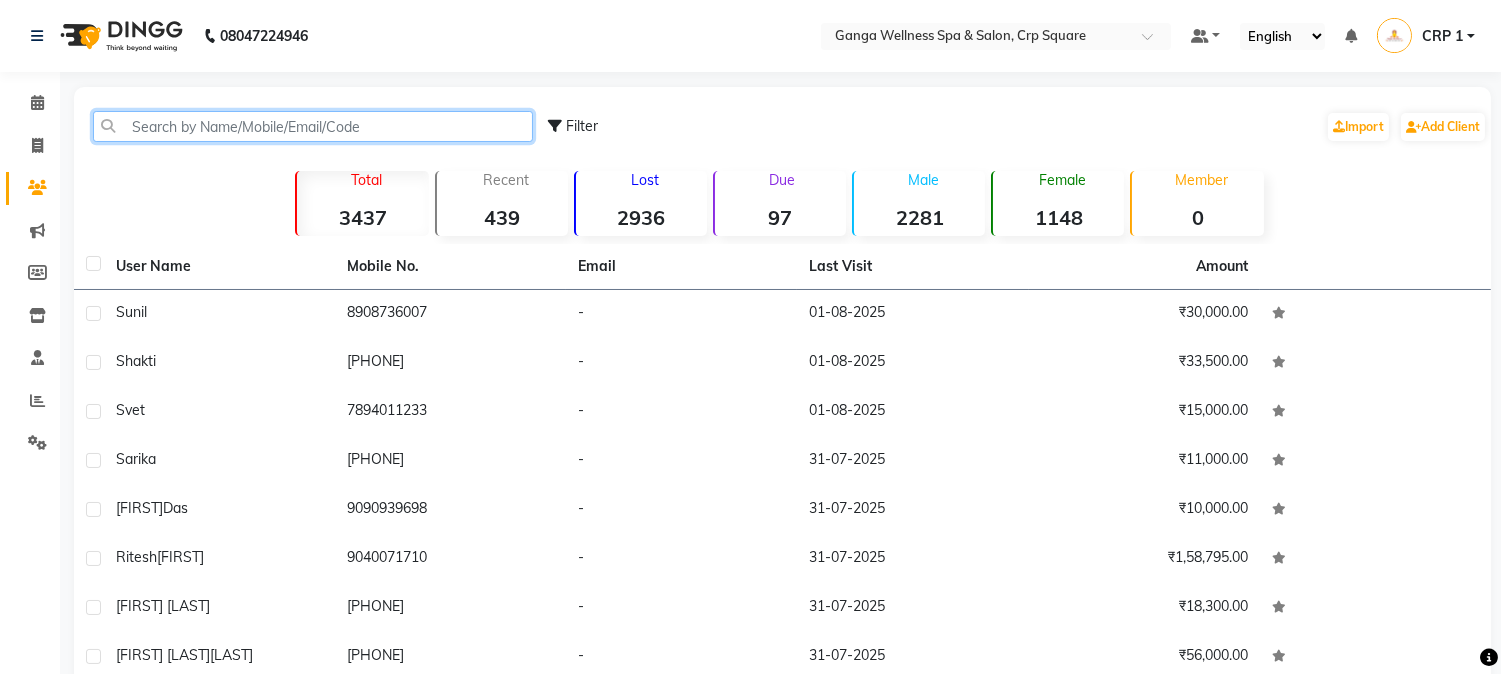 click 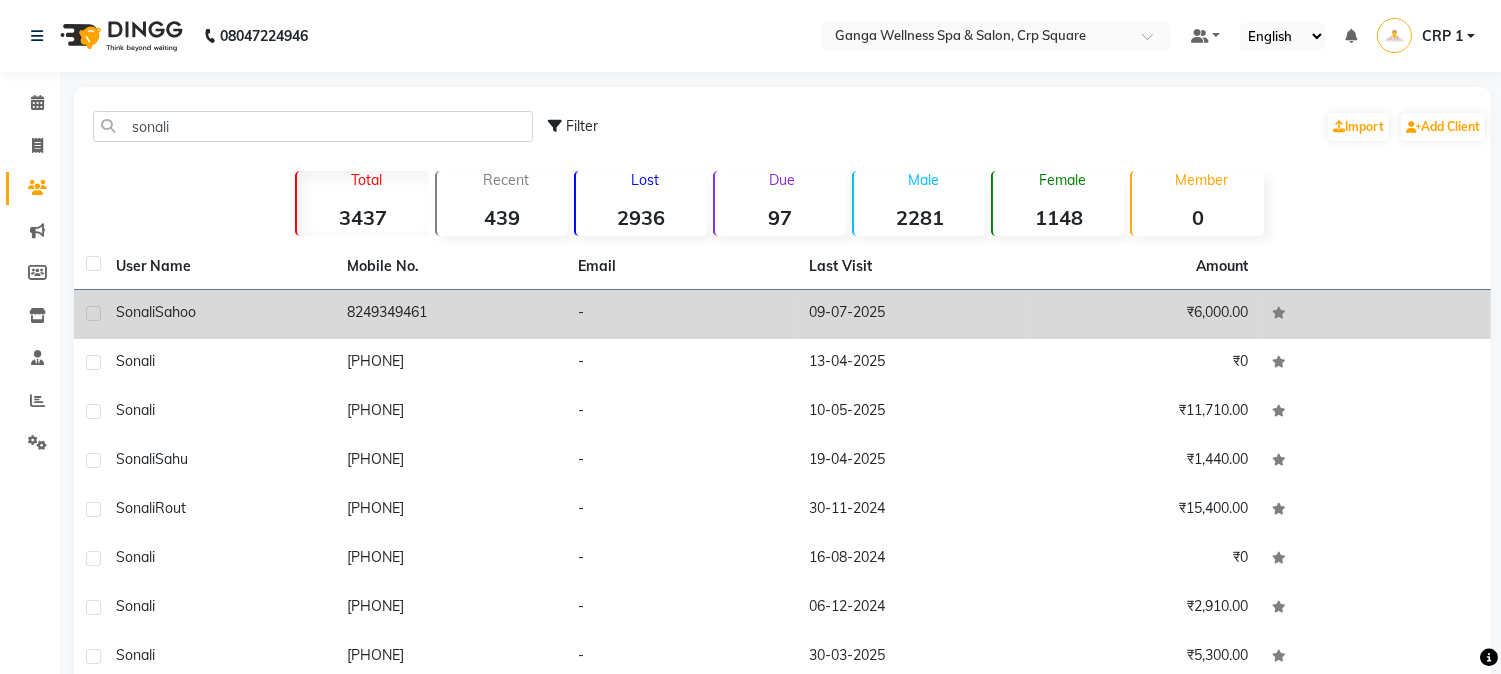 click on "Sonali  Sahoo" 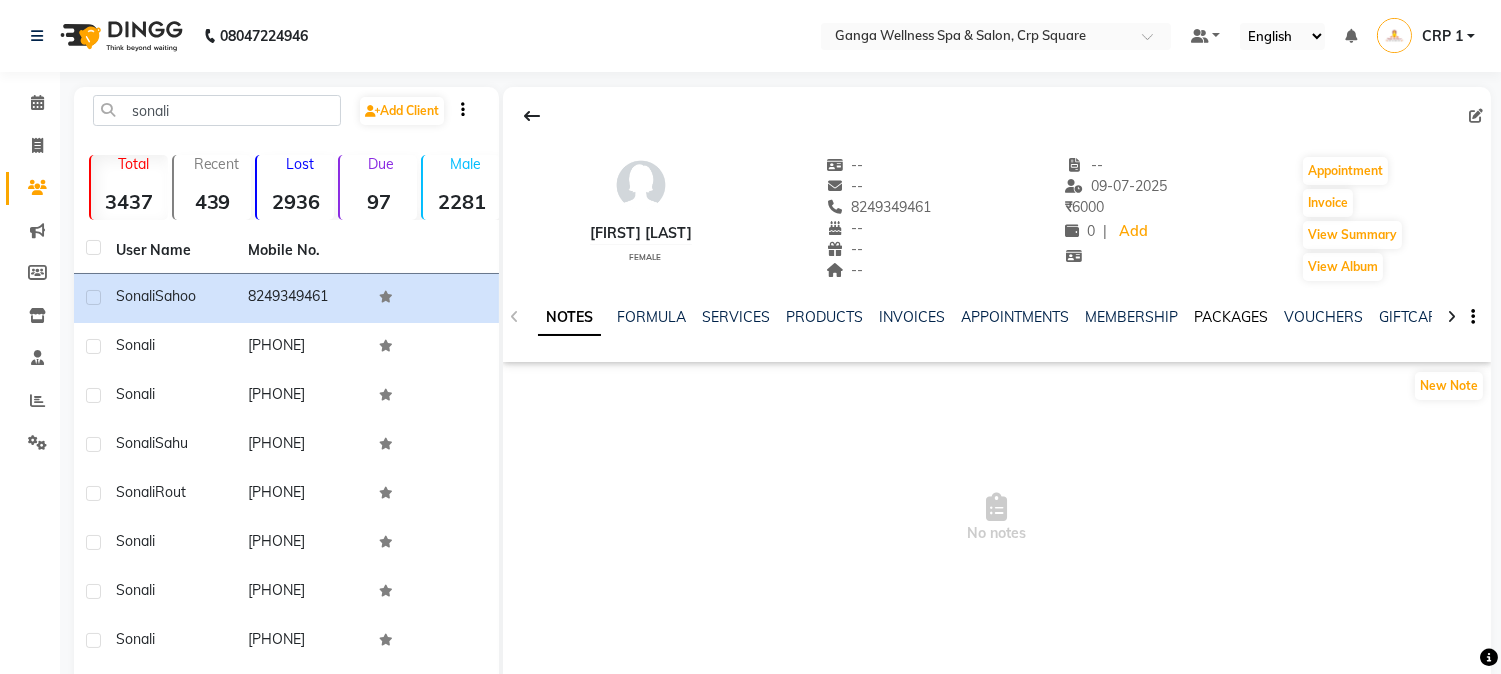 click on "PACKAGES" 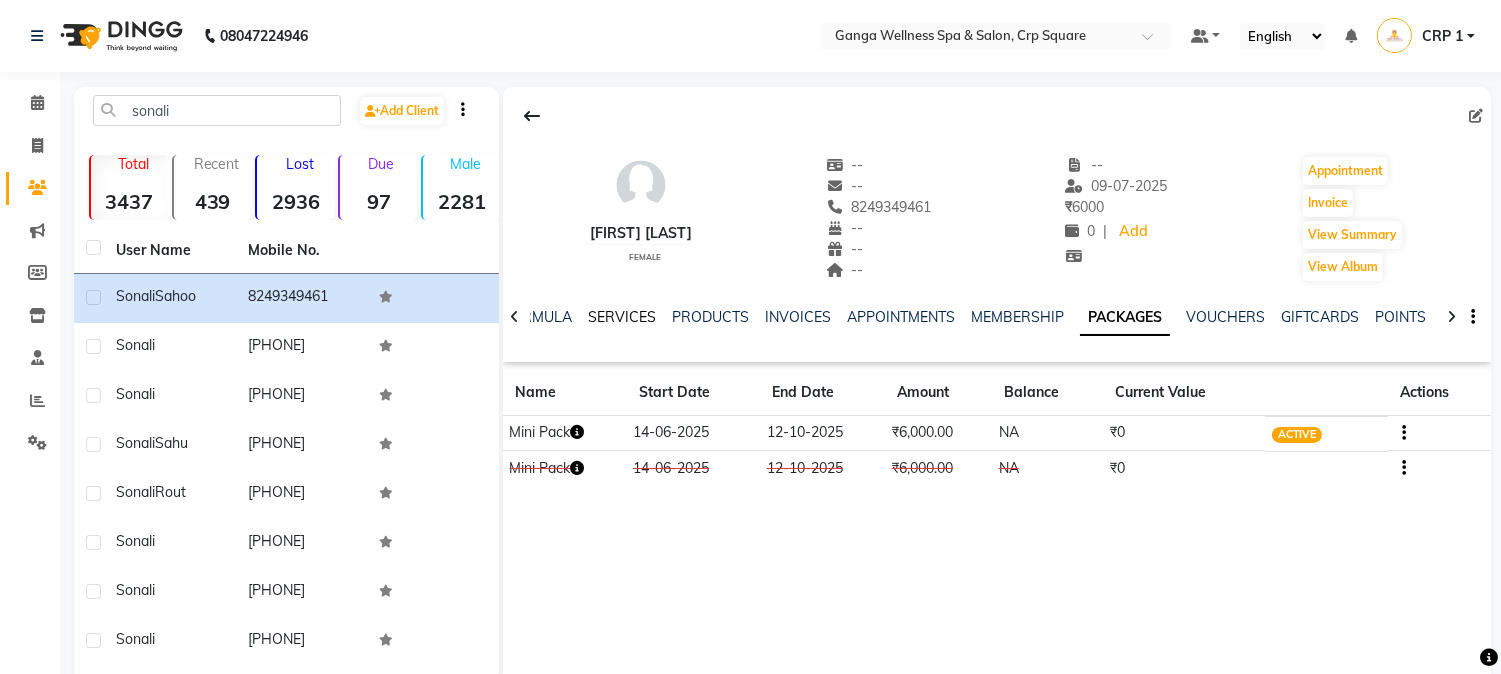 click on "SERVICES" 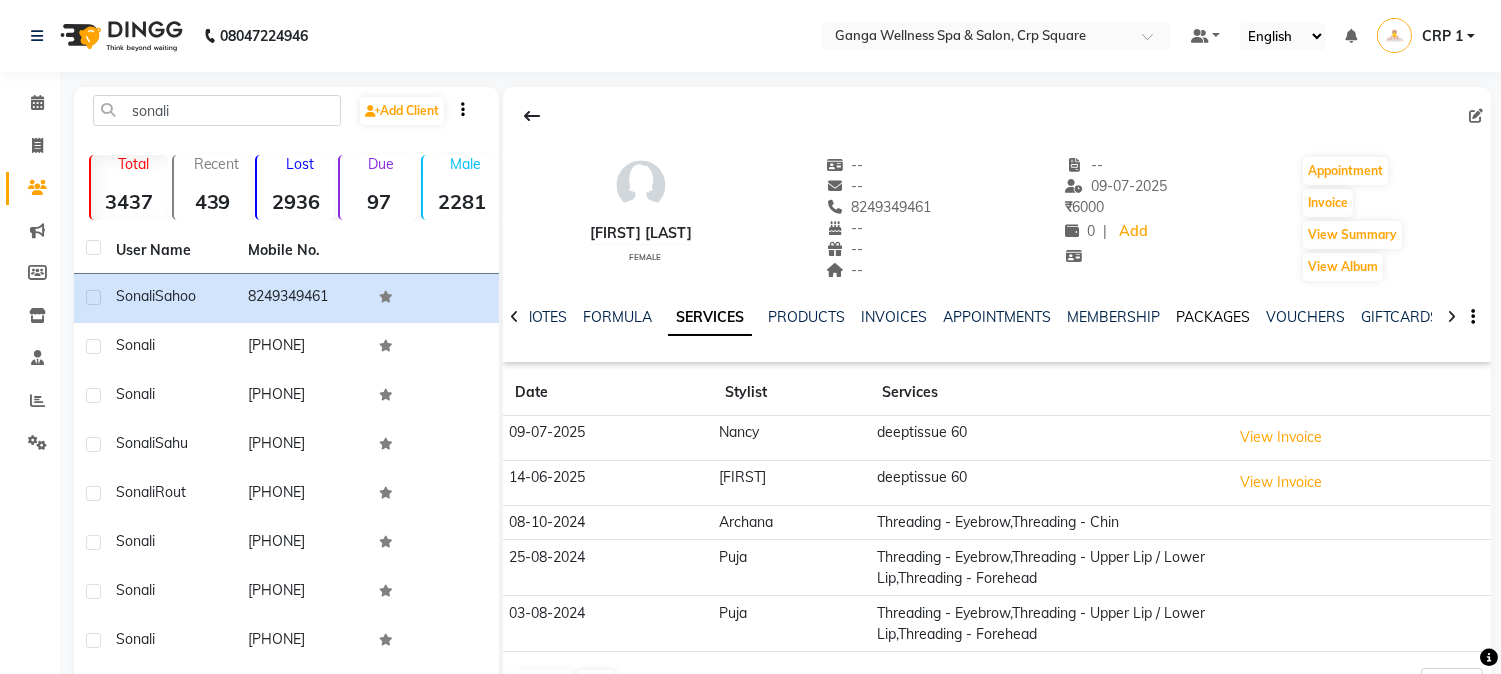 click on "PACKAGES" 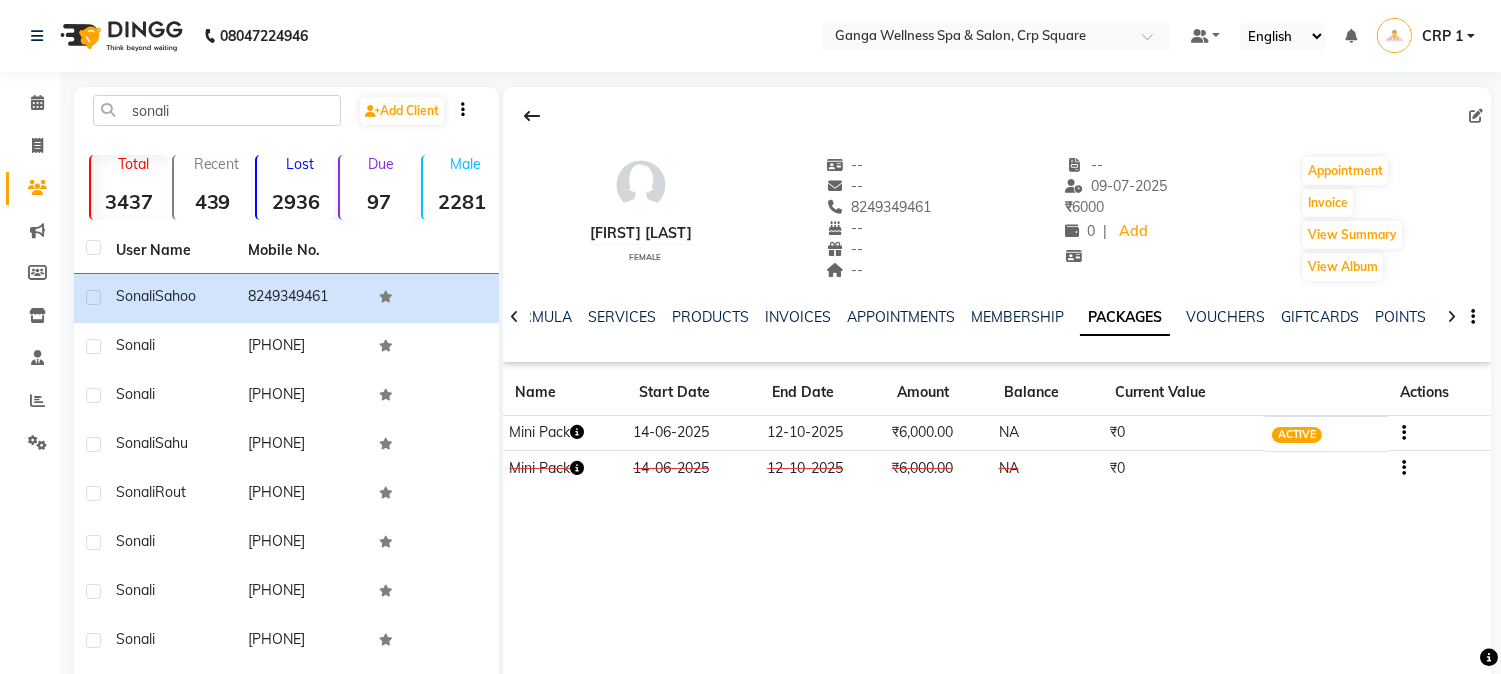 click 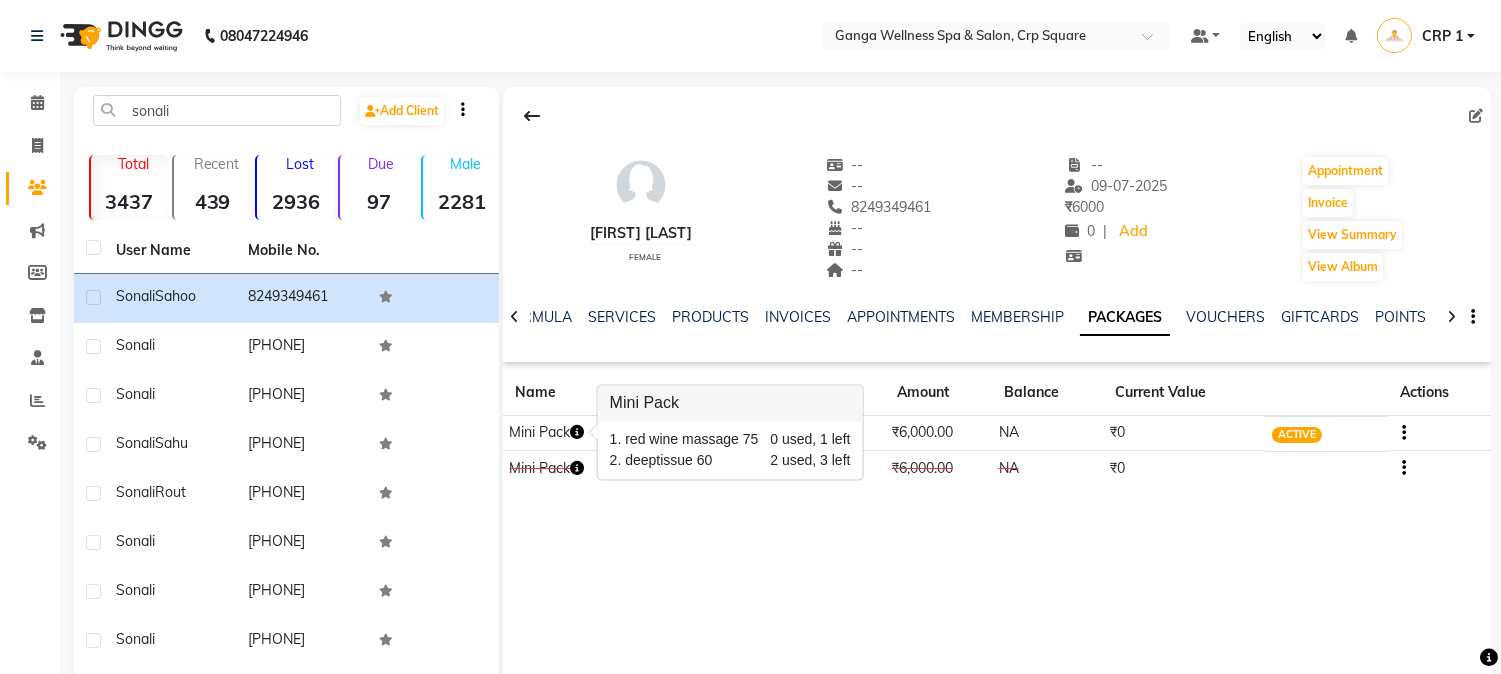 click on "sonali  Add Client  Total  3437  Recent  439  Lost  2936  Due  97  Male  2281  Female  1148  Member  0 User Name Mobile No. Sonali  Sahoo   8249349461  sonali     9348452396  Sonali     9853531615  Sonali  Sahu   7325920555  Sonali   Rout   8144224497  Sonali     6364782698  Sonali     8058019413  Sonali     8249173089  Sonali  Shibanshkika   7847040726  Sonali     9348833583   Previous   Next   10   50   100" 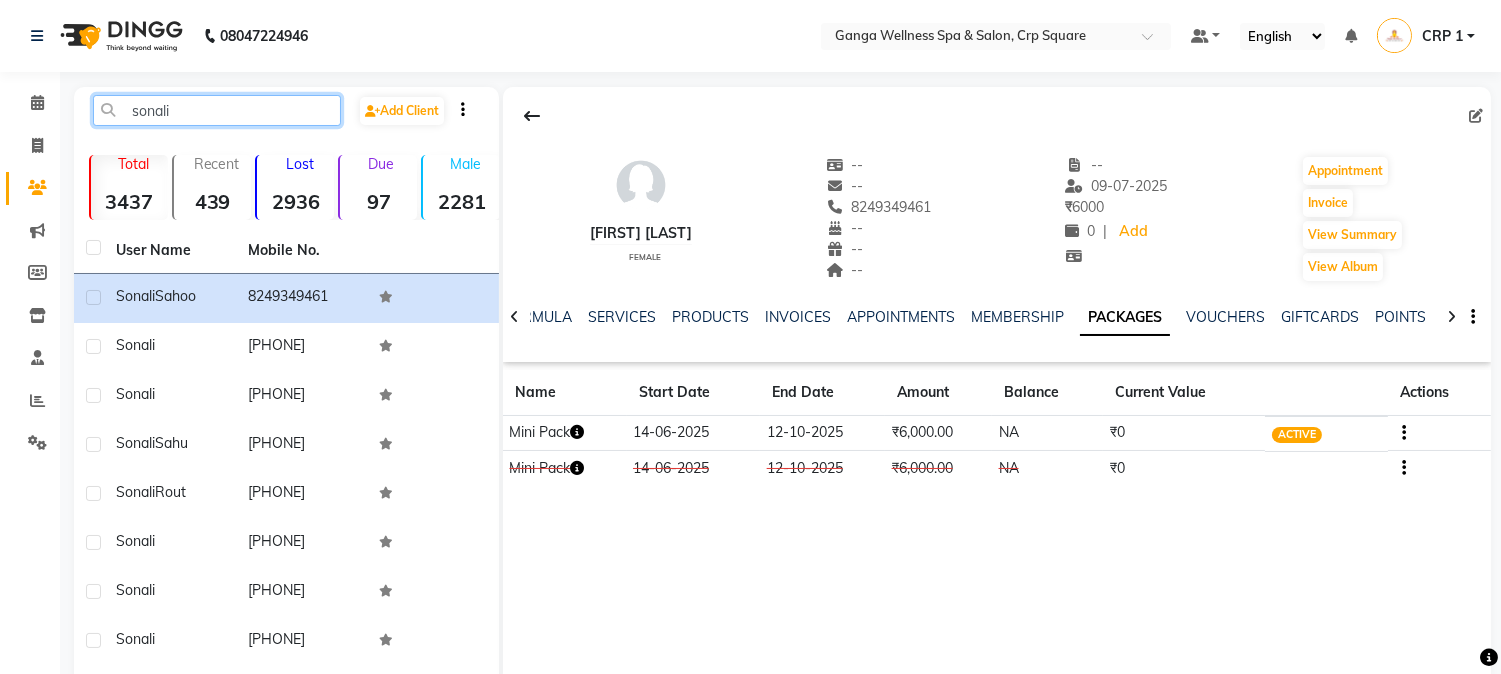 click on "sonali" 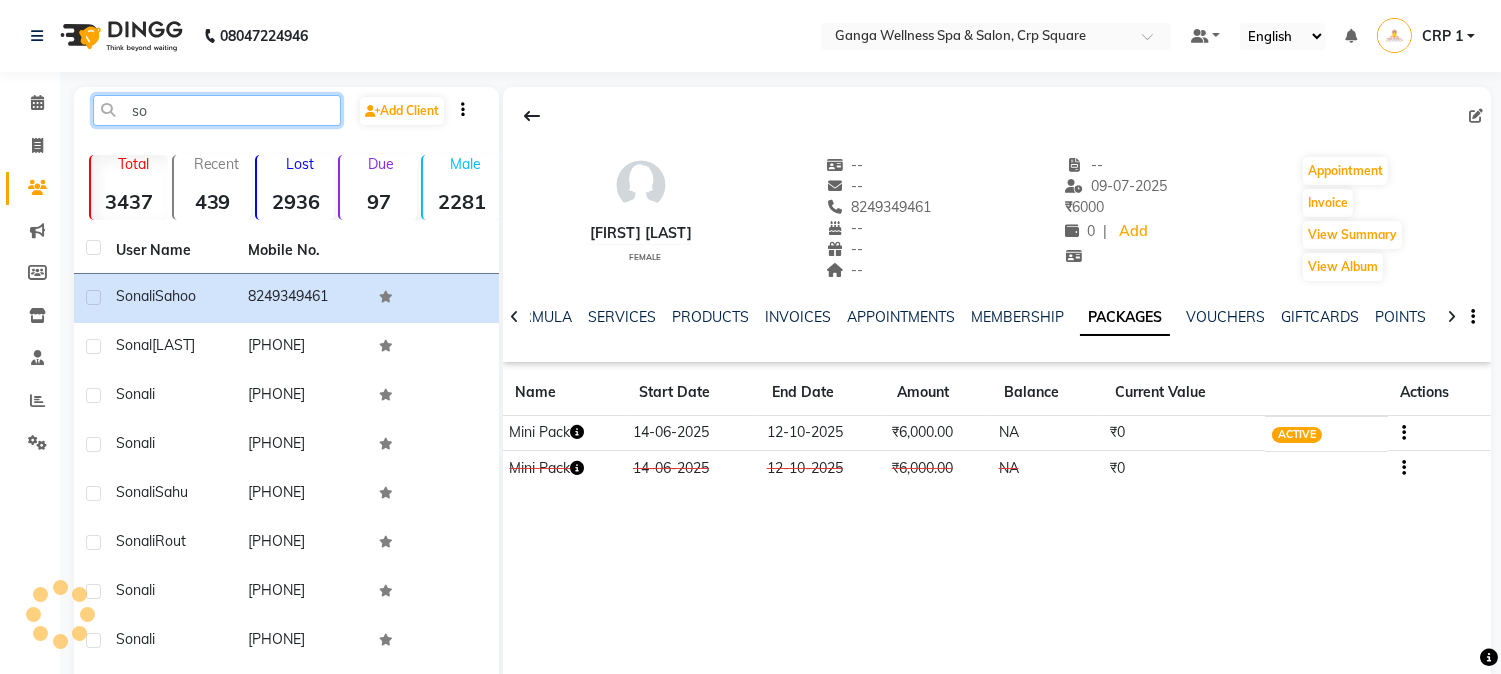 type on "s" 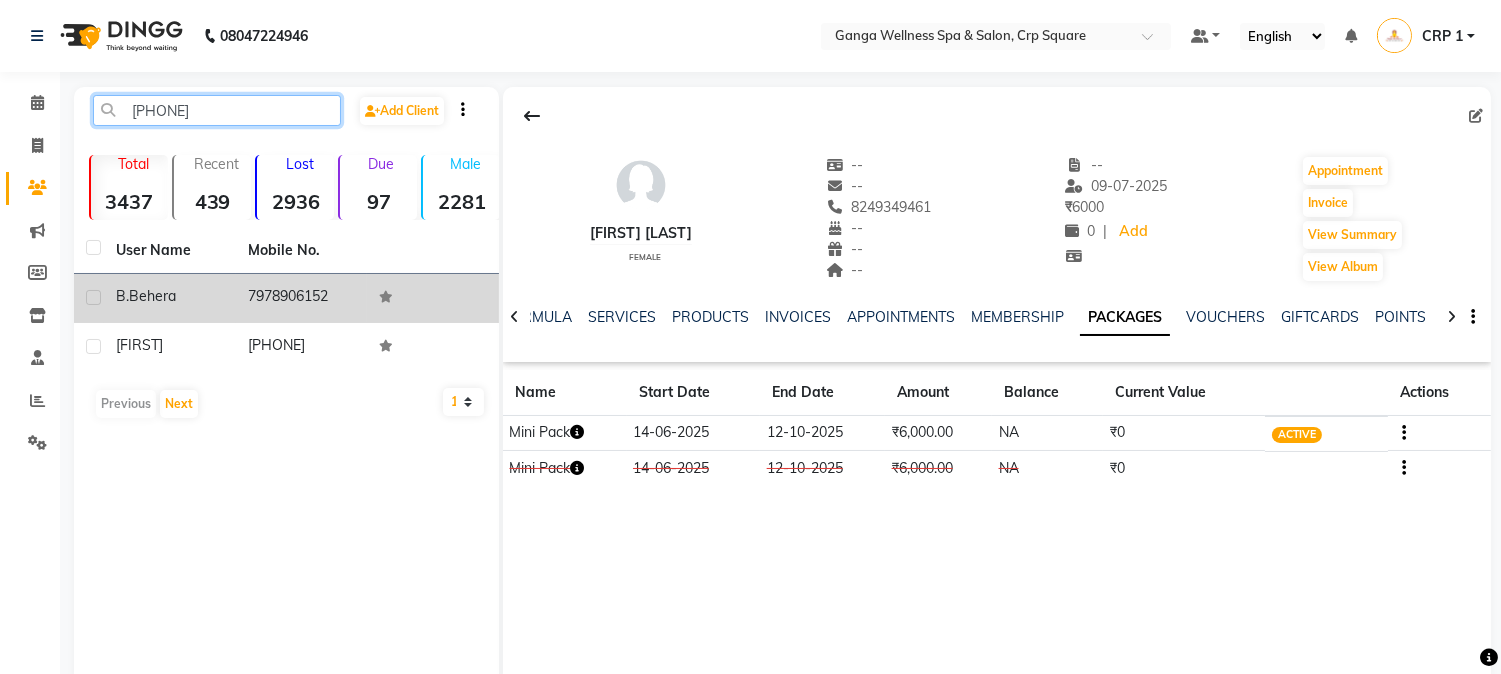 type on "797890" 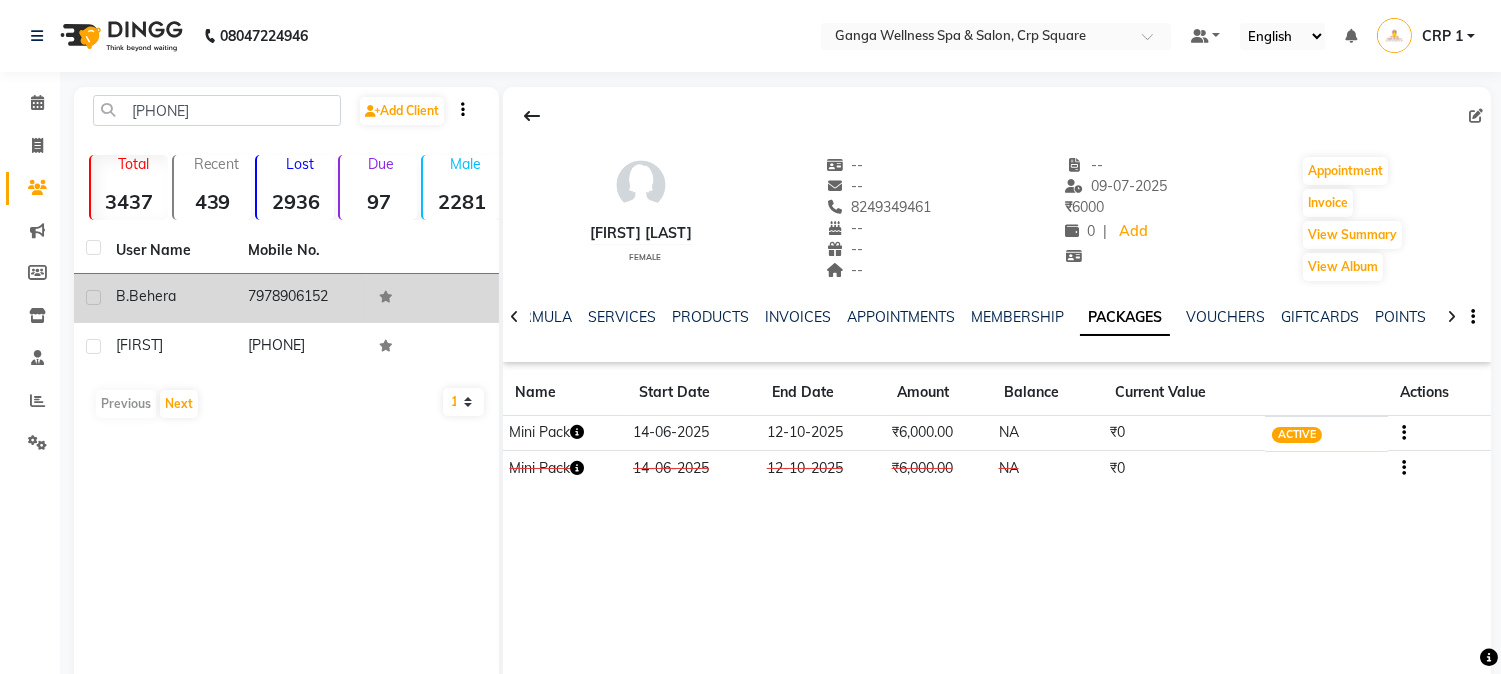 click on "Behera" 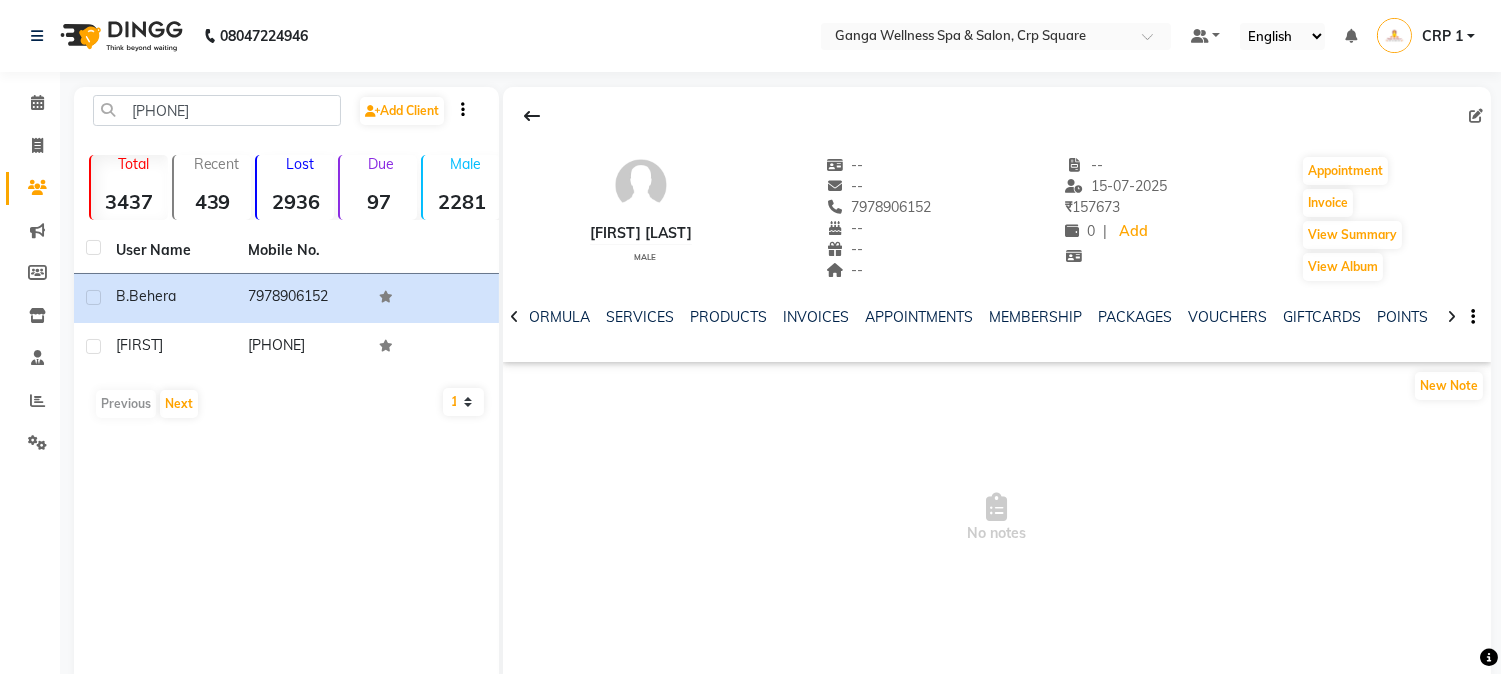 click on "NOTES FORMULA SERVICES PRODUCTS INVOICES APPOINTMENTS MEMBERSHIP PACKAGES VOUCHERS GIFTCARDS POINTS FORMS FAMILY CARDS WALLET" 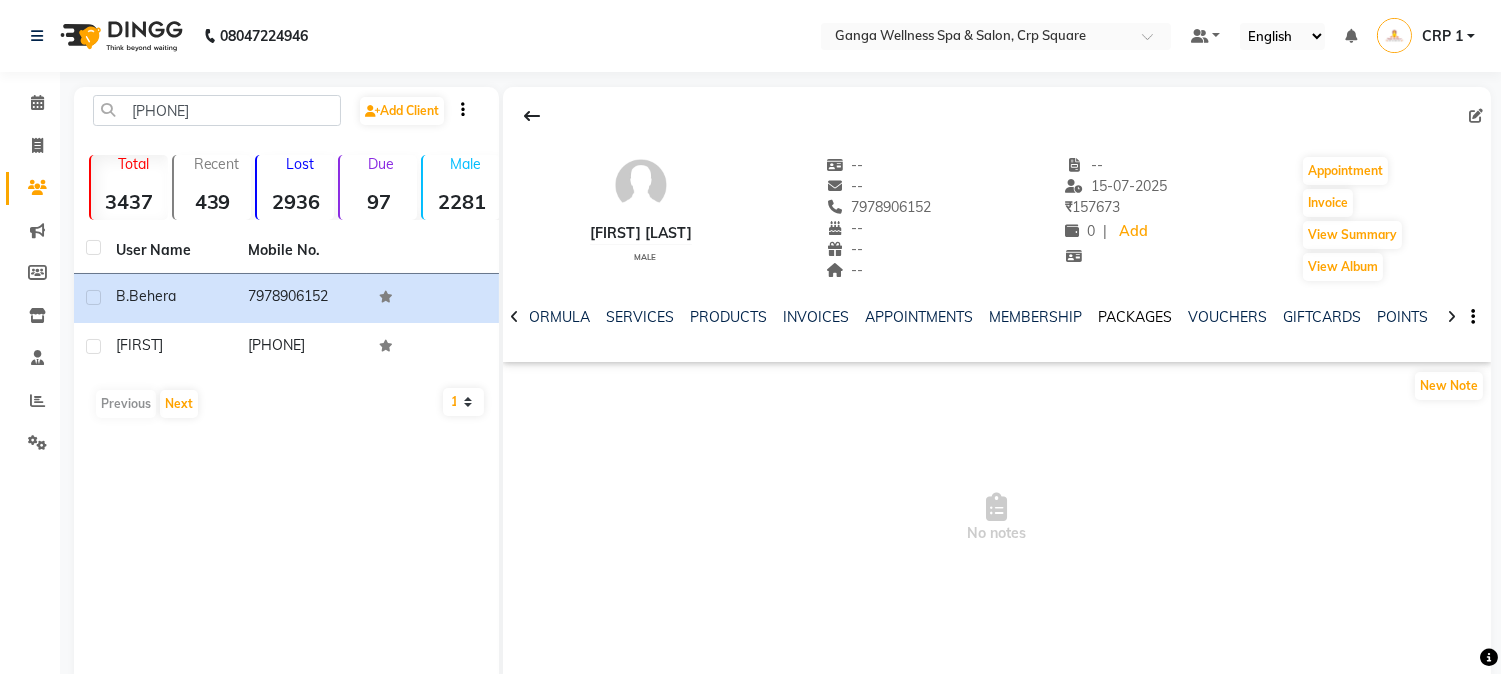 click on "PACKAGES" 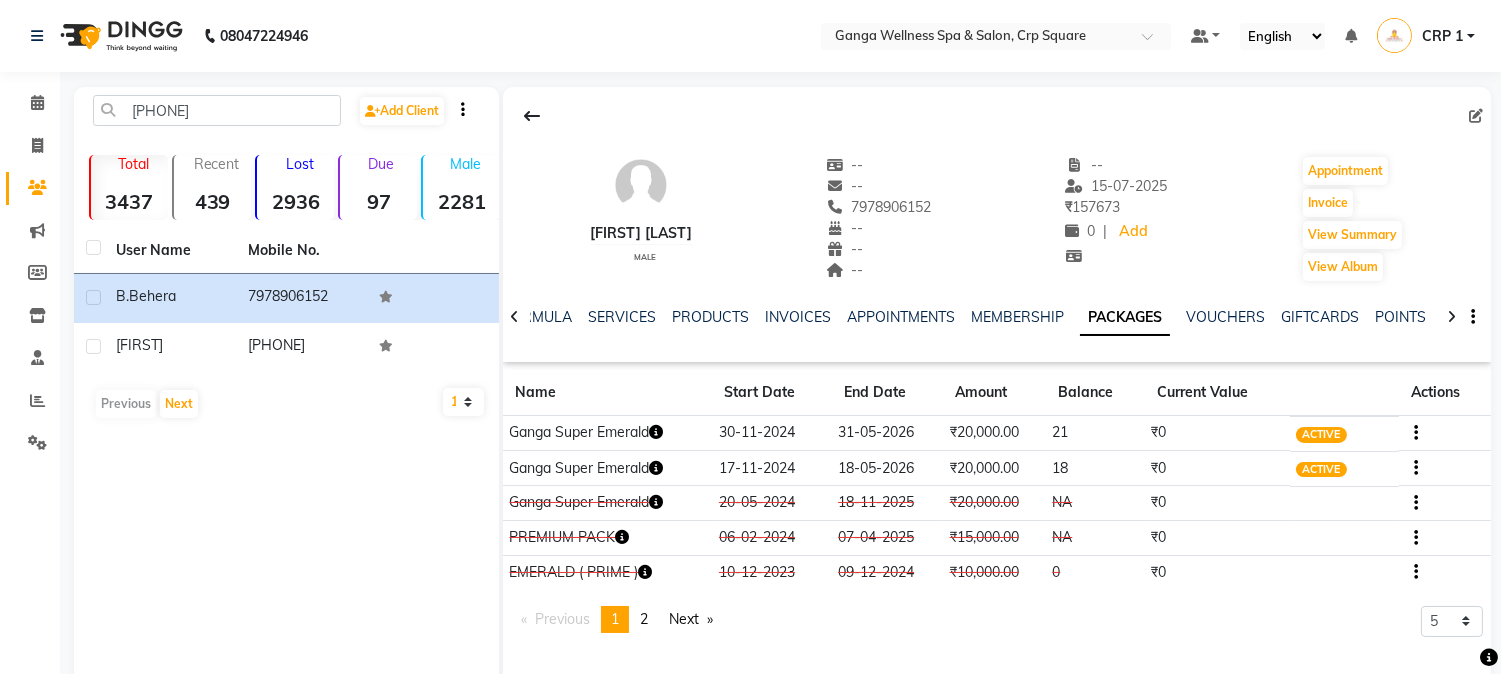 click 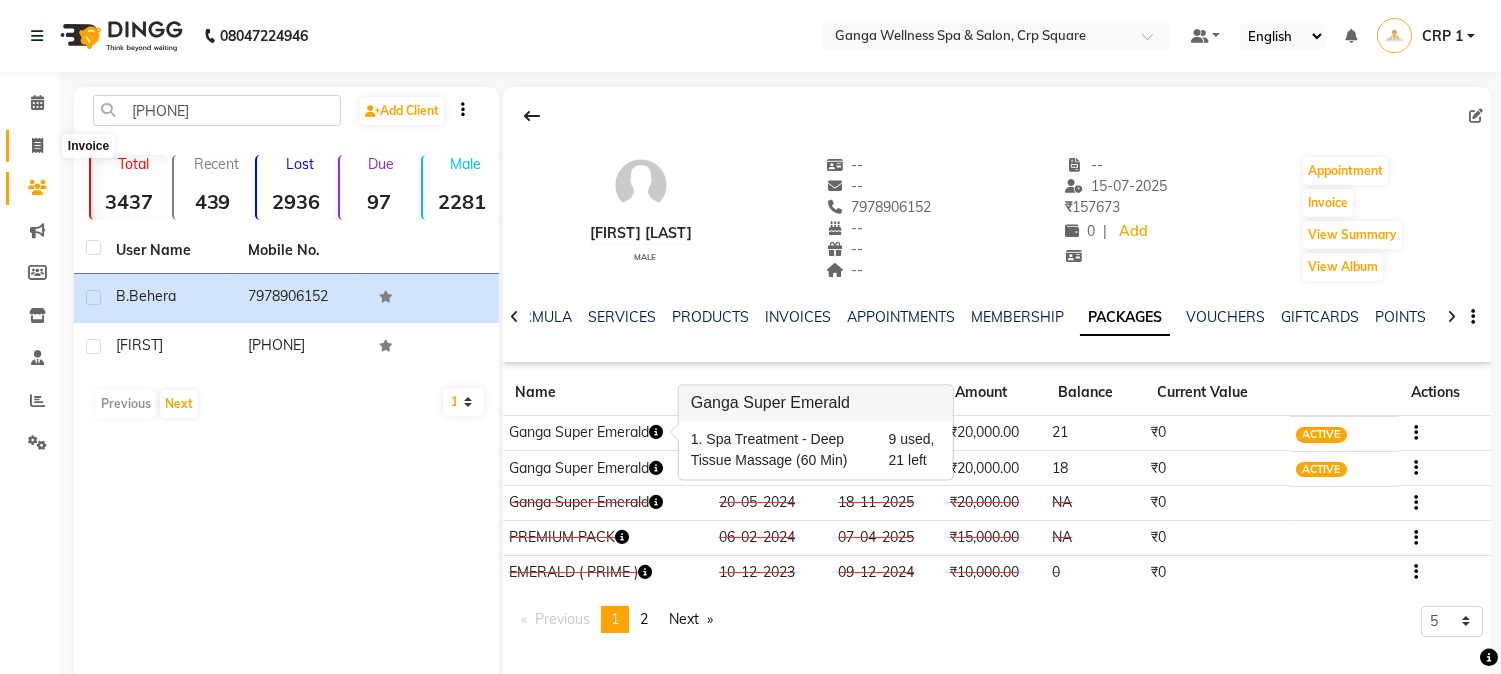 click 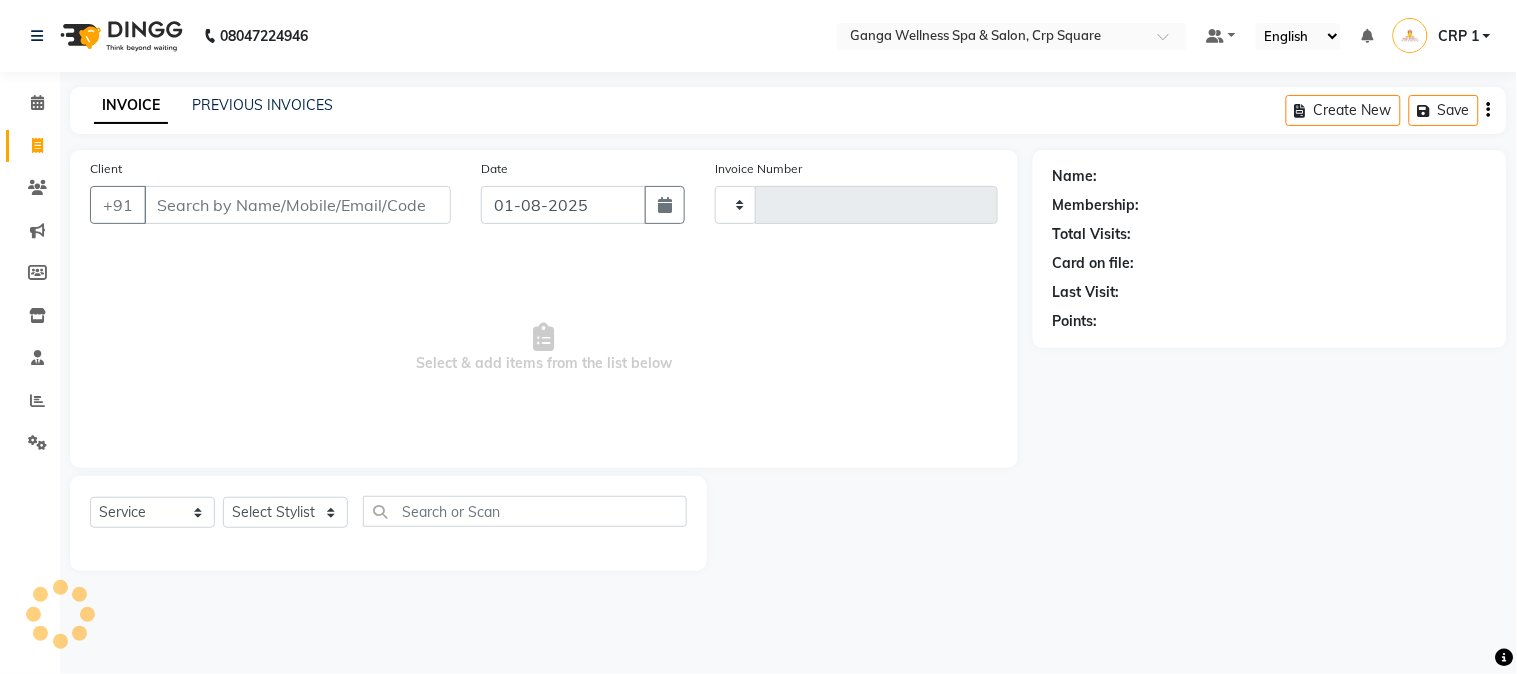 type on "1880" 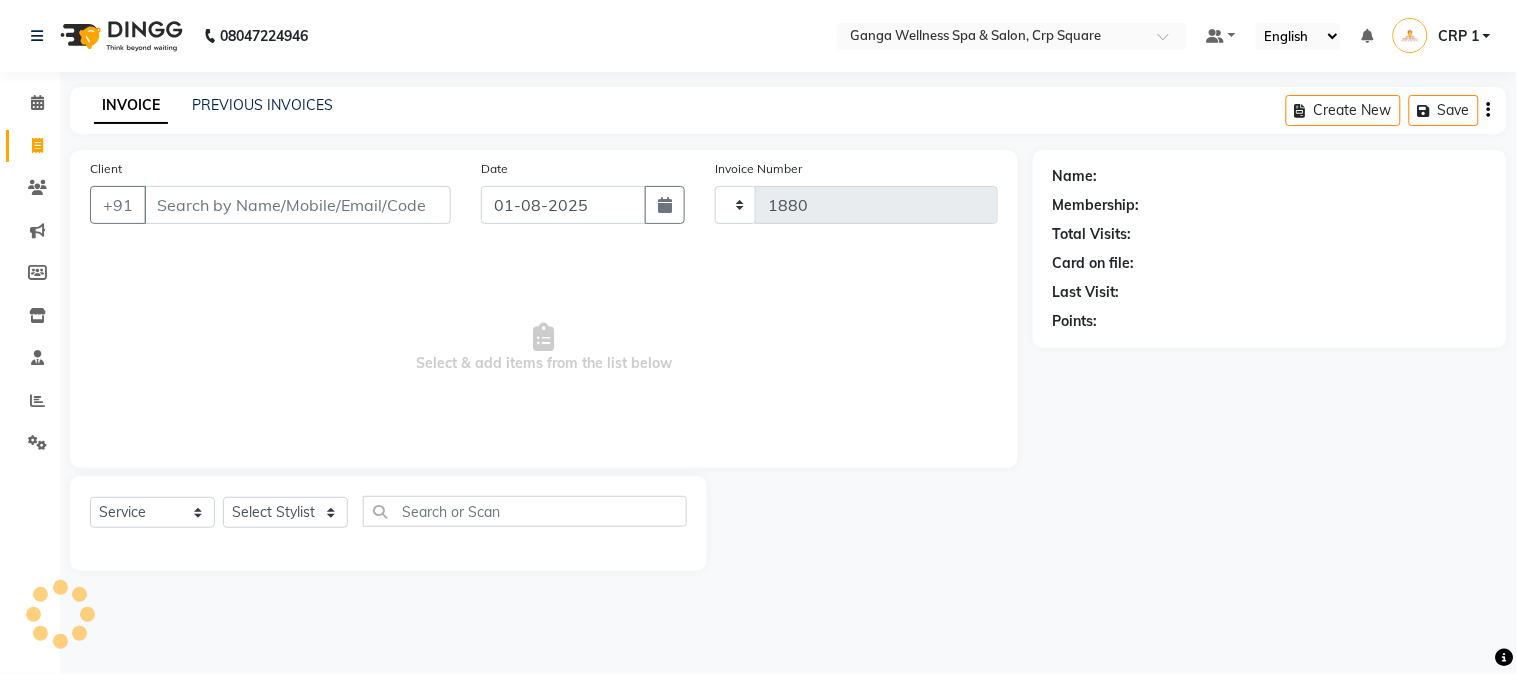 select on "715" 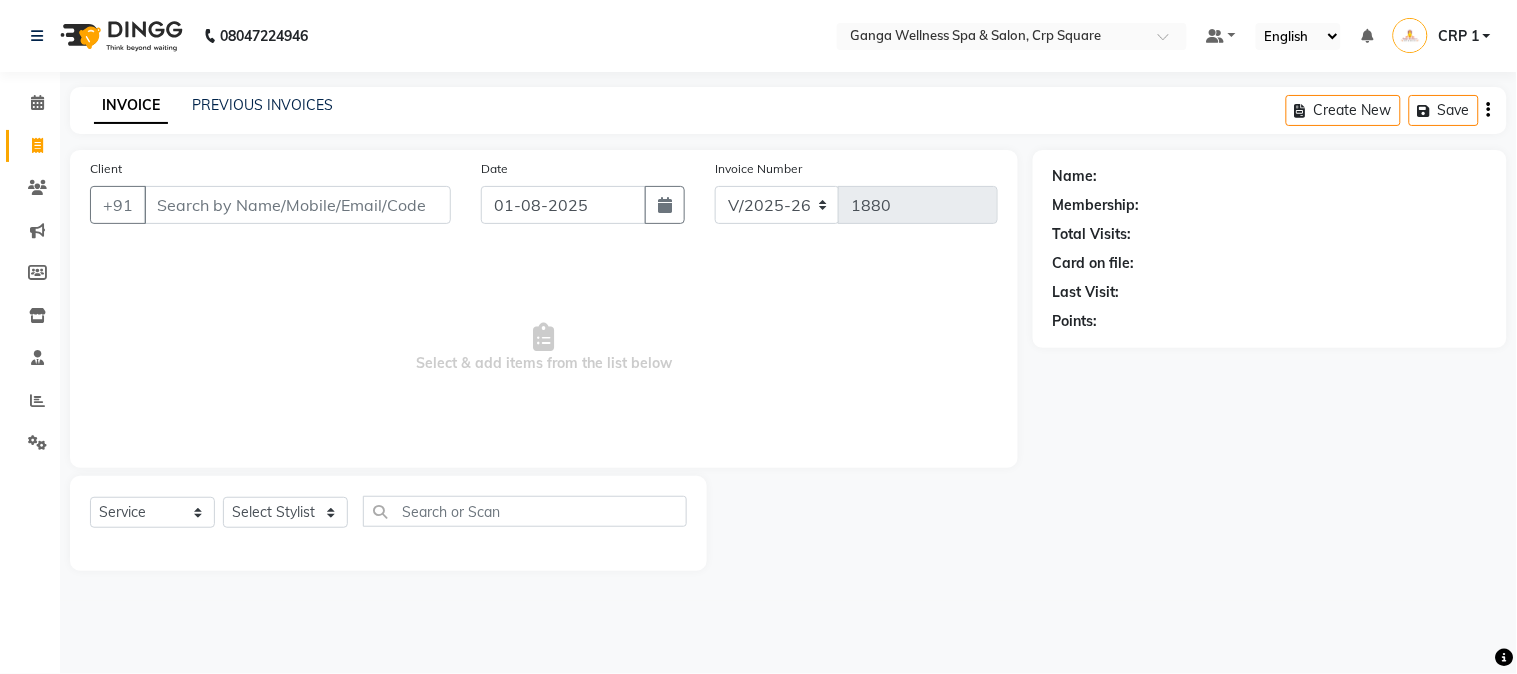 click on "INVOICE PREVIOUS INVOICES Create New   Save" 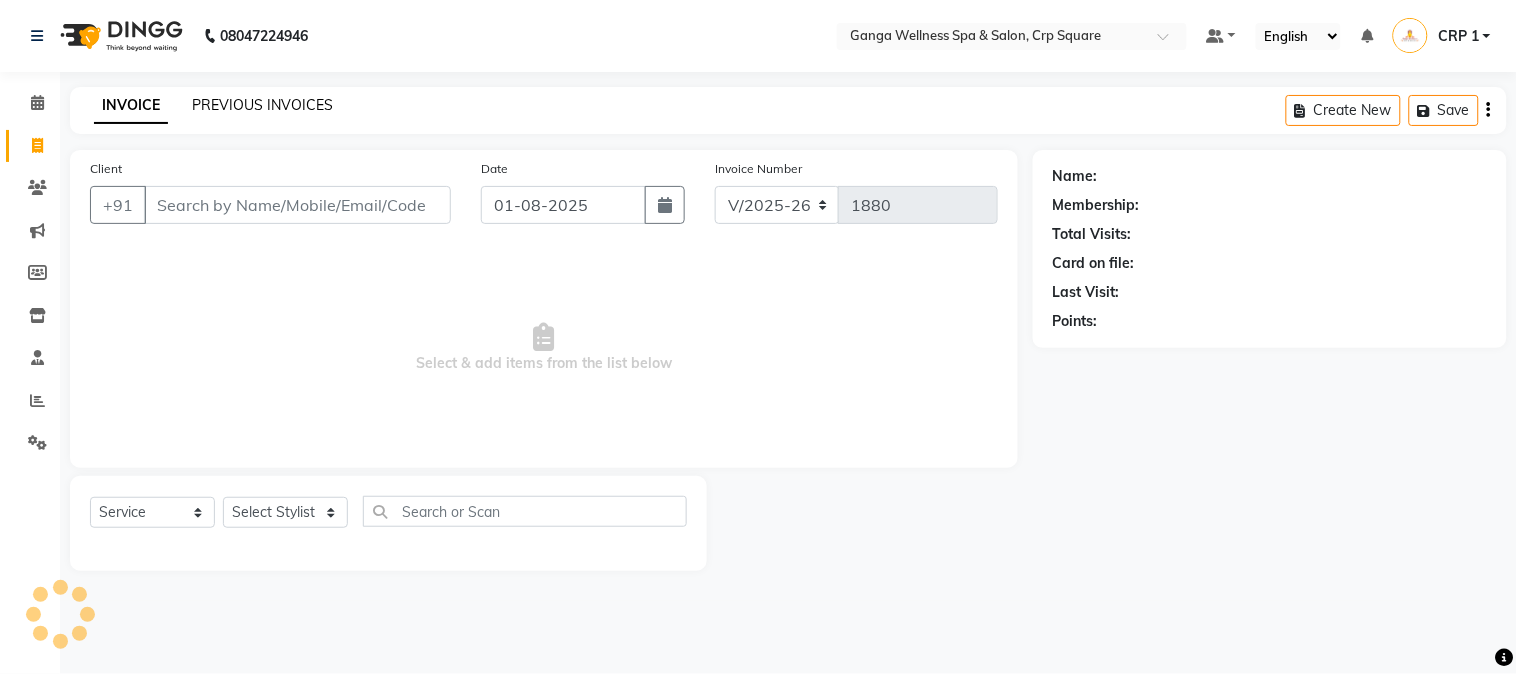 click on "PREVIOUS INVOICES" 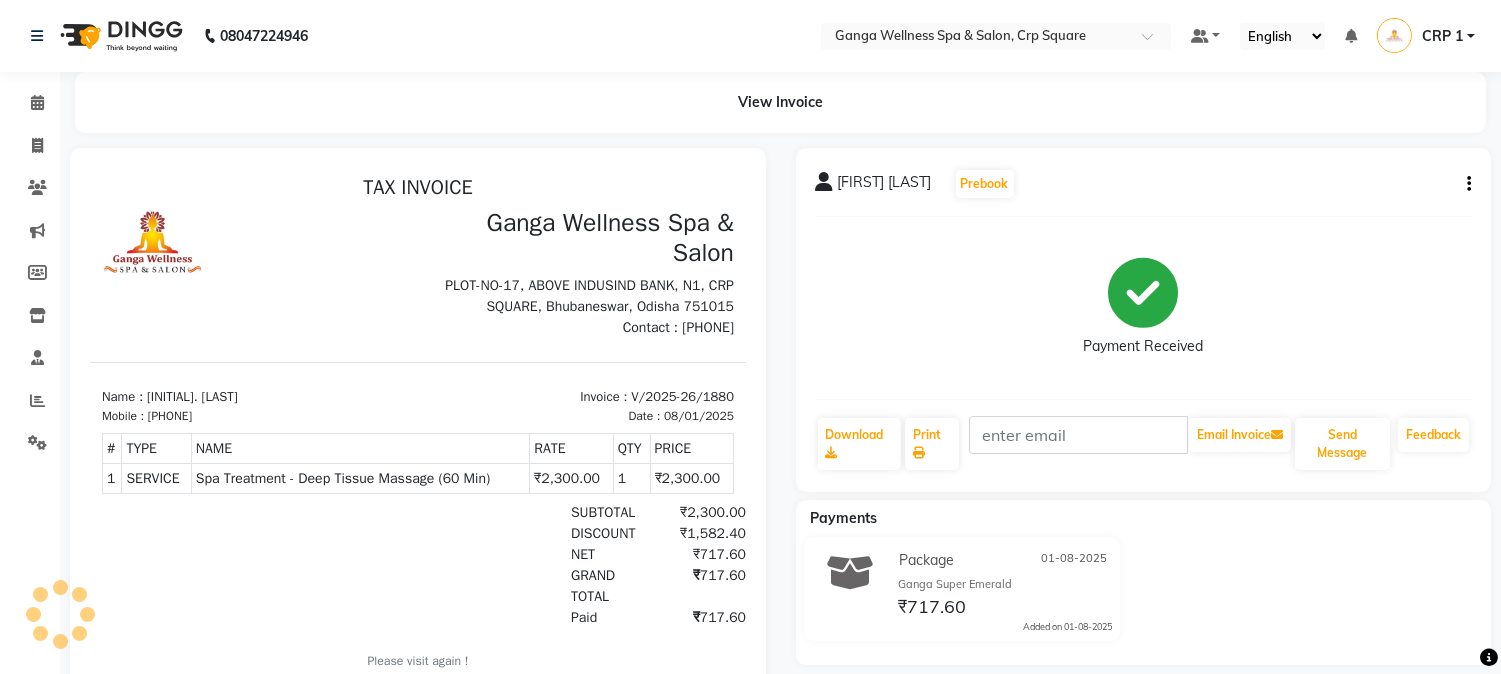 scroll, scrollTop: 0, scrollLeft: 0, axis: both 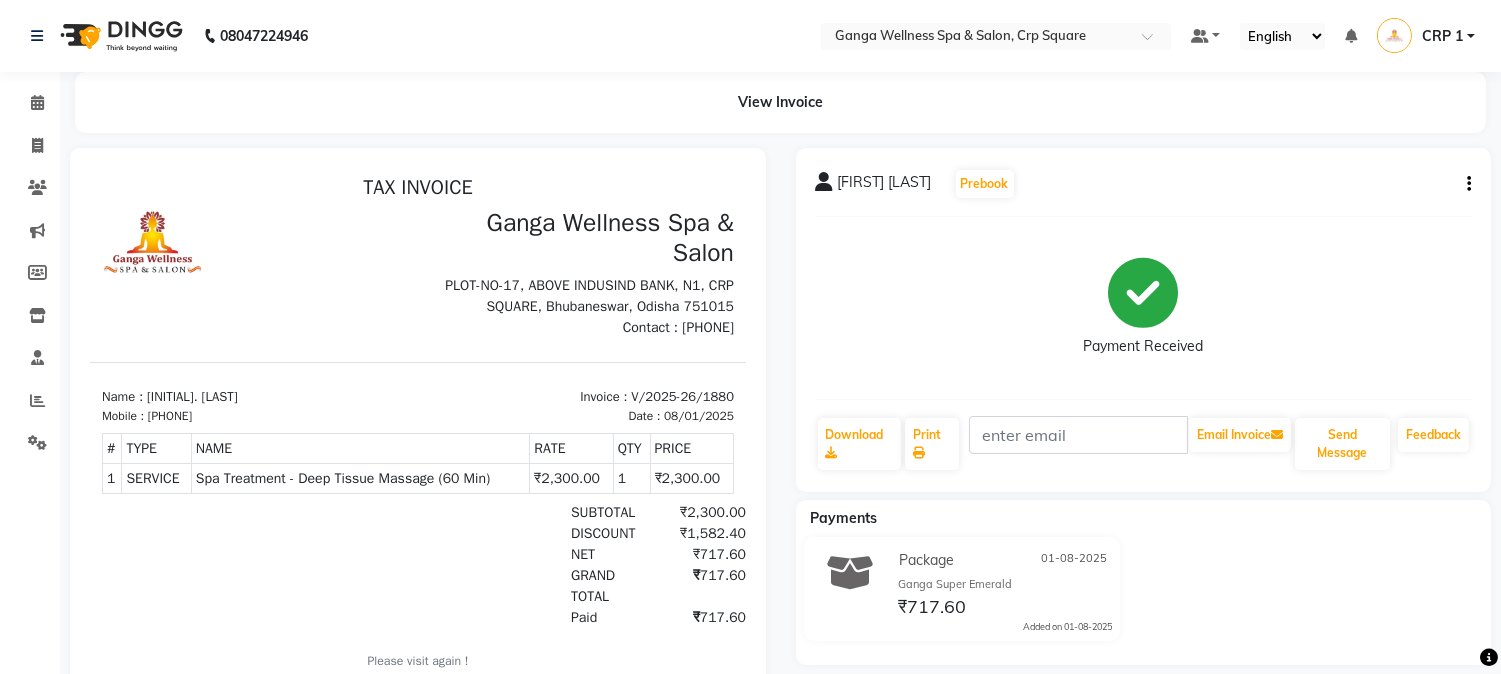 click 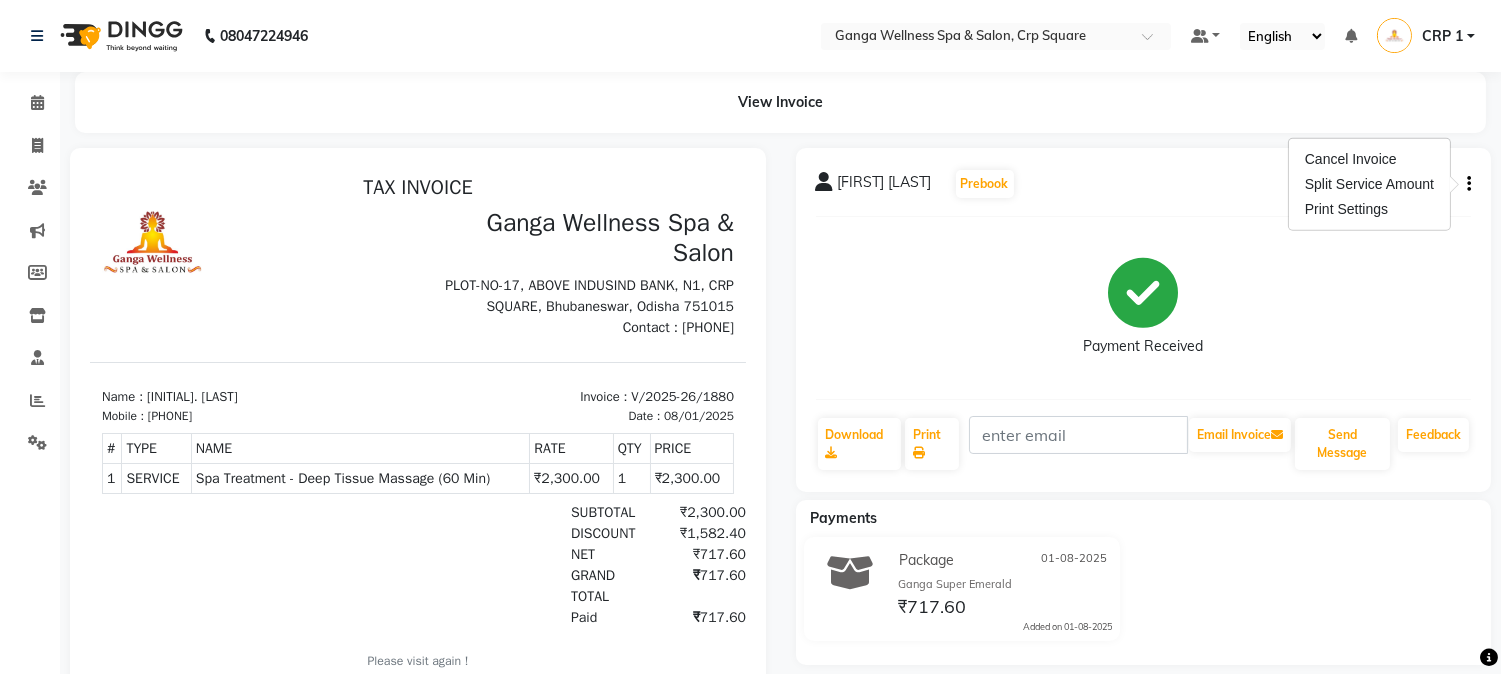 click on "View Invoice      B. Behera  Prebook   Payment Received  Download  Print   Email Invoice   Send Message Feedback  Payments Package 01-08-2025 Ganga Super Emerald ₹717.60  Added on 01-08-2025" 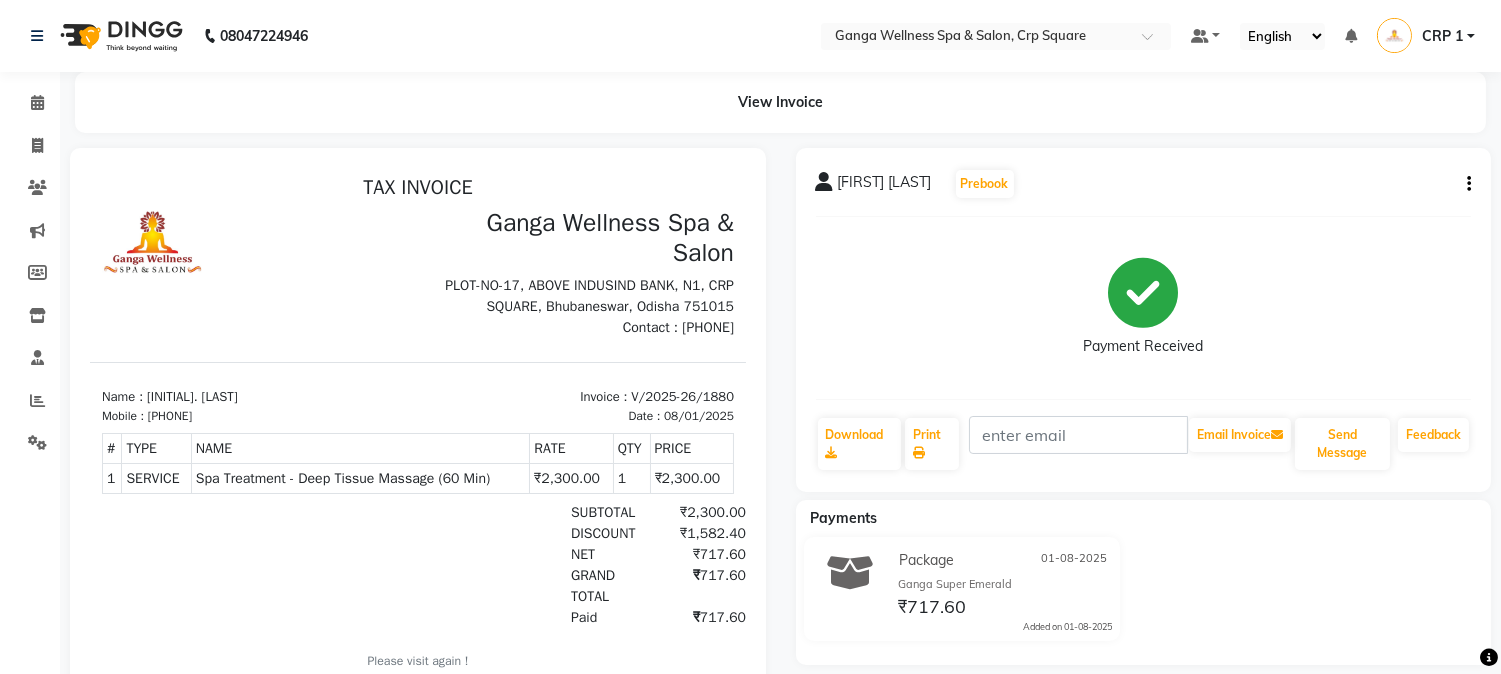 click 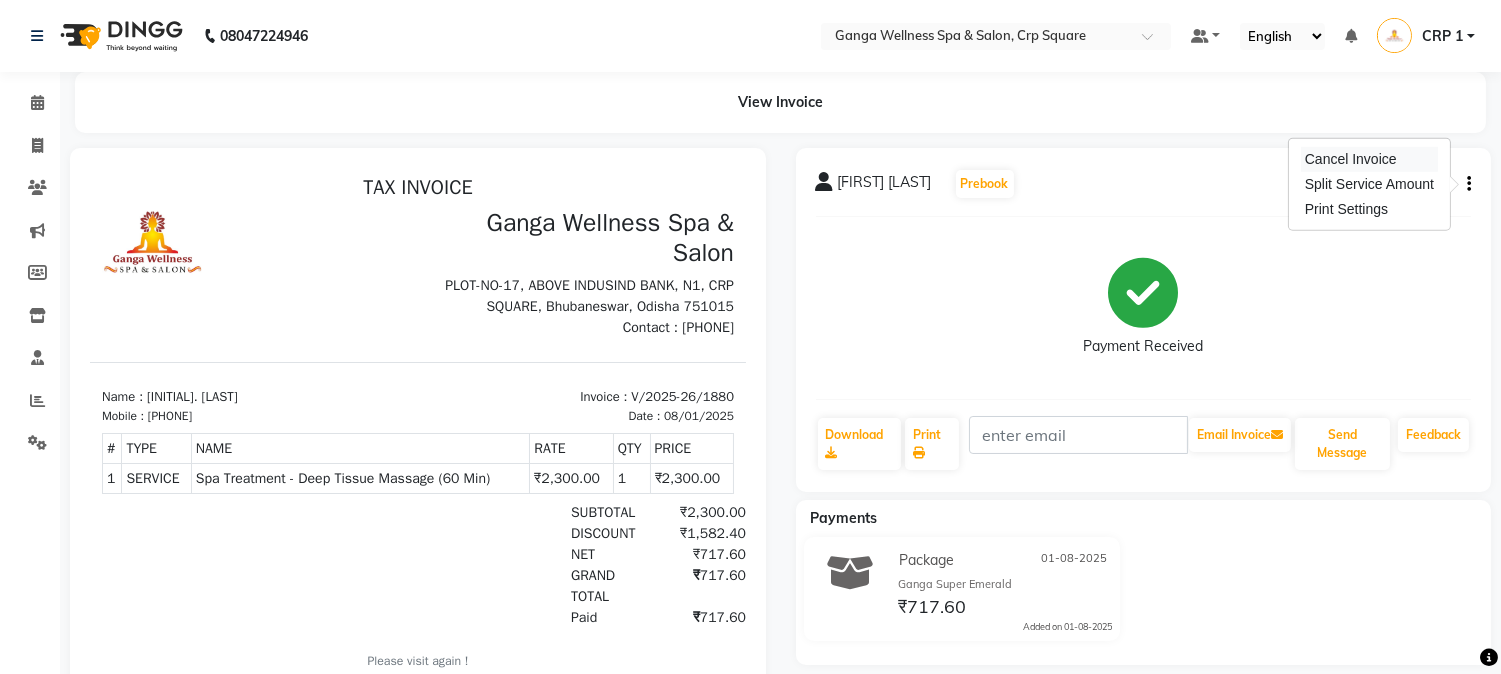 click on "Cancel Invoice" at bounding box center (1369, 159) 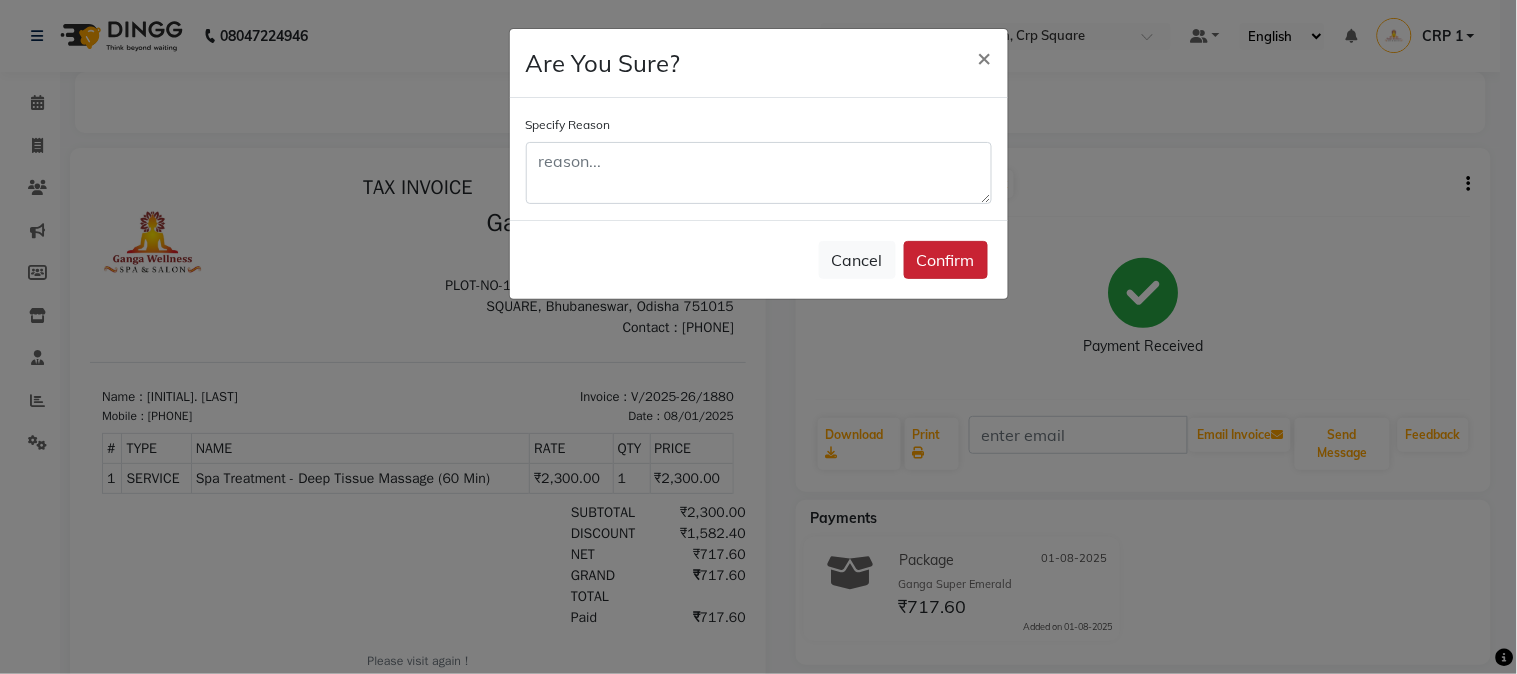 click on "Confirm" 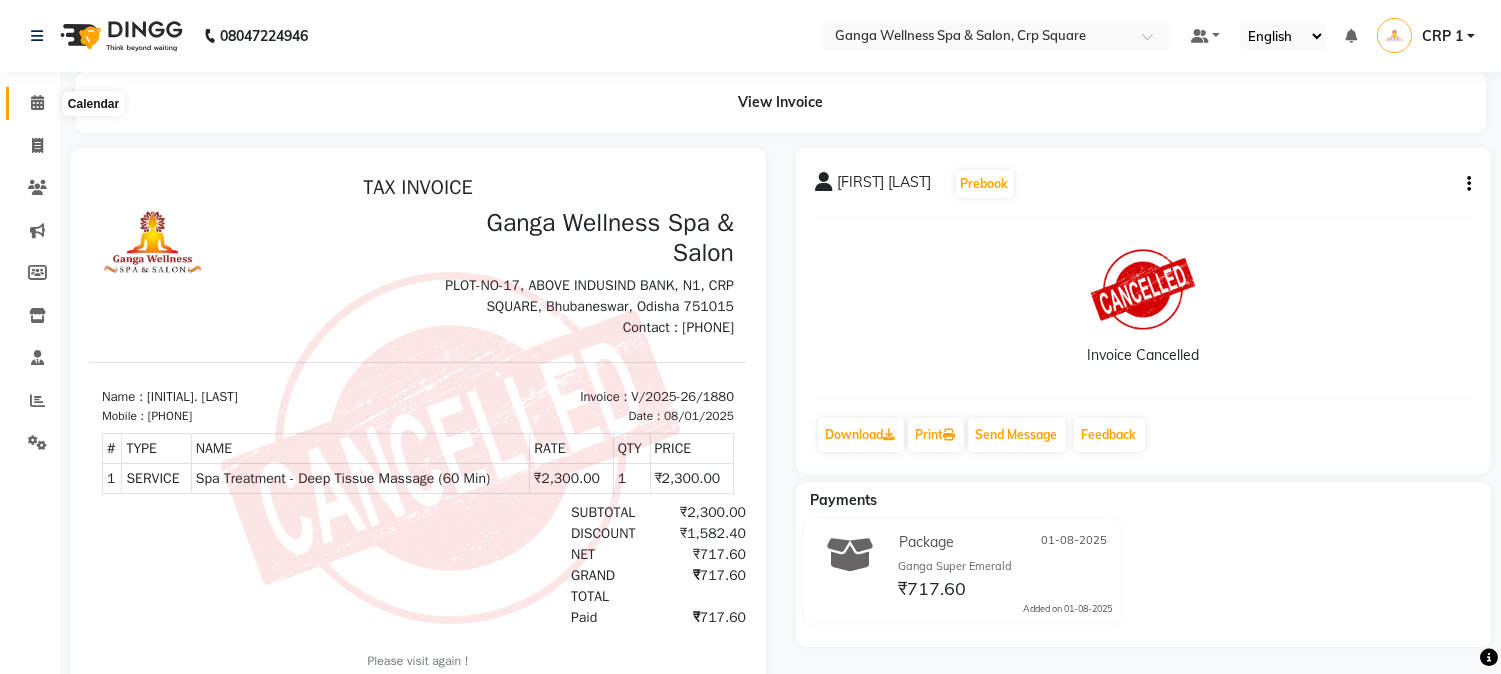 click 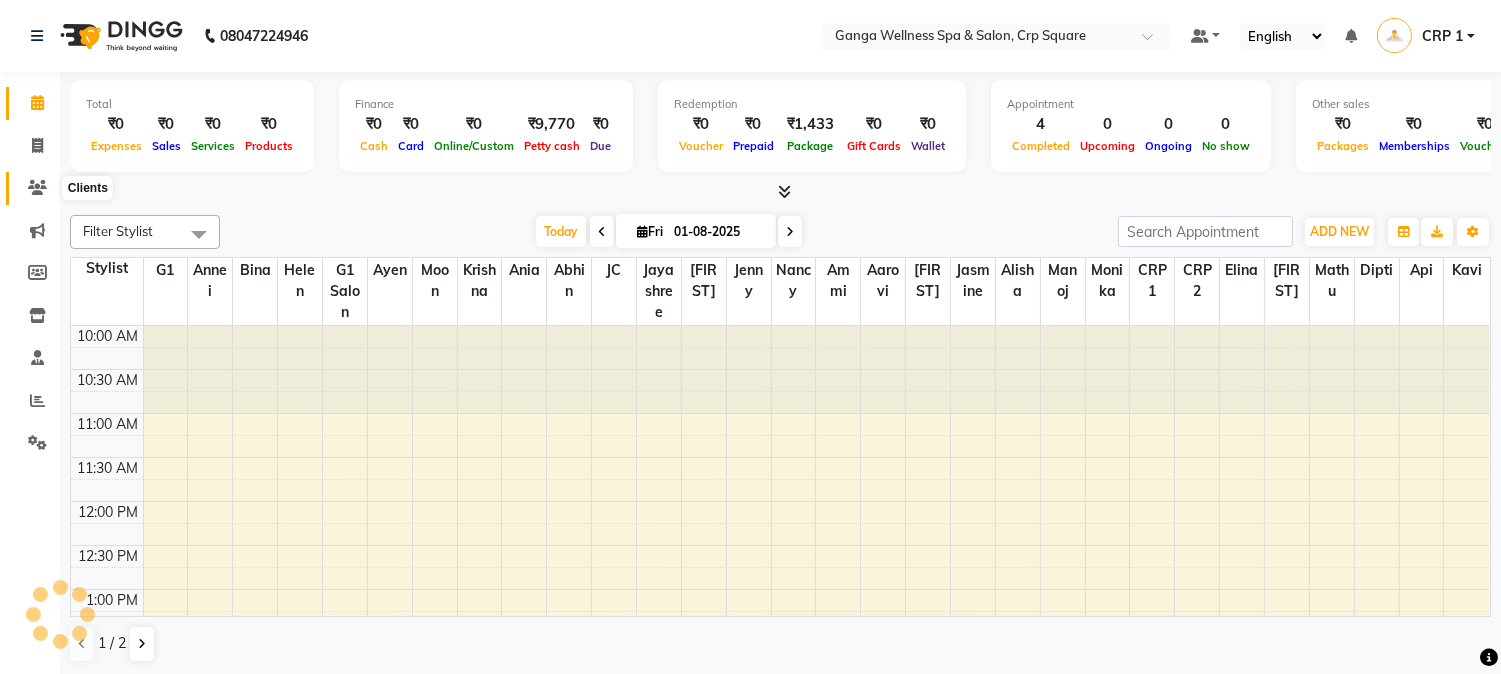click 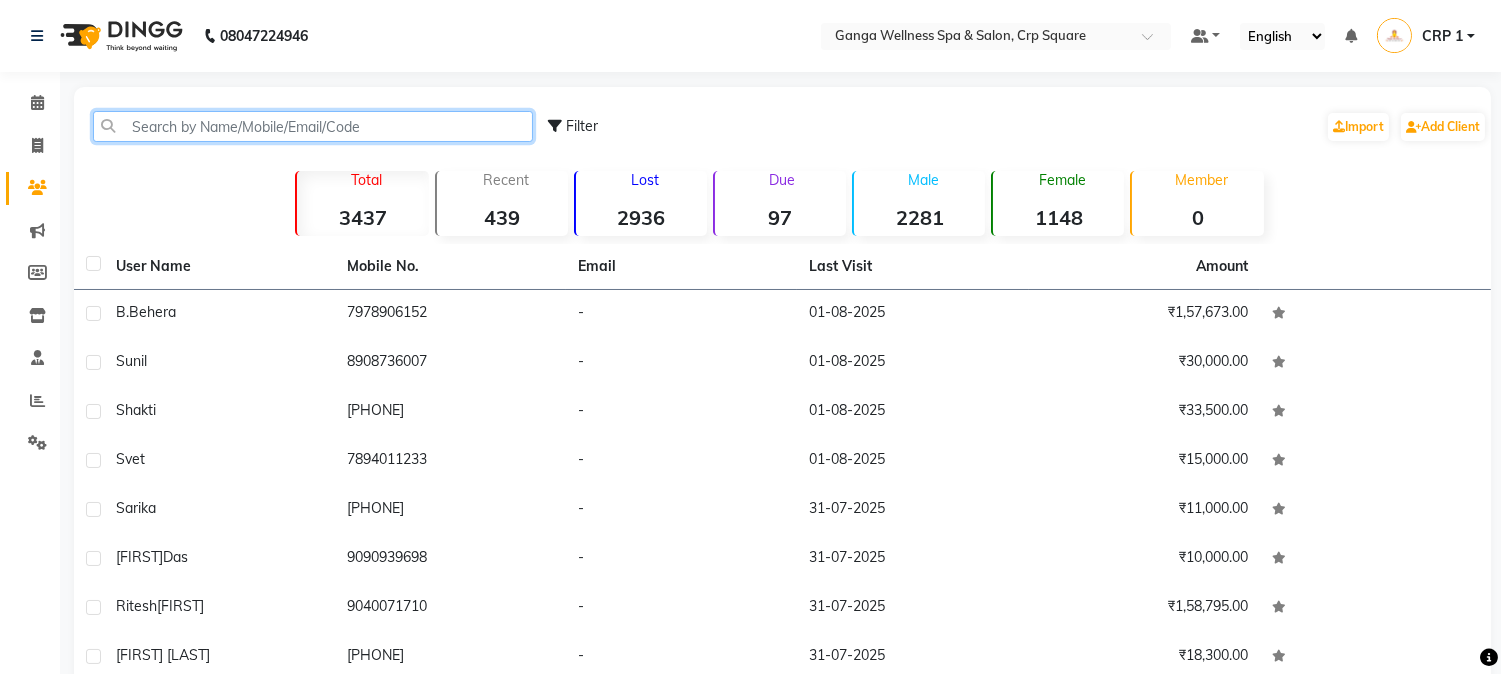 click 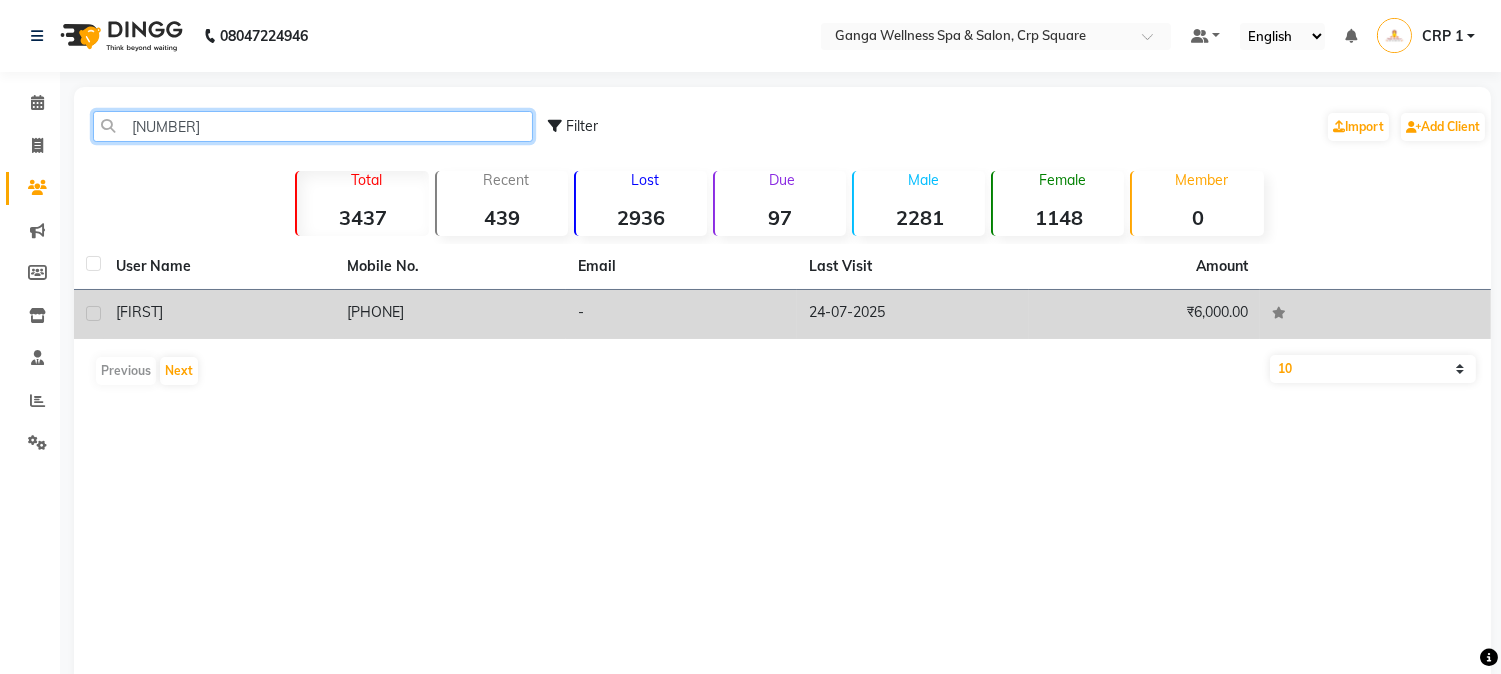 type on "8280252" 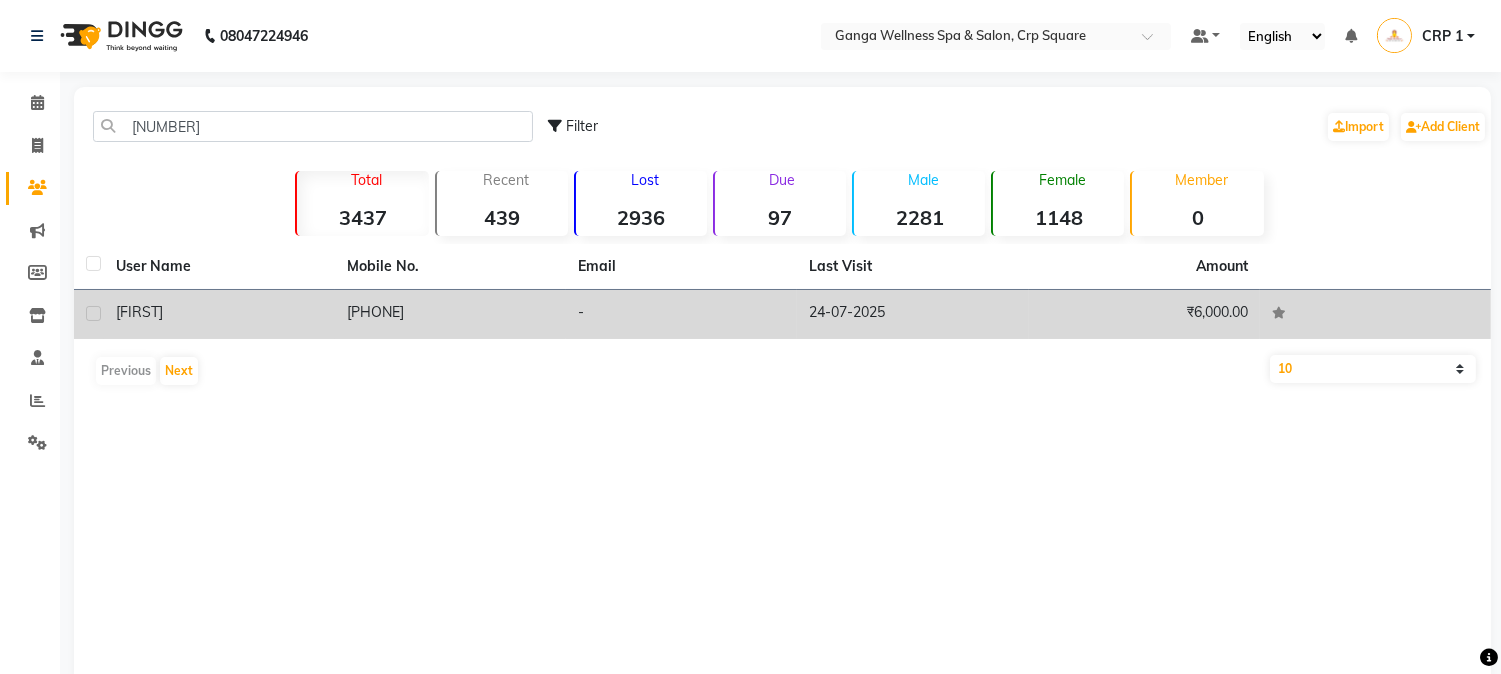 click on "₹6,000.00" 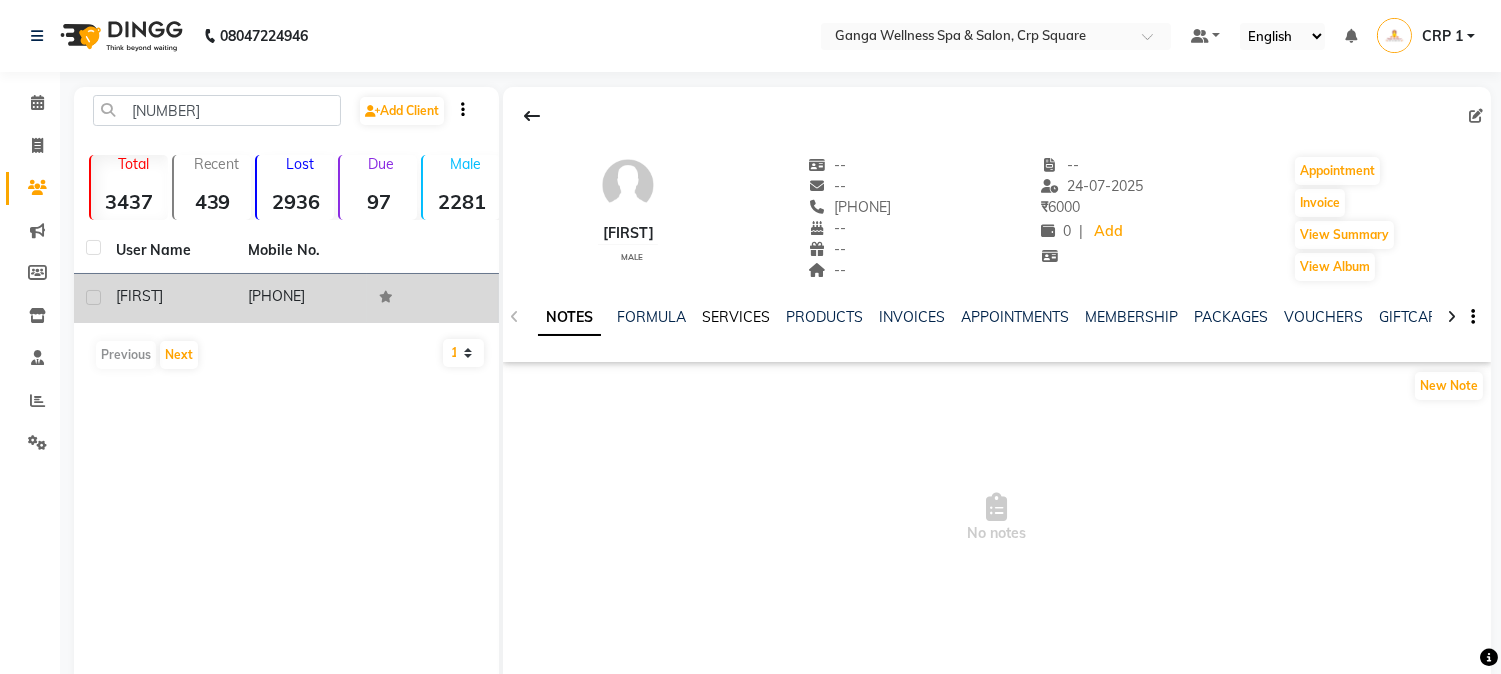 click on "SERVICES" 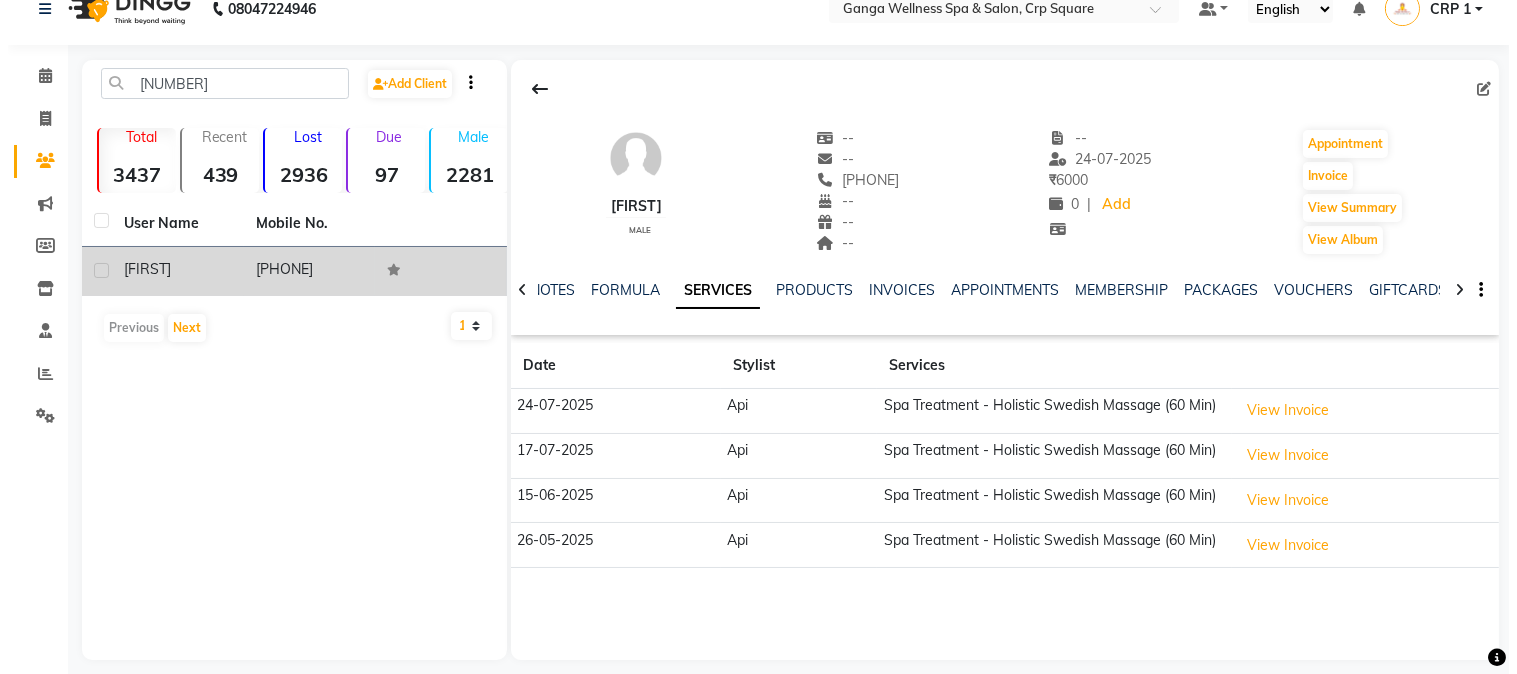 scroll, scrollTop: 42, scrollLeft: 0, axis: vertical 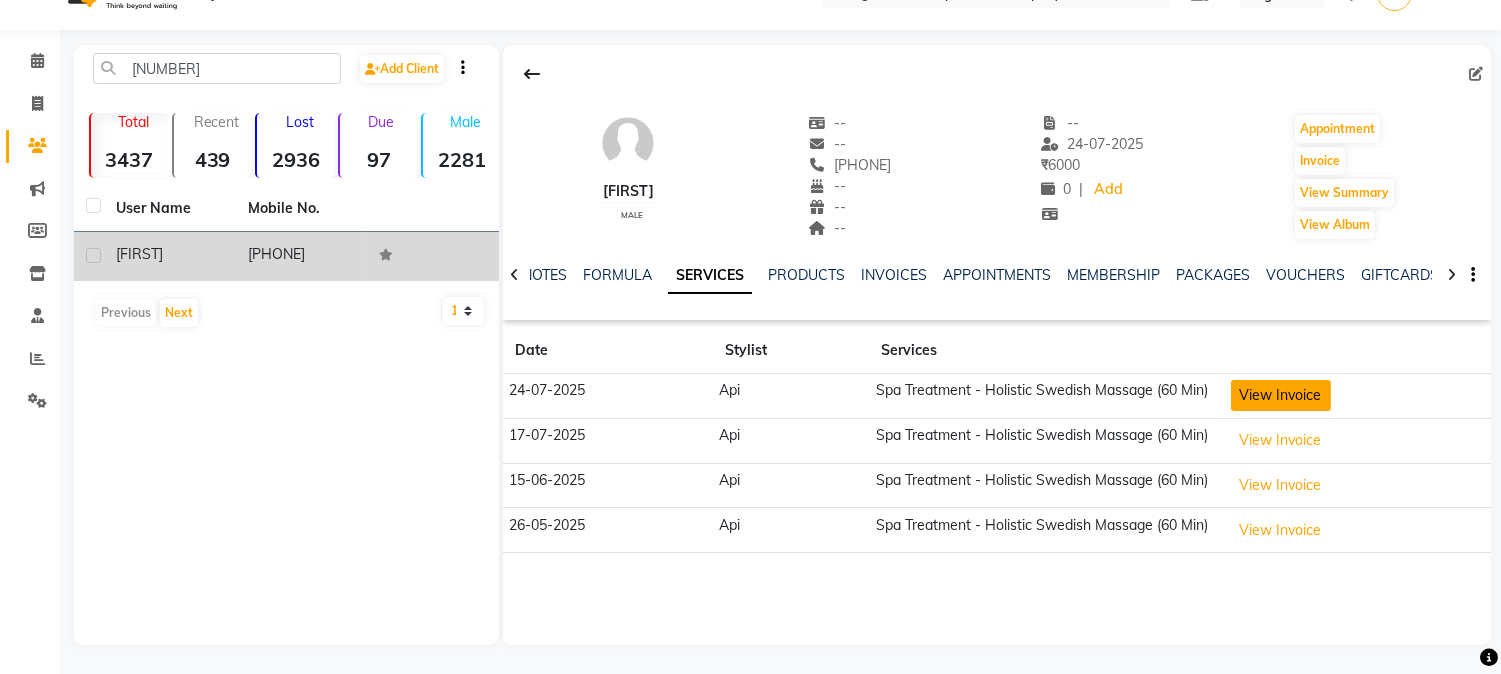 click on "View Invoice" 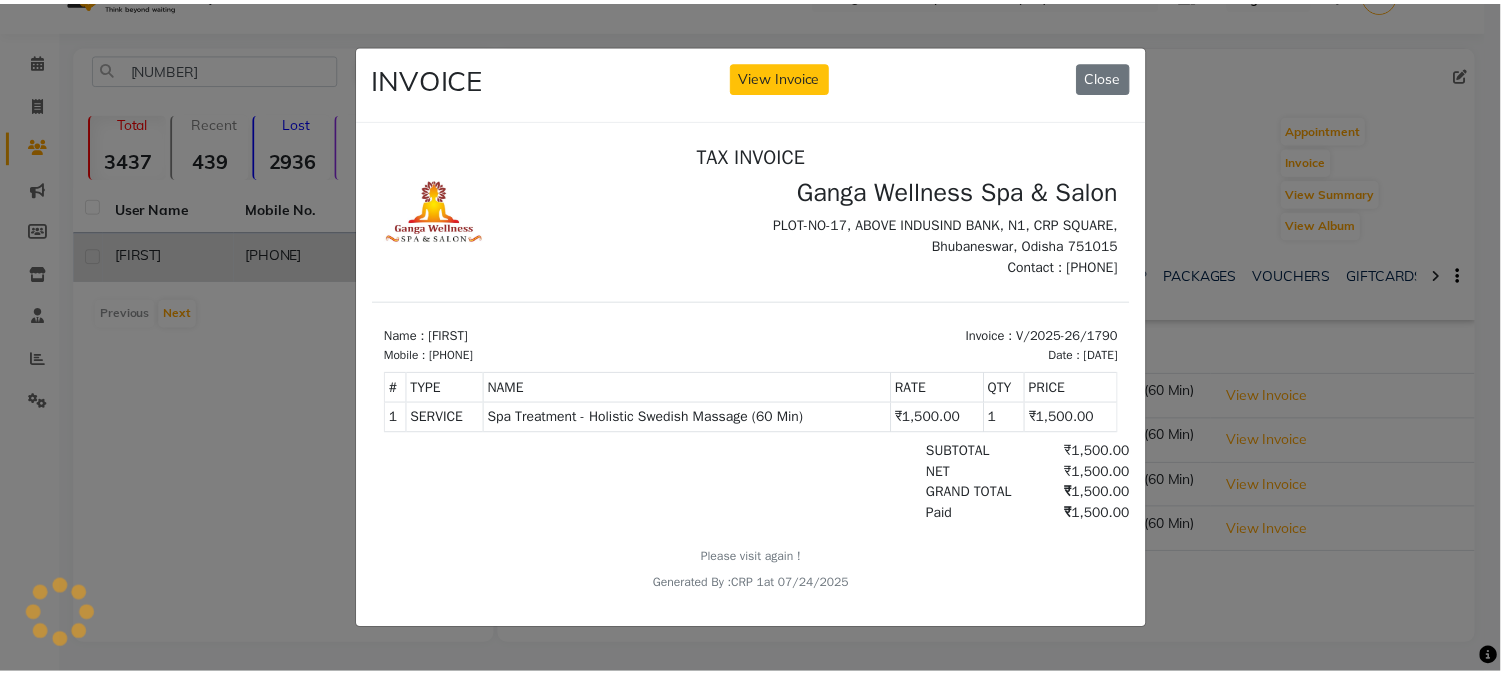 scroll, scrollTop: 0, scrollLeft: 0, axis: both 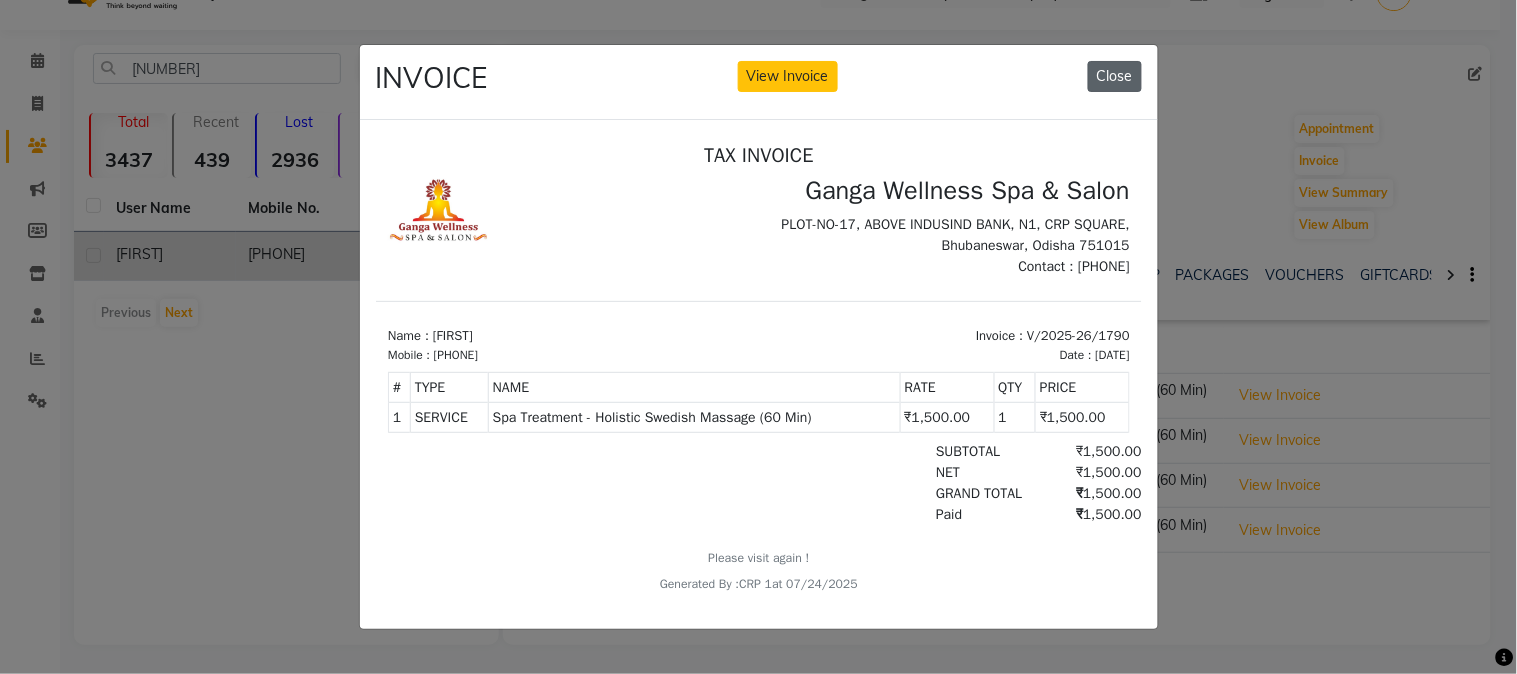 click on "Close" 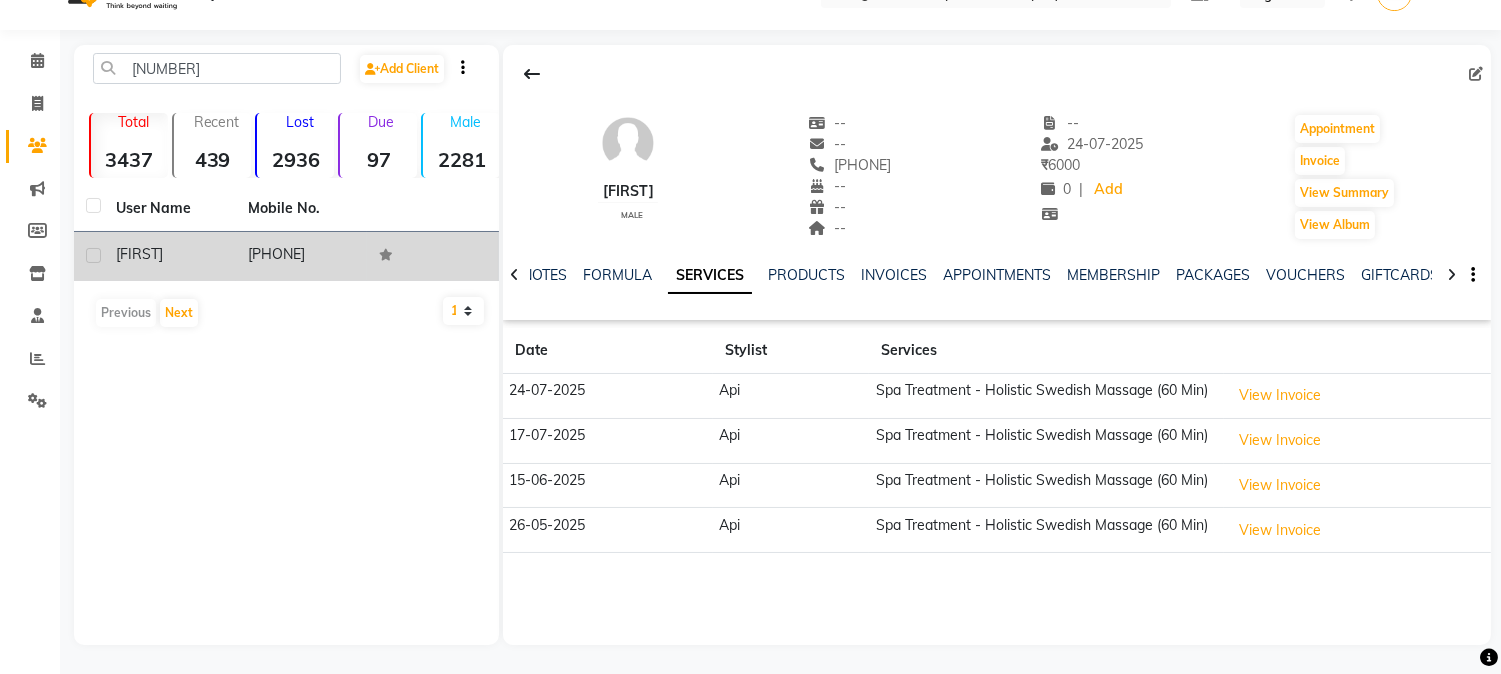 type 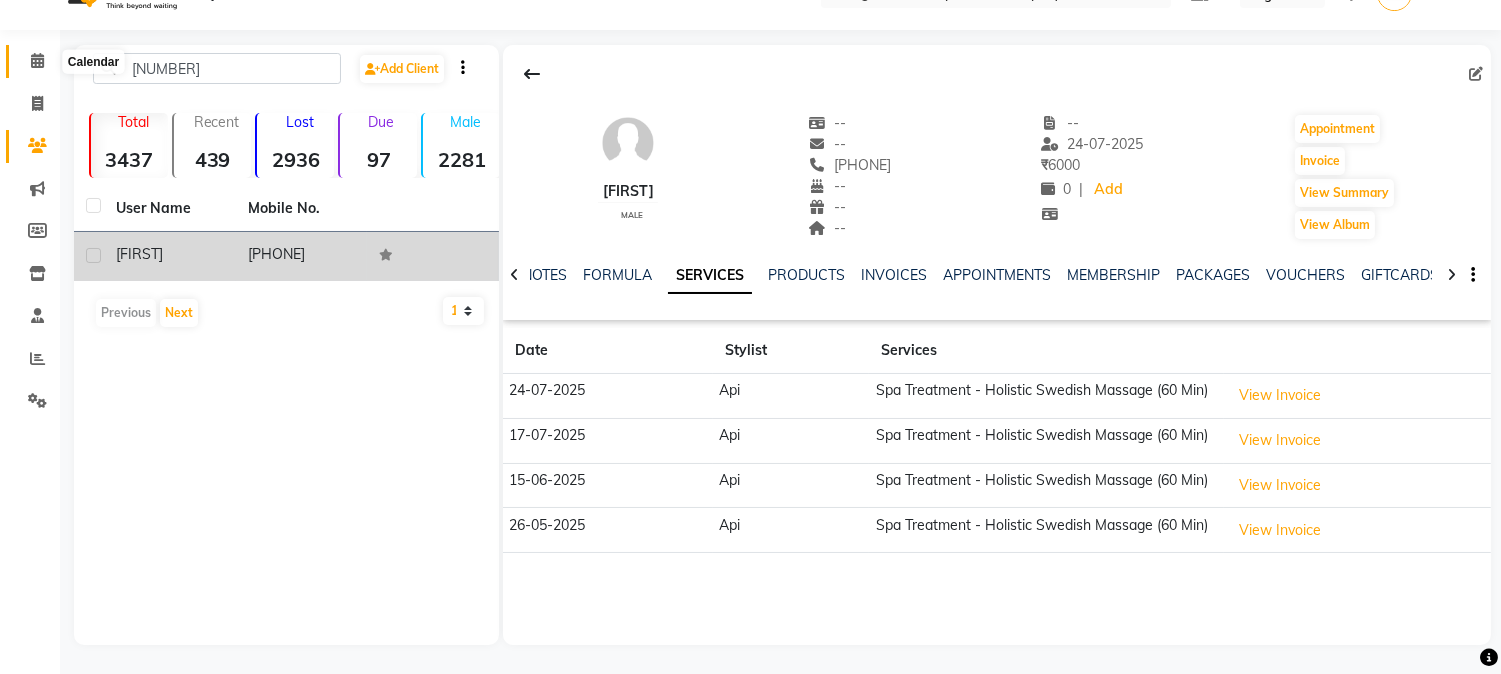 click 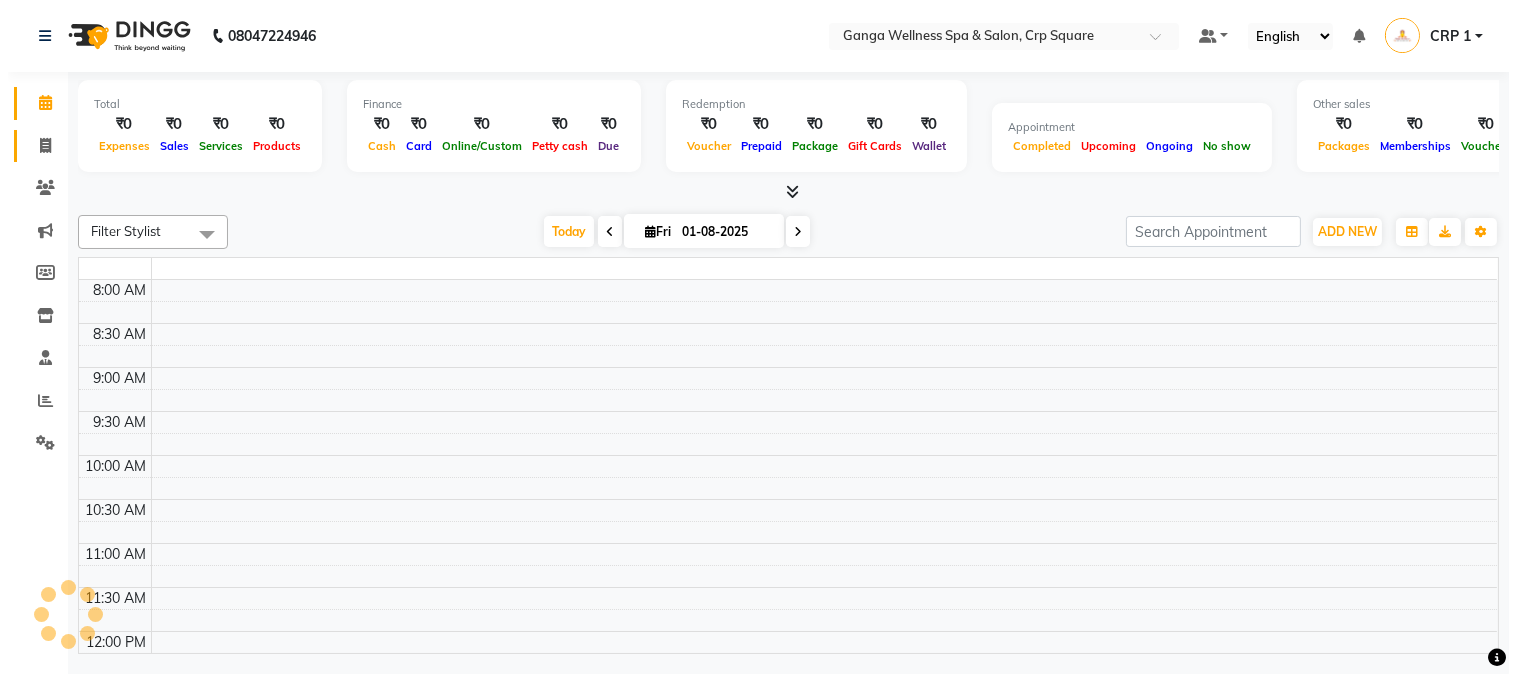 scroll, scrollTop: 0, scrollLeft: 0, axis: both 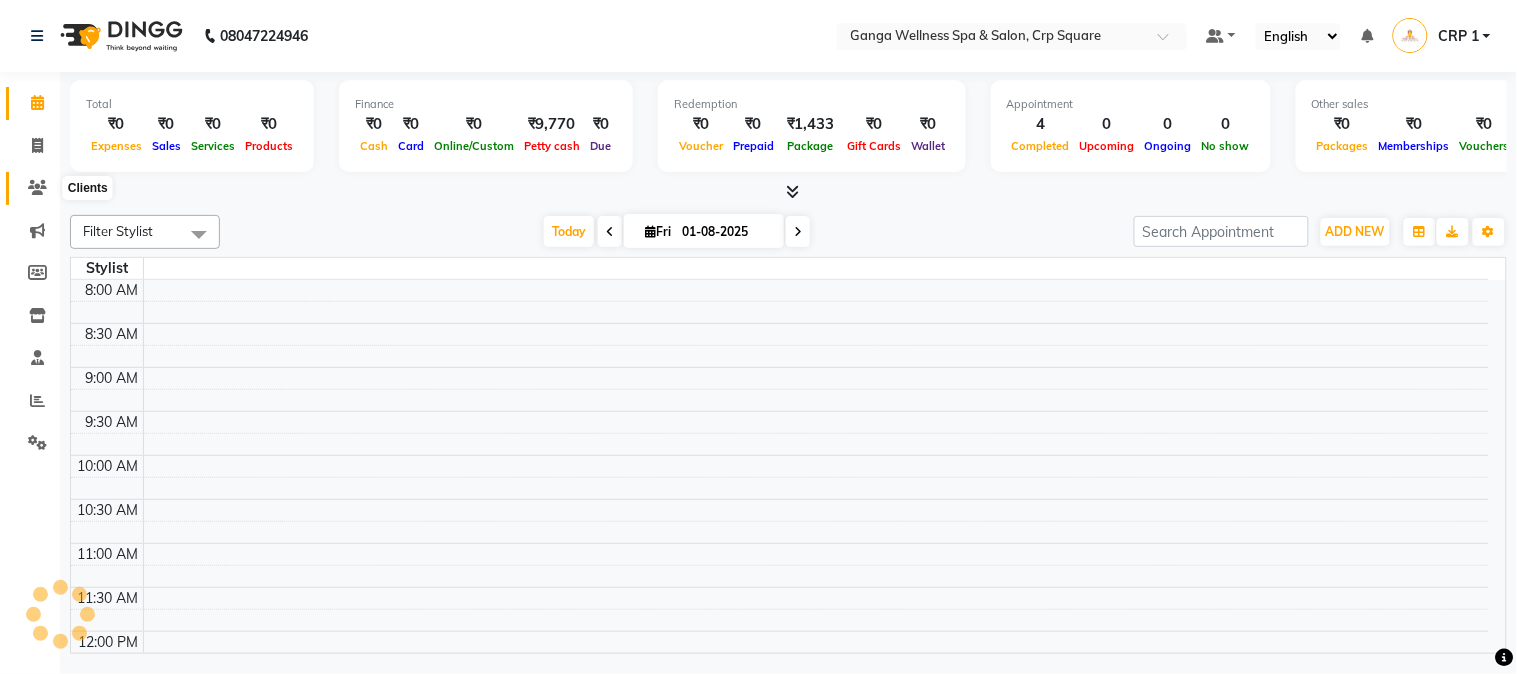 click 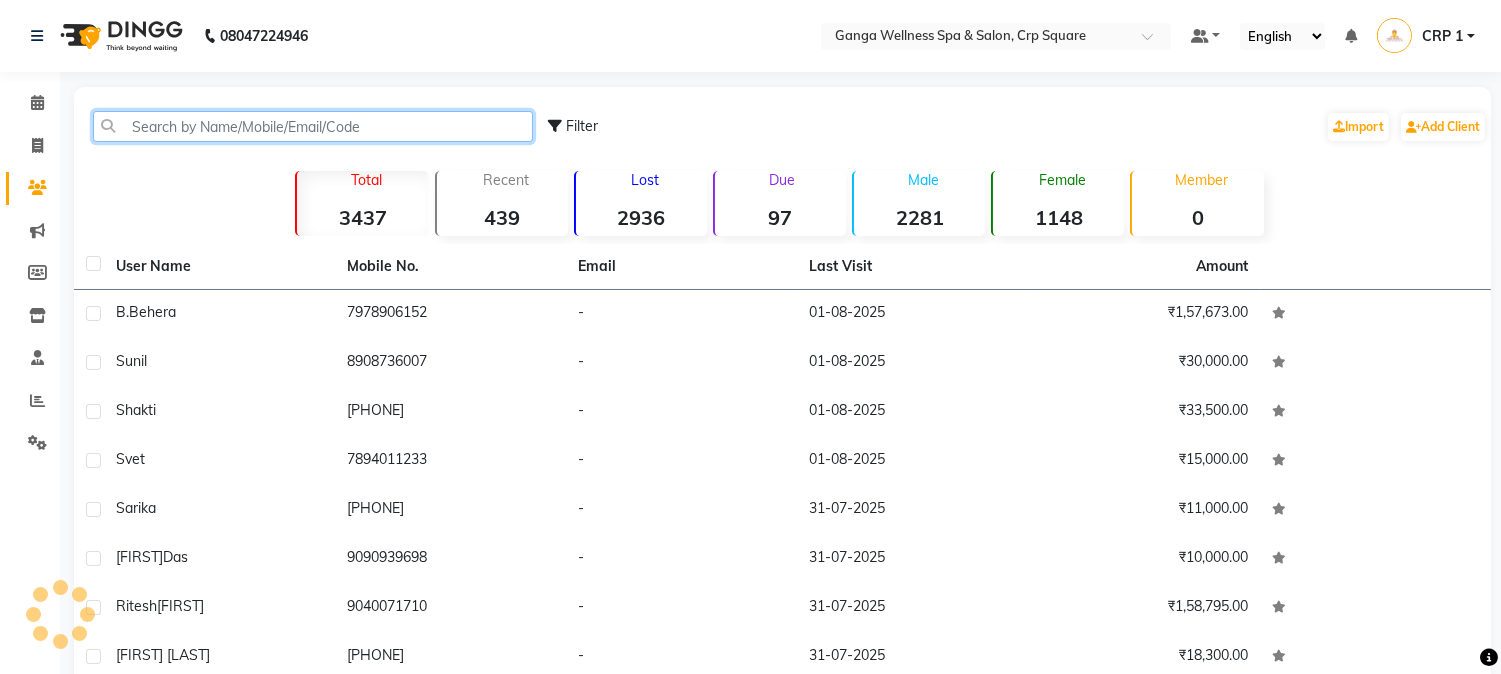 click 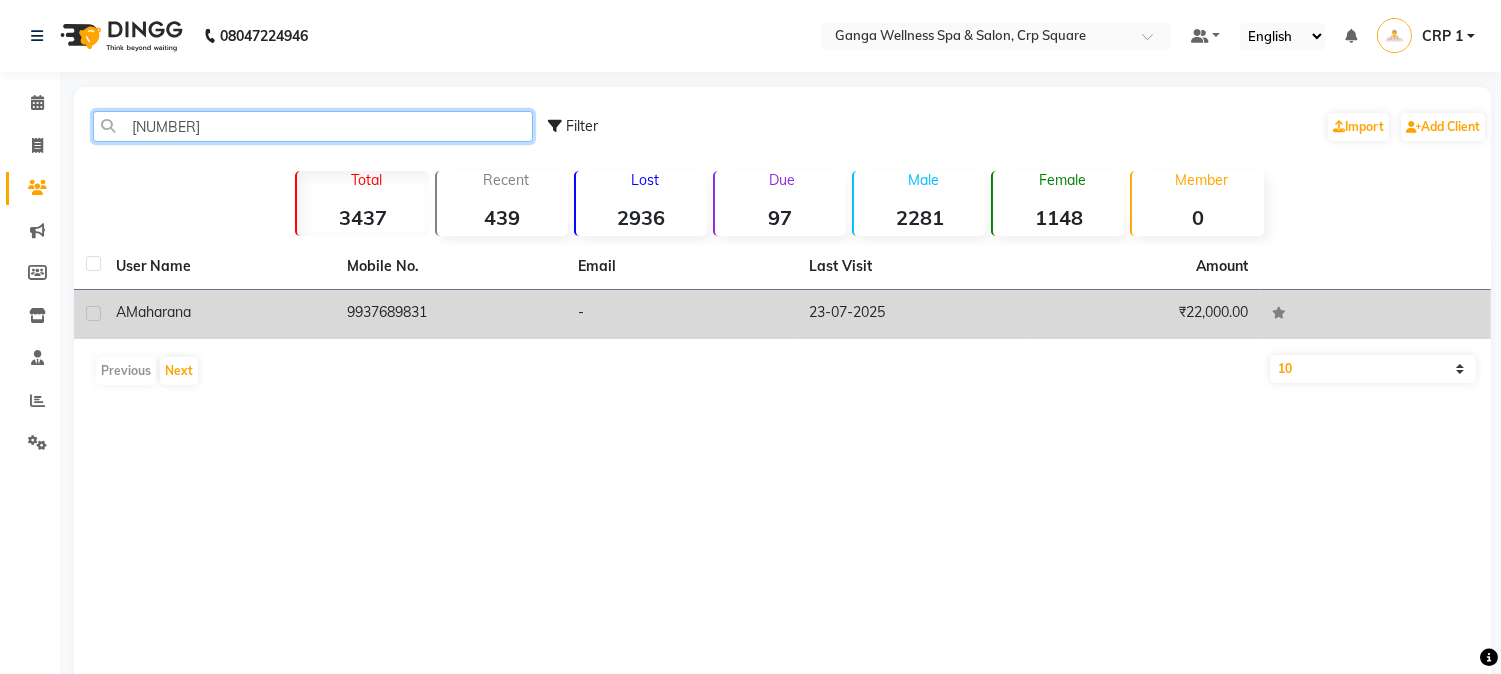 type on "9937689" 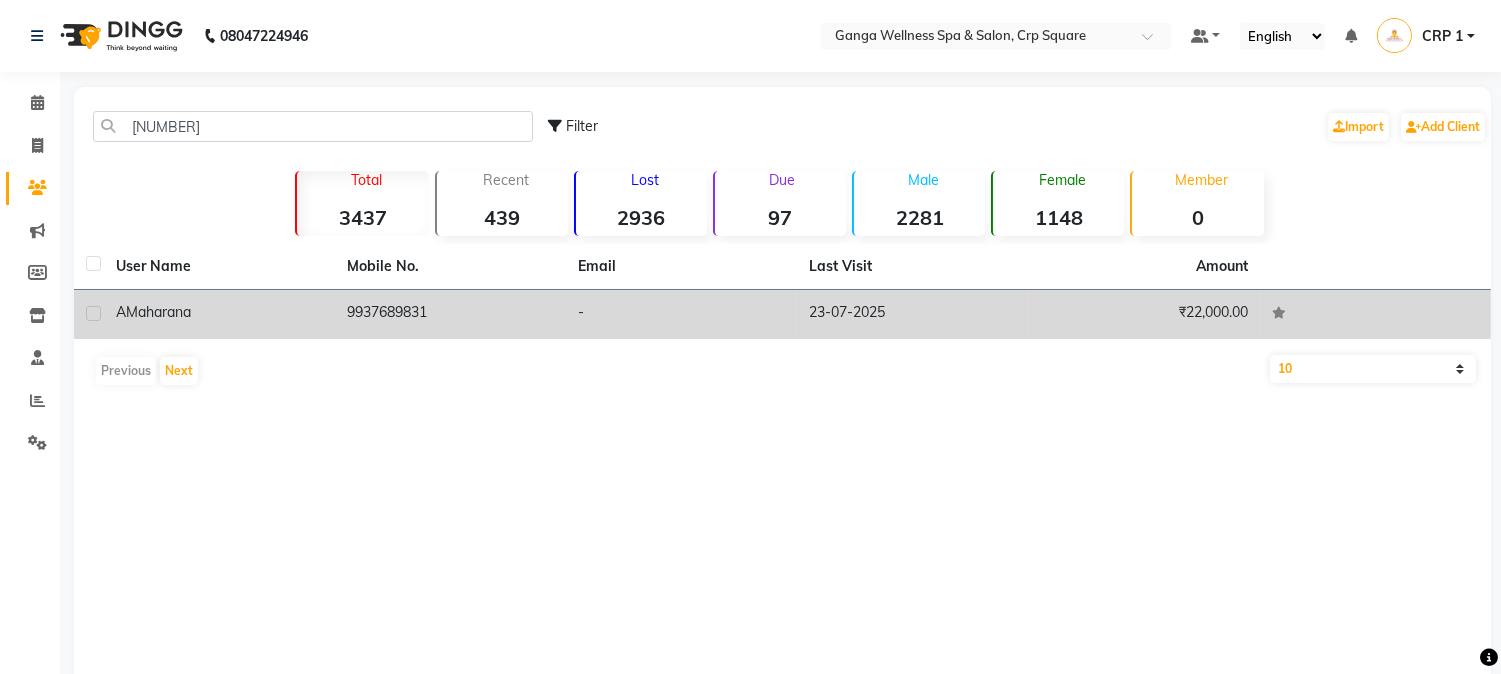 click on "23-07-2025" 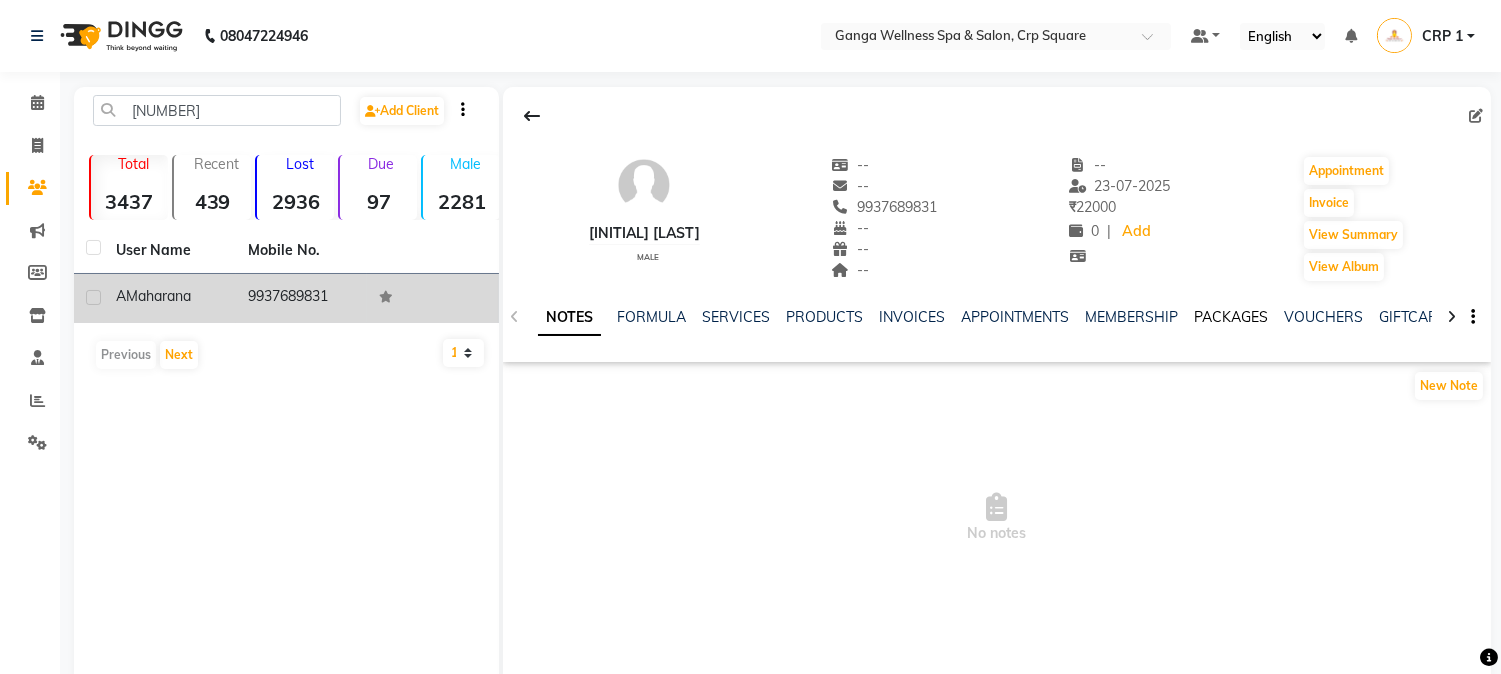 click on "PACKAGES" 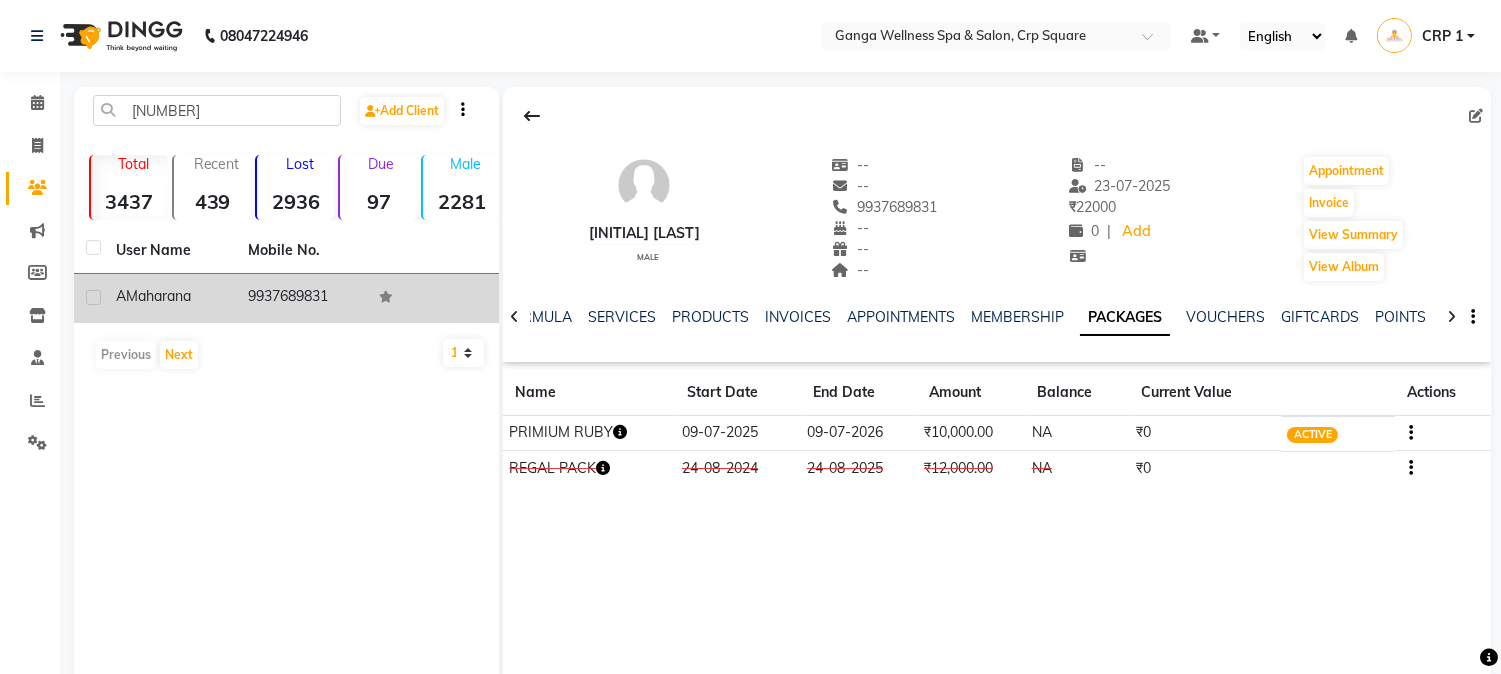 click 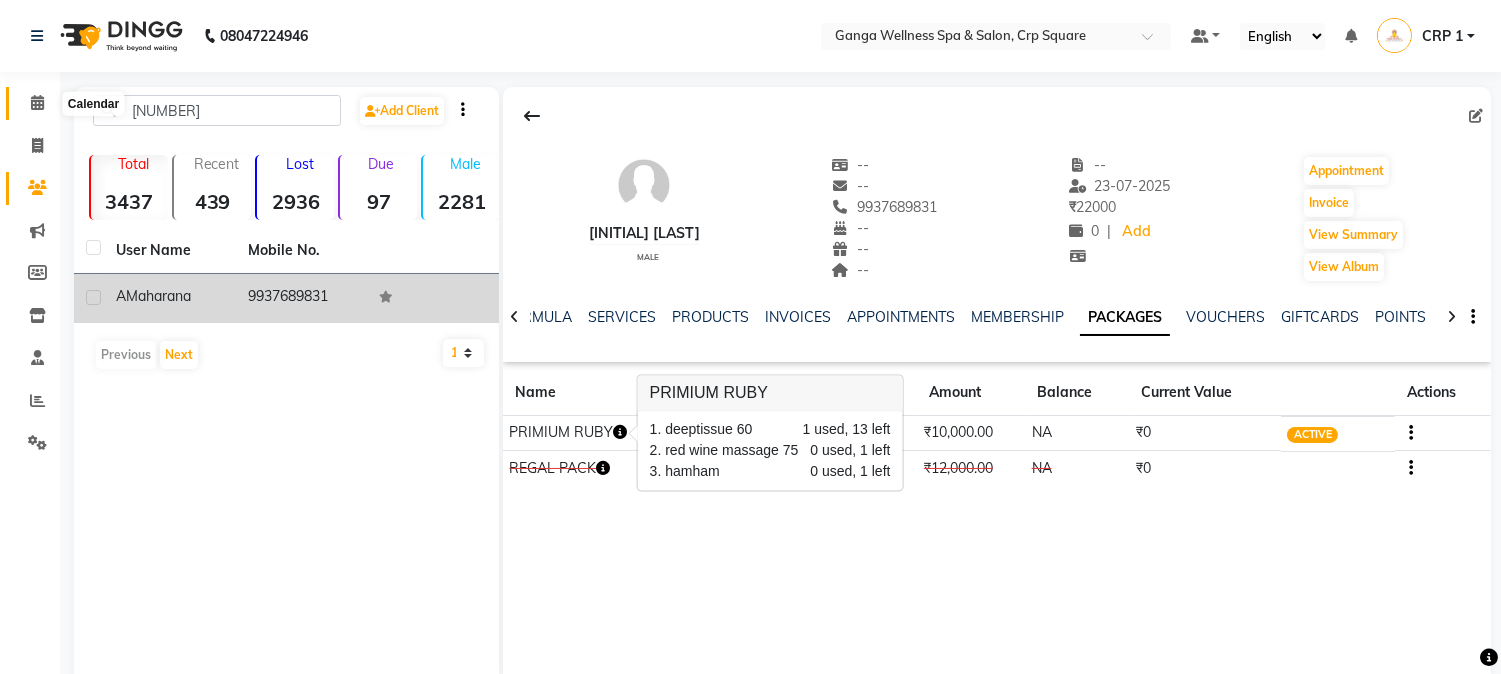 click 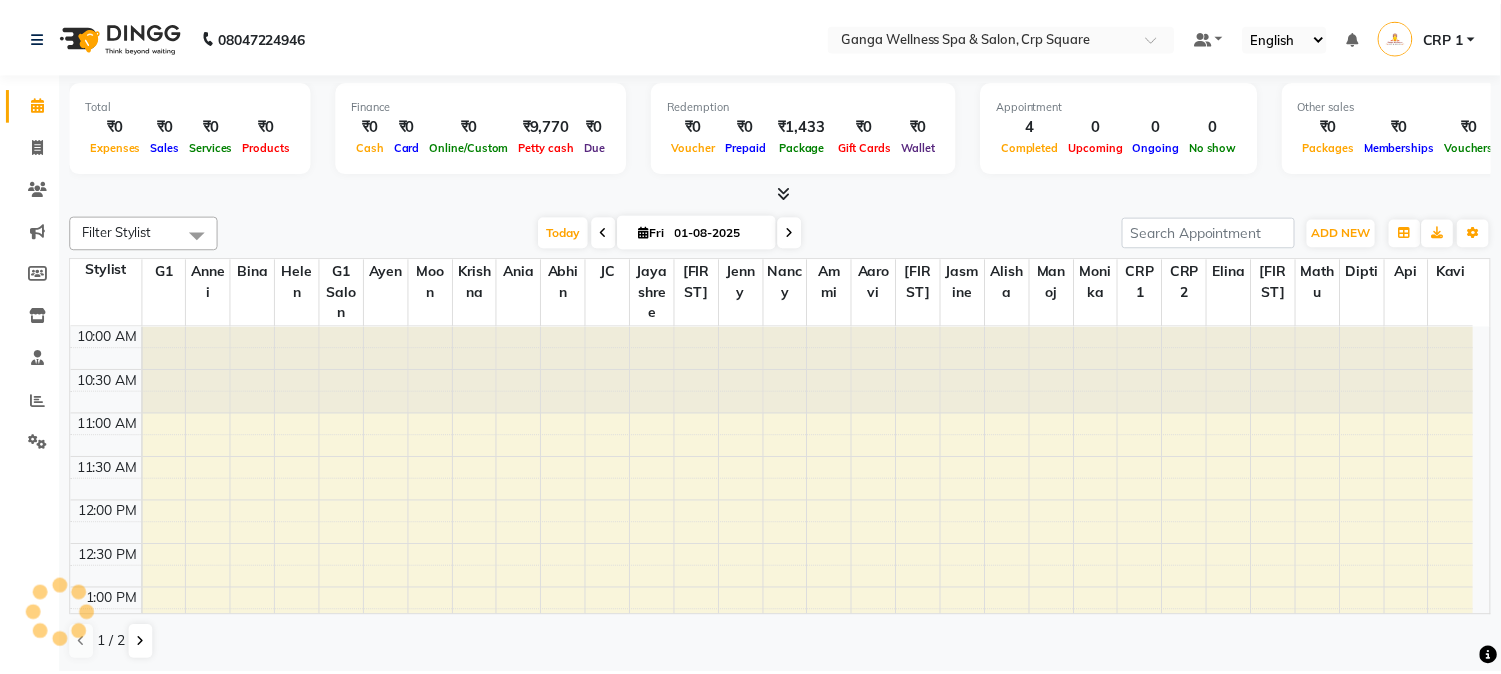 scroll, scrollTop: 0, scrollLeft: 0, axis: both 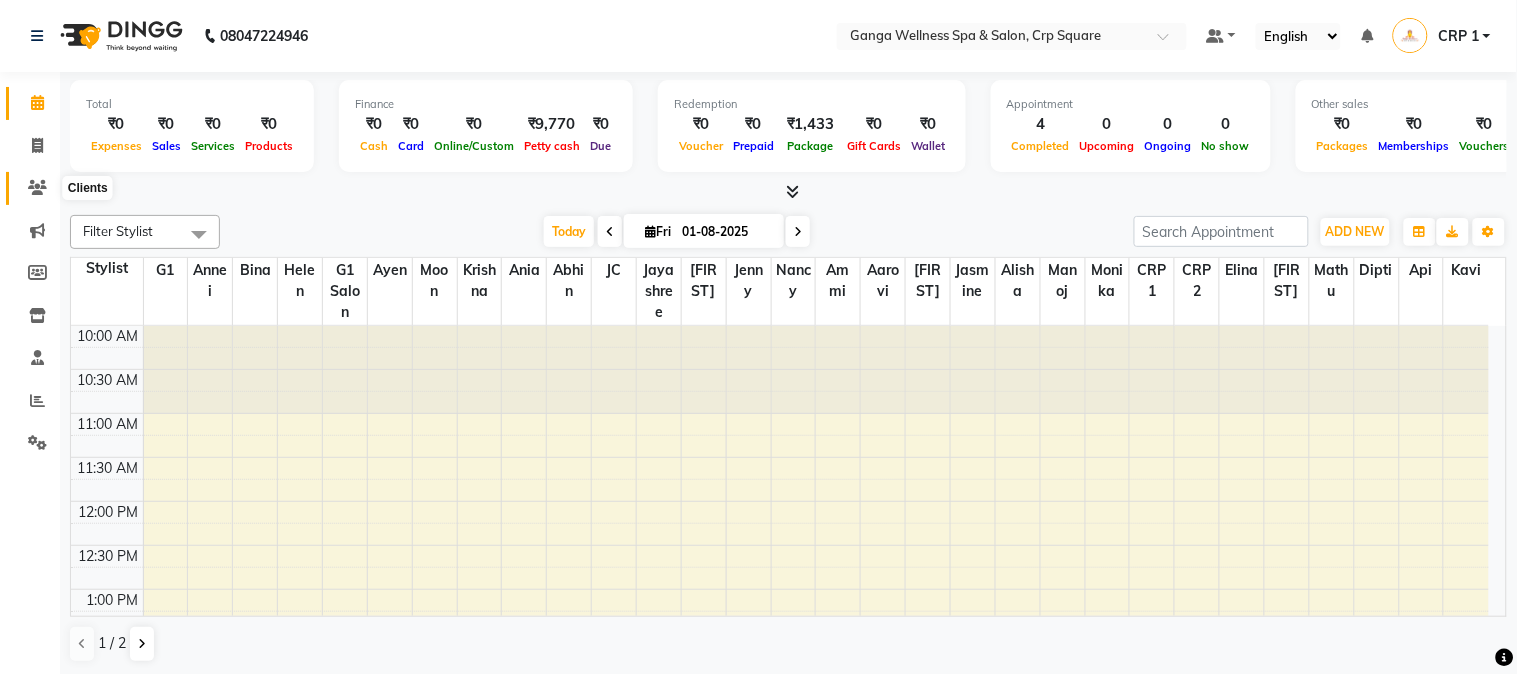 click 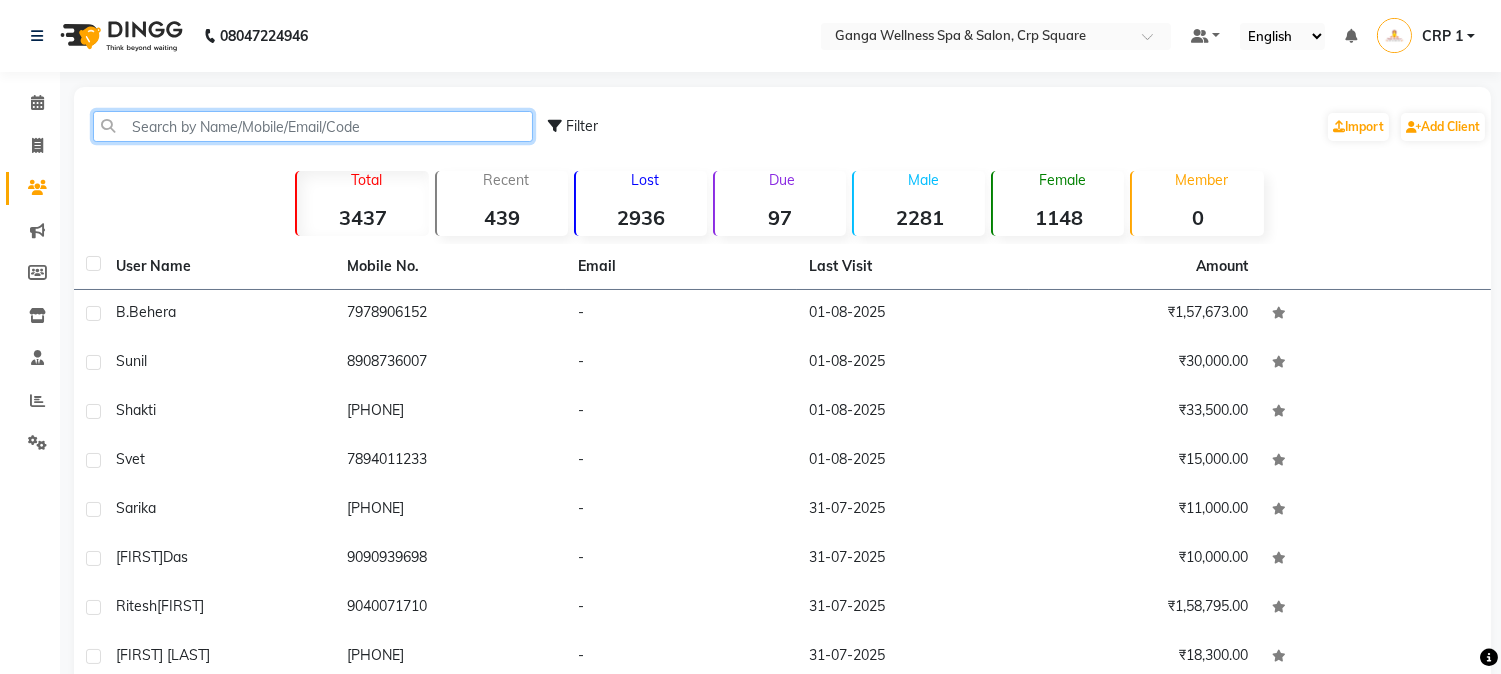 click 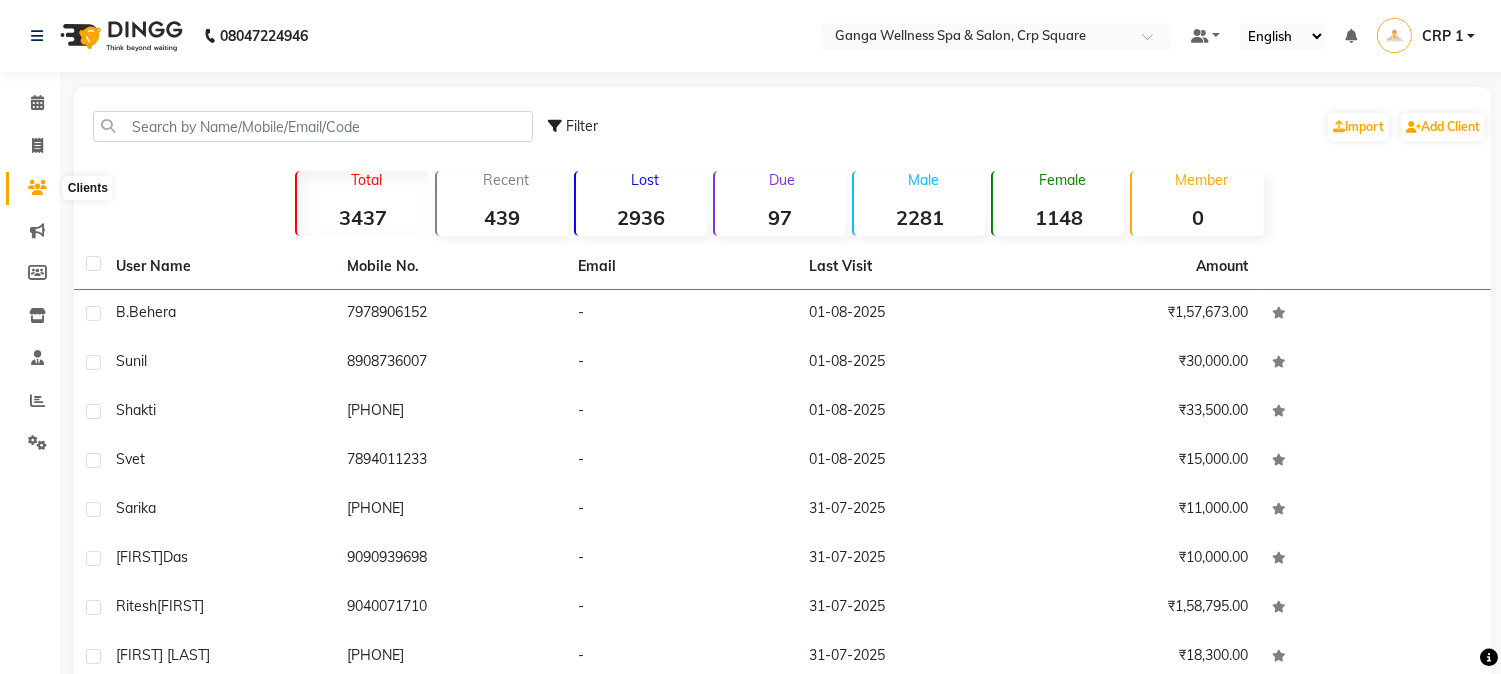 click 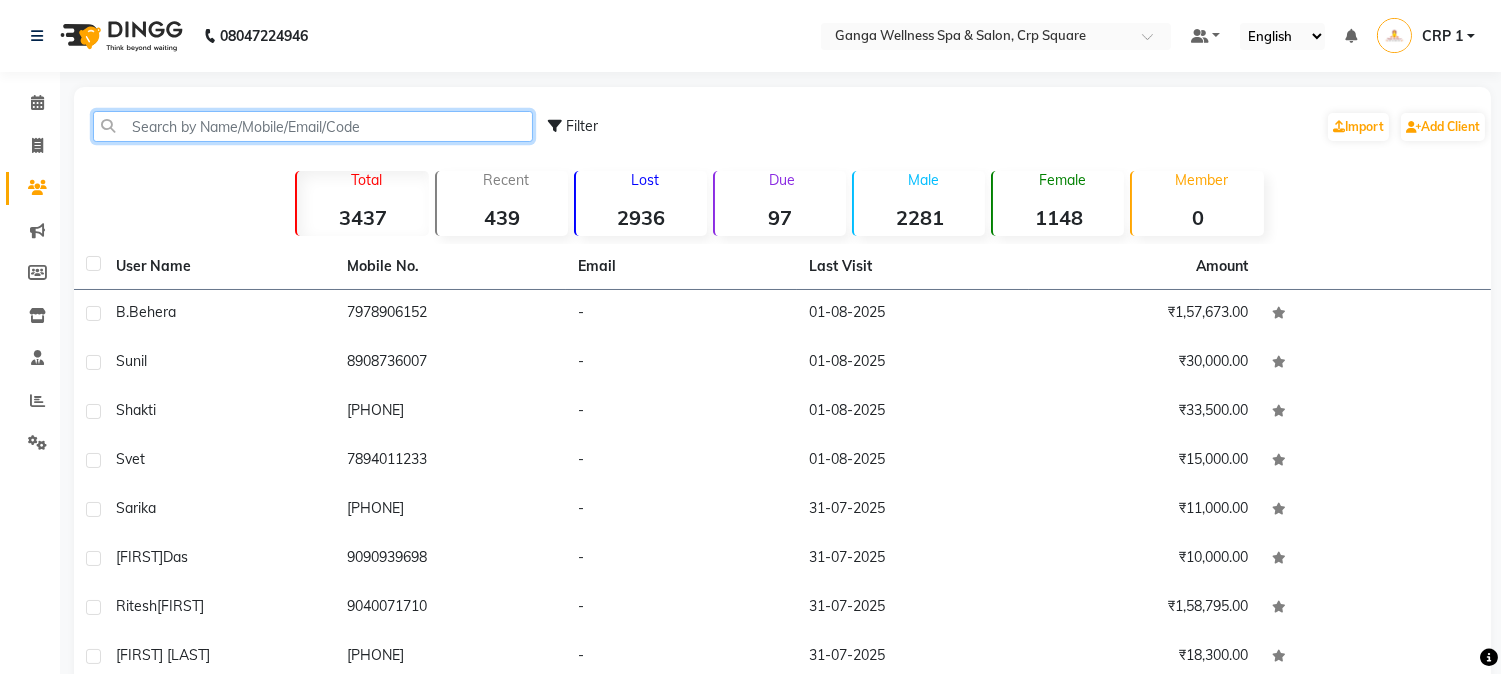 click 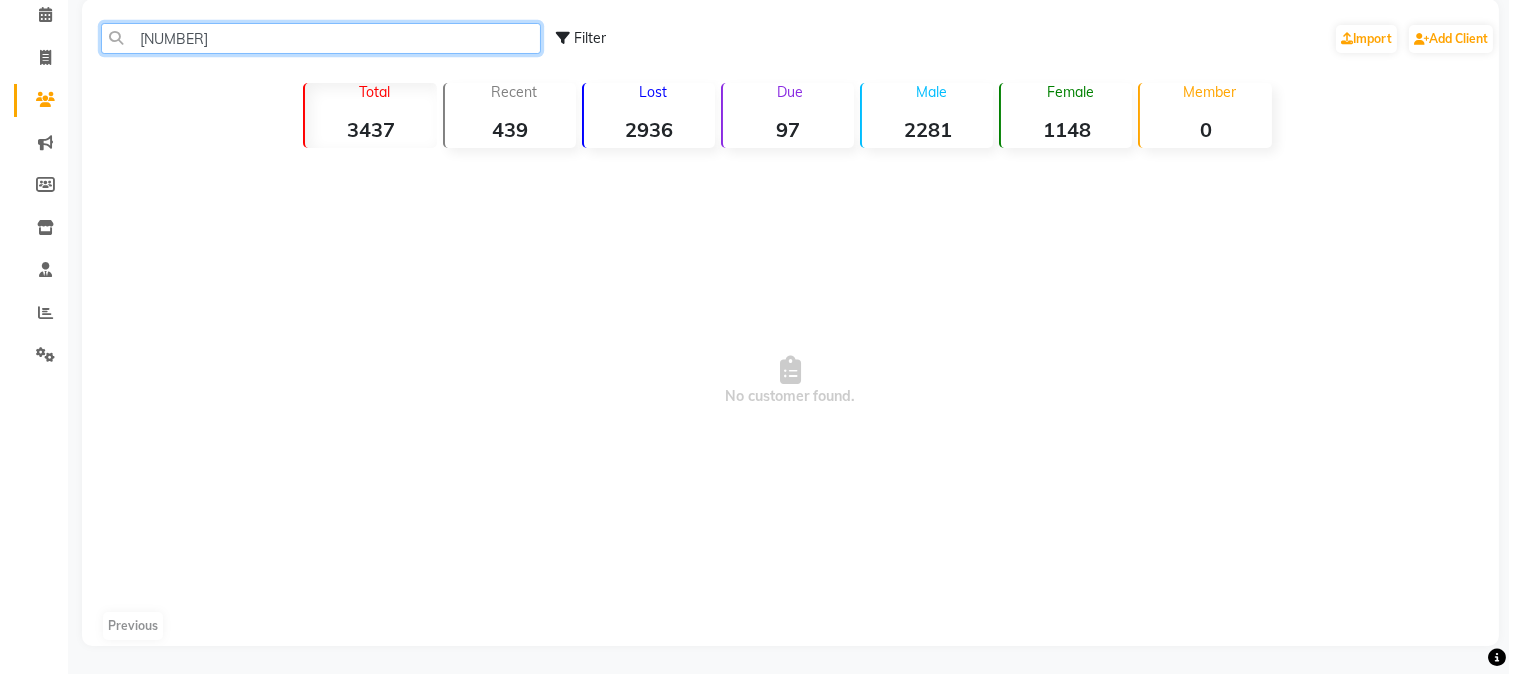 scroll, scrollTop: 0, scrollLeft: 0, axis: both 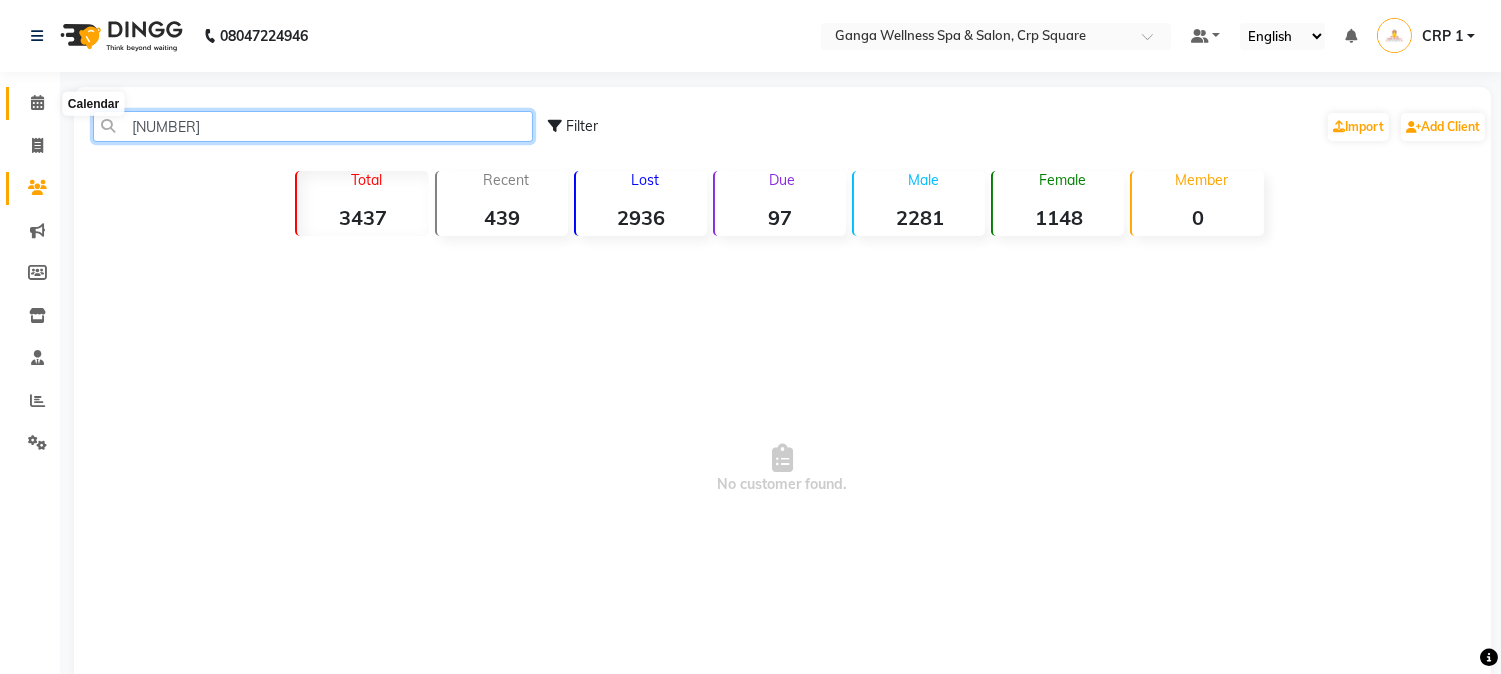 type on "[NUMBER]" 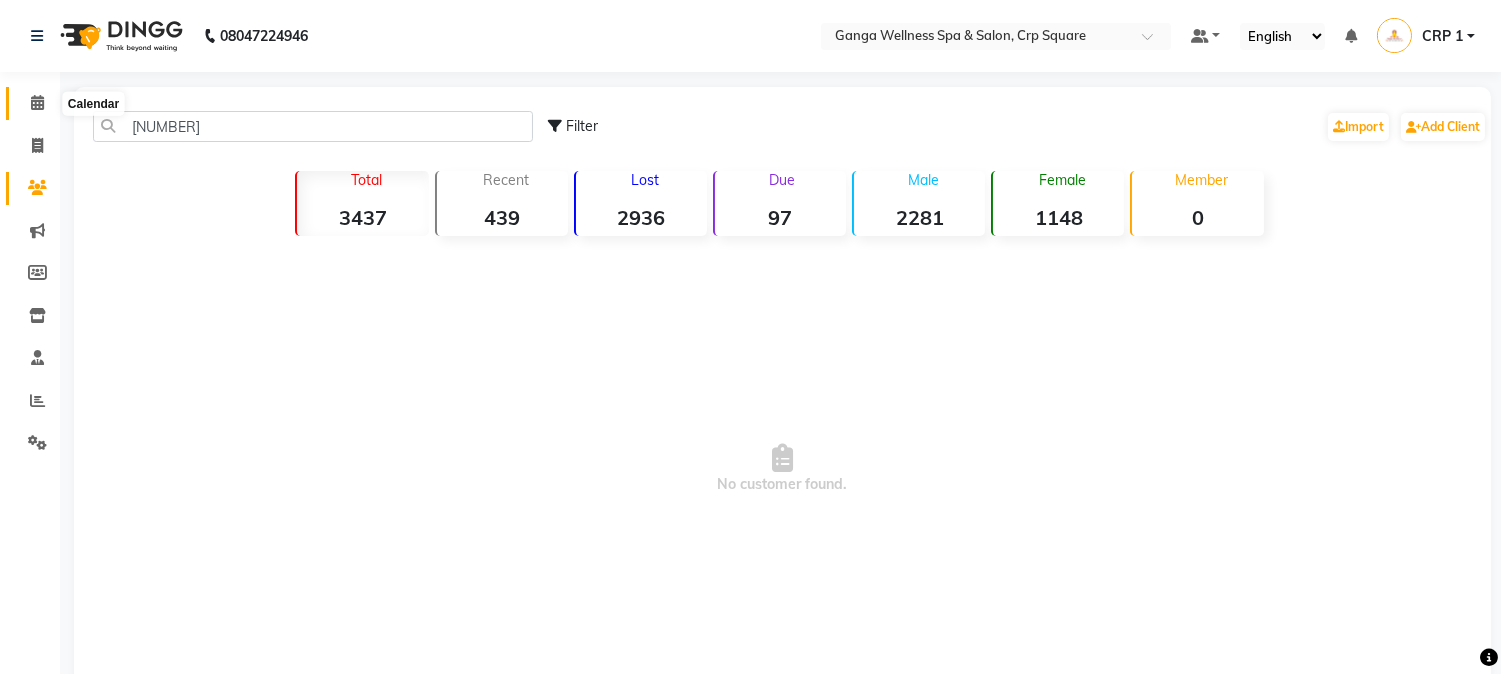 click 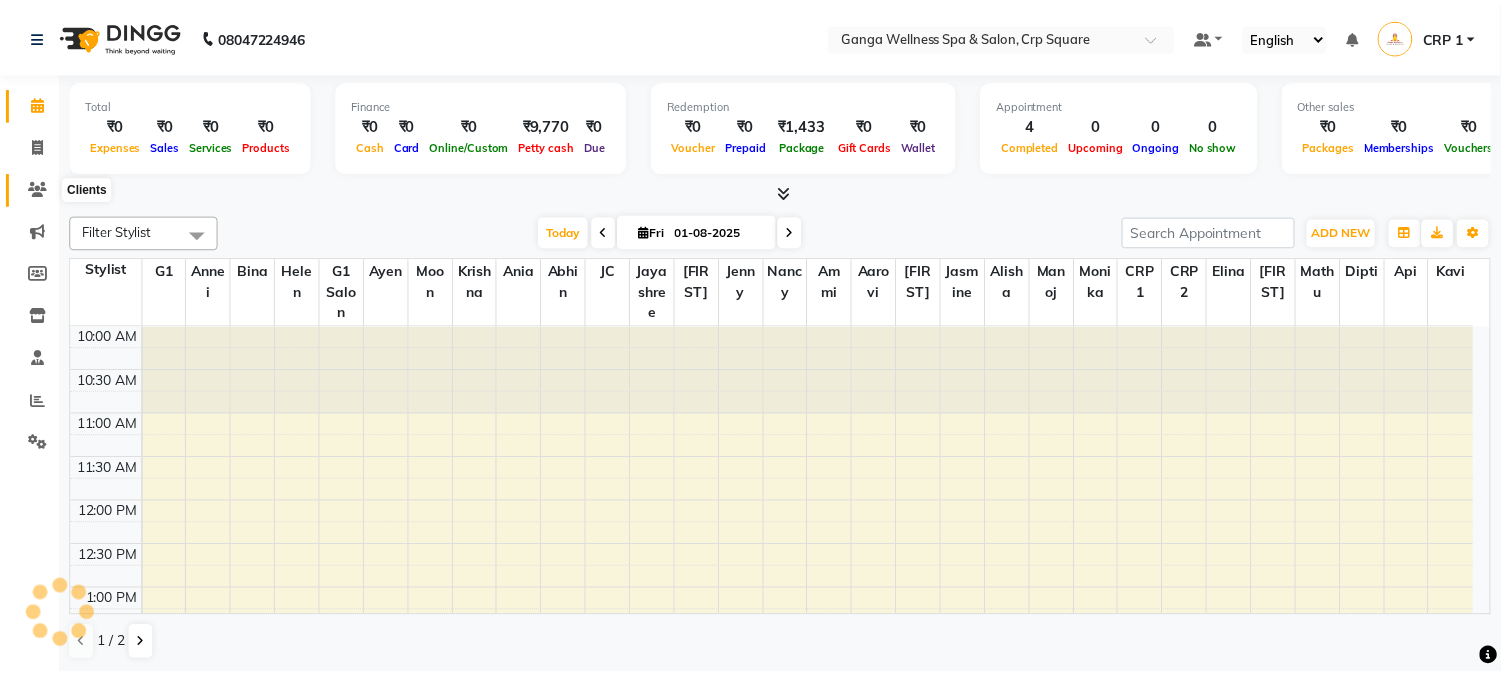 scroll, scrollTop: 0, scrollLeft: 0, axis: both 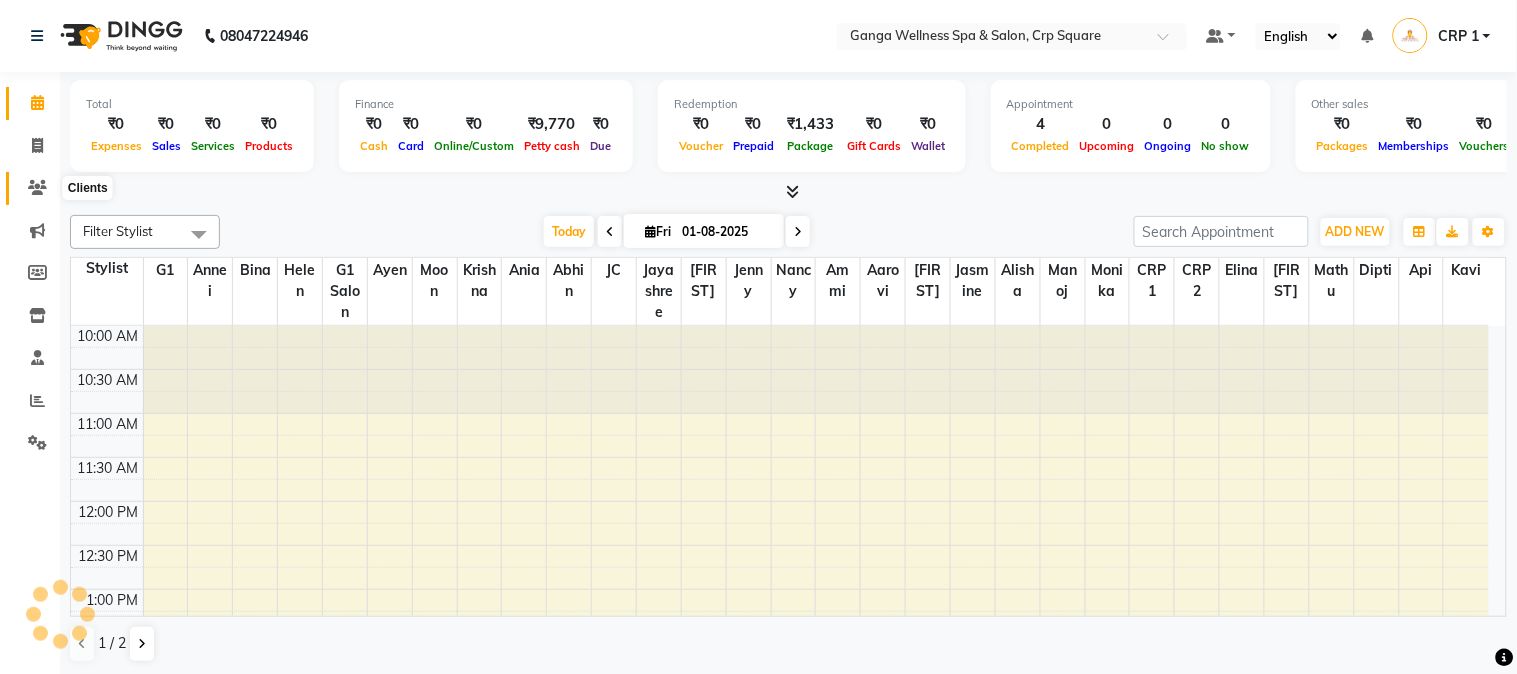 click 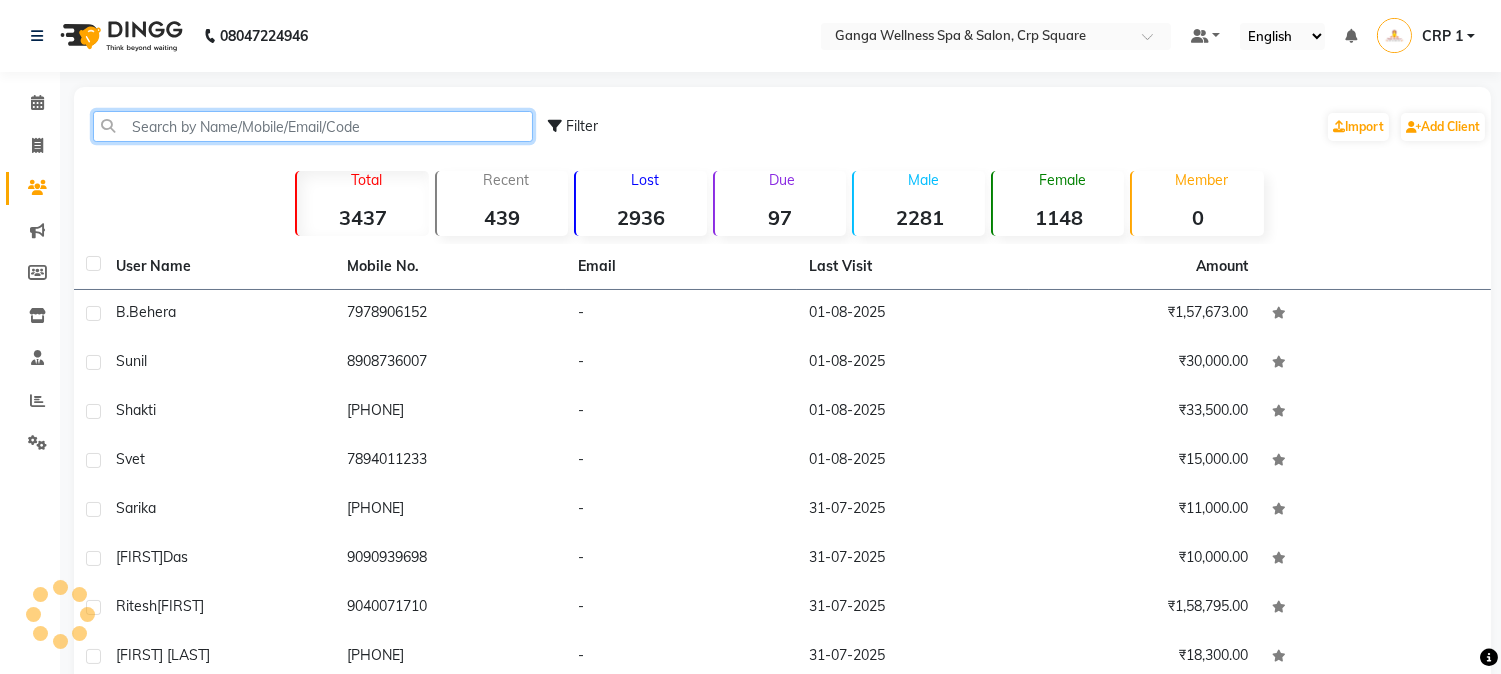 click 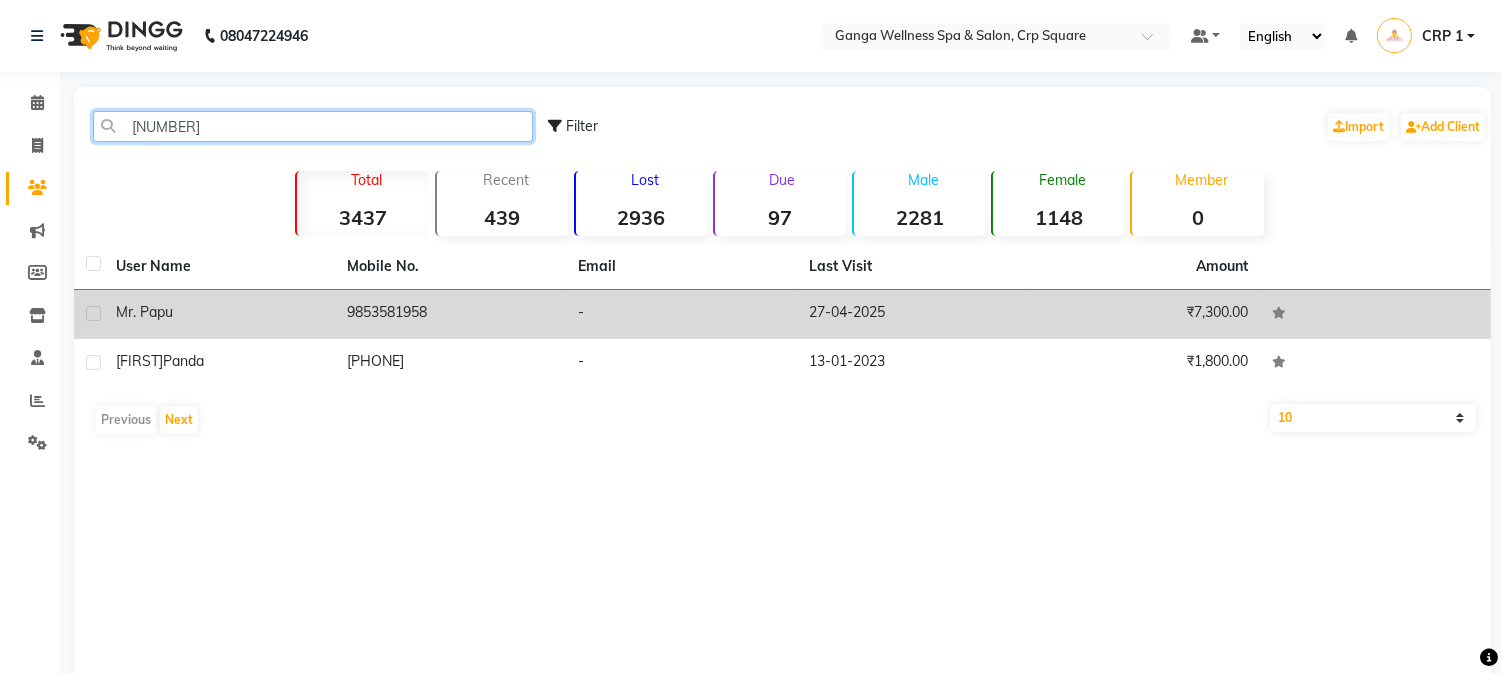 type on "98535819" 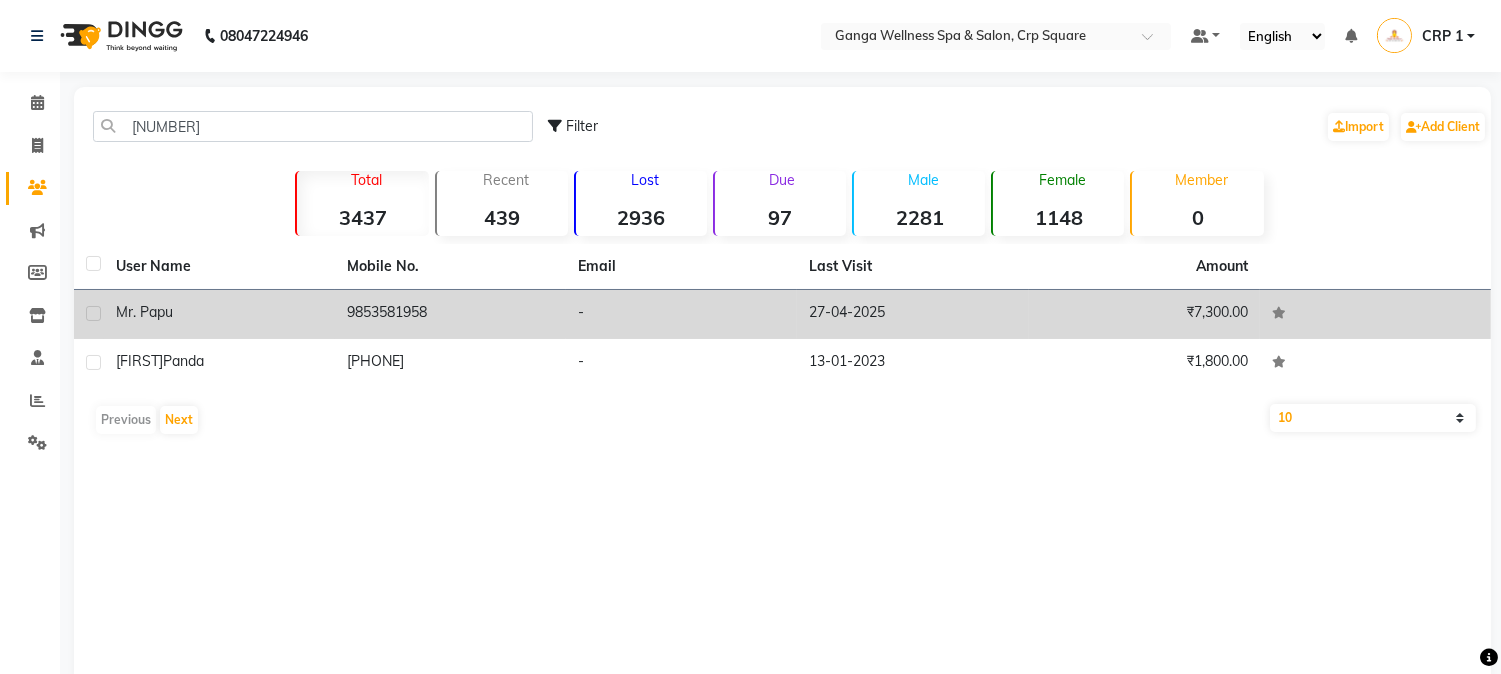 click on "9853581958" 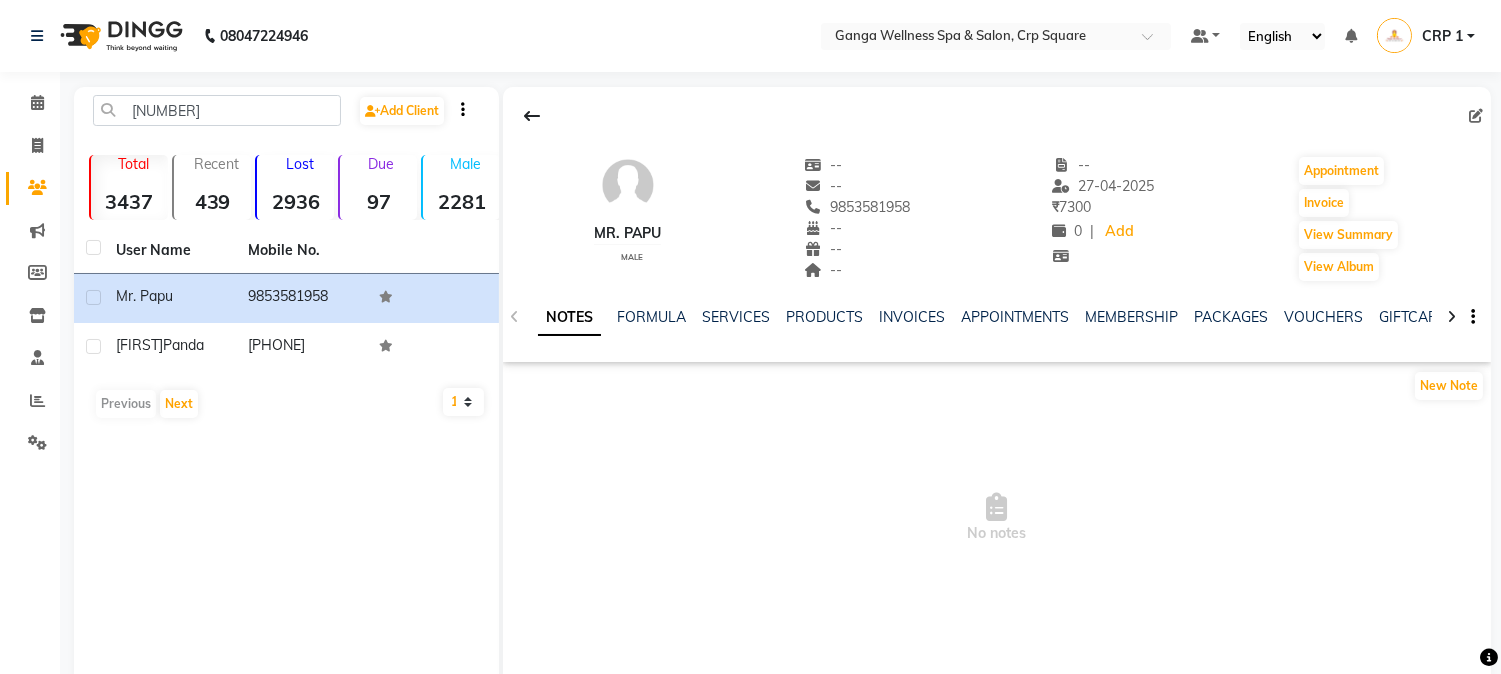 click on "NOTES FORMULA SERVICES PRODUCTS INVOICES APPOINTMENTS MEMBERSHIP PACKAGES VOUCHERS GIFTCARDS POINTS FORMS FAMILY CARDS WALLET" 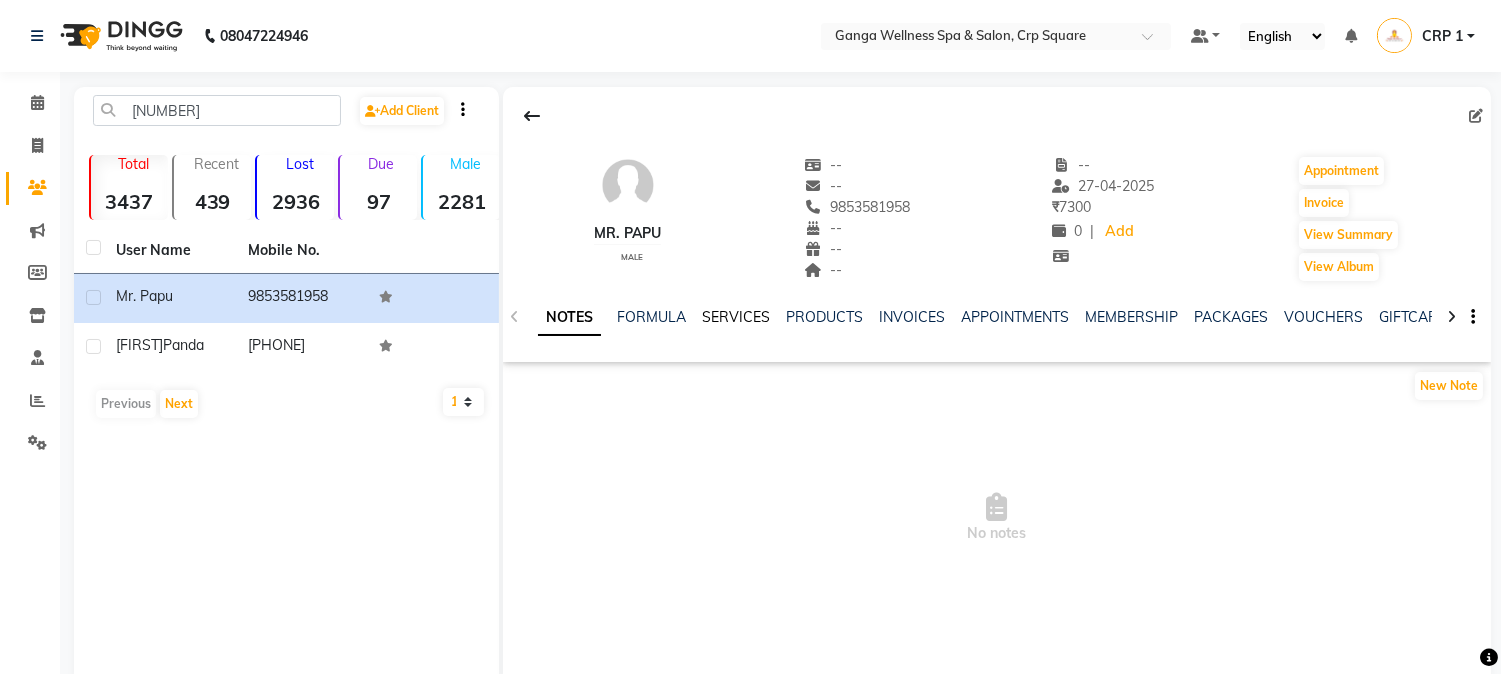 click on "SERVICES" 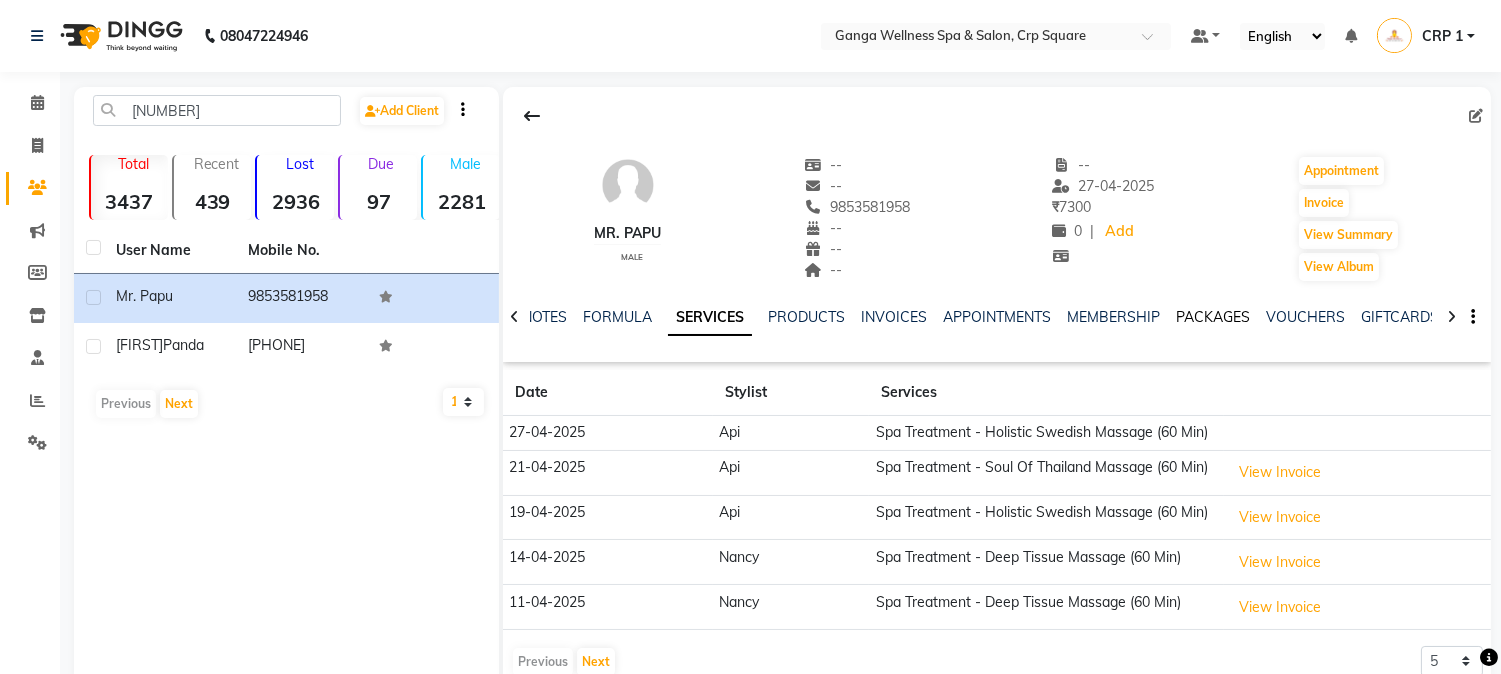 click on "PACKAGES" 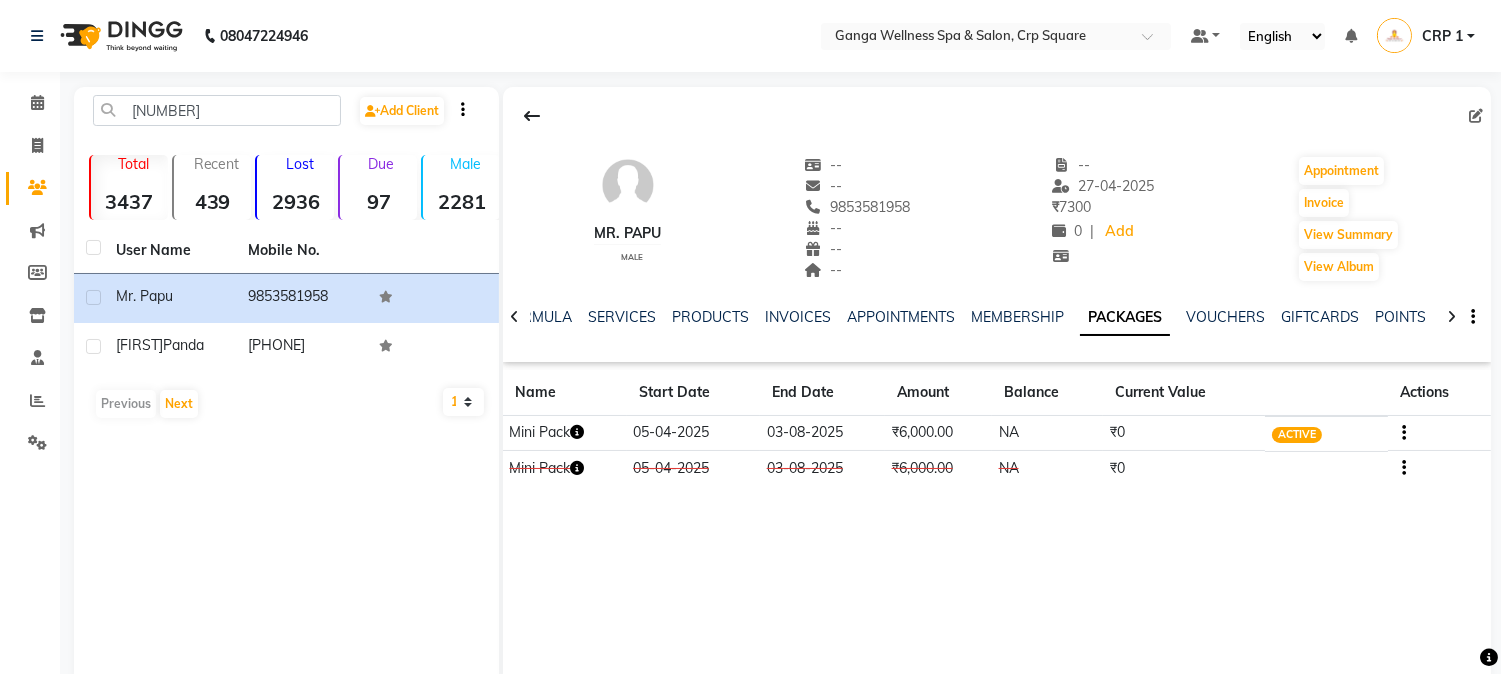 click 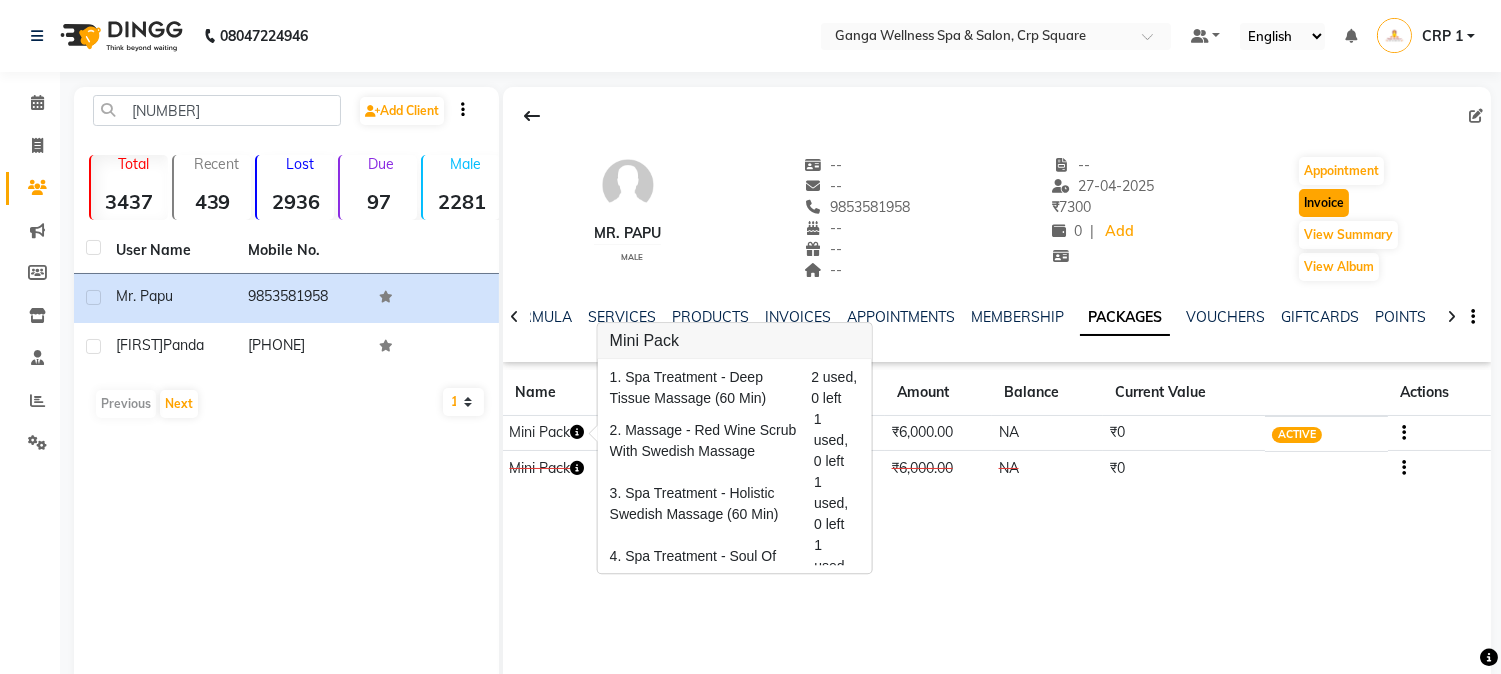click on "Invoice" 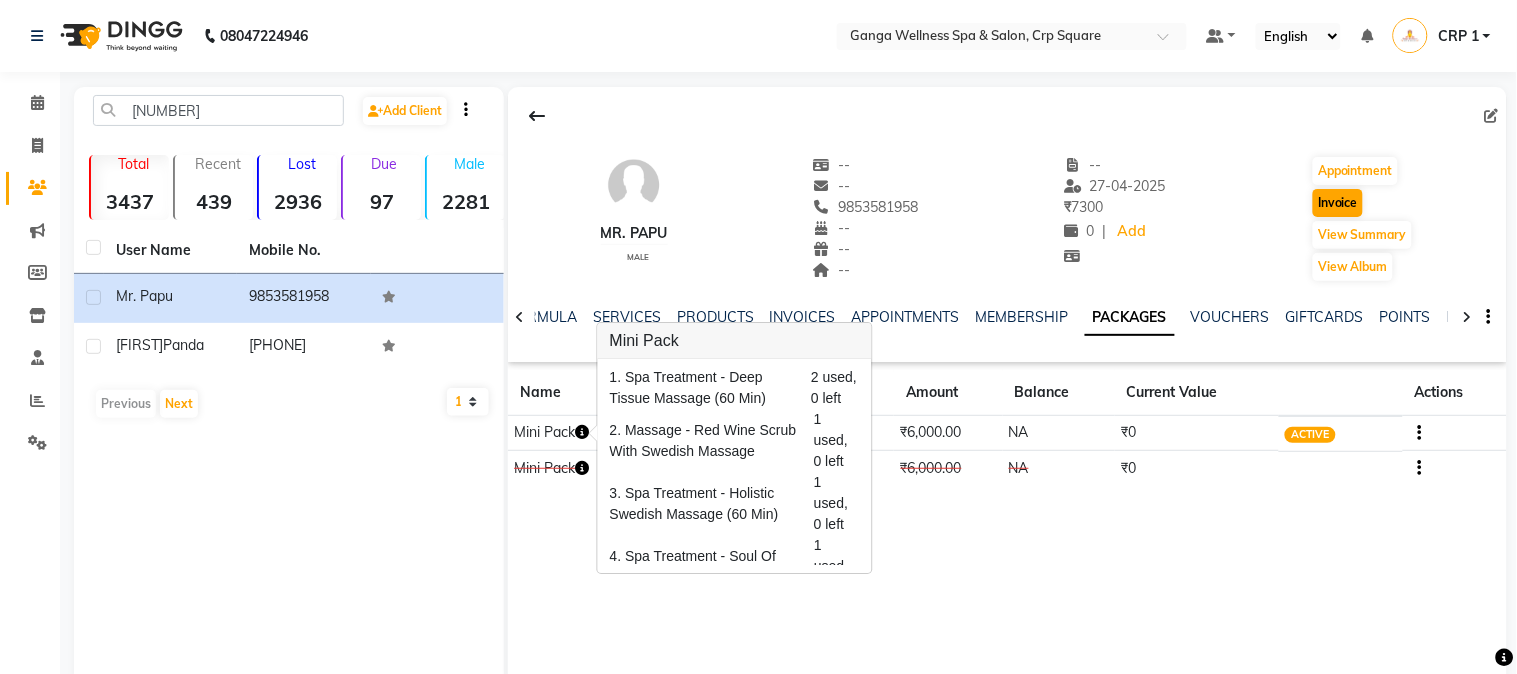 select on "715" 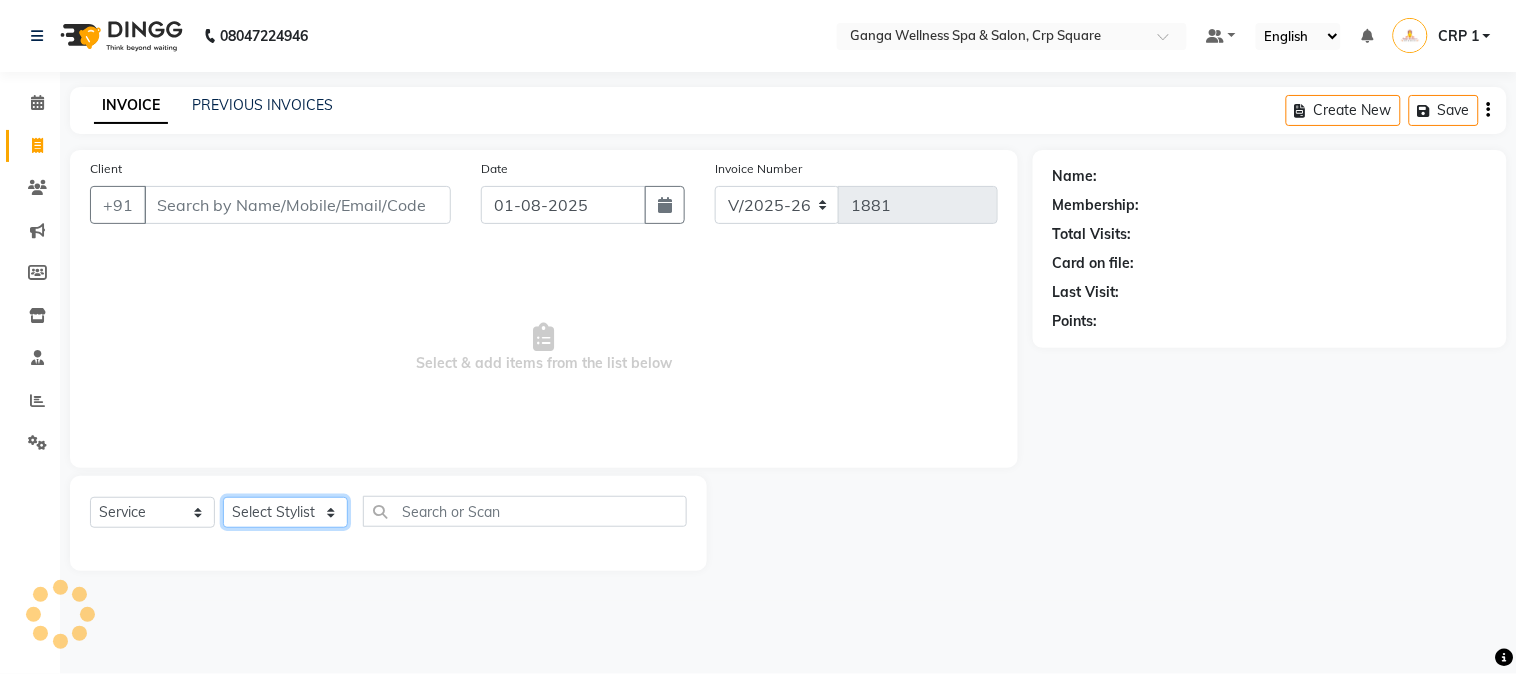 click on "Select Stylist" 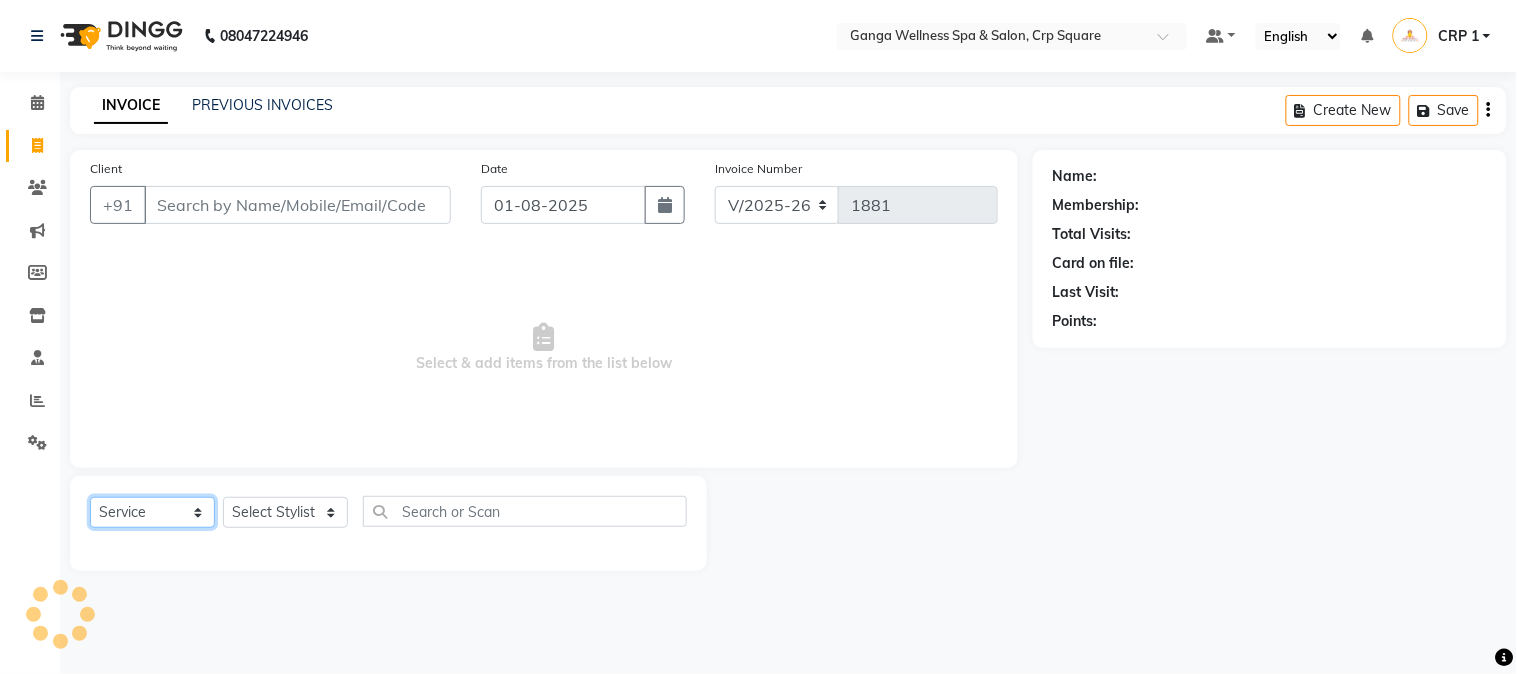 type on "9853581958" 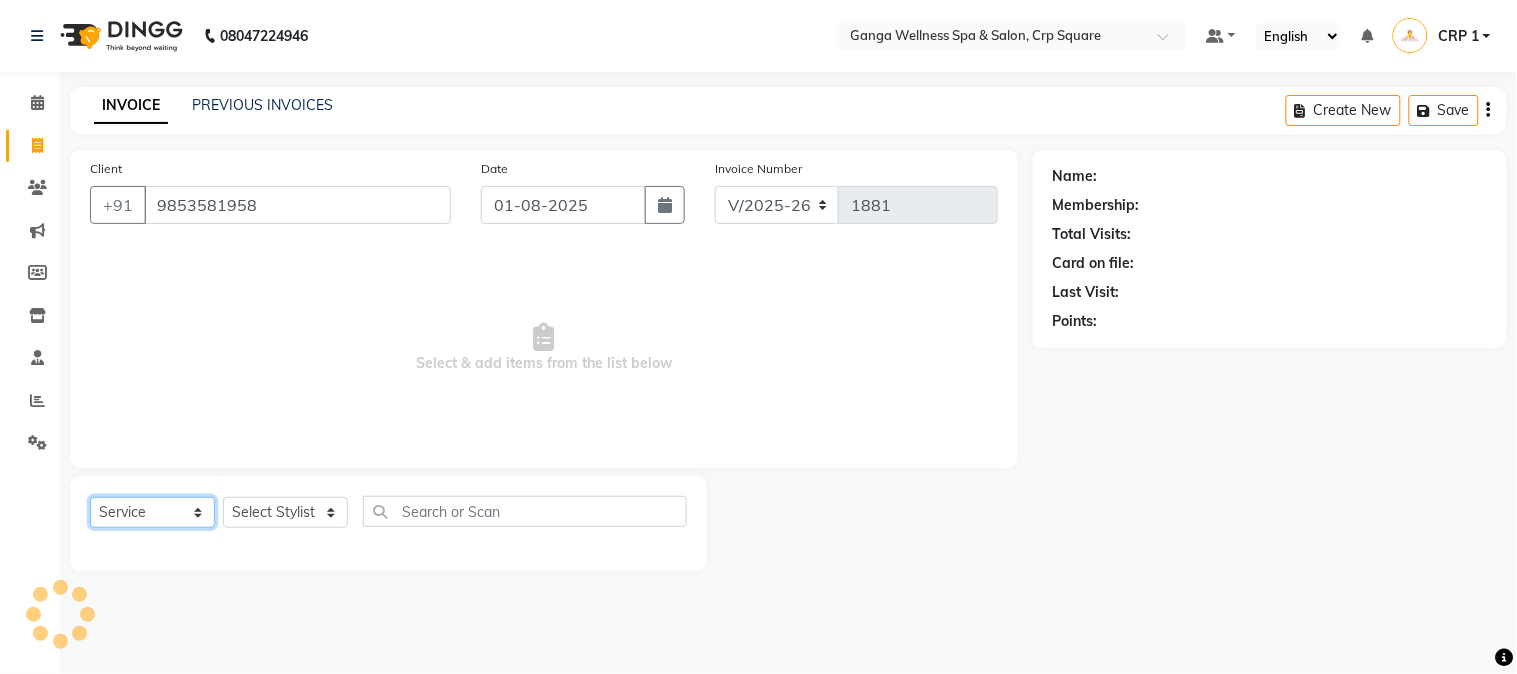 click on "Select  Service  Product  Membership  Package Voucher Prepaid Gift Card" 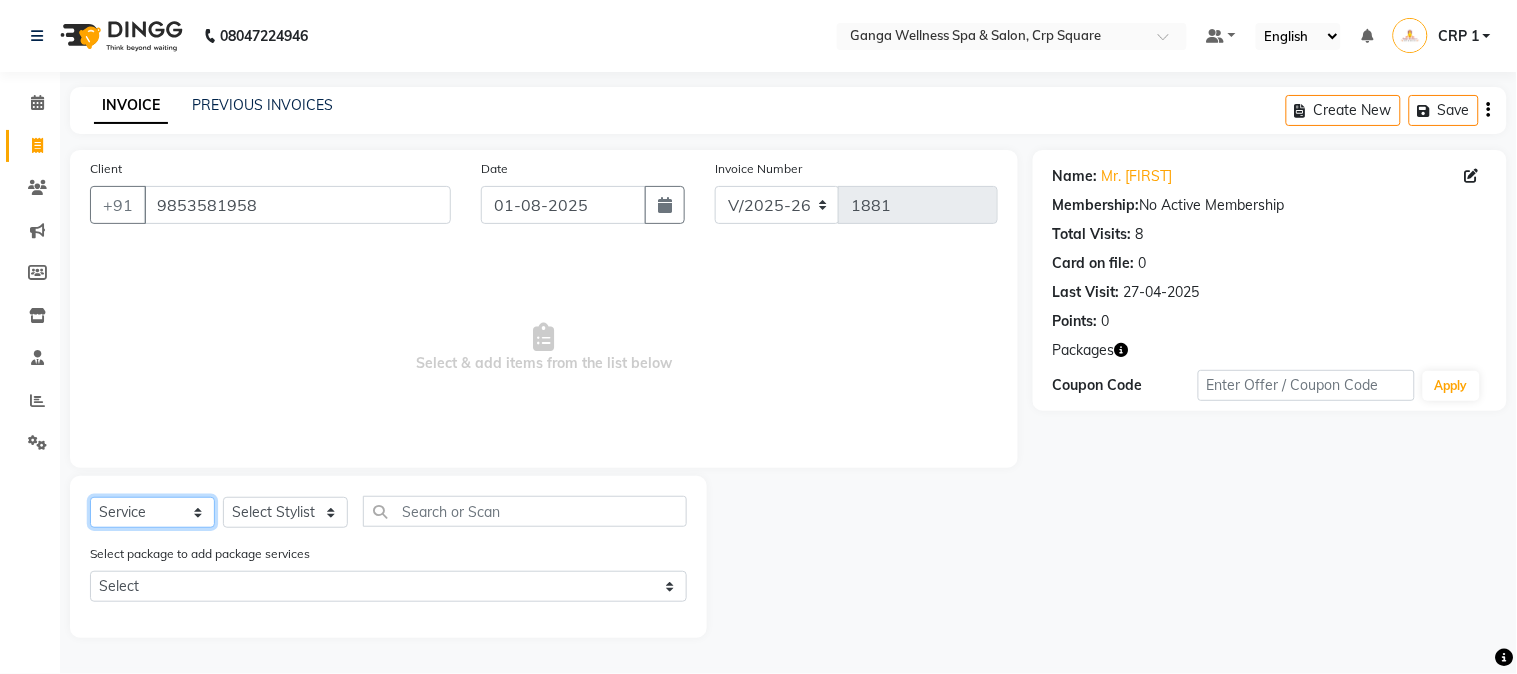 select on "package" 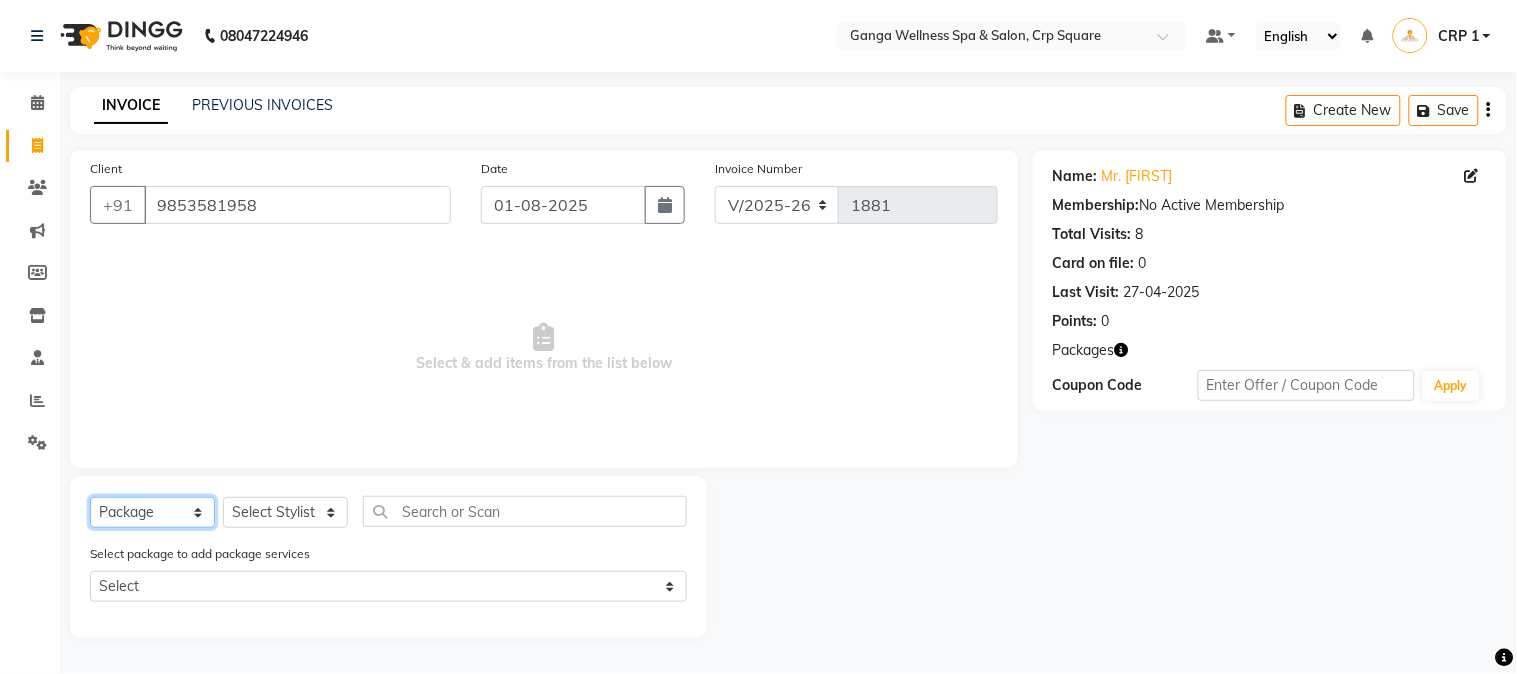 click on "Select  Service  Product  Membership  Package Voucher Prepaid Gift Card" 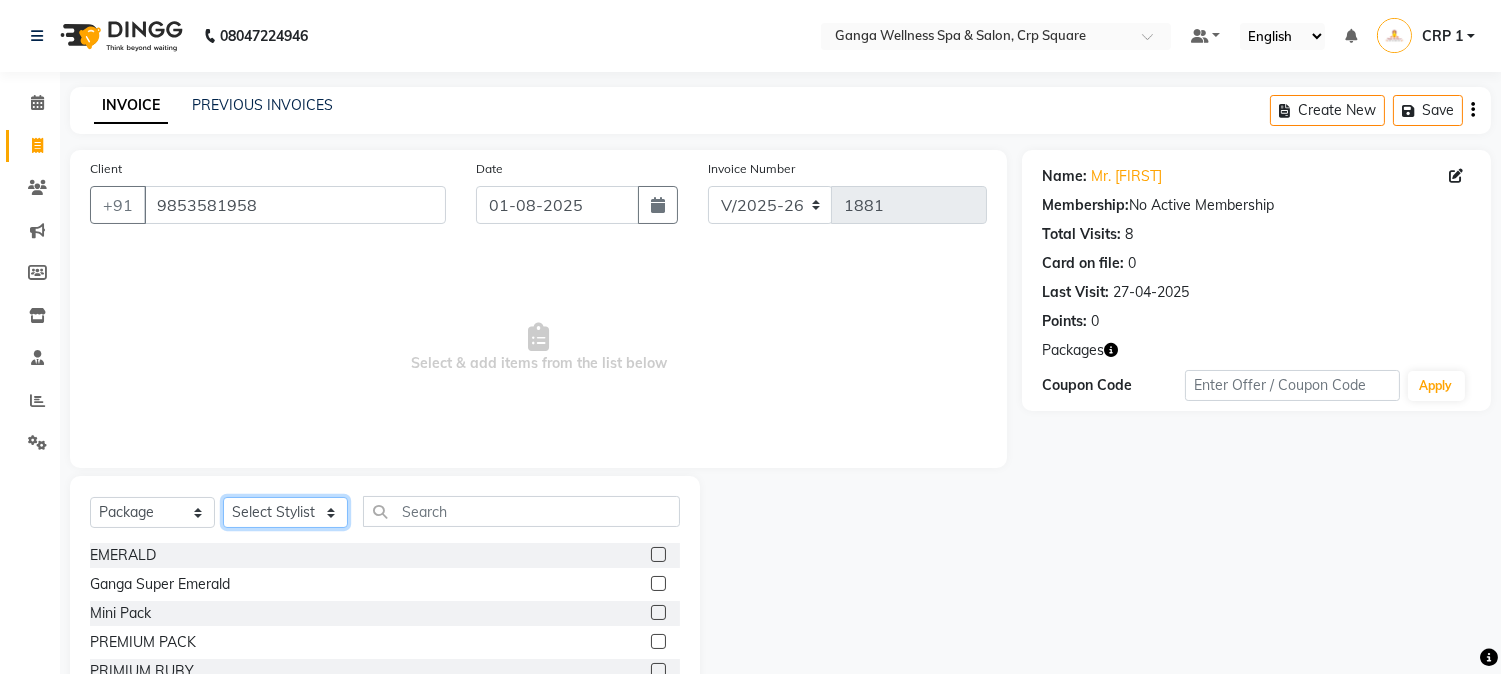 click on "Select Stylist Aarovi Abhin Alisha Ammi Ania Annei Api Ayen Bikash Bina CRP 1 CRP 2 Dipti Elina G1 G1 Salon General Manager  Helen Jasmine Jayashree JC Jenny kavi Krishna Manoj Mathu  Monika Moon Nancy Nirupama Pabitra Papu Puja Purnima Rajashree Raju Rashmi Rasmi  Remi Rinky Riya Rose Sanjiv Saraswati Saroj Sir  Shrabani Sofia Steffy Sukanya Surren Mahapatra Sushree Swopna Umpi Zuali" 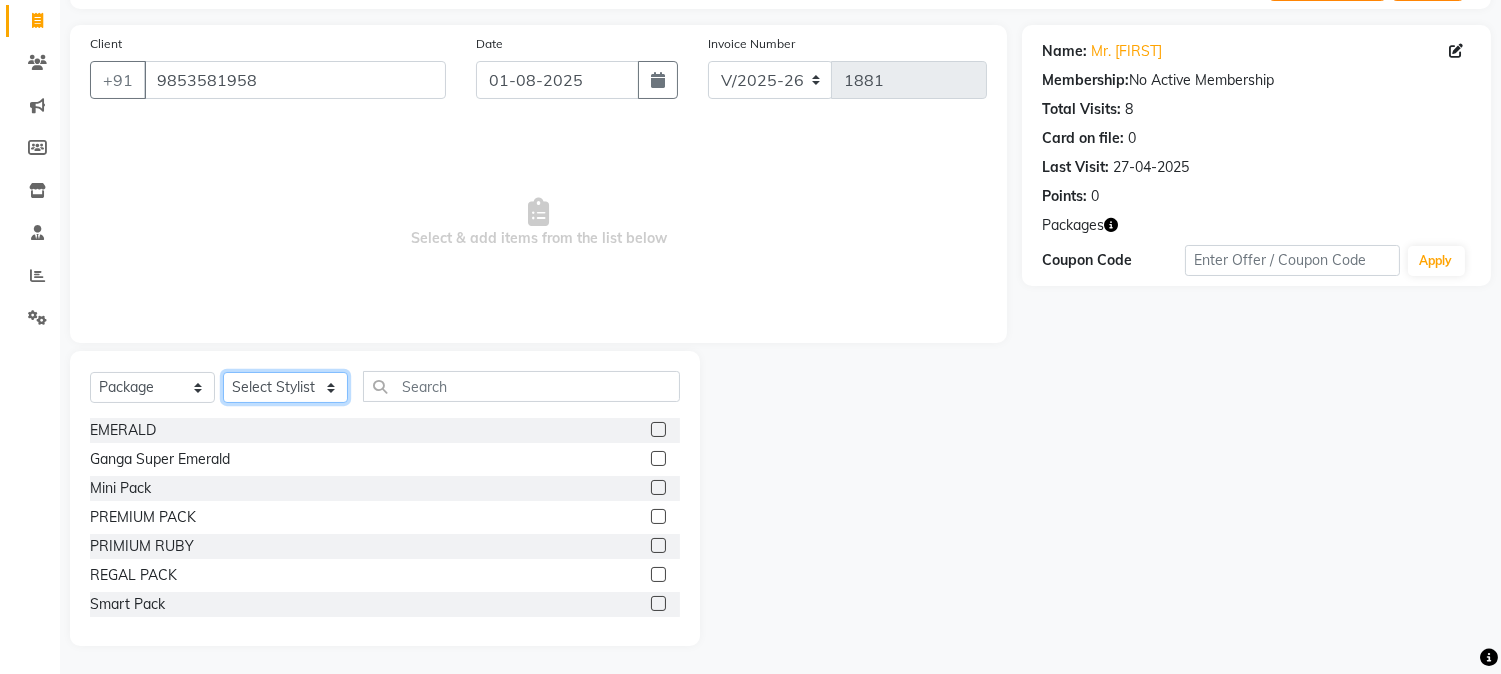 scroll, scrollTop: 126, scrollLeft: 0, axis: vertical 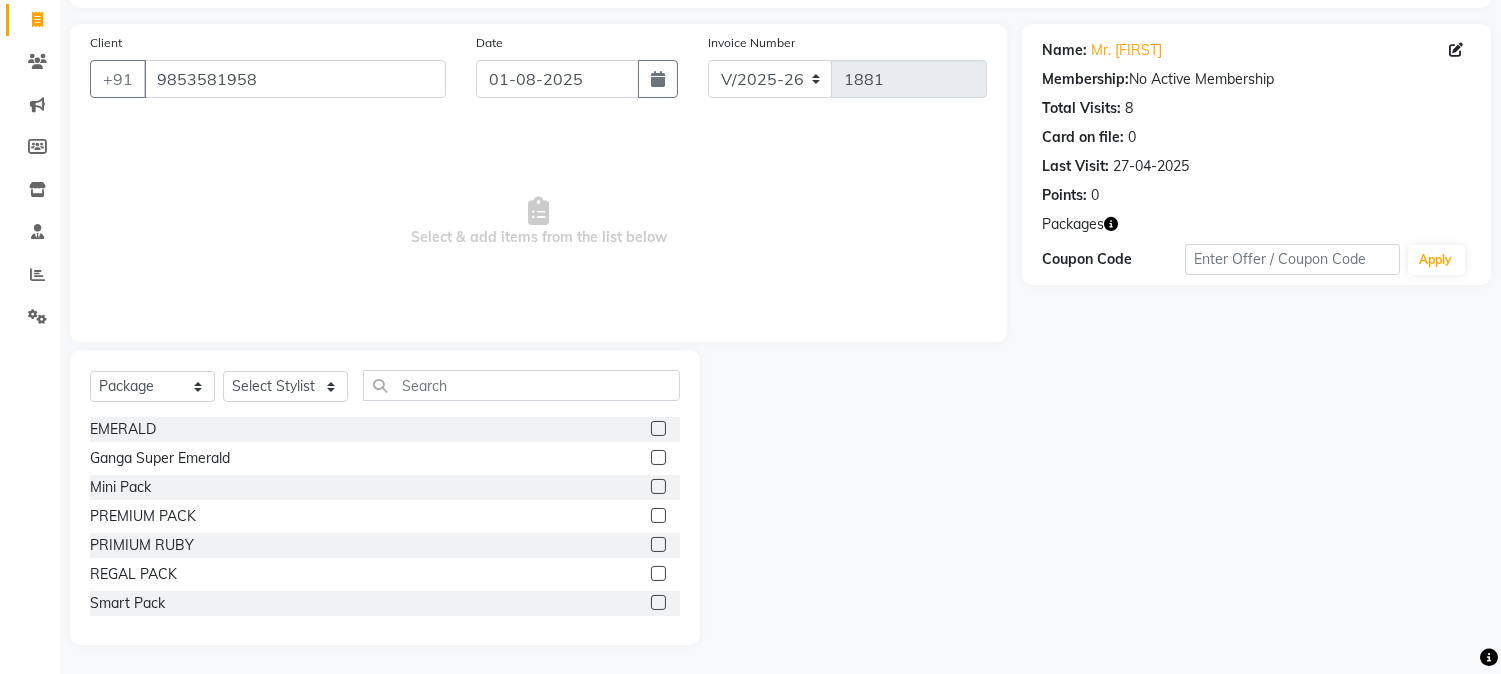 click on "Select  Service  Product  Membership  Package Voucher Prepaid Gift Card  Select Stylist Aarovi Abhin Alisha Ammi Ania Annei Api Ayen Bikash Bina CRP 1 CRP 2 Dipti Elina G1 G1 Salon General Manager  Helen Jasmine Jayashree JC Jenny kavi Krishna Manoj Mathu  Monika Moon Nancy Nirupama Pabitra Papu Puja Purnima Rajashree Raju Rashmi Rasmi  Remi Rinky Riya Rose Sanjiv Saraswati Saroj Sir  Shrabani Sofia Steffy Sukanya Surren Mahapatra Sushree Swopna Umpi Zuali" 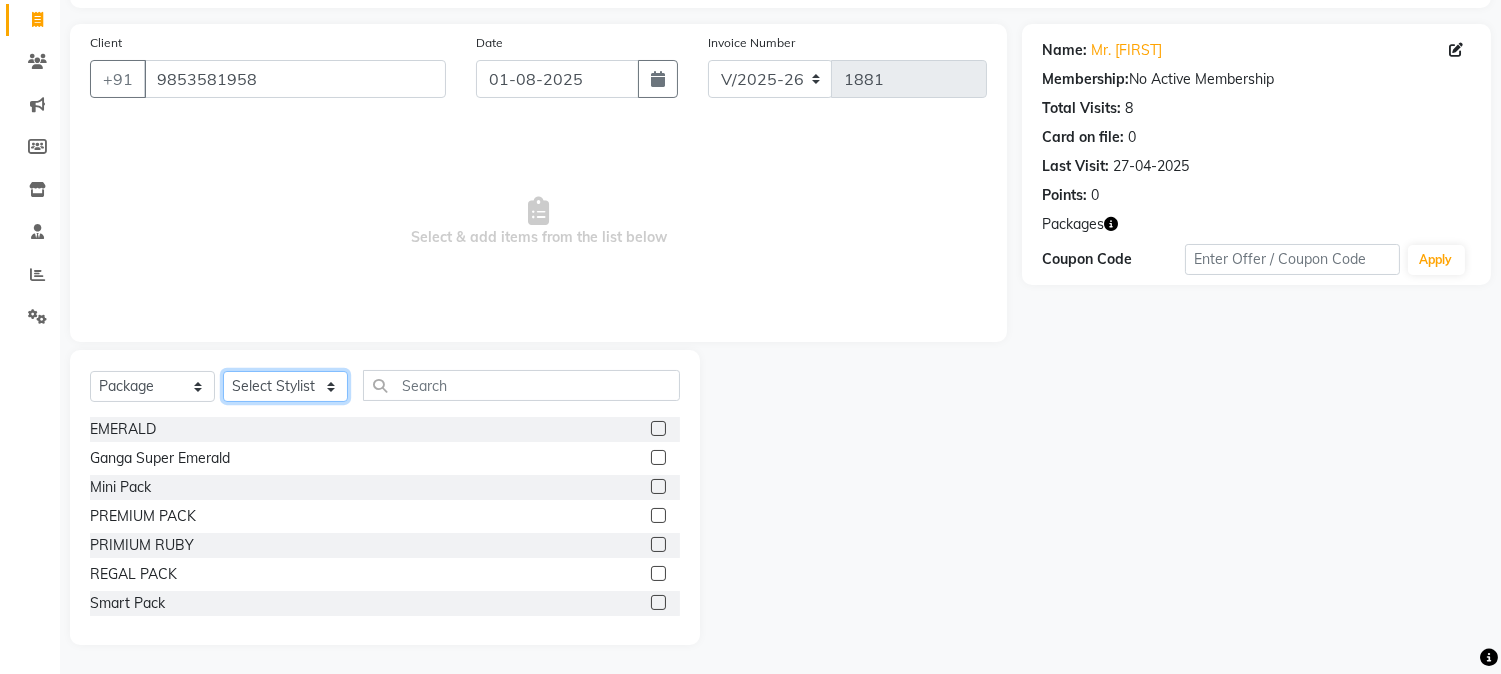 click on "Select Stylist Aarovi Abhin Alisha Ammi Ania Annei Api Ayen Bikash Bina CRP 1 CRP 2 Dipti Elina G1 G1 Salon General Manager  Helen Jasmine Jayashree JC Jenny kavi Krishna Manoj Mathu  Monika Moon Nancy Nirupama Pabitra Papu Puja Purnima Rajashree Raju Rashmi Rasmi  Remi Rinky Riya Rose Sanjiv Saraswati Saroj Sir  Shrabani Sofia Steffy Sukanya Surren Mahapatra Sushree Swopna Umpi Zuali" 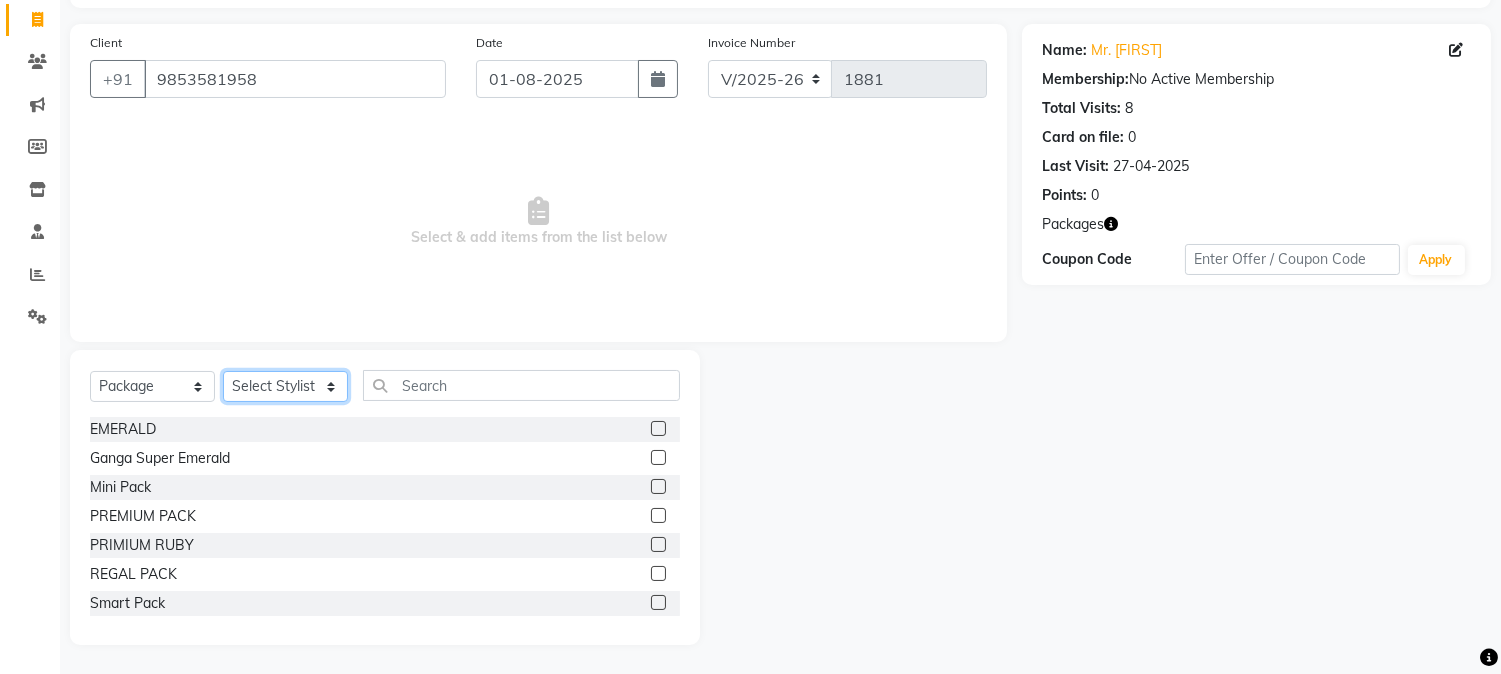 select on "66812" 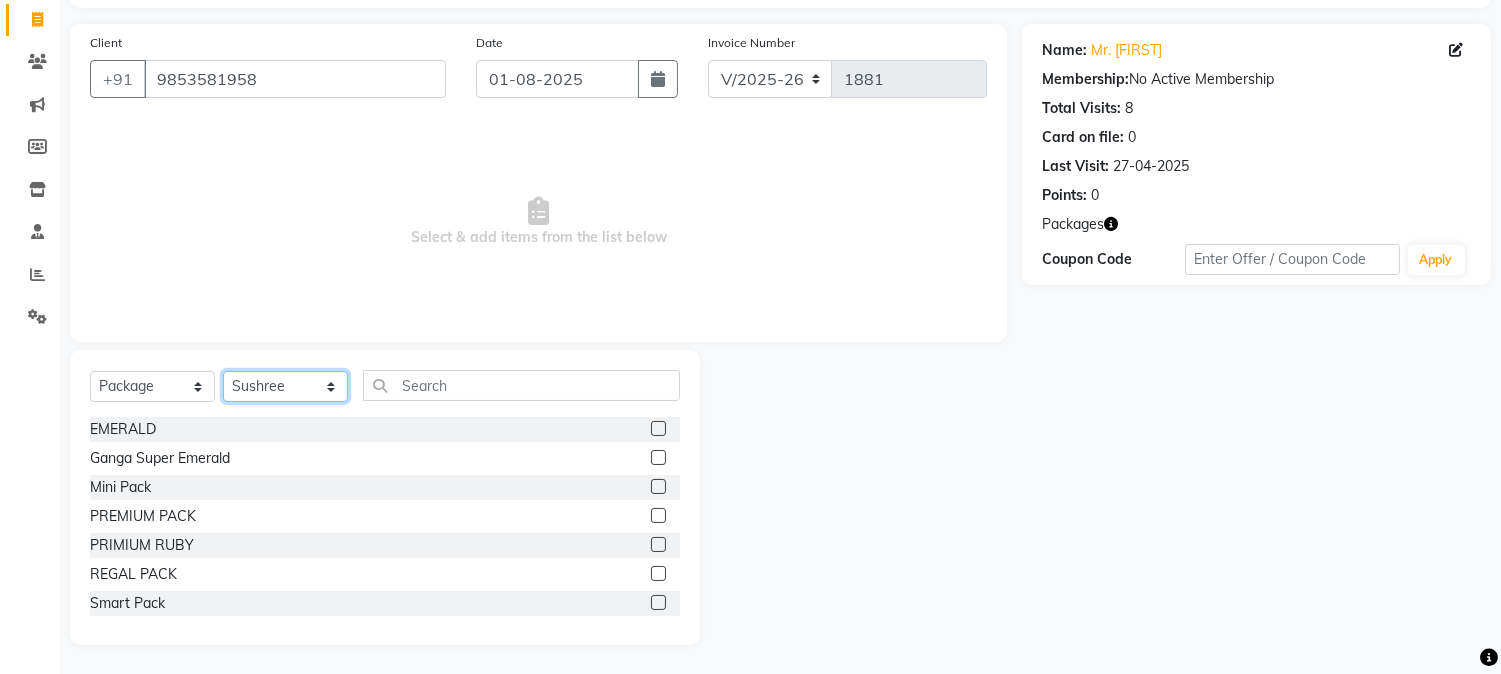 click on "Select Stylist Aarovi Abhin Alisha Ammi Ania Annei Api Ayen Bikash Bina CRP 1 CRP 2 Dipti Elina G1 G1 Salon General Manager  Helen Jasmine Jayashree JC Jenny kavi Krishna Manoj Mathu  Monika Moon Nancy Nirupama Pabitra Papu Puja Purnima Rajashree Raju Rashmi Rasmi  Remi Rinky Riya Rose Sanjiv Saraswati Saroj Sir  Shrabani Sofia Steffy Sukanya Surren Mahapatra Sushree Swopna Umpi Zuali" 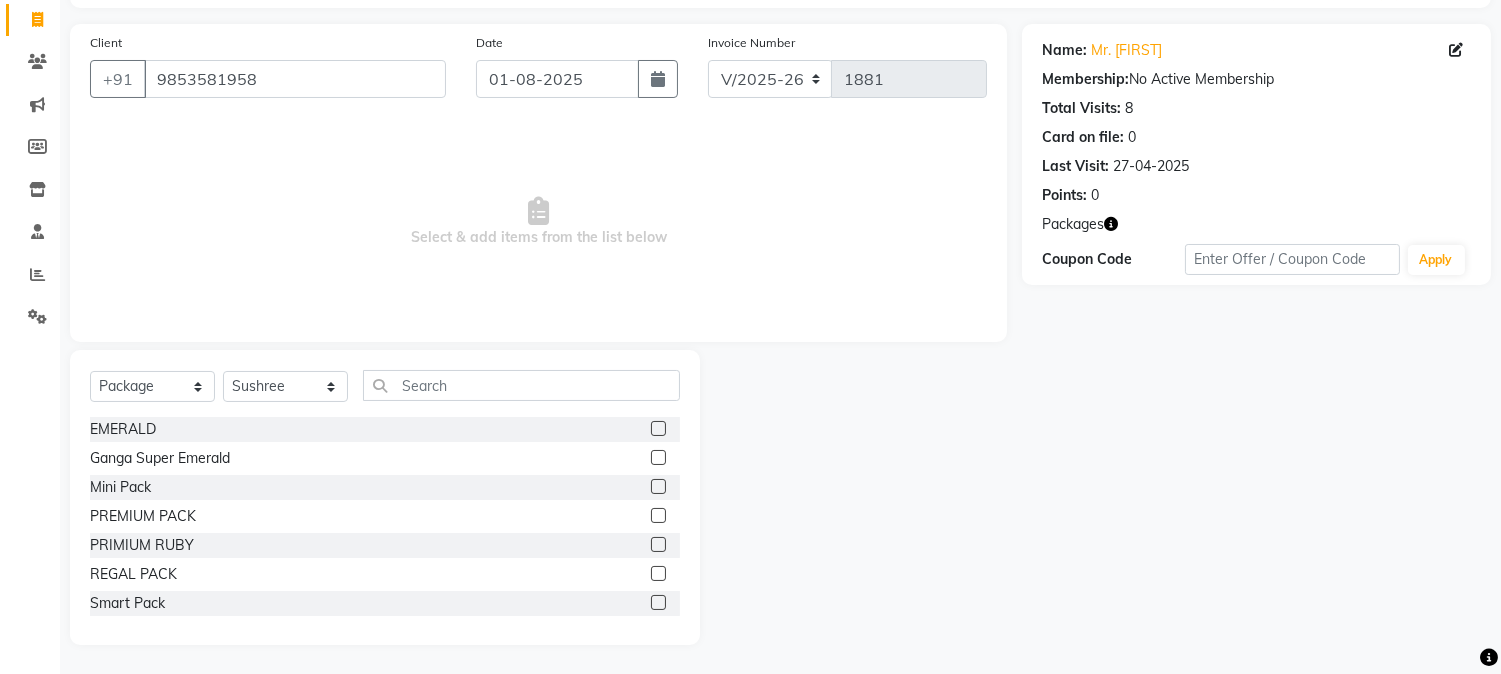 click 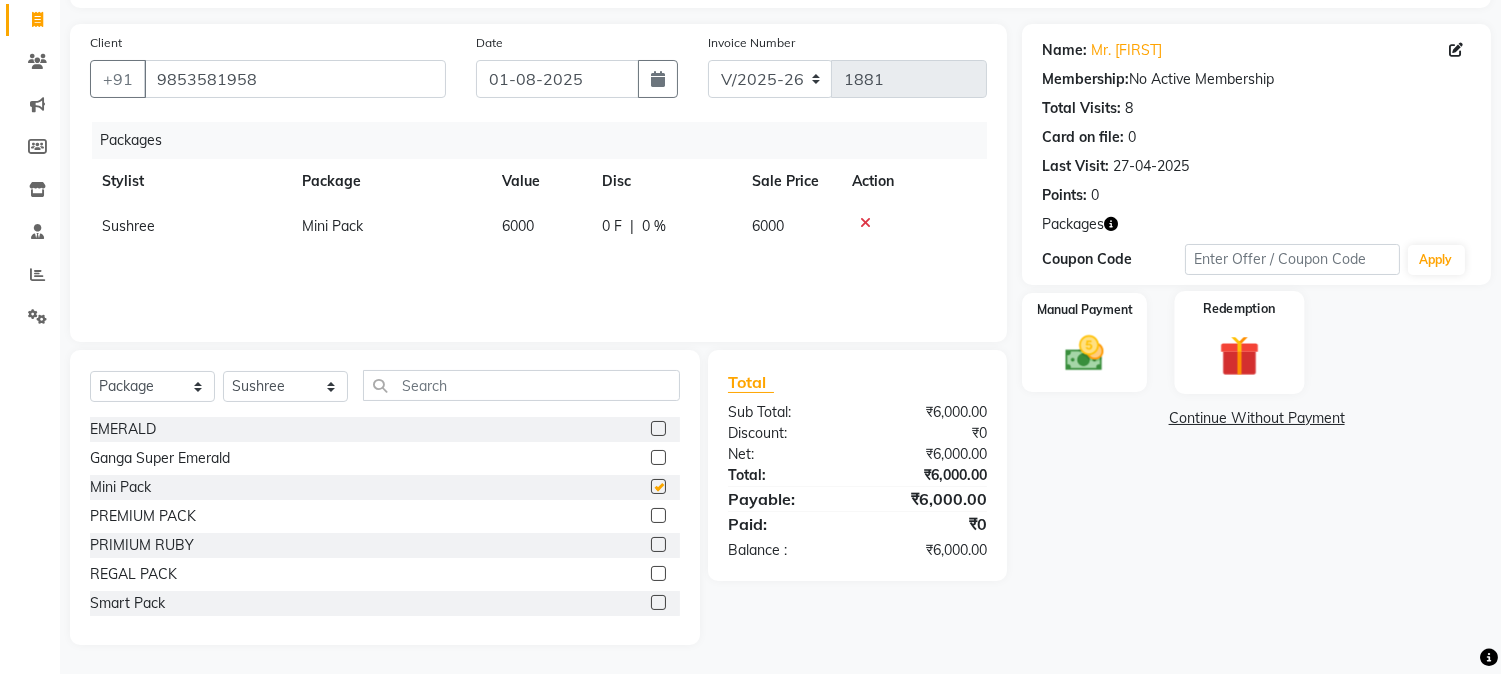 checkbox on "false" 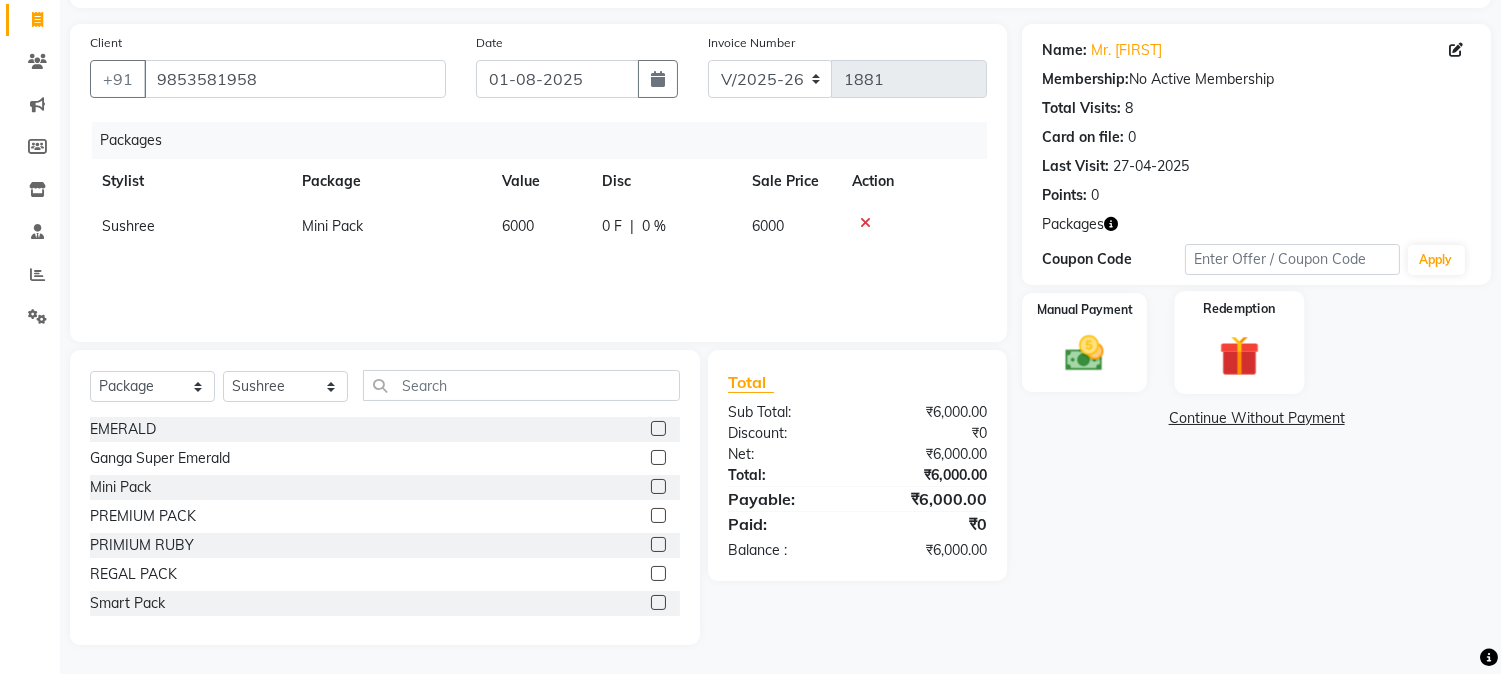 click 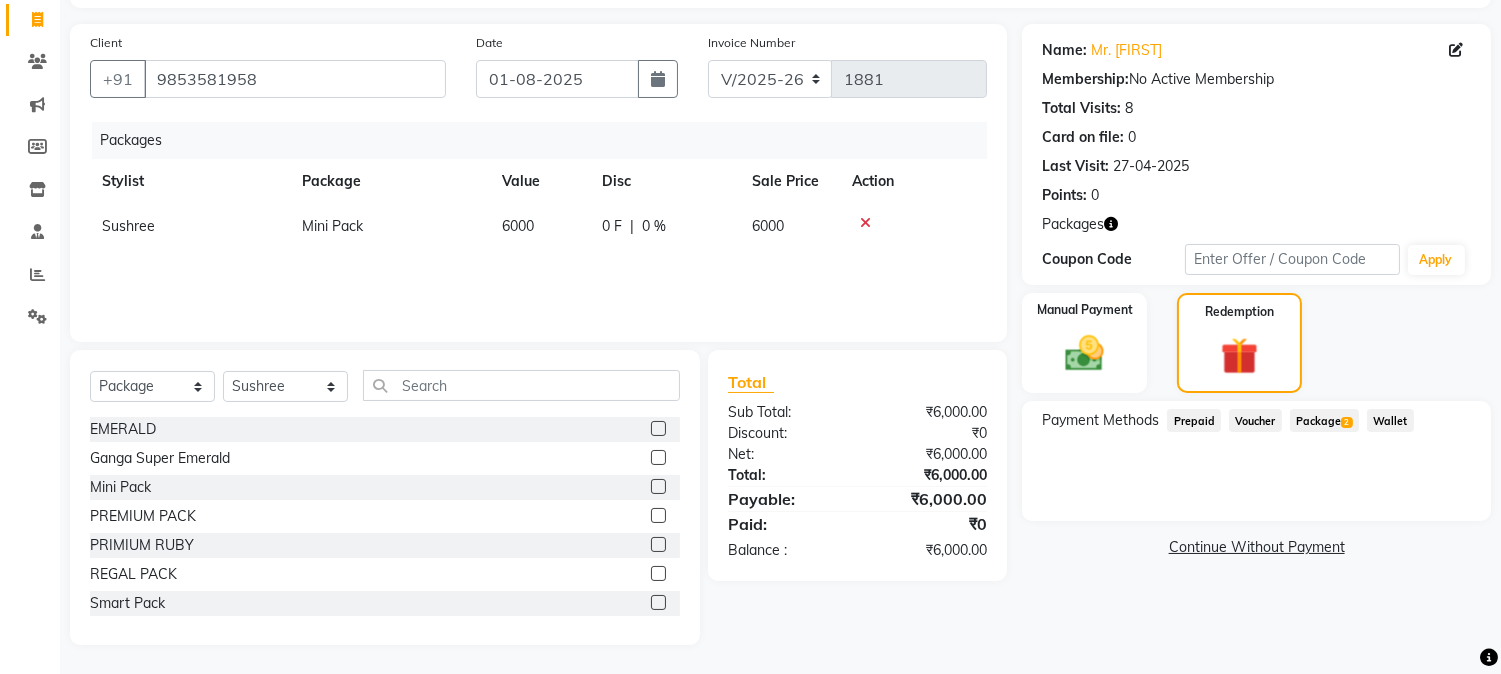 click on "Package  2" 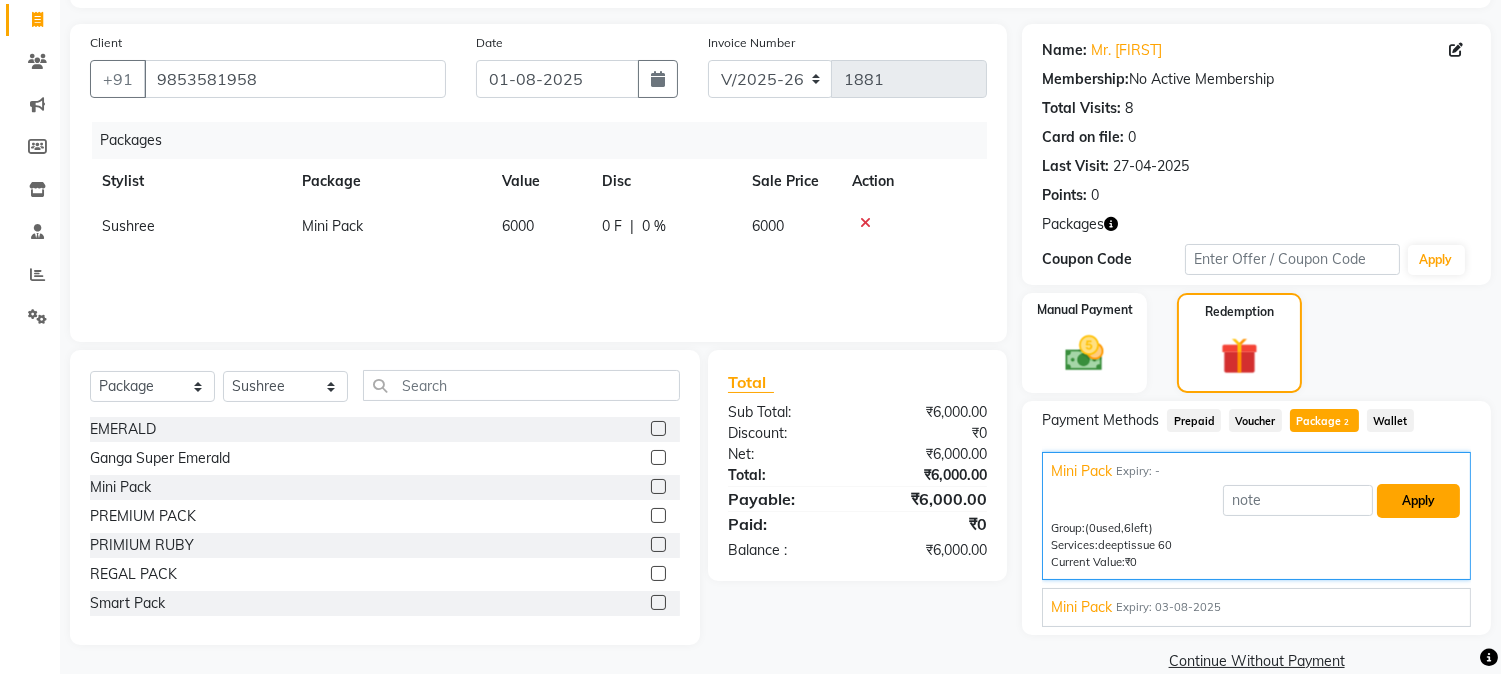 click on "Apply" at bounding box center (1418, 501) 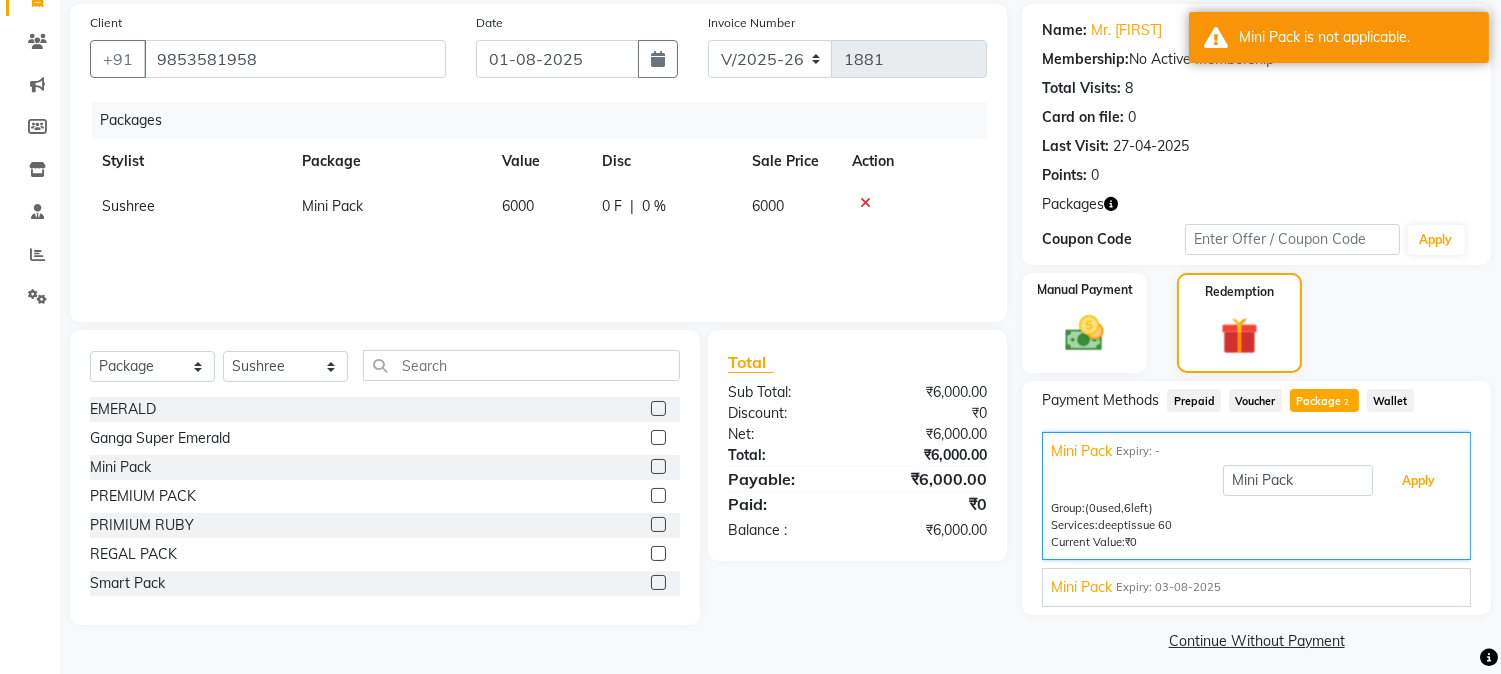 scroll, scrollTop: 156, scrollLeft: 0, axis: vertical 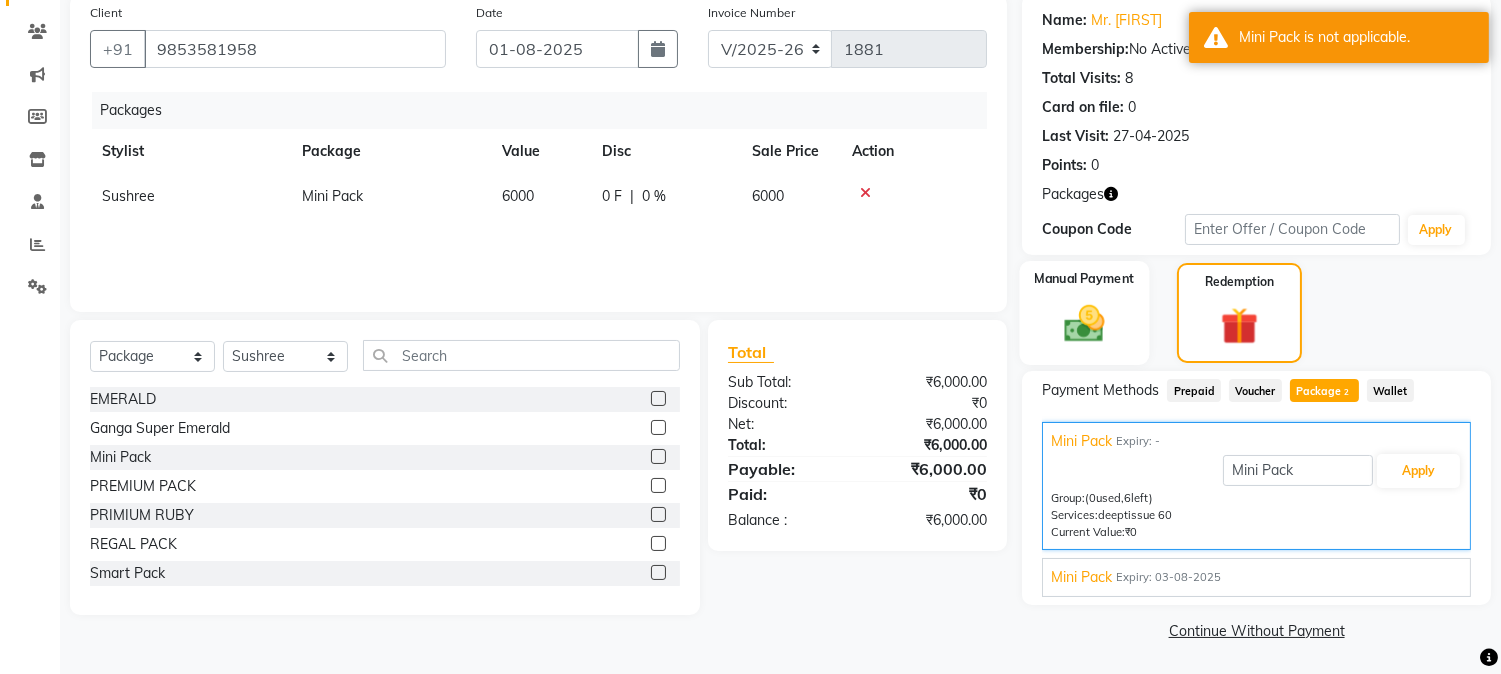 click 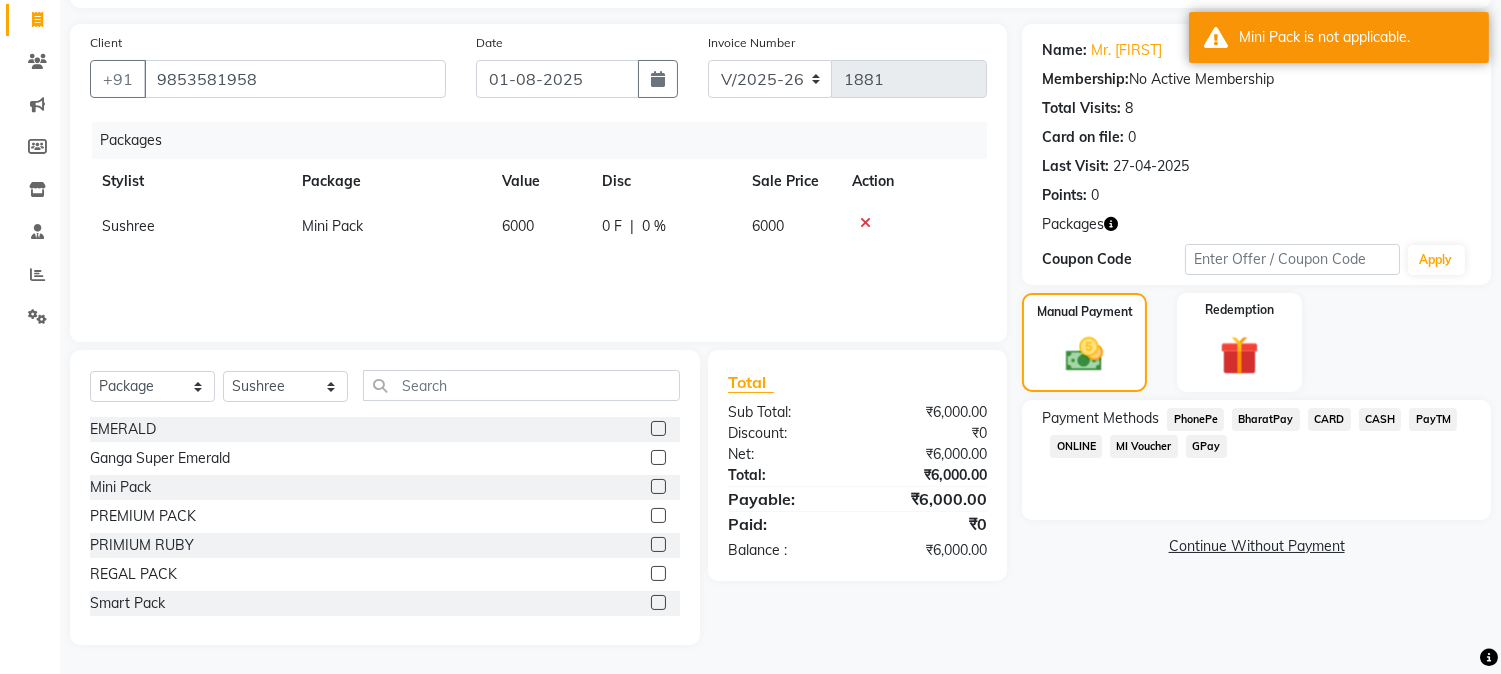 click on "CARD" 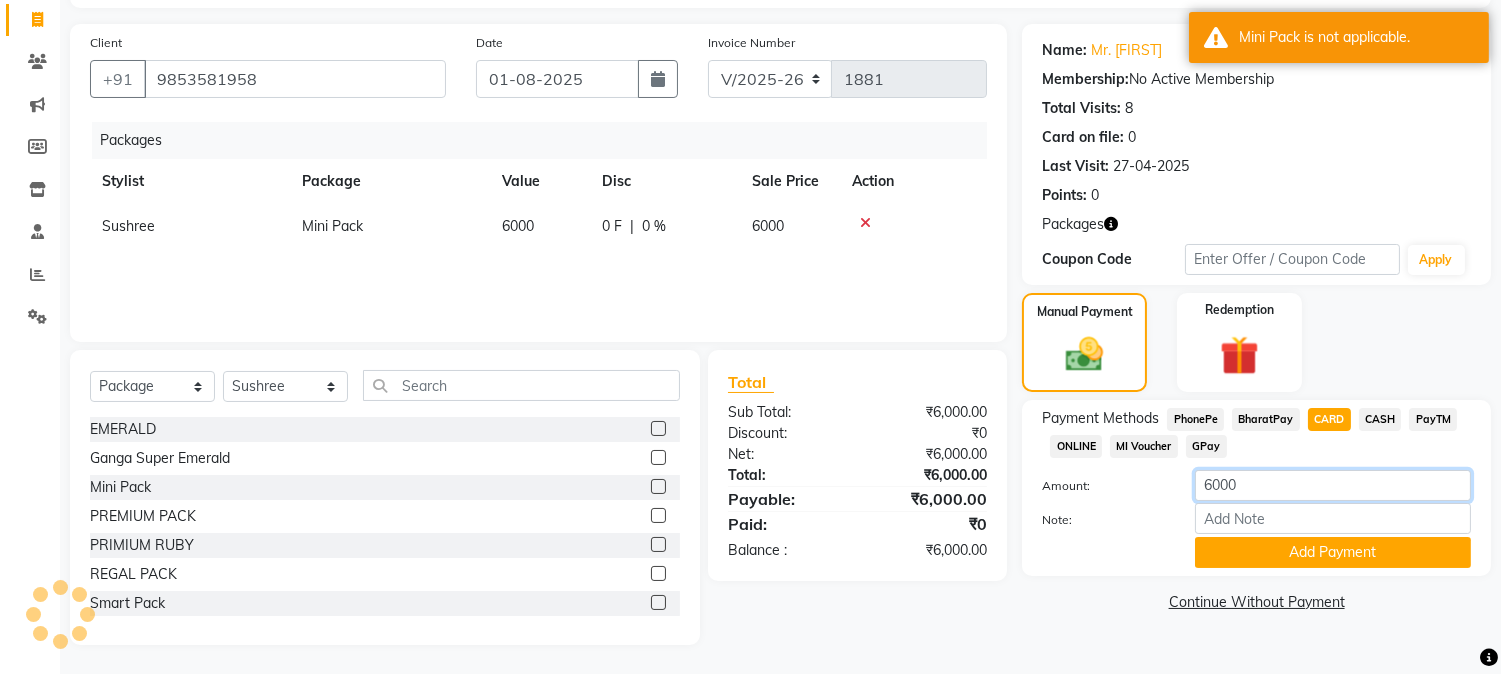 click on "6000" 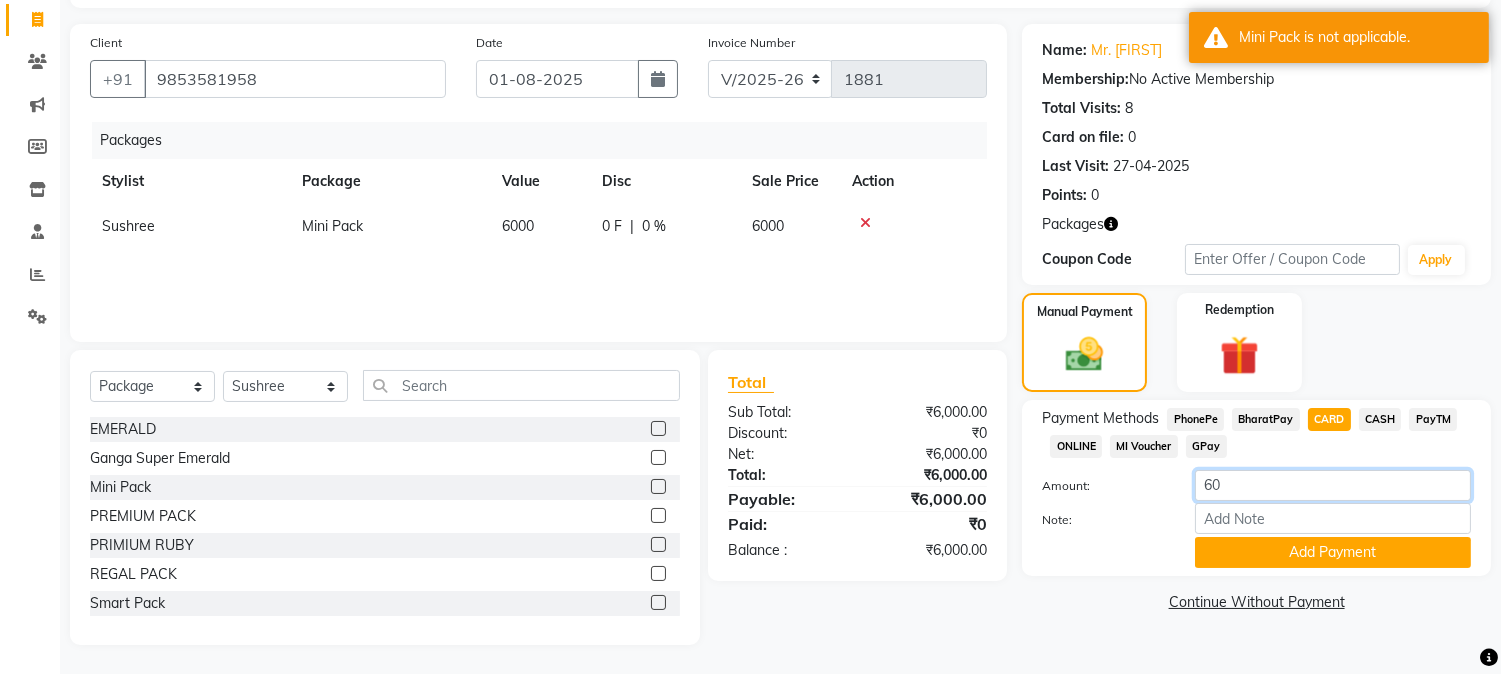 type on "6" 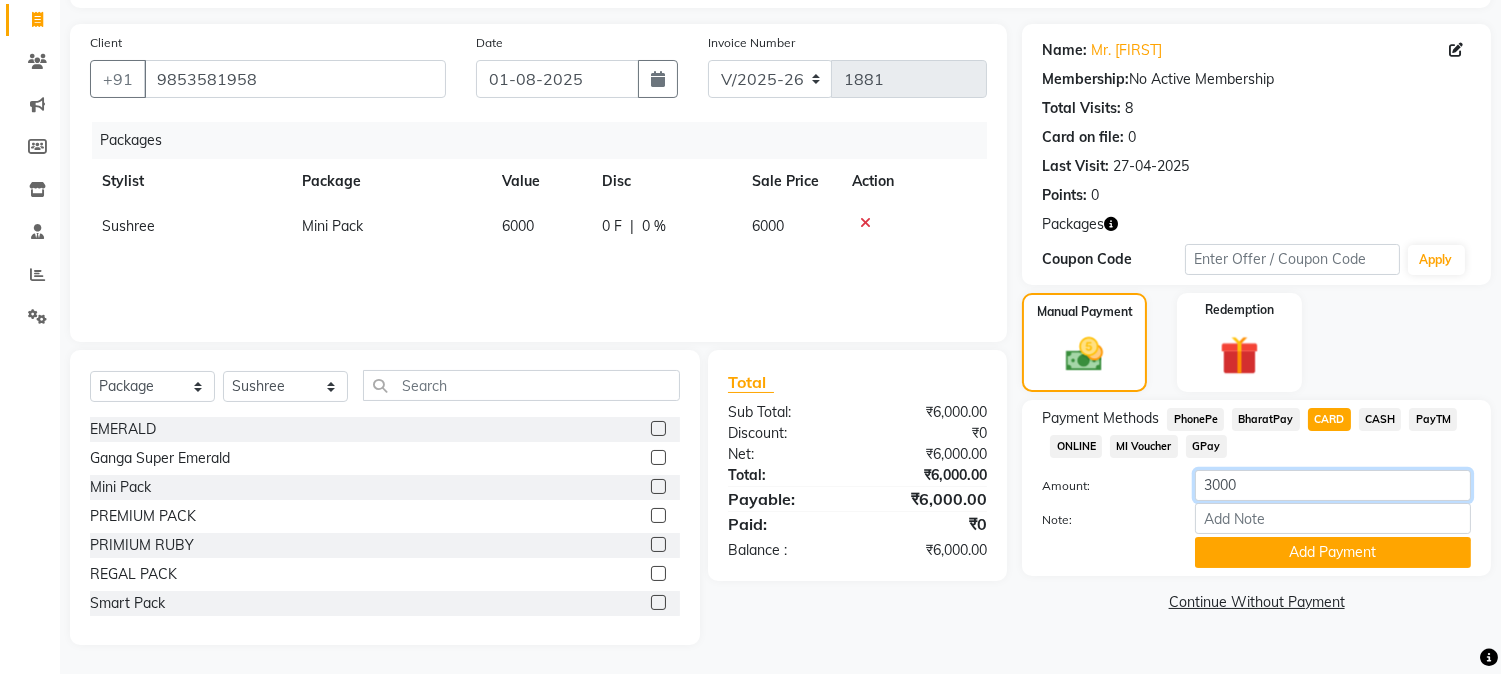 type on "3000" 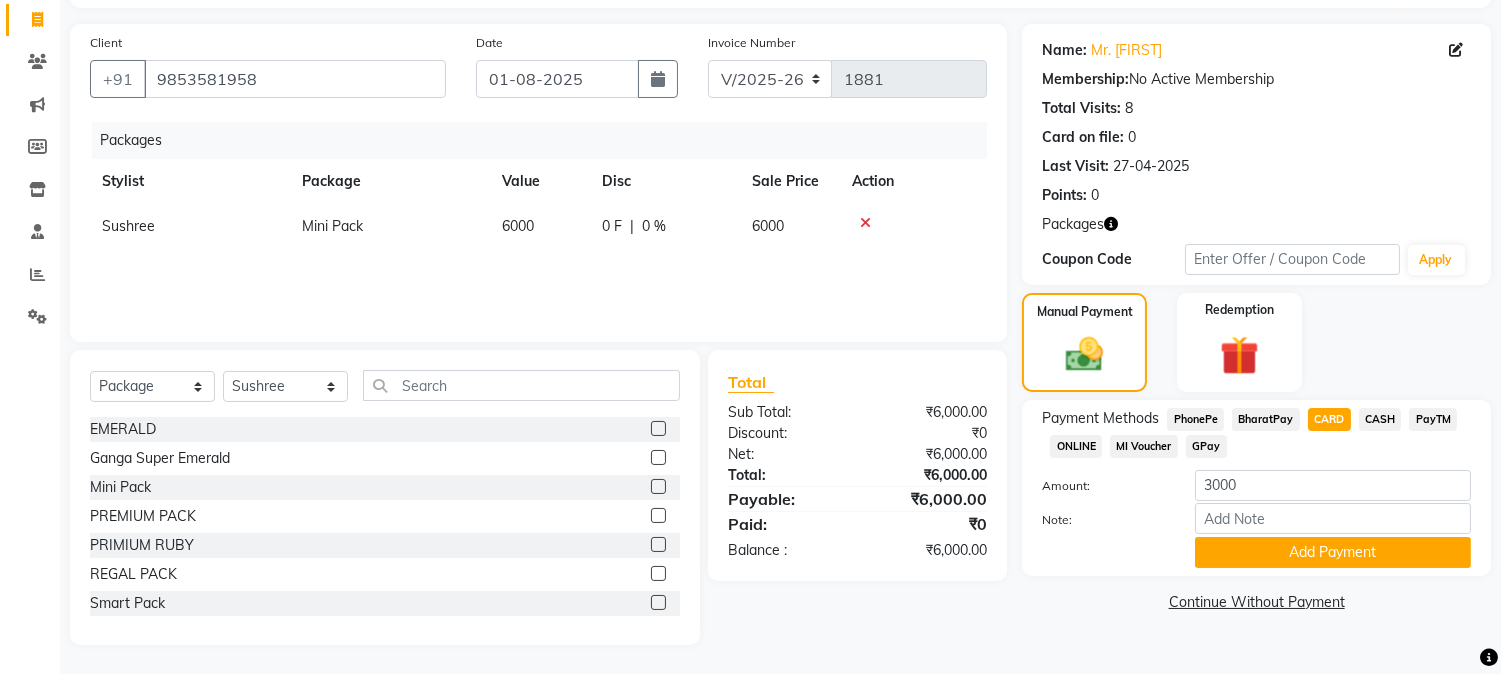 click on "Payment Methods  PhonePe   BharatPay   CARD   CASH   PayTM   ONLINE   MI Voucher   GPay  Amount: 3000 Note: Add Payment" 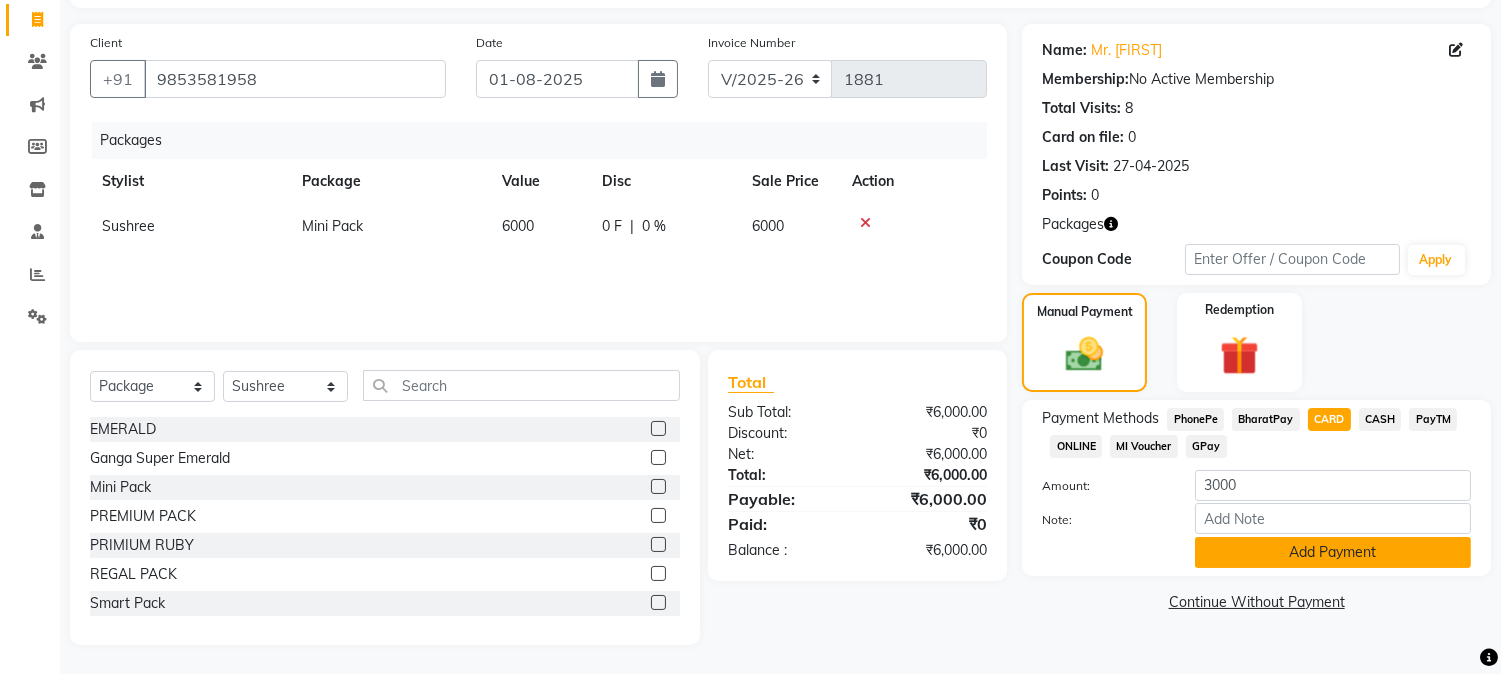 click on "Add Payment" 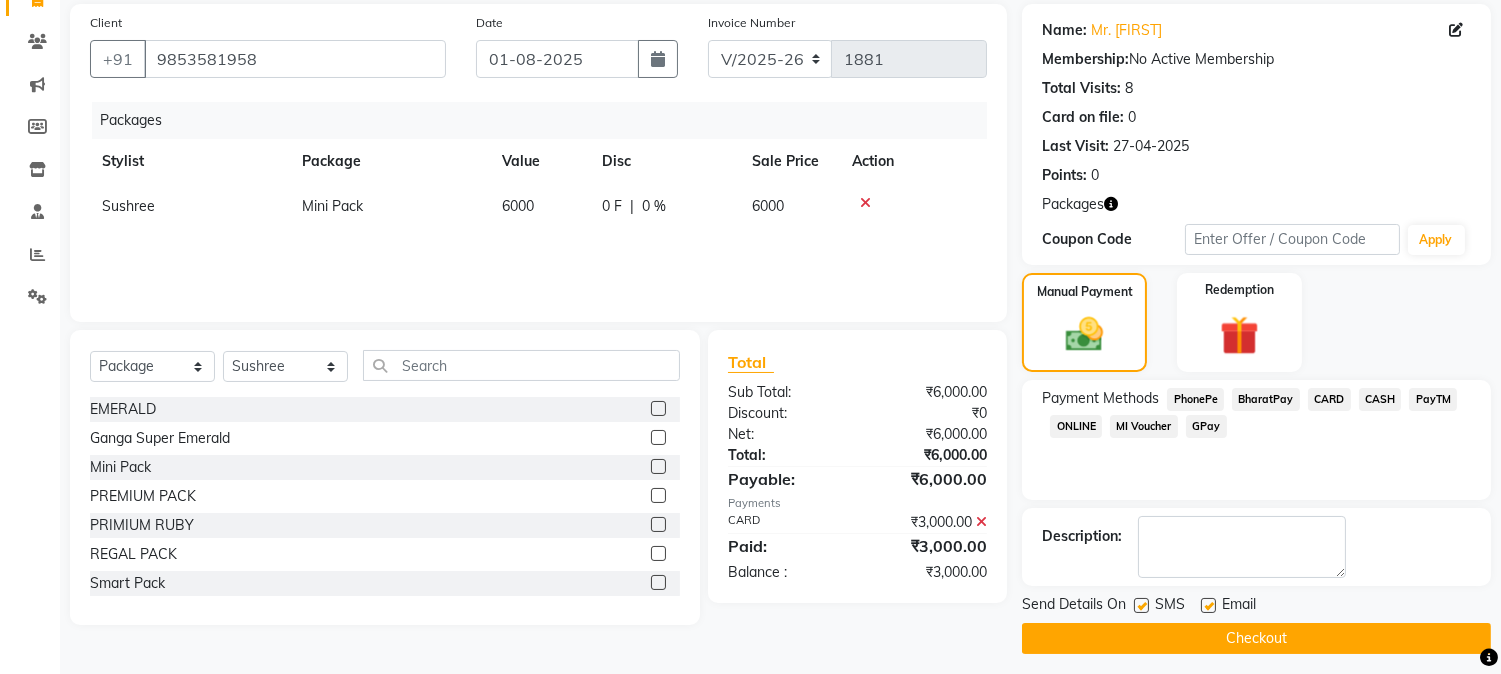scroll, scrollTop: 155, scrollLeft: 0, axis: vertical 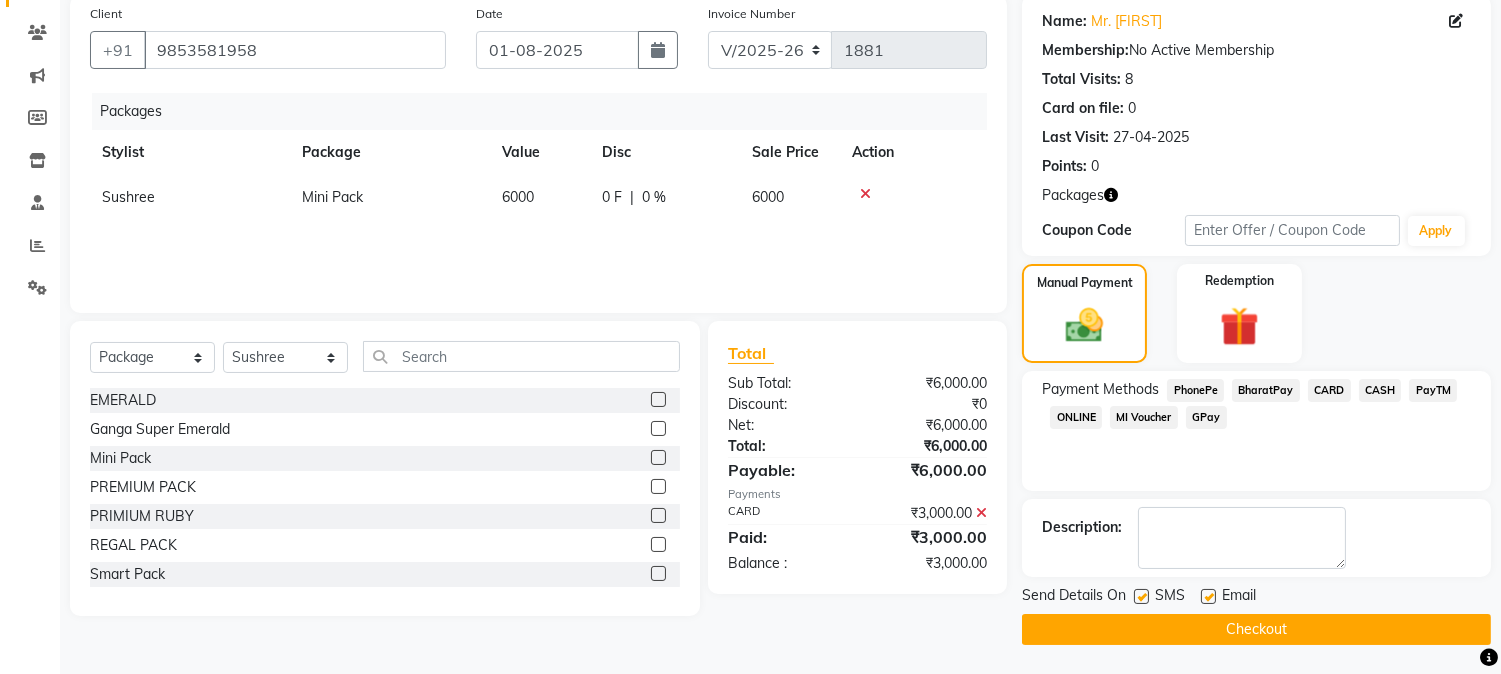 click on "Checkout" 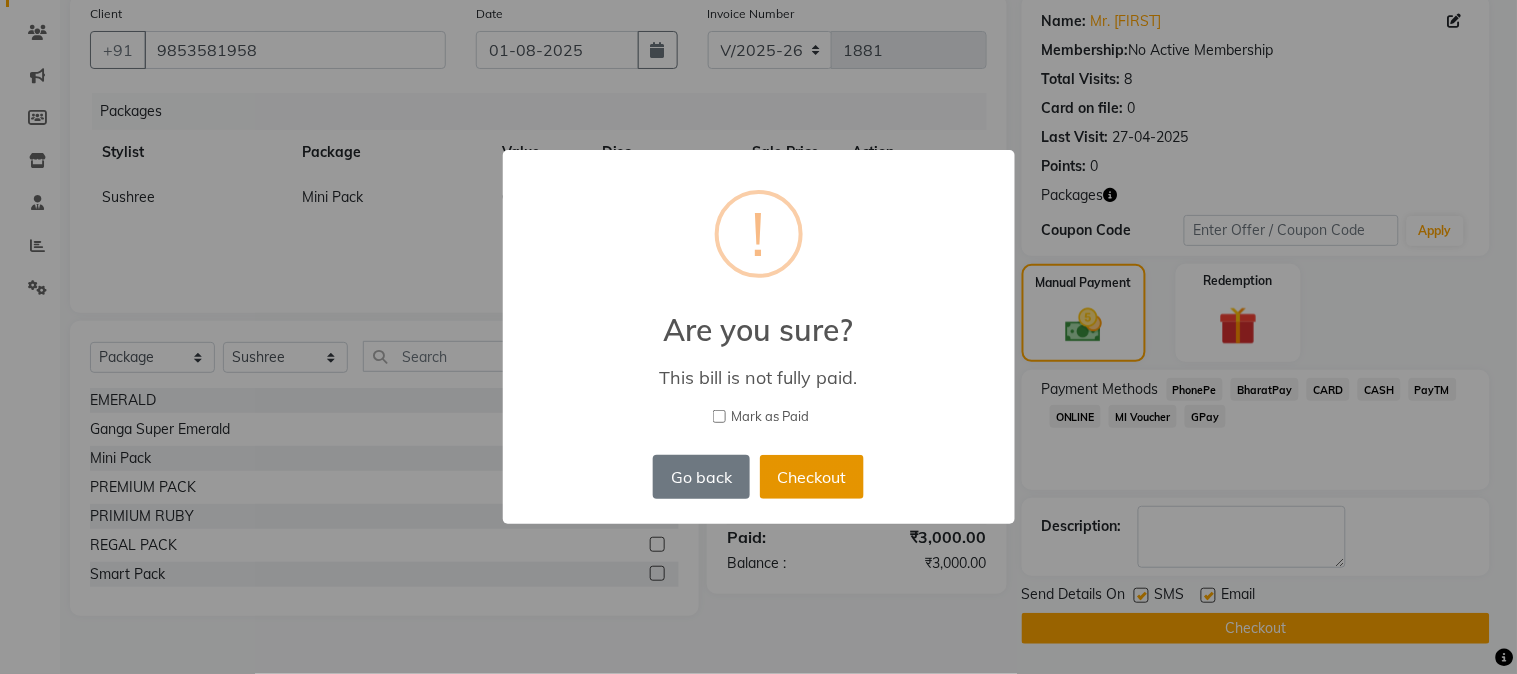 click on "Checkout" at bounding box center (812, 477) 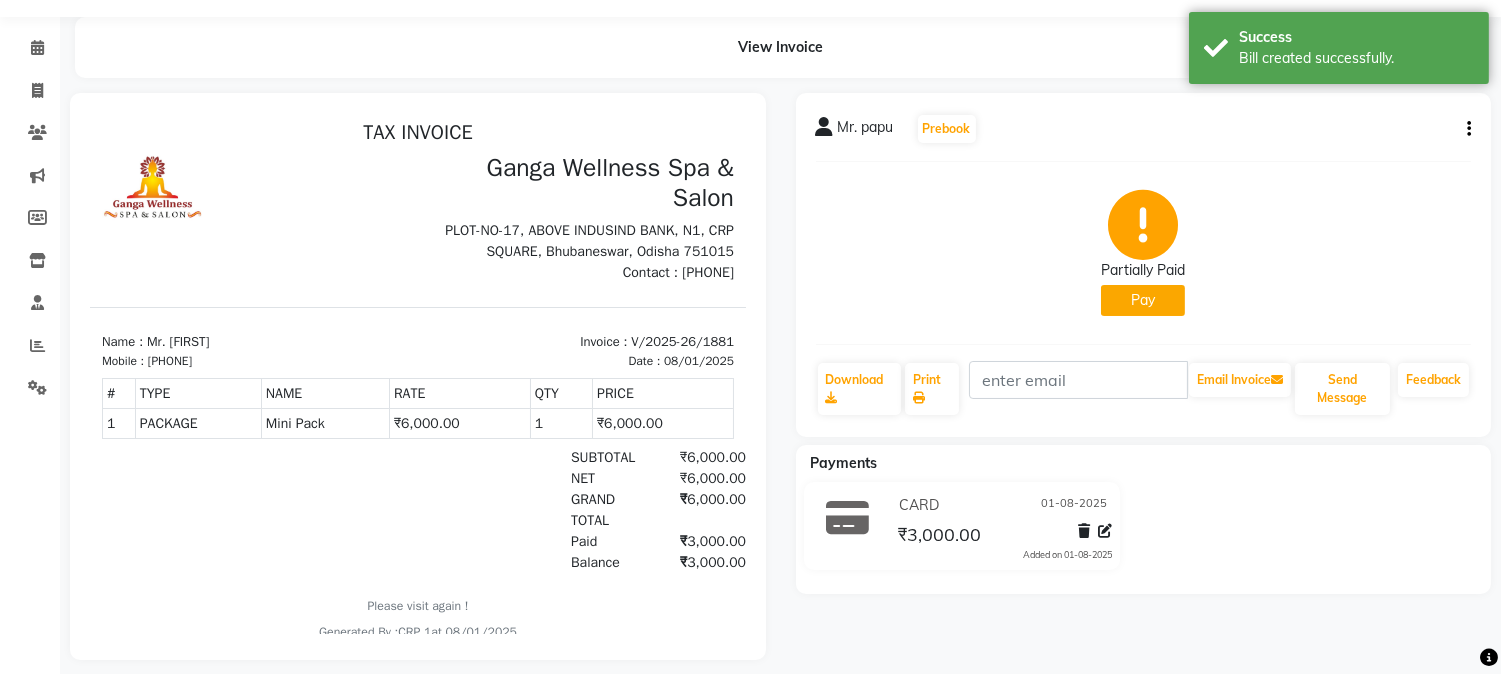scroll, scrollTop: 86, scrollLeft: 0, axis: vertical 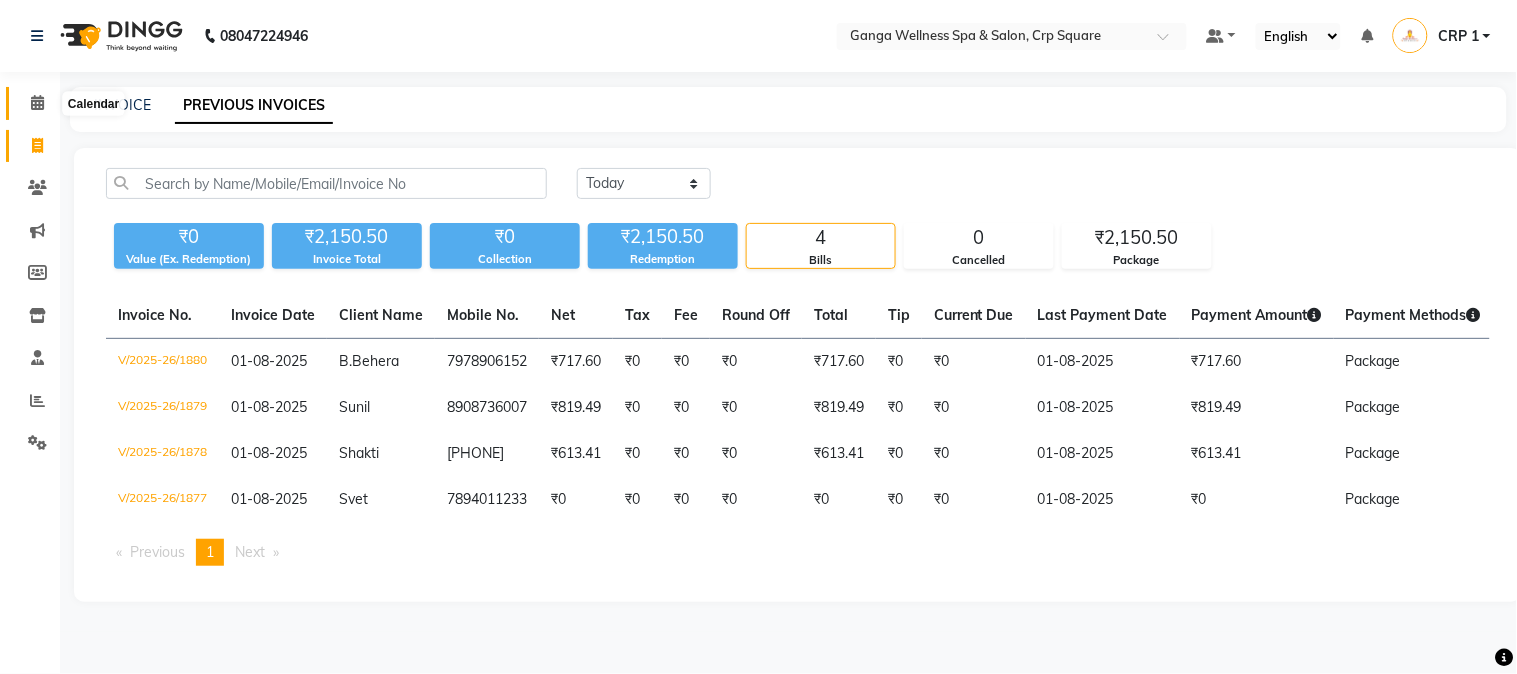 click 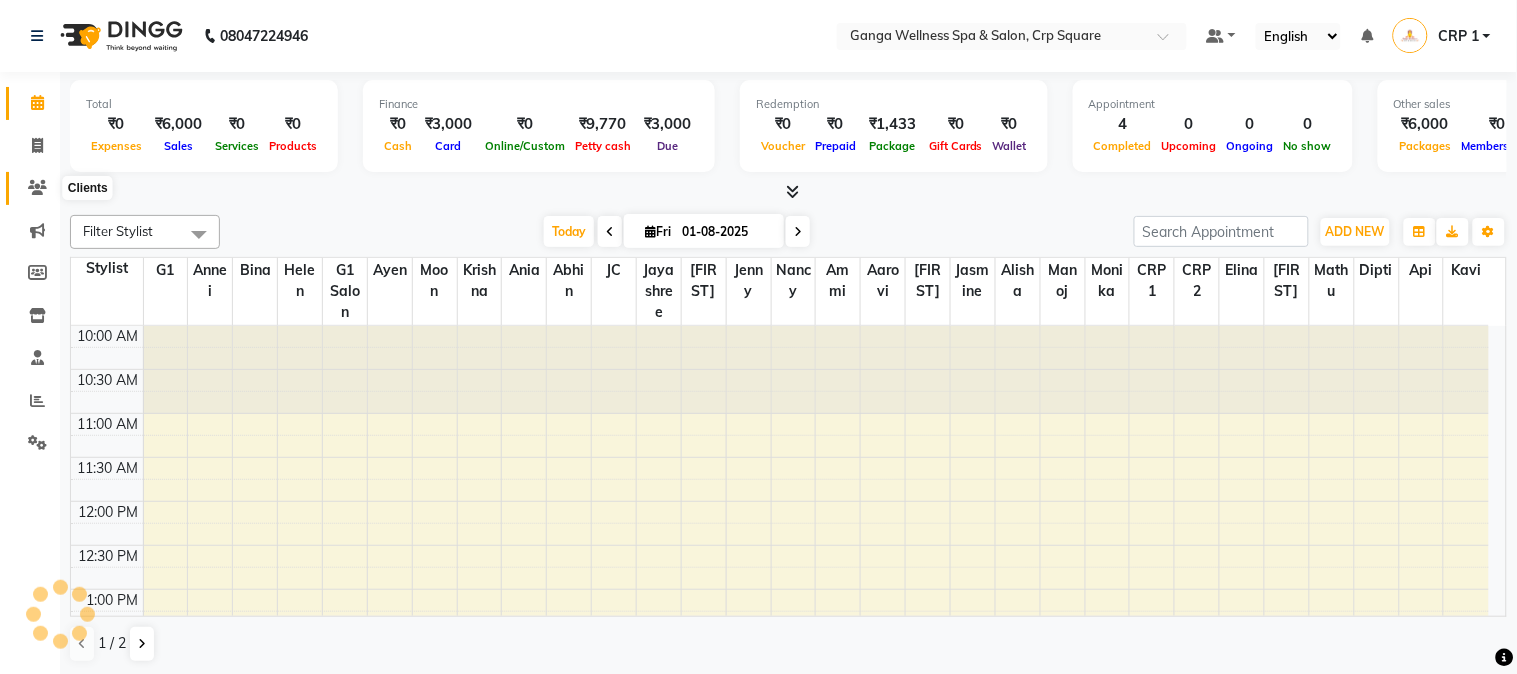 click 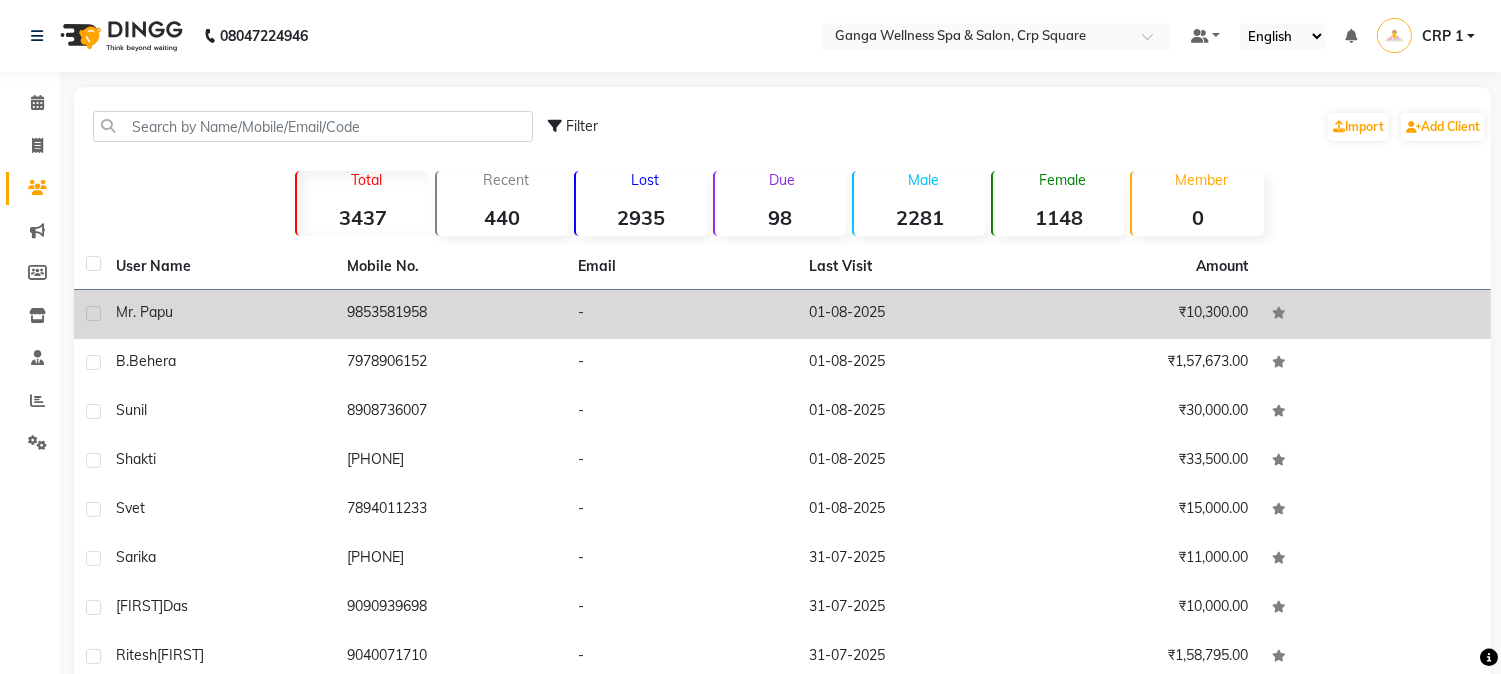 click on "9853581958" 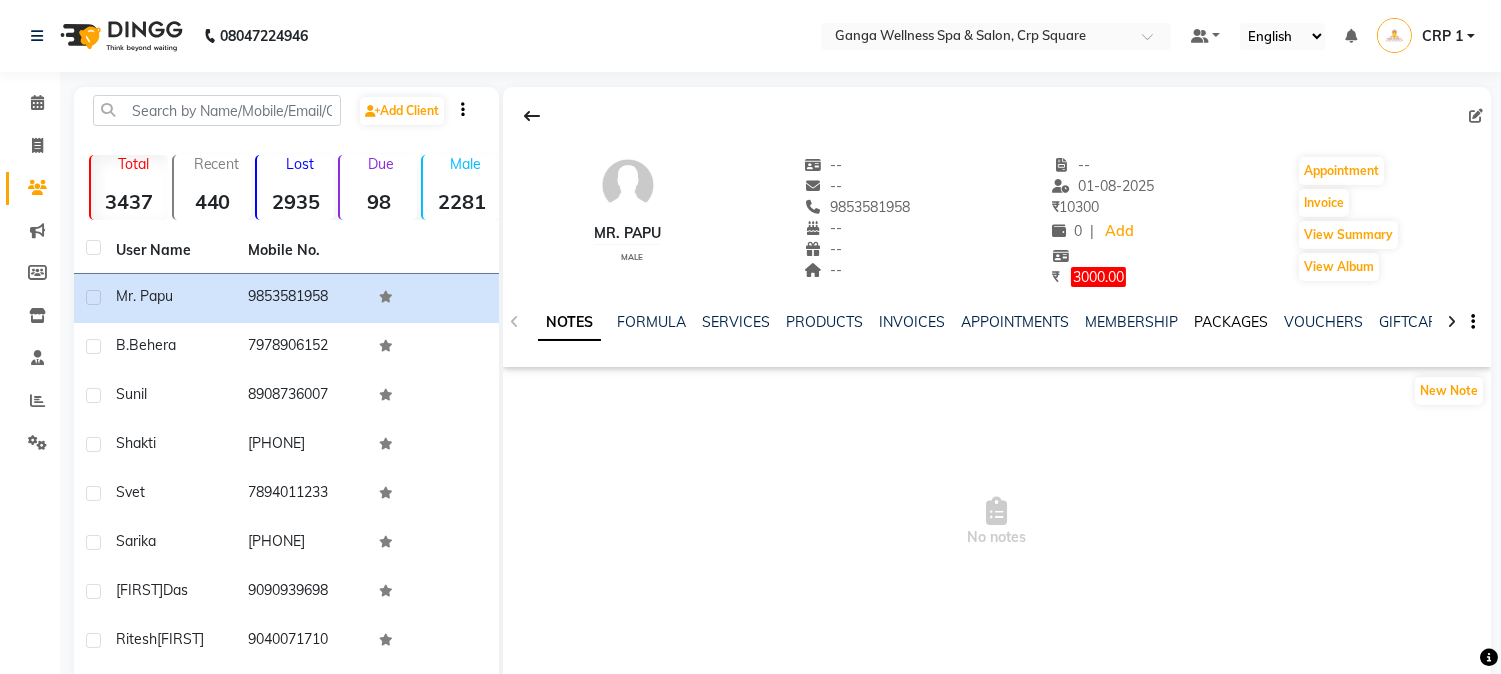 click on "PACKAGES" 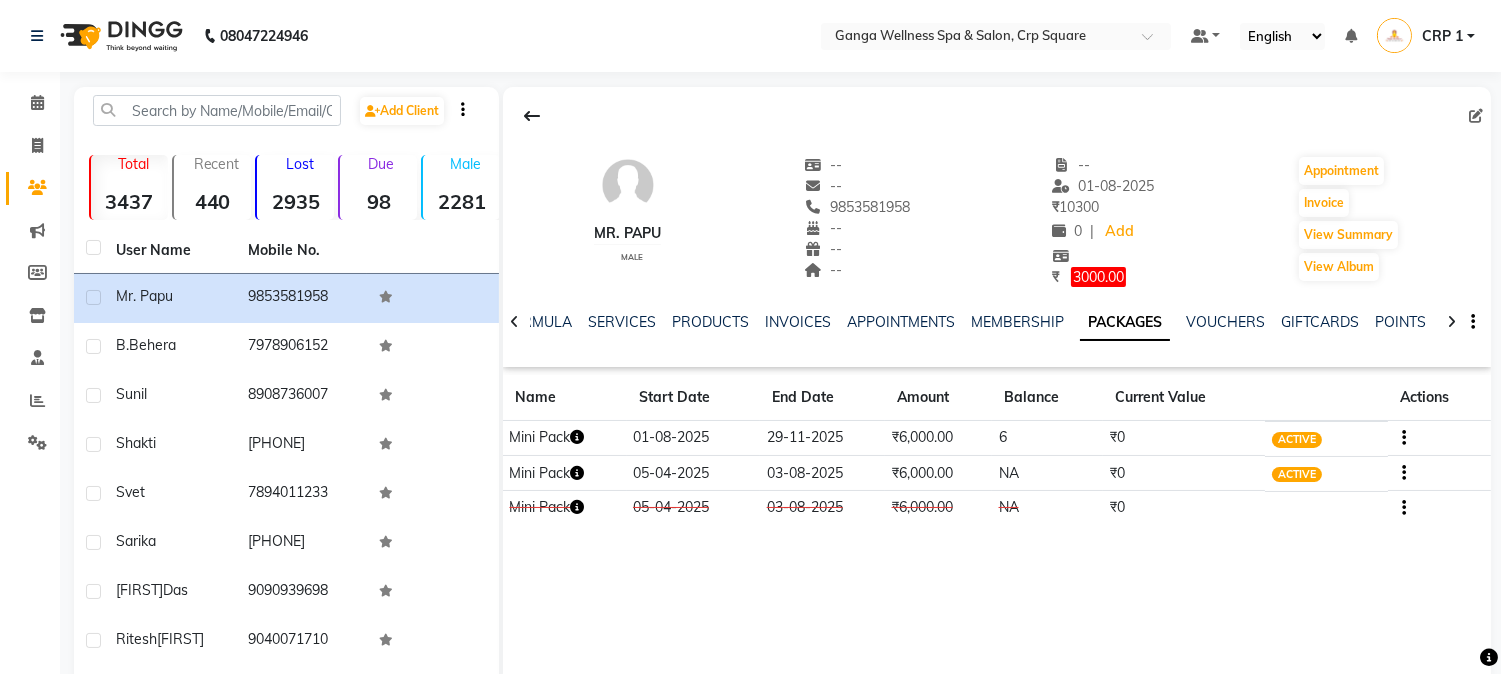 click 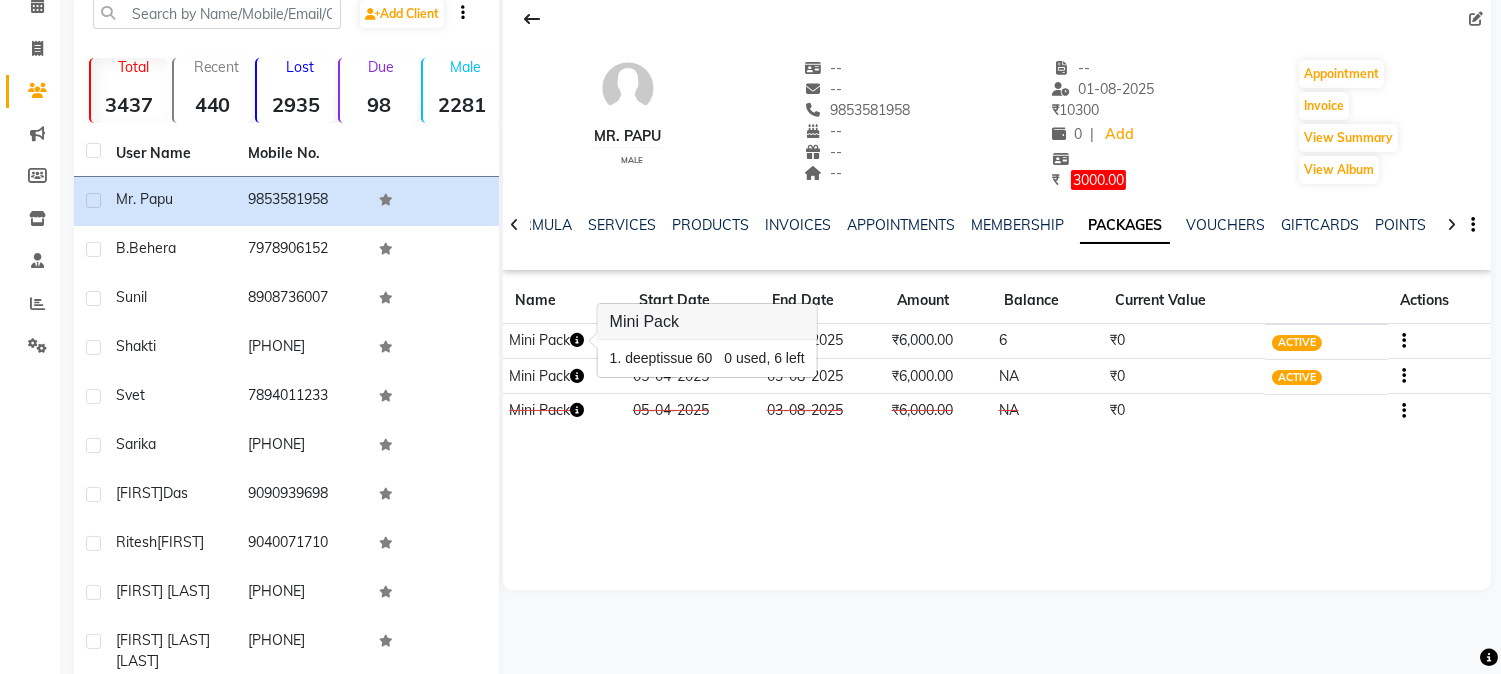 scroll, scrollTop: 192, scrollLeft: 0, axis: vertical 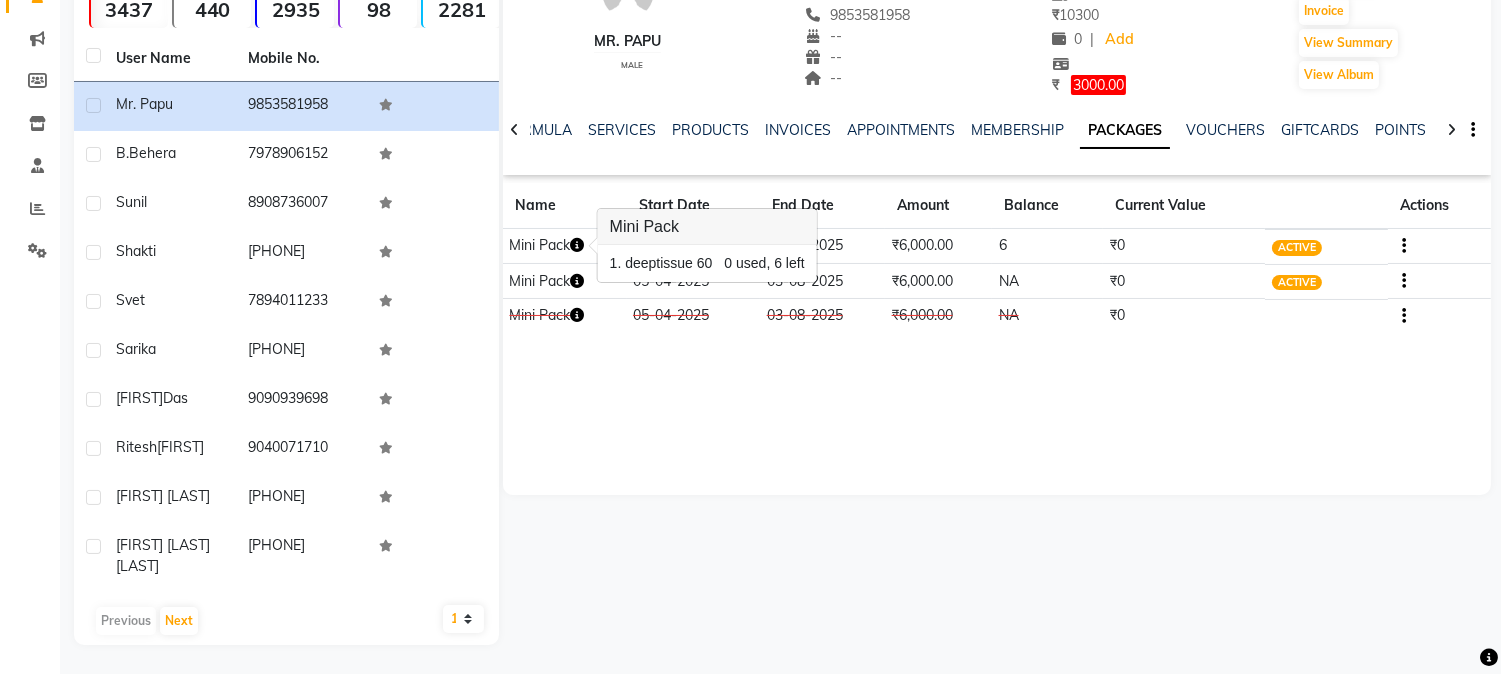 click on "Mr. [FIRST] male -- -- [PHONE] -- -- -- -- [DATE] ₹ [PRICE] 0 | Add ₹ [PRICE] Appointment Invoice View Summary View Album NOTES FORMULA SERVICES PRODUCTS INVOICES APPOINTMENTS MEMBERSHIP PACKAGES VOUCHERS GIFTCARDS POINTS FORMS FAMILY CARDS WALLET Name Start Date End Date Amount Balance Current Value Actions Mini Pack [DATE] [DATE] ₹[PRICE] [NUMBER] ₹0 ACTIVE Mini Pack [DATE] [DATE] ₹[PRICE] NA ₹0 ACTIVE Mini Pack [DATE] [DATE] ₹[PRICE] NA ₹0 CANCELLED" 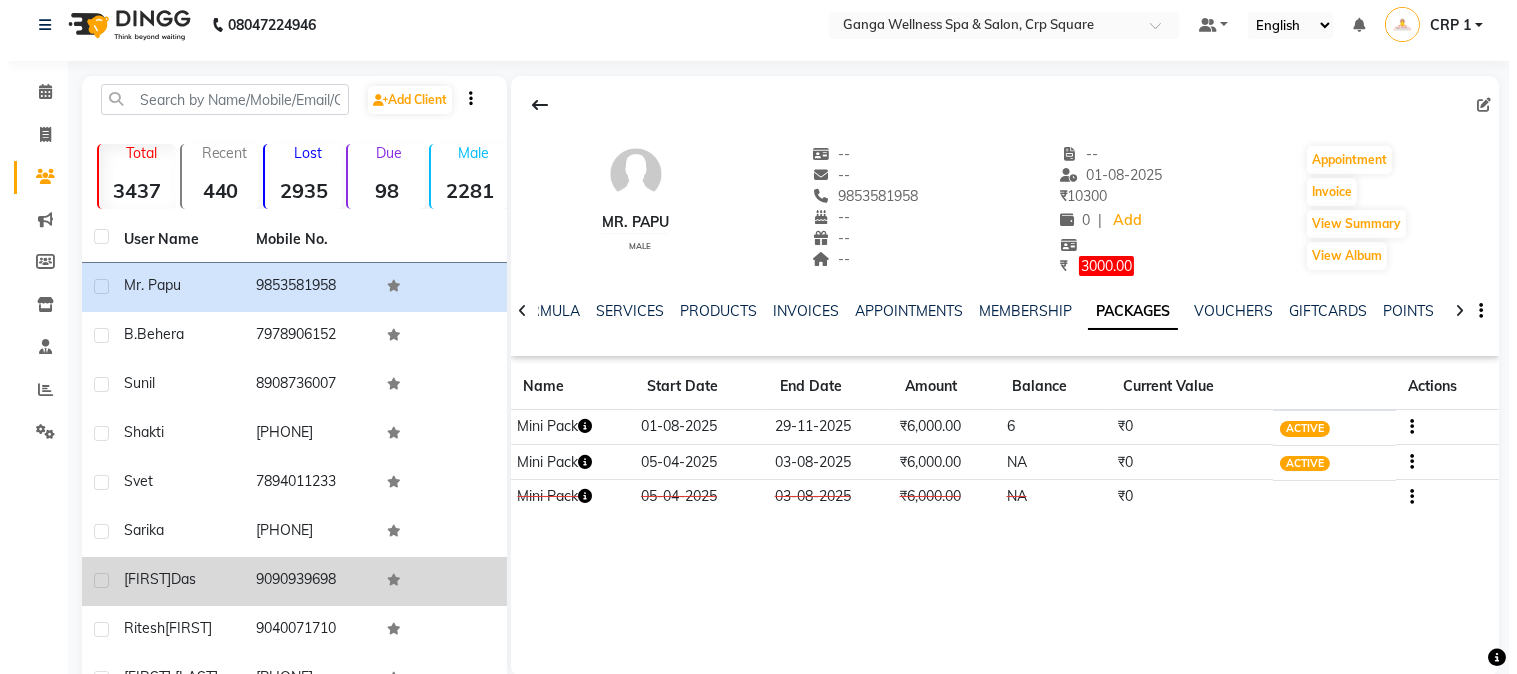scroll, scrollTop: 0, scrollLeft: 0, axis: both 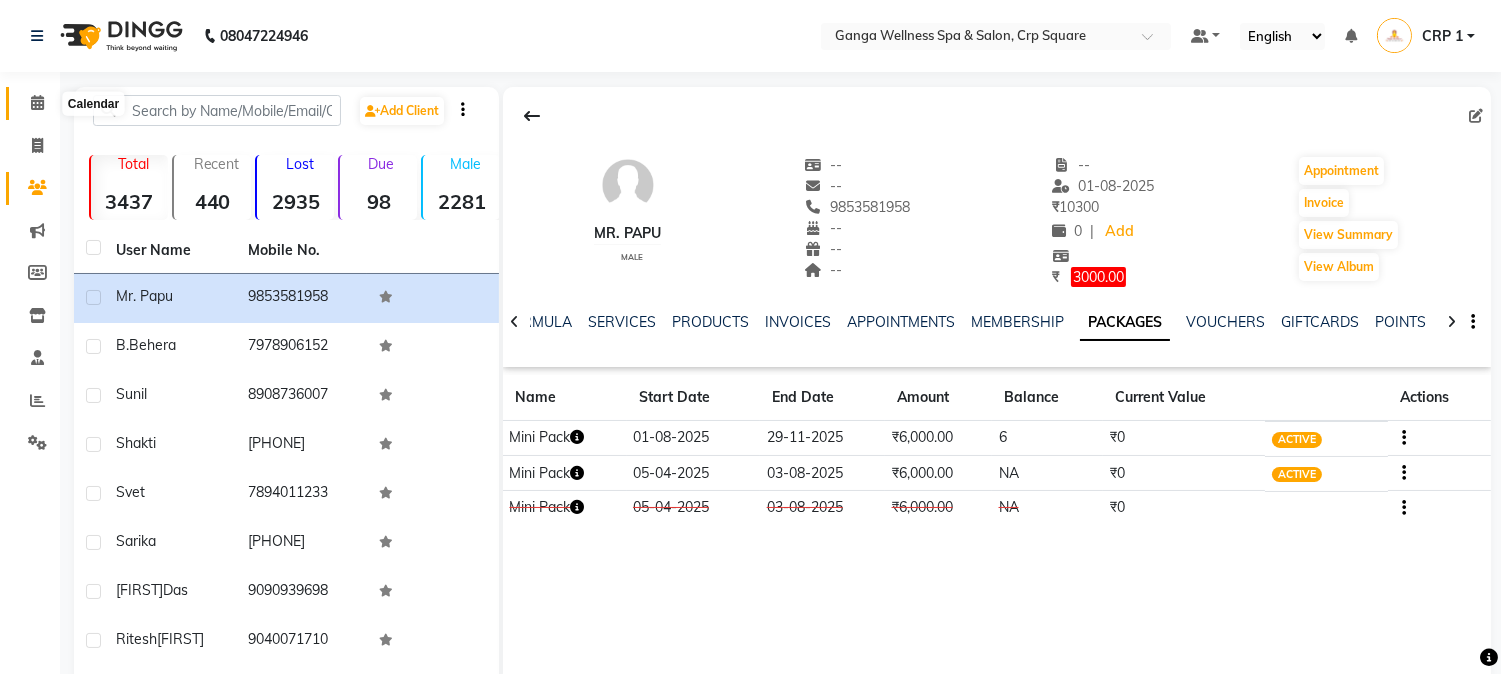click 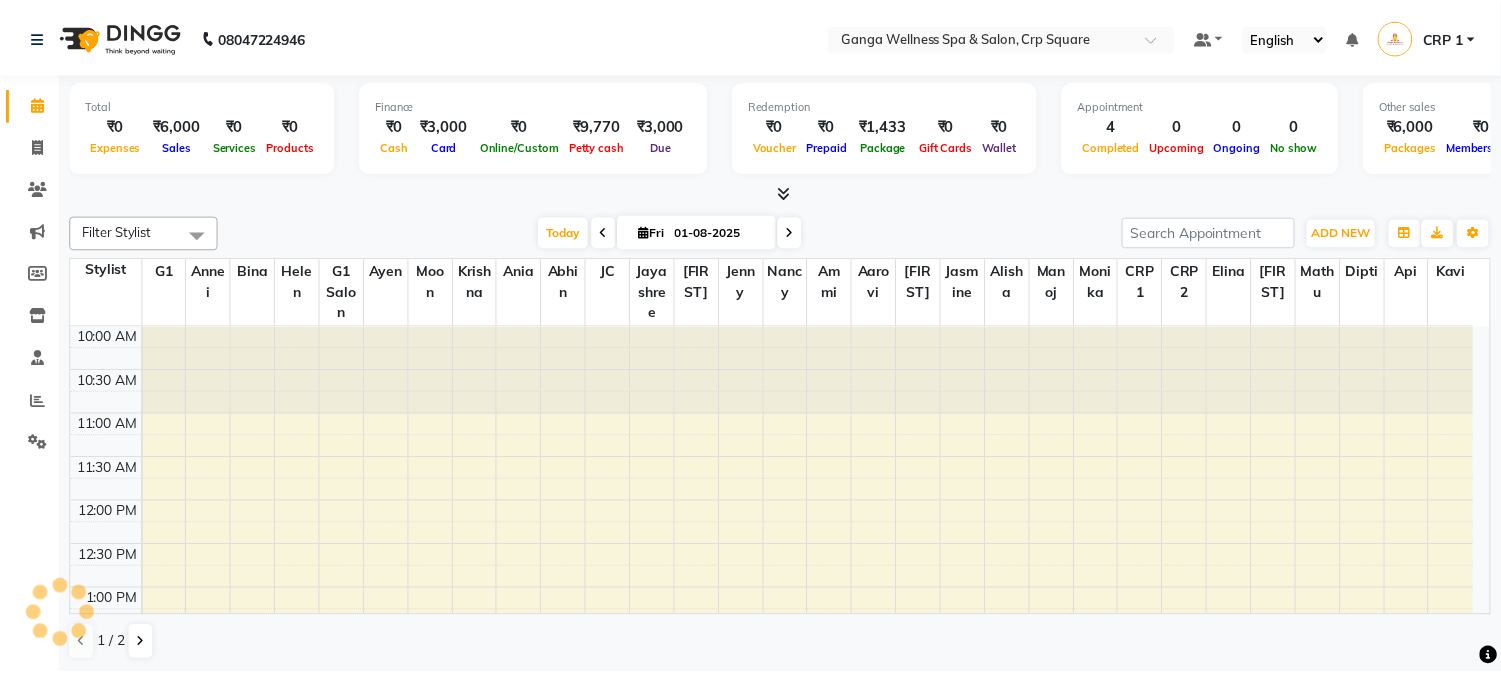 scroll, scrollTop: 707, scrollLeft: 0, axis: vertical 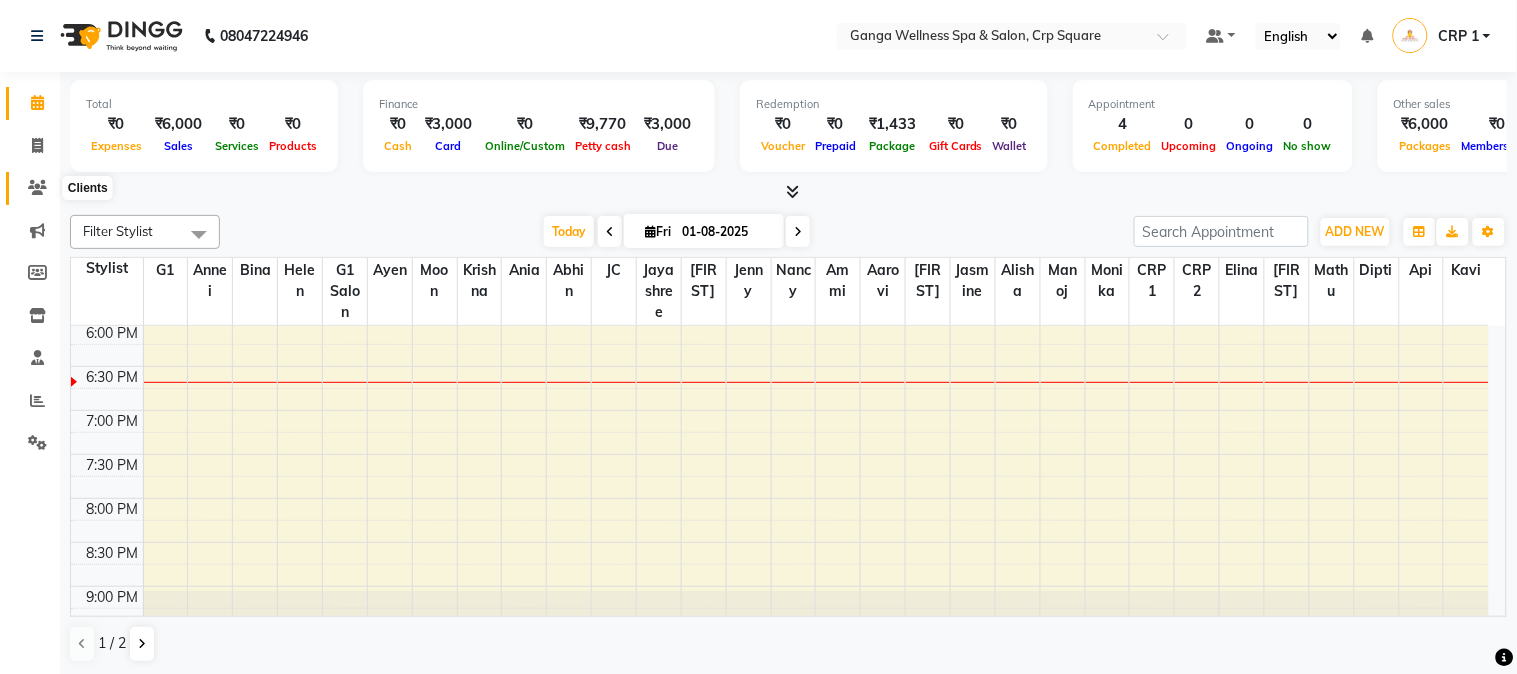 click 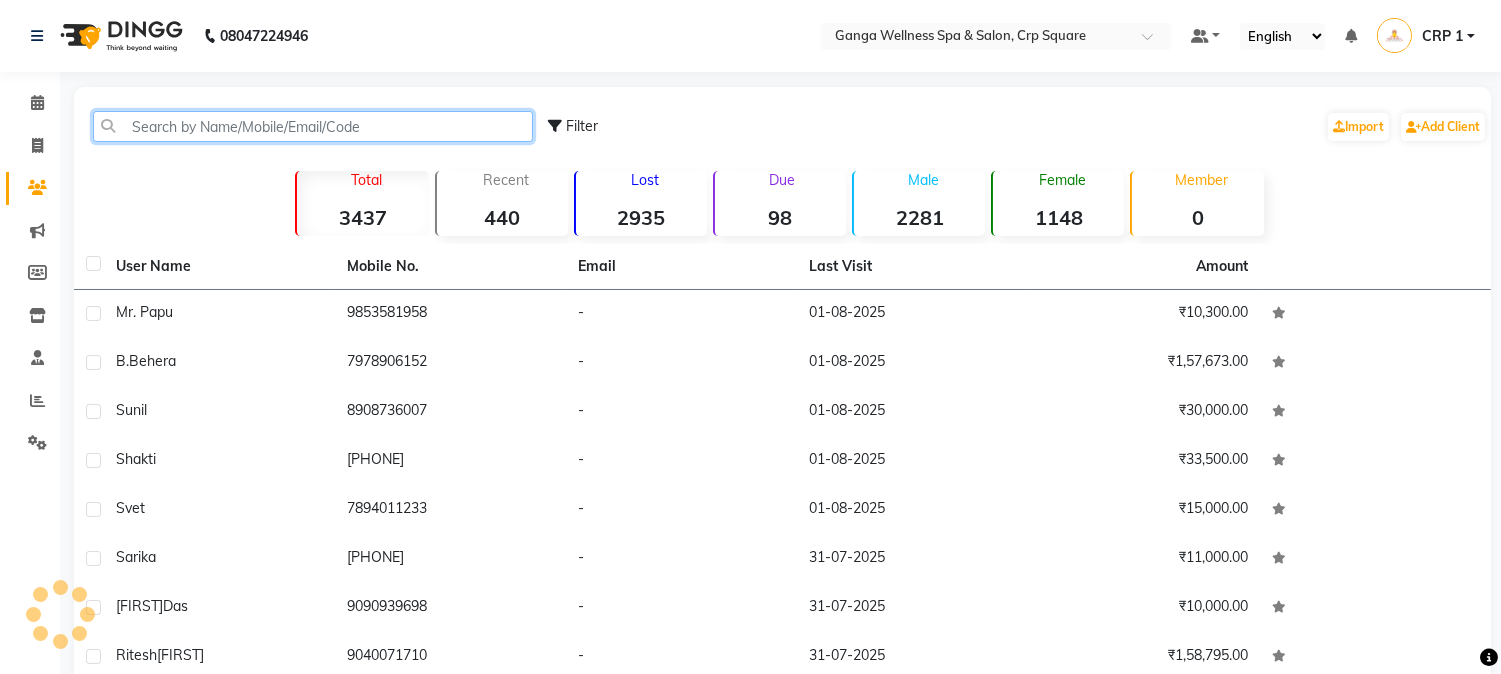 click 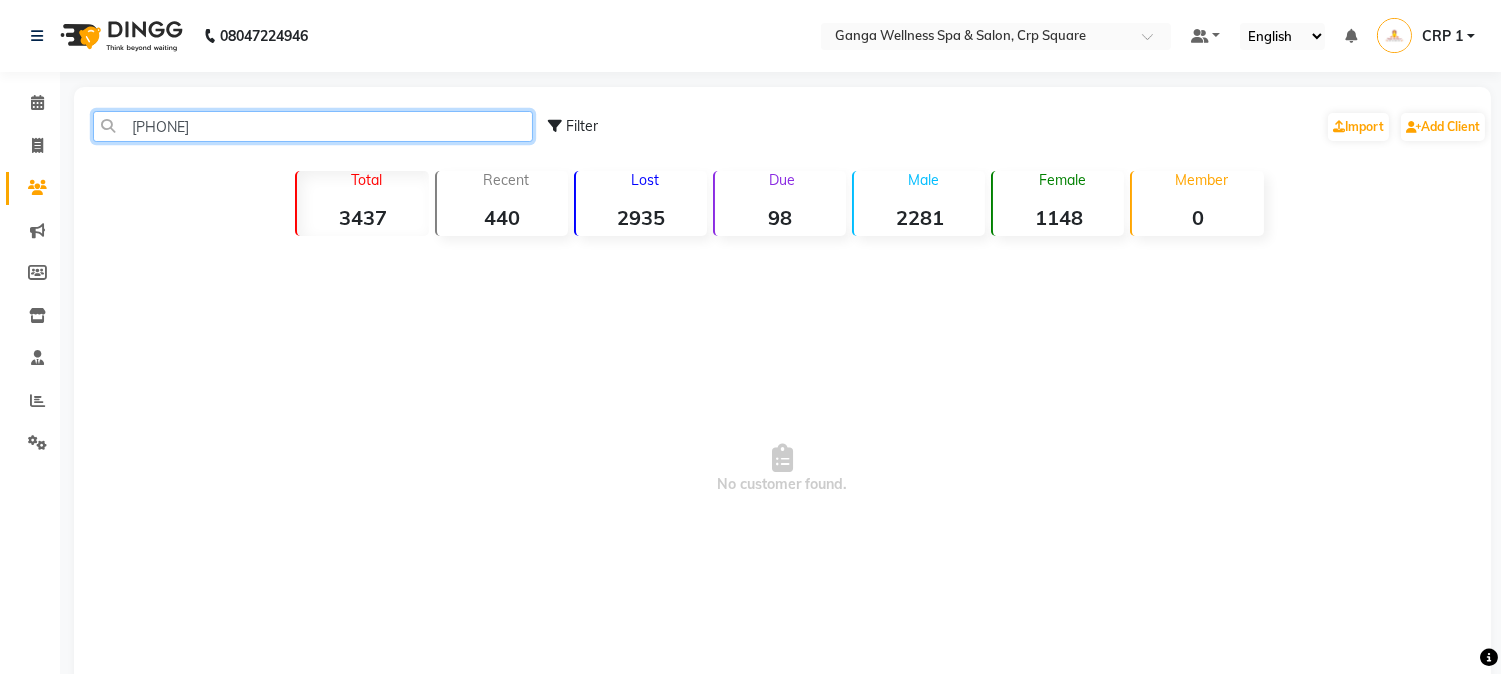 type on "[PHONE]" 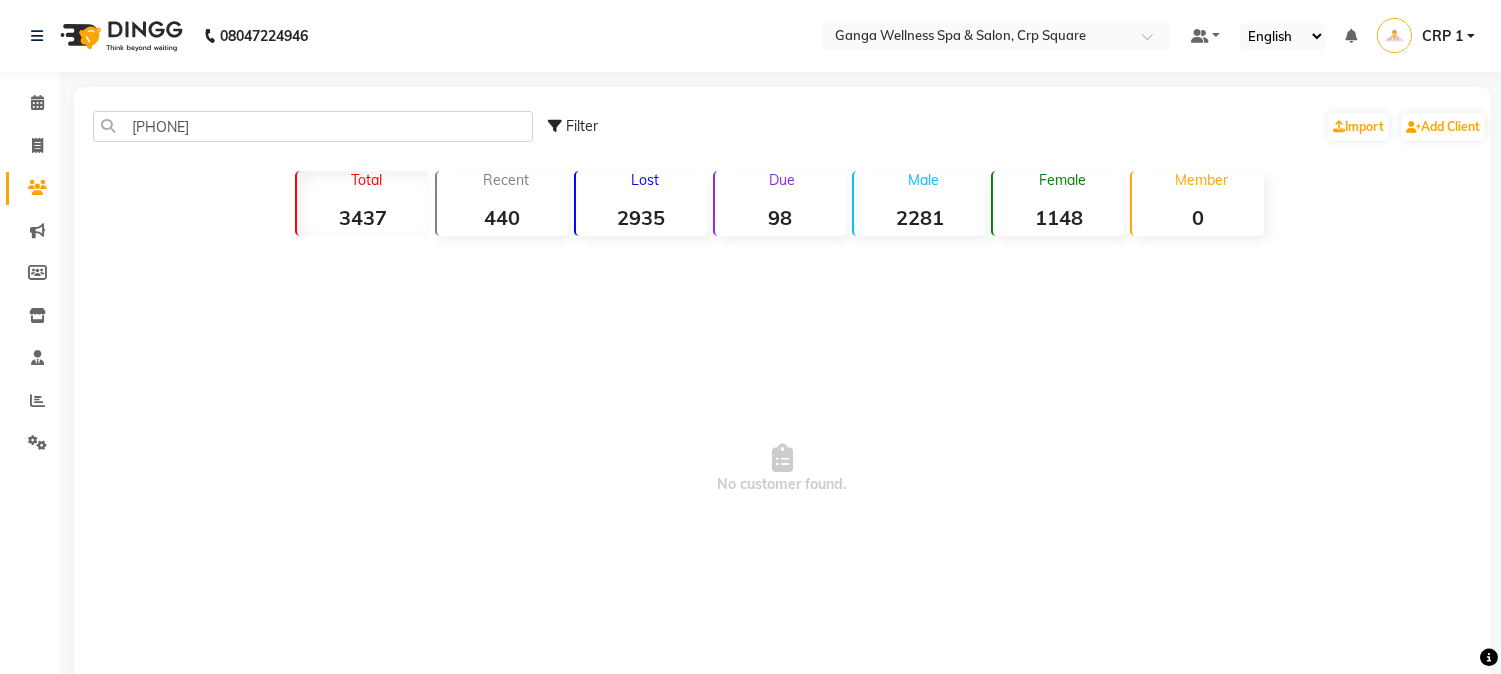 click on "Clients" 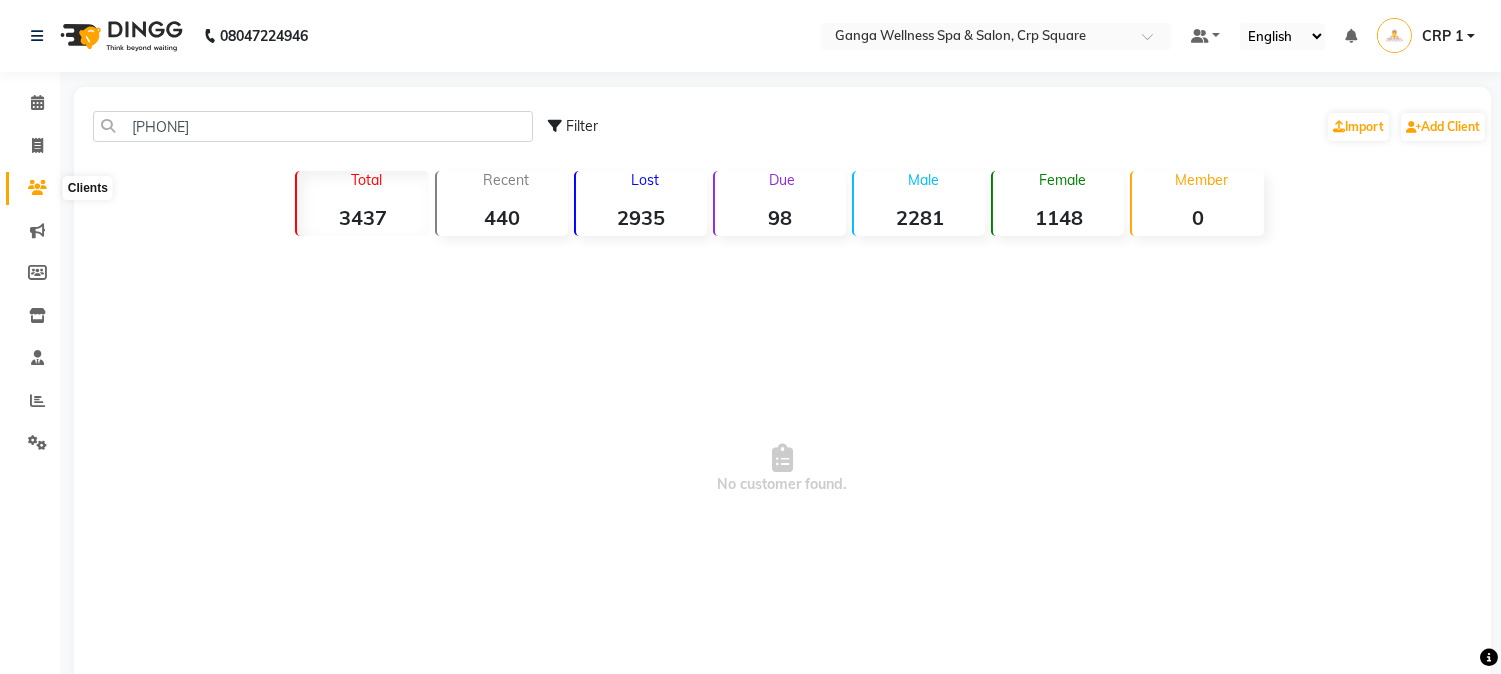 click 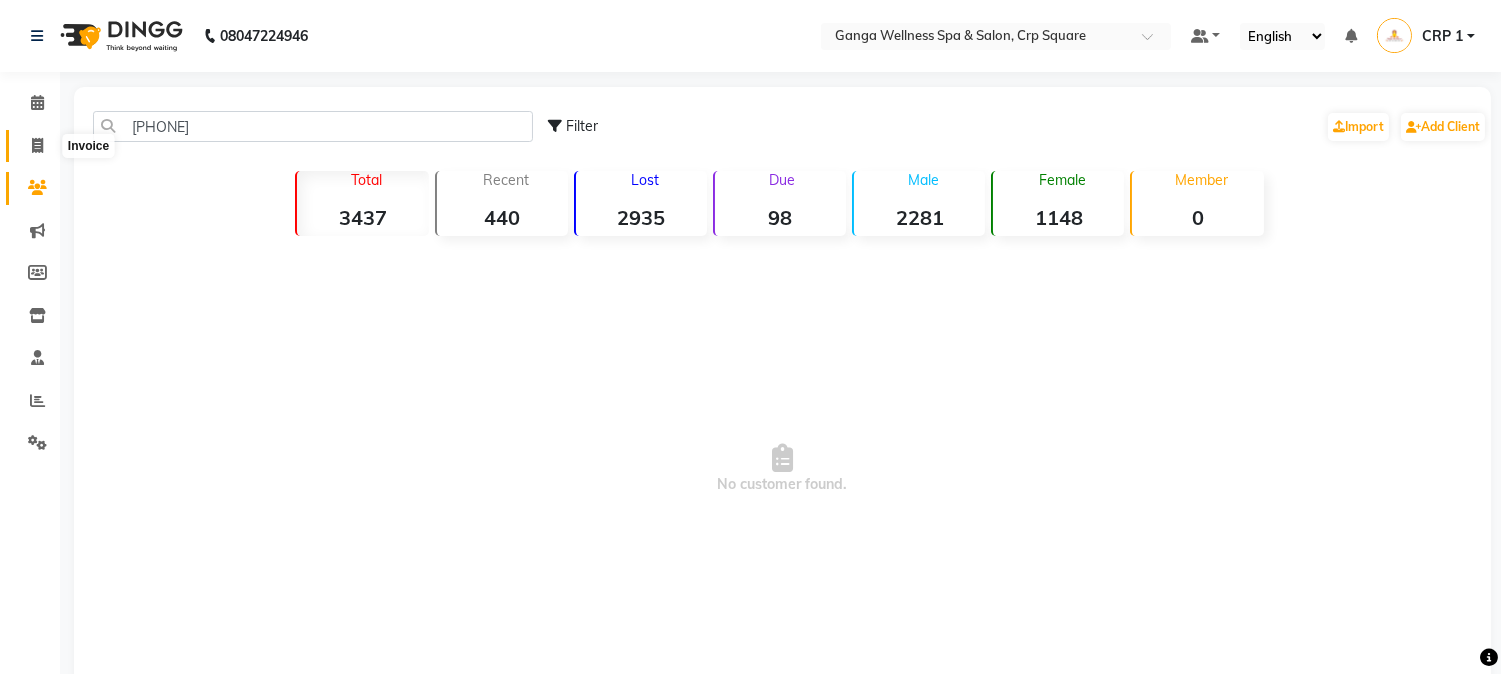 click 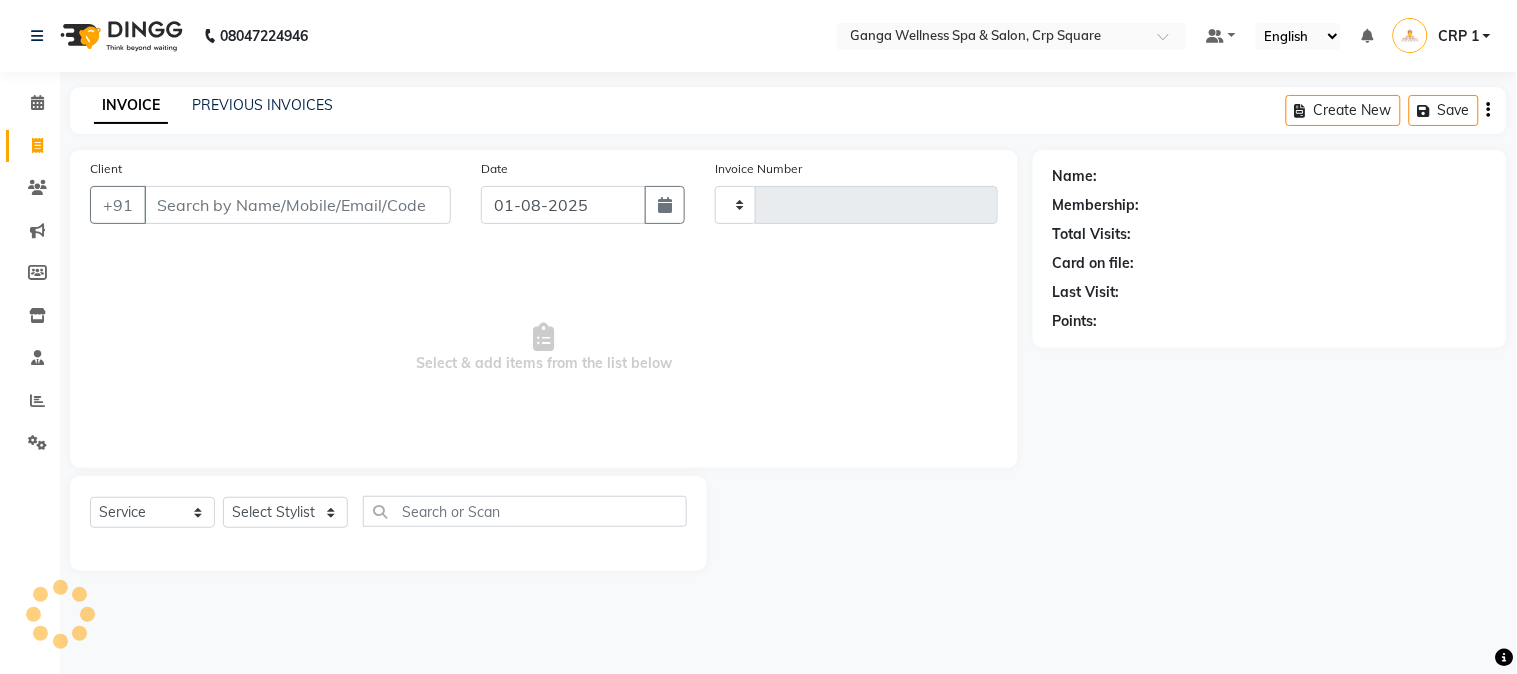 type on "1882" 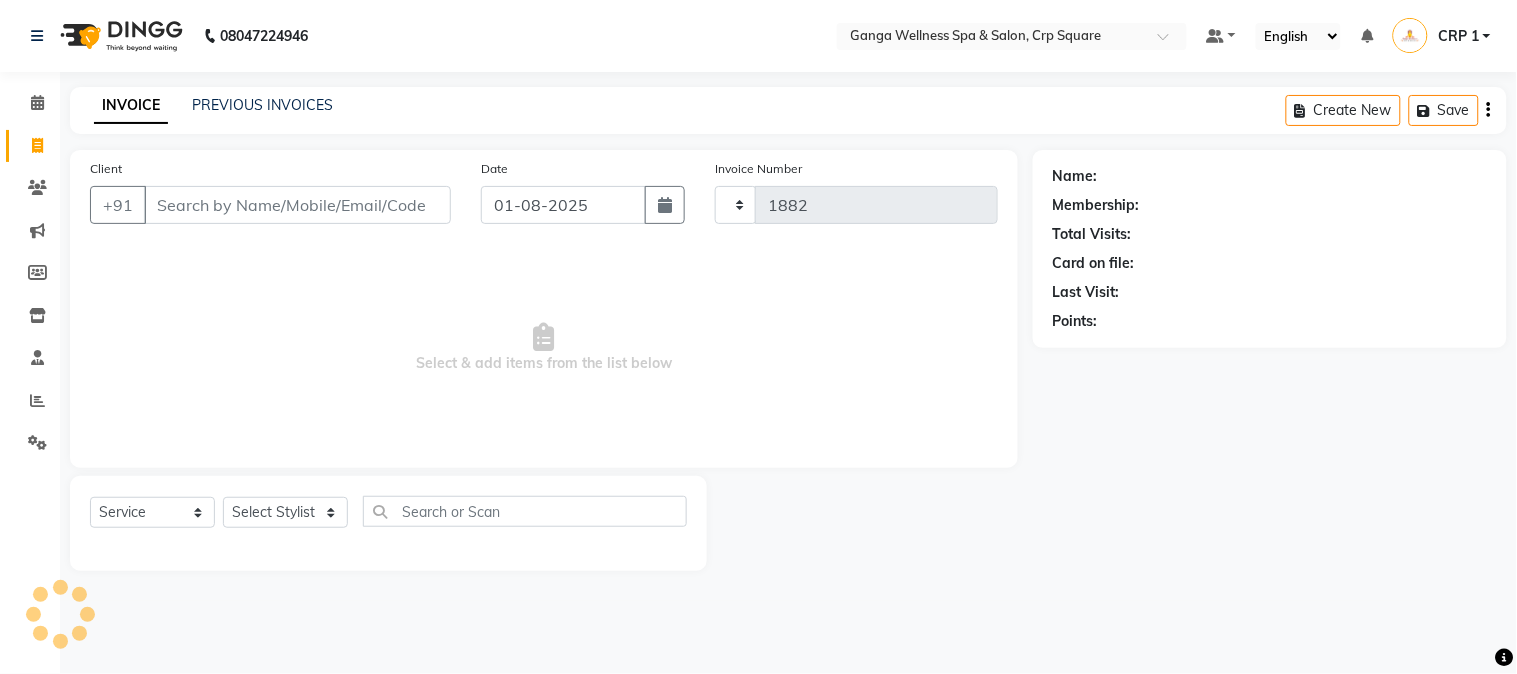 select on "715" 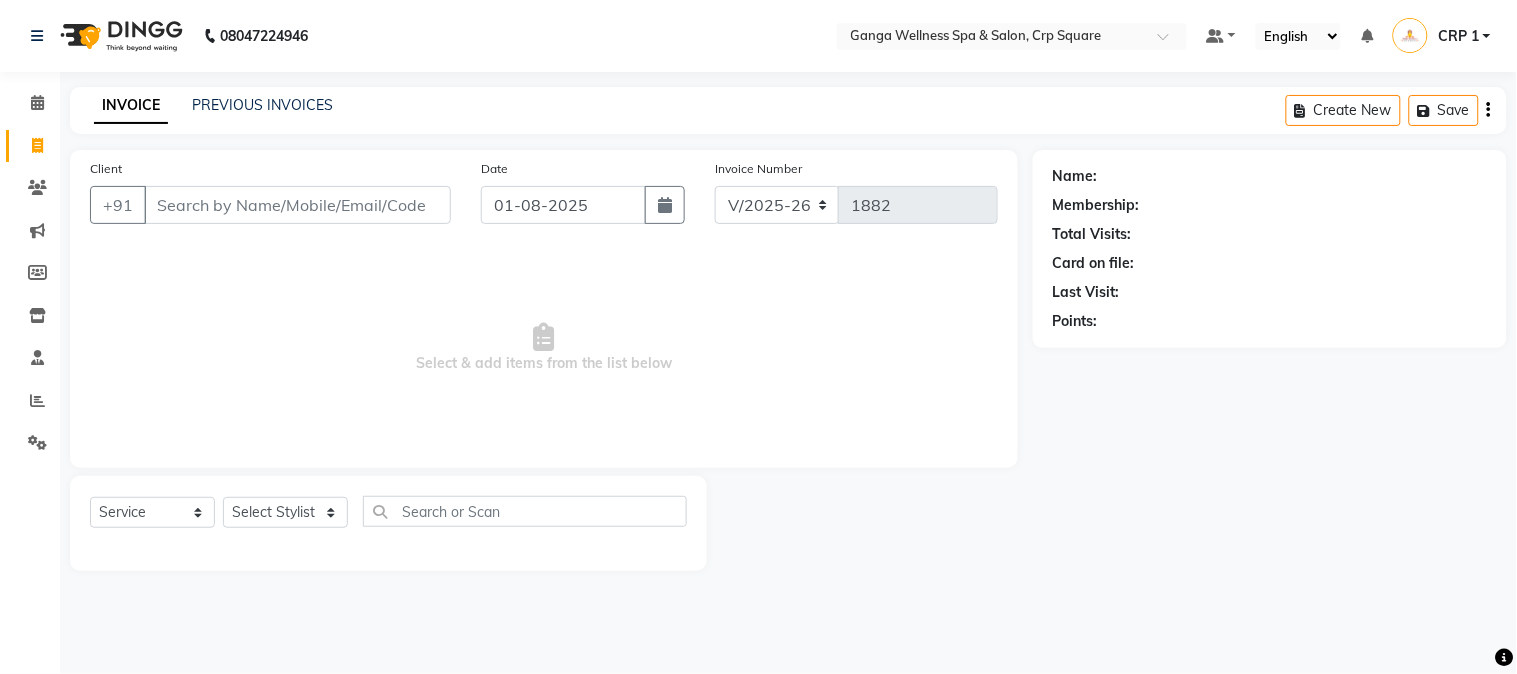 click on "INVOICE PREVIOUS INVOICES Create New   Save" 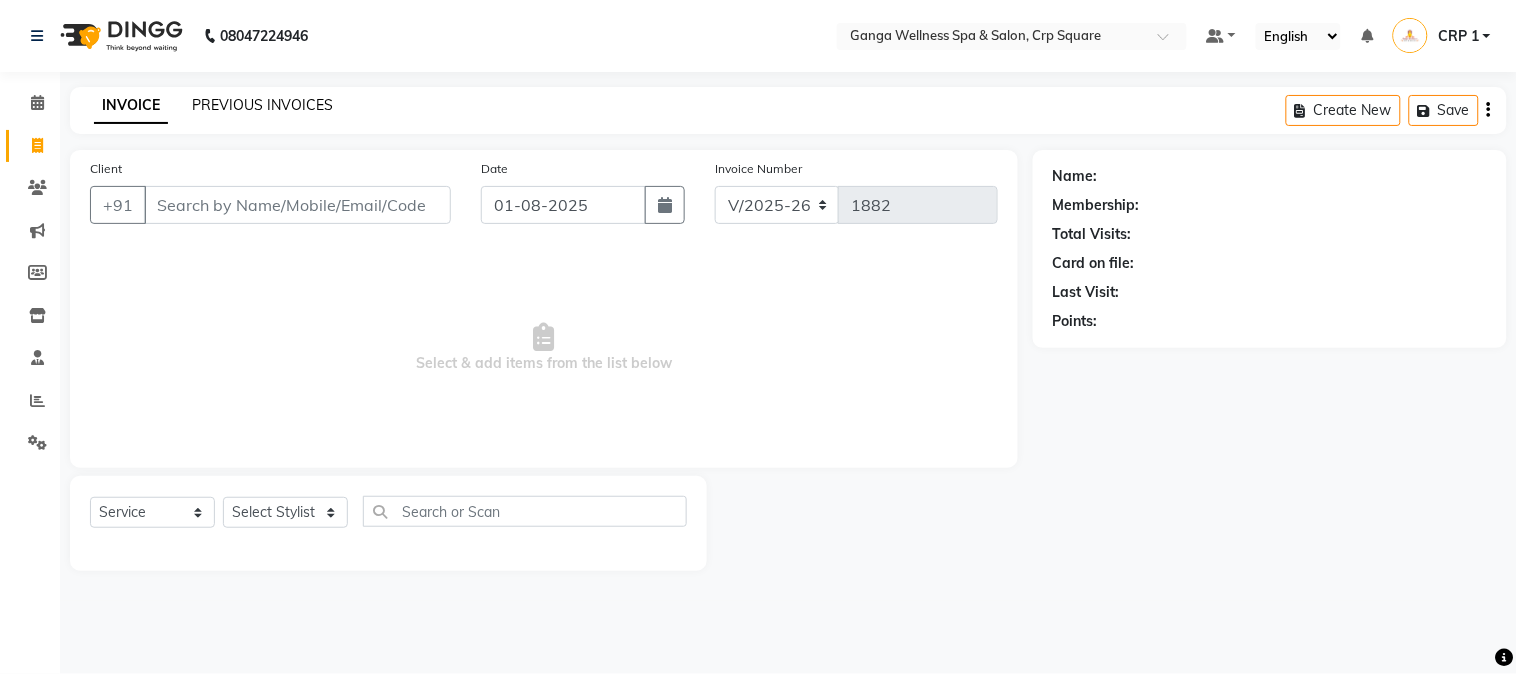 click on "PREVIOUS INVOICES" 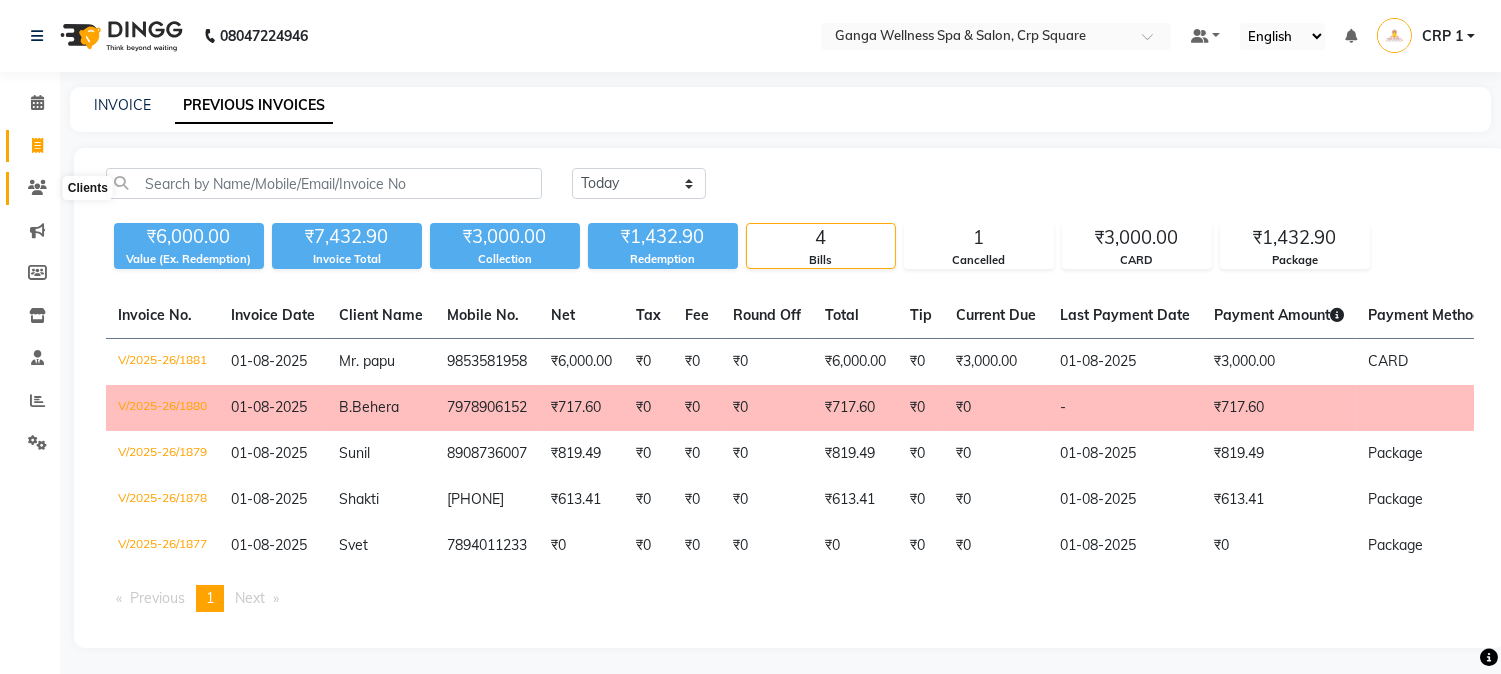 click 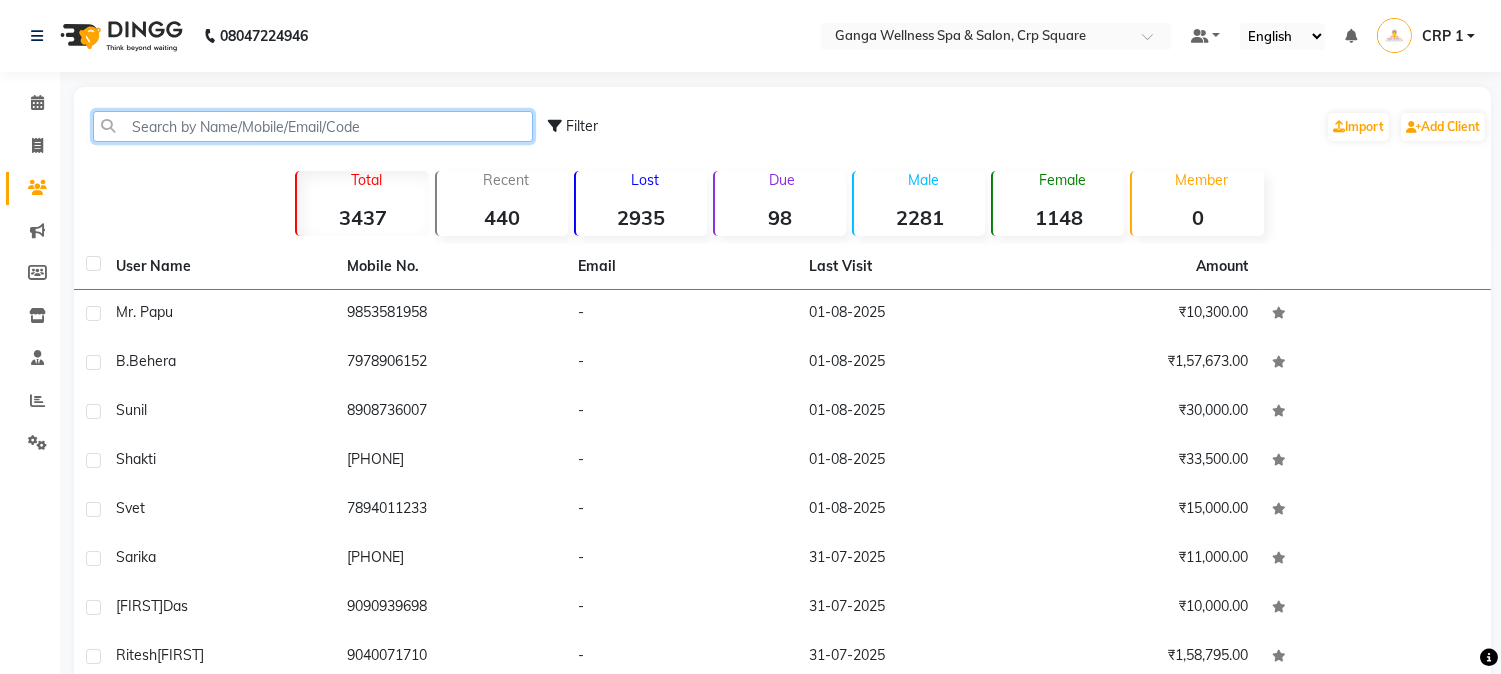 click 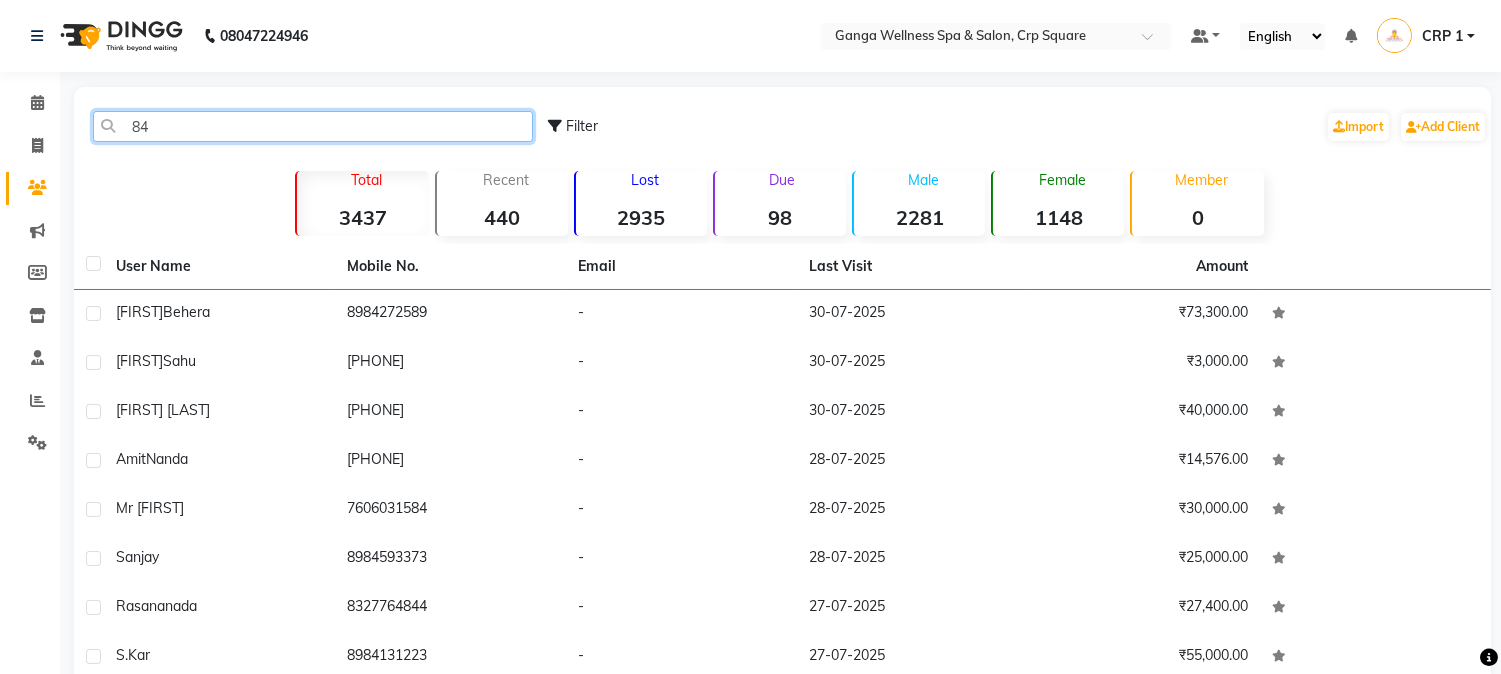 type on "8" 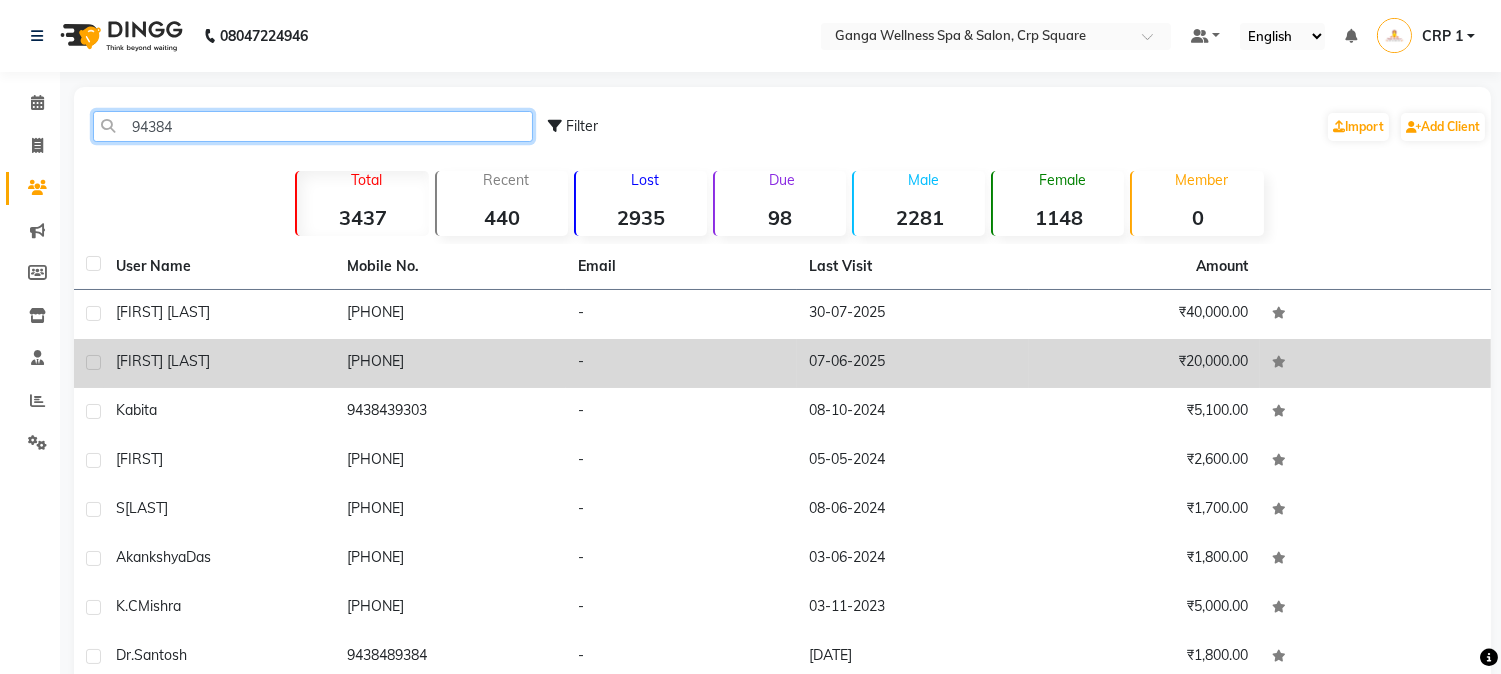 type on "94384" 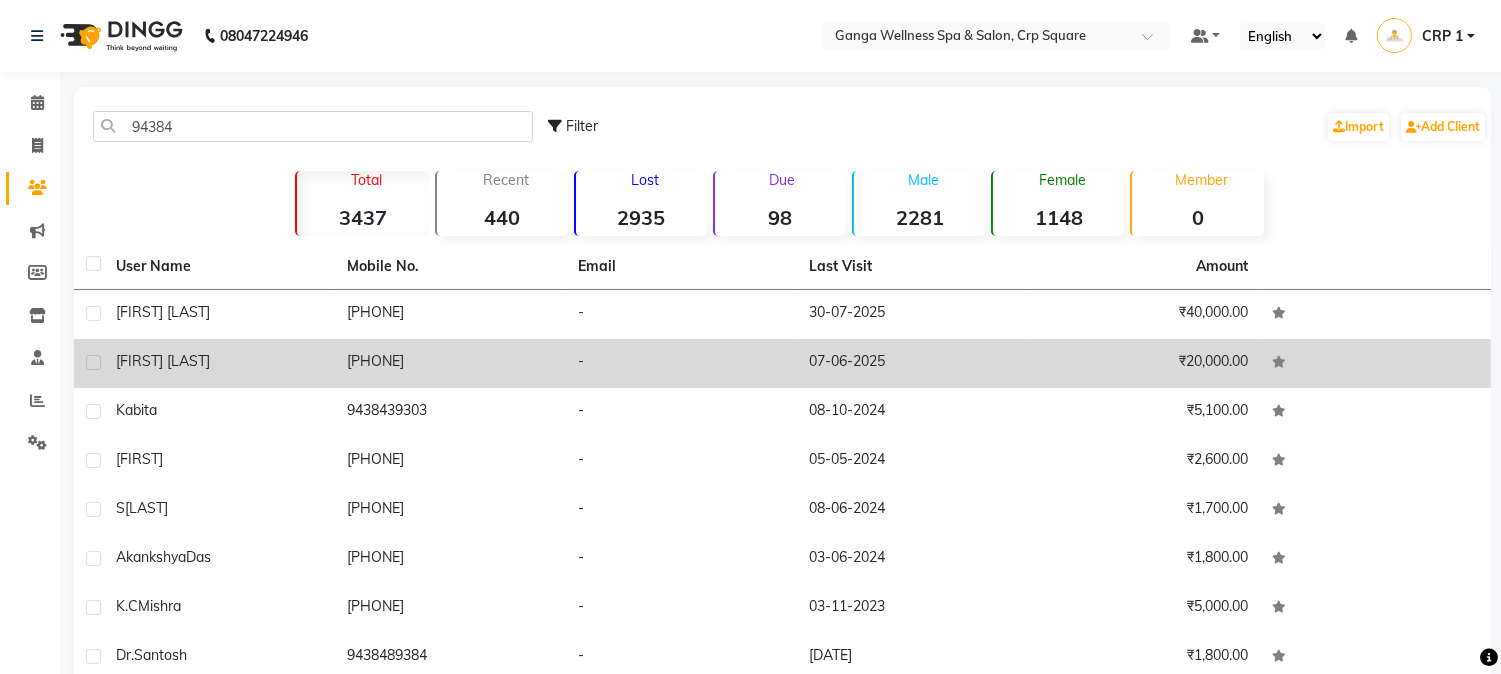 click on "[FIRST] [LAST]" 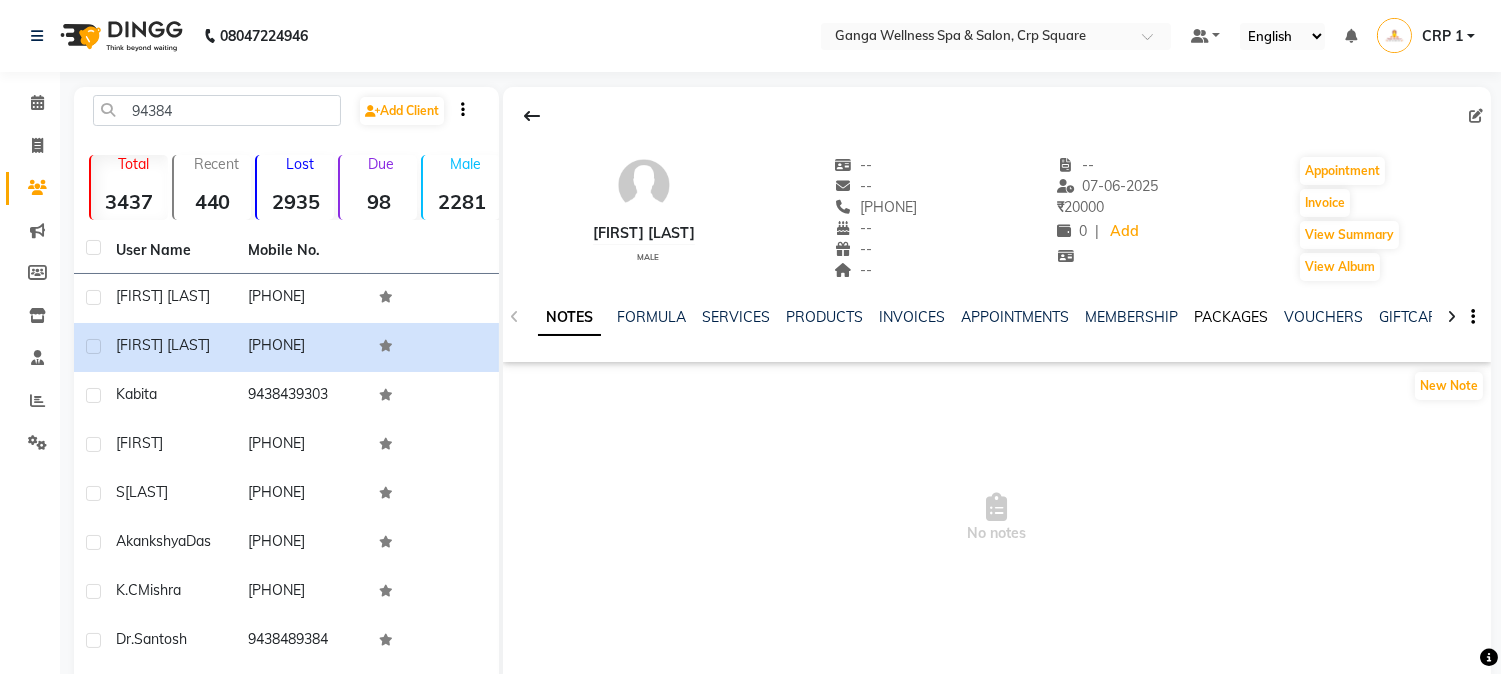 click on "PACKAGES" 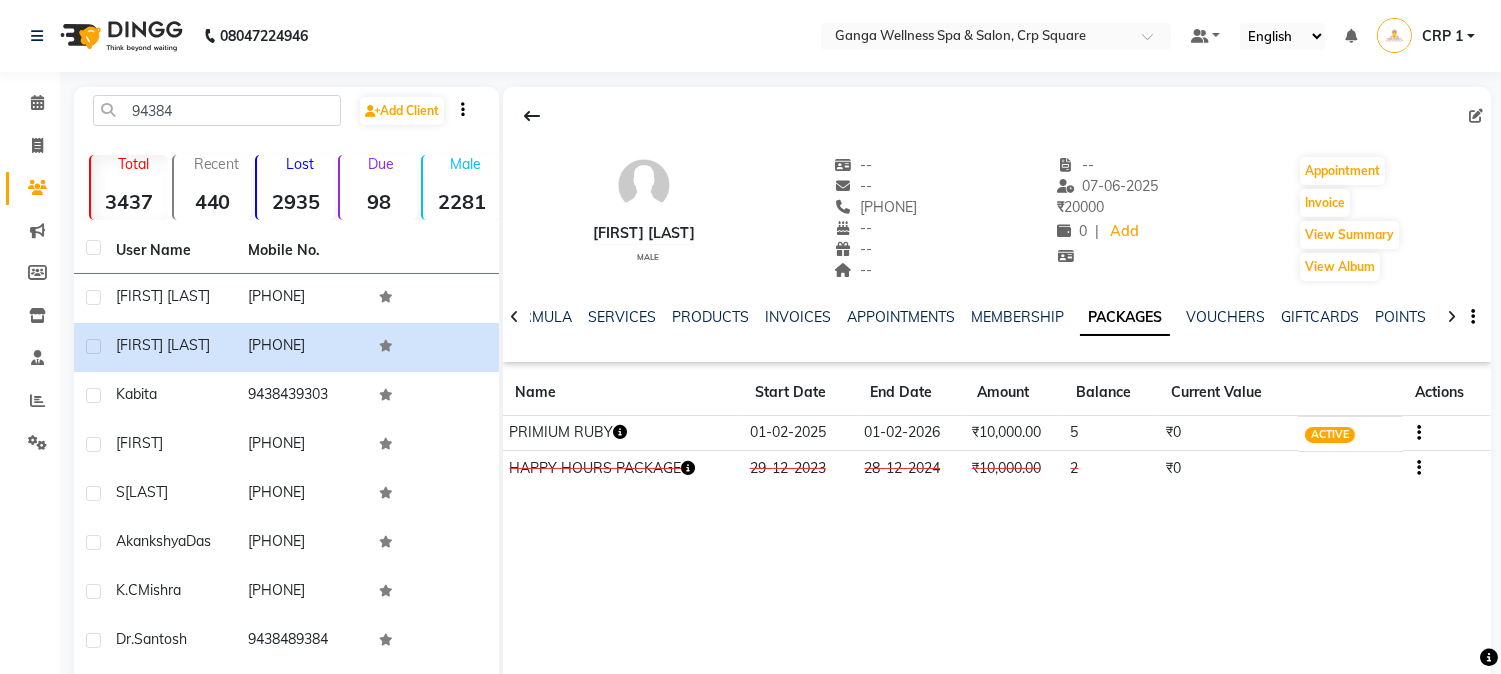 click 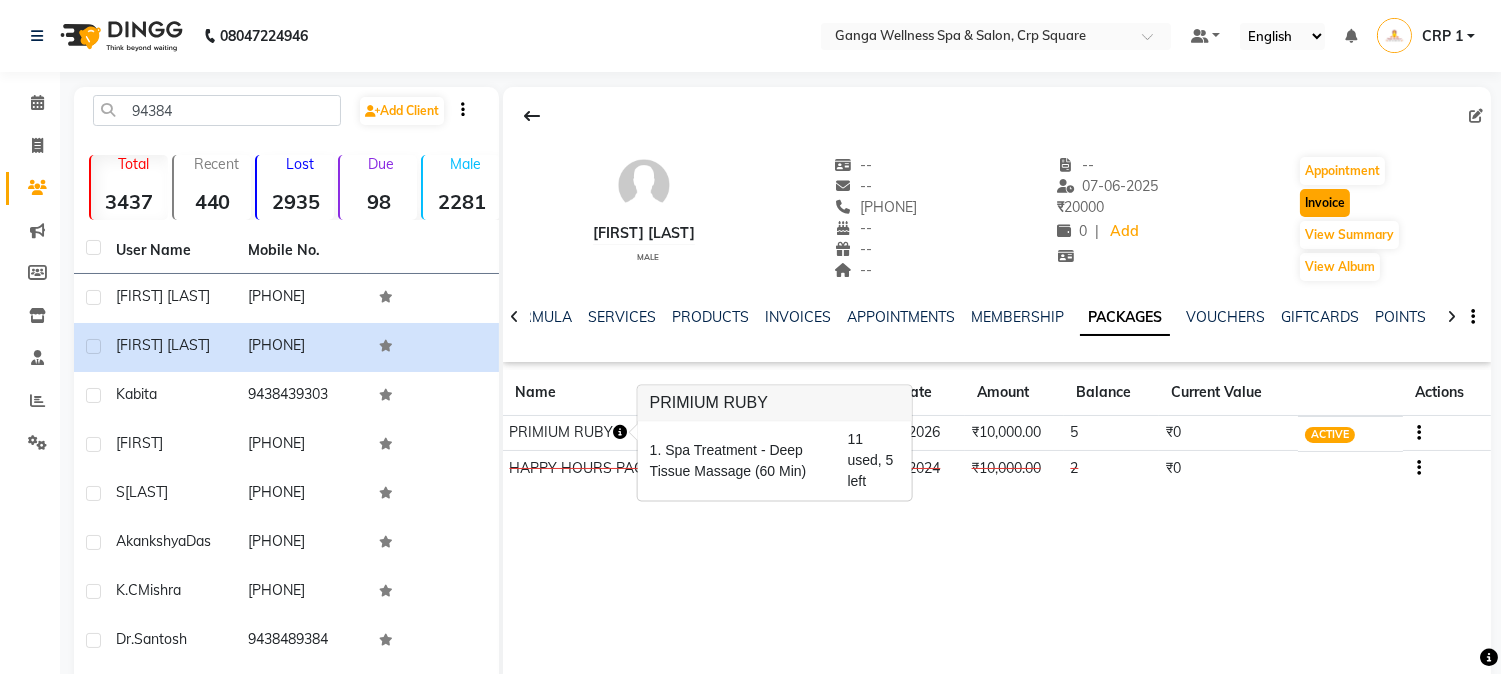click on "Invoice" 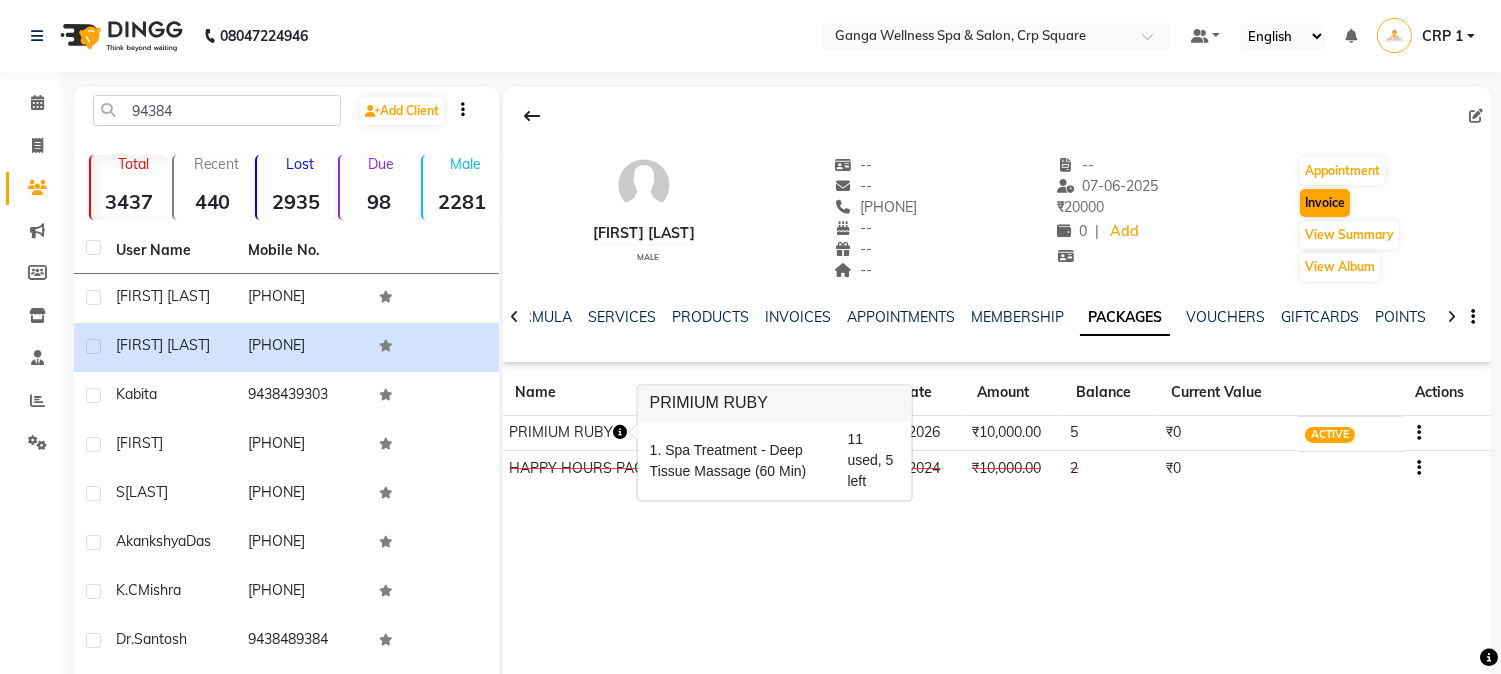 select on "service" 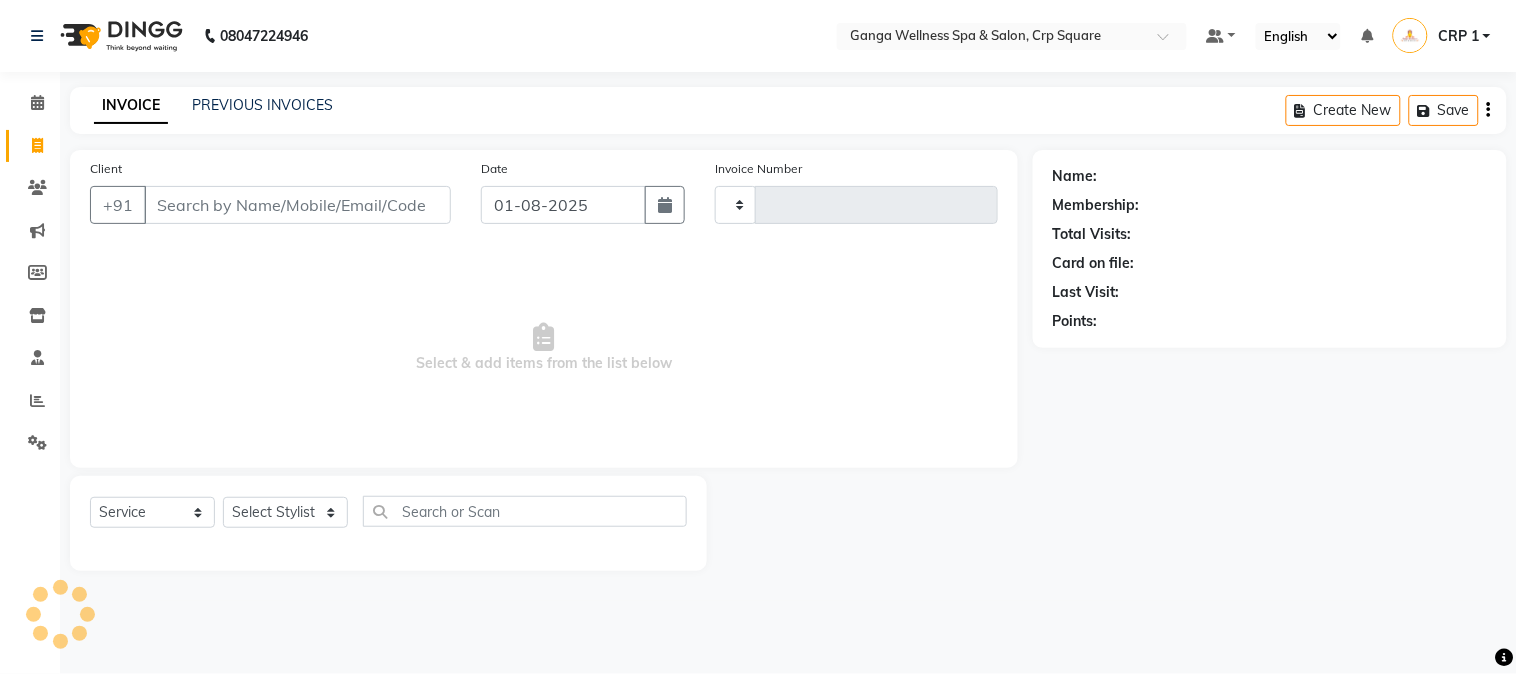 type on "1882" 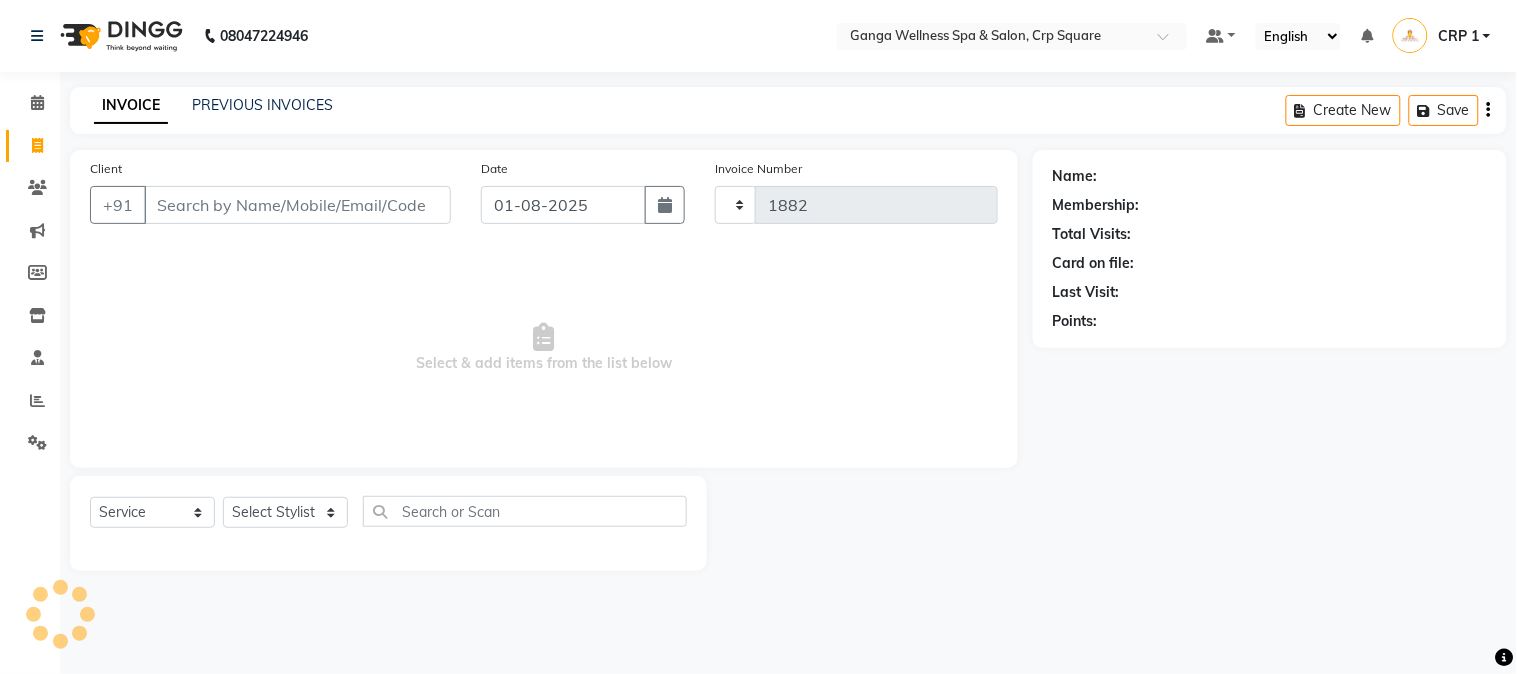 select on "715" 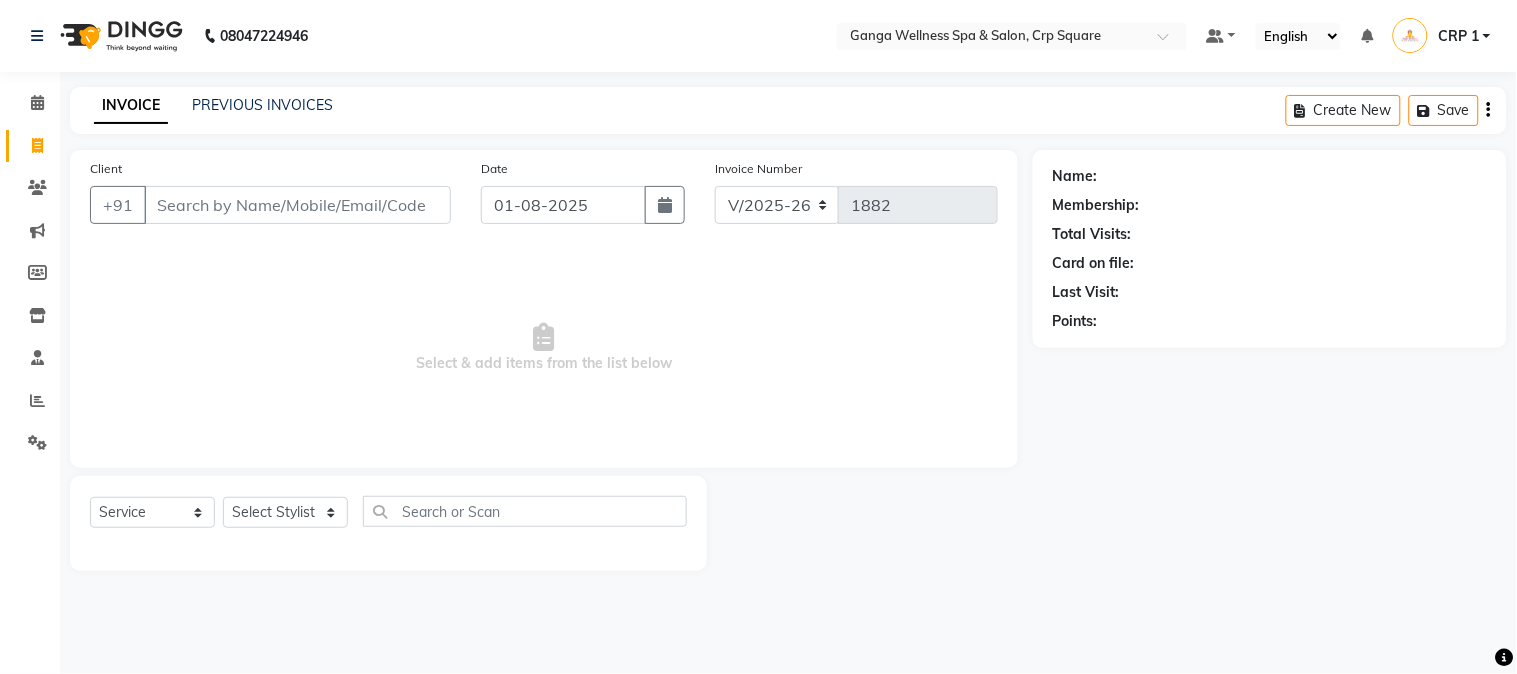 type on "[PHONE]" 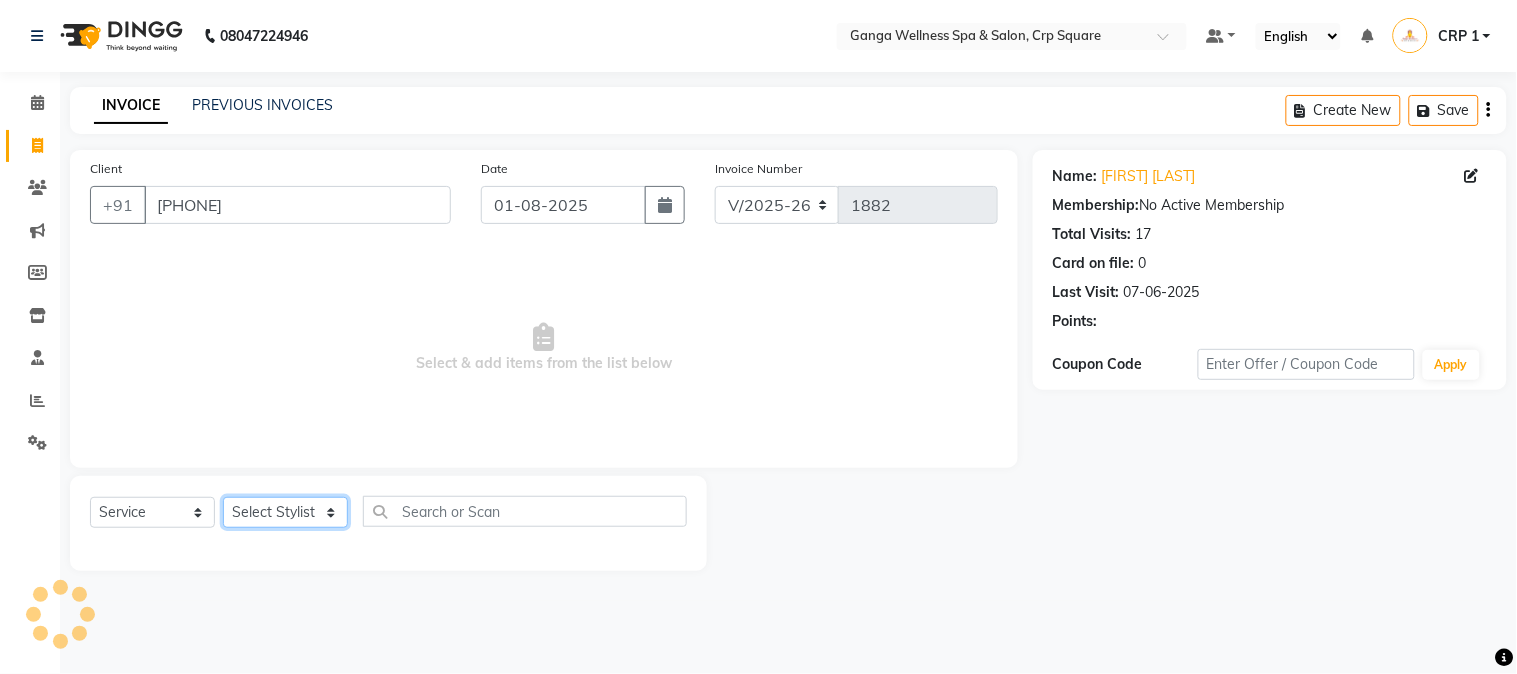 click on "Select Stylist Aarovi Abhin Alisha Ammi Ania Annei Api Ayen Bikash Bina CRP 1 CRP 2 Dipti Elina G1 G1 Salon General Manager  Helen Jasmine Jayashree JC Jenny kavi Krishna Manoj Mathu  Monika Moon Nancy Nirupama Pabitra Papu Puja Purnima Rajashree Raju Rashmi Rasmi  Remi Rinky Riya Rose Sanjiv Saraswati Saroj Sir  Shrabani Sofia Steffy Sukanya Surren Mahapatra Sushree Swopna Umpi Zuali" 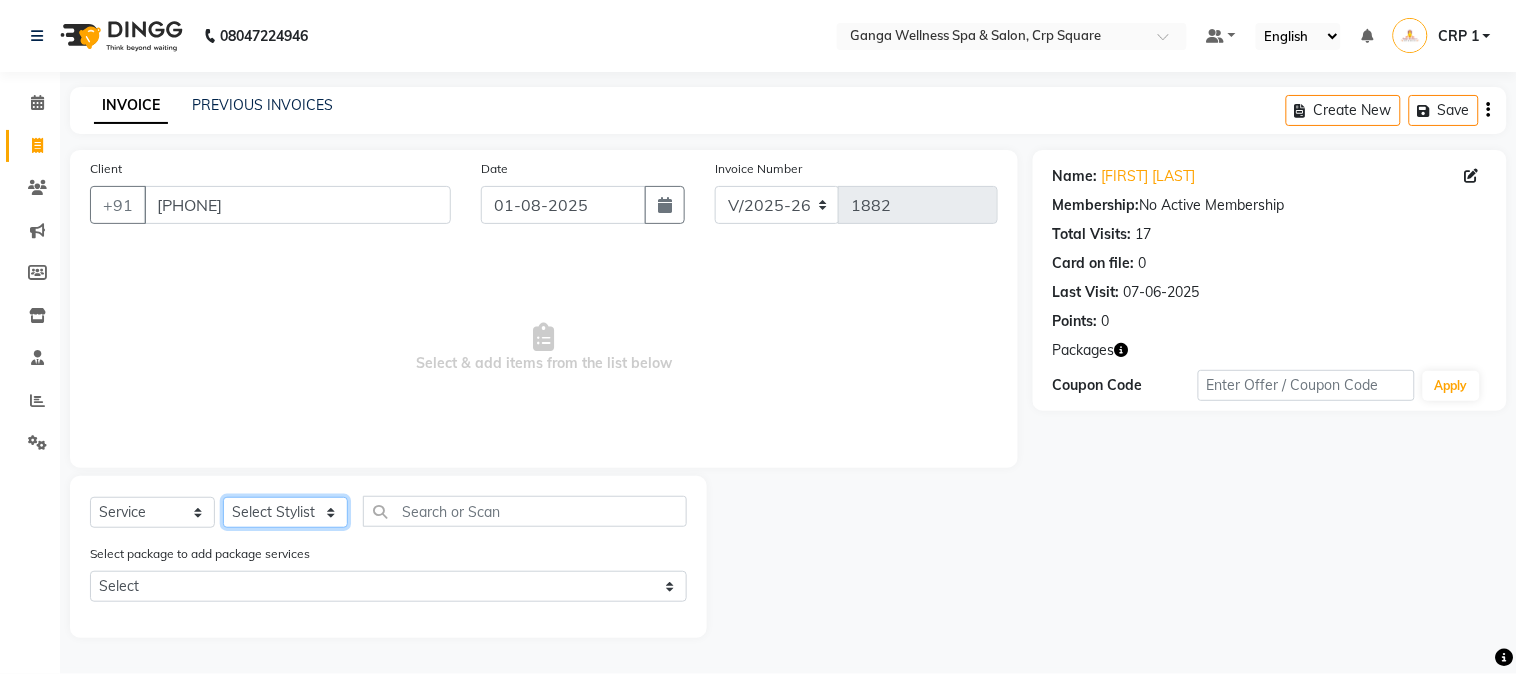 select on "79434" 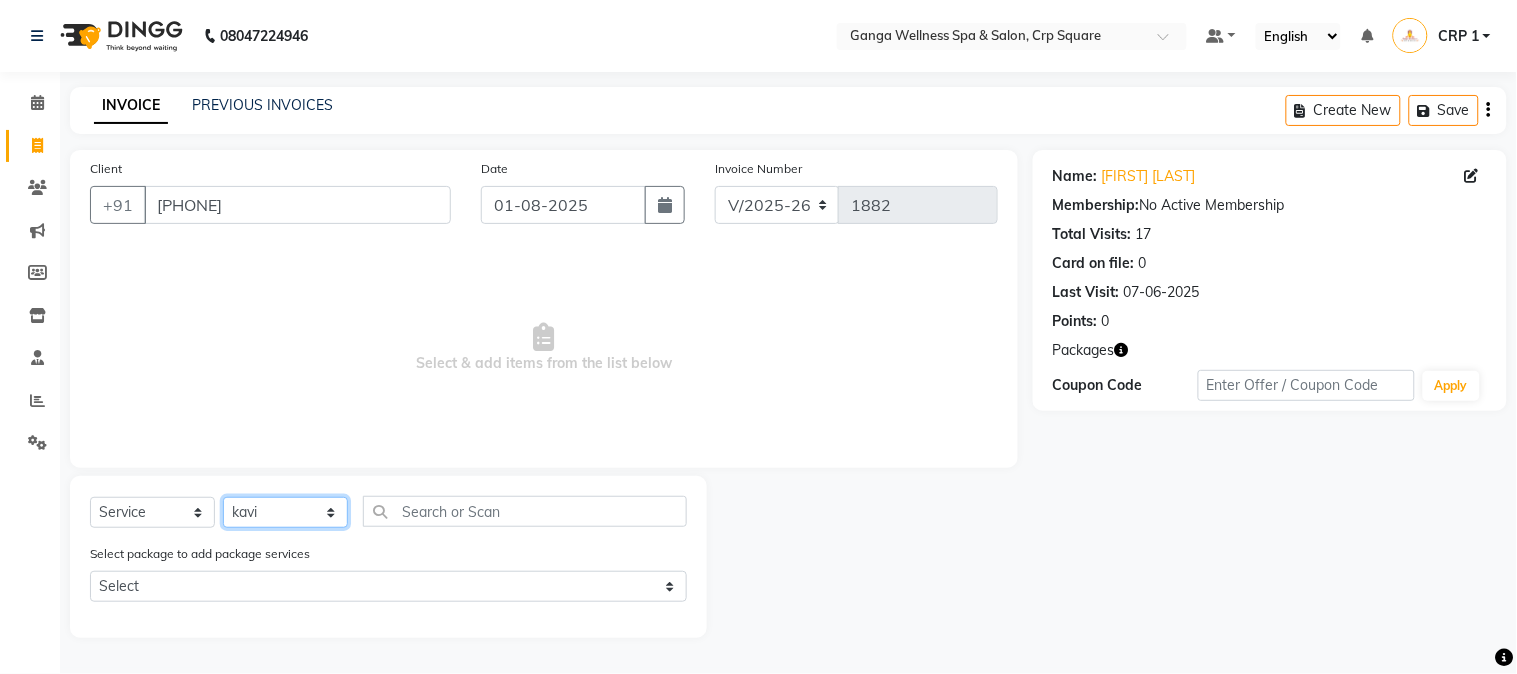 click on "Select Stylist Aarovi Abhin Alisha Ammi Ania Annei Api Ayen Bikash Bina CRP 1 CRP 2 Dipti Elina G1 G1 Salon General Manager  Helen Jasmine Jayashree JC Jenny kavi Krishna Manoj Mathu  Monika Moon Nancy Nirupama Pabitra Papu Puja Purnima Rajashree Raju Rashmi Rasmi  Remi Rinky Riya Rose Sanjiv Saraswati Saroj Sir  Shrabani Sofia Steffy Sukanya Surren Mahapatra Sushree Swopna Umpi Zuali" 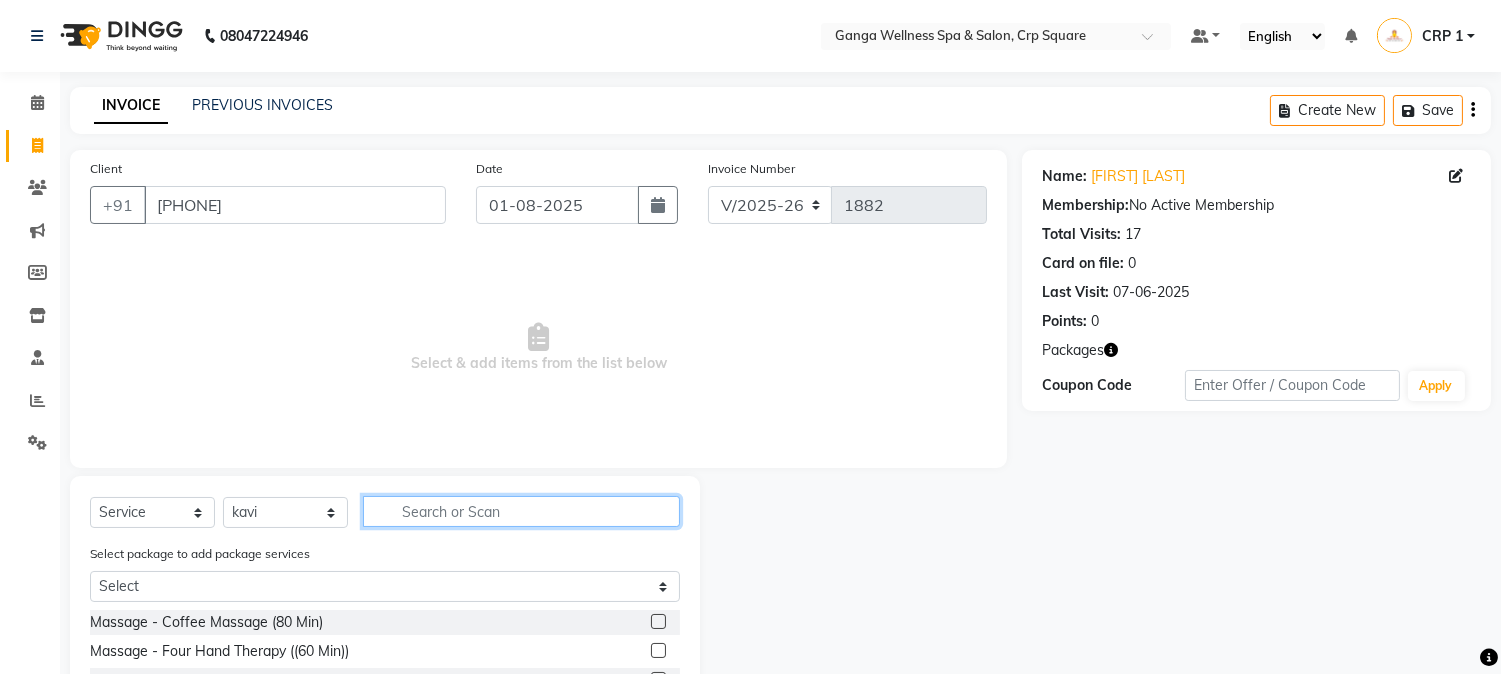 click 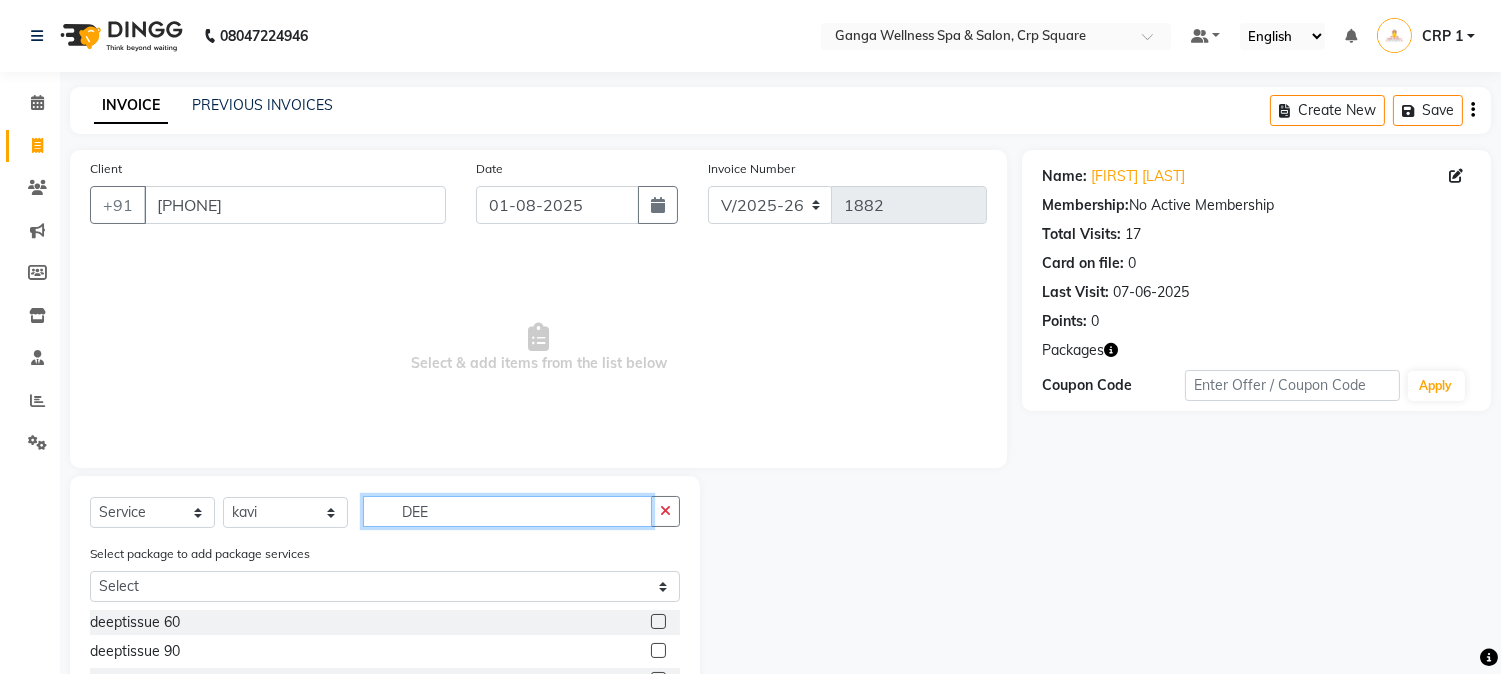 scroll, scrollTop: 2, scrollLeft: 0, axis: vertical 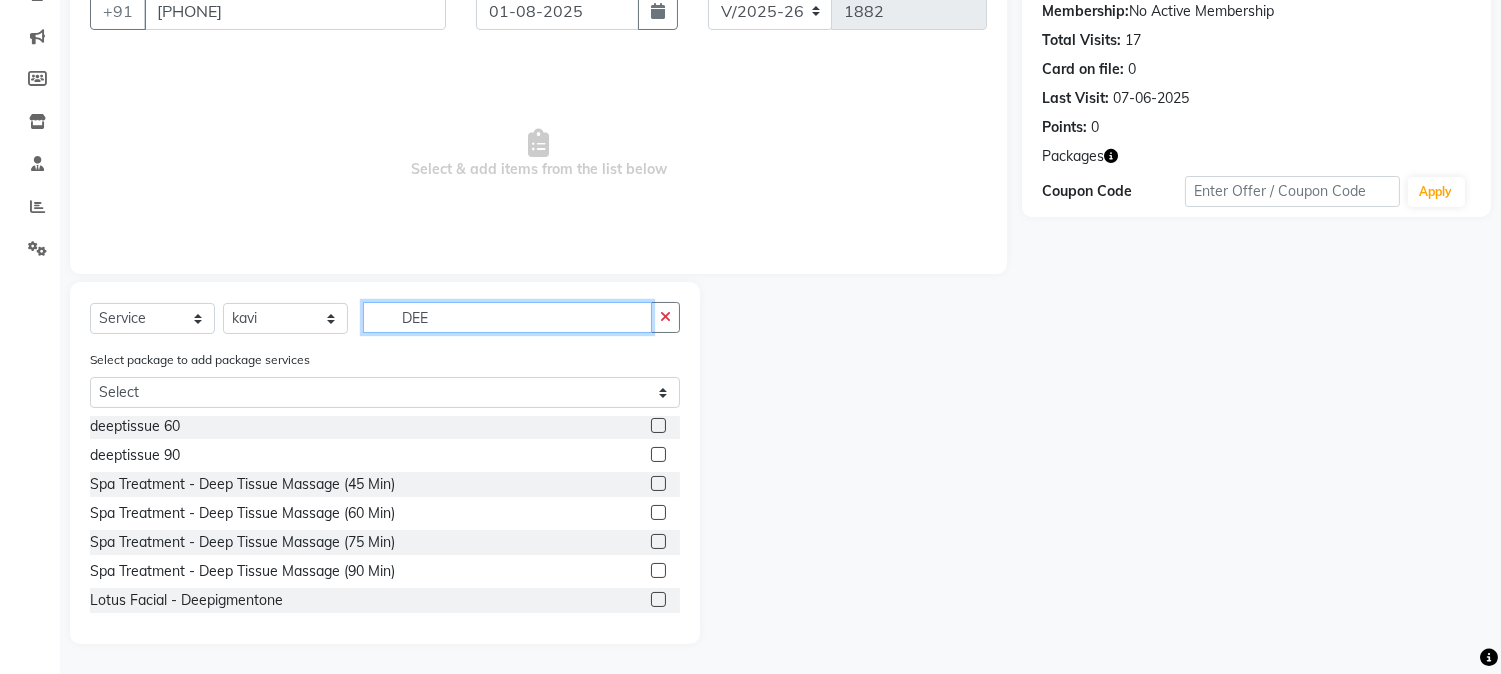 type on "DEE" 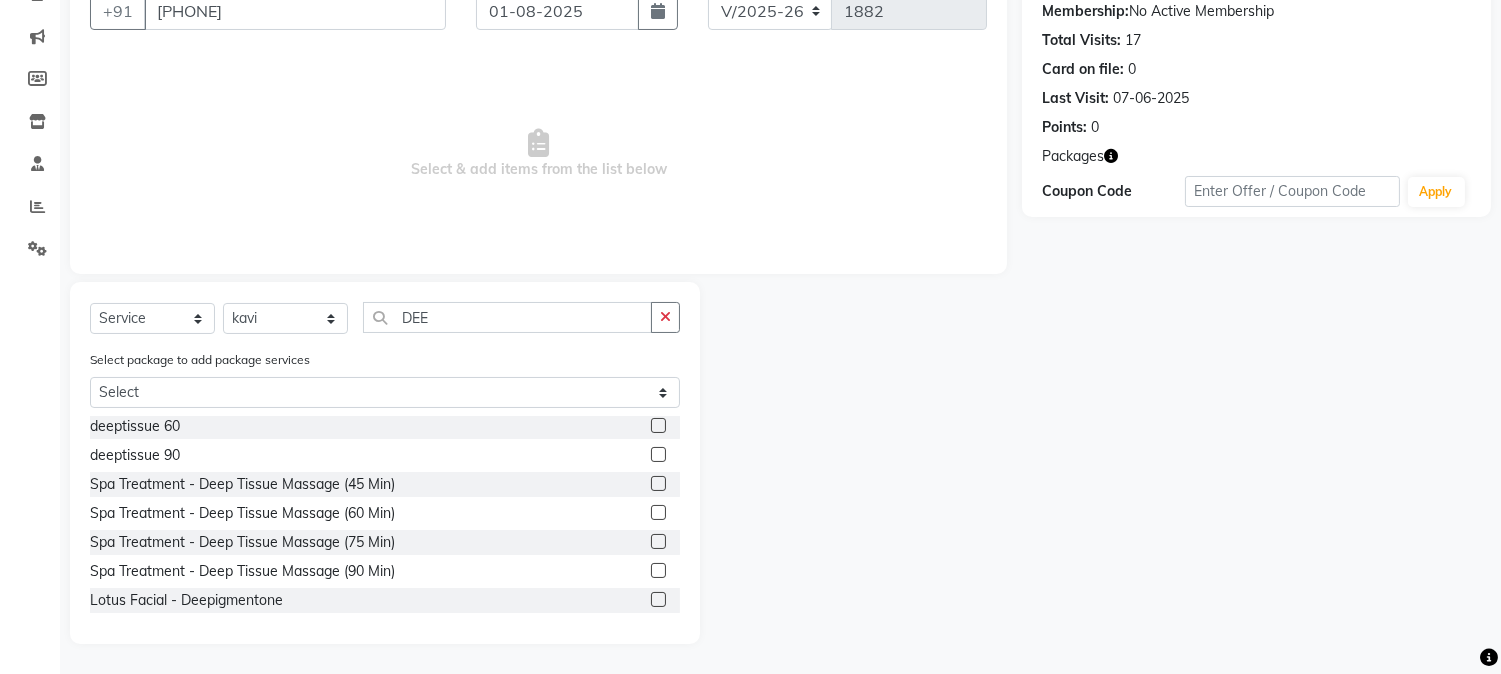 click 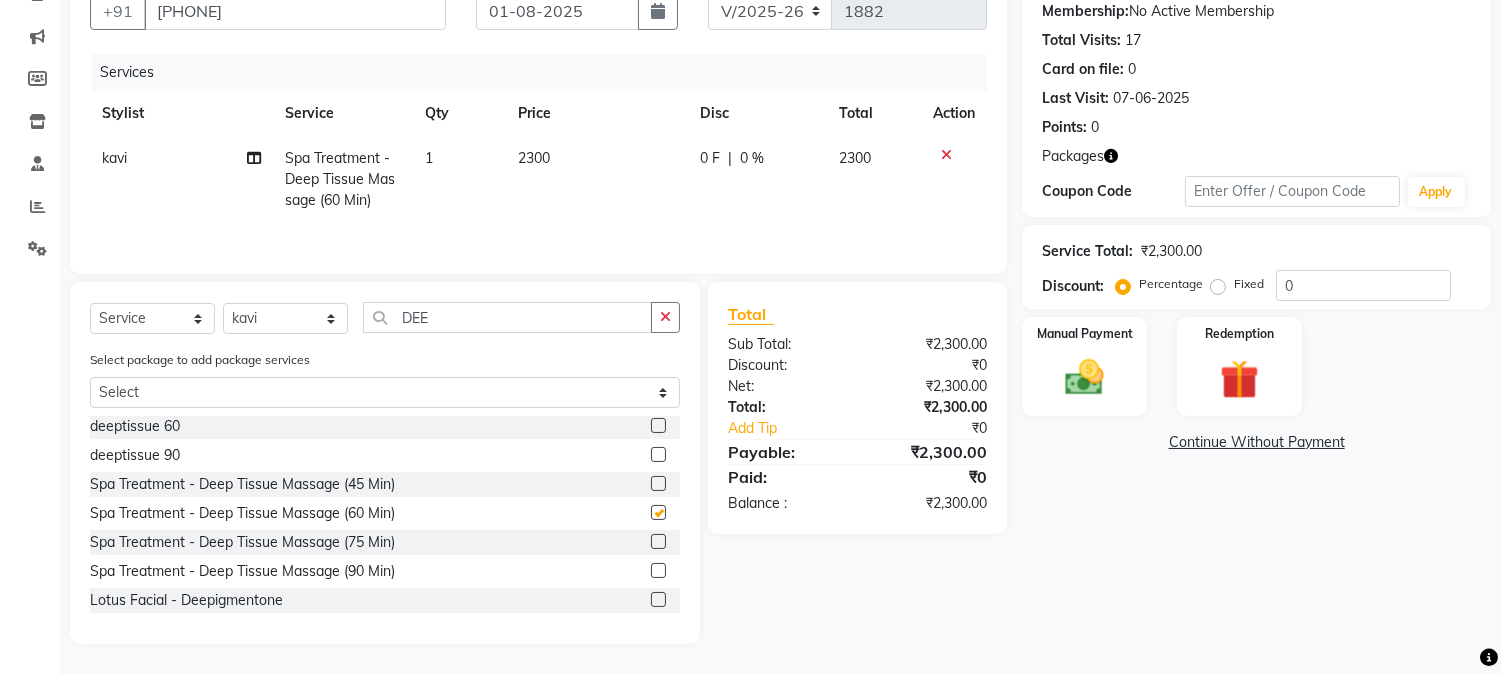checkbox on "false" 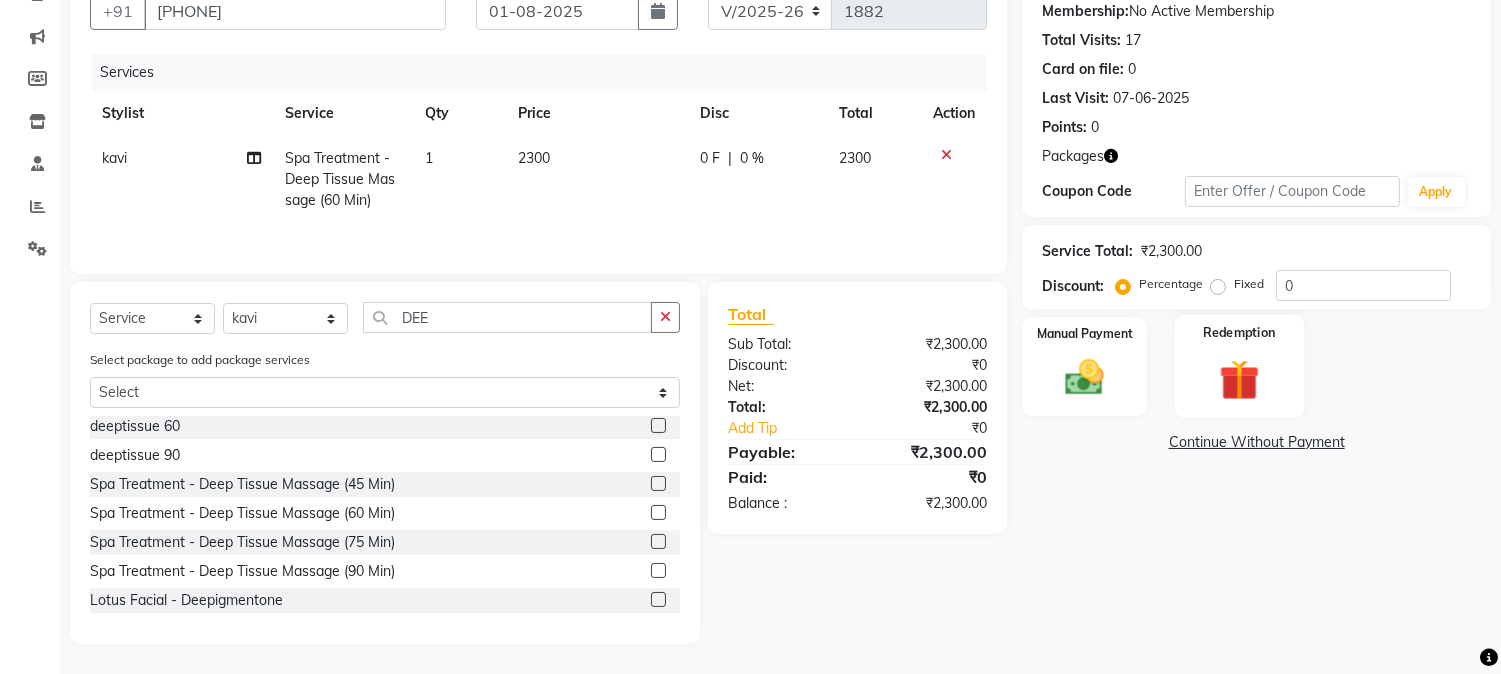 click 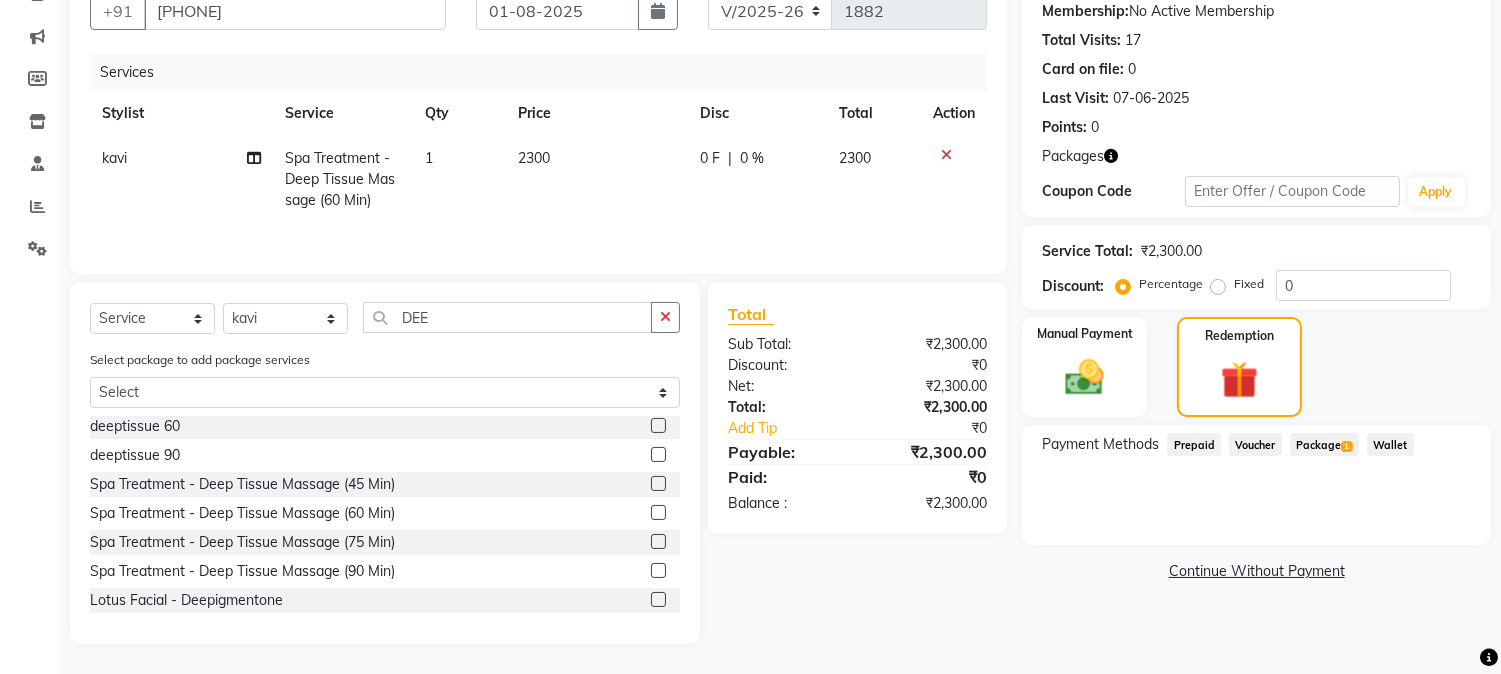 click on "Package  1" 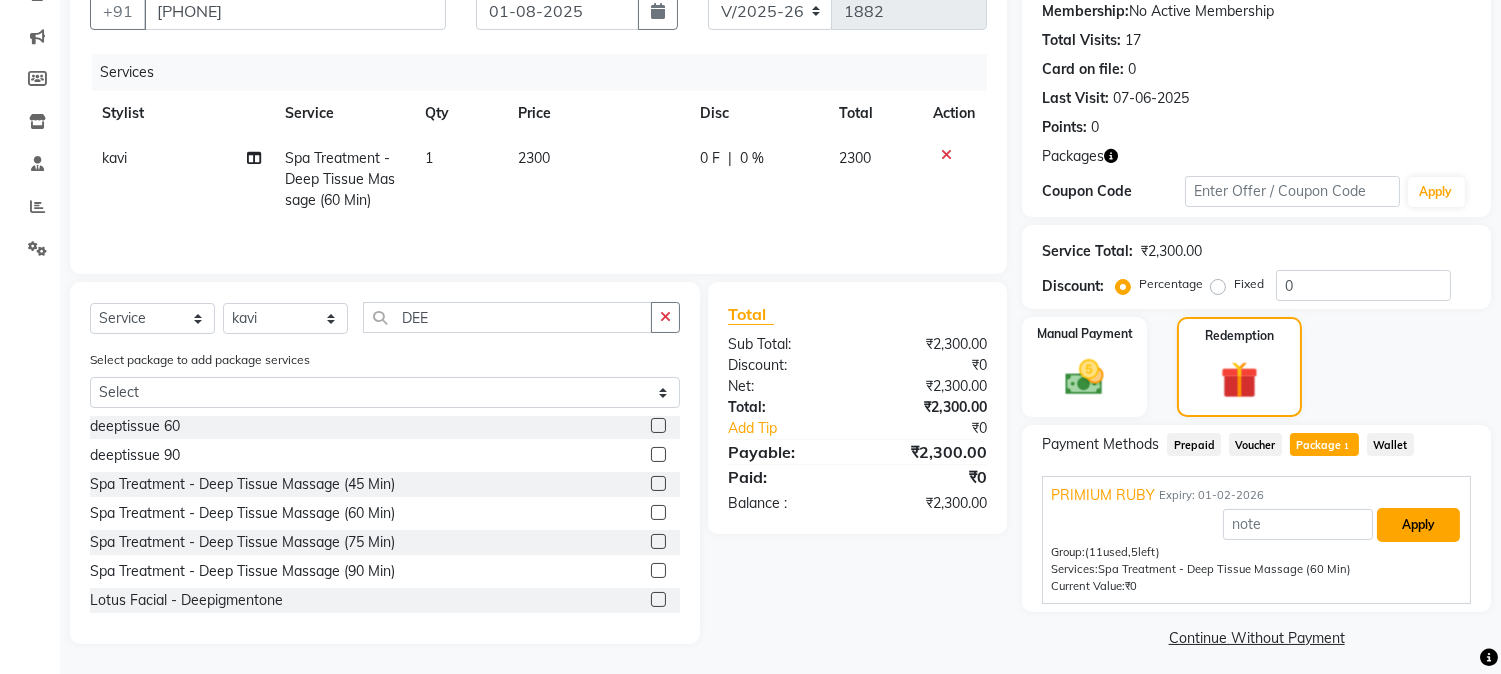 click on "Apply" at bounding box center [1418, 525] 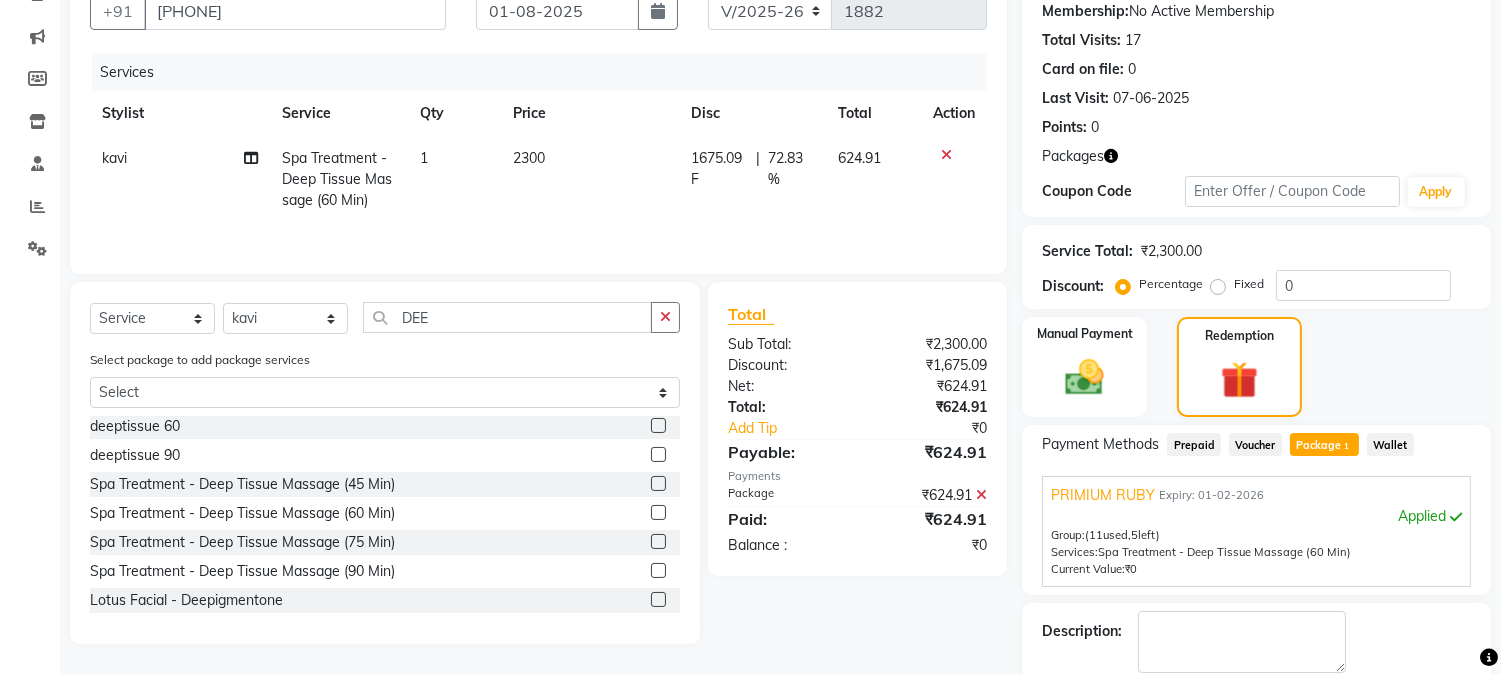 scroll, scrollTop: 297, scrollLeft: 0, axis: vertical 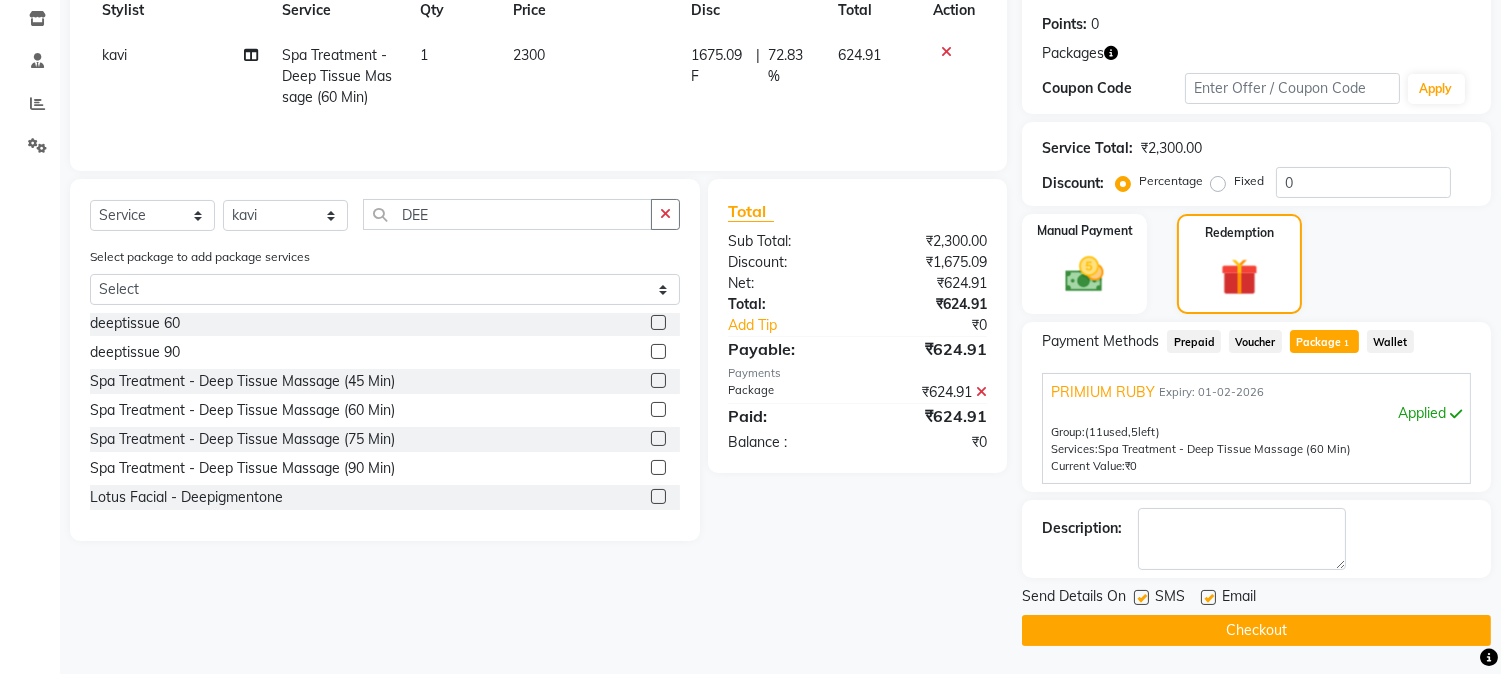 click on "Checkout" 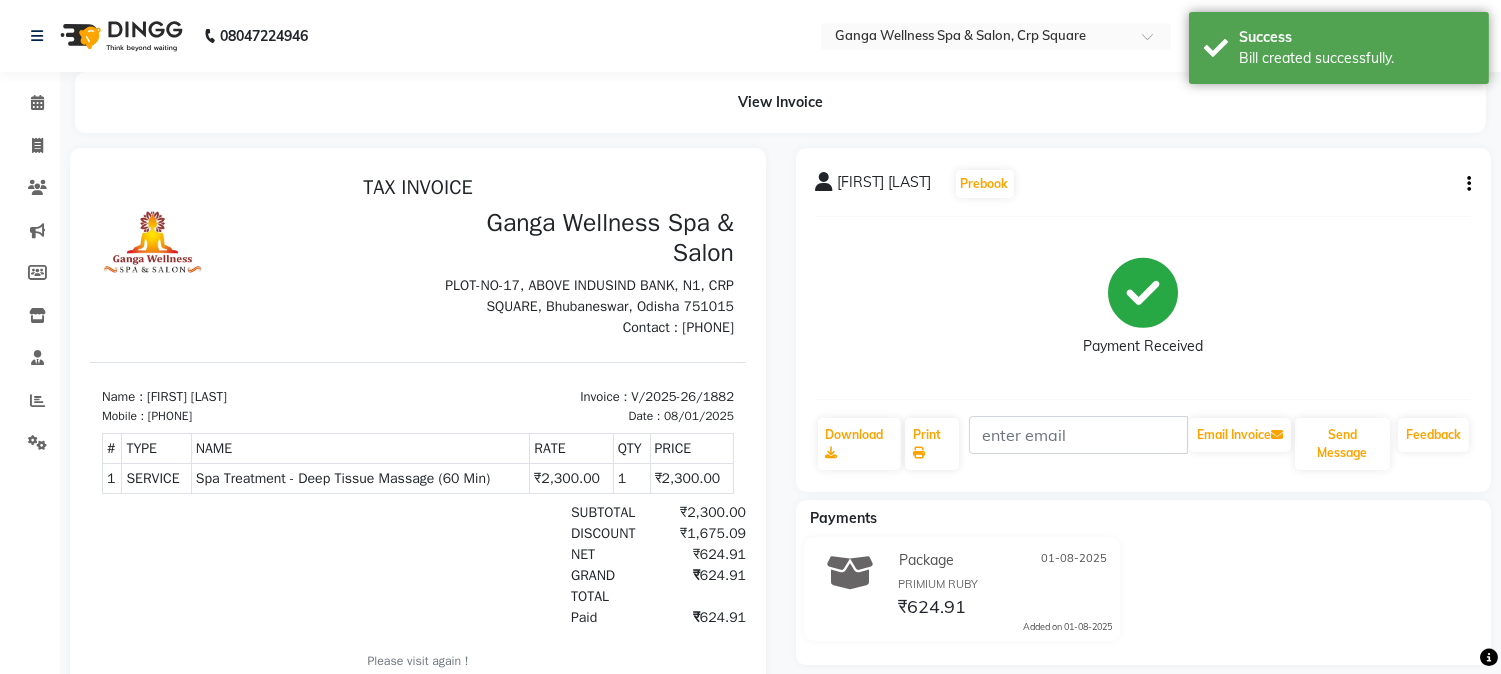 scroll, scrollTop: 0, scrollLeft: 0, axis: both 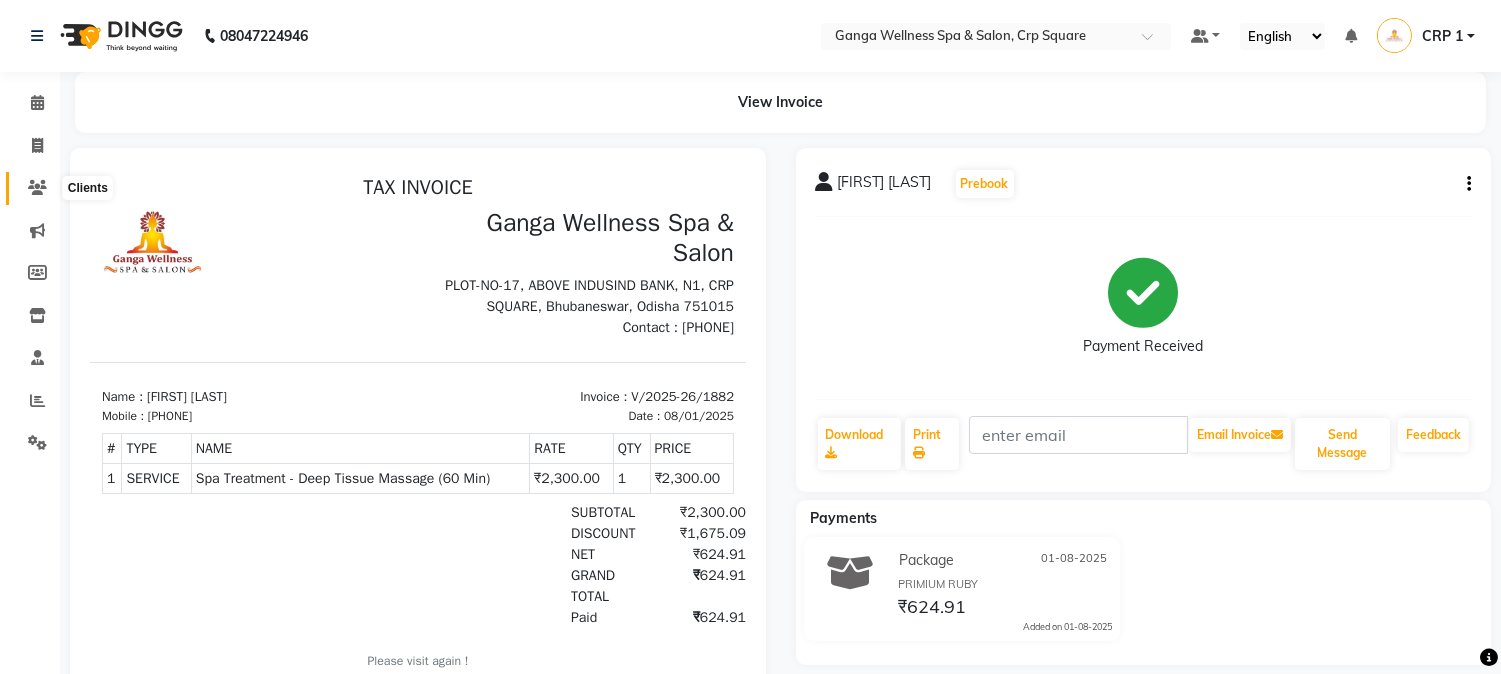 click 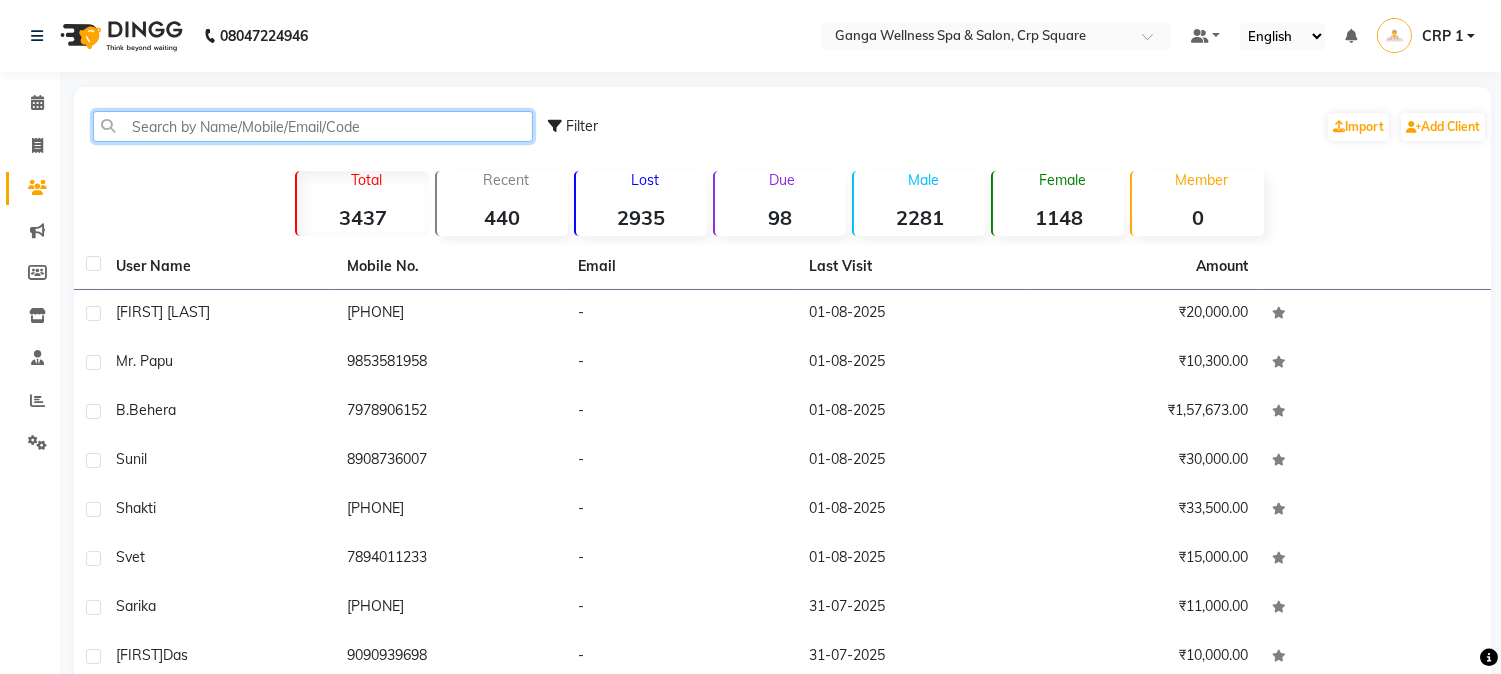 click 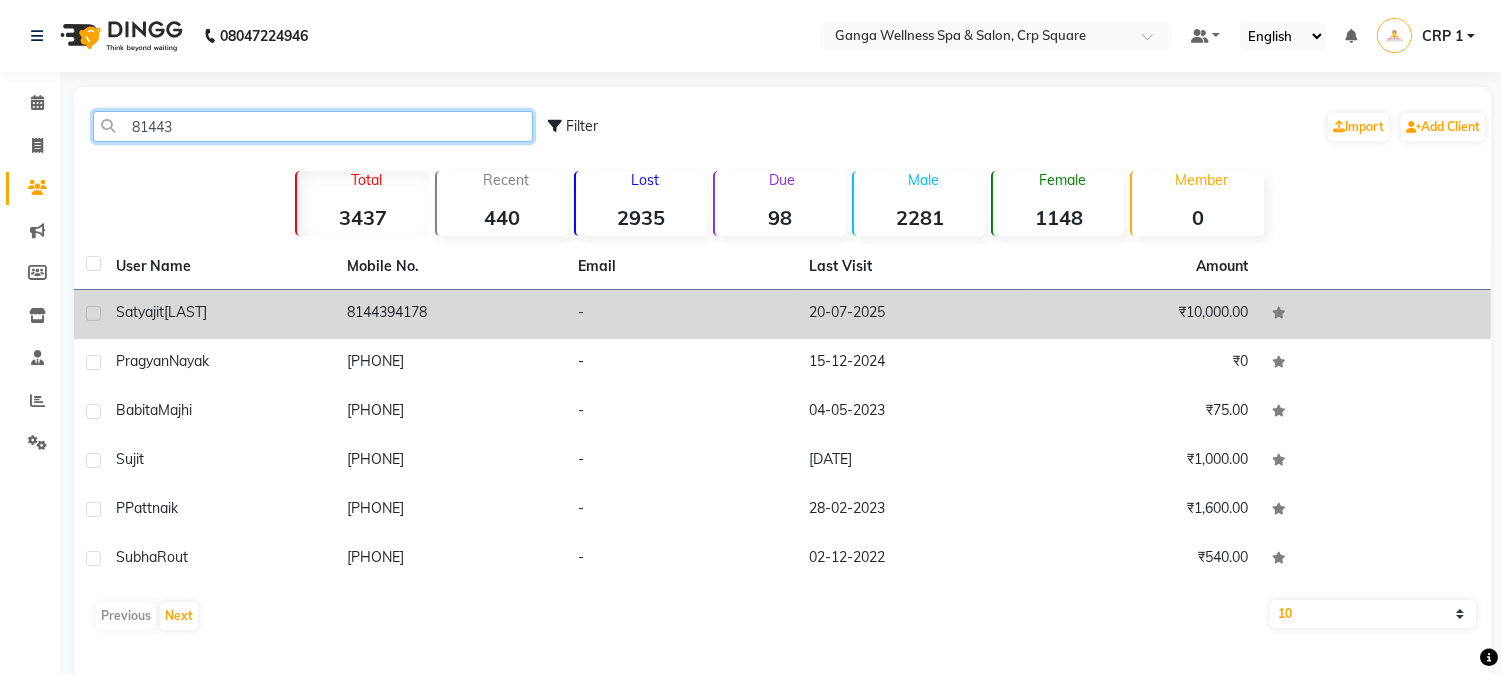 type on "81443" 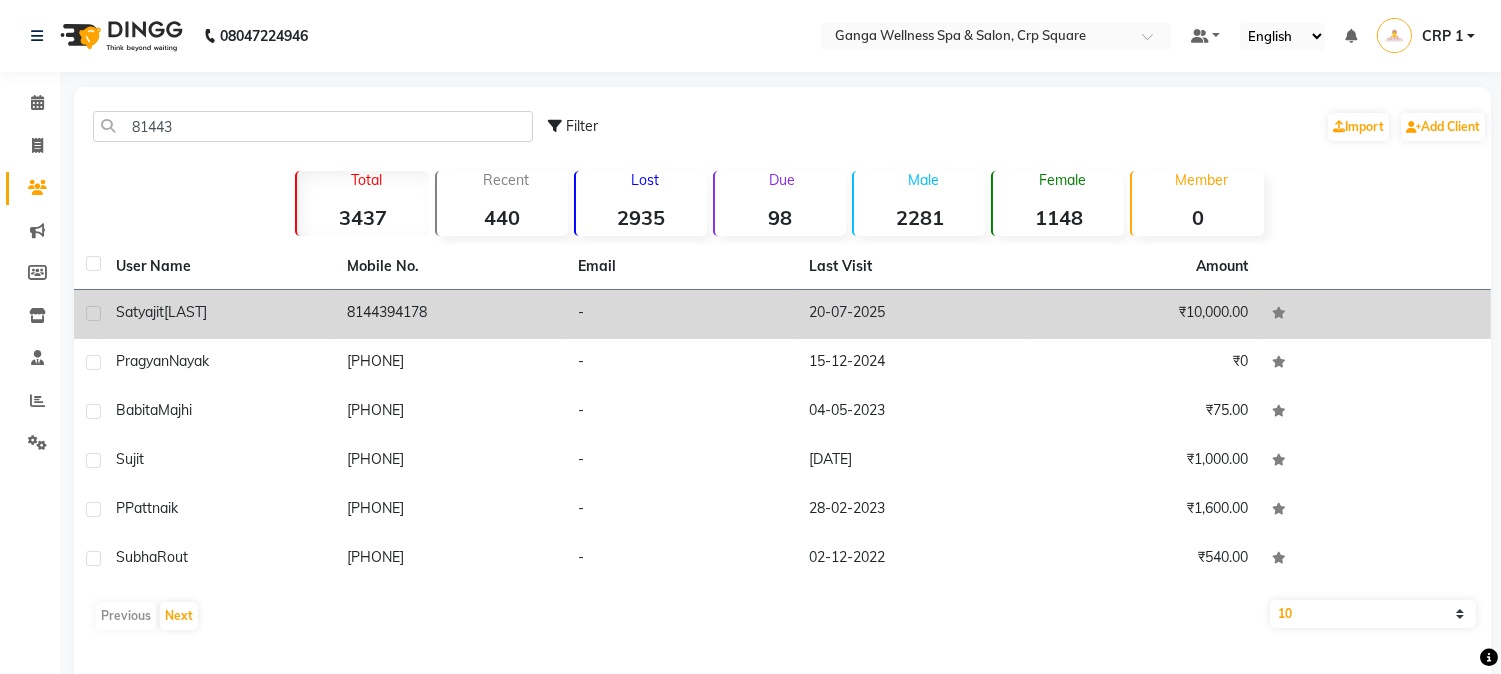 click on "Satyajit" 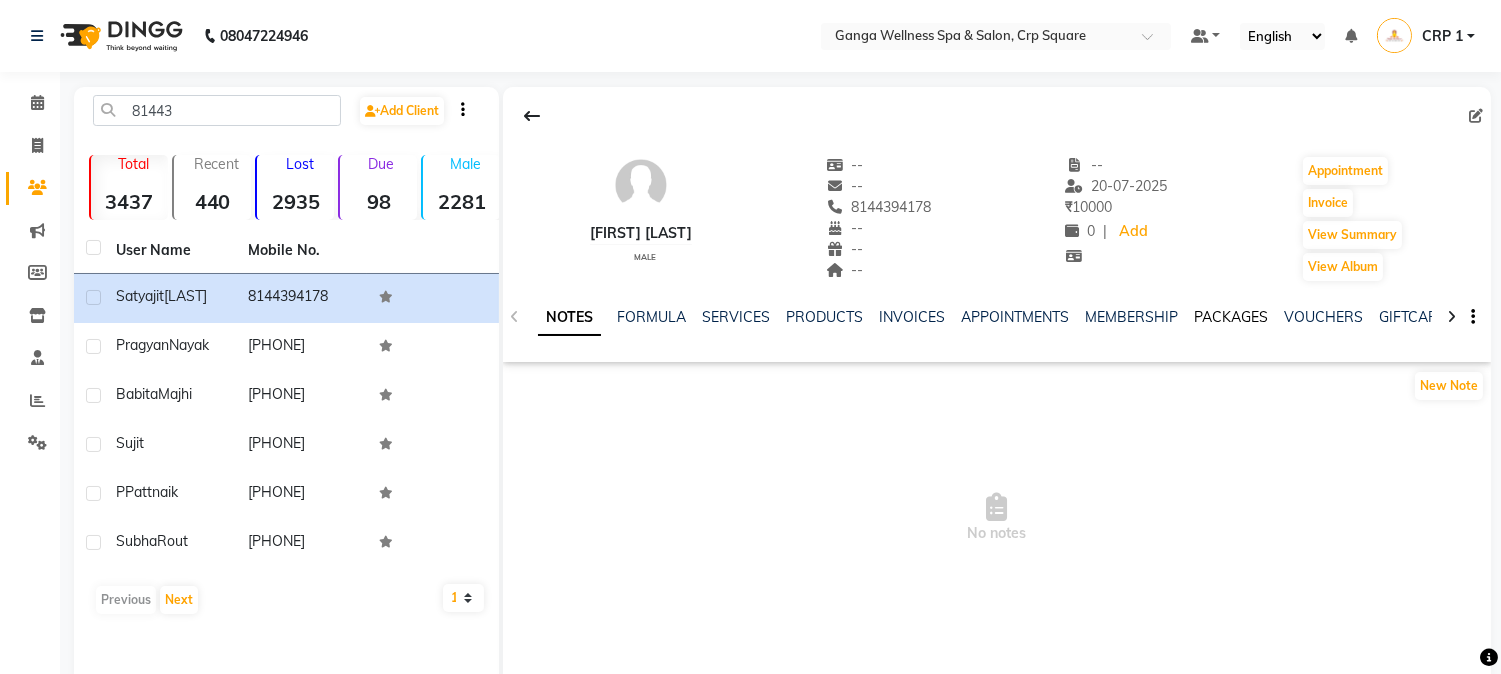 click on "PACKAGES" 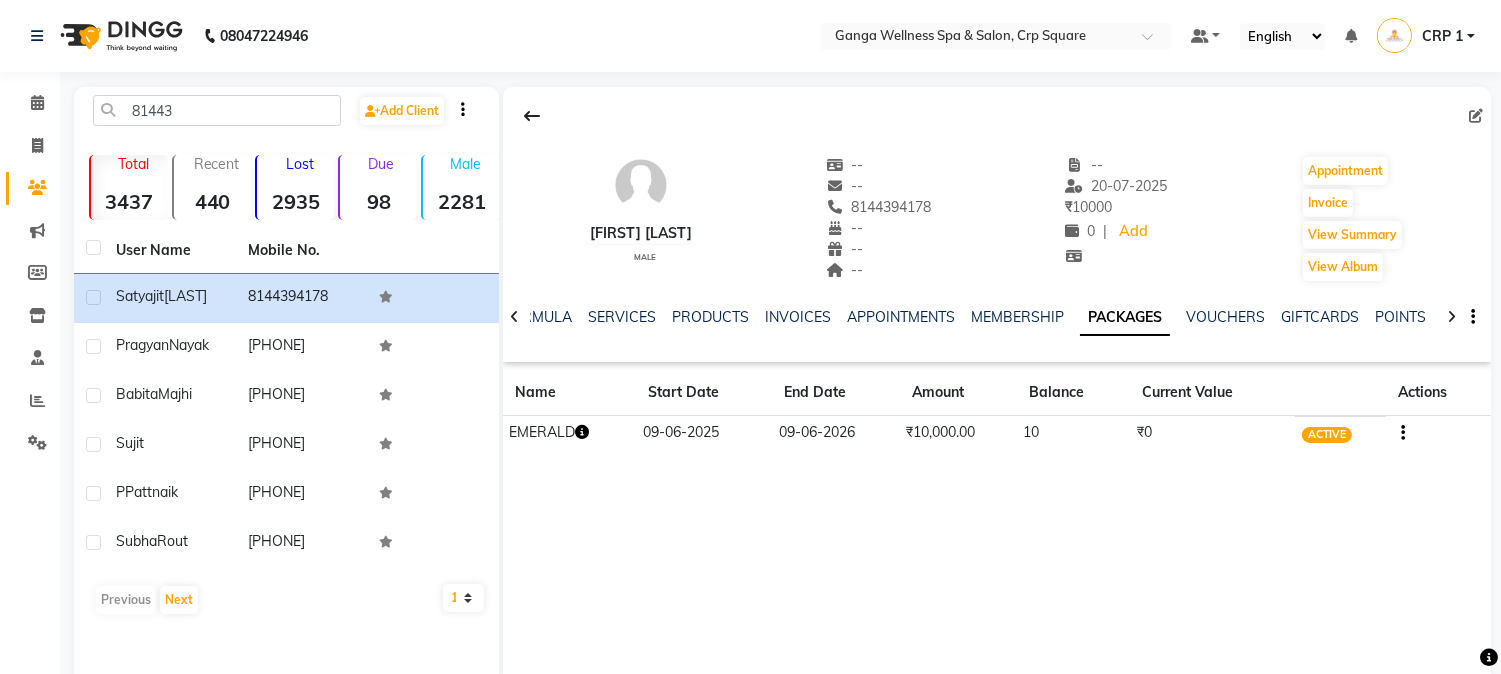 click 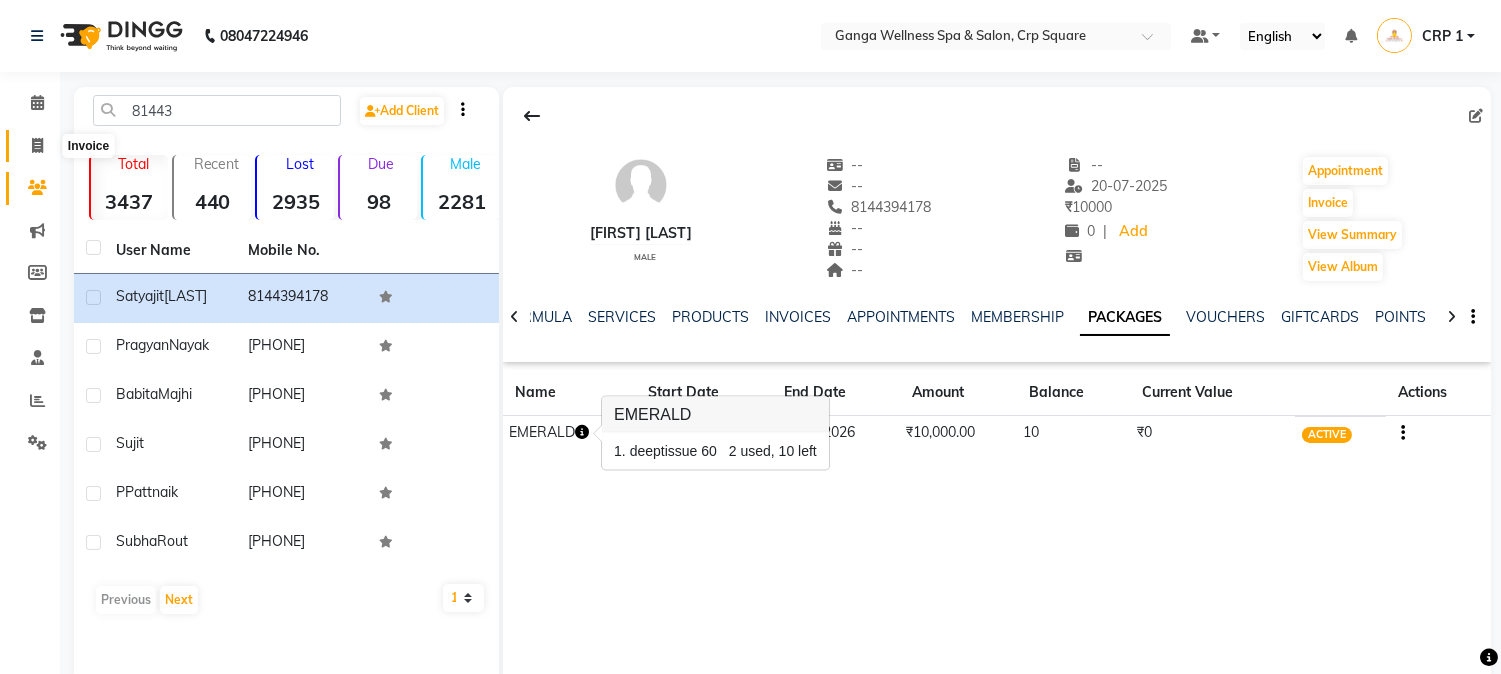 click 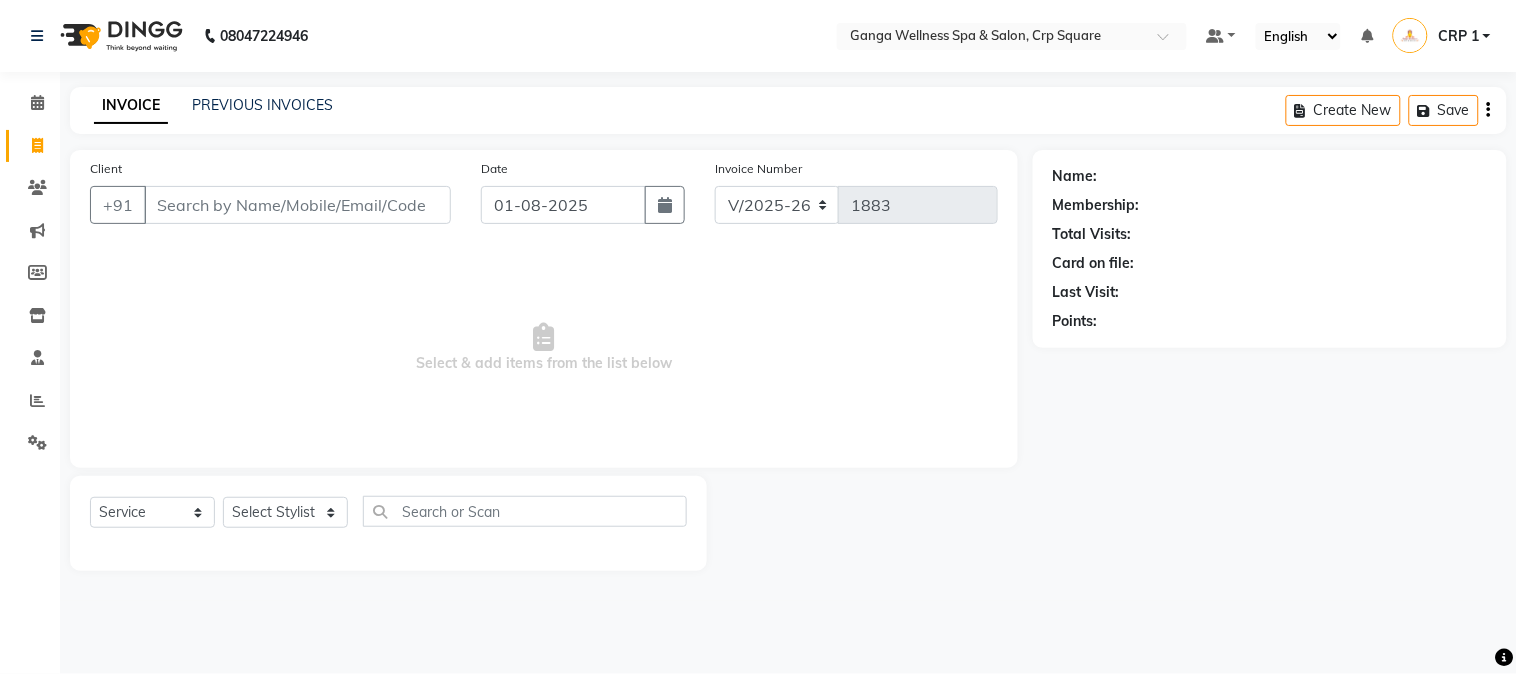 click on "PREVIOUS INVOICES" 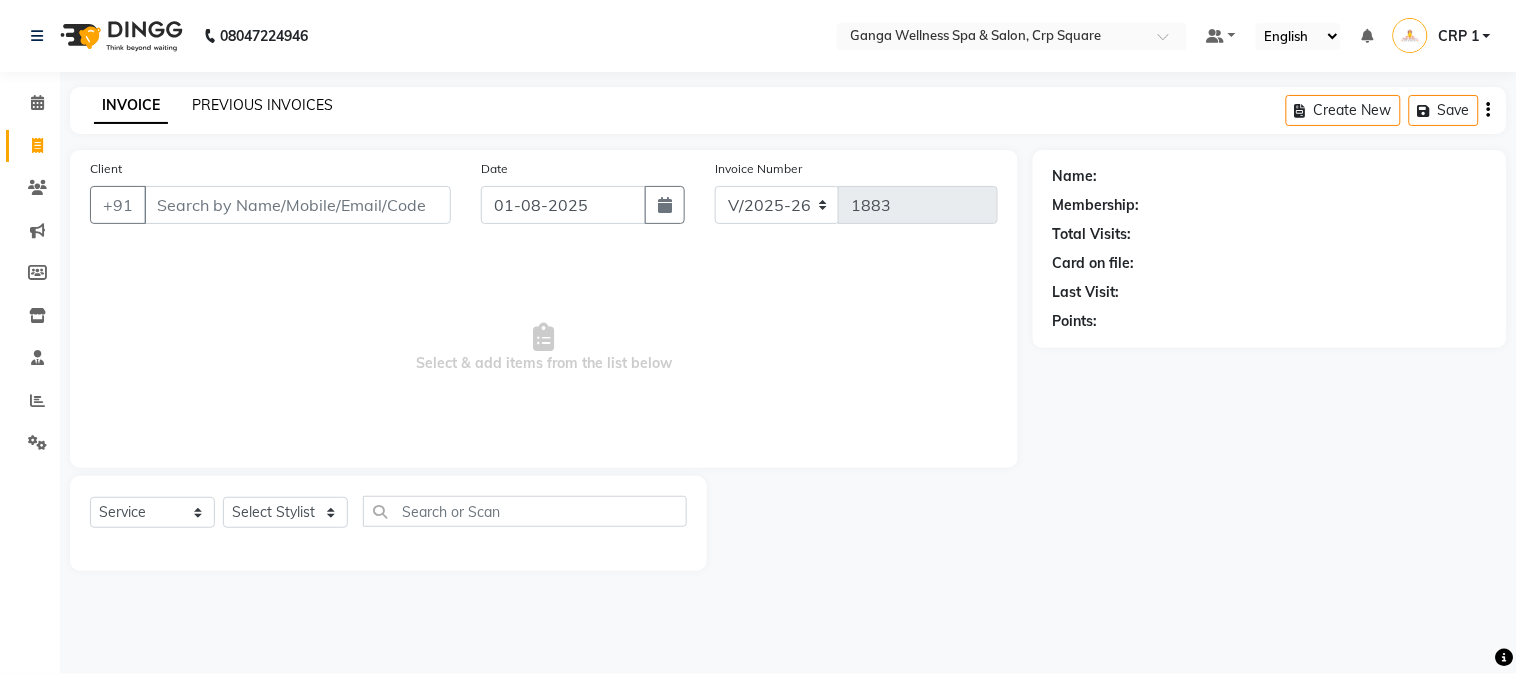 click on "PREVIOUS INVOICES" 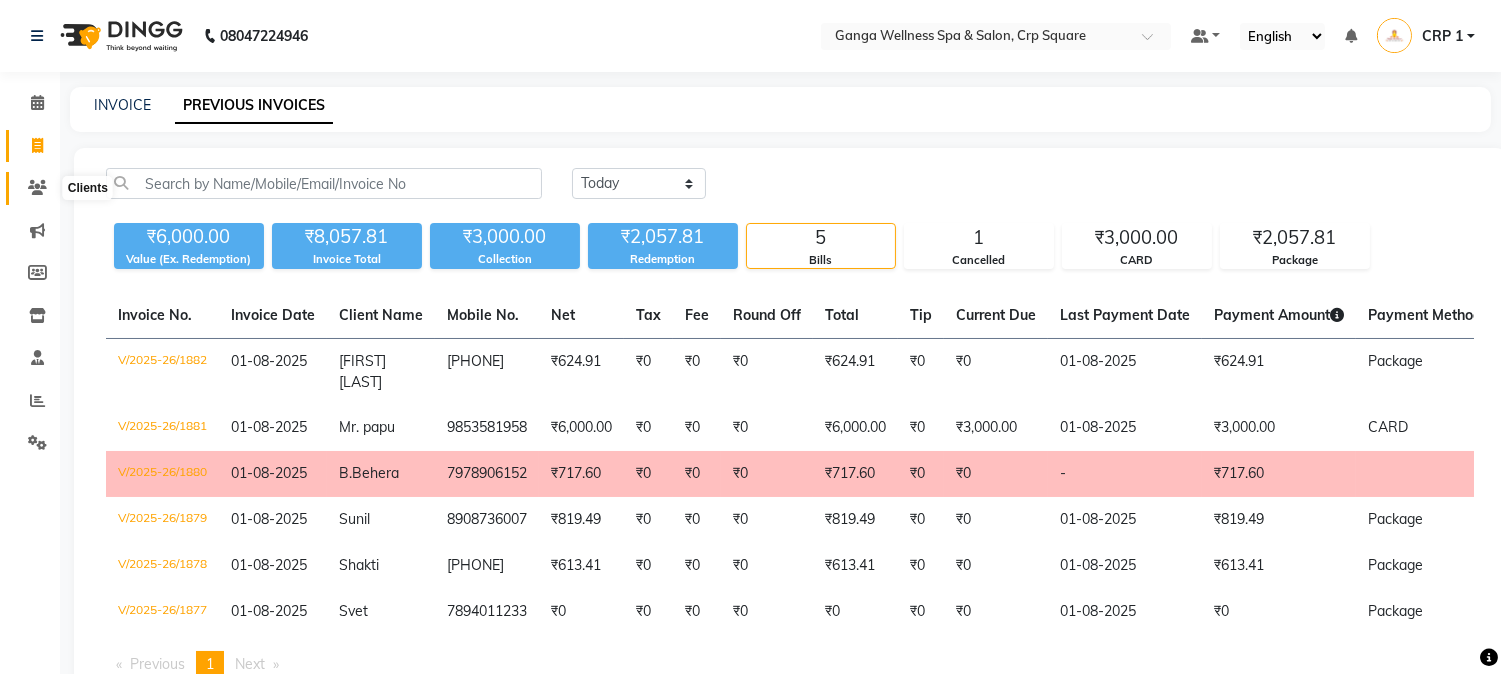click 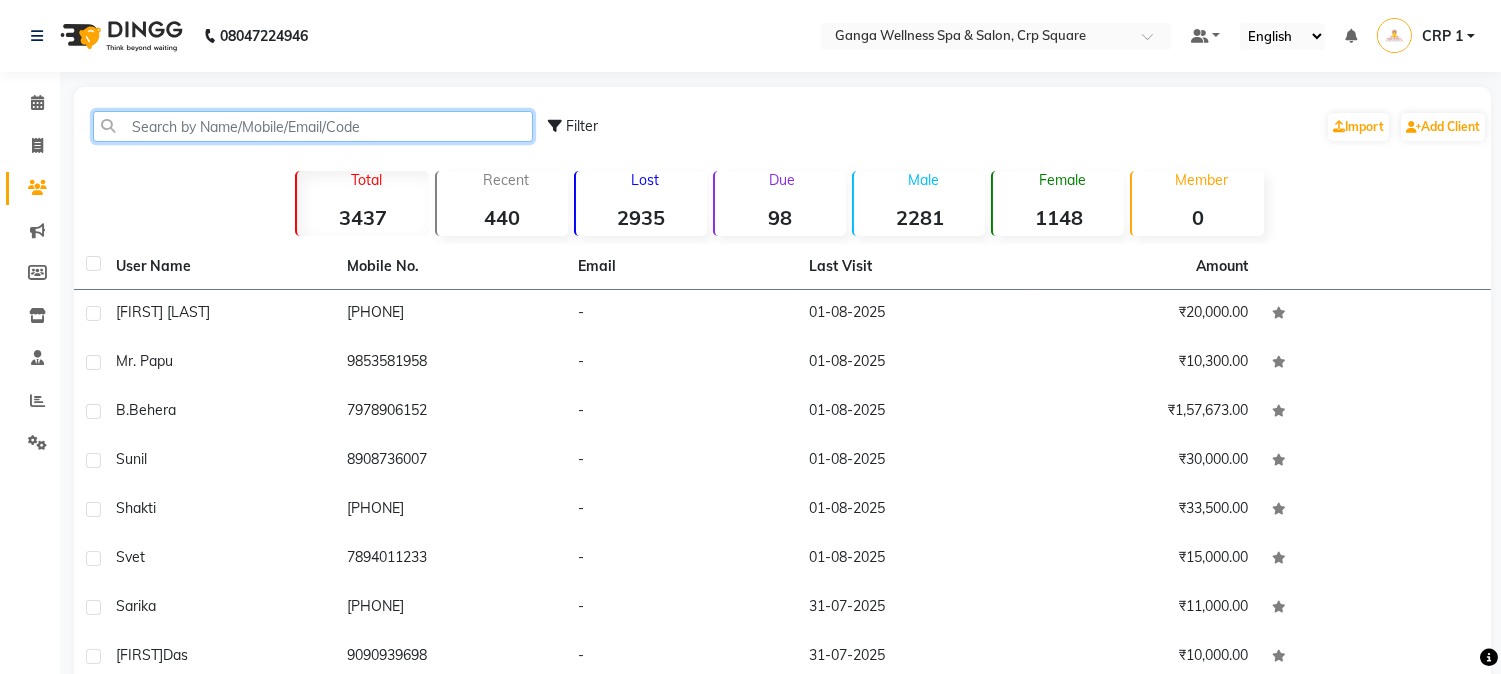 click 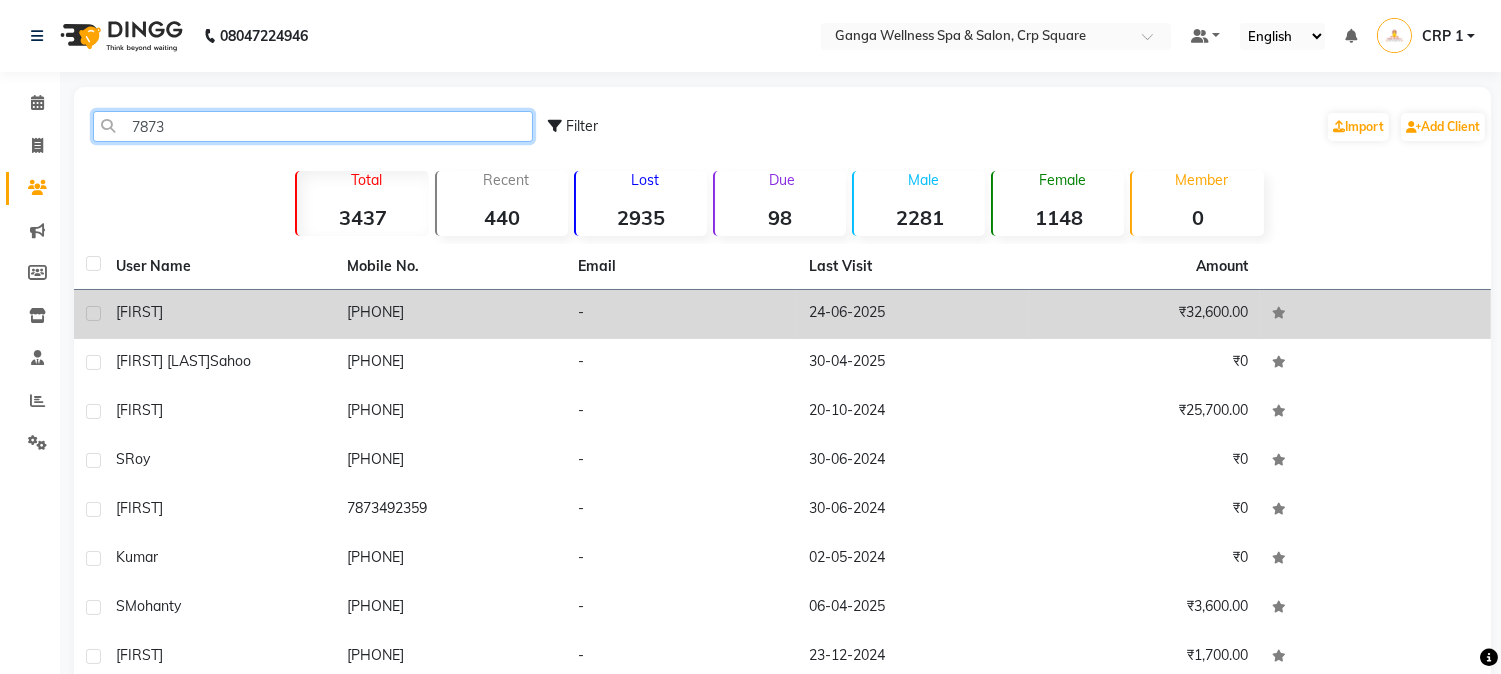 type on "7873" 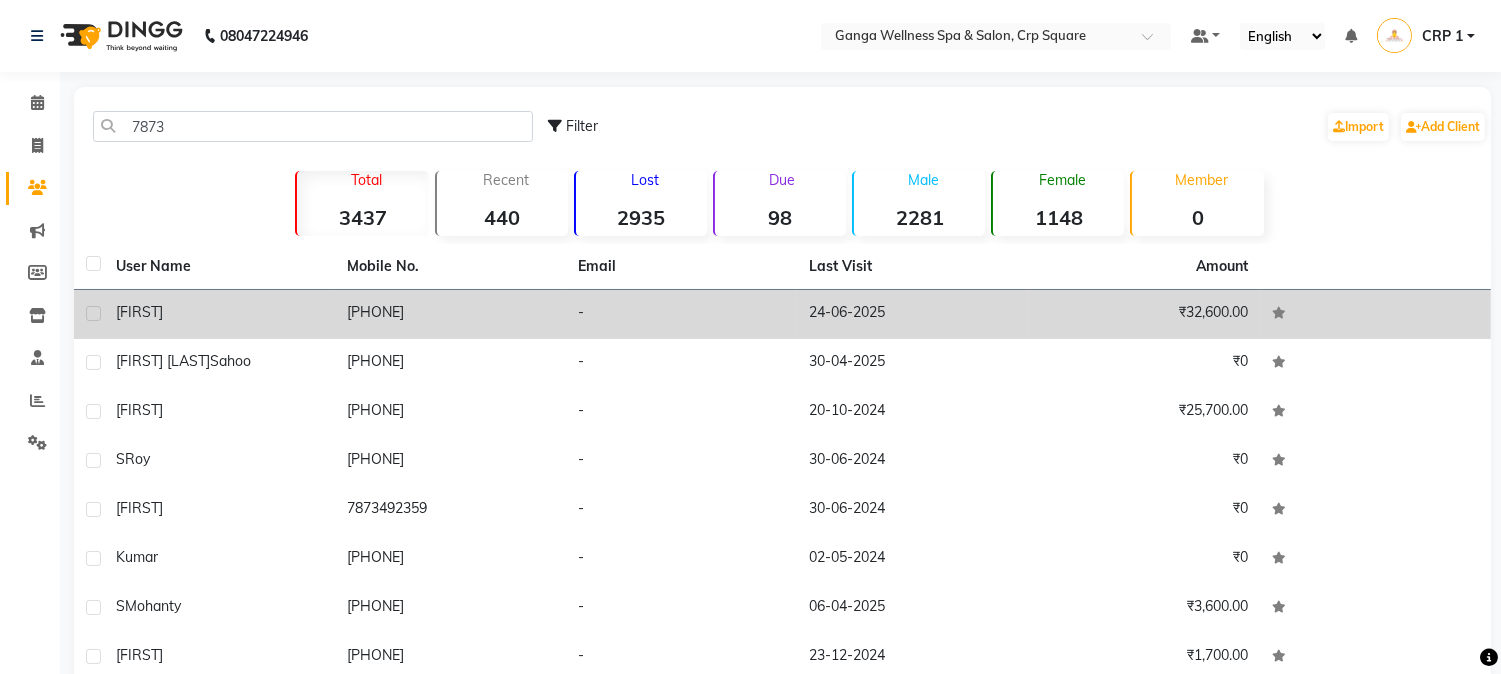 click on "[FIRST]" 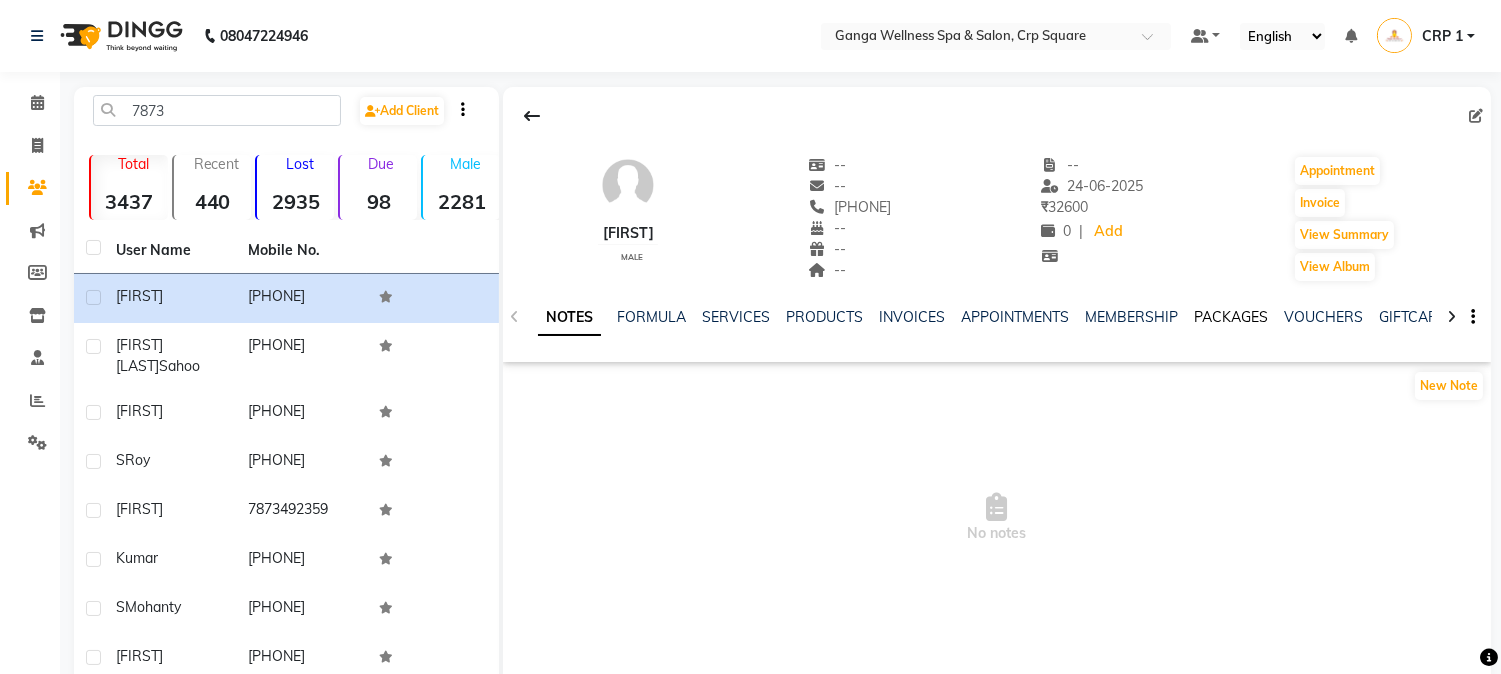 click on "PACKAGES" 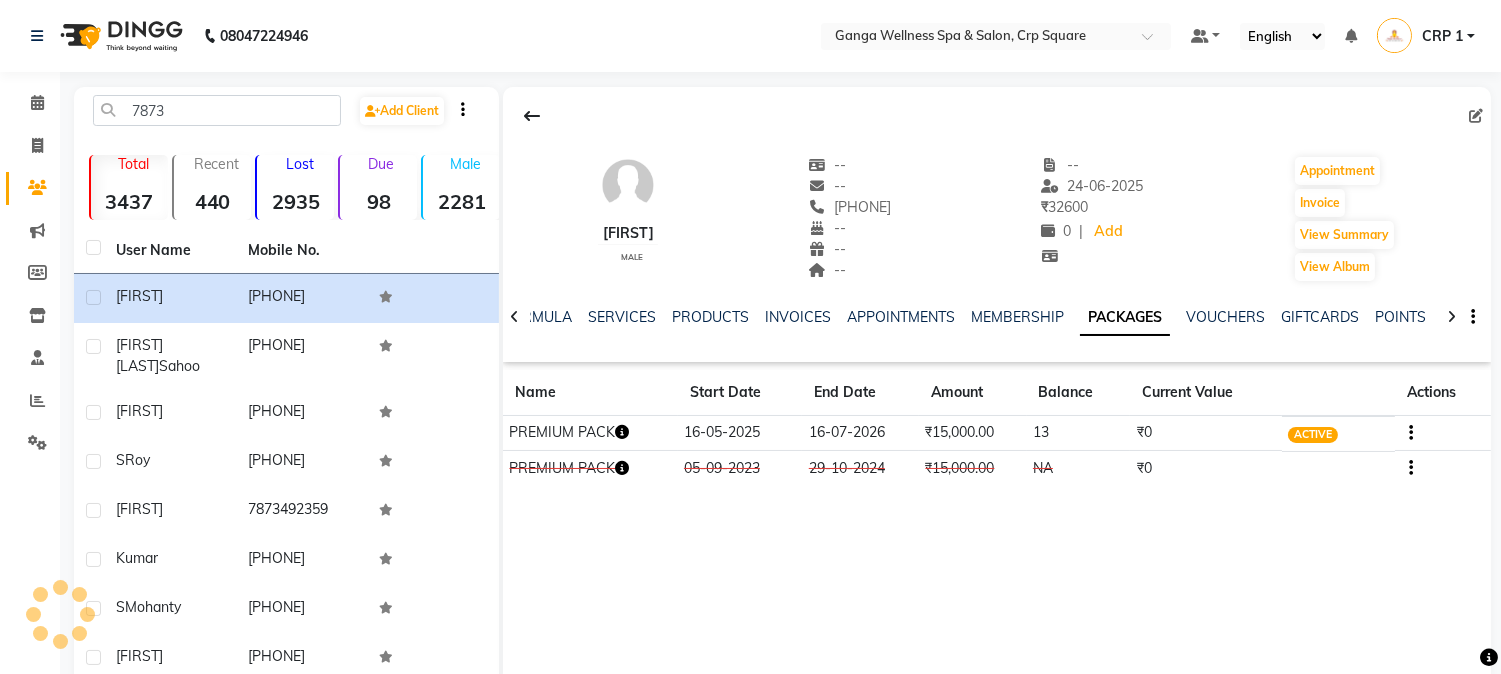 click 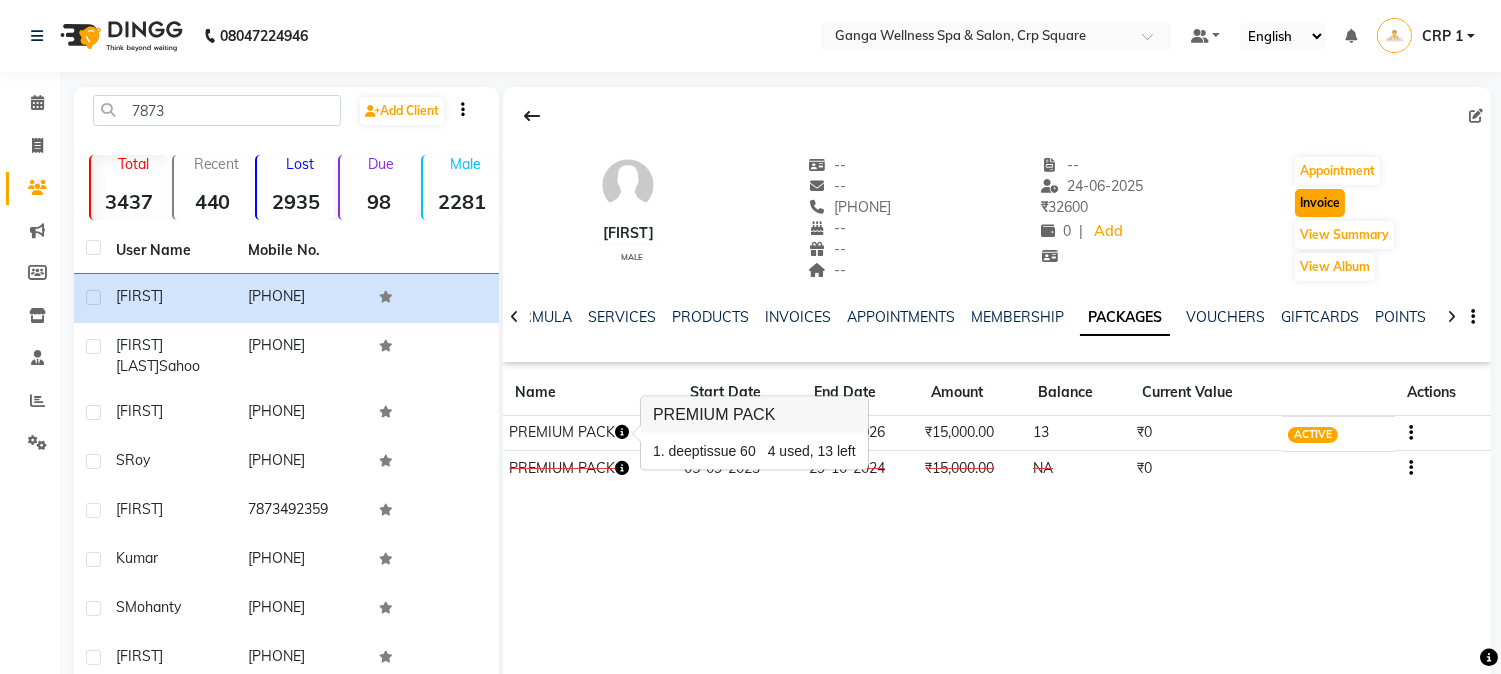 click on "Invoice" 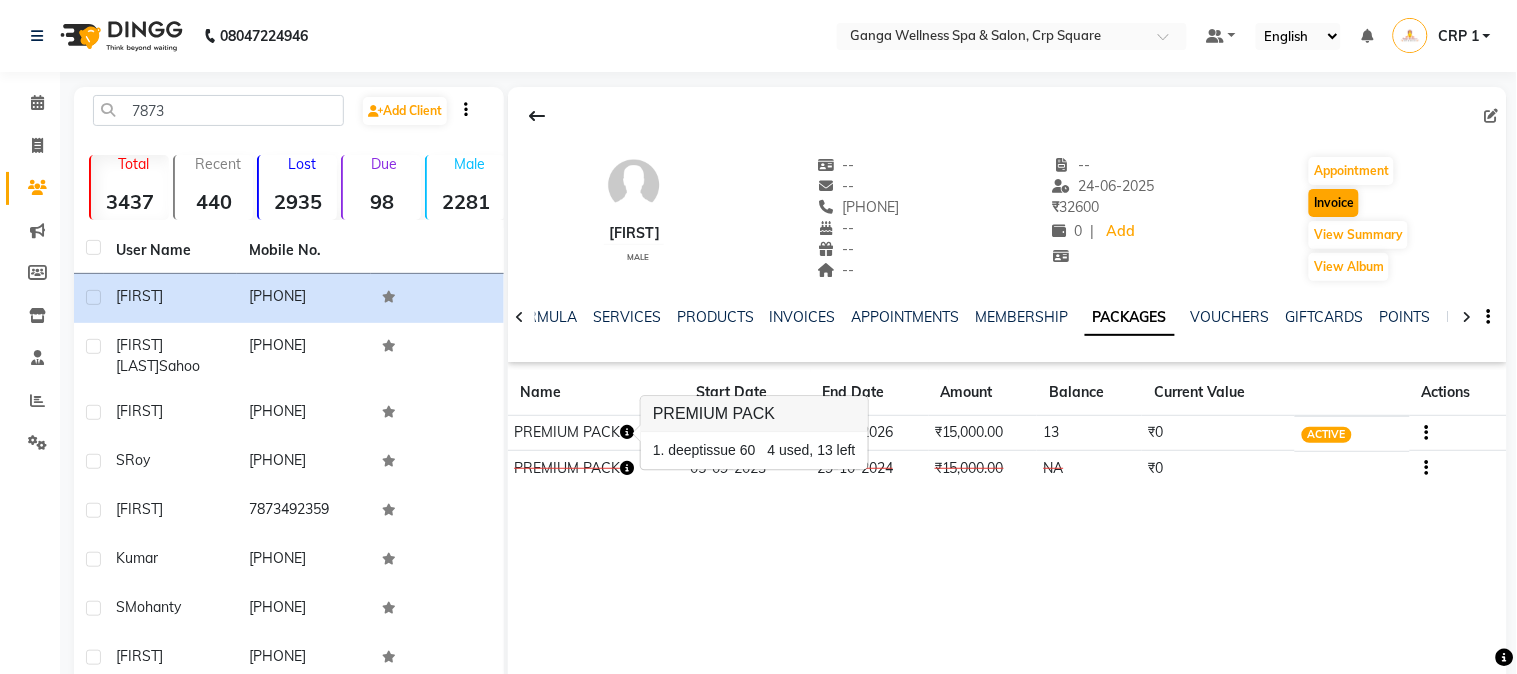 select on "715" 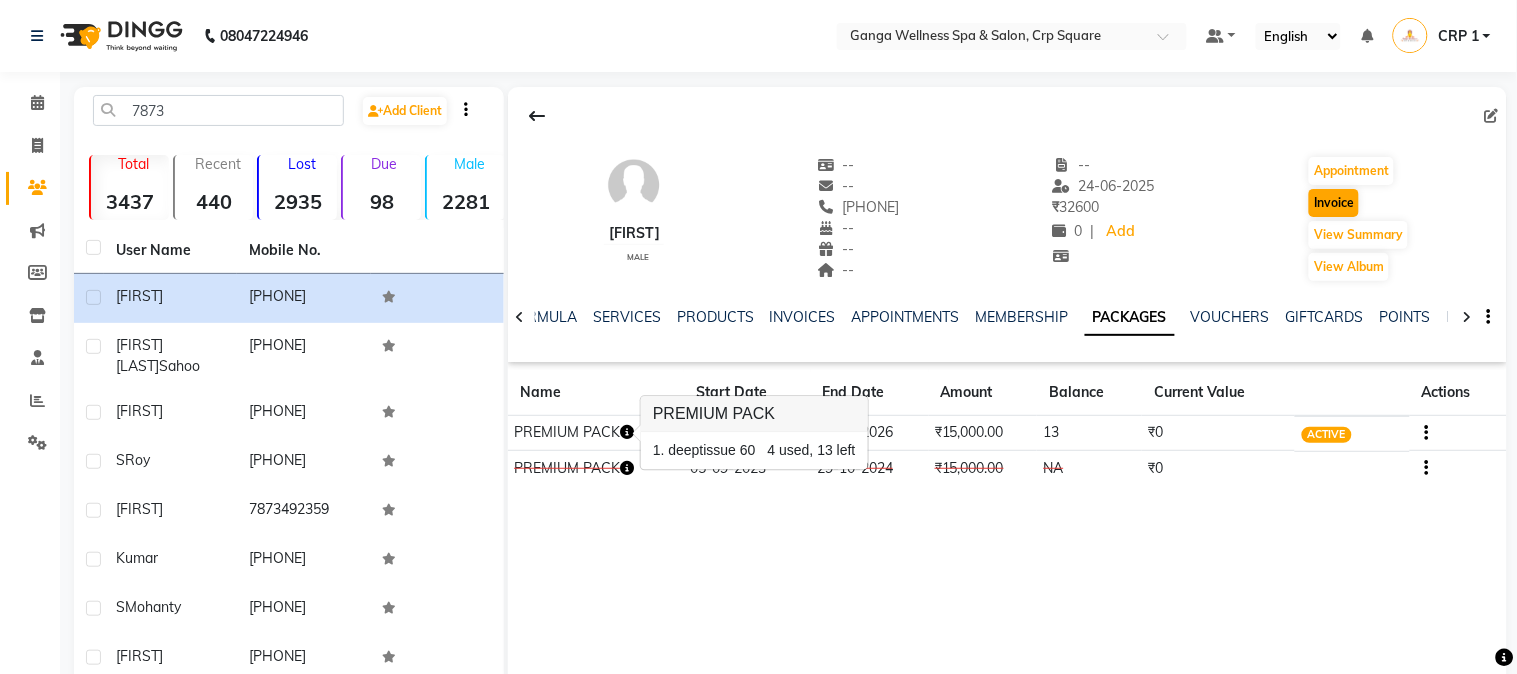 select on "service" 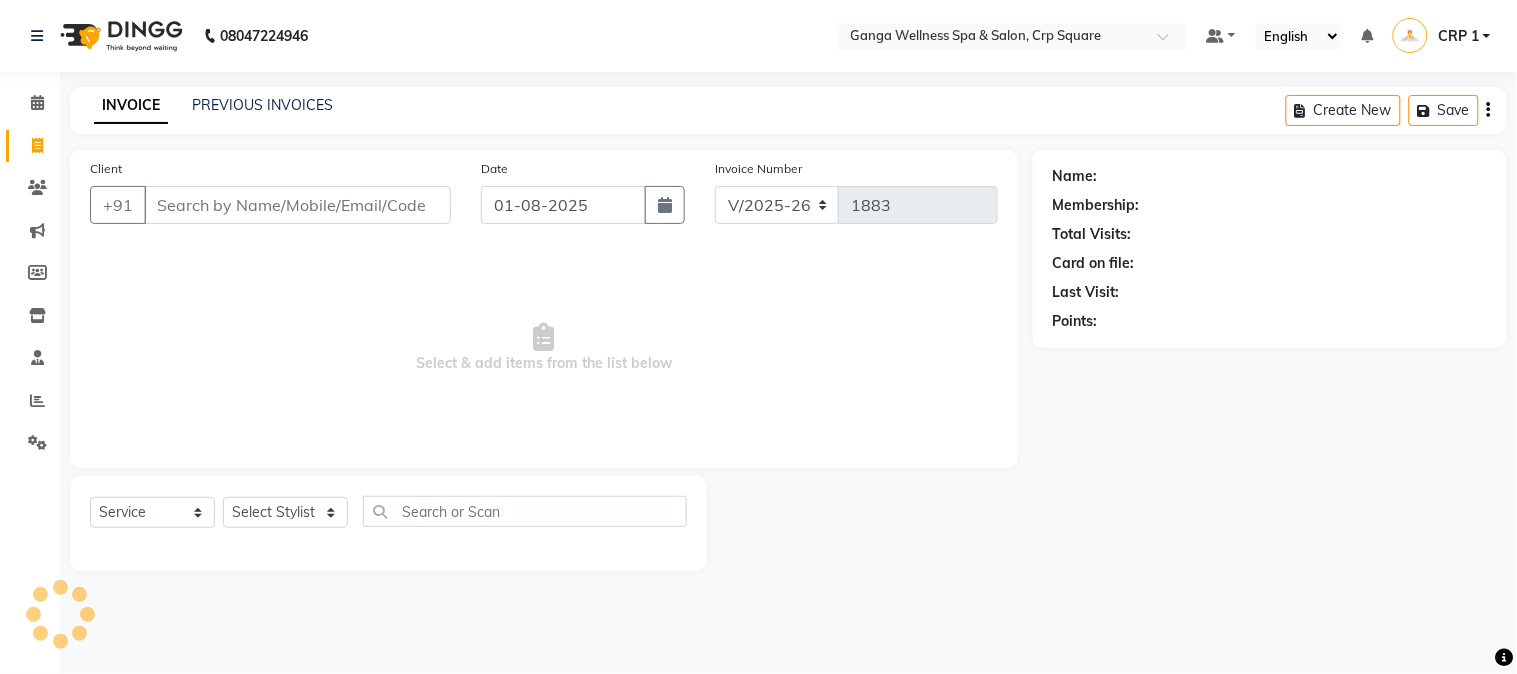 type on "[PHONE]" 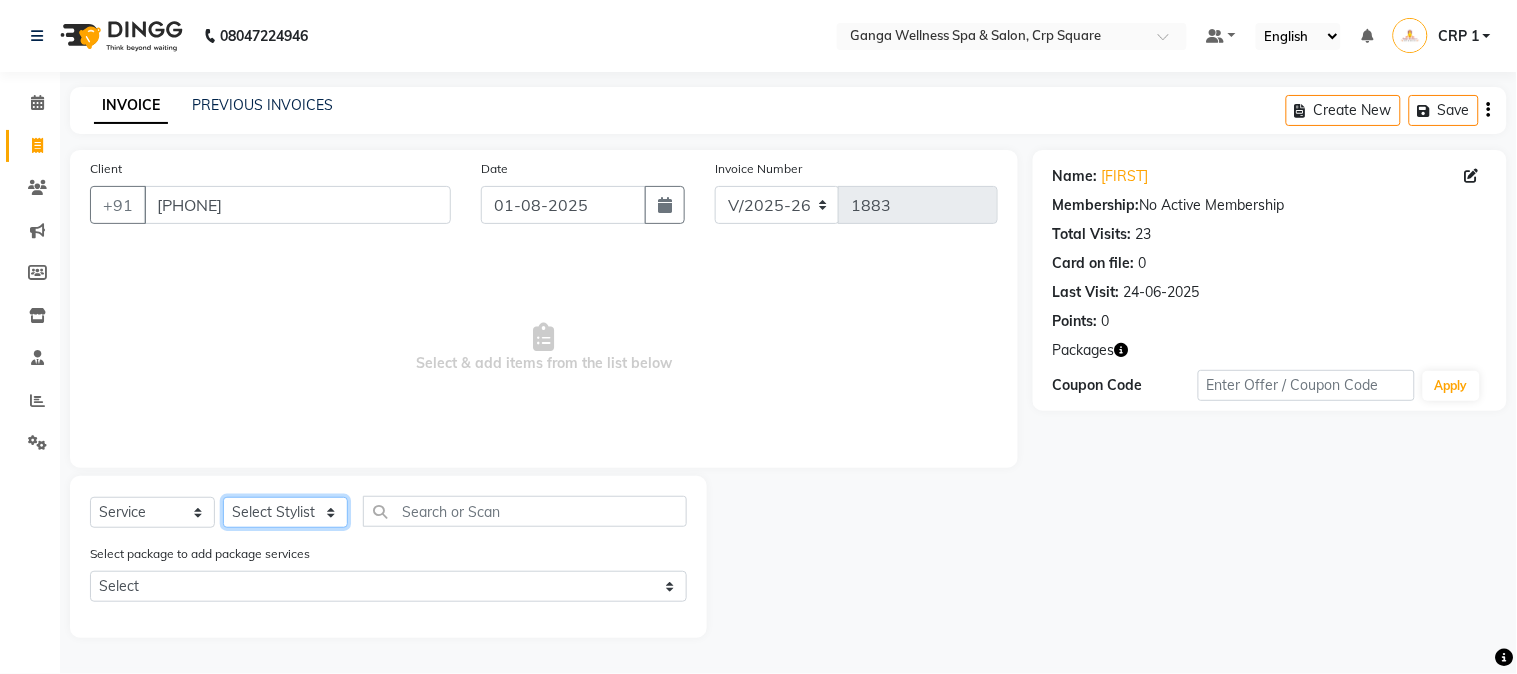 click on "Select Stylist Aarovi Abhin Alisha Ammi Ania Annei Api Ayen Bikash Bina CRP 1 CRP 2 Dipti Elina G1 G1 Salon General Manager  Helen Jasmine Jayashree JC Jenny kavi Krishna Manoj Mathu  Monika Moon Nancy Nirupama Pabitra Papu Puja Purnima Rajashree Raju Rashmi Rasmi  Remi Rinky Riya Rose Sanjiv Saraswati Saroj Sir  Shrabani Sofia Steffy Sukanya Surren Mahapatra Sushree Swopna Umpi Zuali" 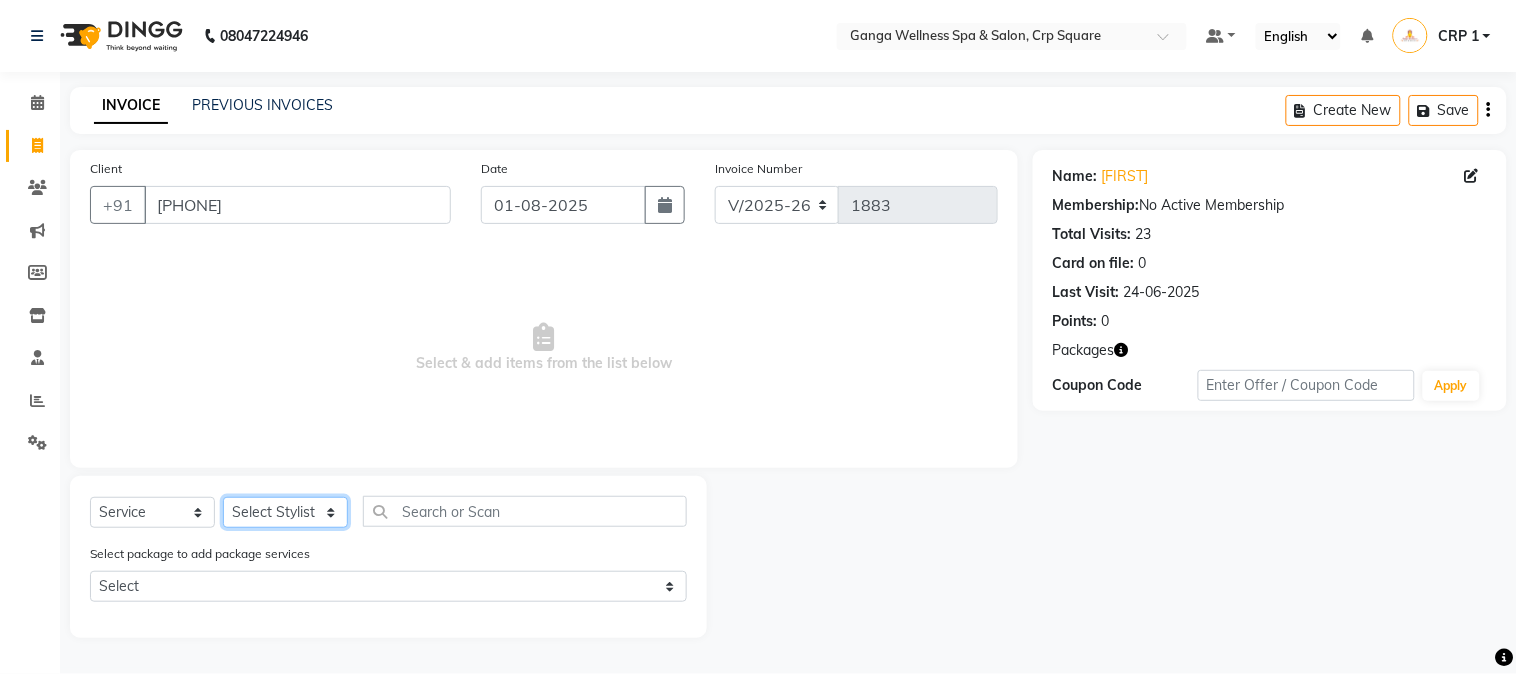 select on "45438" 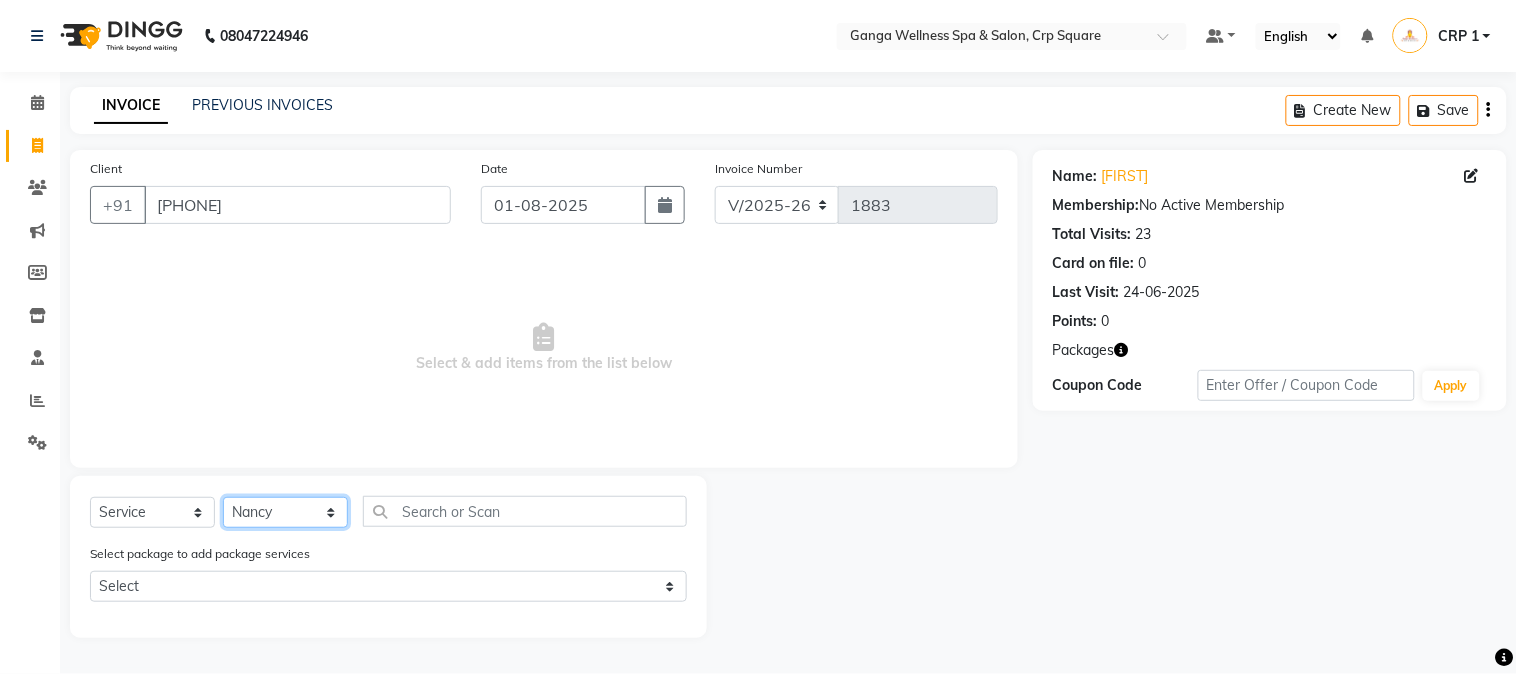 click on "Select Stylist Aarovi Abhin Alisha Ammi Ania Annei Api Ayen Bikash Bina CRP 1 CRP 2 Dipti Elina G1 G1 Salon General Manager  Helen Jasmine Jayashree JC Jenny kavi Krishna Manoj Mathu  Monika Moon Nancy Nirupama Pabitra Papu Puja Purnima Rajashree Raju Rashmi Rasmi  Remi Rinky Riya Rose Sanjiv Saraswati Saroj Sir  Shrabani Sofia Steffy Sukanya Surren Mahapatra Sushree Swopna Umpi Zuali" 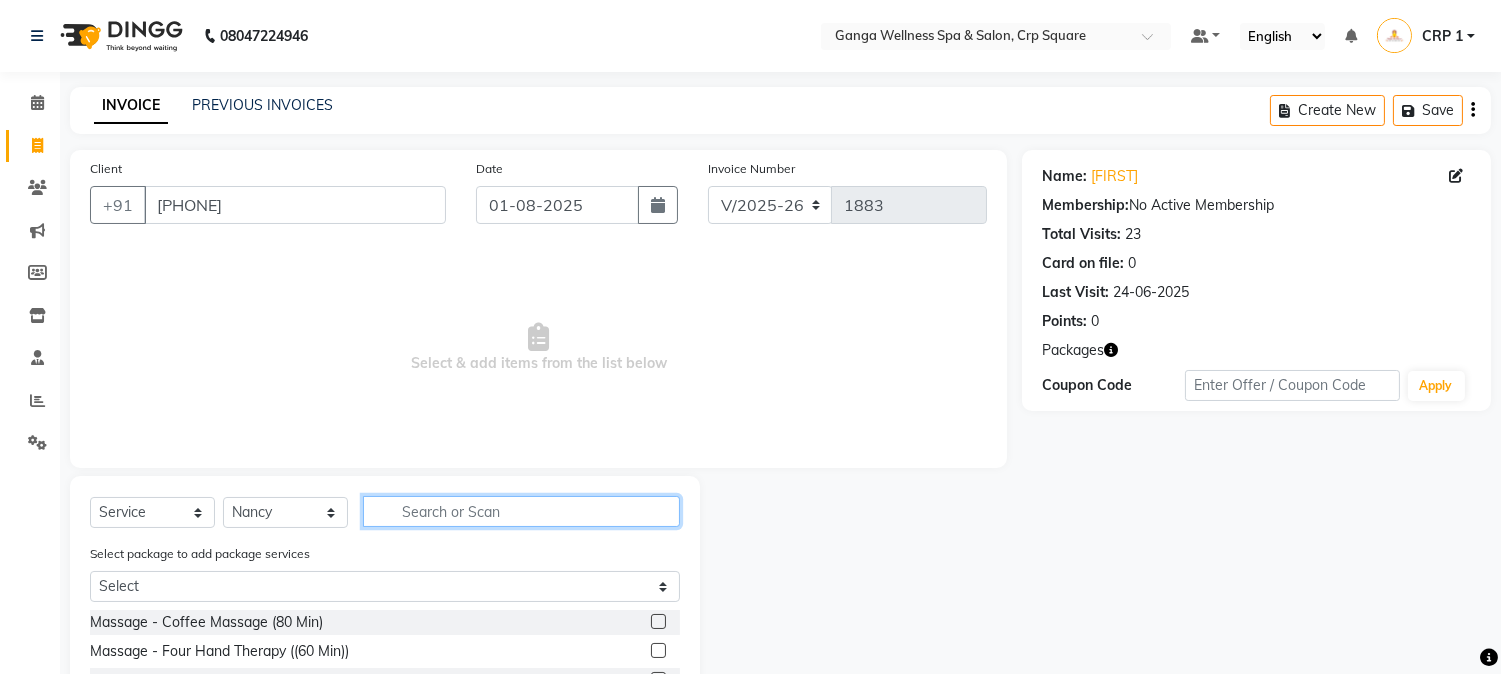 click 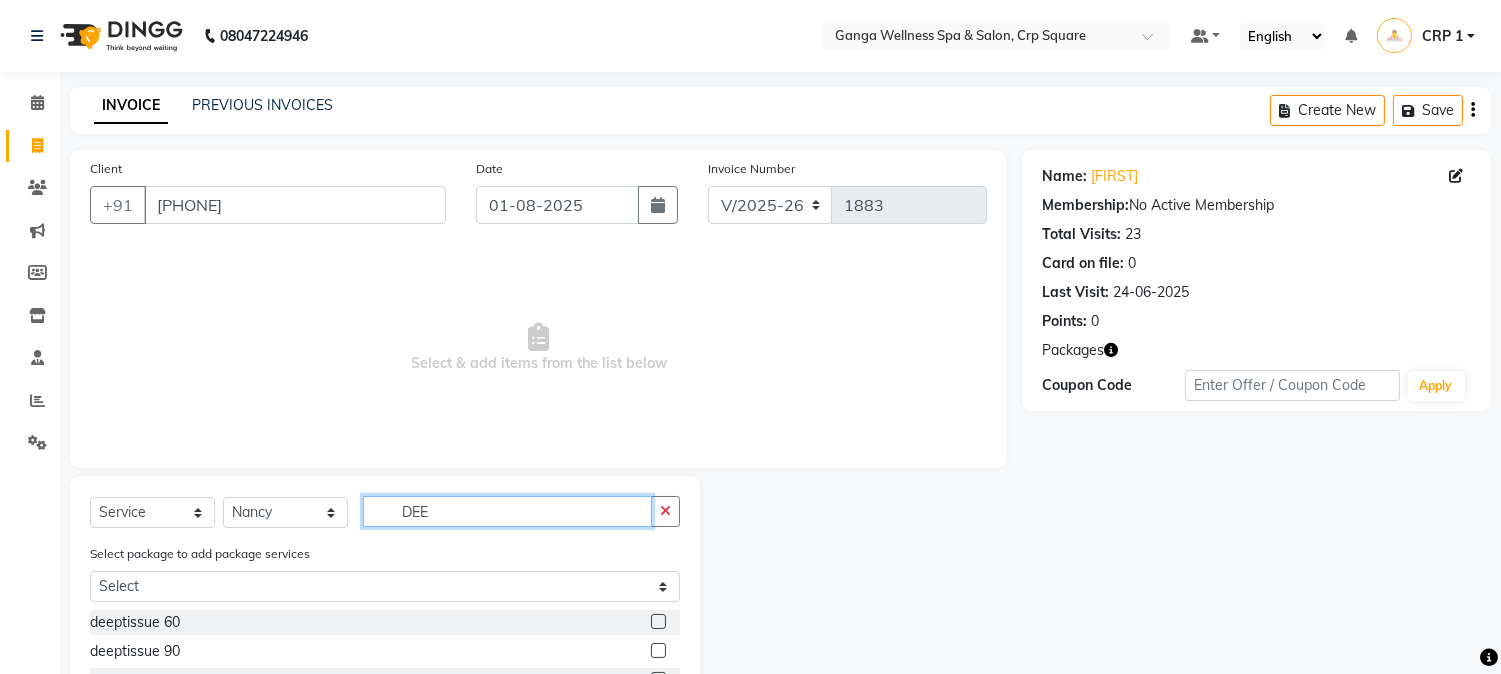 type on "DEE" 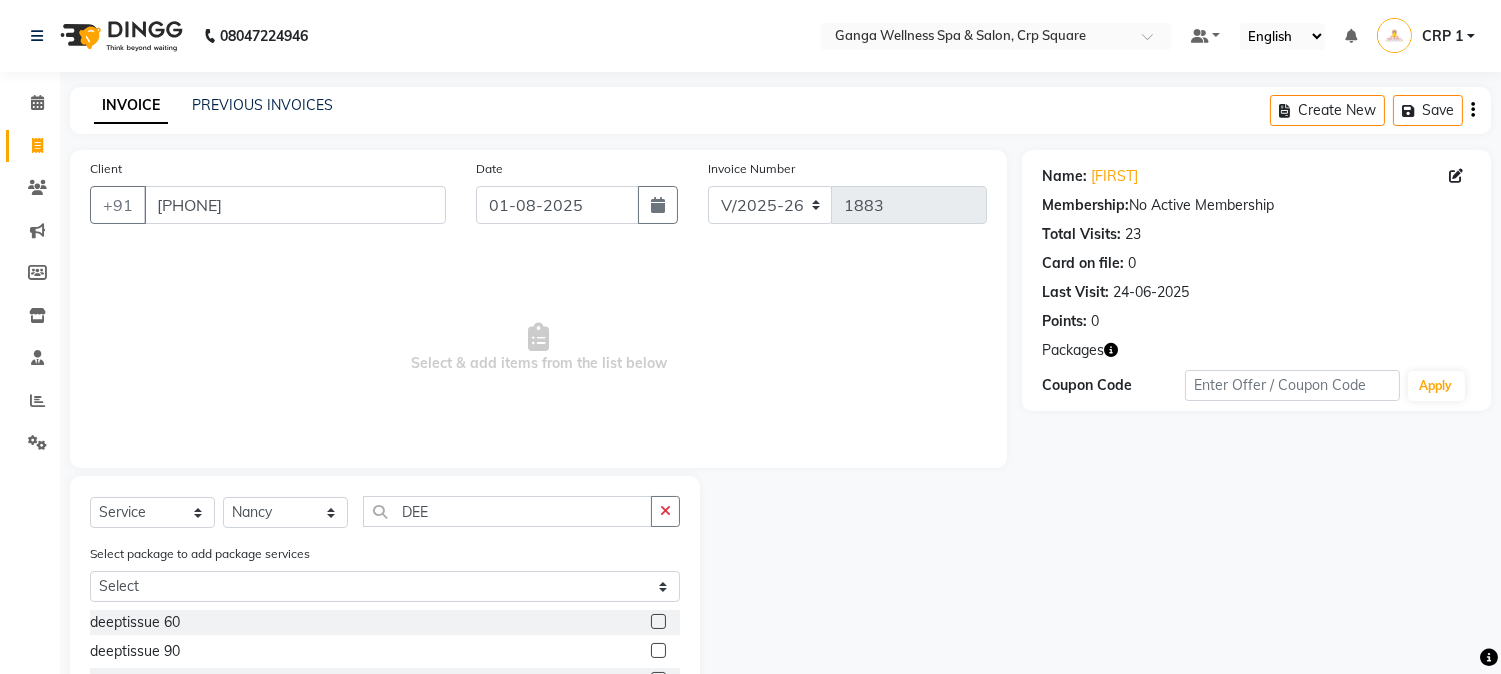 click 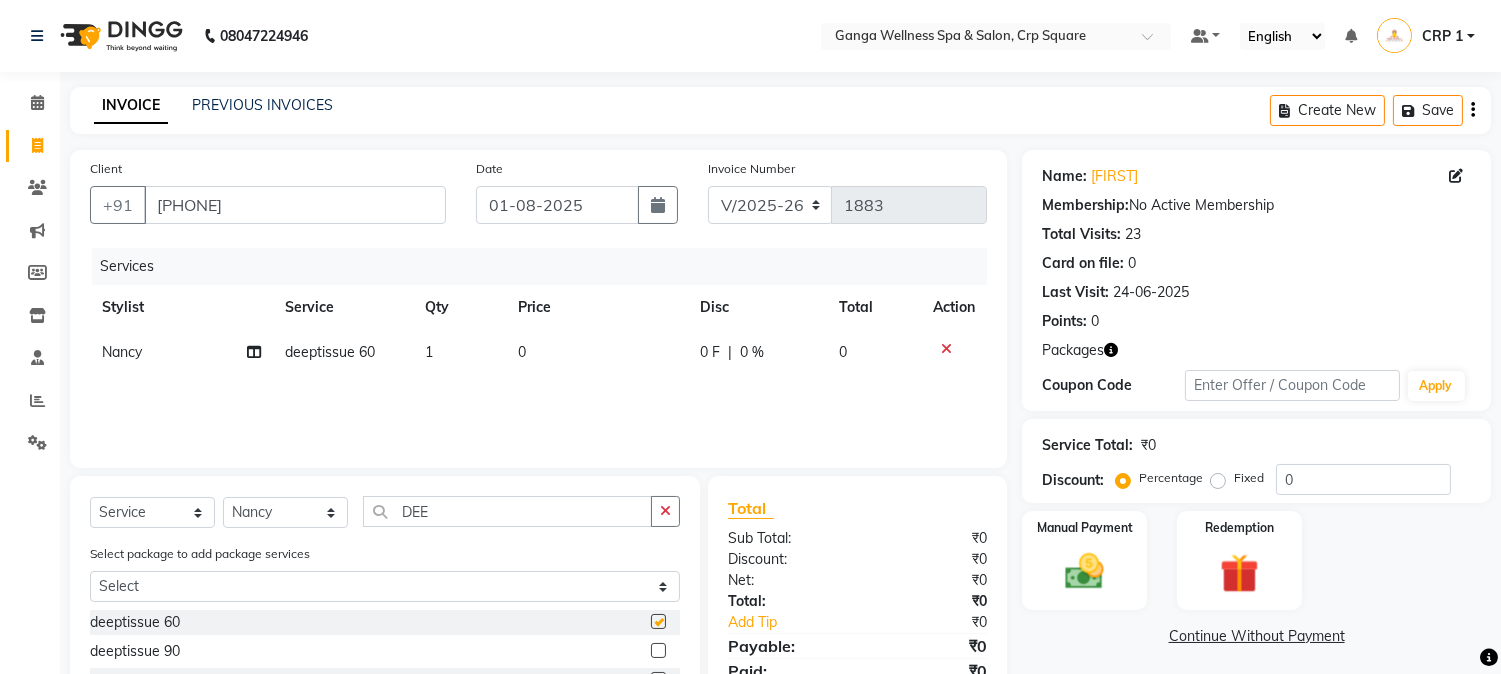 checkbox on "false" 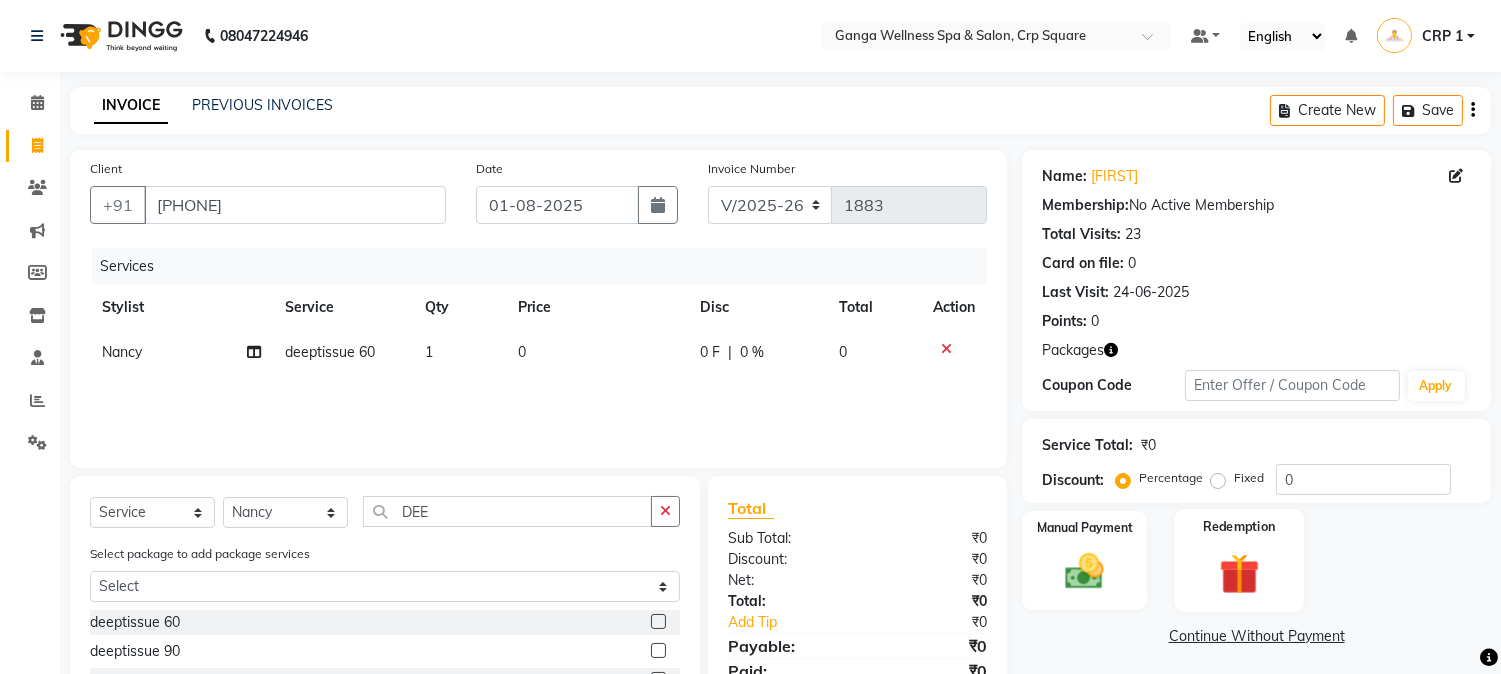click 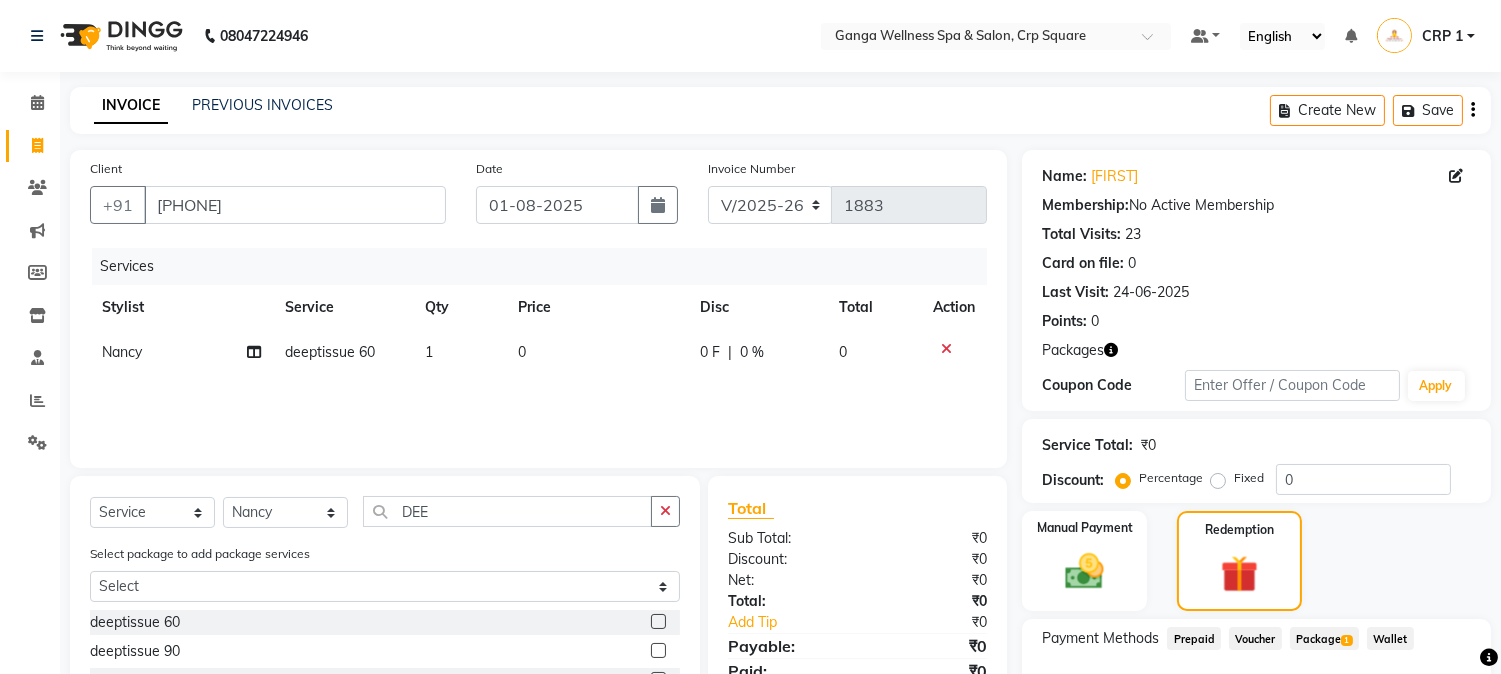 click on "Package  1" 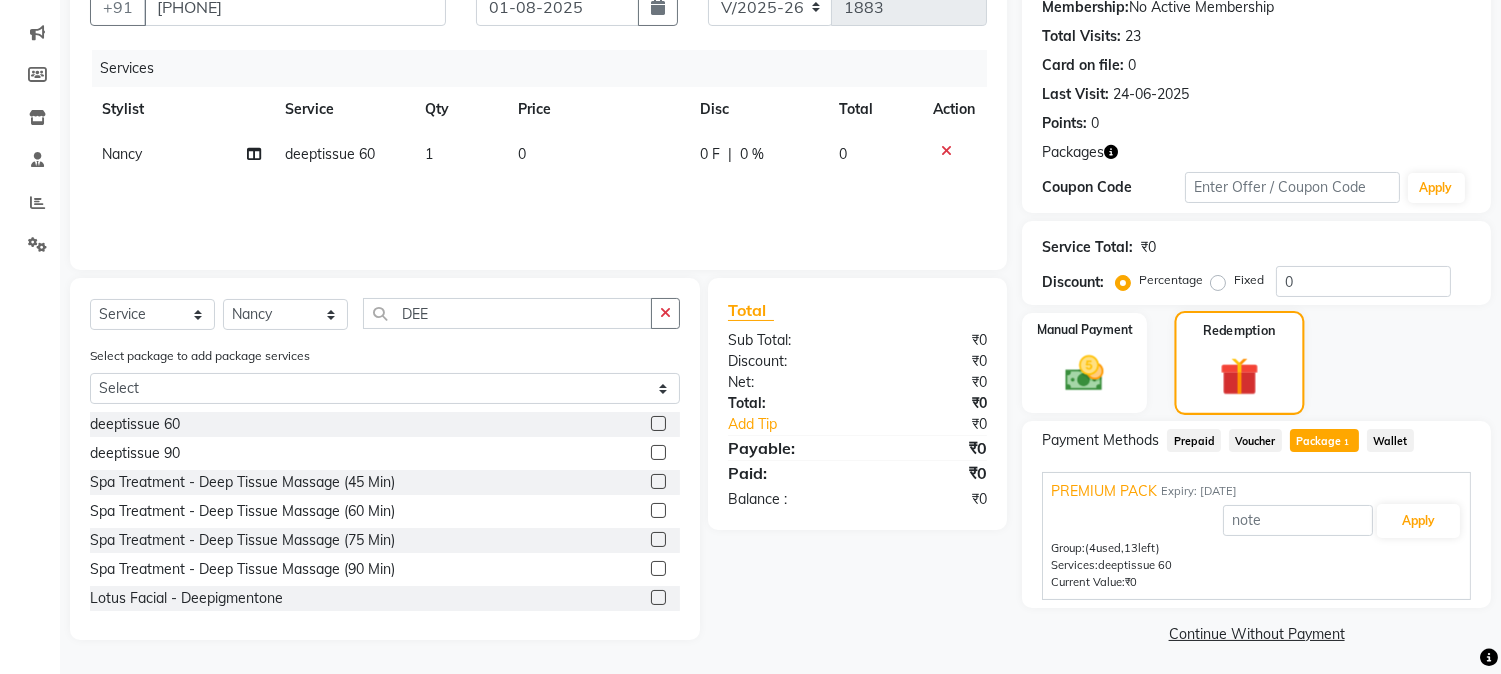 scroll, scrollTop: 201, scrollLeft: 0, axis: vertical 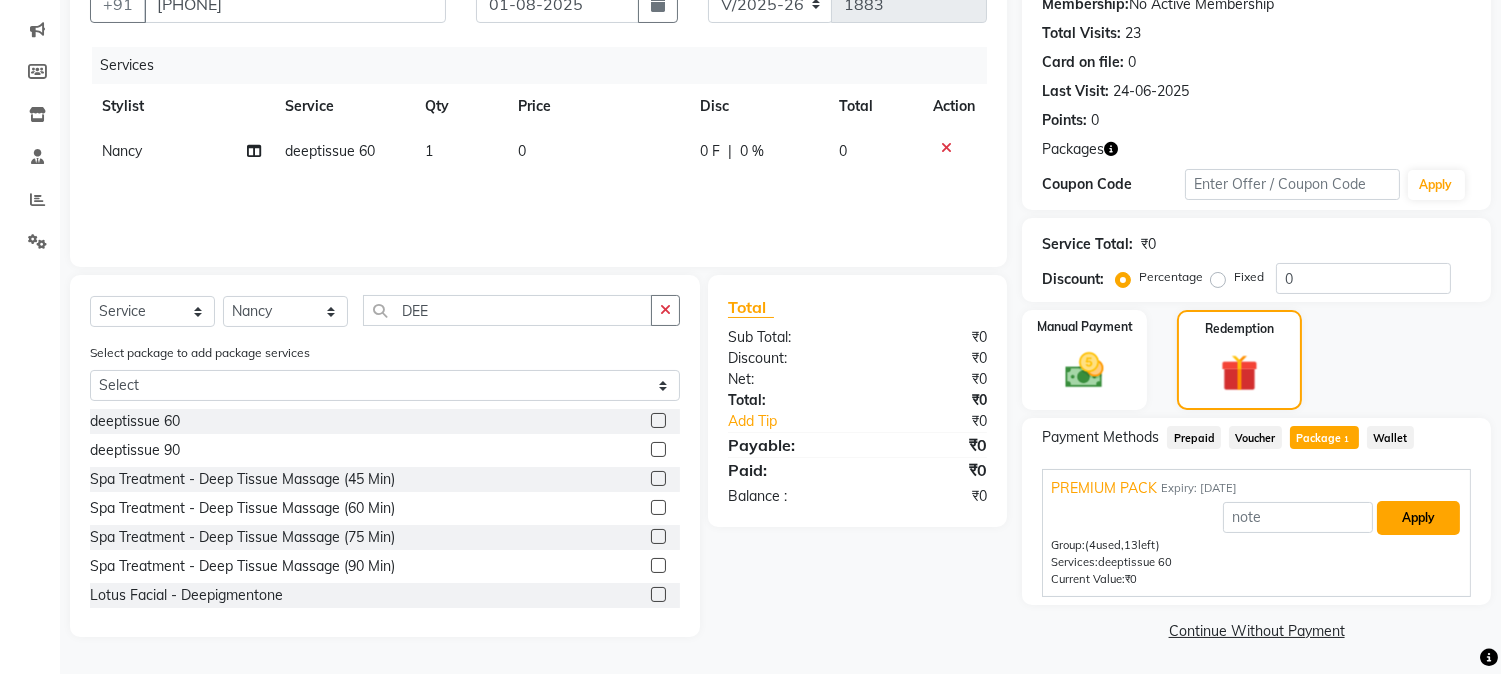 click on "Apply" at bounding box center [1418, 518] 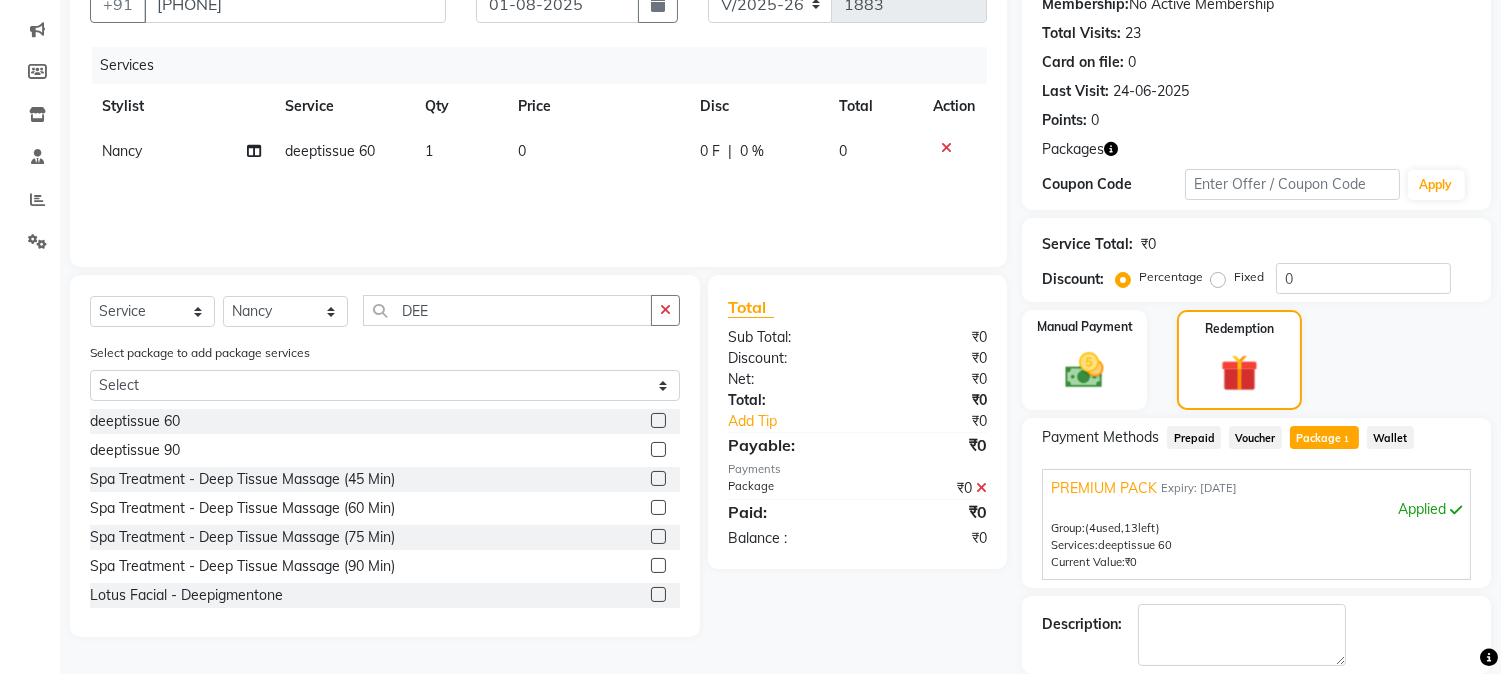 scroll, scrollTop: 297, scrollLeft: 0, axis: vertical 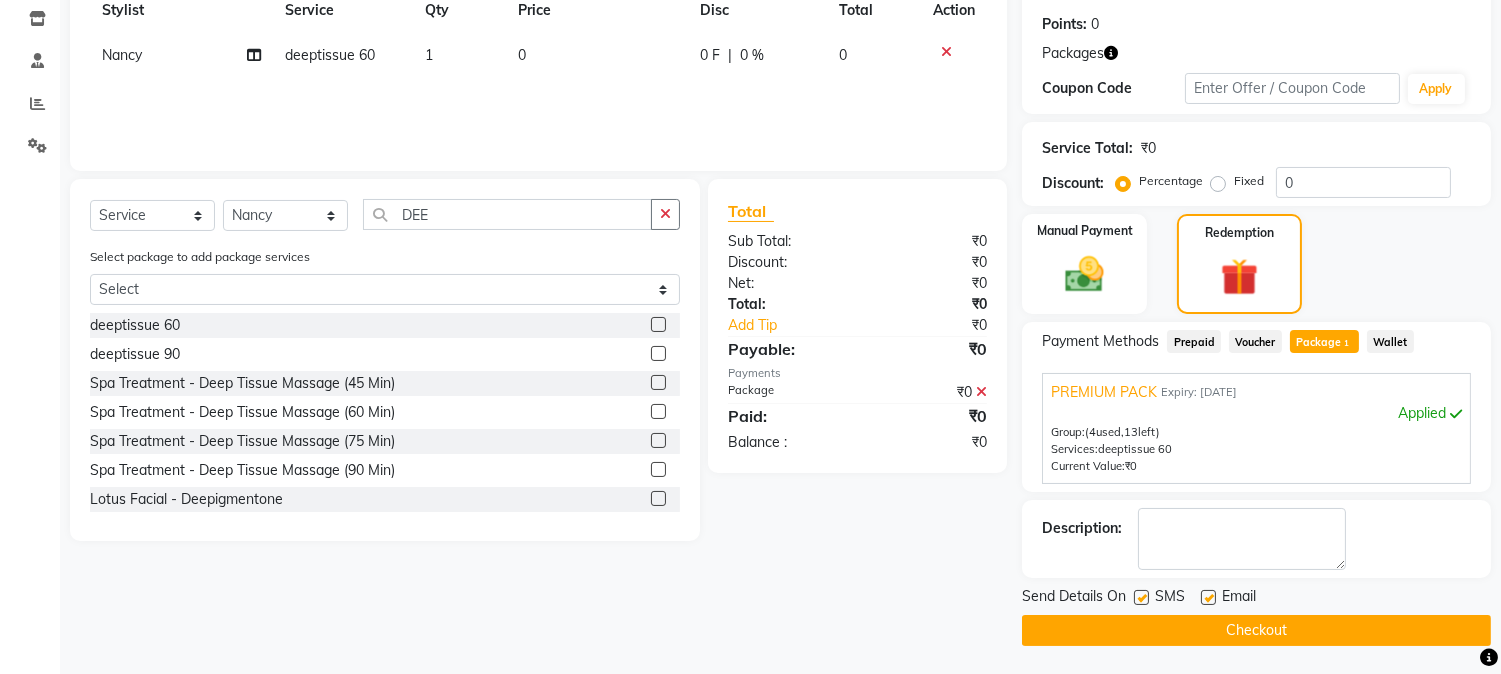 click on "Checkout" 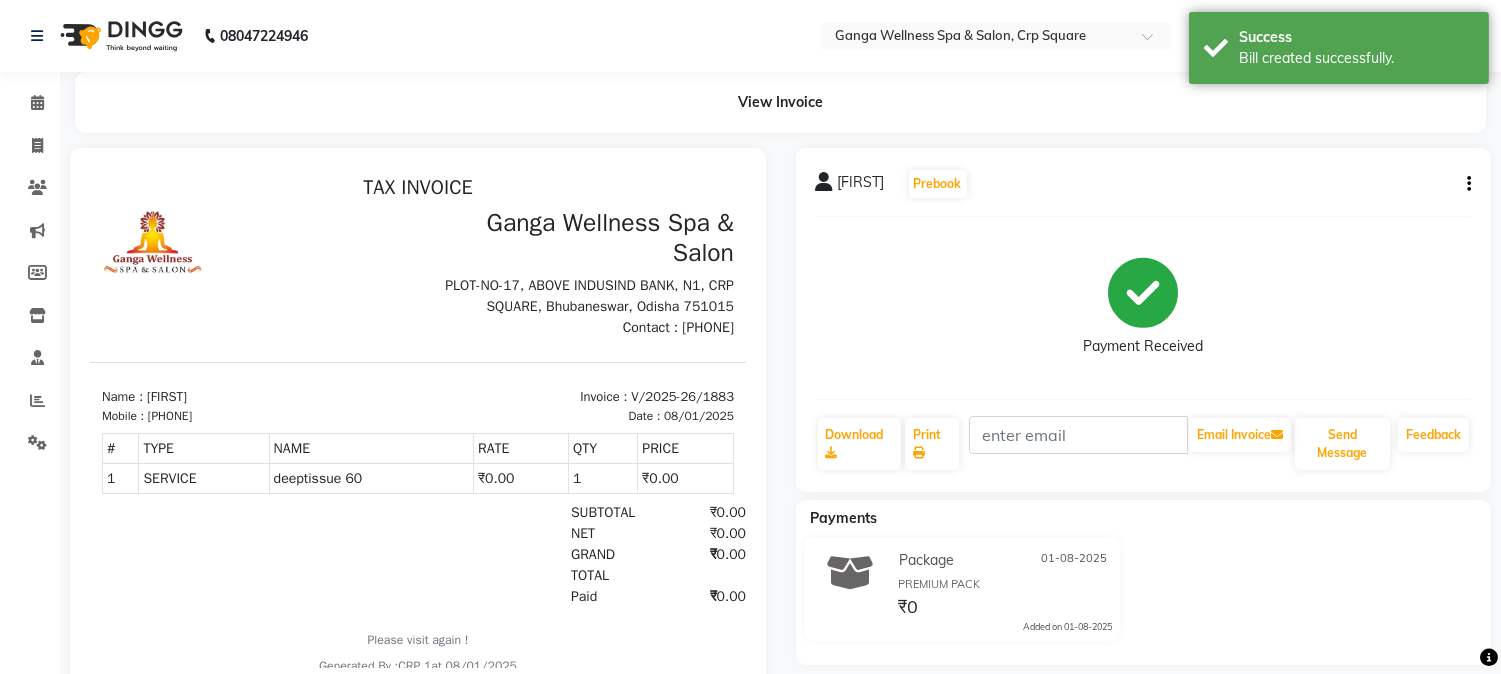 scroll, scrollTop: 0, scrollLeft: 0, axis: both 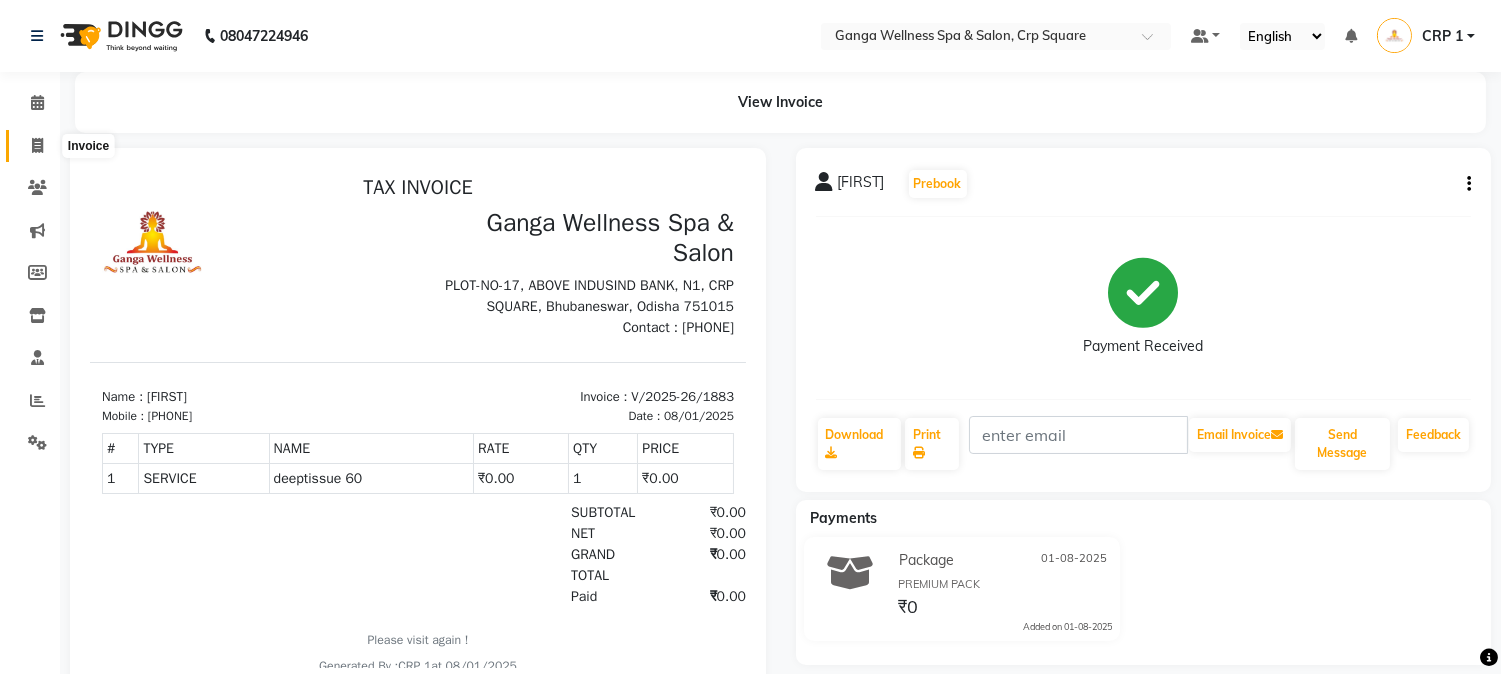 click 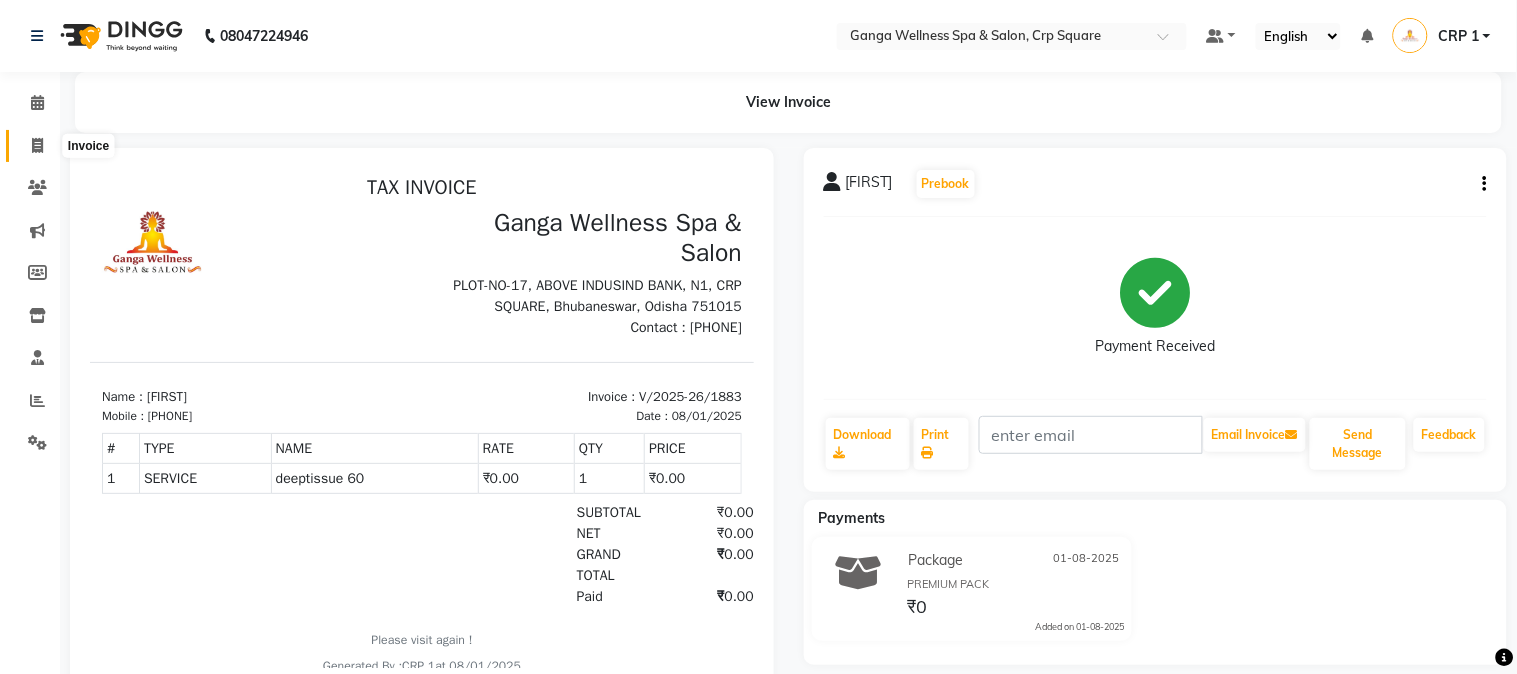 select on "715" 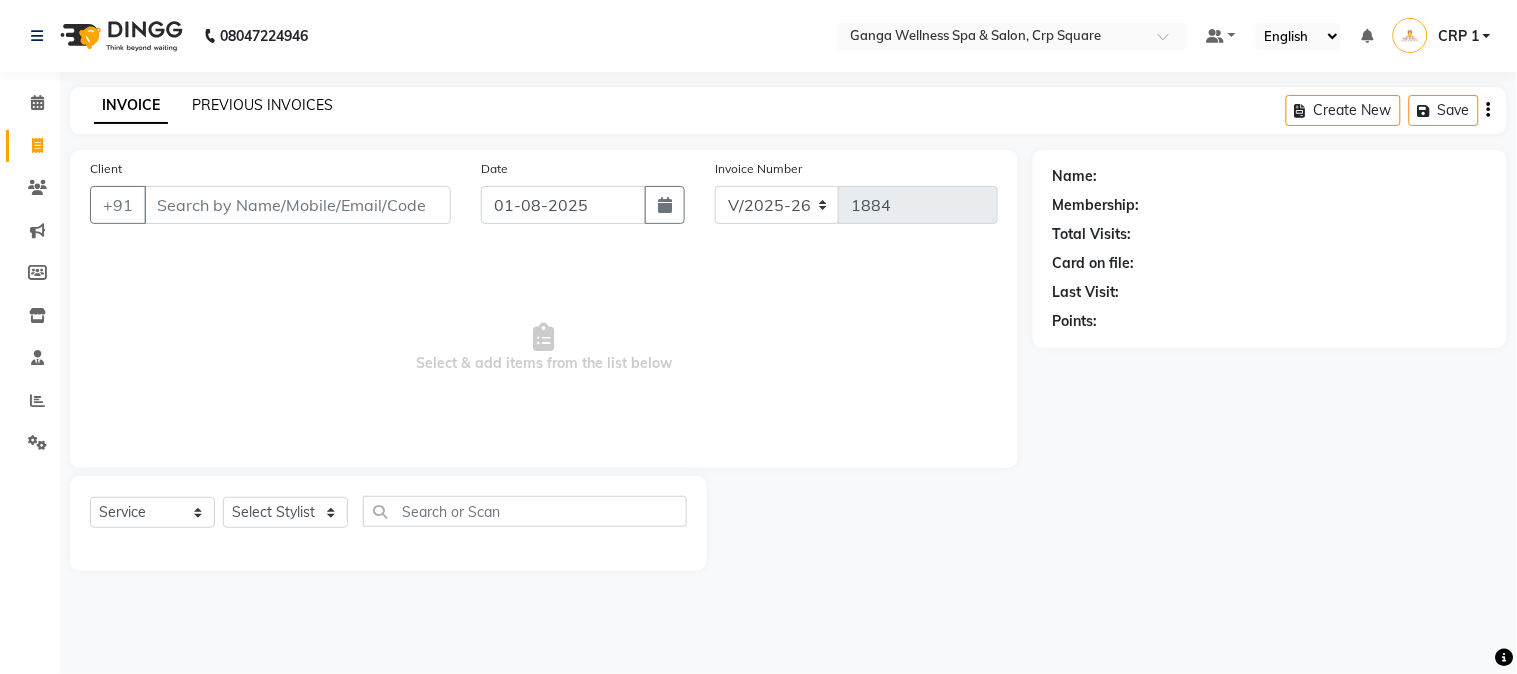 click on "PREVIOUS INVOICES" 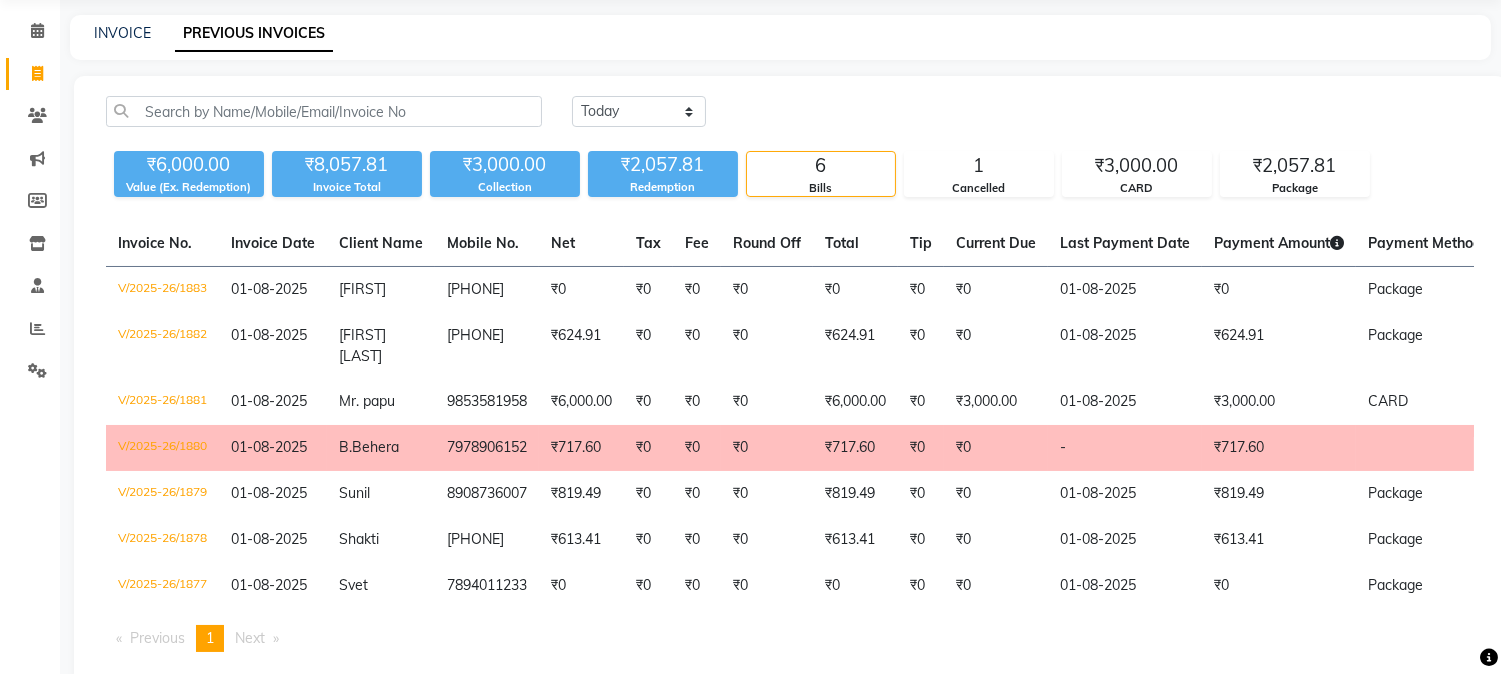 scroll, scrollTop: 111, scrollLeft: 0, axis: vertical 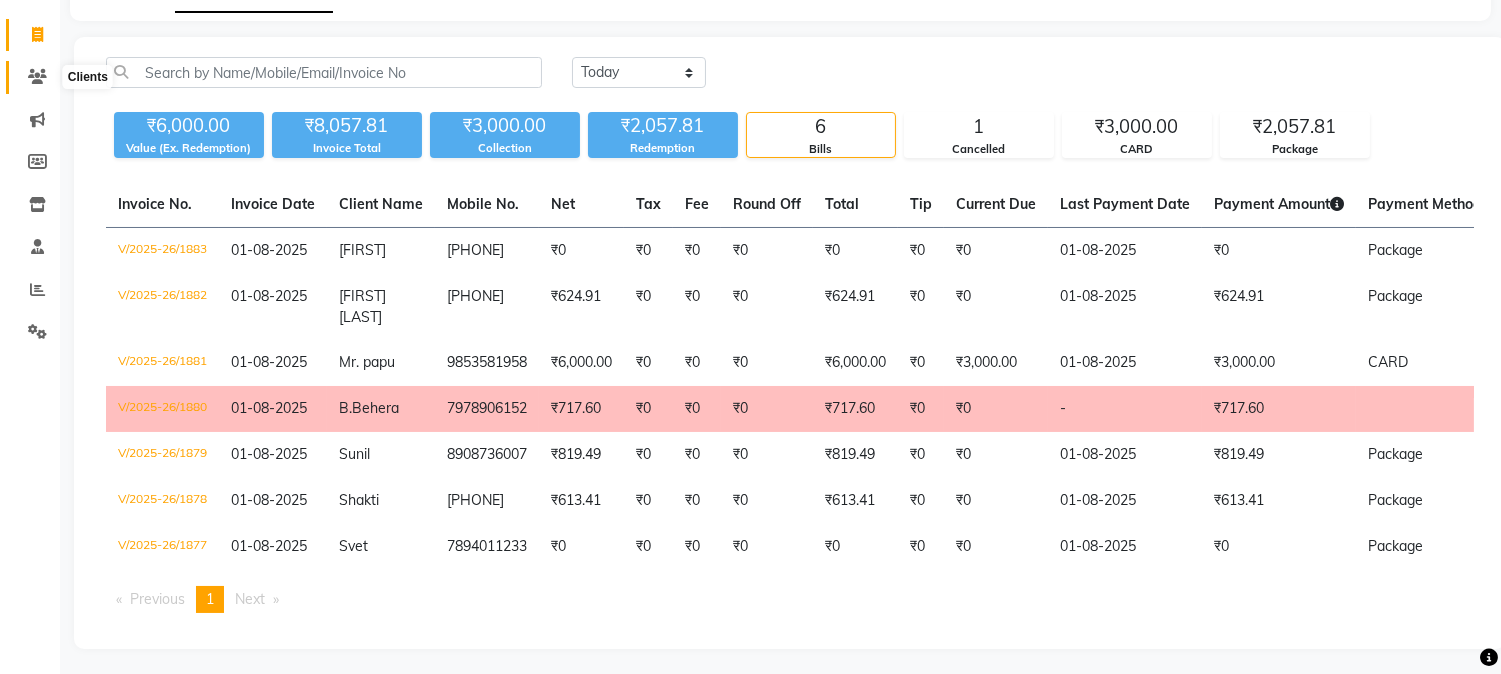 click 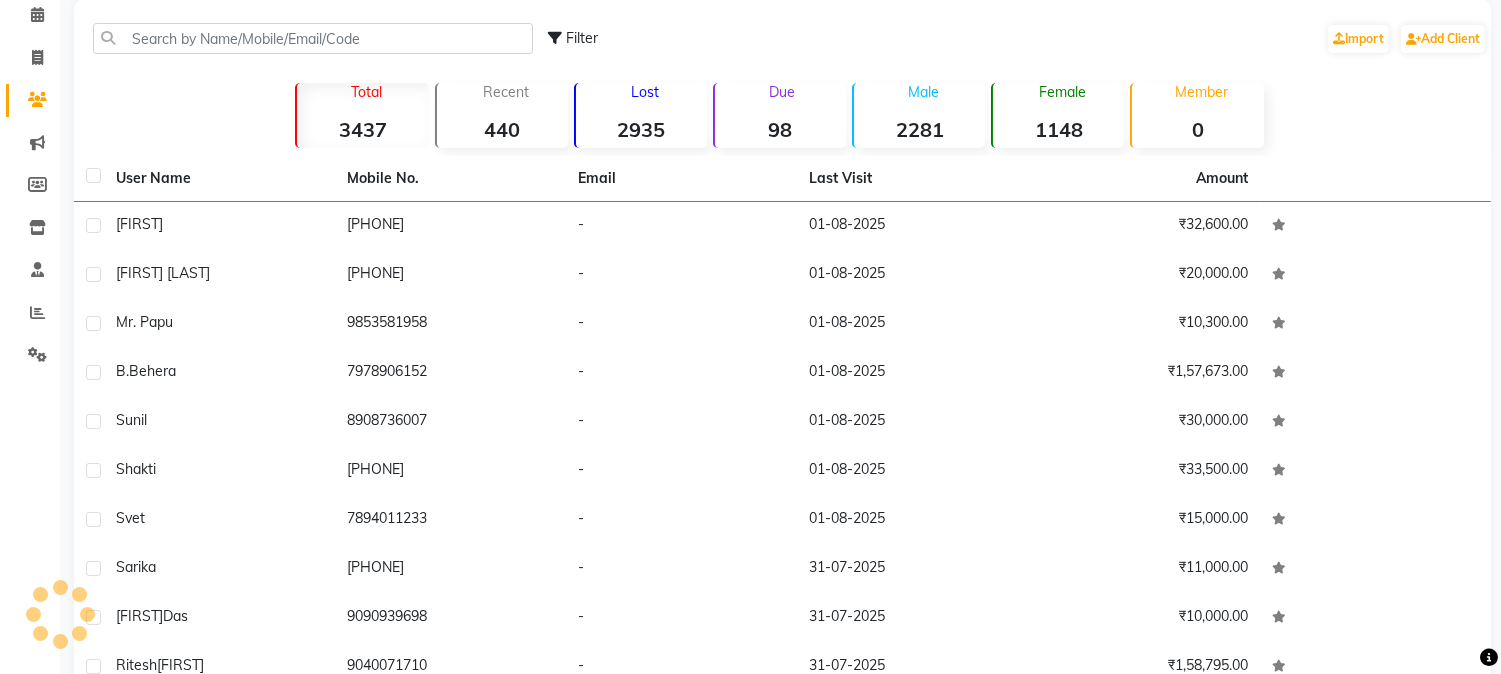 scroll, scrollTop: 111, scrollLeft: 0, axis: vertical 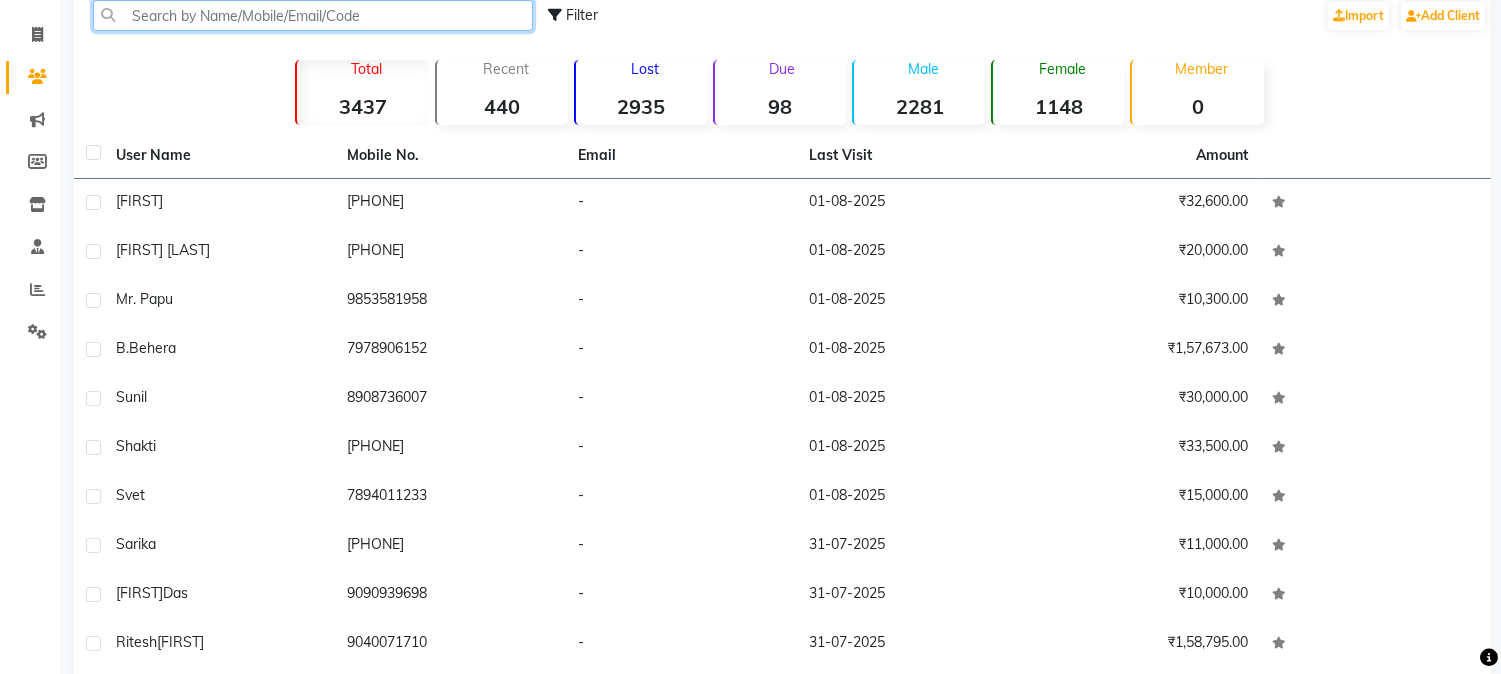 click 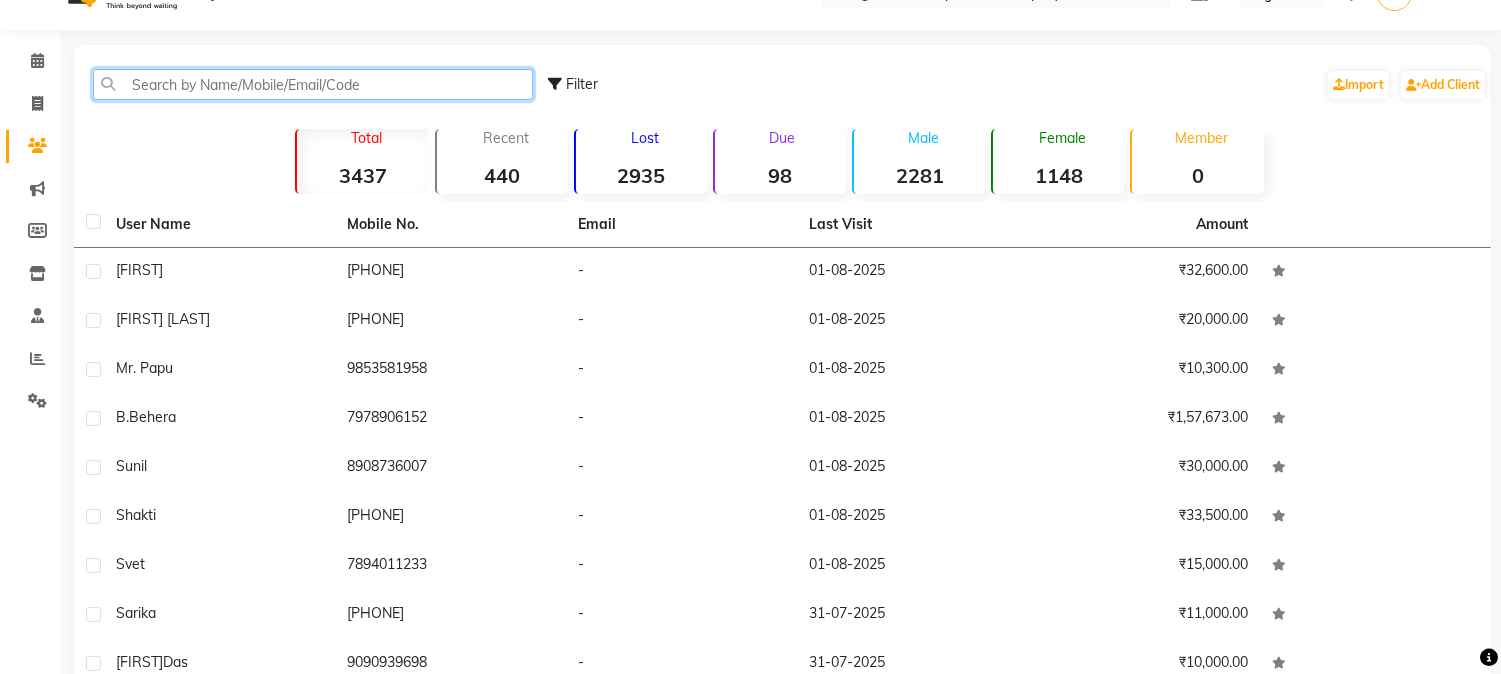 scroll, scrollTop: 0, scrollLeft: 0, axis: both 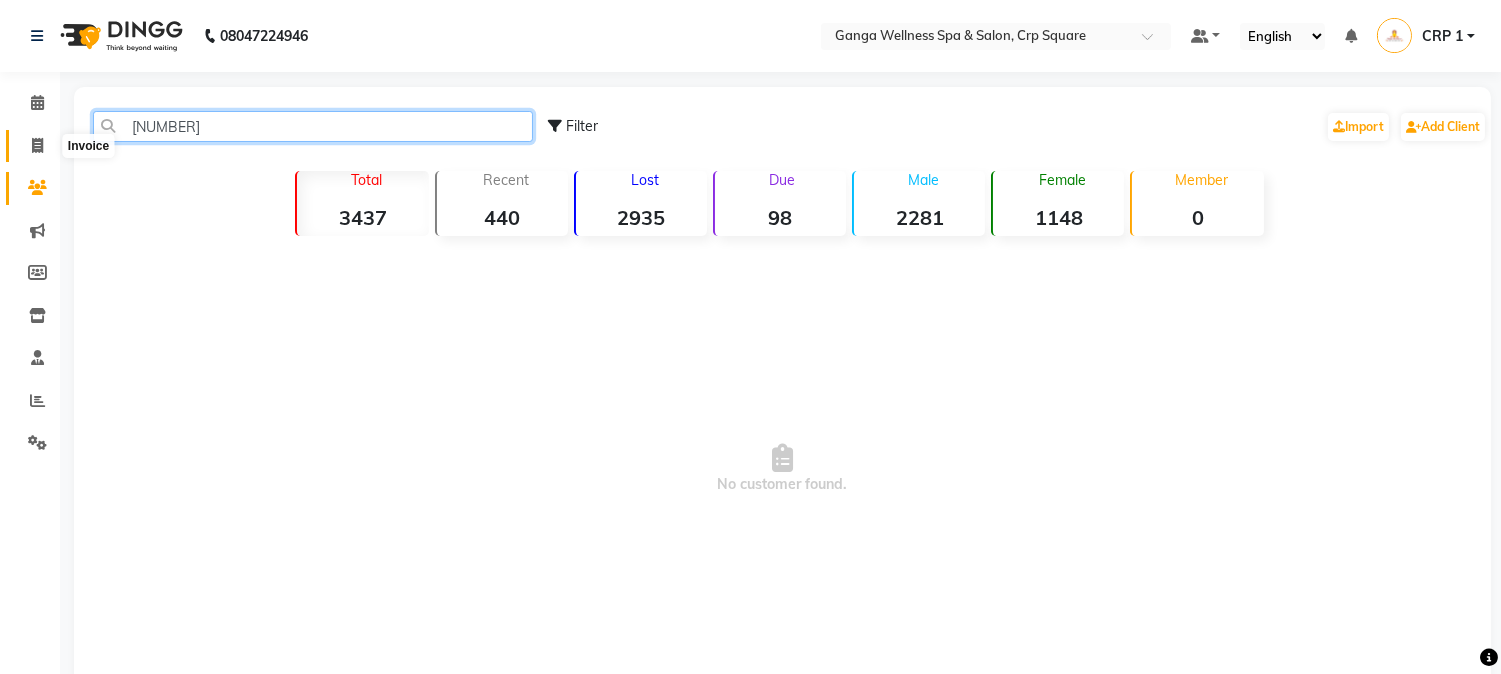 type on "[NUMBER]" 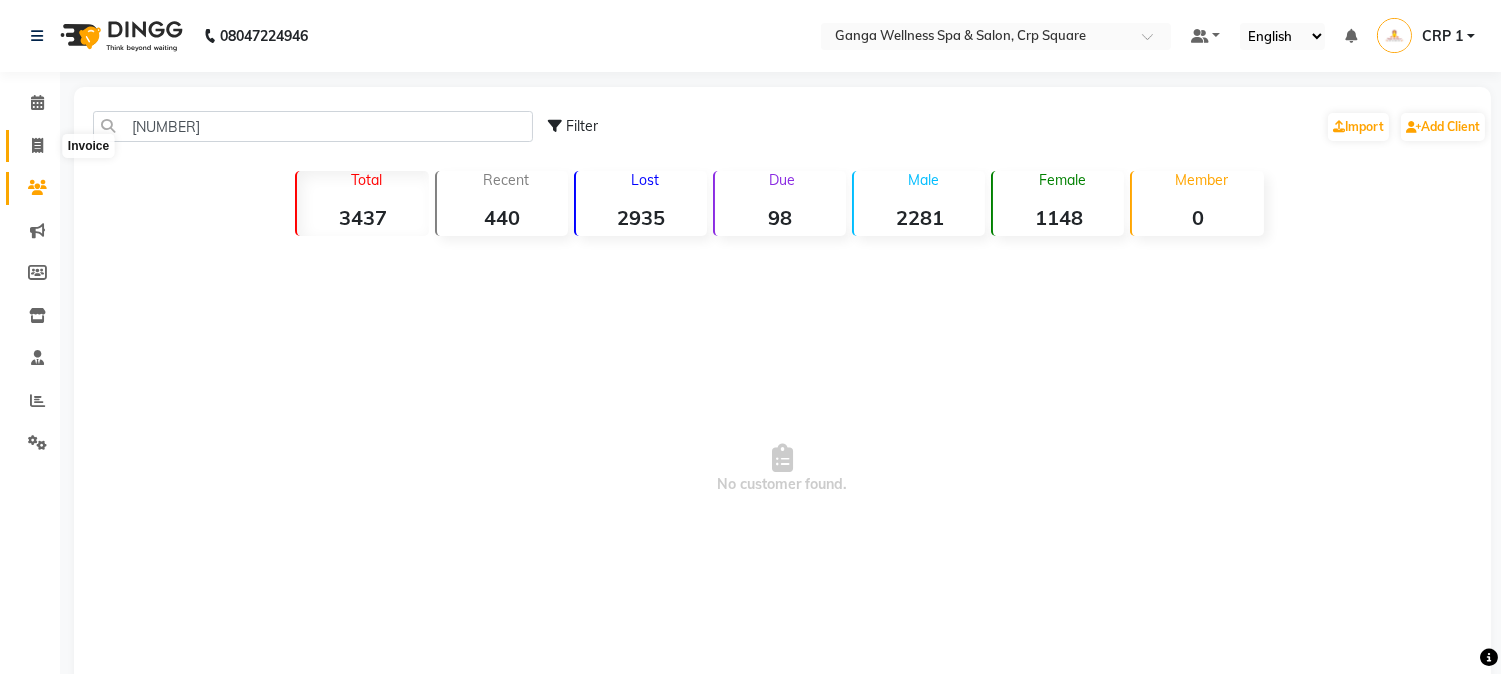 click 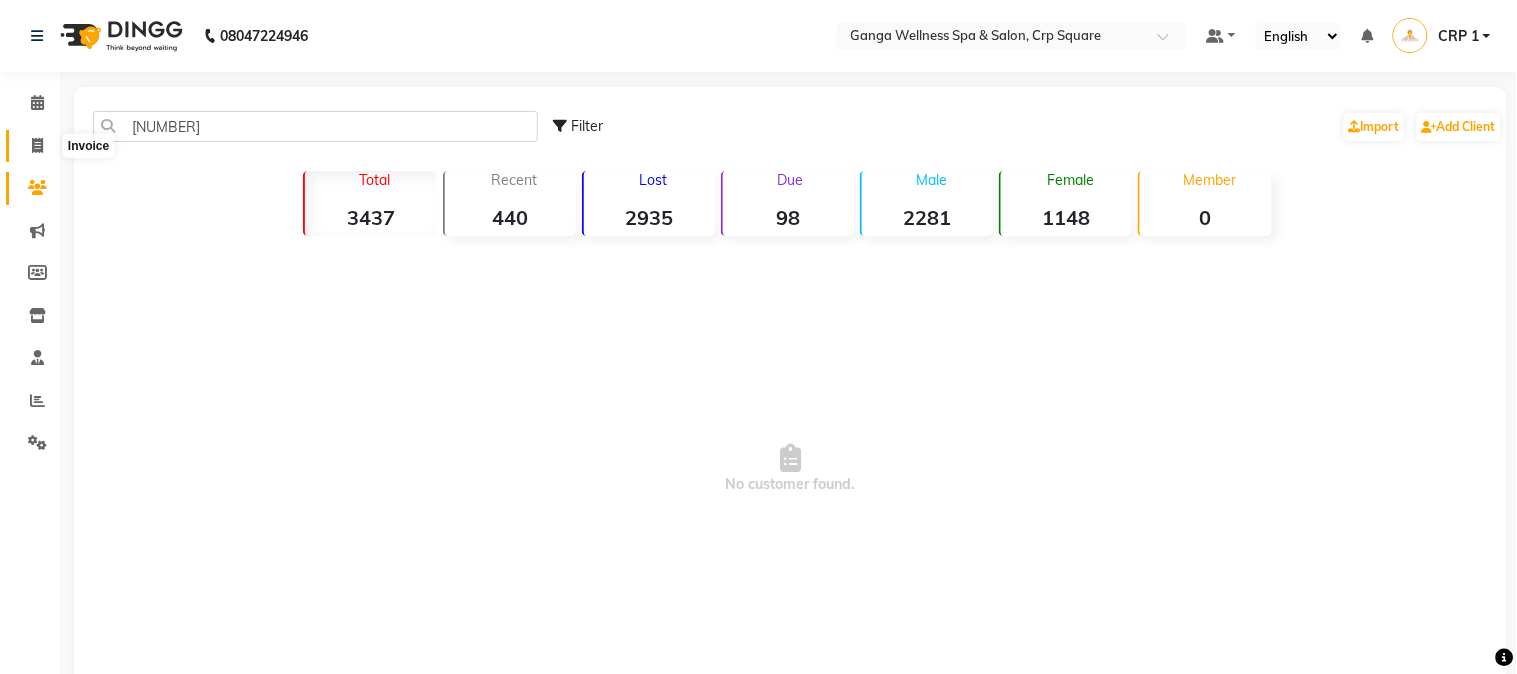 select on "715" 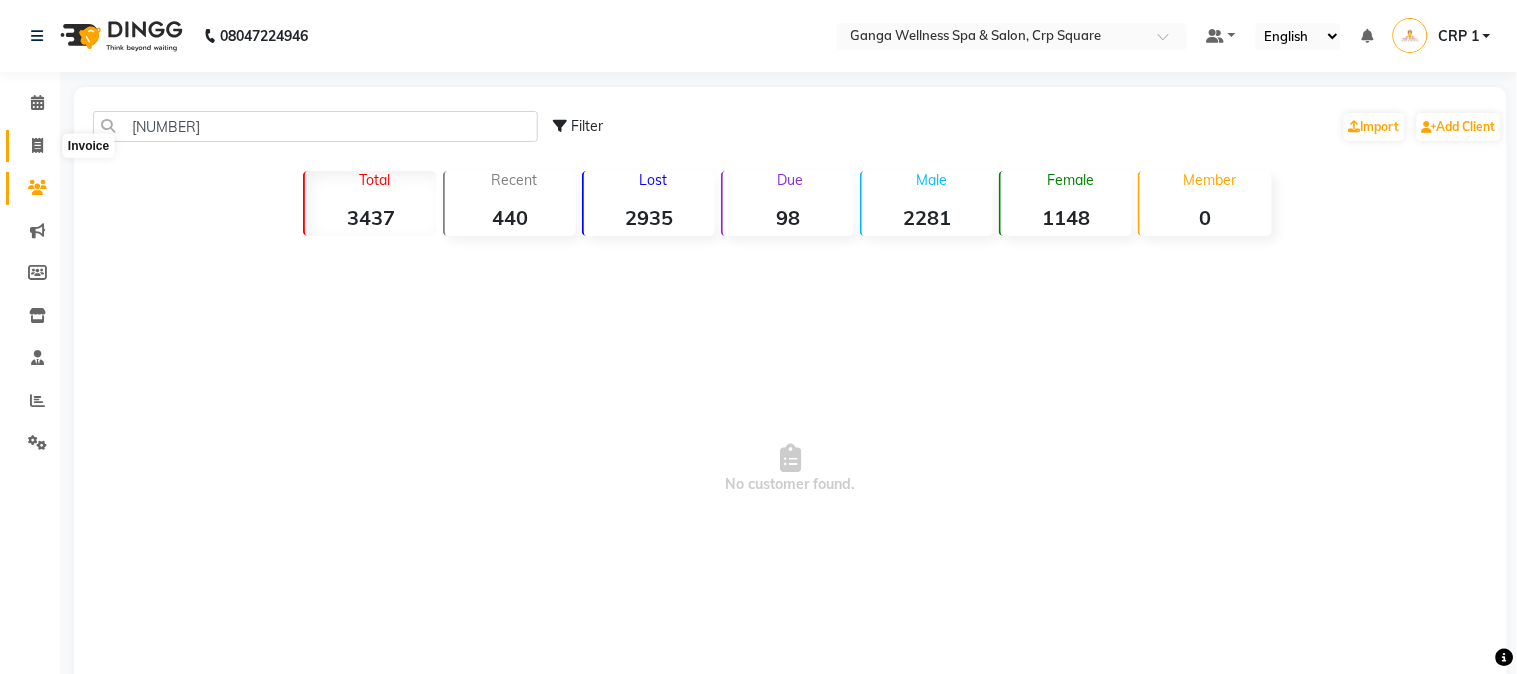 select on "service" 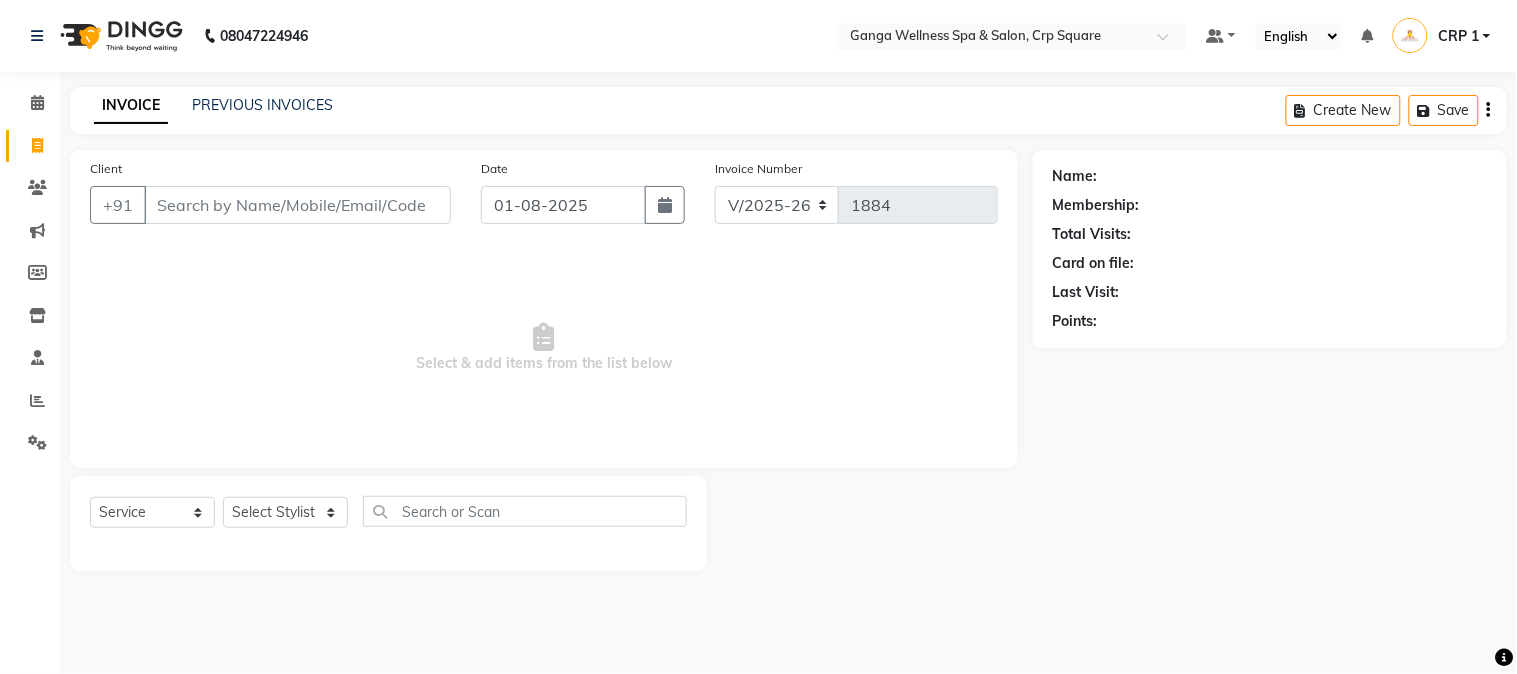 click on "Client" at bounding box center (297, 205) 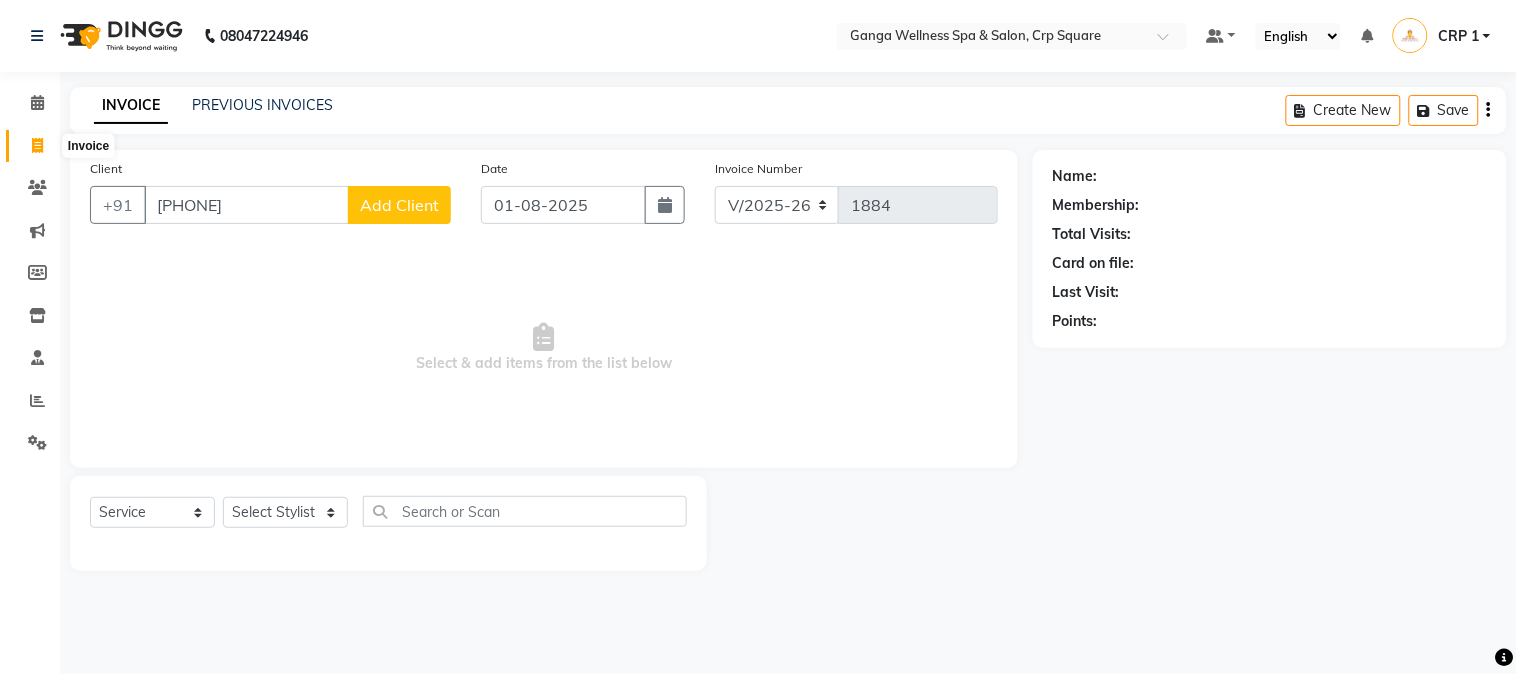 type on "[PHONE]" 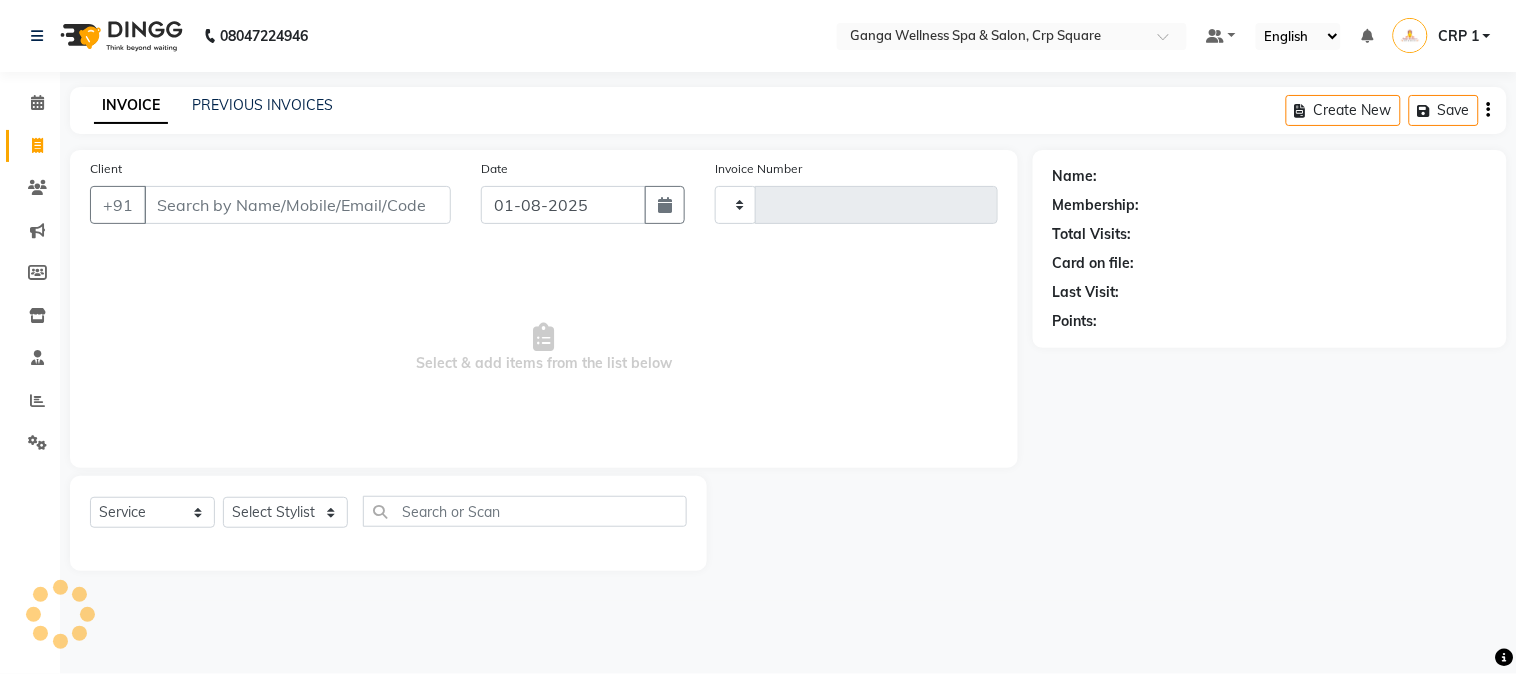 type on "1884" 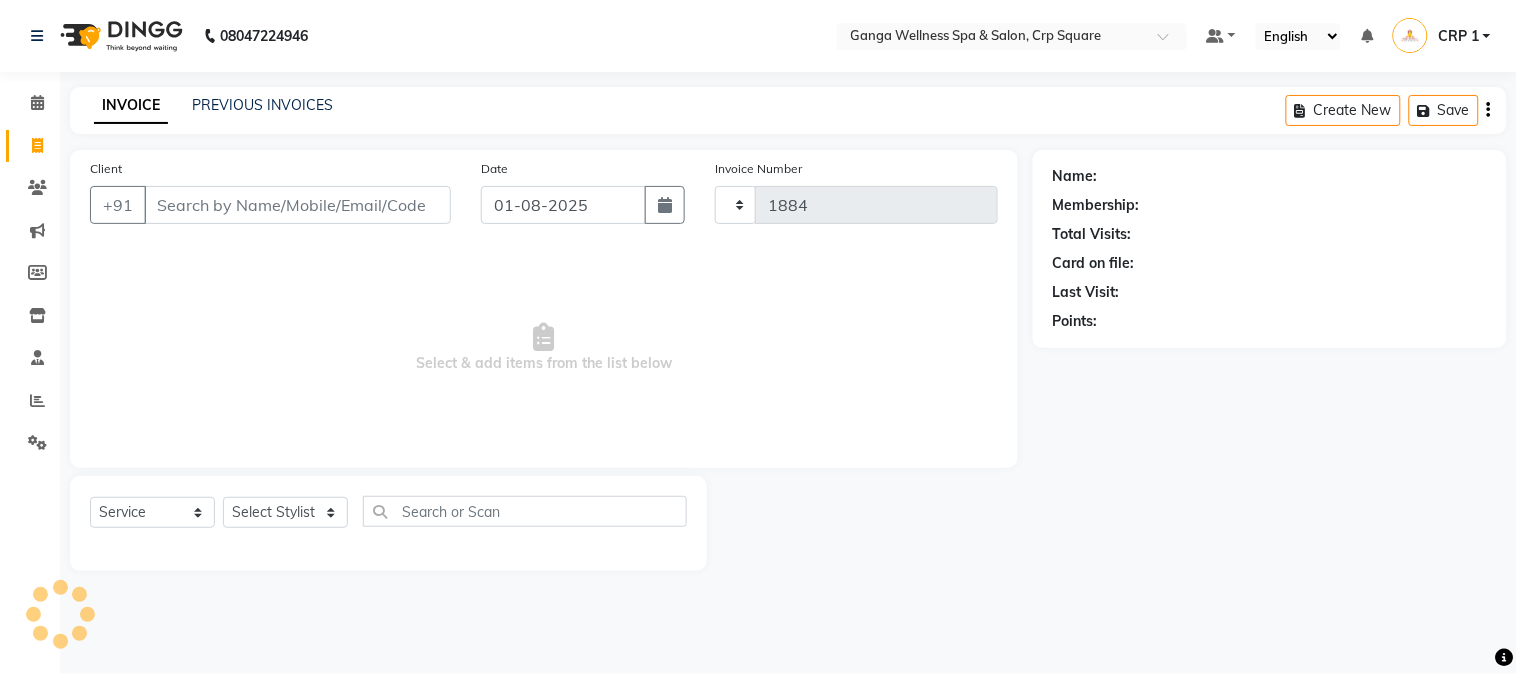 select on "715" 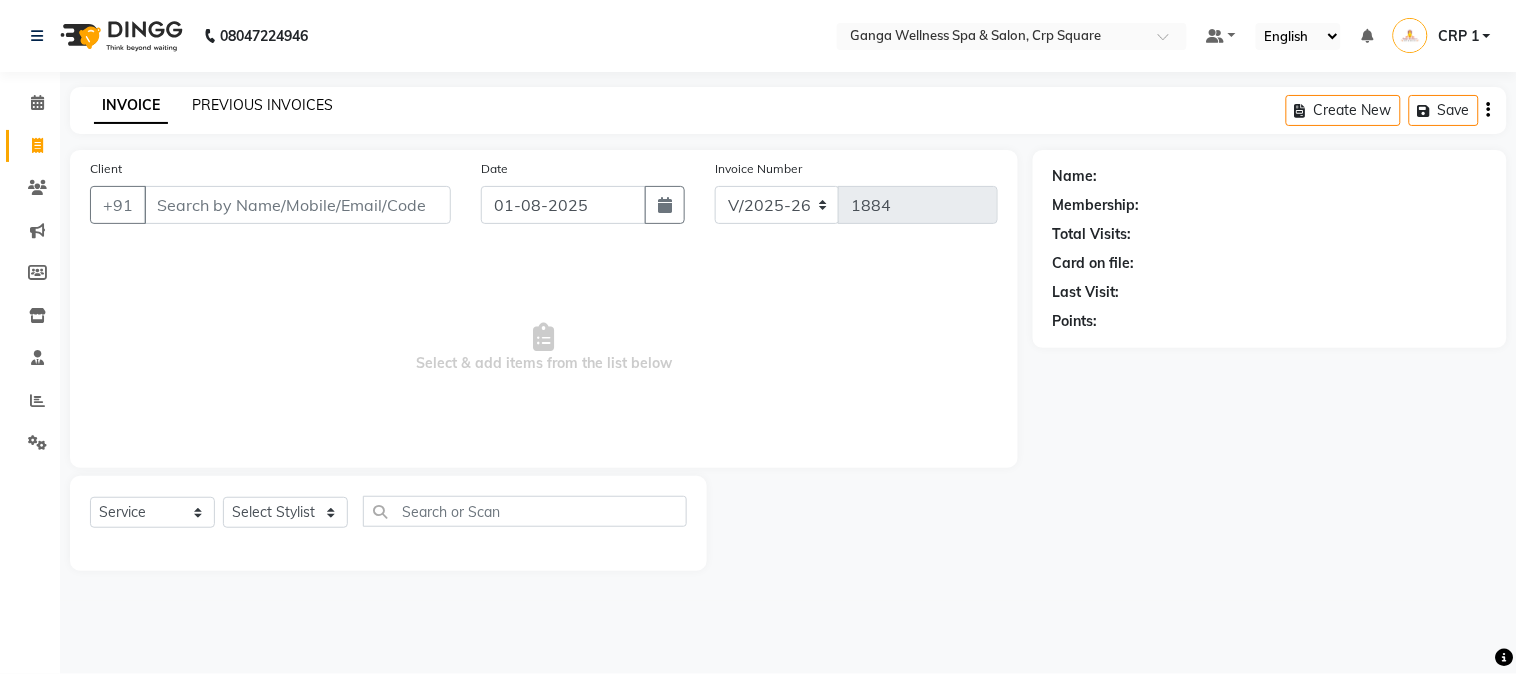 click on "PREVIOUS INVOICES" 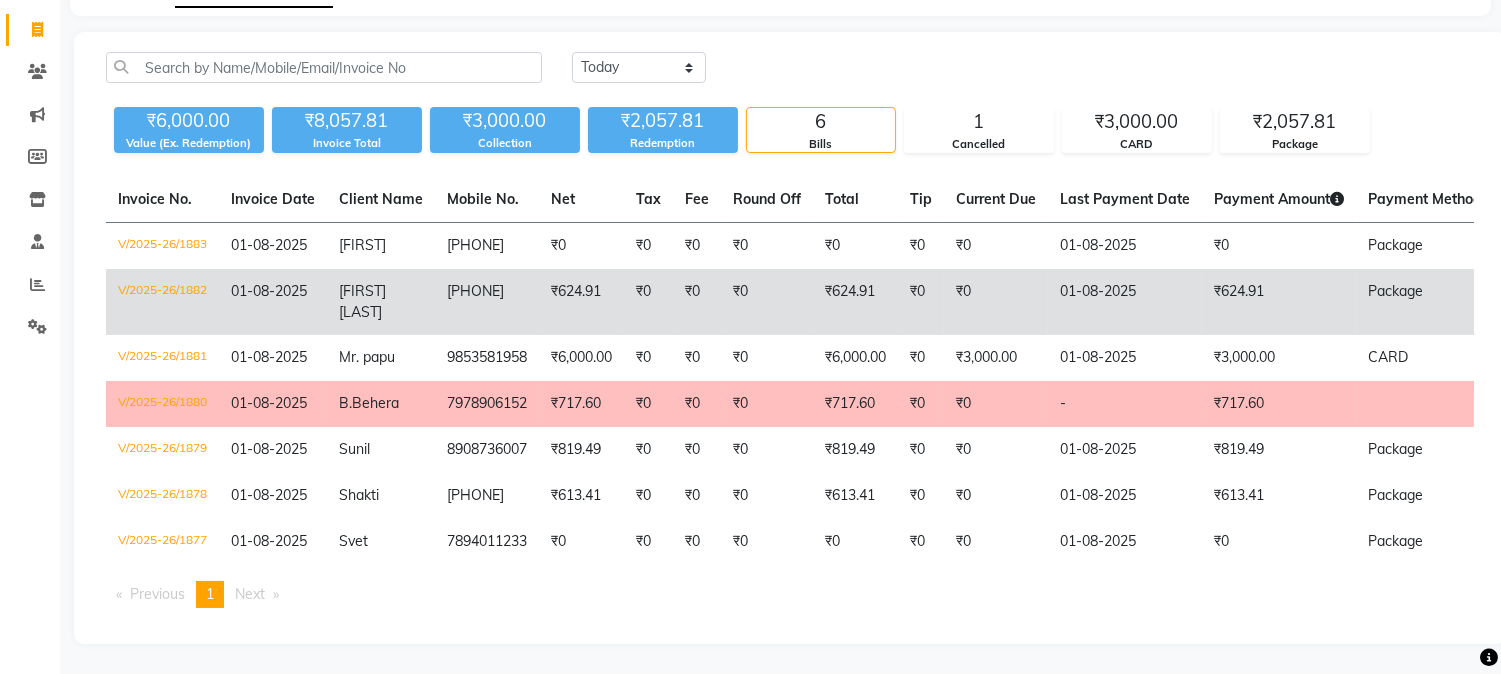 scroll, scrollTop: 131, scrollLeft: 0, axis: vertical 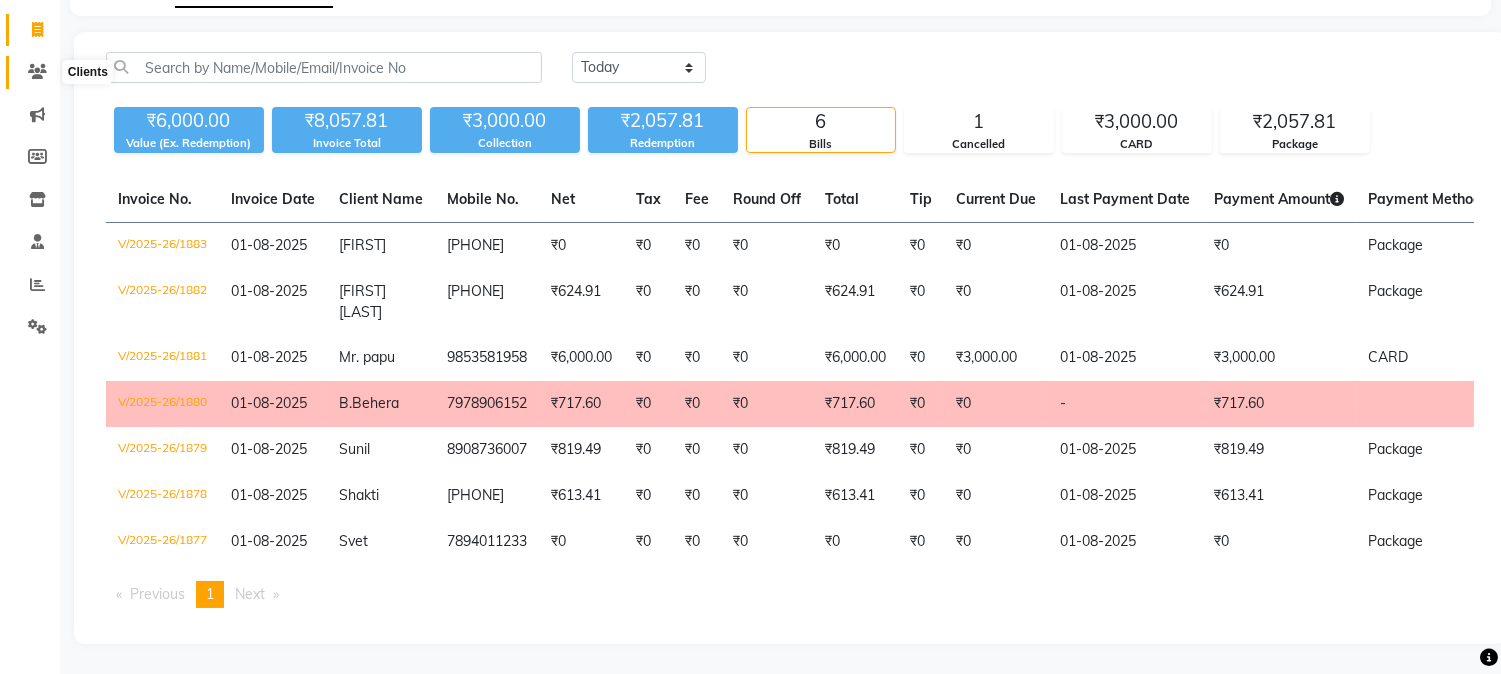 click 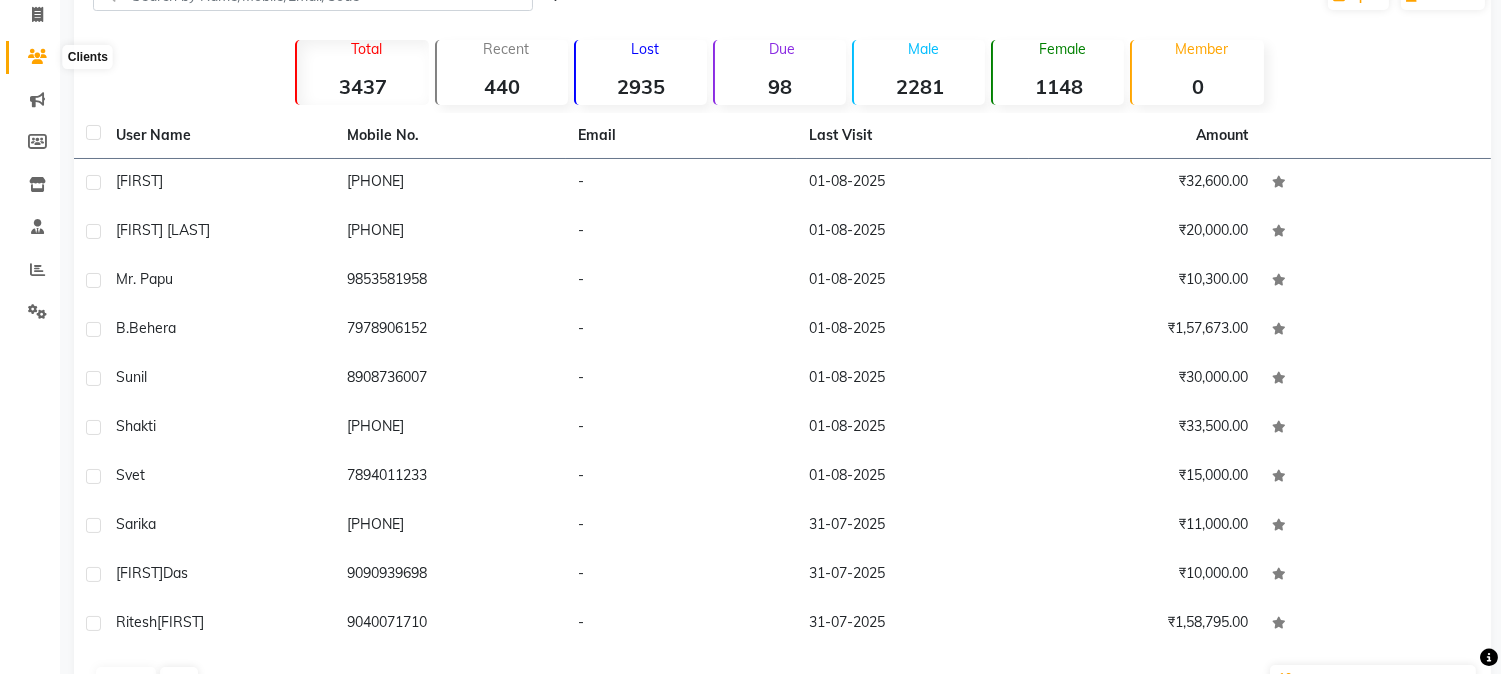 click 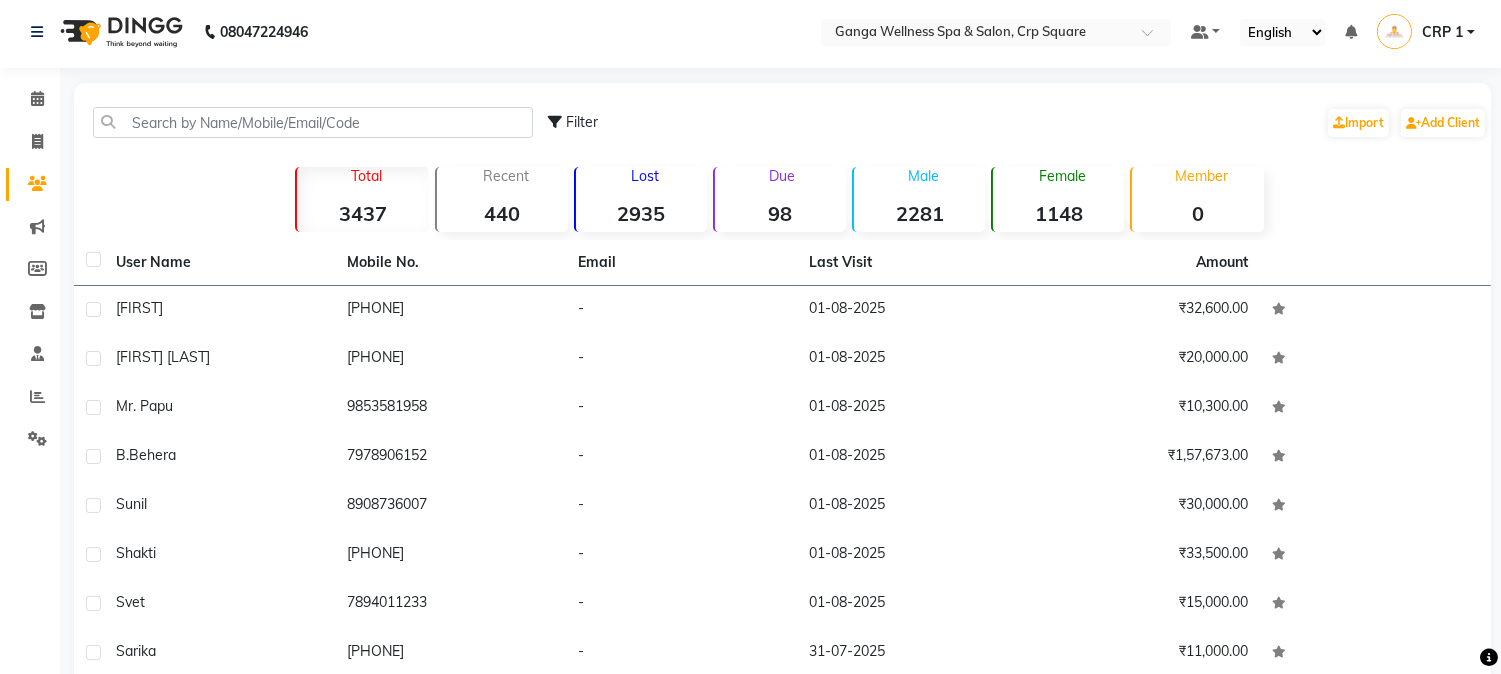 scroll, scrollTop: 0, scrollLeft: 0, axis: both 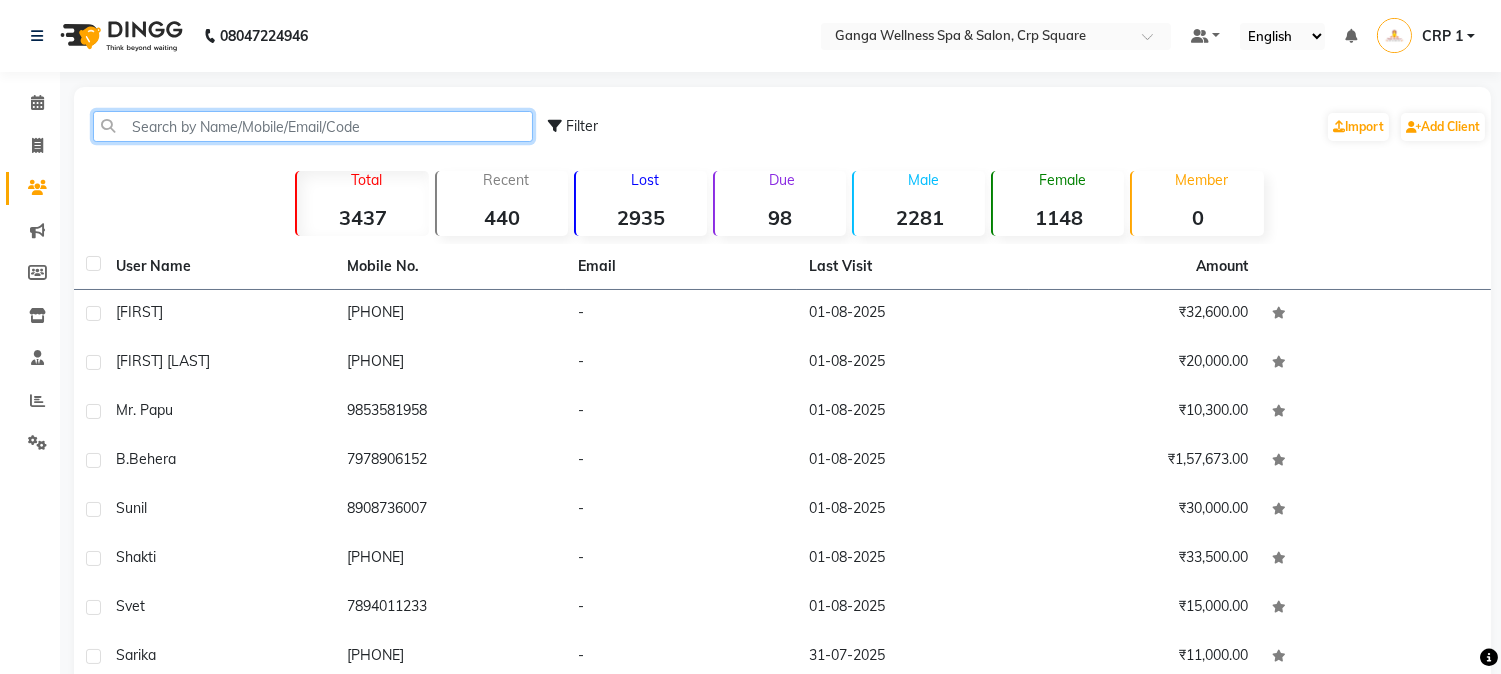 click 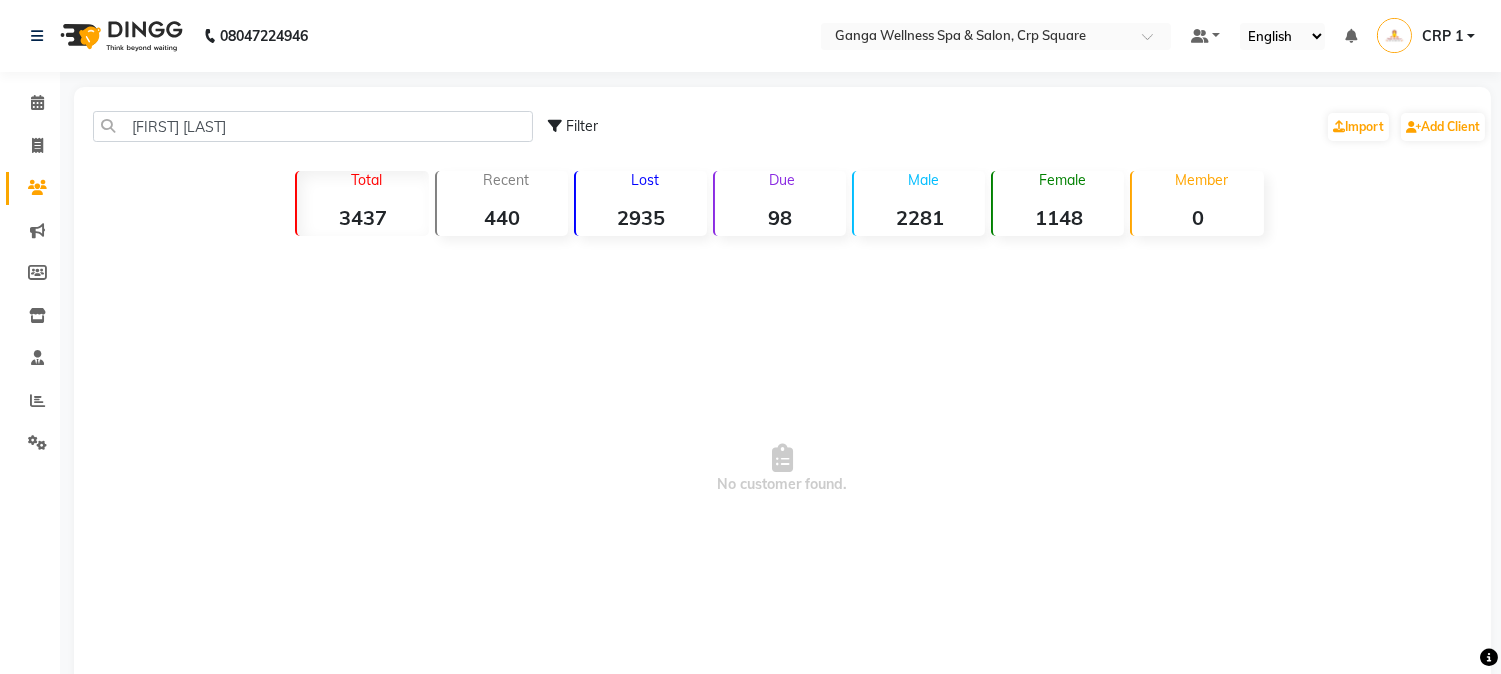 click on "[FIRST] [LAST] Filter  Import   Add Client" 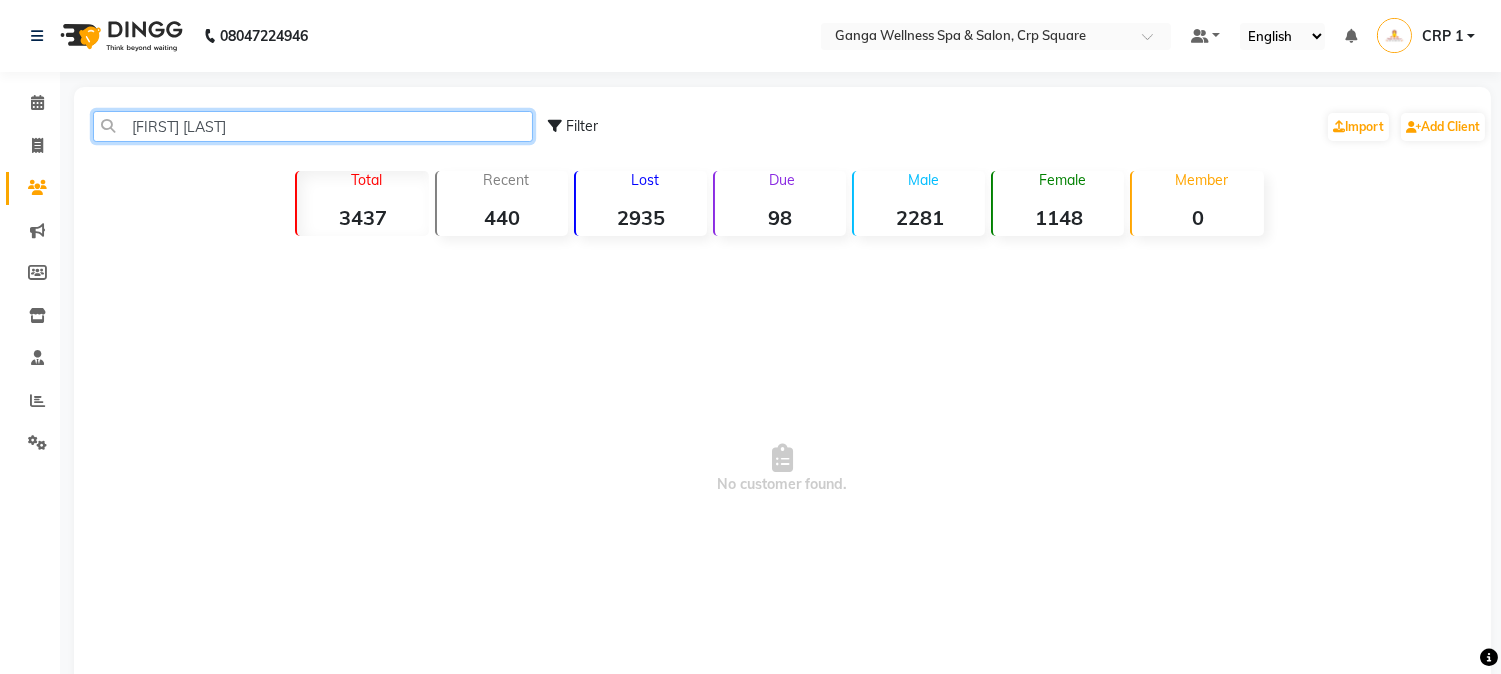 click on "[FIRST] [LAST]" 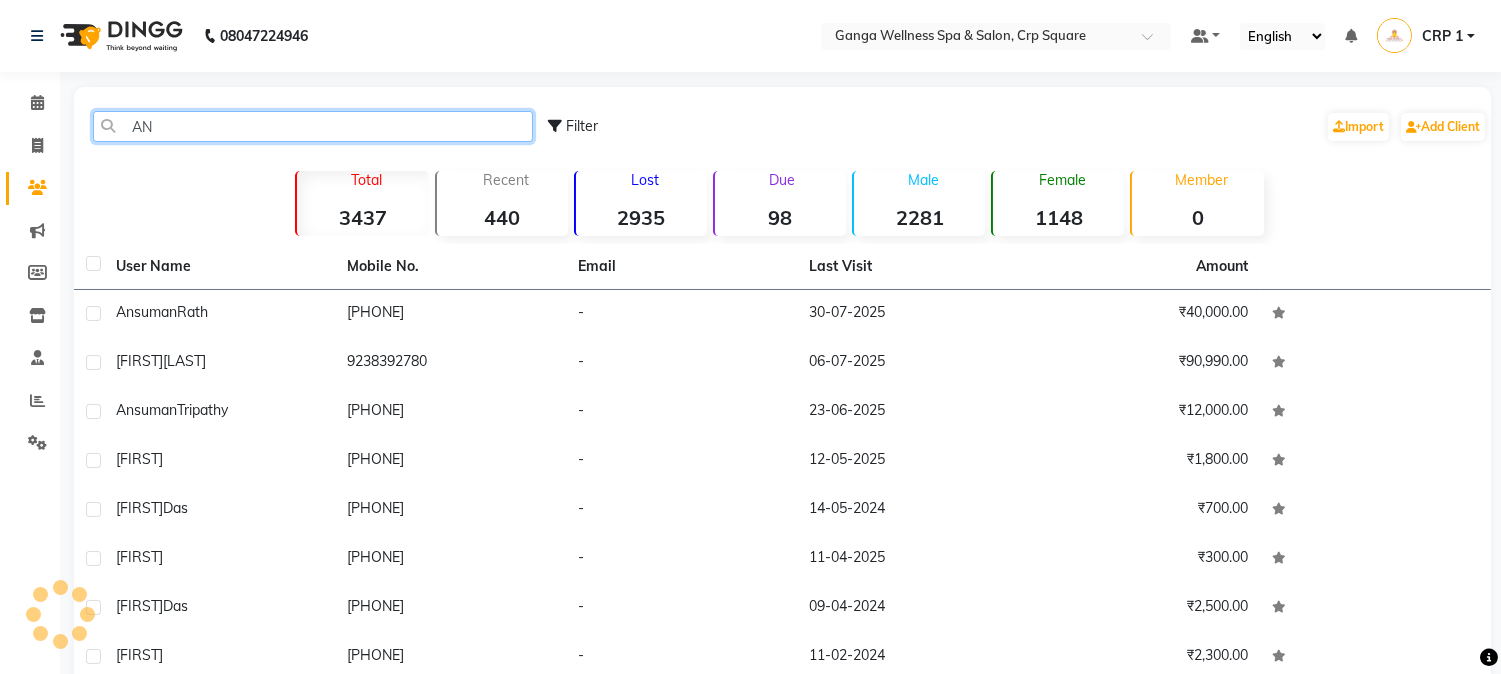 type on "A" 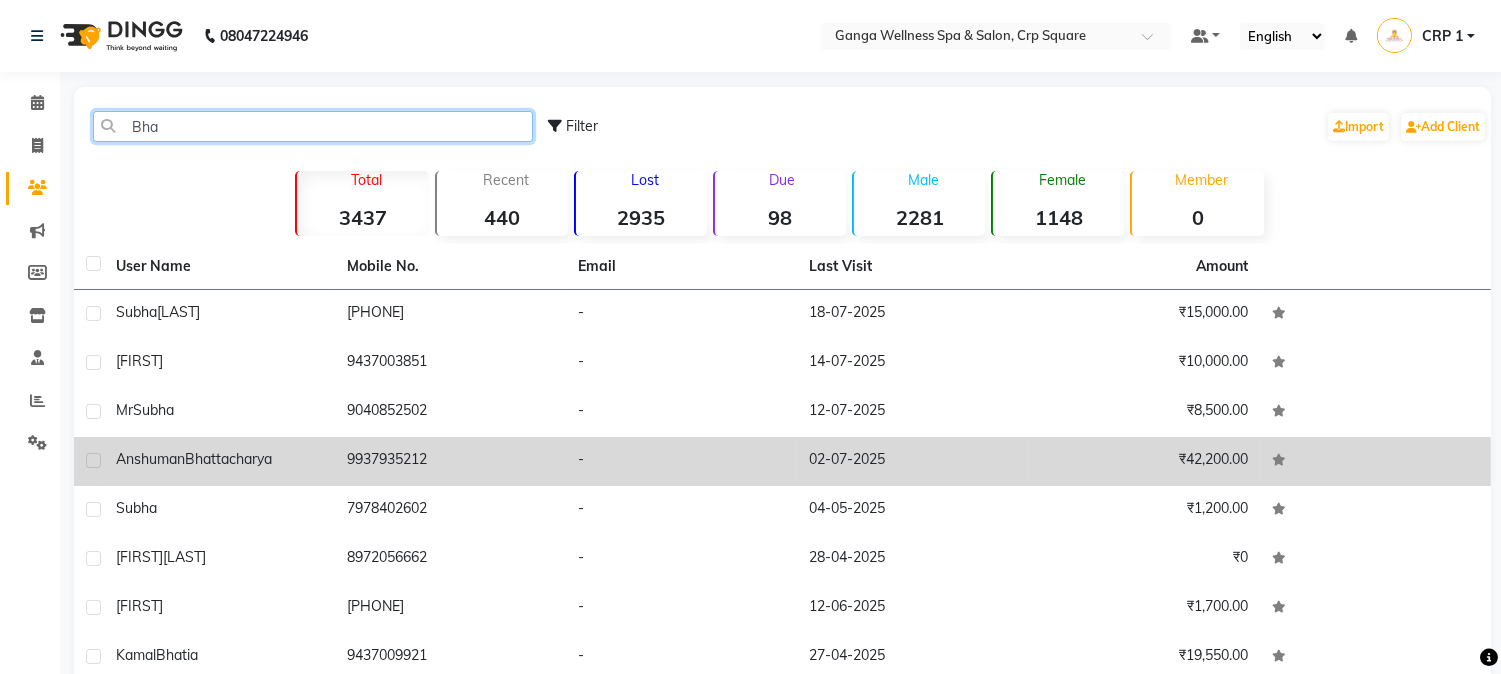 type on "Bha" 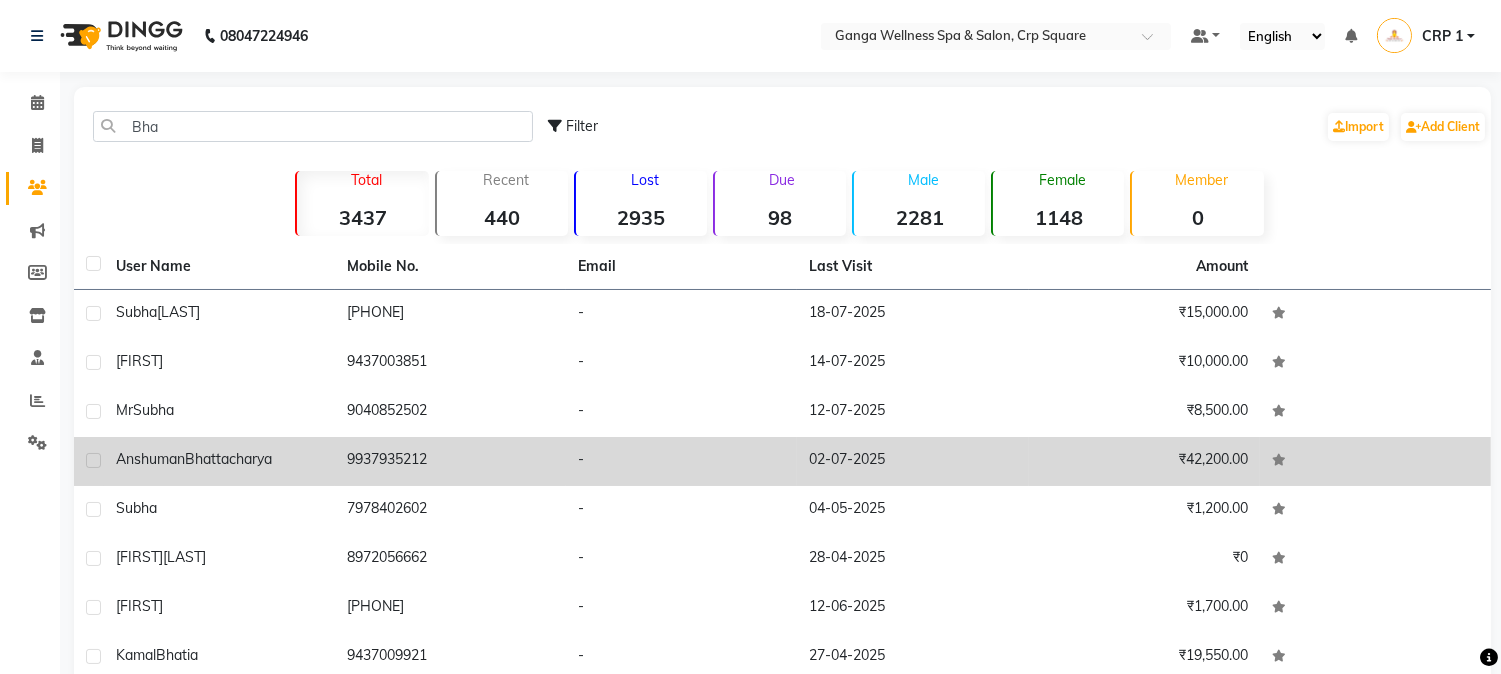 click on "Bhattacharya" 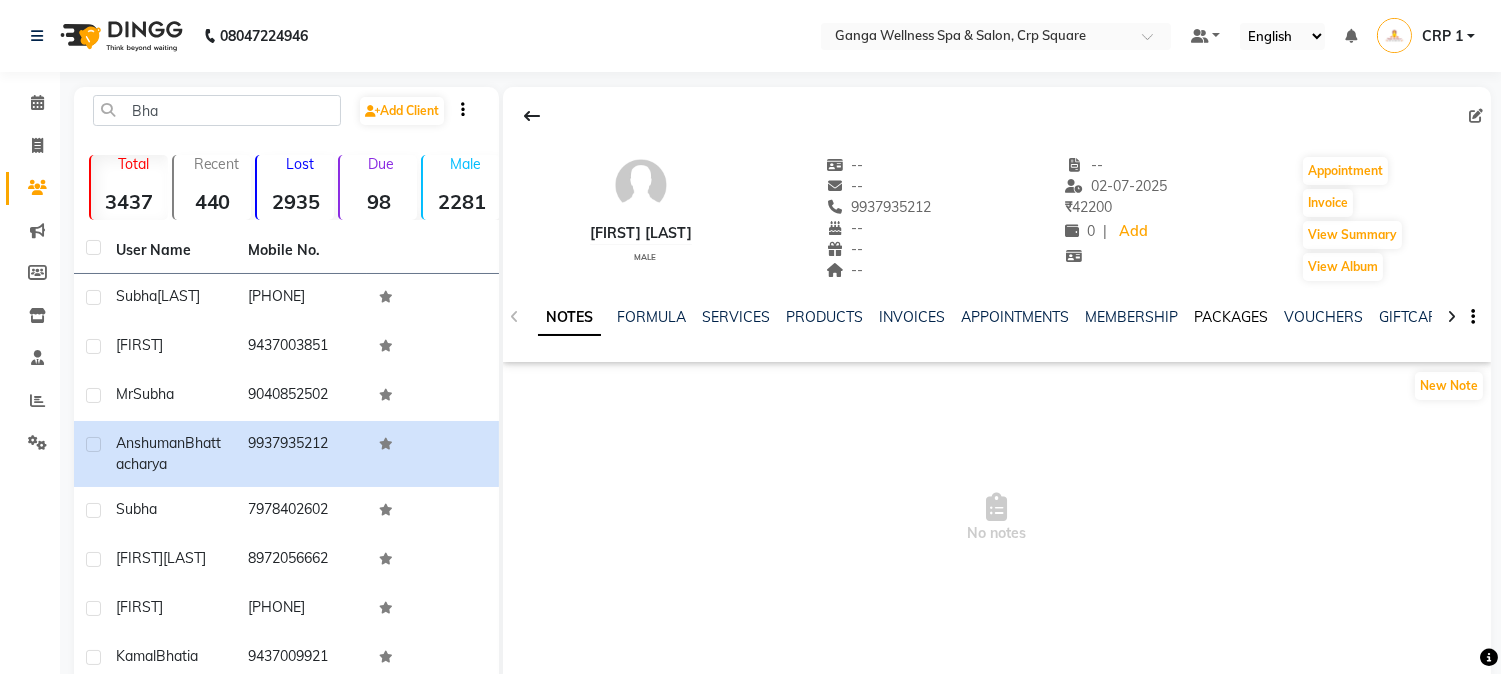 click on "PACKAGES" 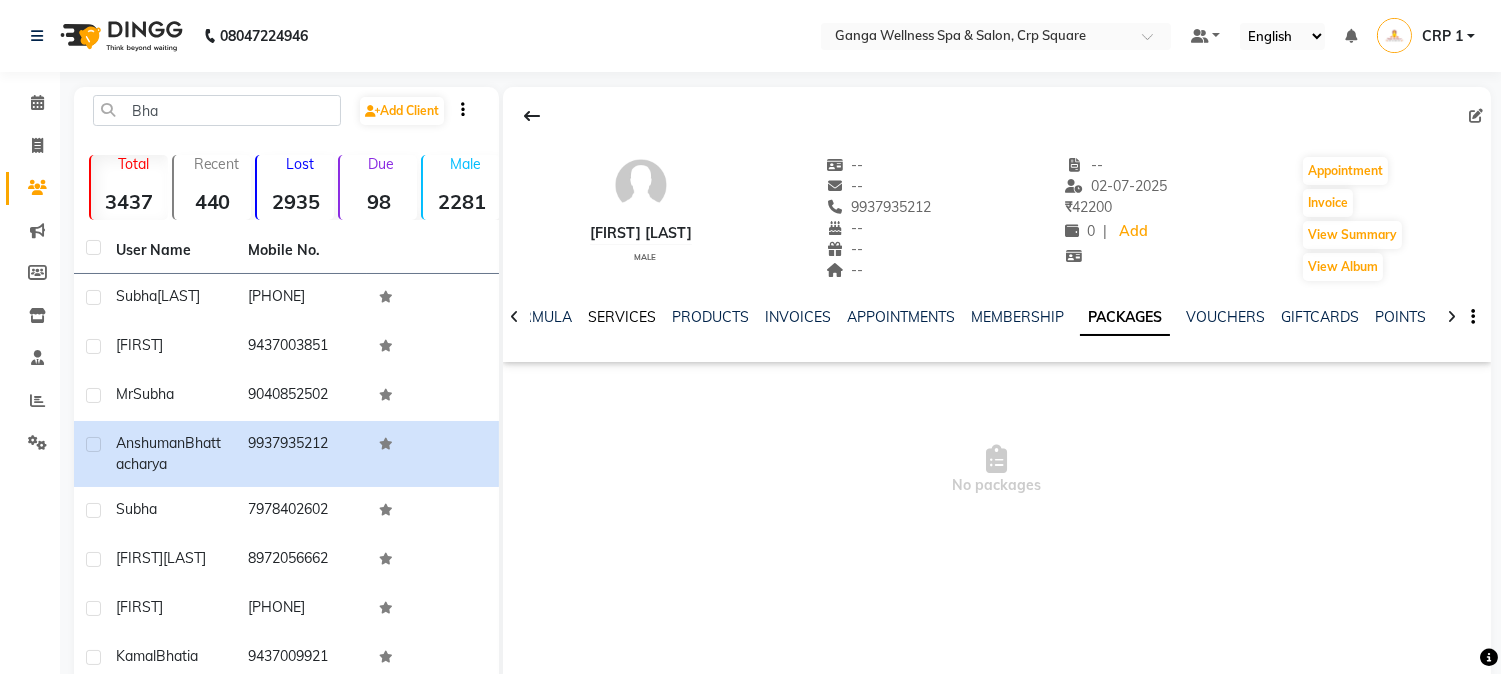 click on "SERVICES" 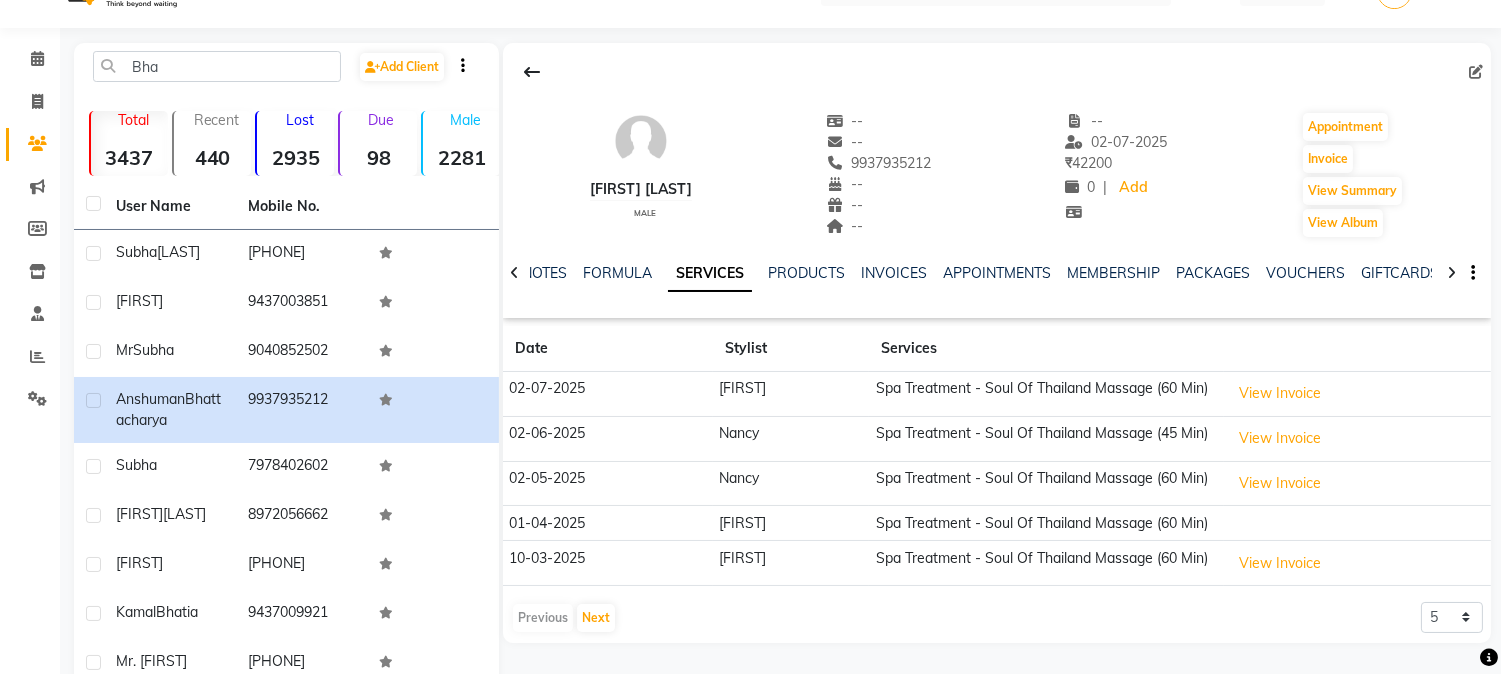 scroll, scrollTop: 0, scrollLeft: 0, axis: both 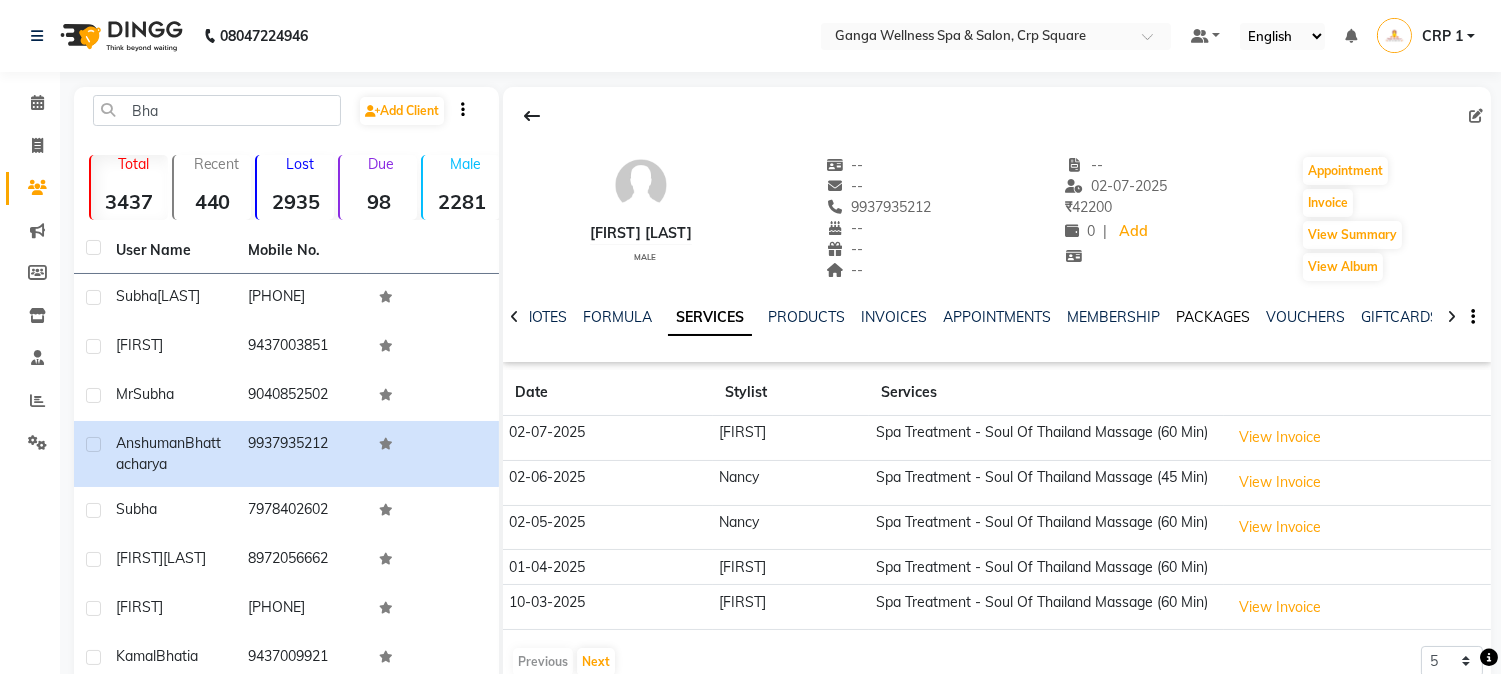click on "PACKAGES" 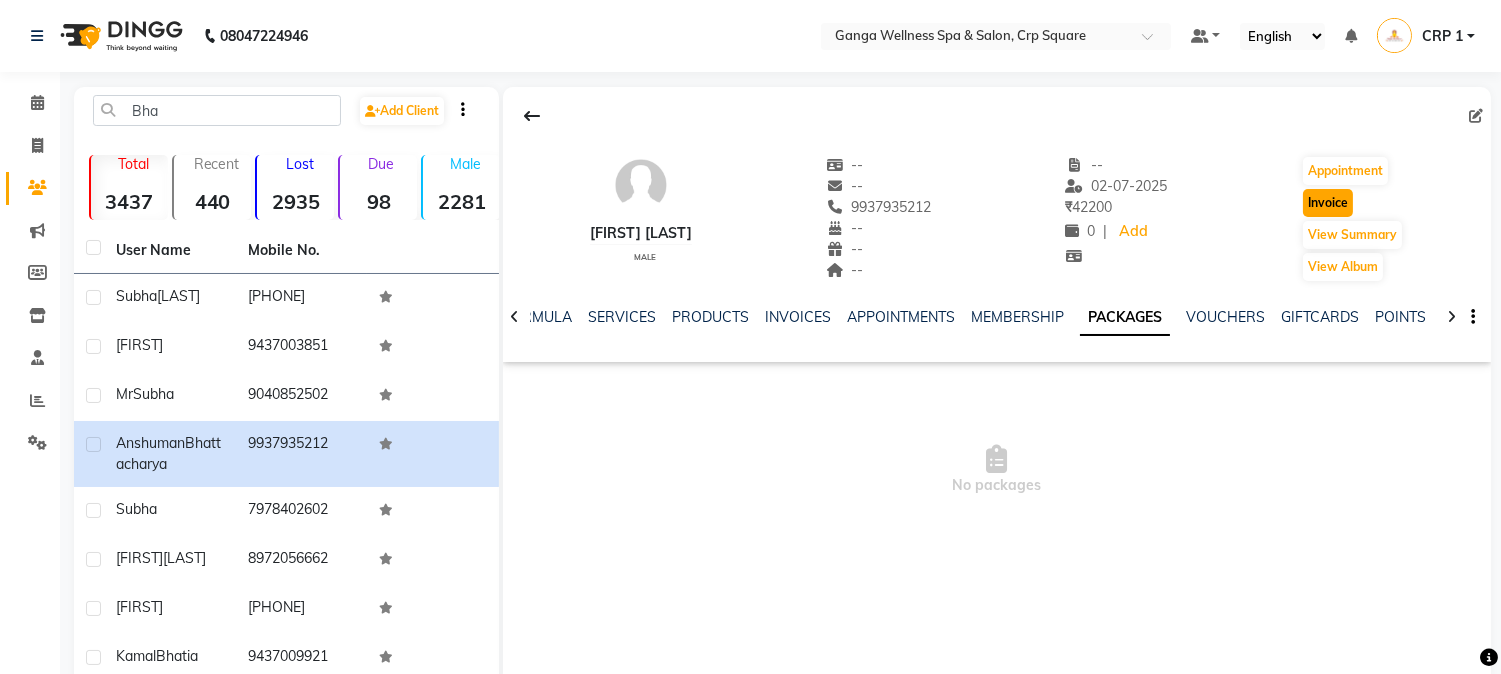 click on "Invoice" 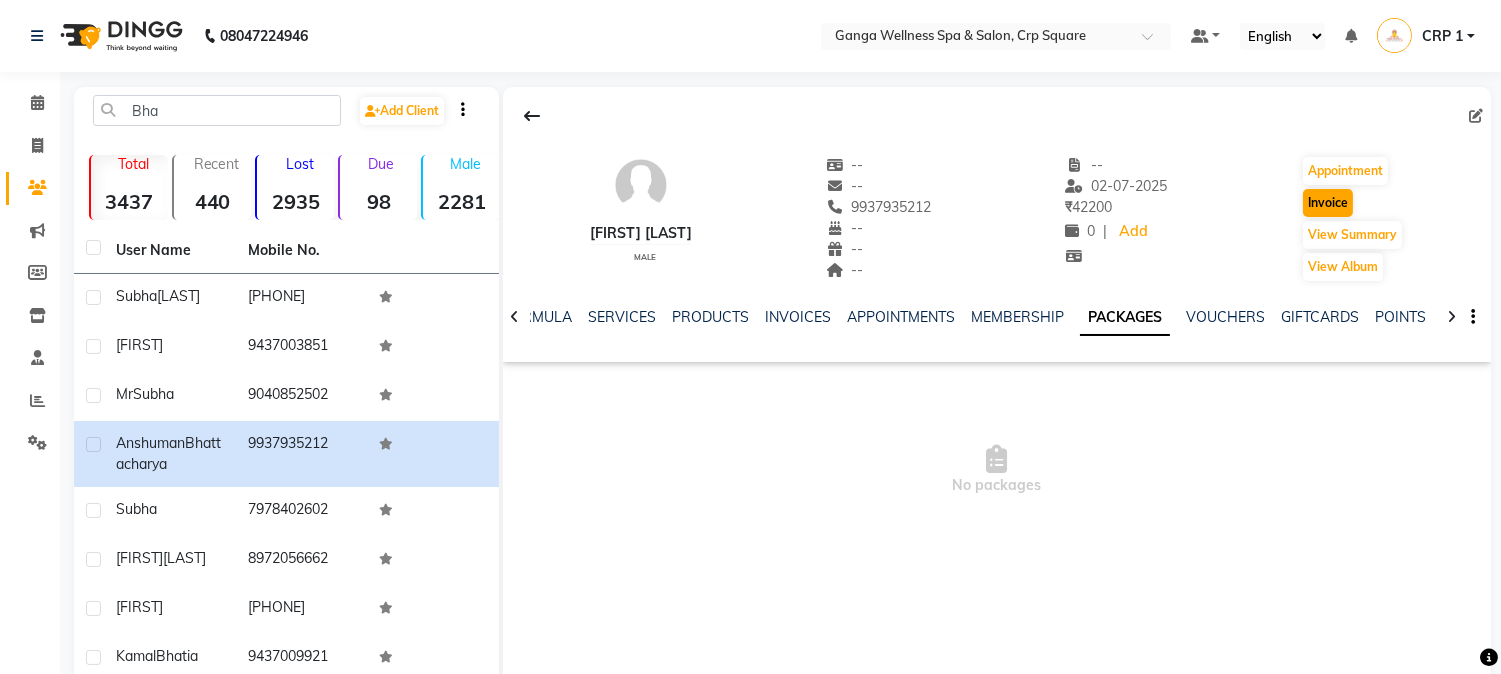 select on "service" 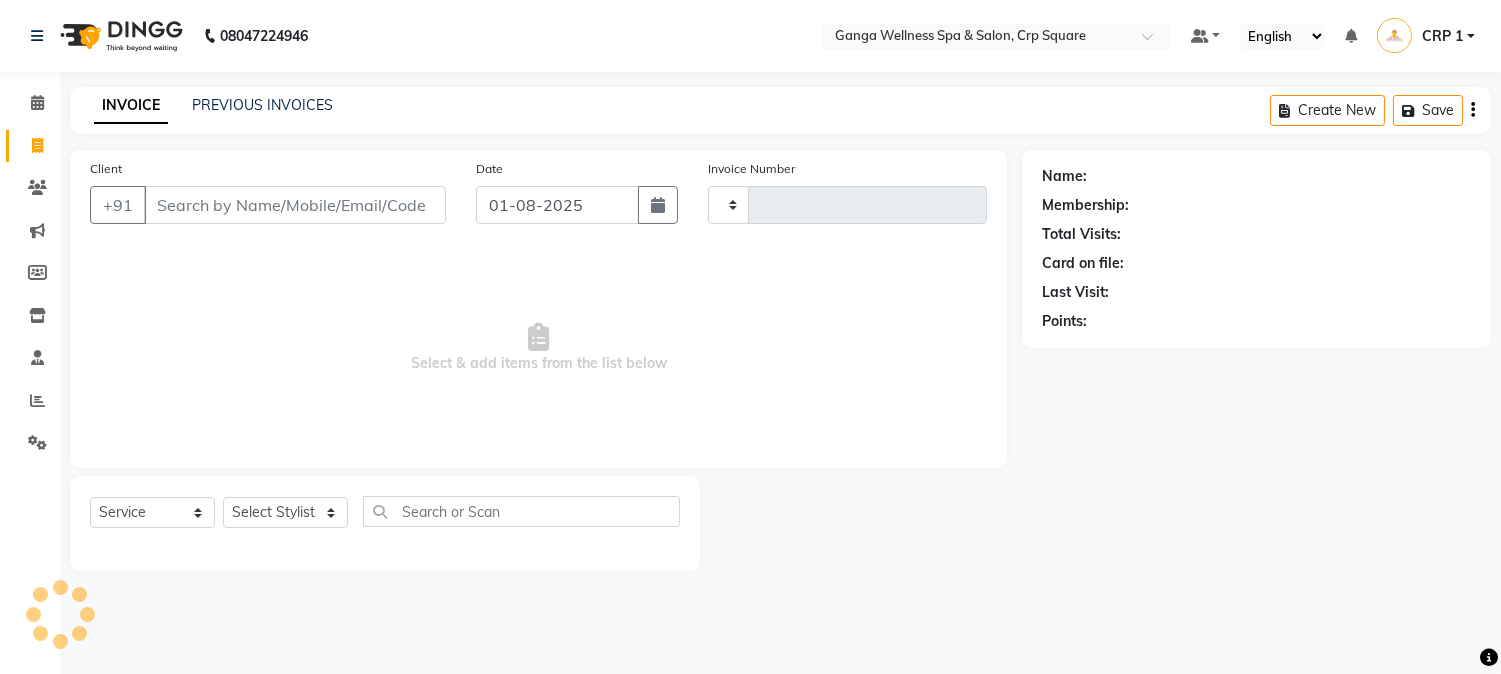 type on "1884" 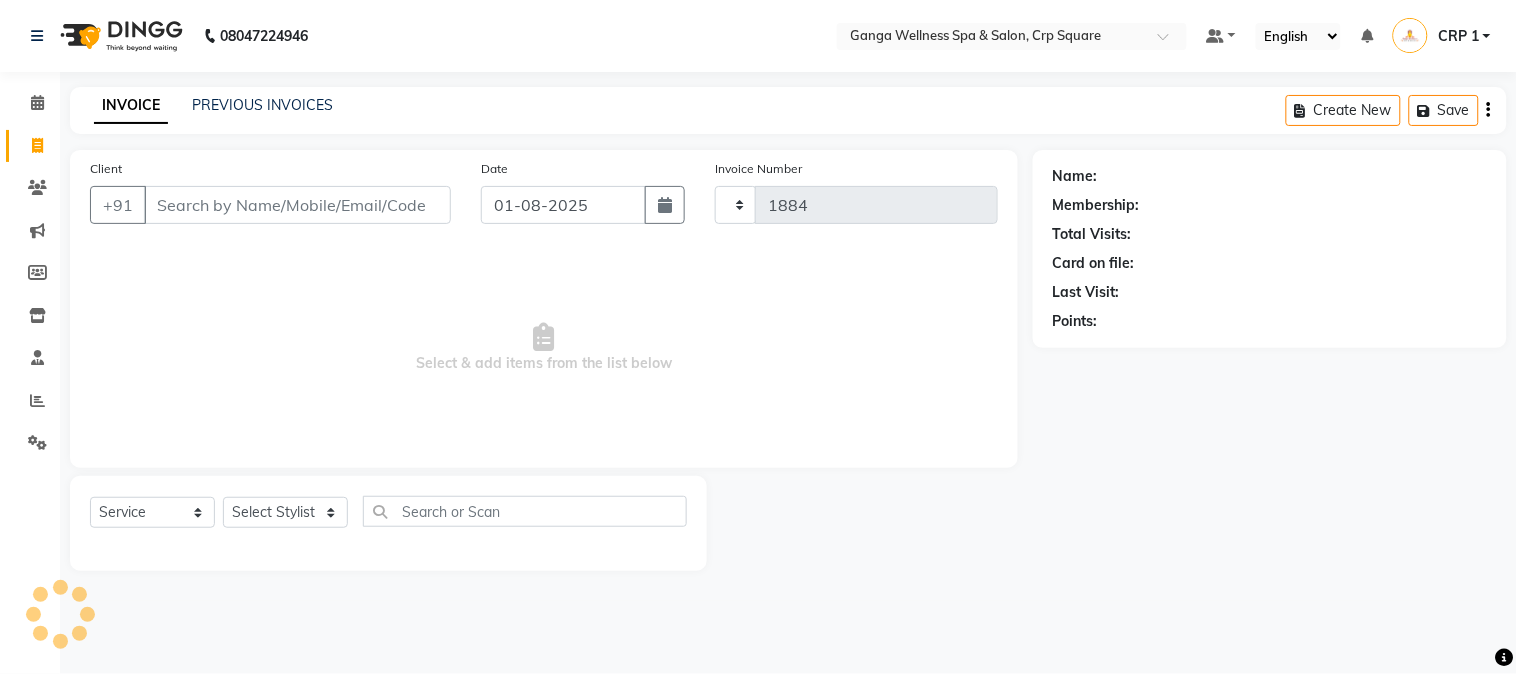 select on "715" 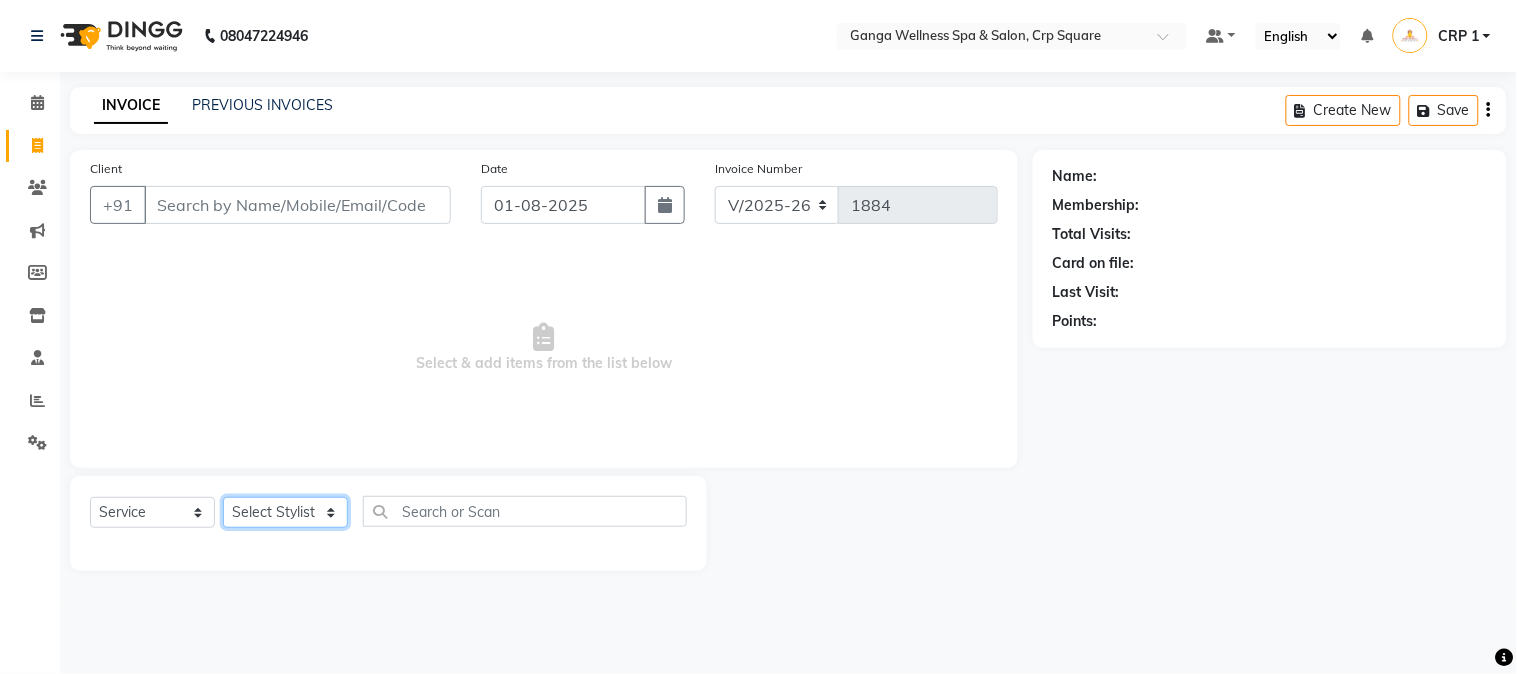 click on "Select Stylist" 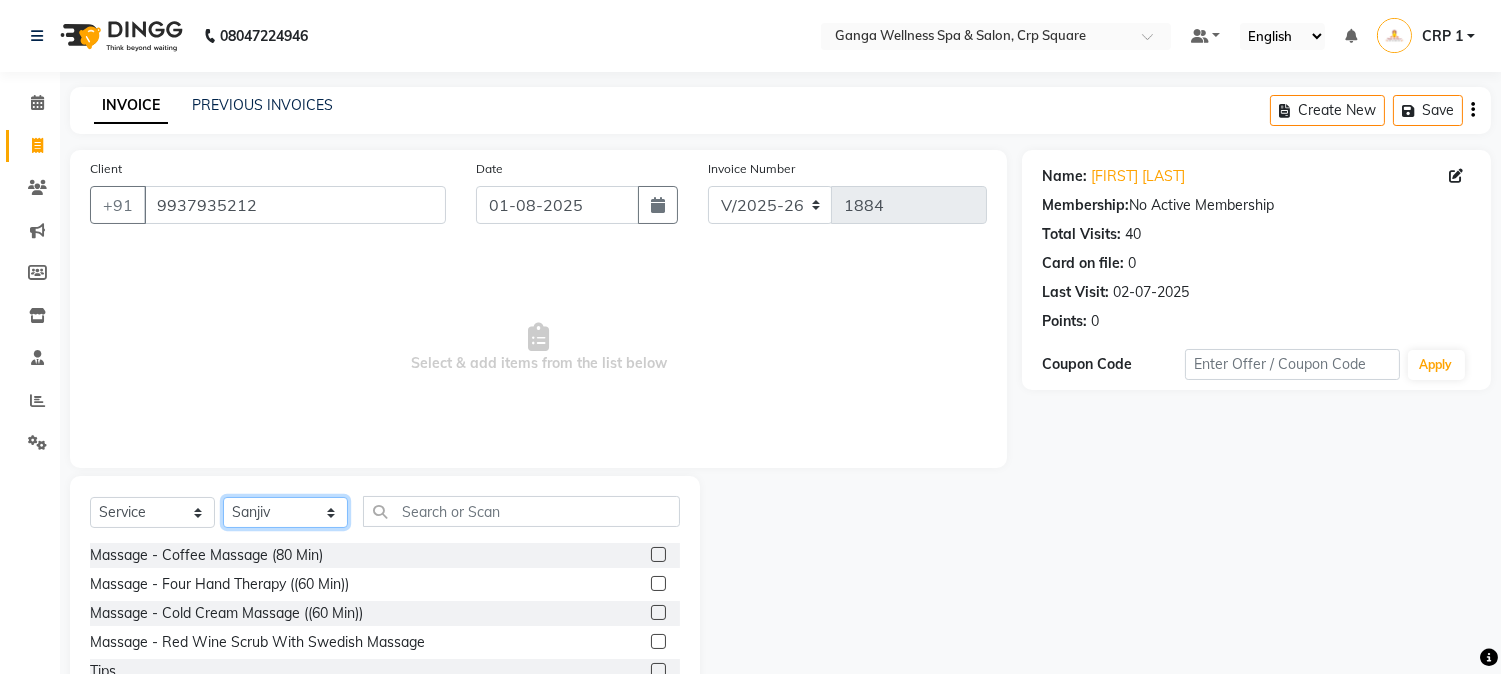 click on "Select Stylist Aarovi Abhin Alisha Ammi Ania Annei Api Ayen Bikash Bina CRP 1 CRP 2 Dipti Elina G1 G1 Salon General Manager  Helen Jasmine Jayashree JC Jenny kavi Krishna Manoj Mathu  Monika Moon Nancy Nirupama Pabitra Papu Puja Purnima Rajashree Raju Rashmi Rasmi  Remi Rinky Riya Rose Sanjiv Saraswati Saroj Sir  Shrabani Sofia Steffy Sukanya Surren Mahapatra Sushree Swopna Umpi Zuali" 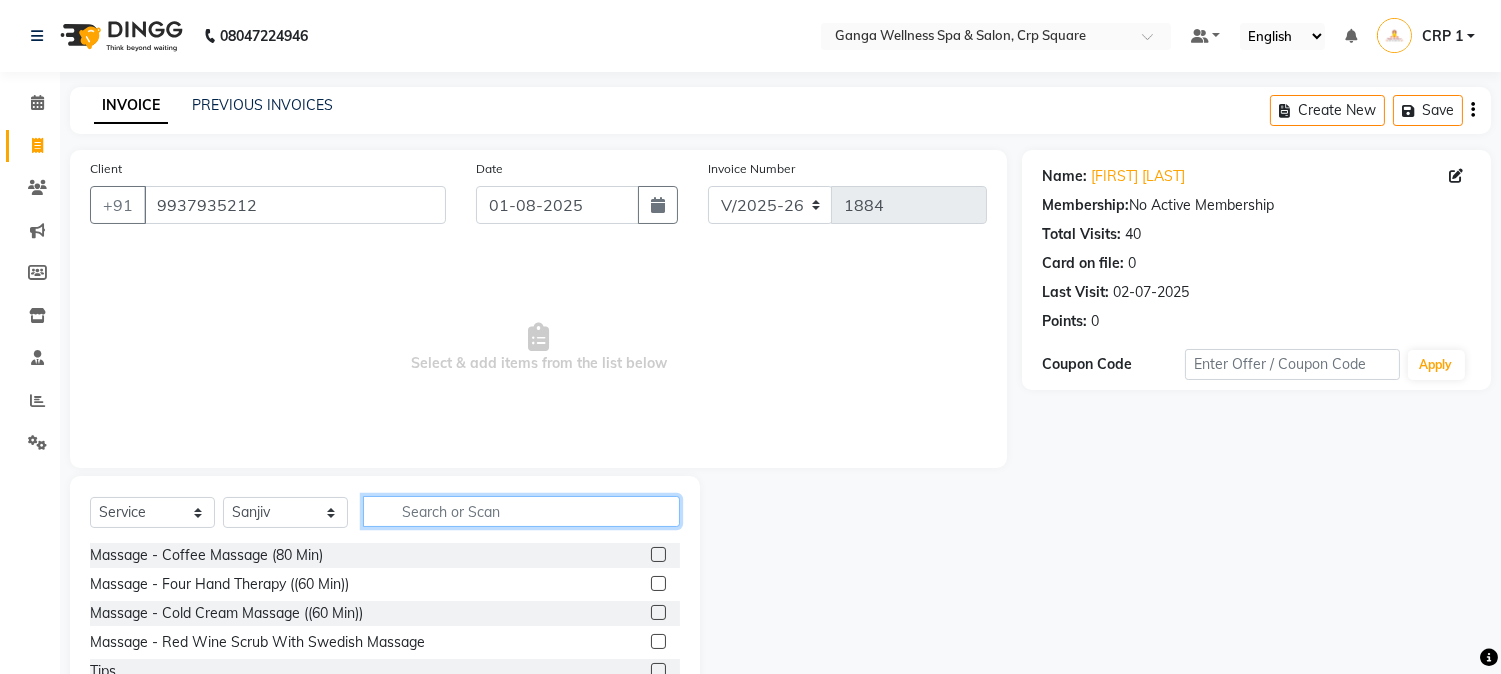 click 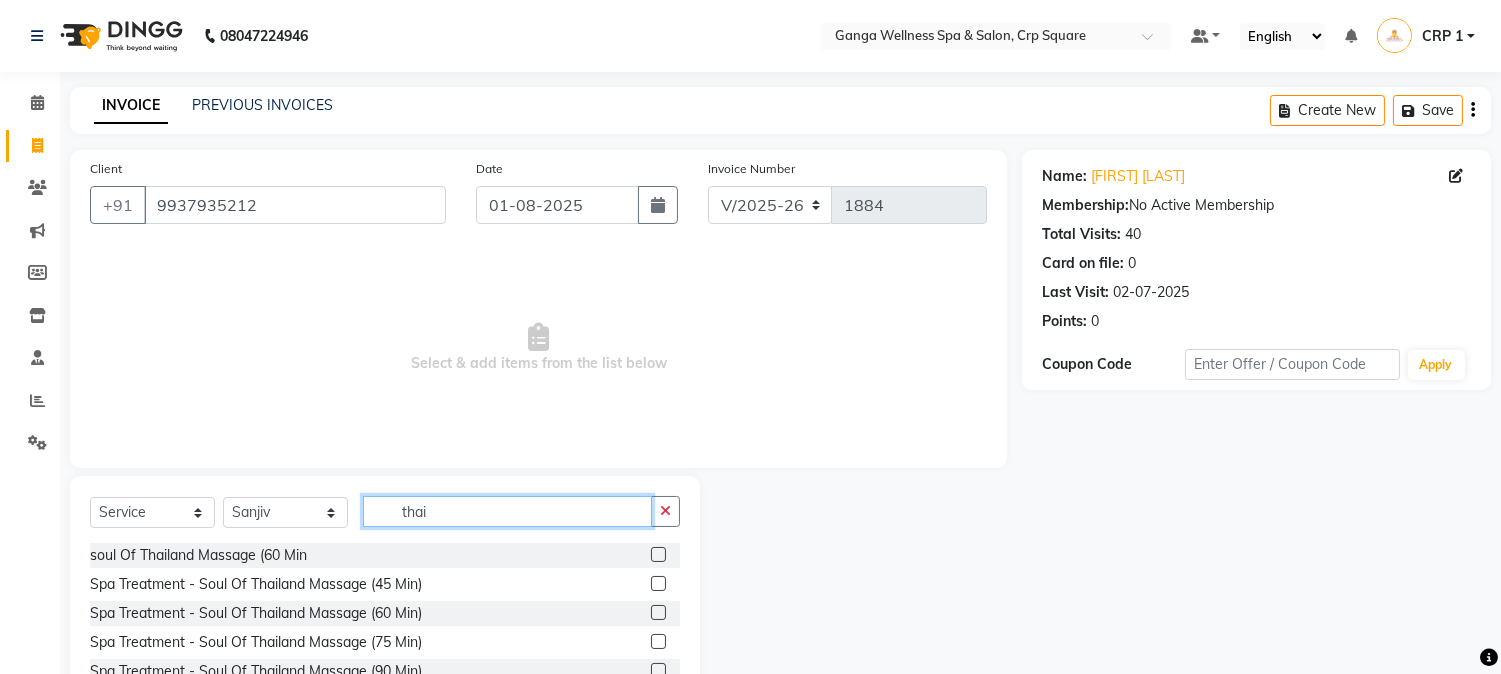 scroll, scrollTop: 72, scrollLeft: 0, axis: vertical 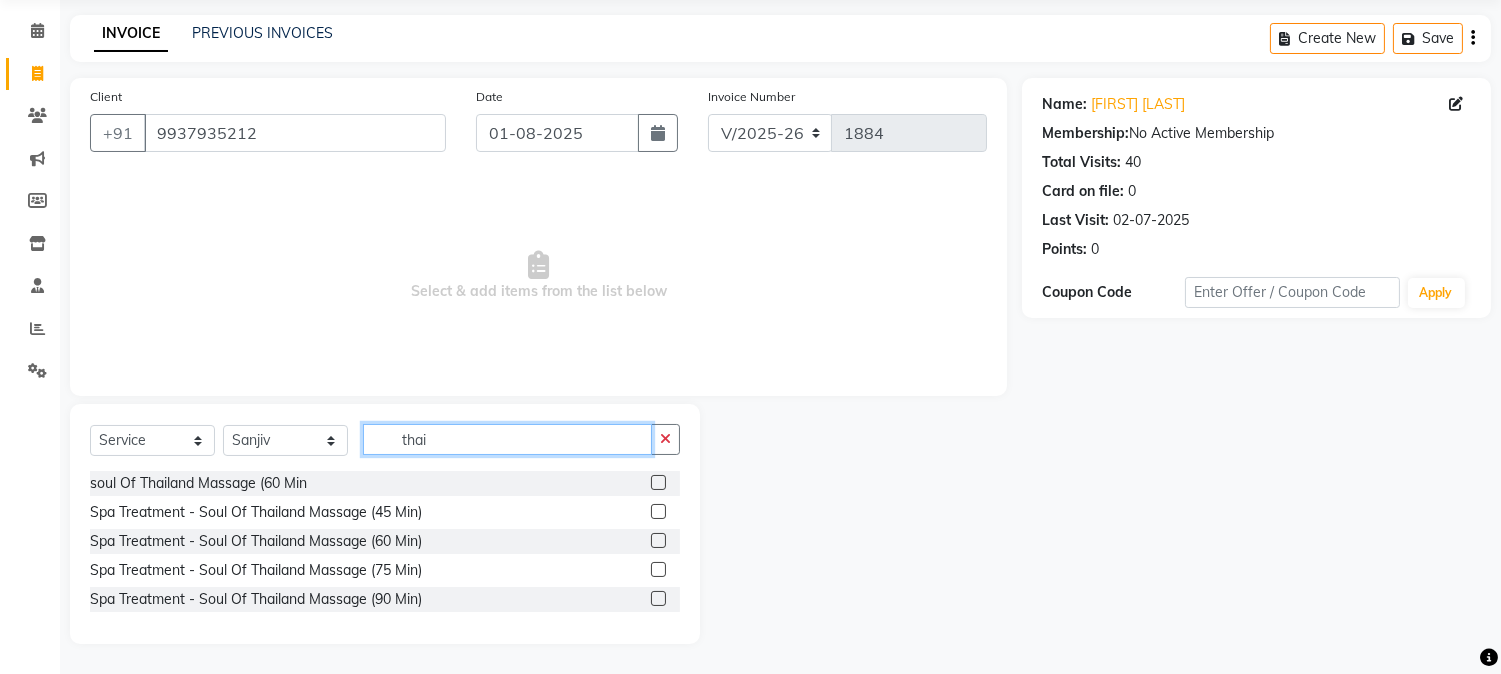 type on "thai" 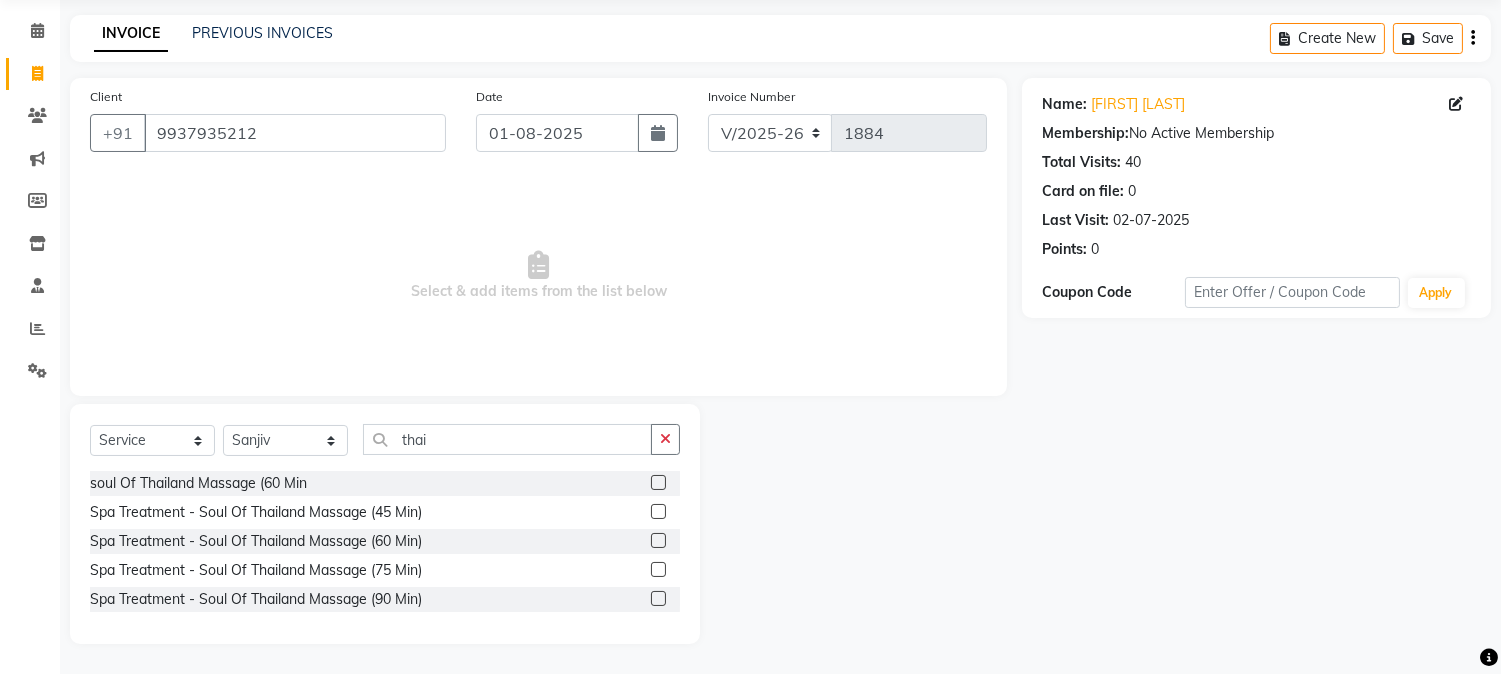 click 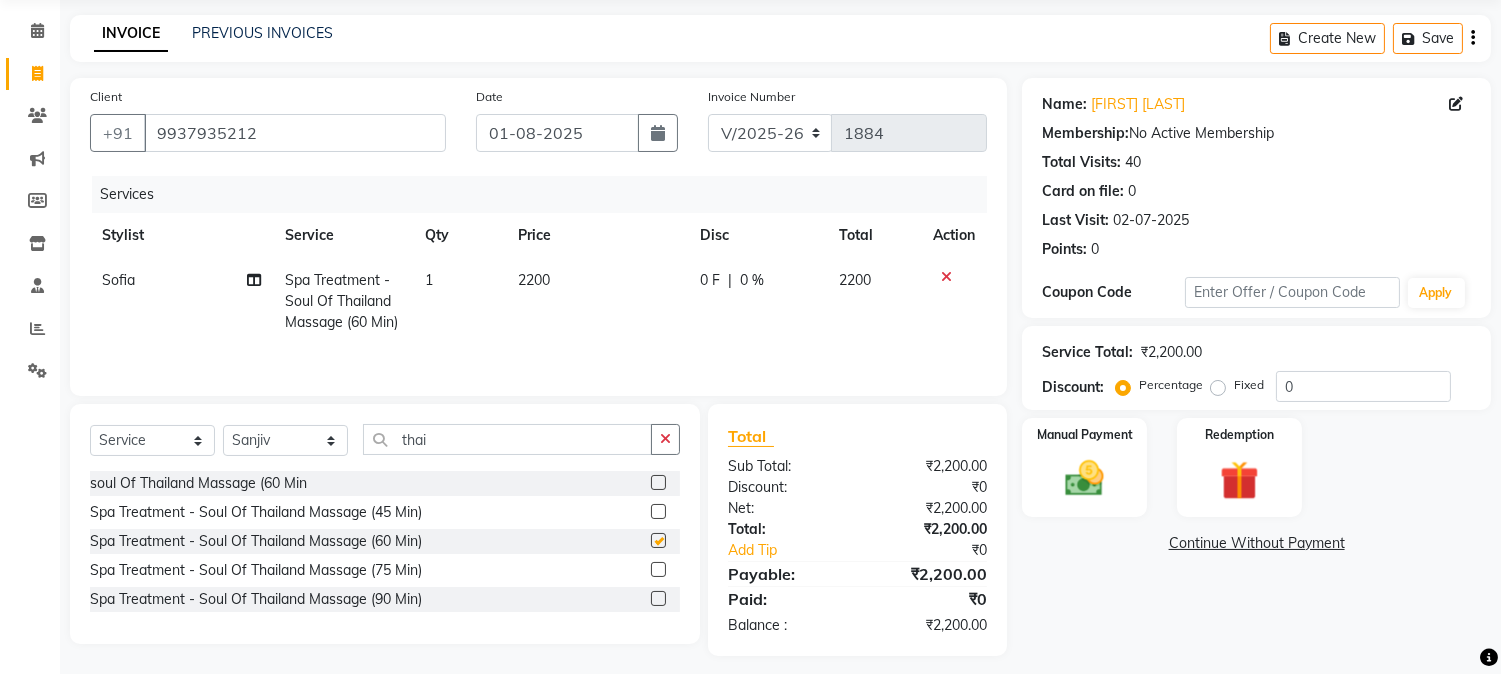 checkbox on "false" 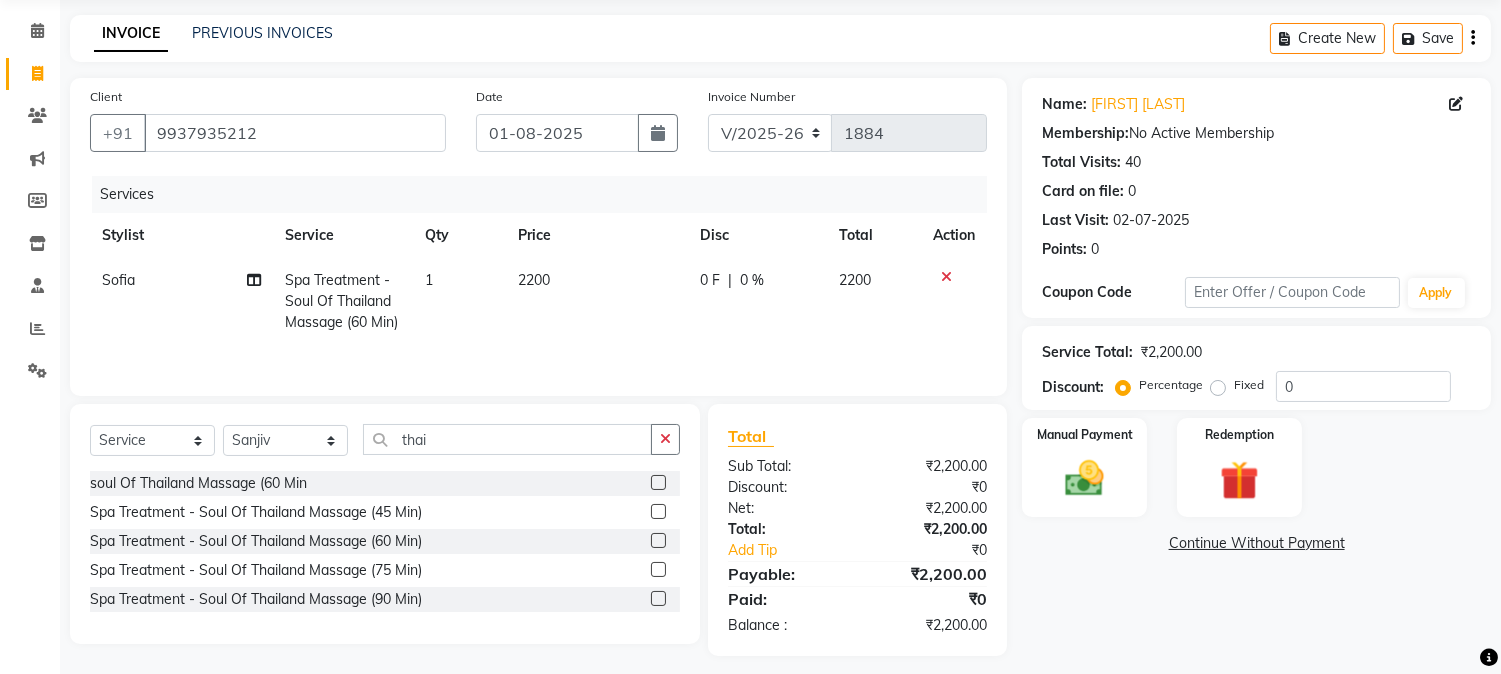 click on "2200" 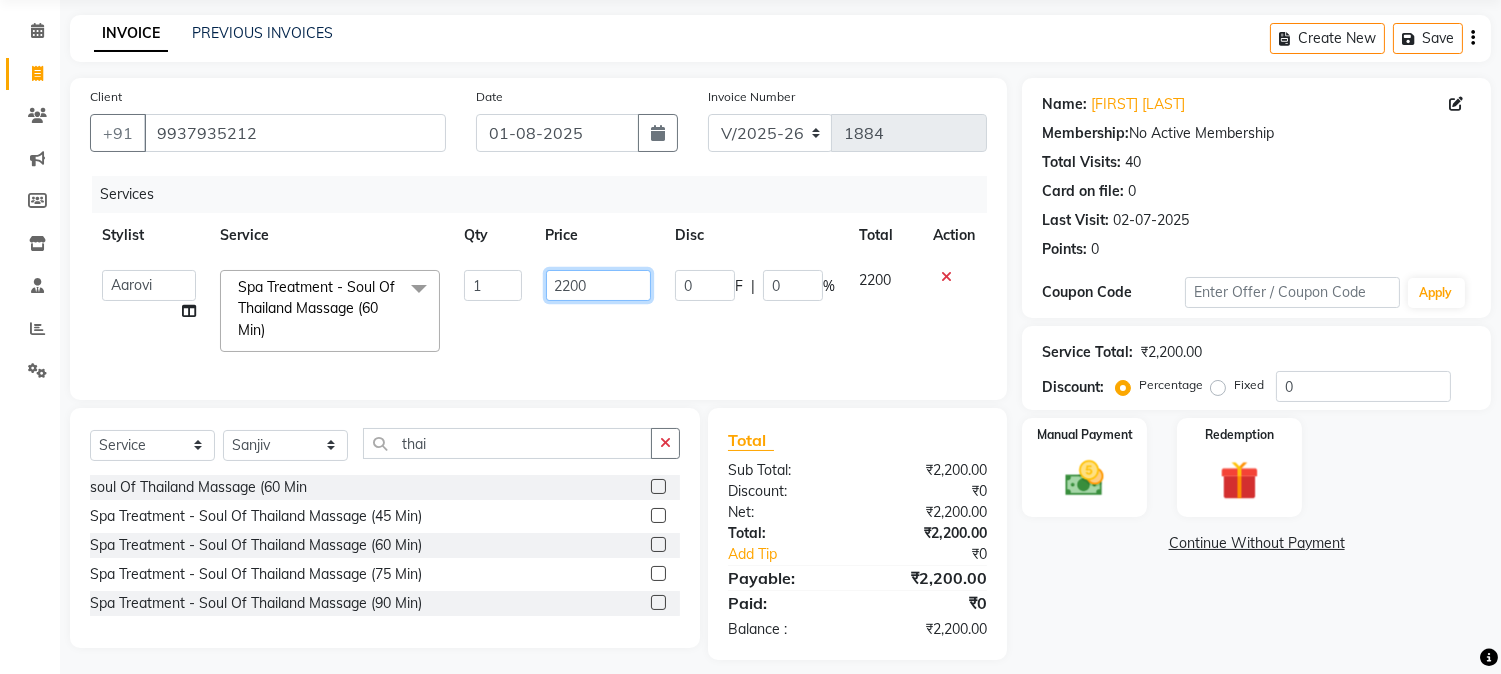 click on "2200" 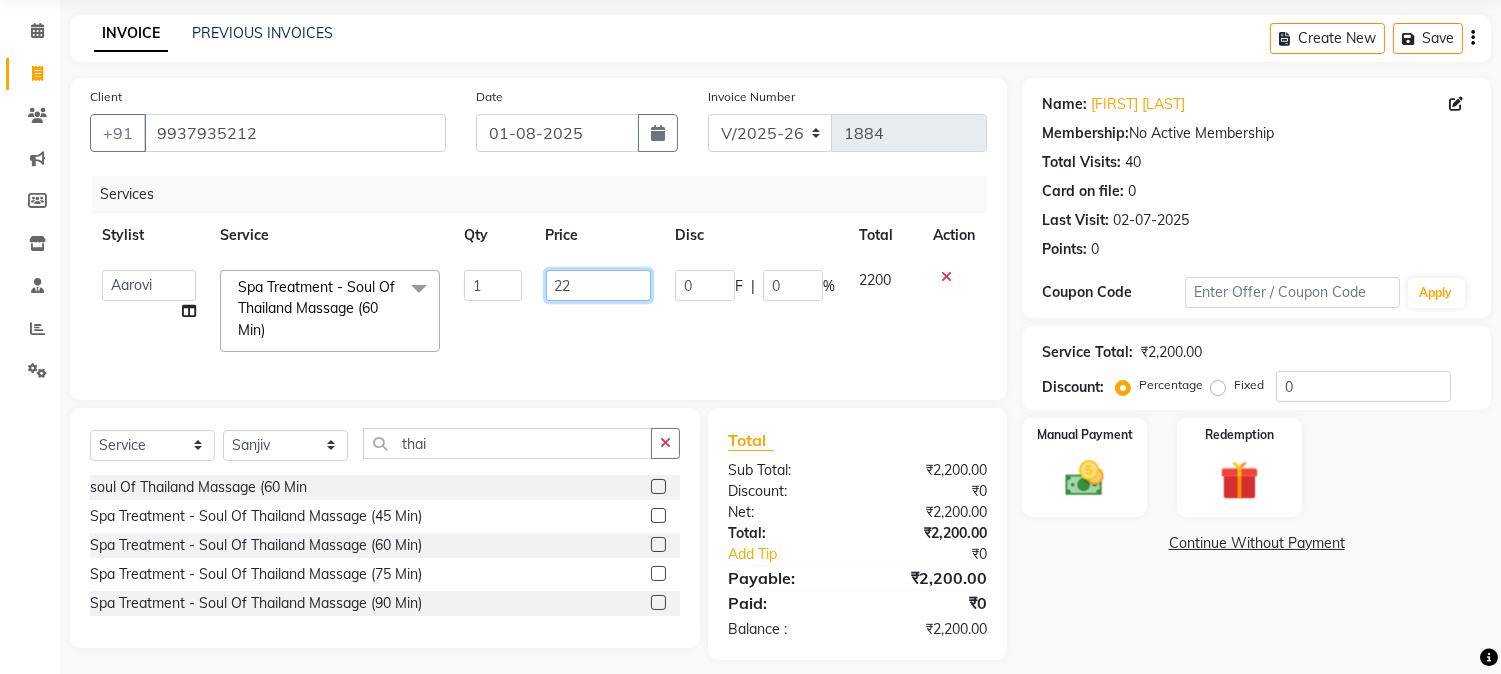 type on "2" 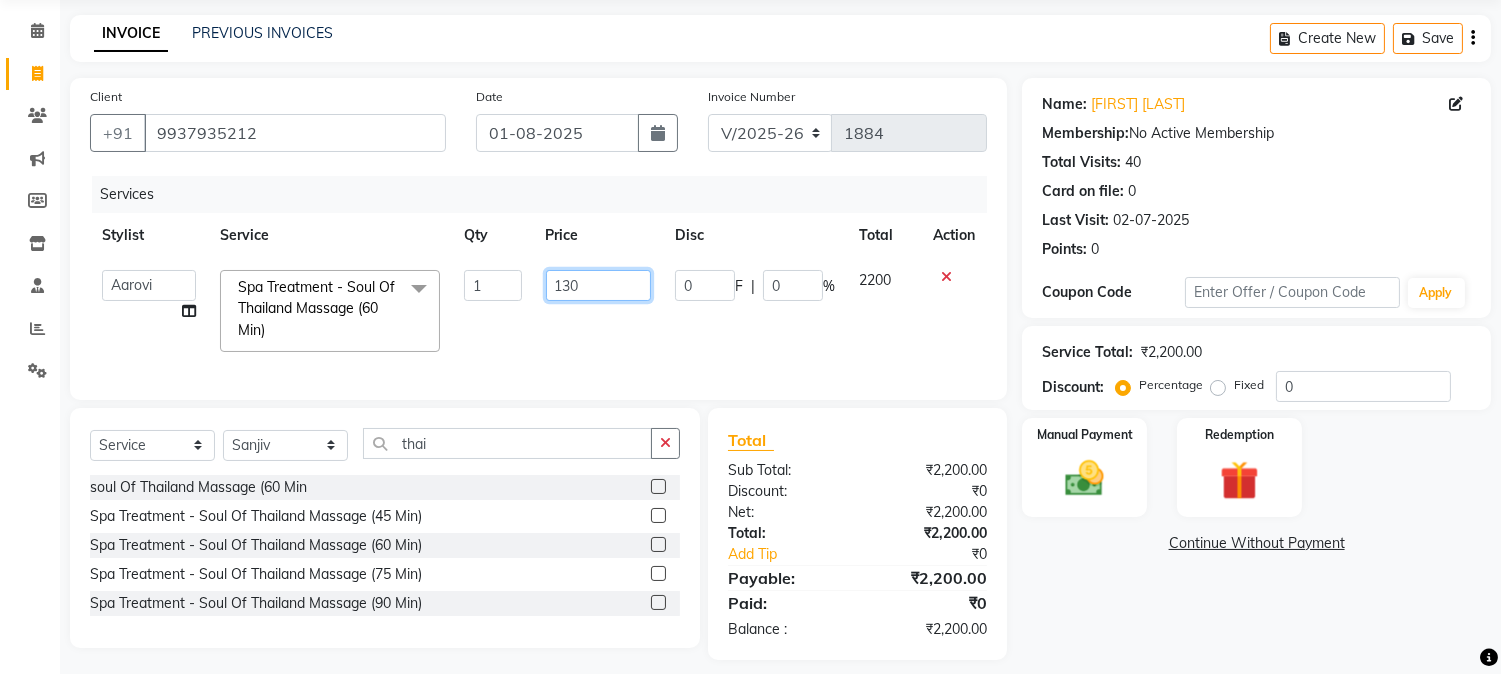 type on "1300" 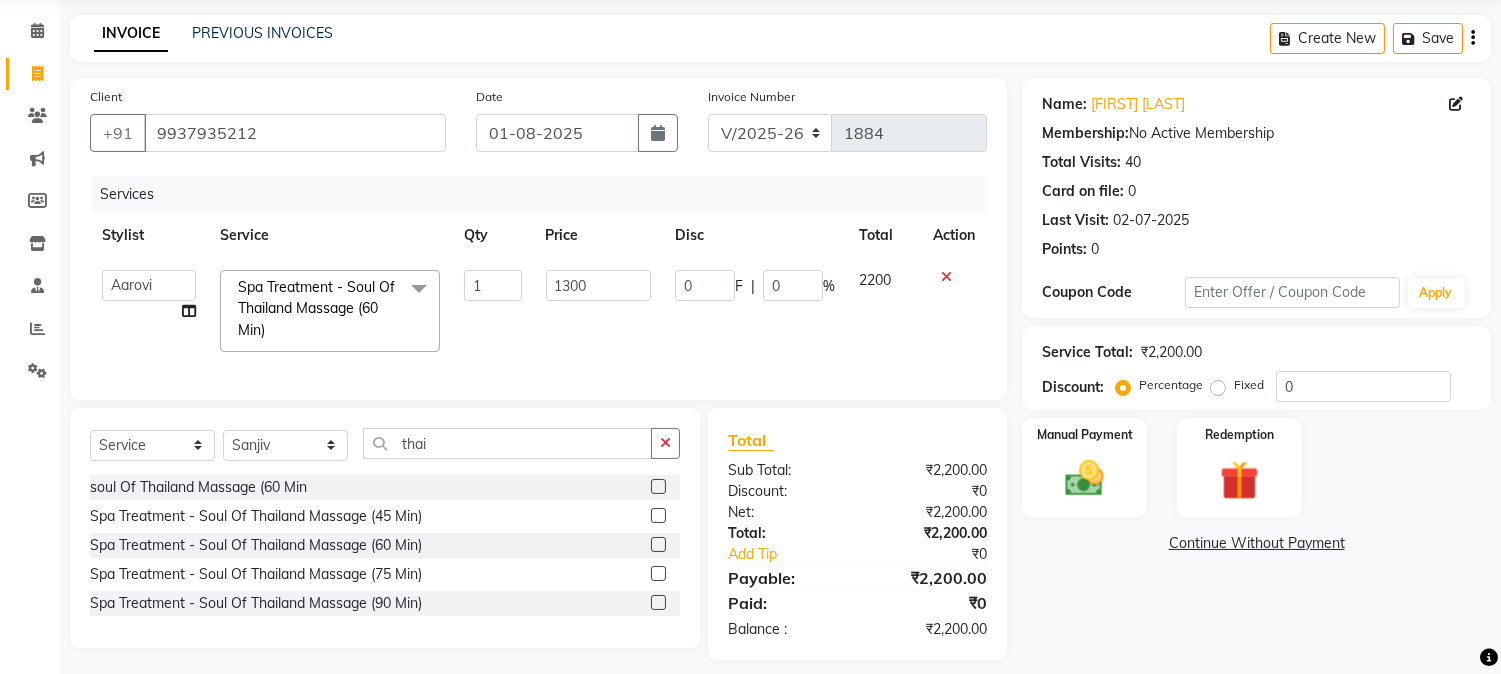 click on "2200" 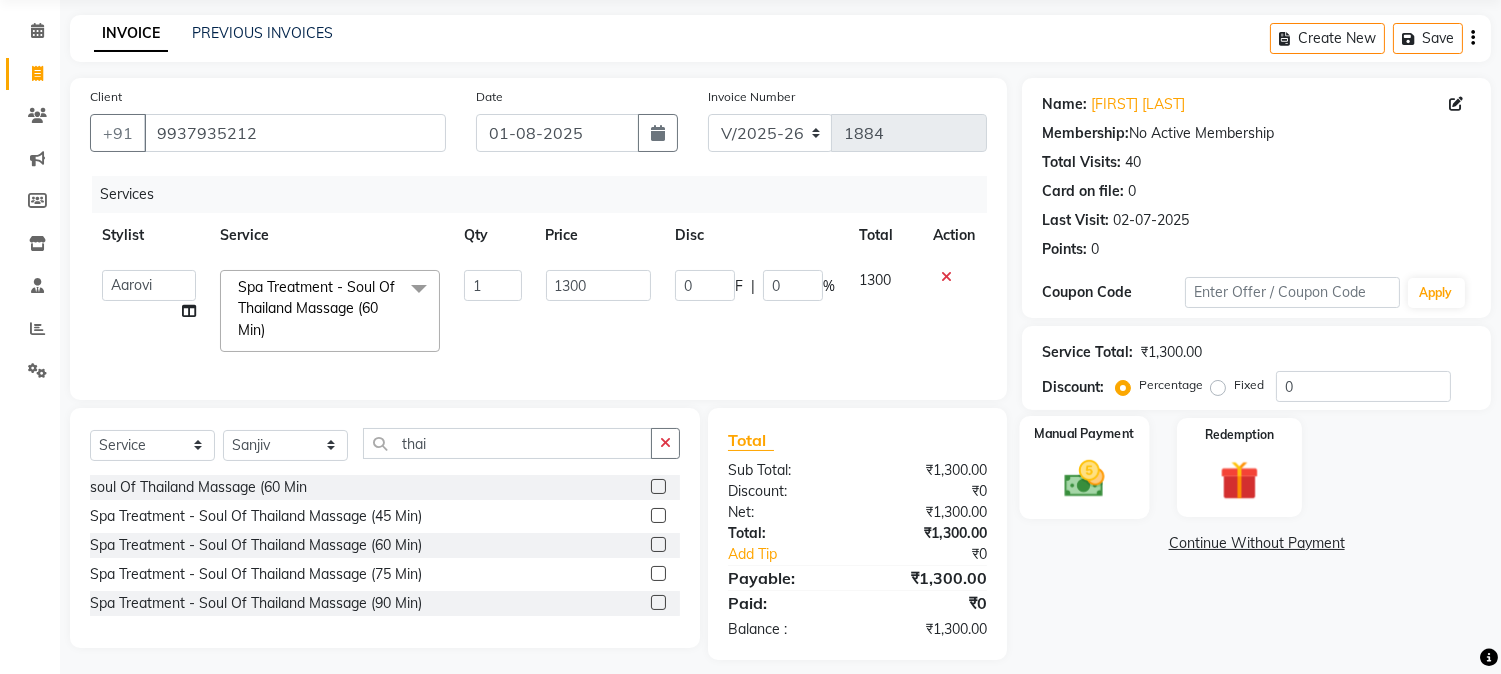 click 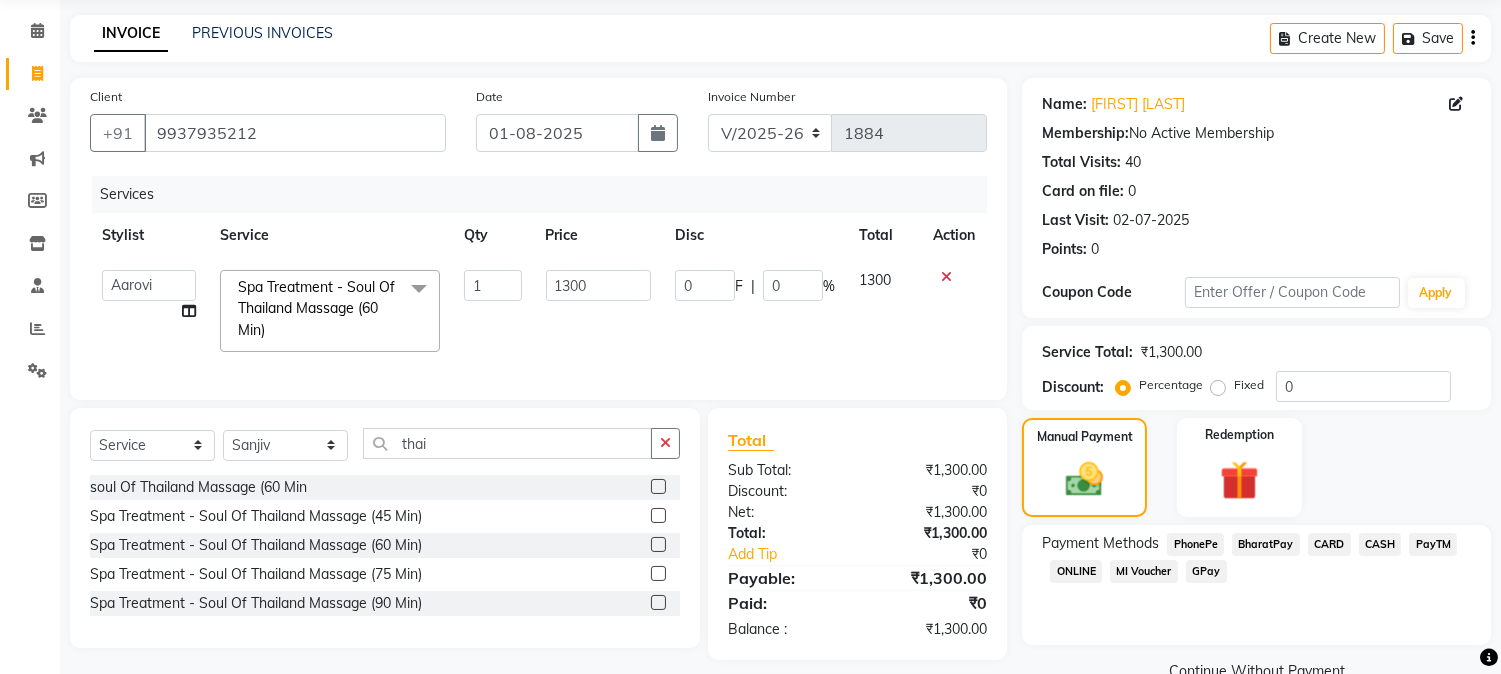 click on "PhonePe" 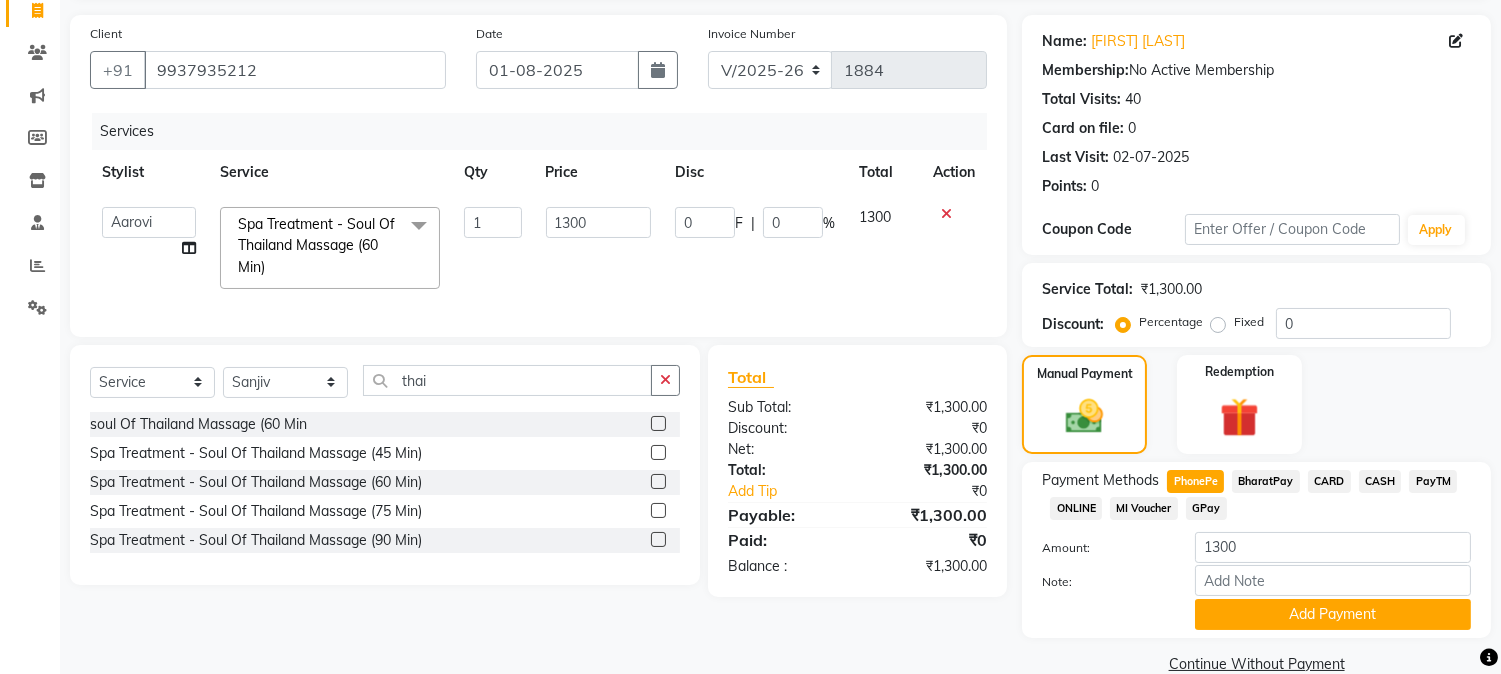 scroll, scrollTop: 170, scrollLeft: 0, axis: vertical 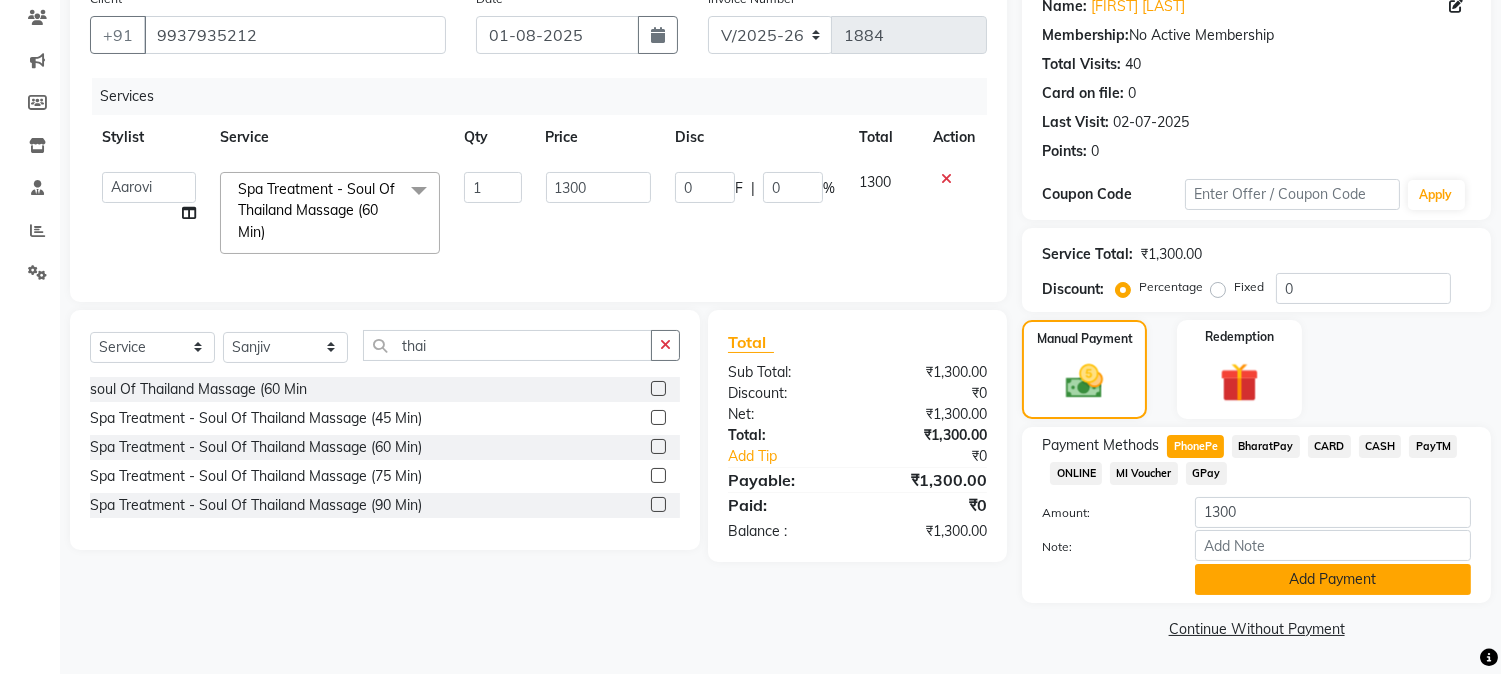 click on "Add Payment" 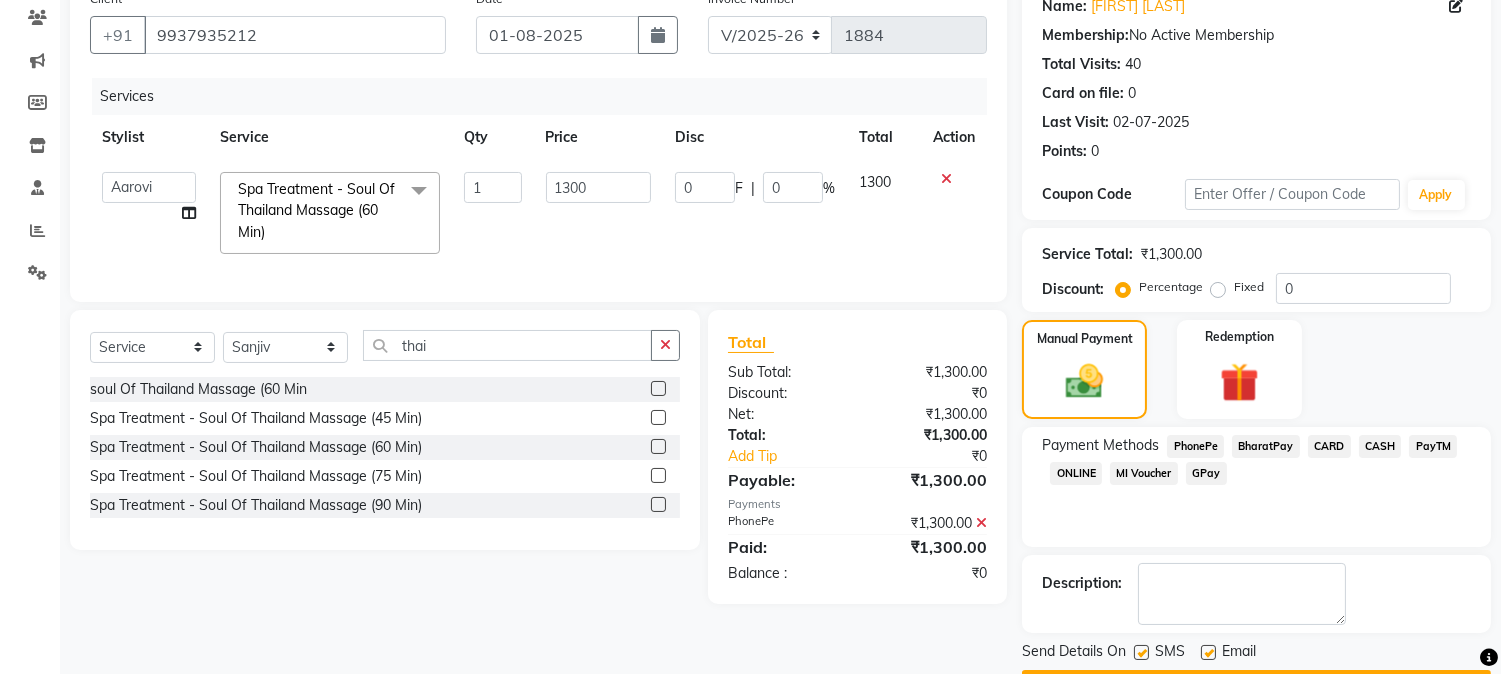 scroll, scrollTop: 225, scrollLeft: 0, axis: vertical 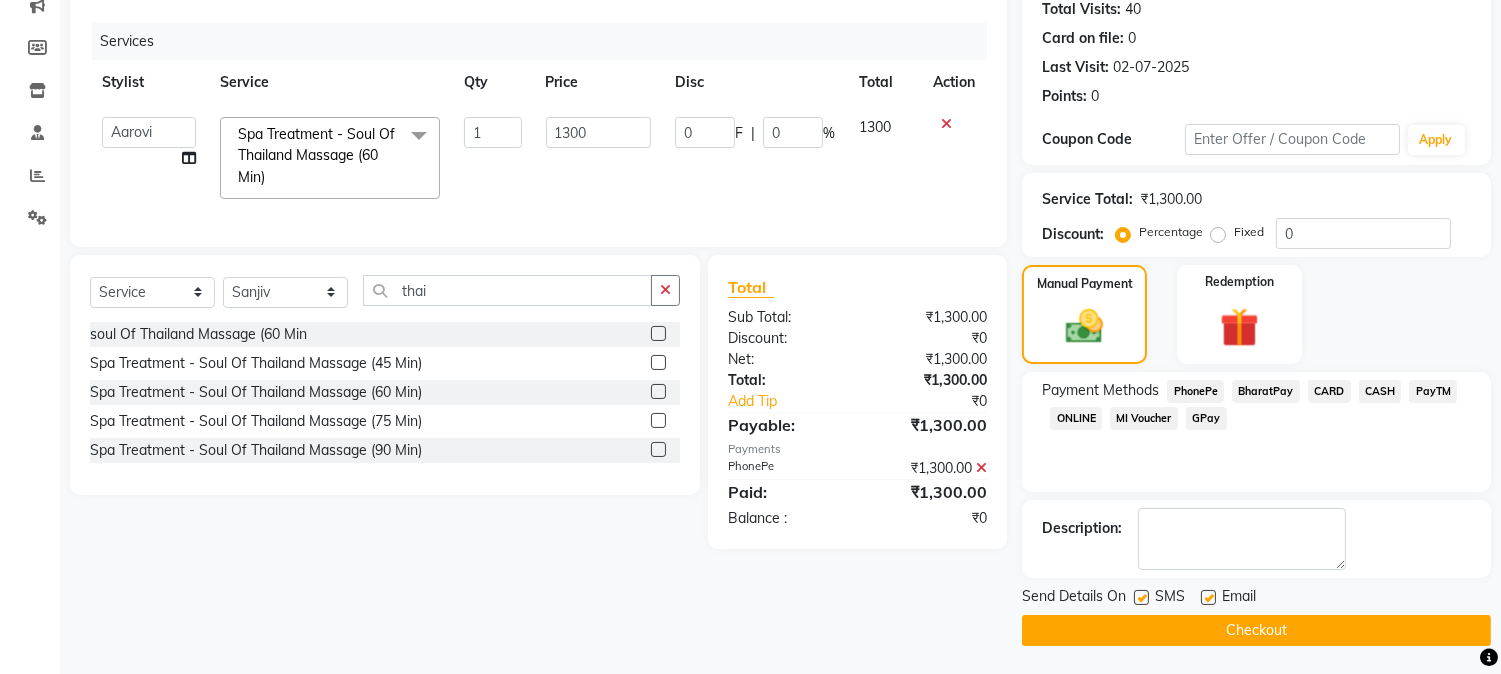 click on "Checkout" 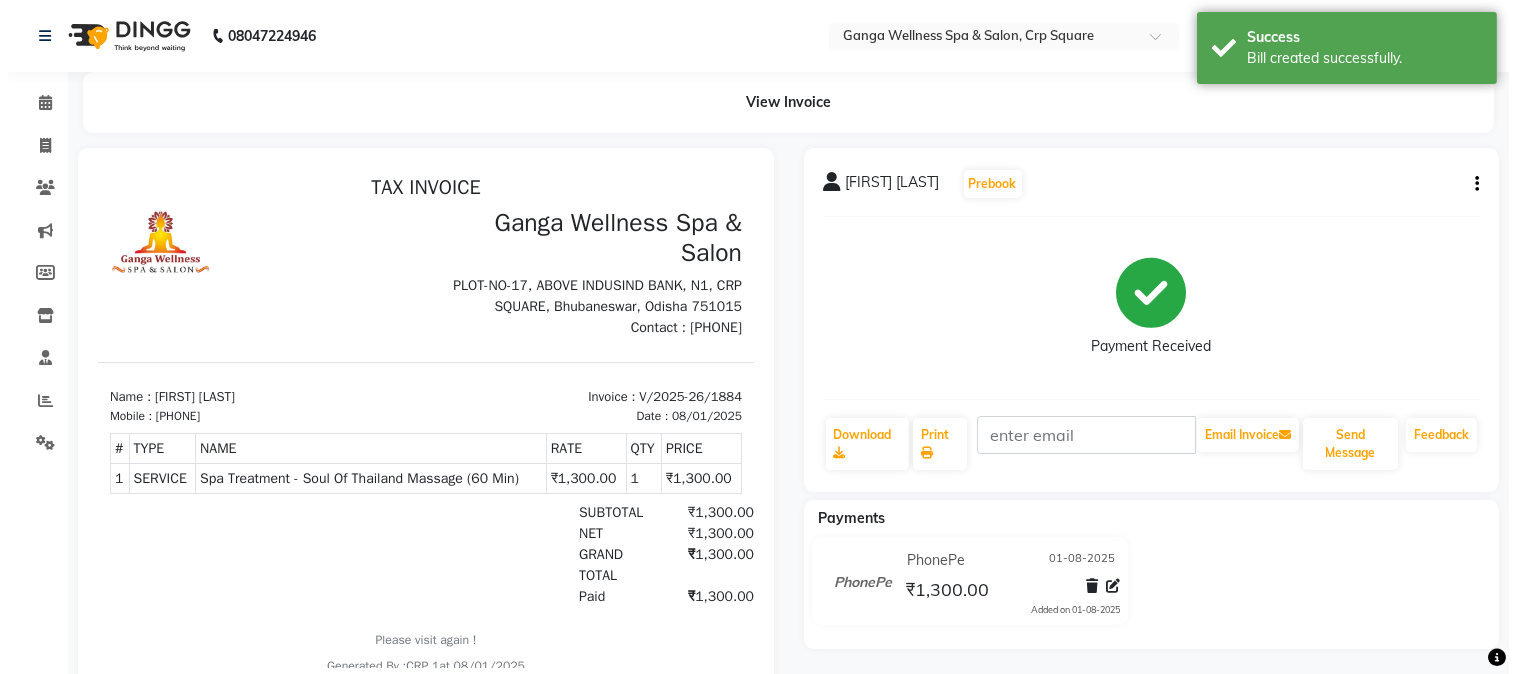 scroll, scrollTop: 0, scrollLeft: 0, axis: both 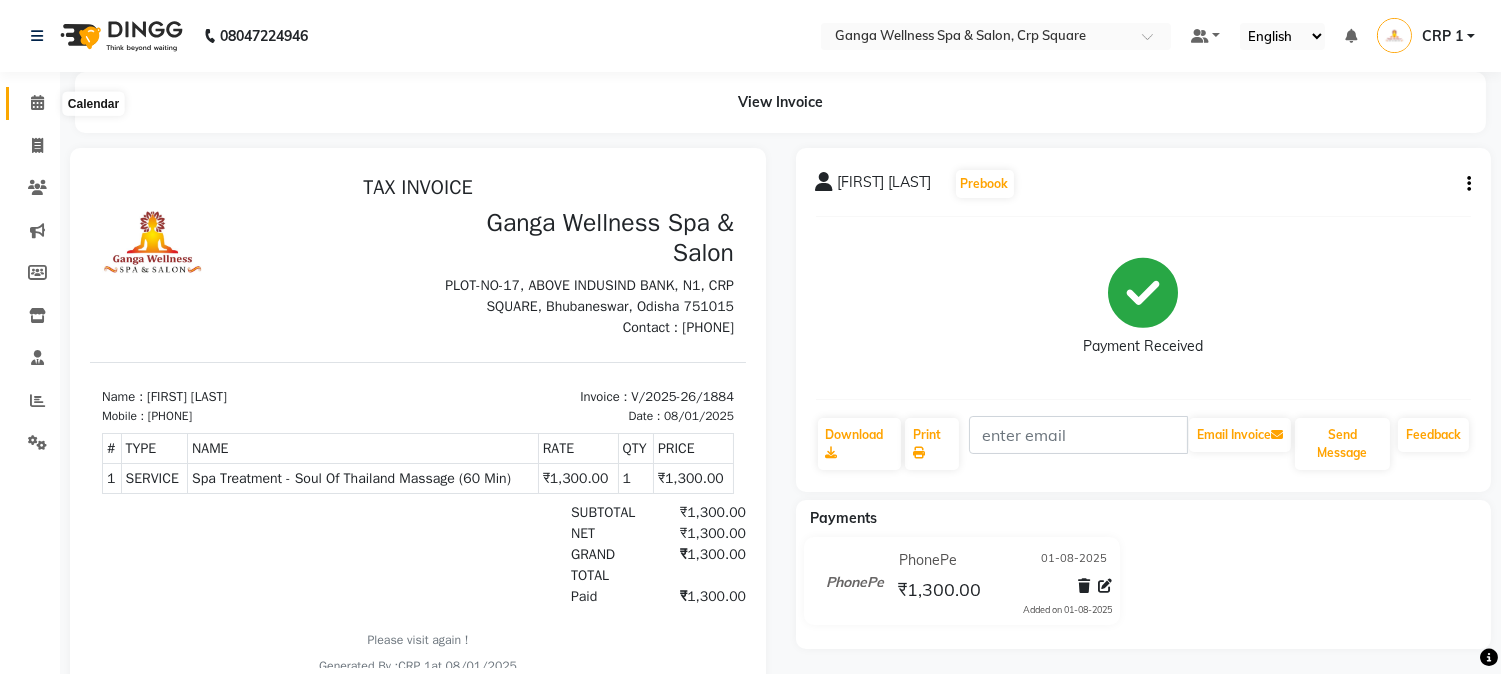 click 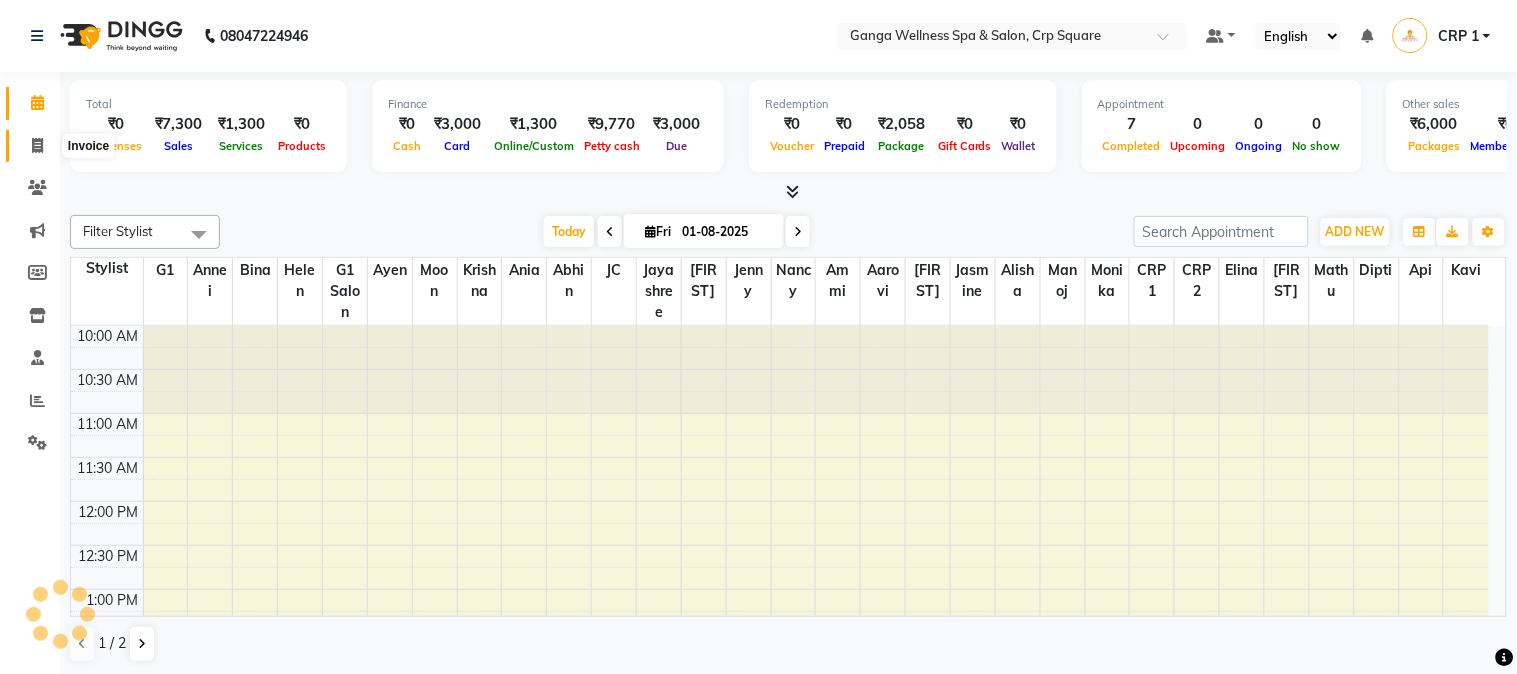 click 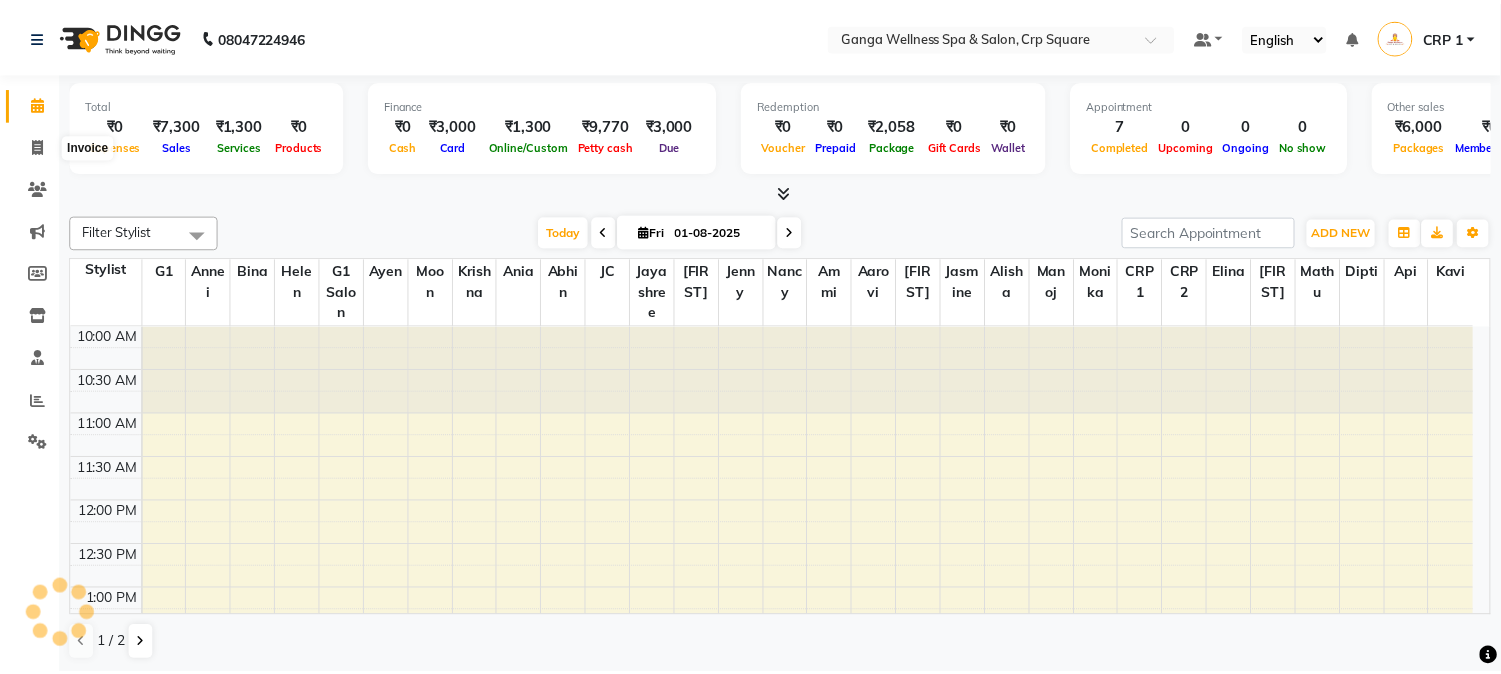 scroll, scrollTop: 0, scrollLeft: 0, axis: both 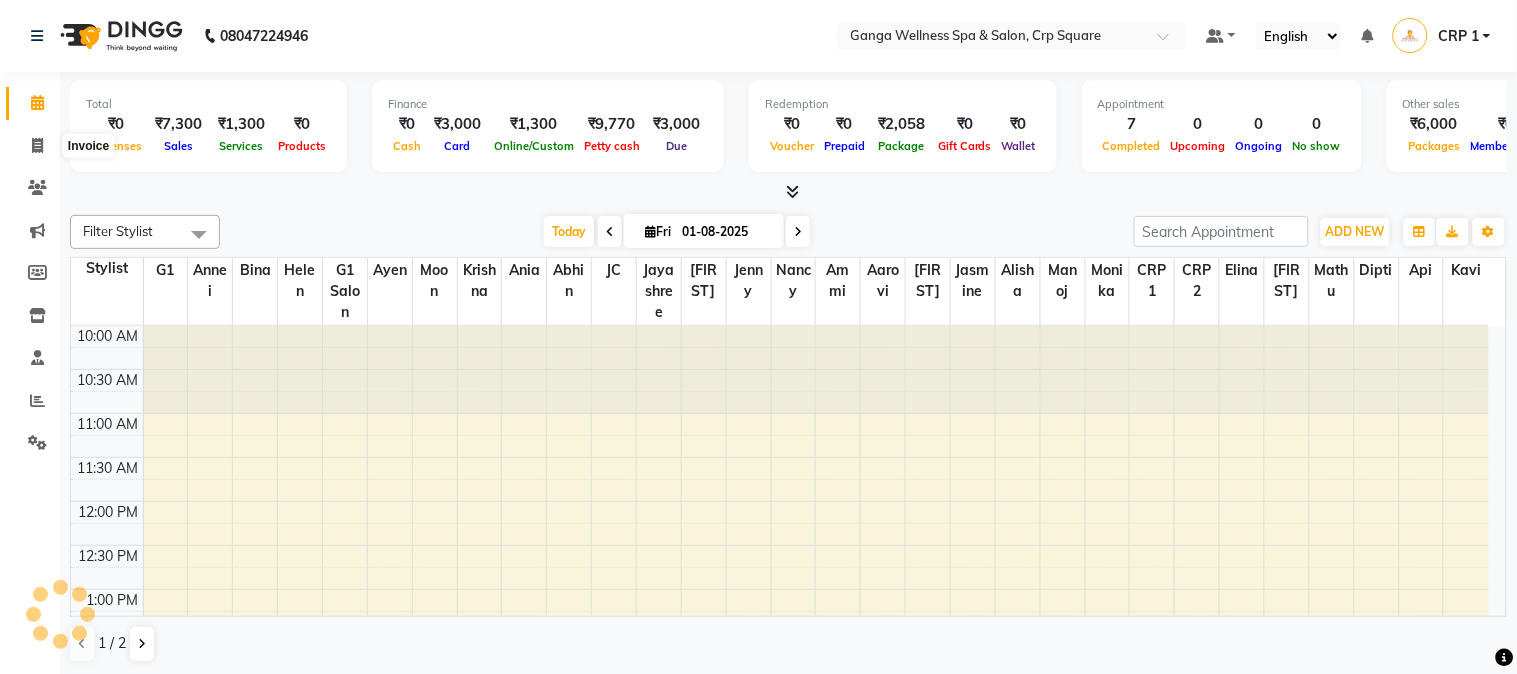 select on "service" 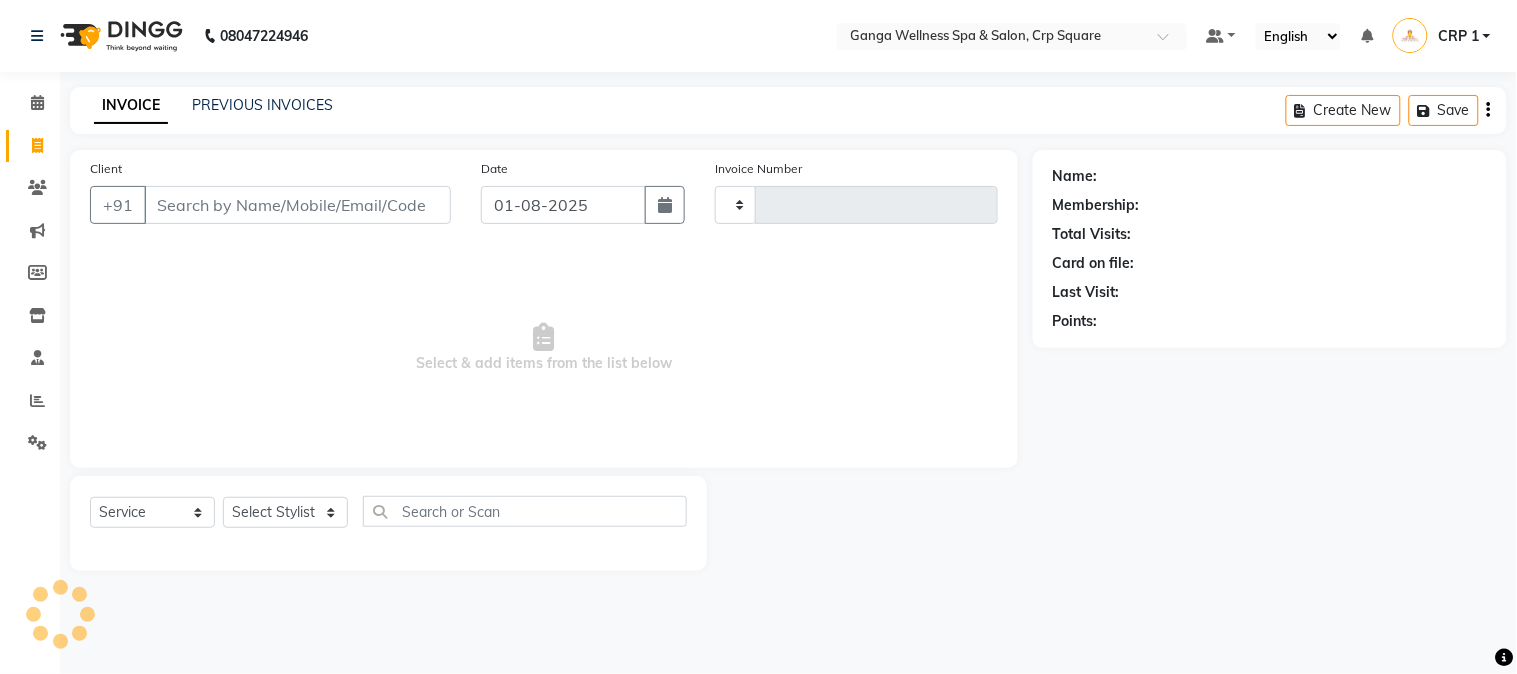 type on "1885" 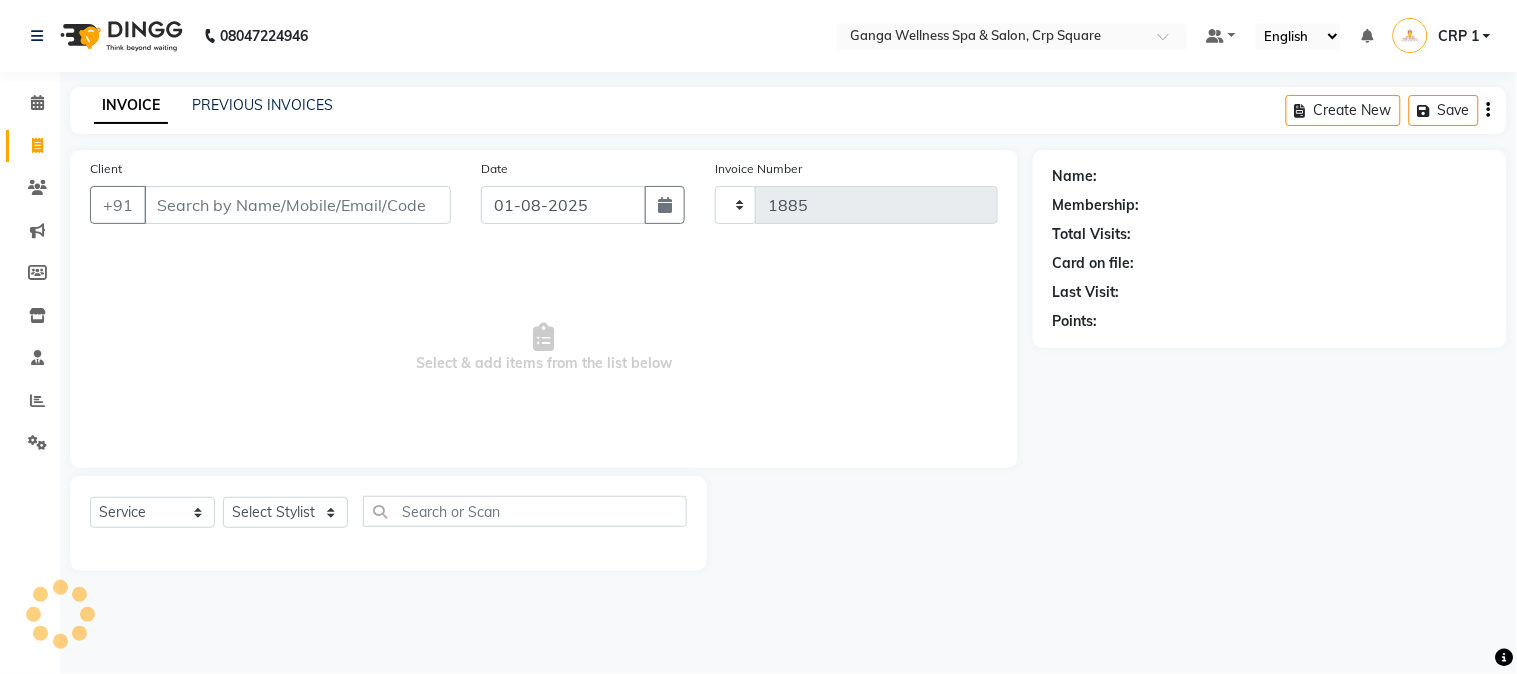 select on "715" 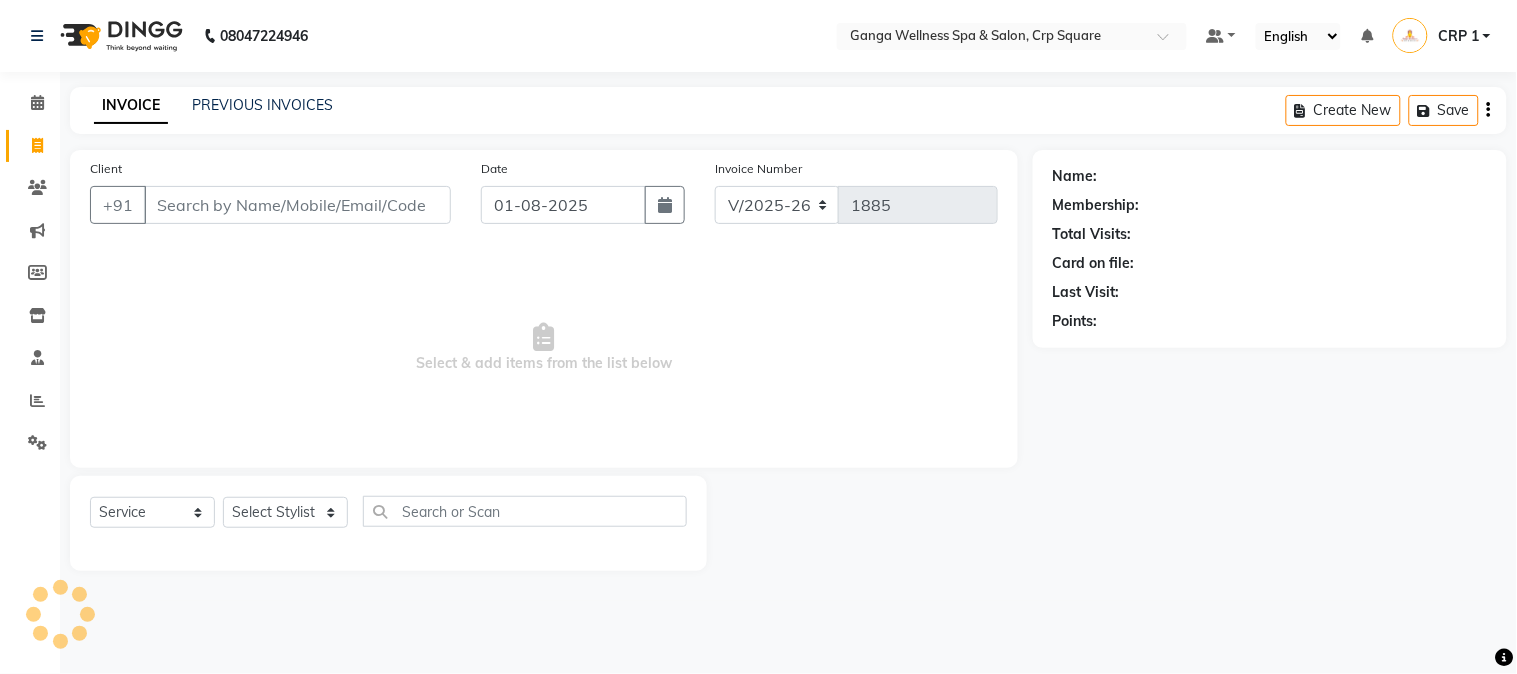 click on "INVOICE PREVIOUS INVOICES Create New   Save" 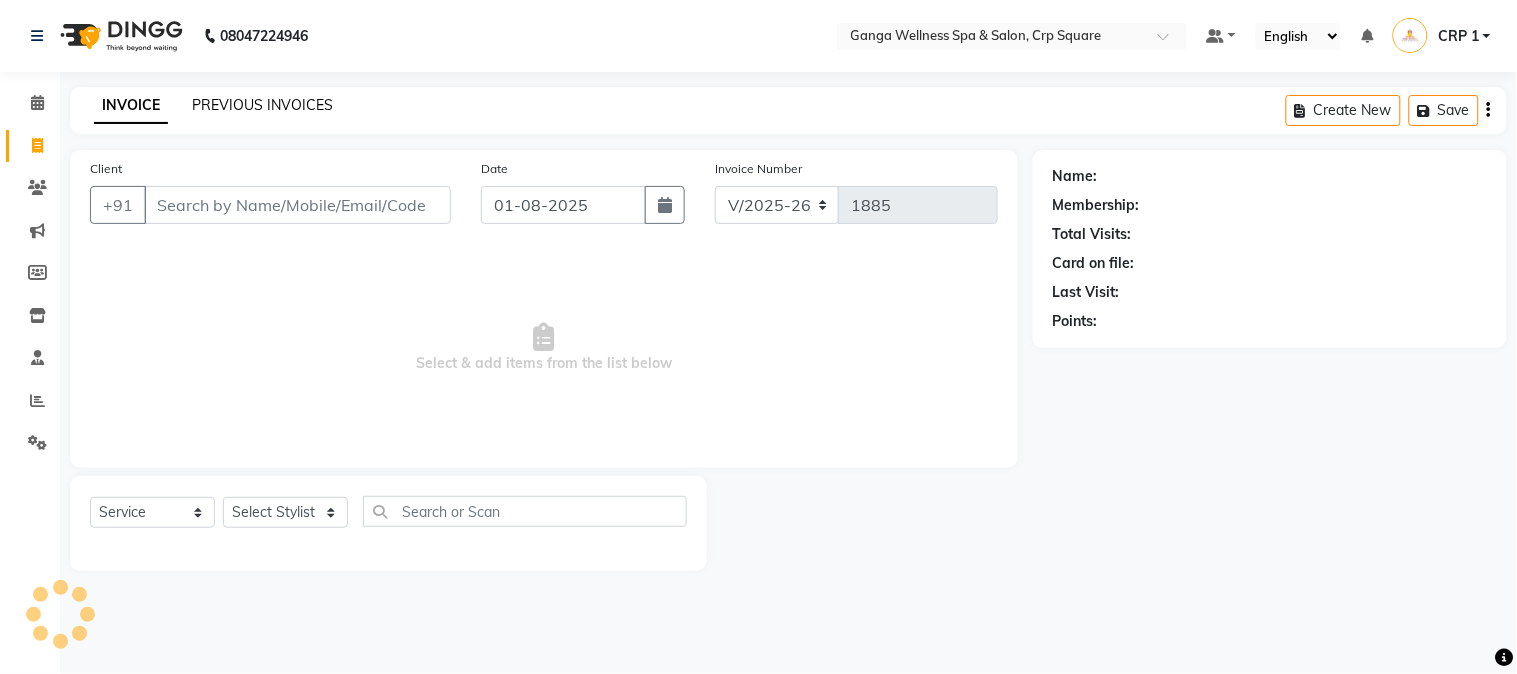click on "PREVIOUS INVOICES" 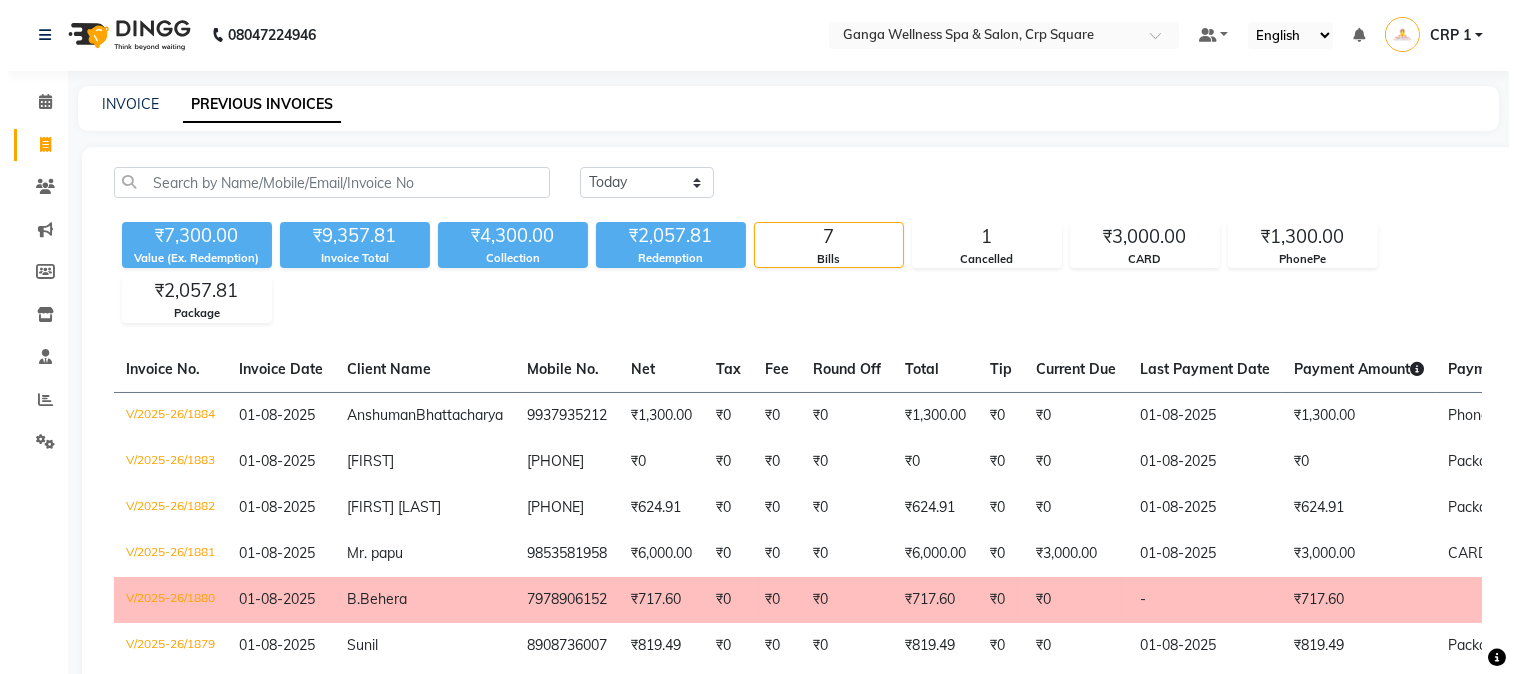scroll, scrollTop: 0, scrollLeft: 0, axis: both 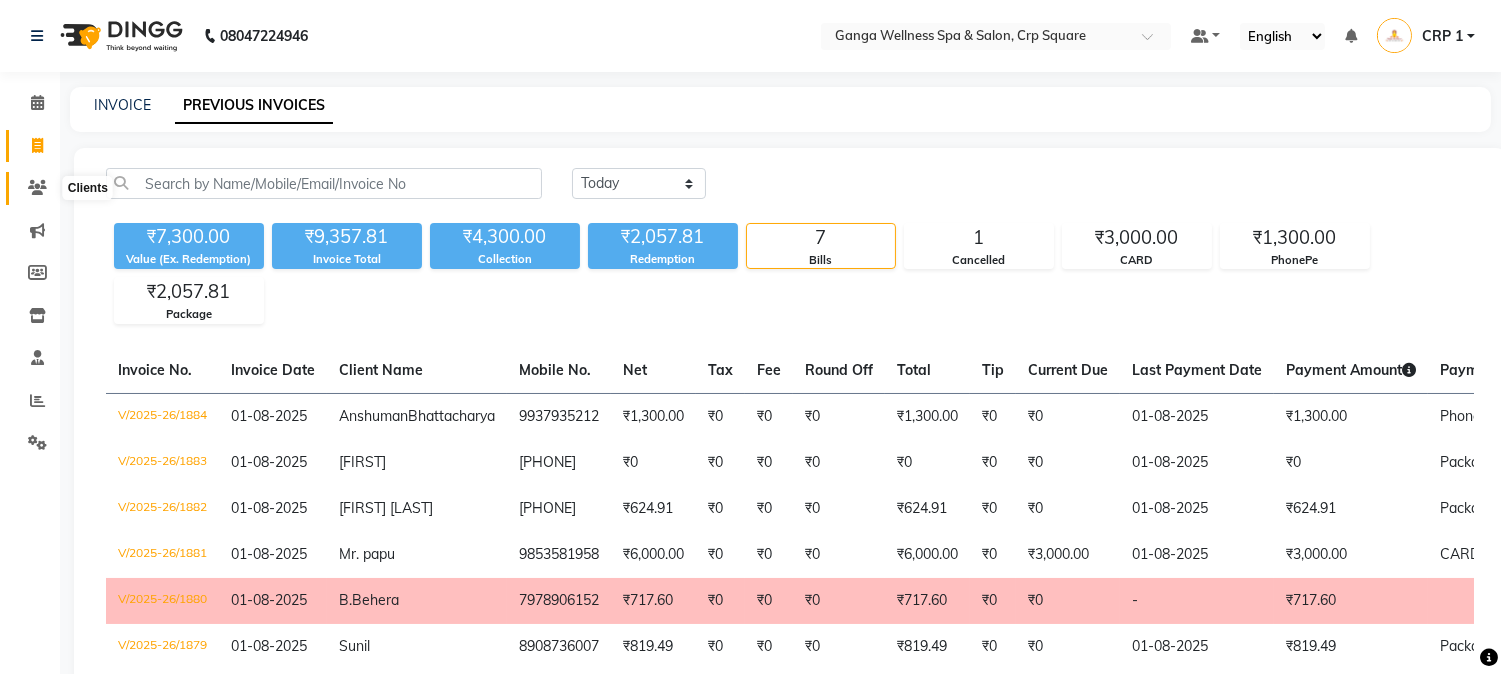 click 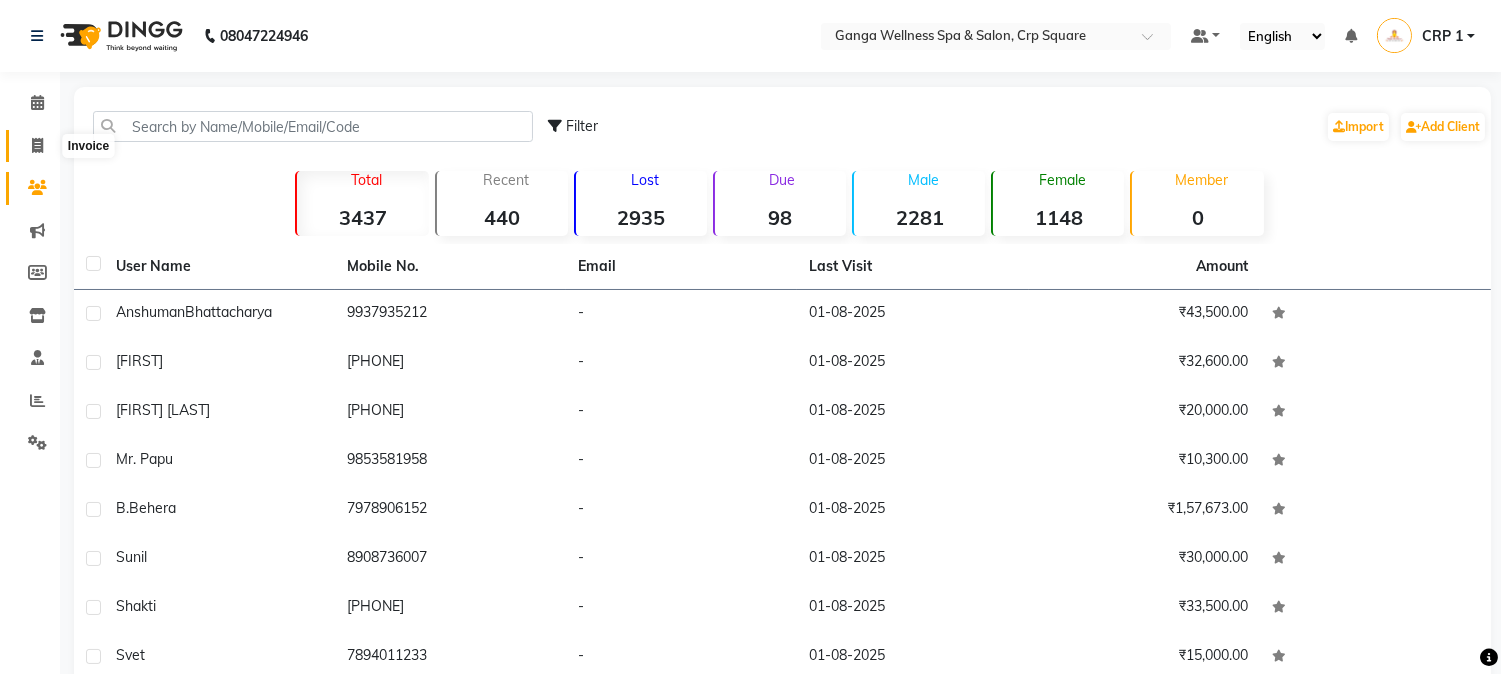click 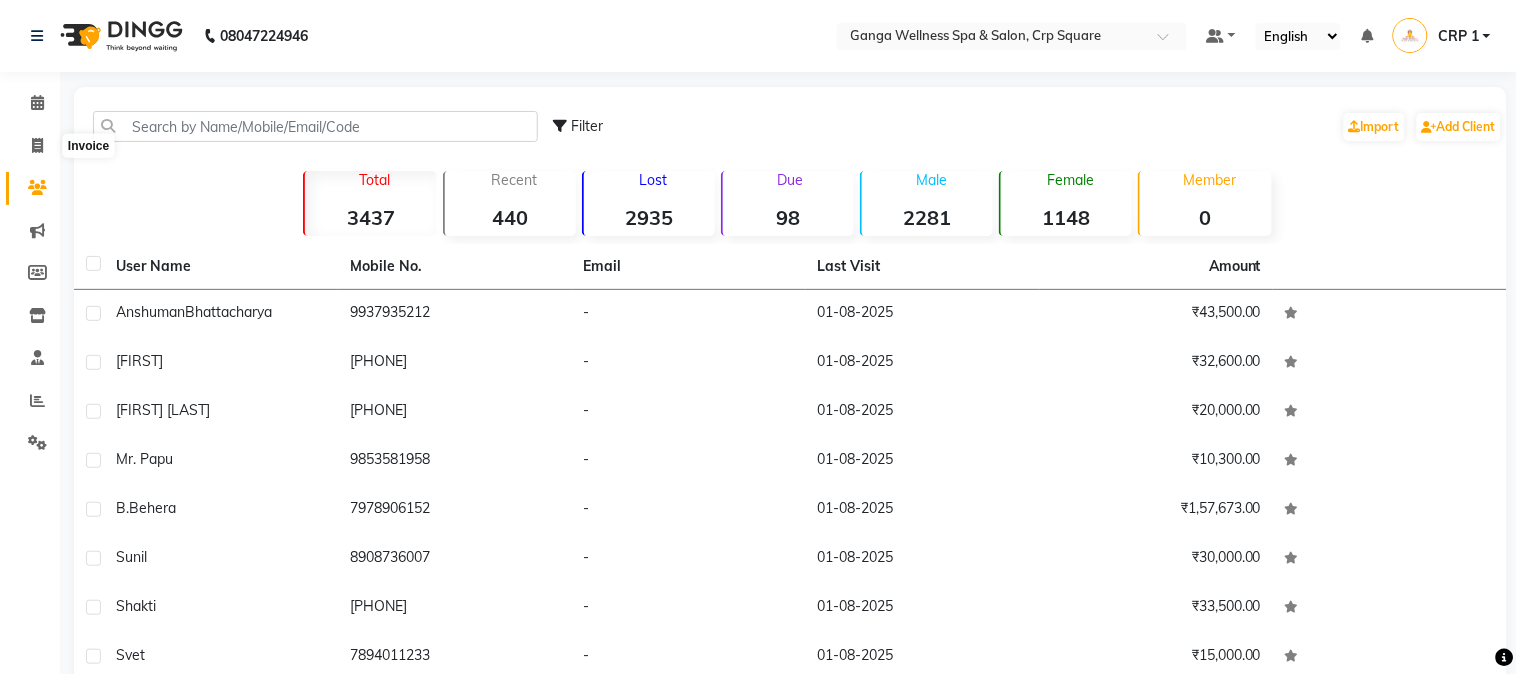 select on "715" 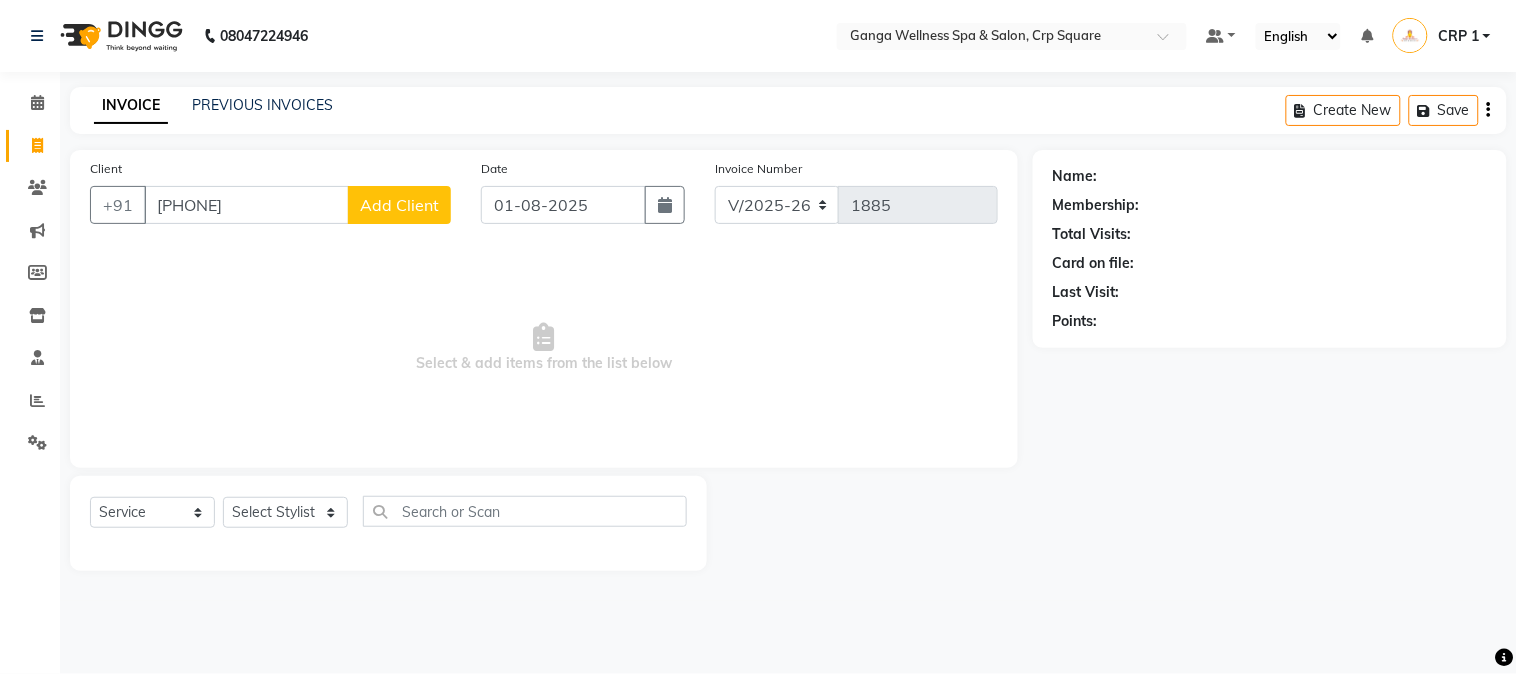 type on "[PHONE]" 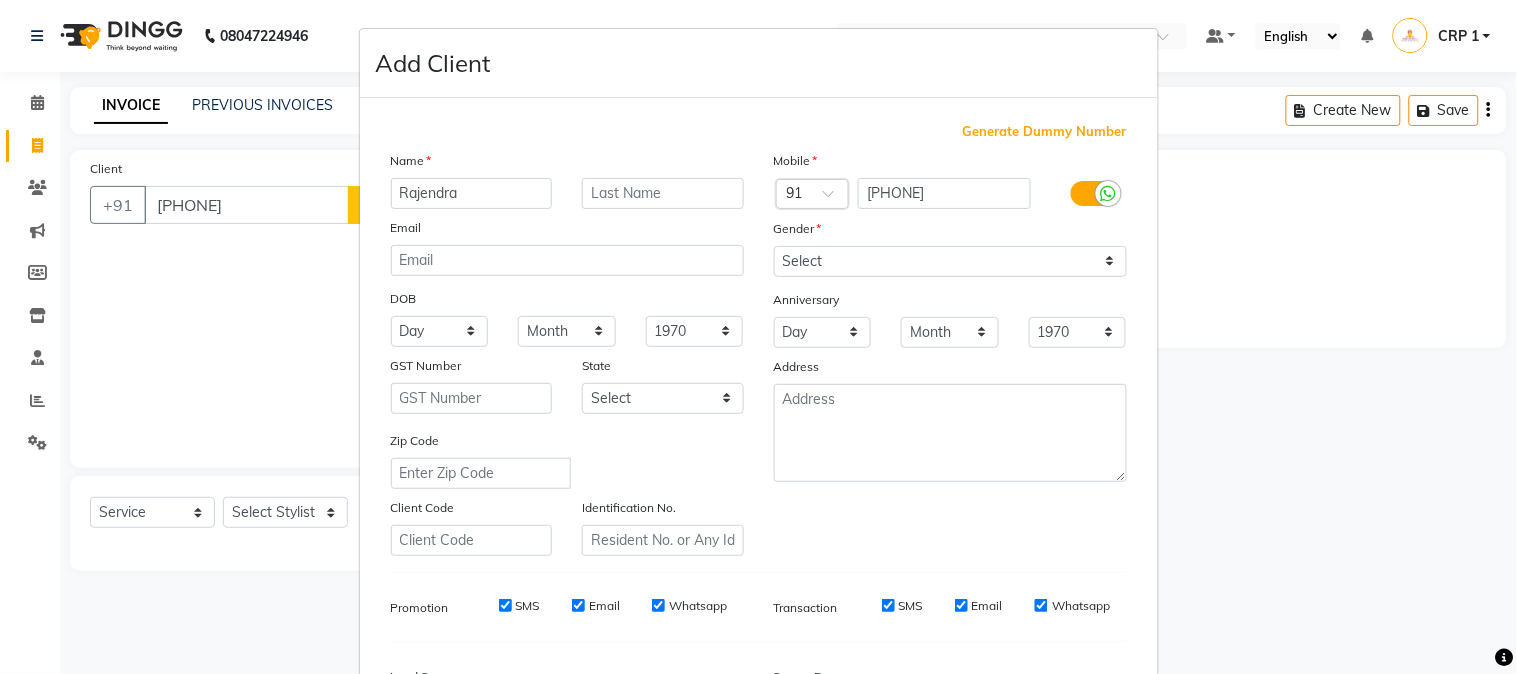 type on "Rajendra" 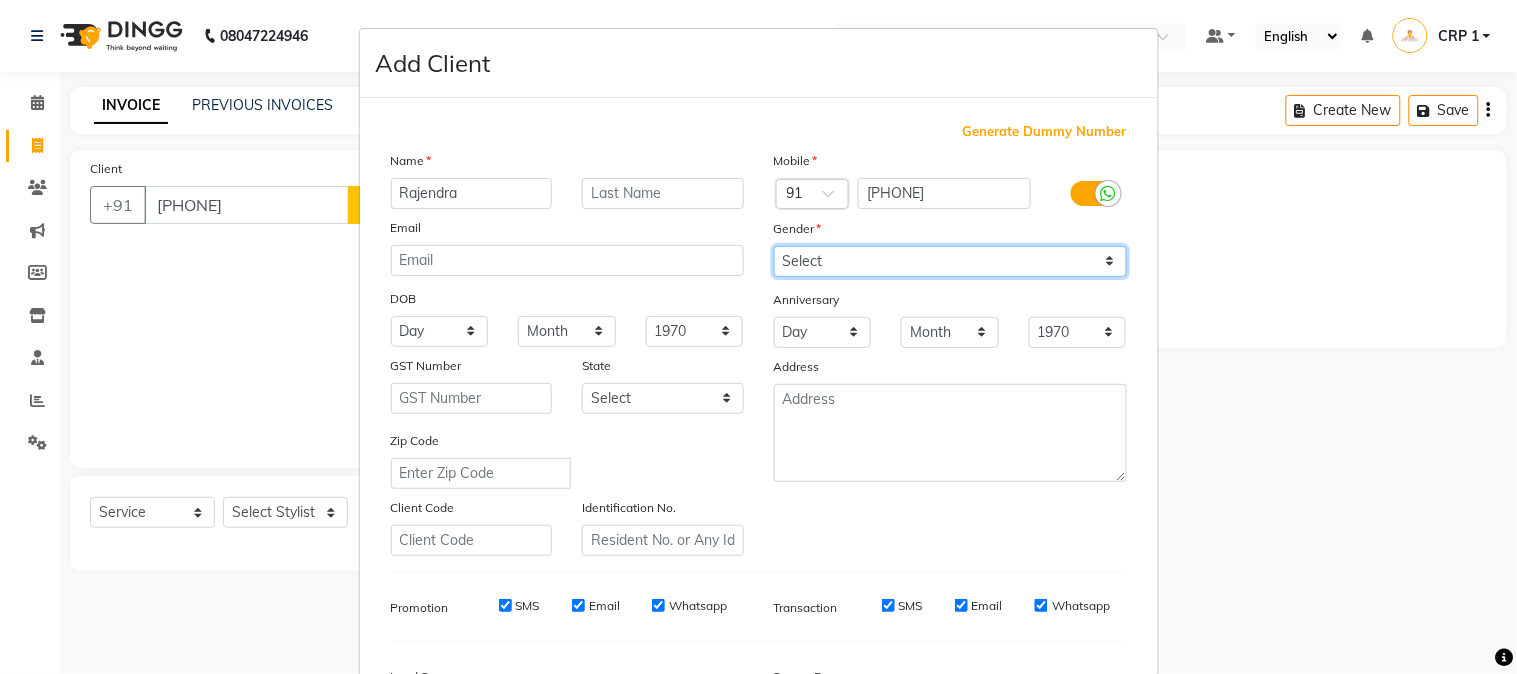 click on "Select Male Female Other Prefer Not To Say" at bounding box center [950, 261] 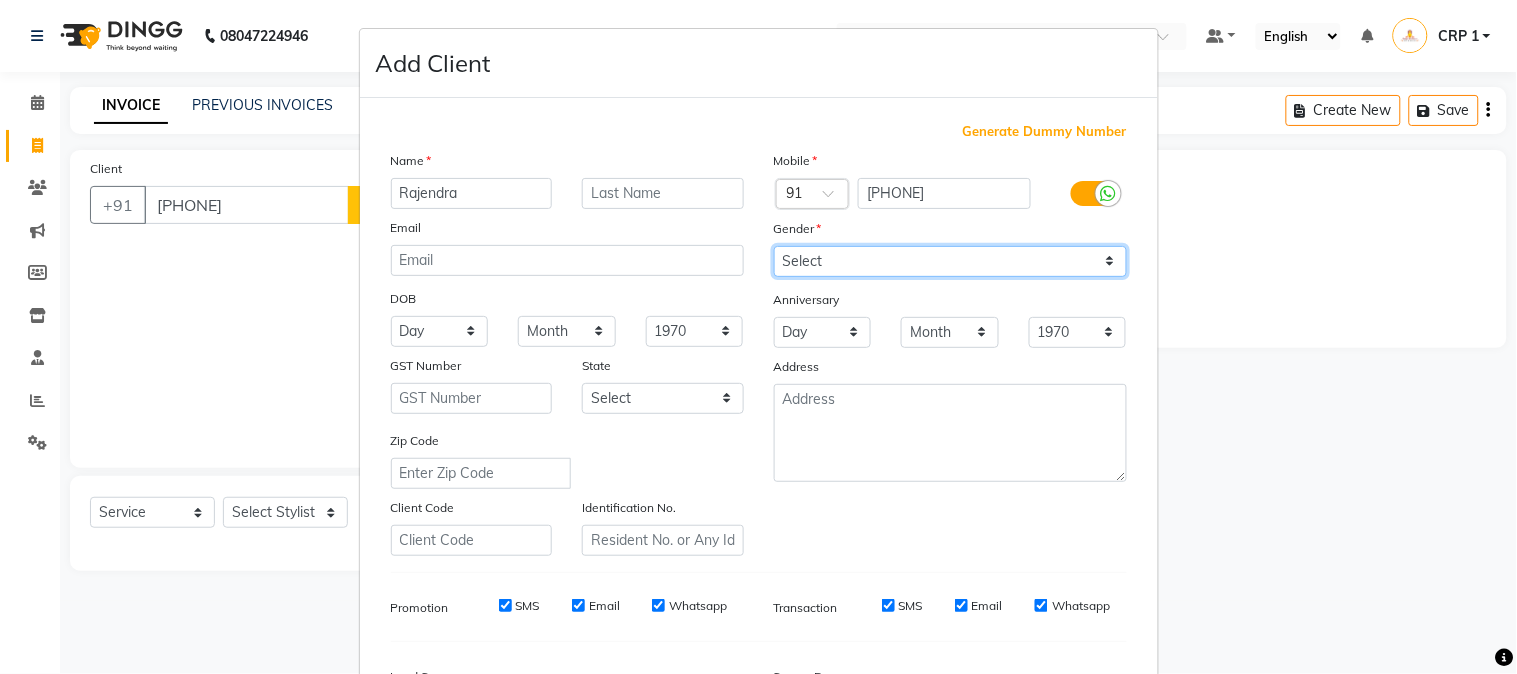 select on "male" 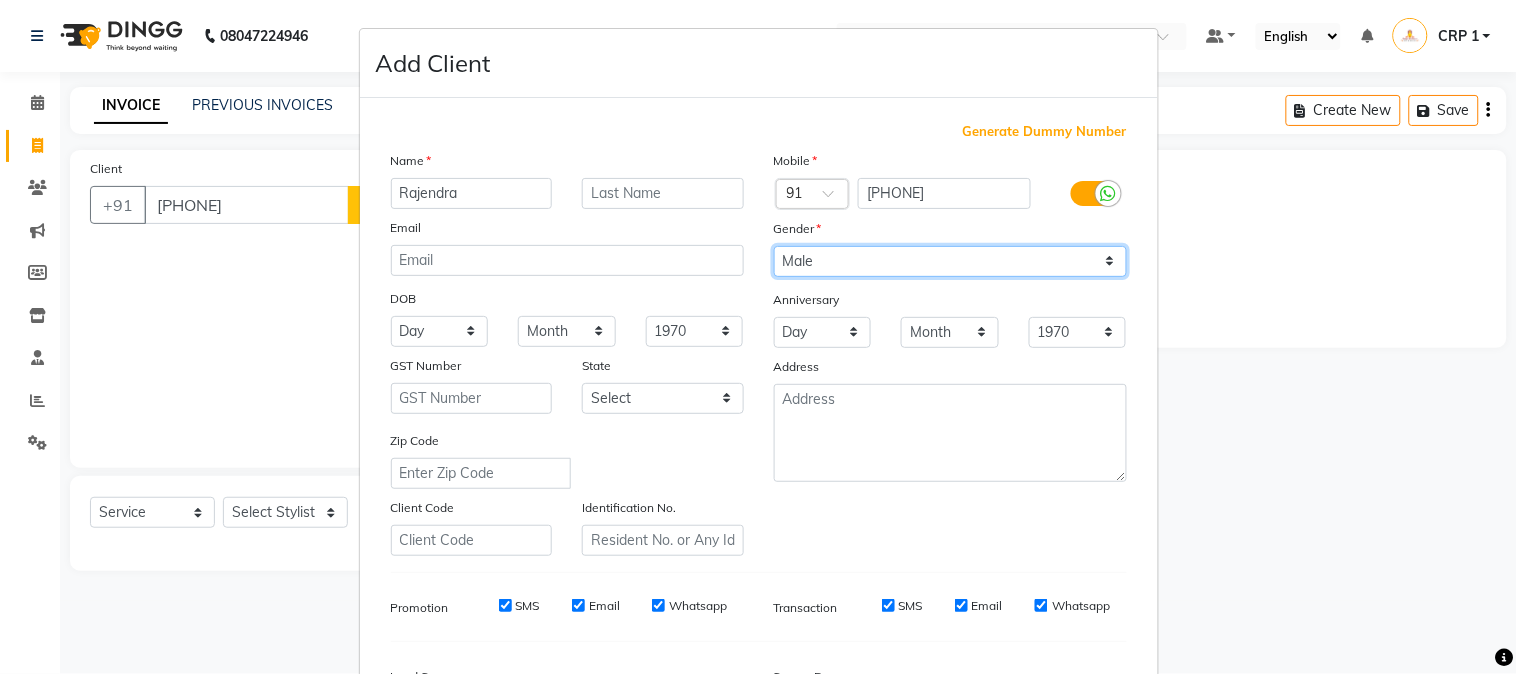 click on "Select Male Female Other Prefer Not To Say" at bounding box center [950, 261] 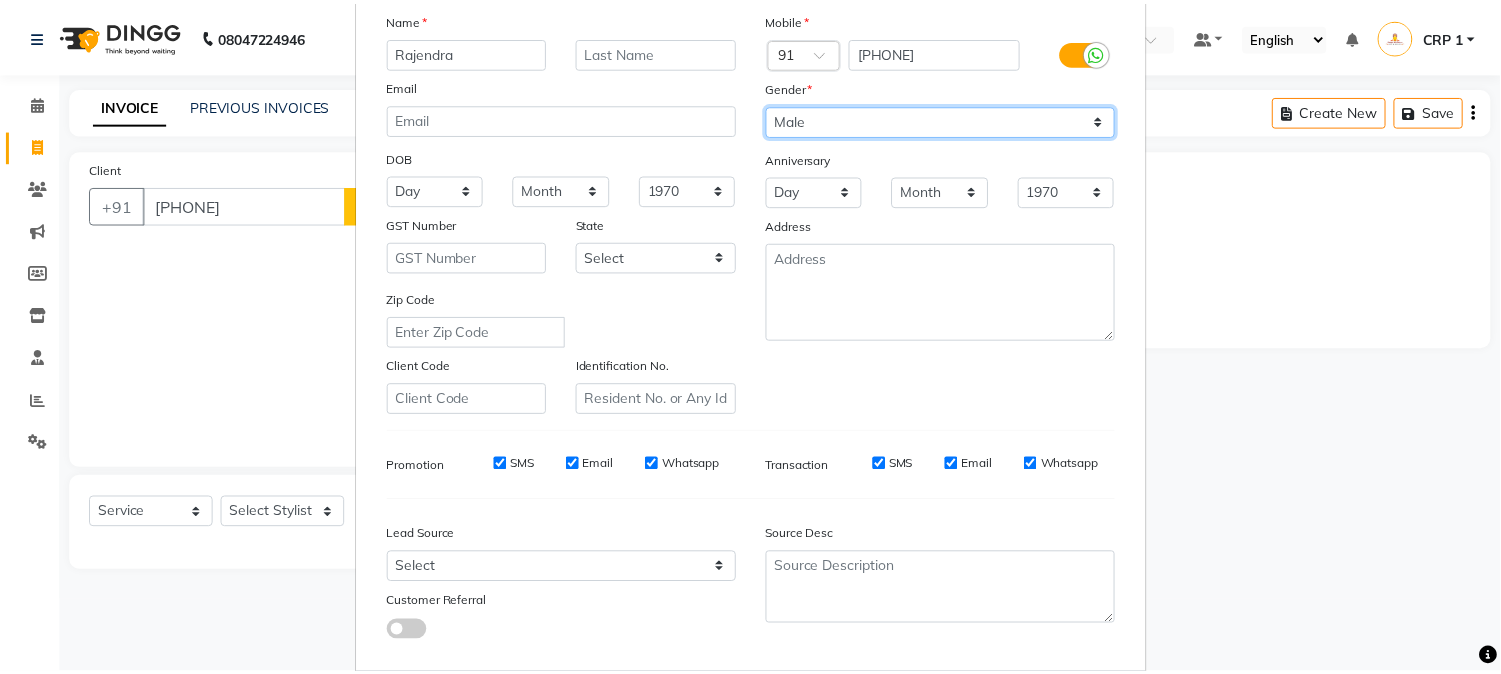 scroll, scrollTop: 250, scrollLeft: 0, axis: vertical 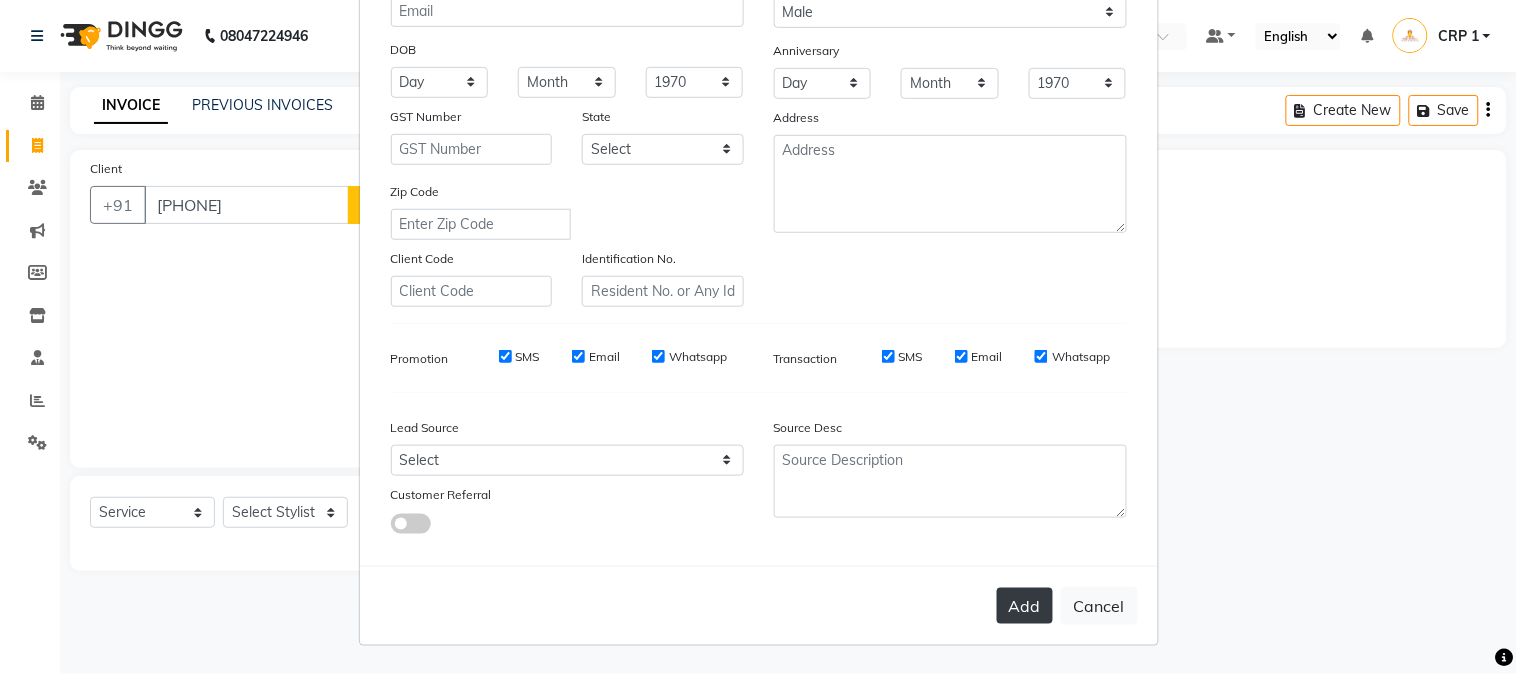click on "Add" at bounding box center [1025, 606] 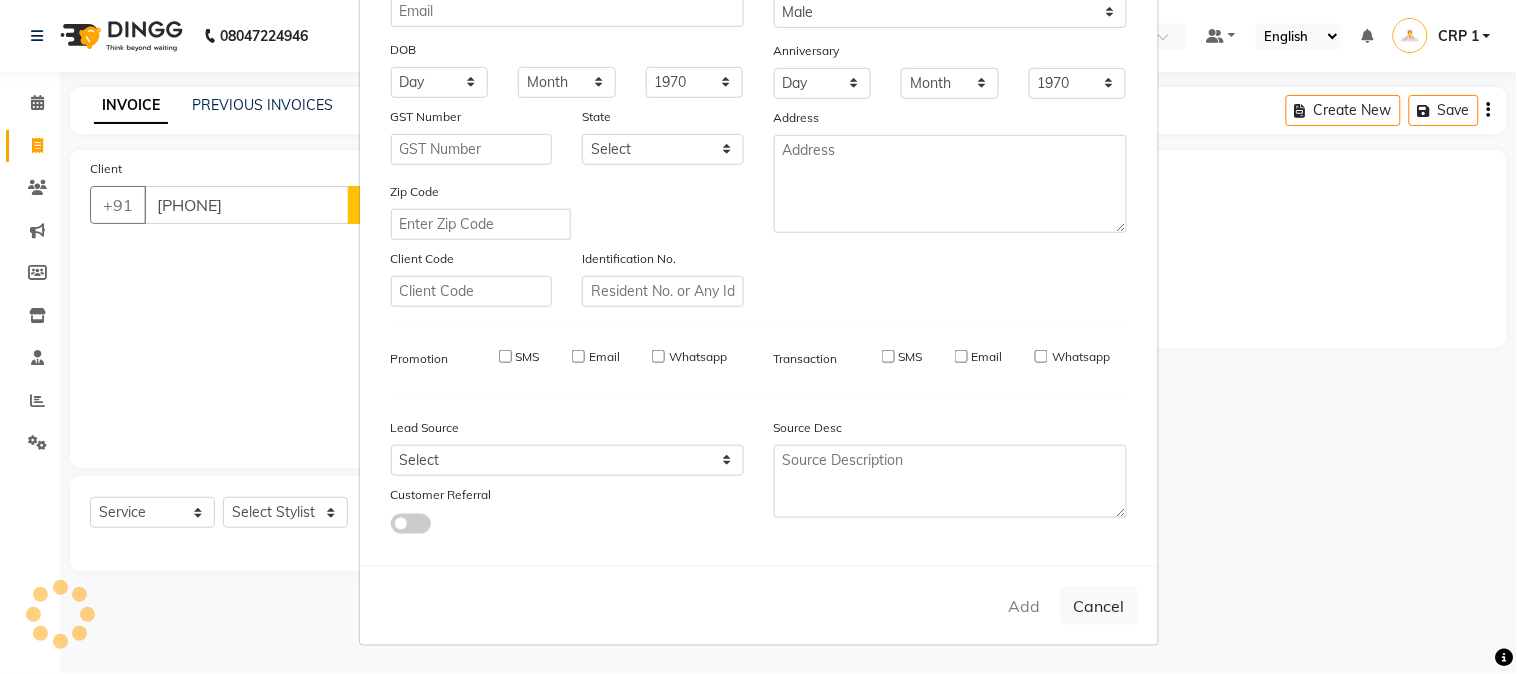 type 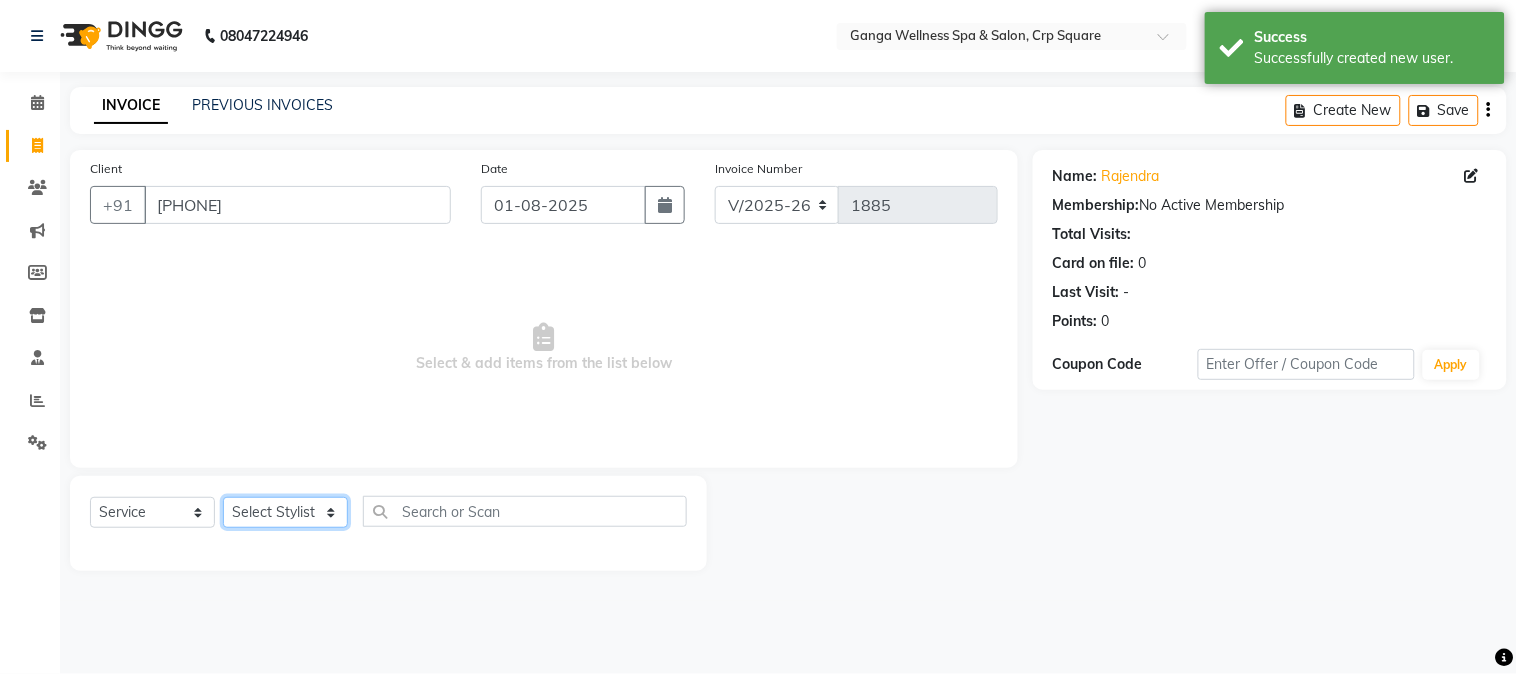 click on "Select Stylist Aarovi Abhin Alisha Ammi Ania Annei Api Ayen Bikash Bina CRP 1 CRP 2 Dipti Elina G1 G1 Salon General Manager  Helen Jasmine Jayashree JC Jenny kavi Krishna Manoj Mathu  Monika Moon Nancy Nirupama Pabitra Papu Puja Purnima Rajashree Raju Rashmi Rasmi  Remi Rinky Riya Rose Sanjiv Saraswati Saroj Sir  Shrabani Sofia Steffy Sukanya Surren Mahapatra Sushree Swopna Umpi Zuali" 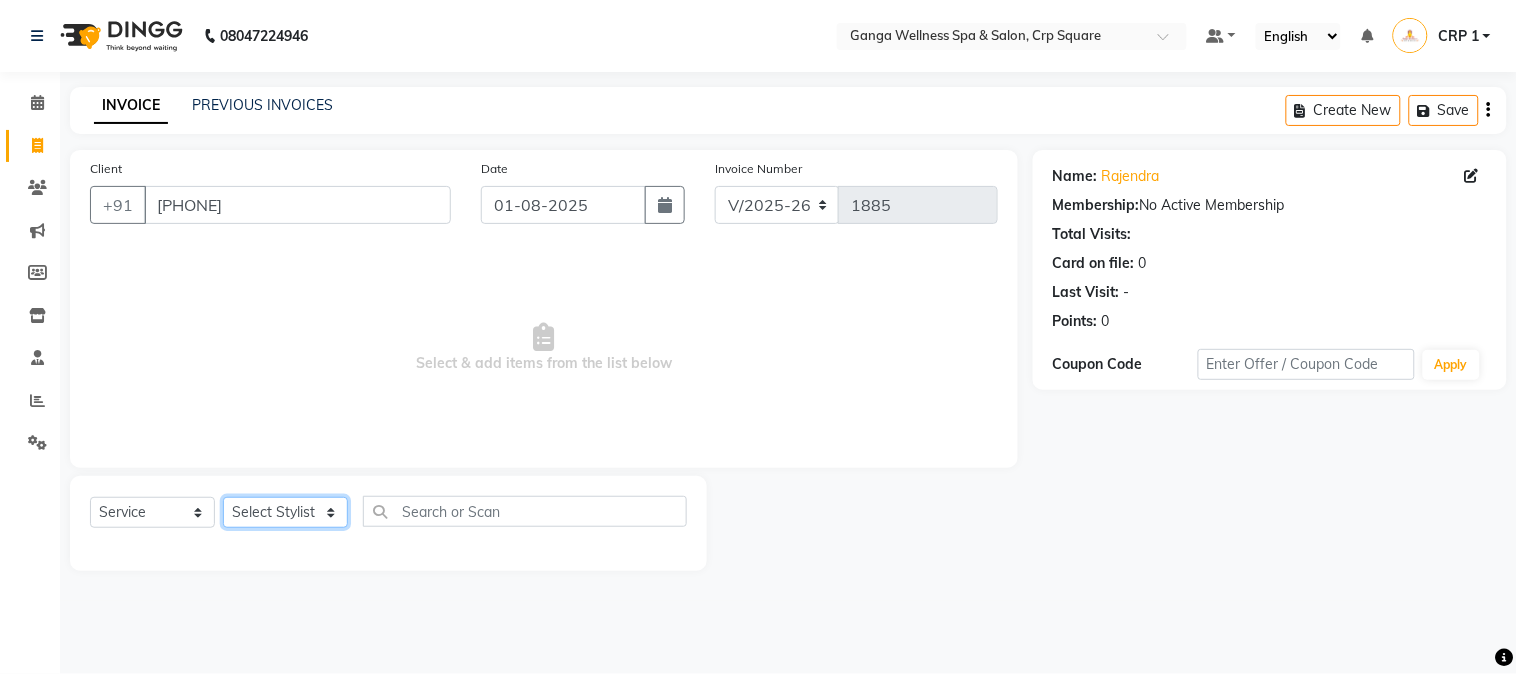 select on "75523" 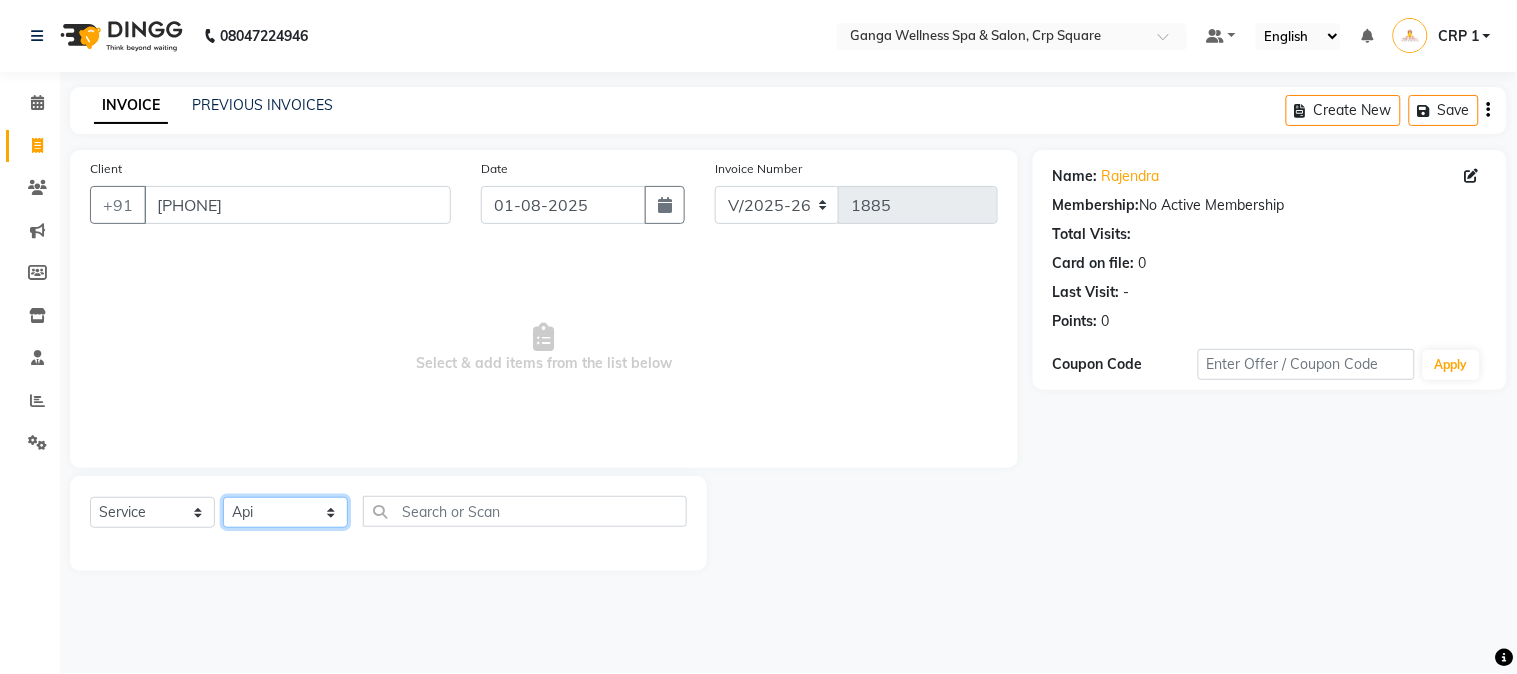 click on "Select Stylist Aarovi Abhin Alisha Ammi Ania Annei Api Ayen Bikash Bina CRP 1 CRP 2 Dipti Elina G1 G1 Salon General Manager  Helen Jasmine Jayashree JC Jenny kavi Krishna Manoj Mathu  Monika Moon Nancy Nirupama Pabitra Papu Puja Purnima Rajashree Raju Rashmi Rasmi  Remi Rinky Riya Rose Sanjiv Saraswati Saroj Sir  Shrabani Sofia Steffy Sukanya Surren Mahapatra Sushree Swopna Umpi Zuali" 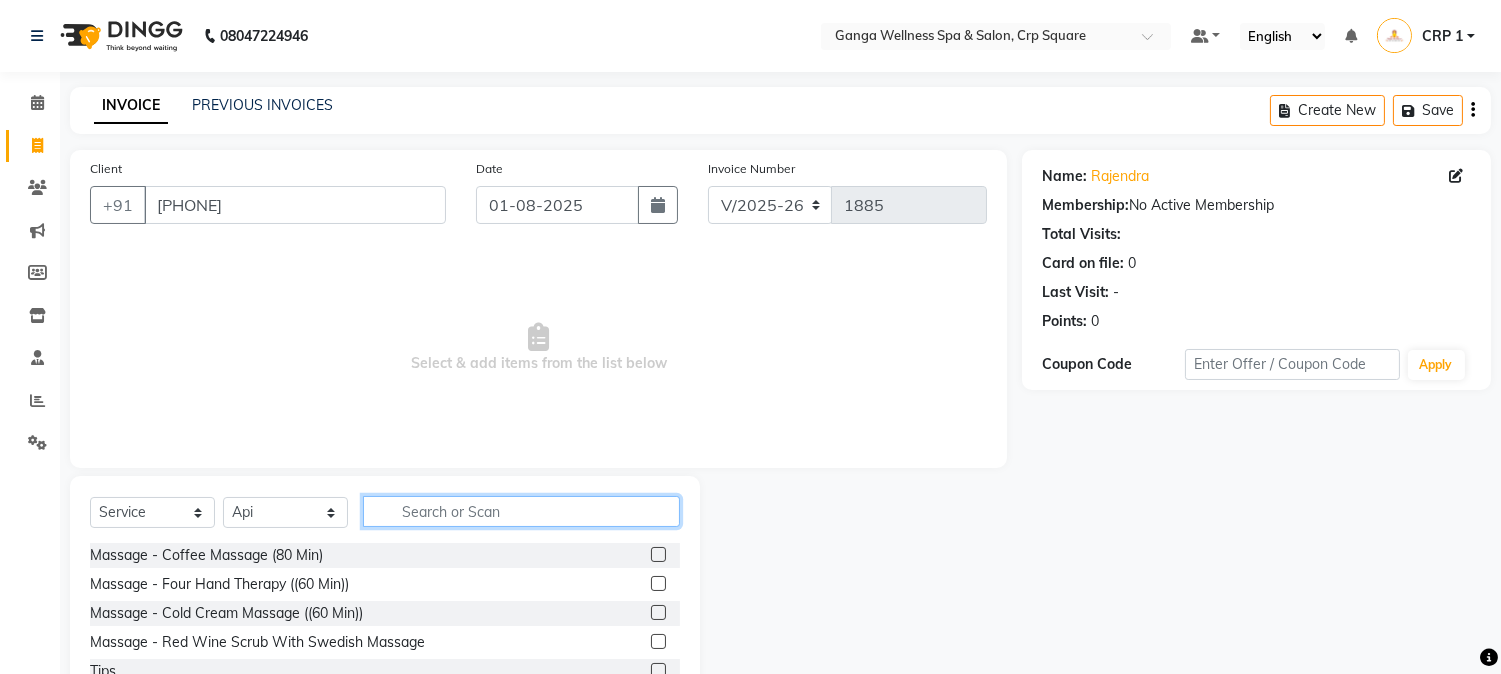 click 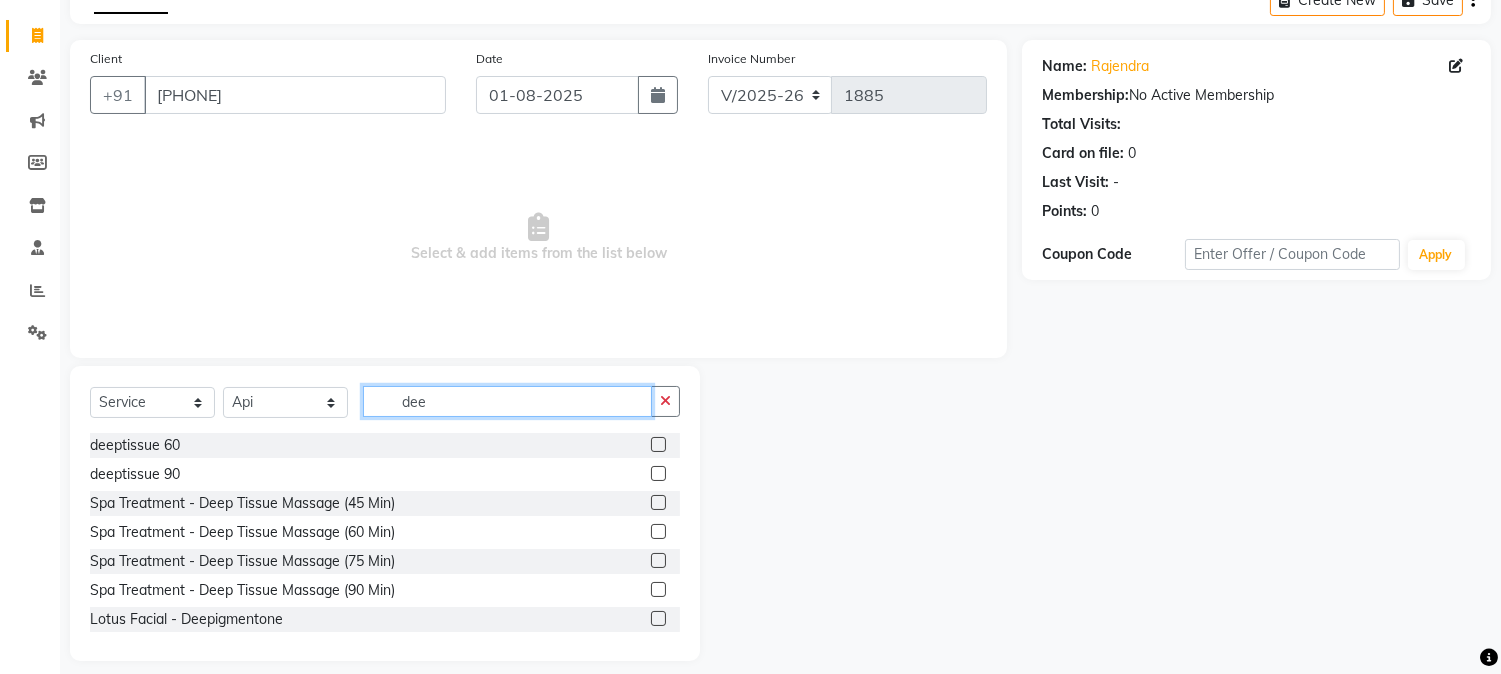 scroll, scrollTop: 126, scrollLeft: 0, axis: vertical 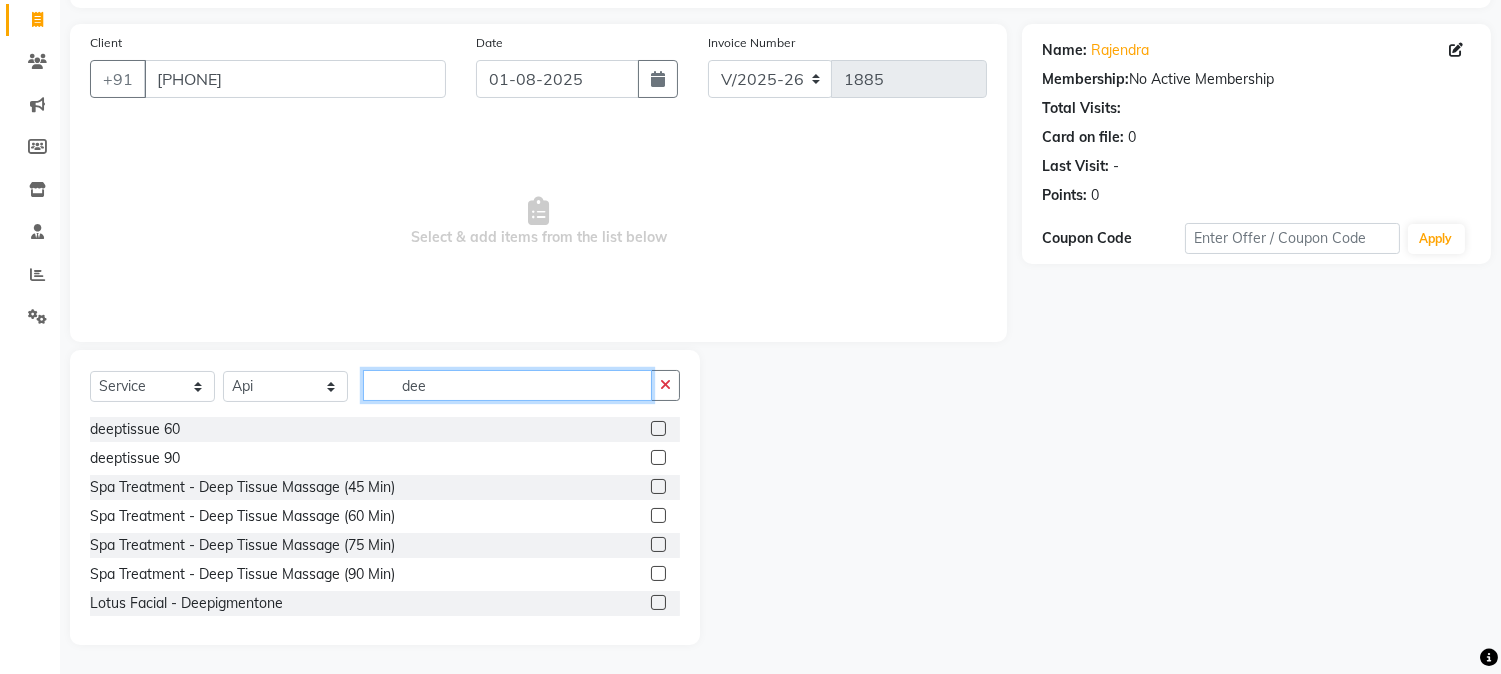 type on "dee" 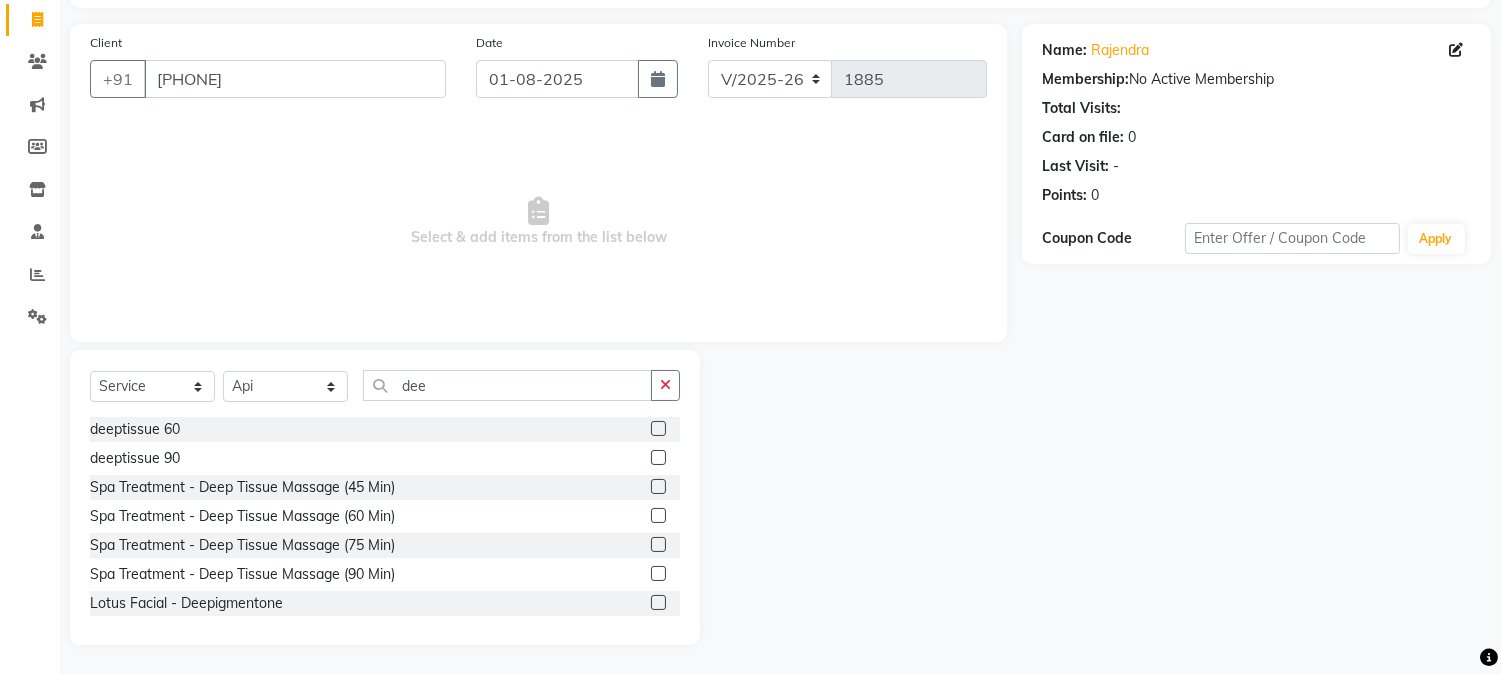 click 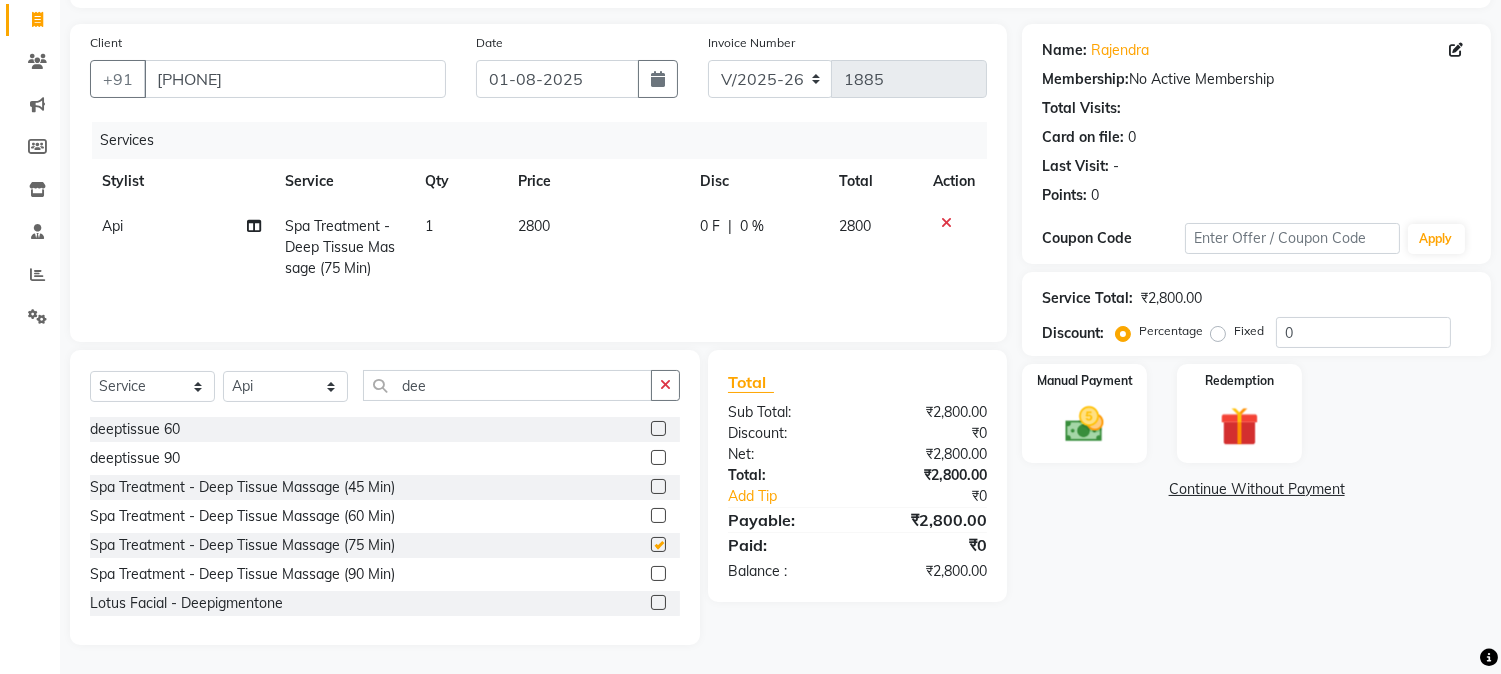 checkbox on "false" 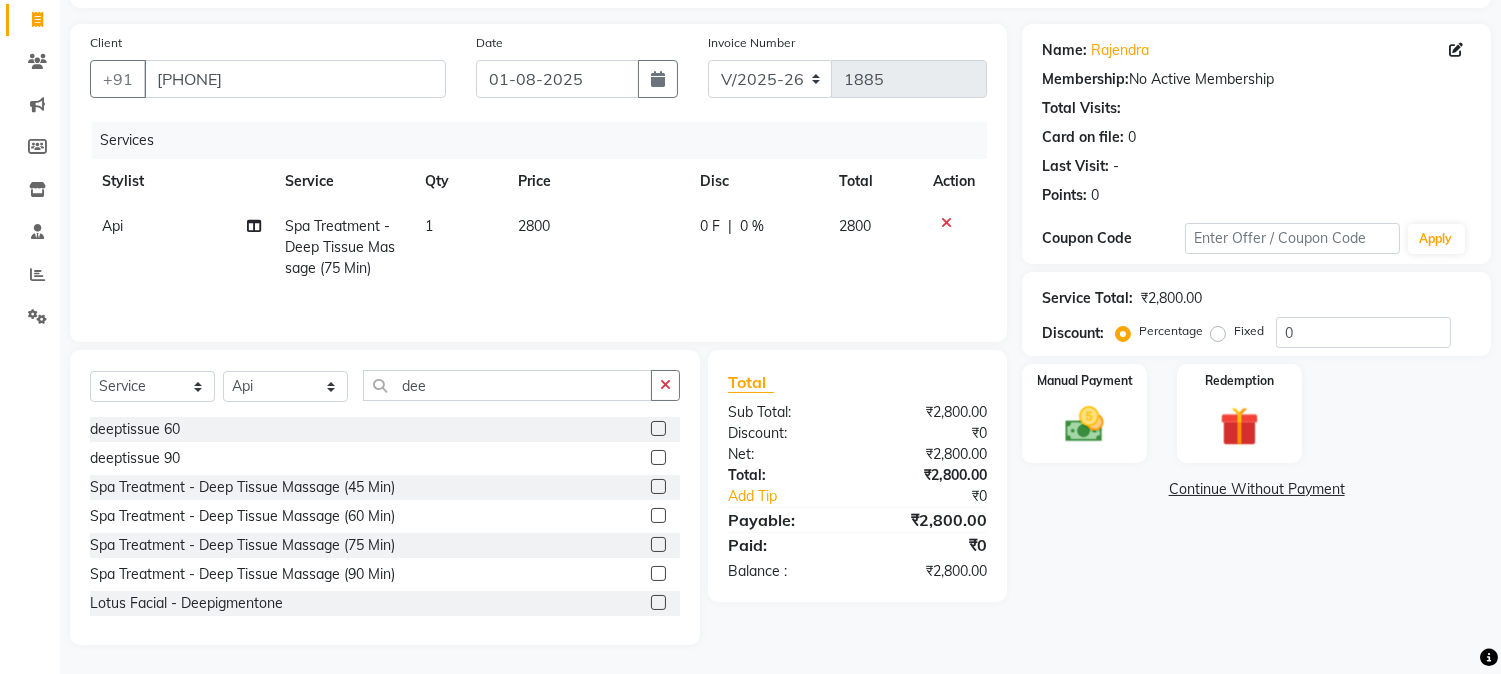click on "Fixed" 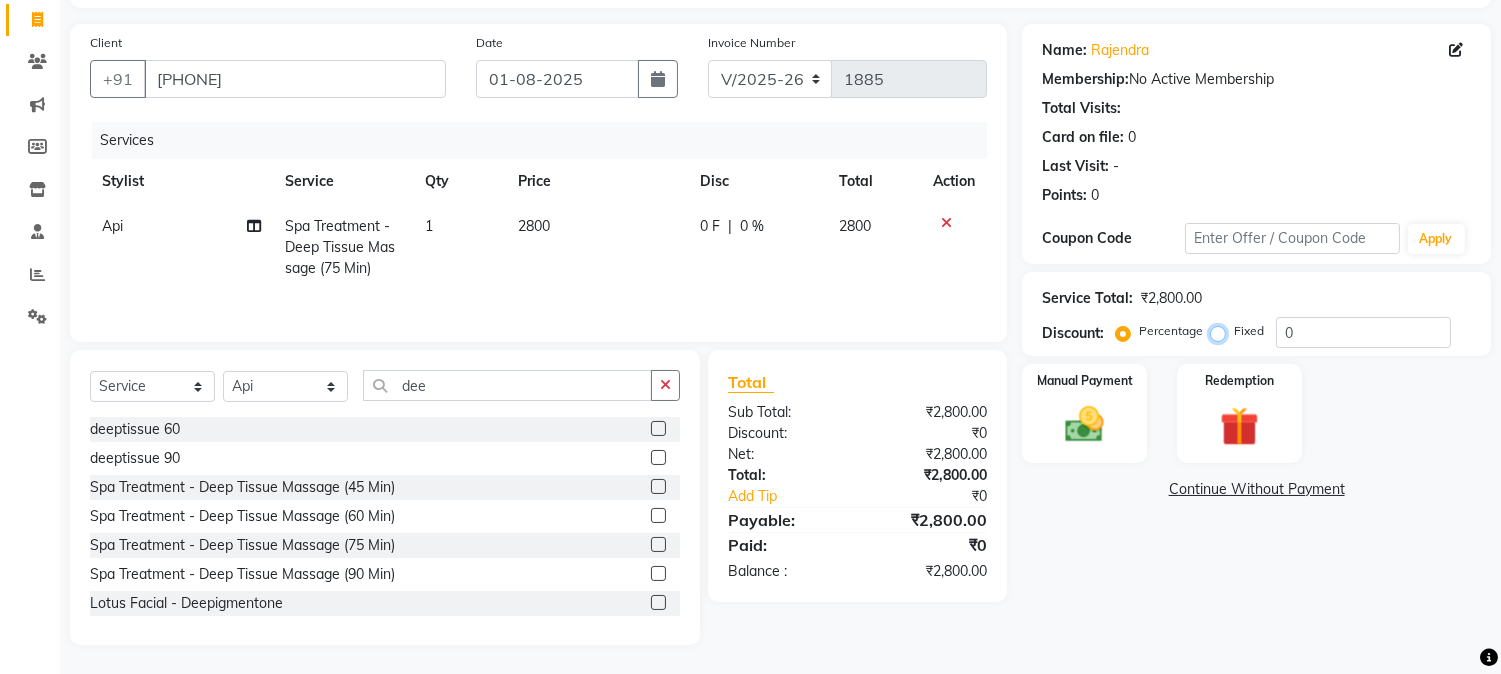 click on "Fixed" at bounding box center (1222, 331) 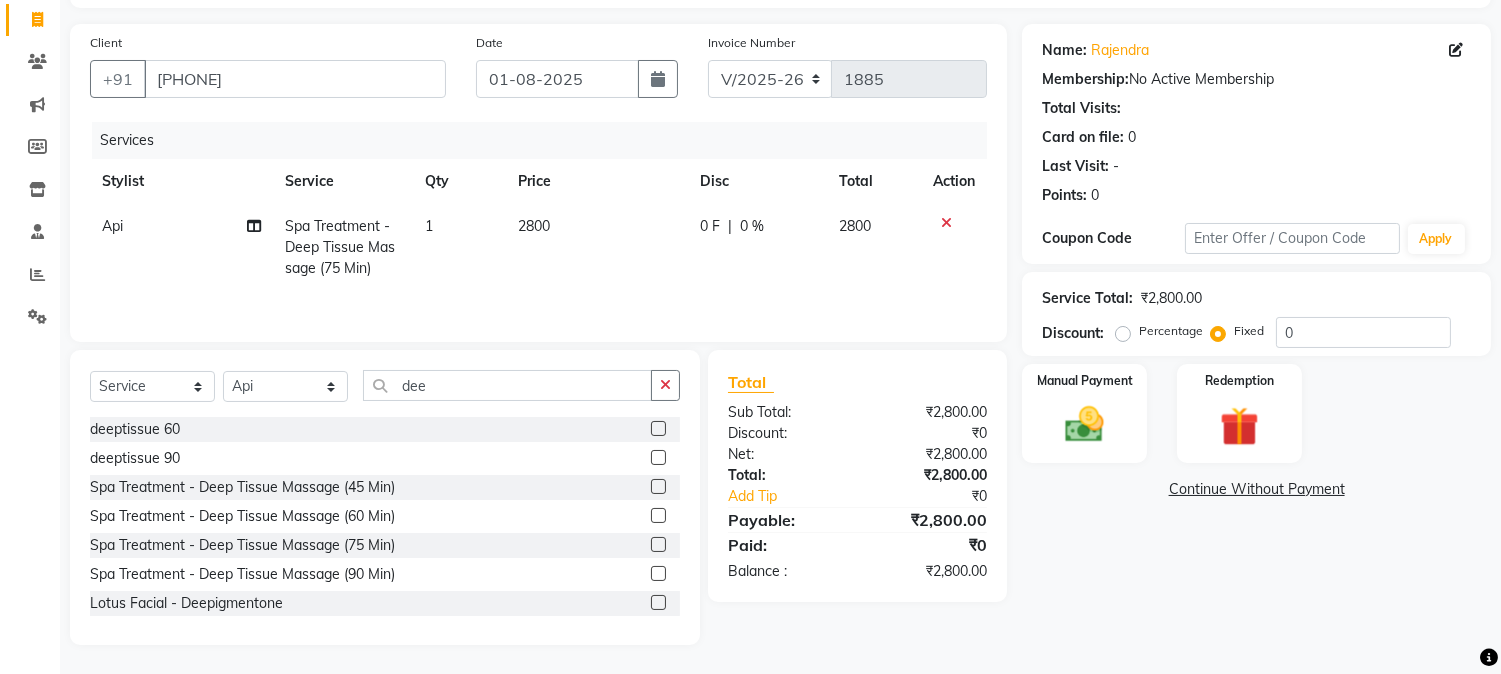 click on "Service Total:  ₹2,800.00  Discount:  Percentage   Fixed  0" 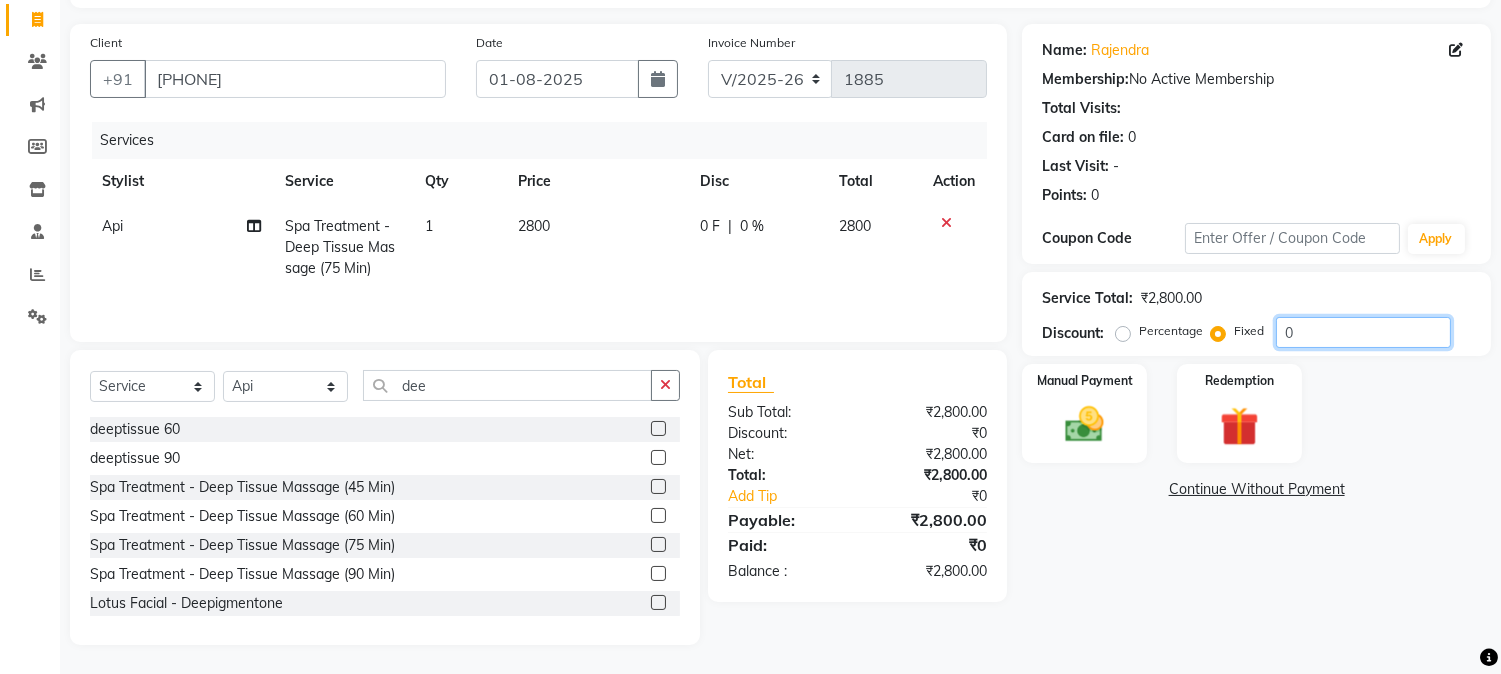 drag, startPoint x: 1306, startPoint y: 335, endPoint x: 1291, endPoint y: 327, distance: 17 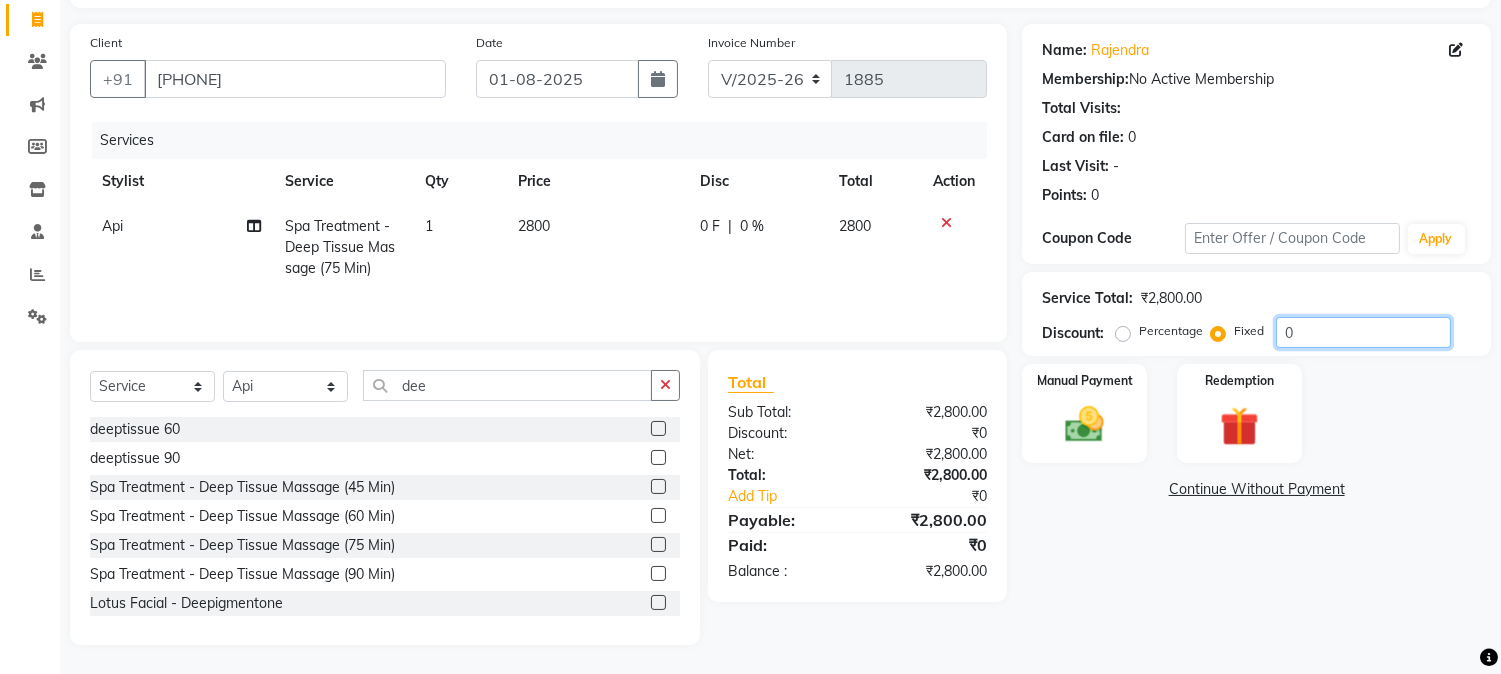 click on "0" 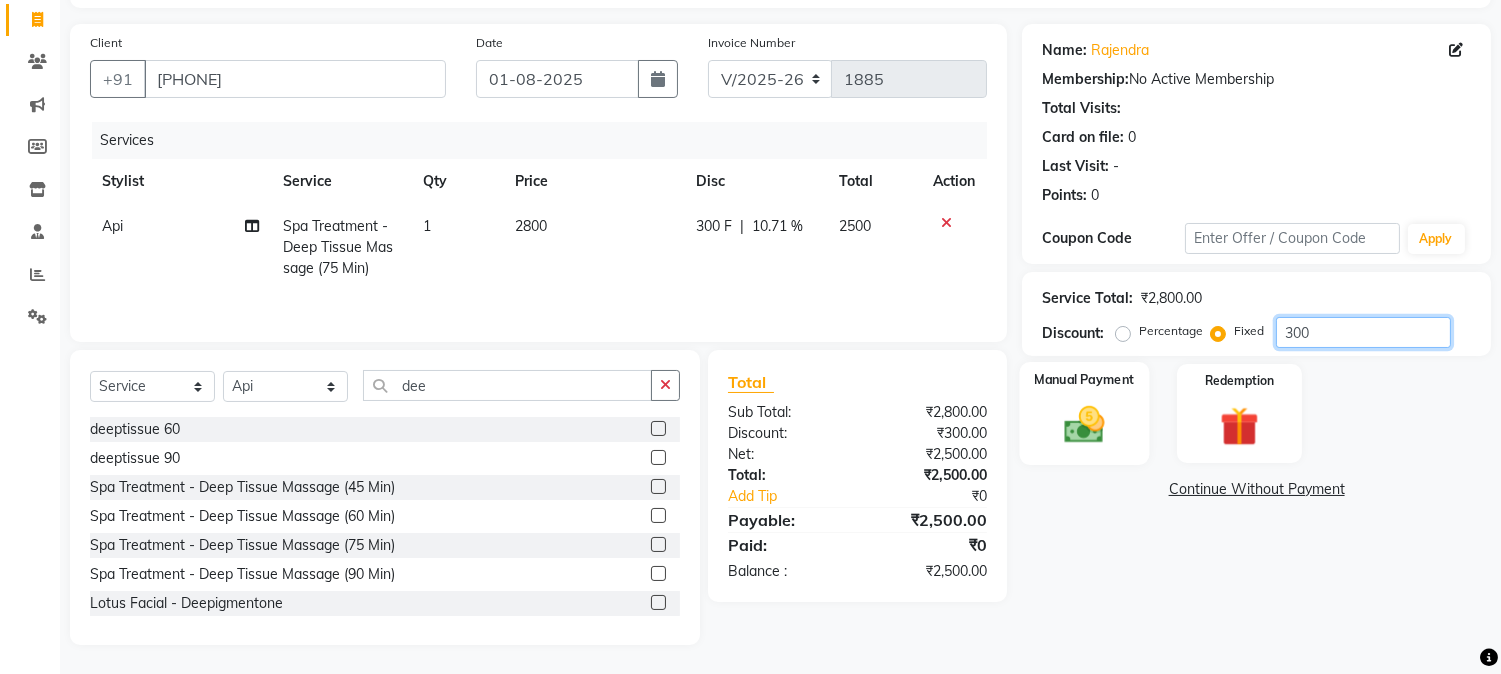type on "300" 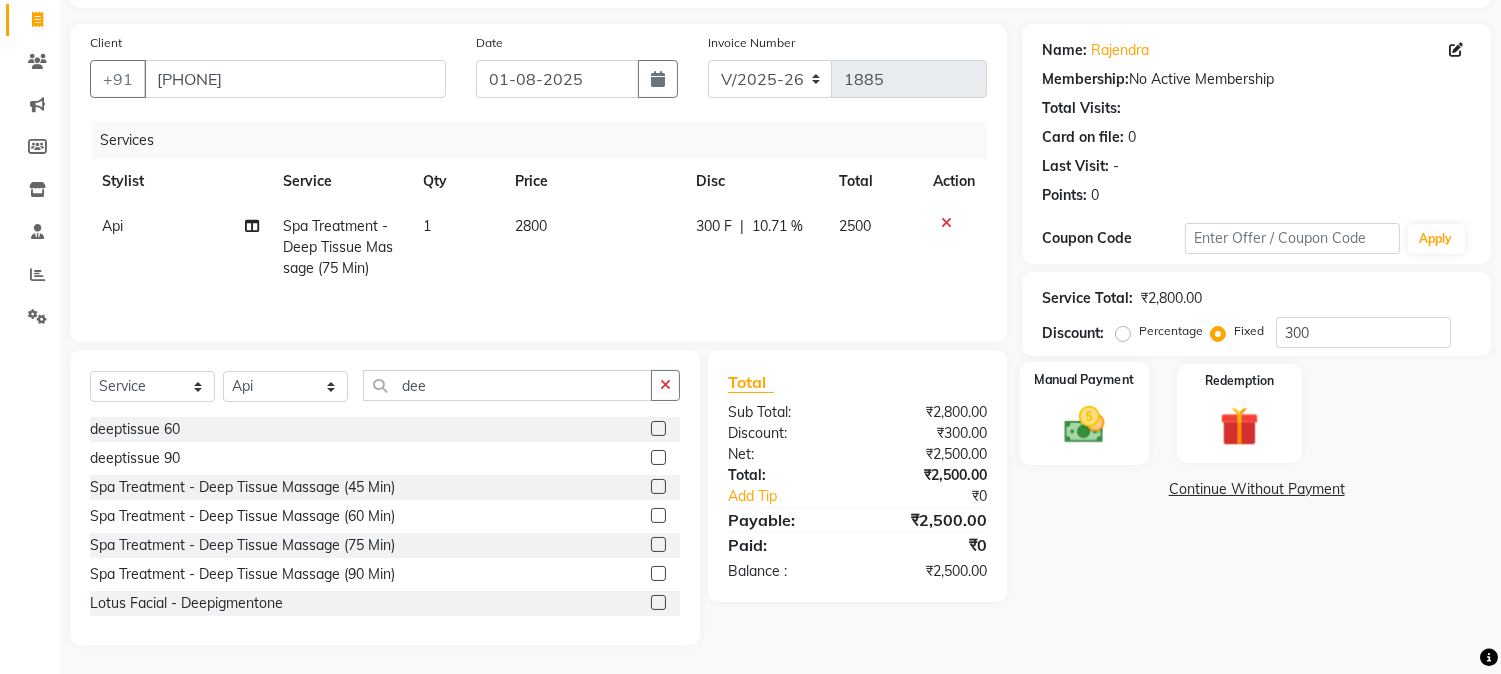 click on "Manual Payment" 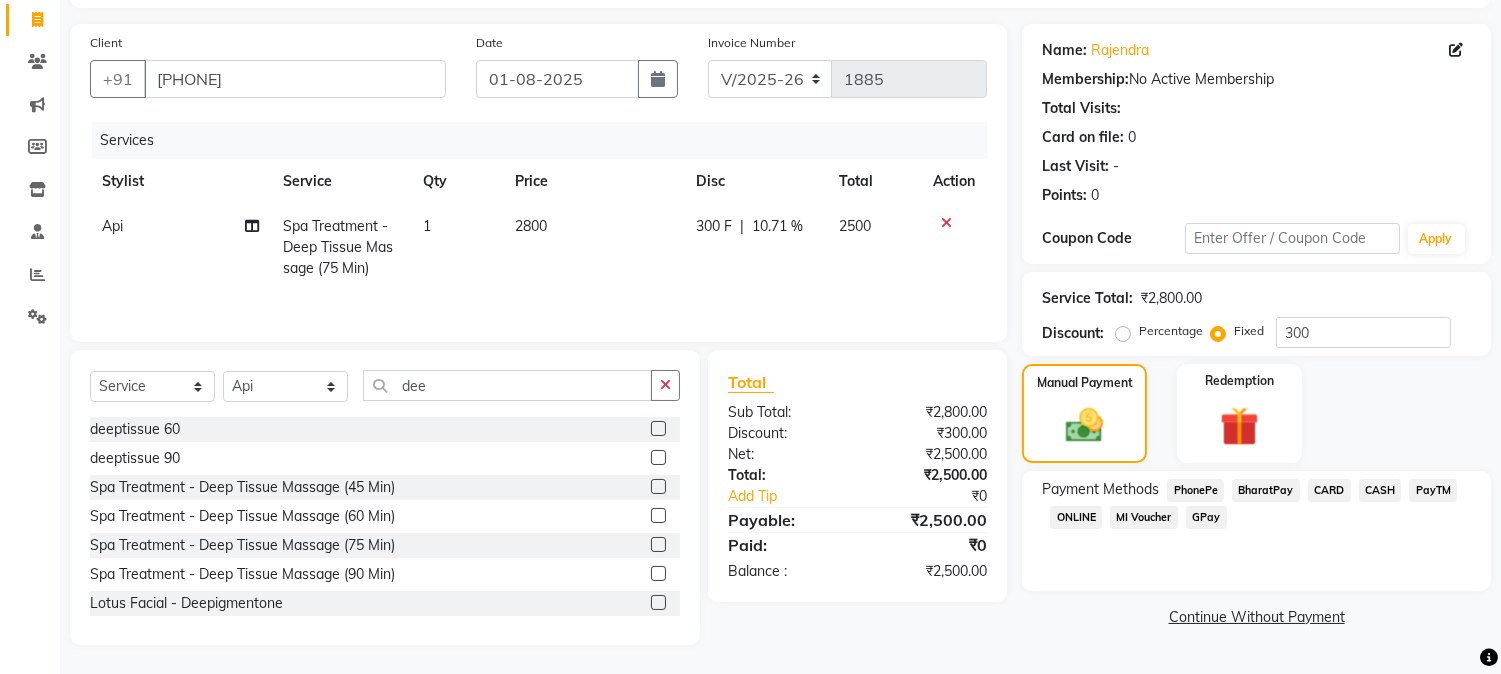 click on "PhonePe" 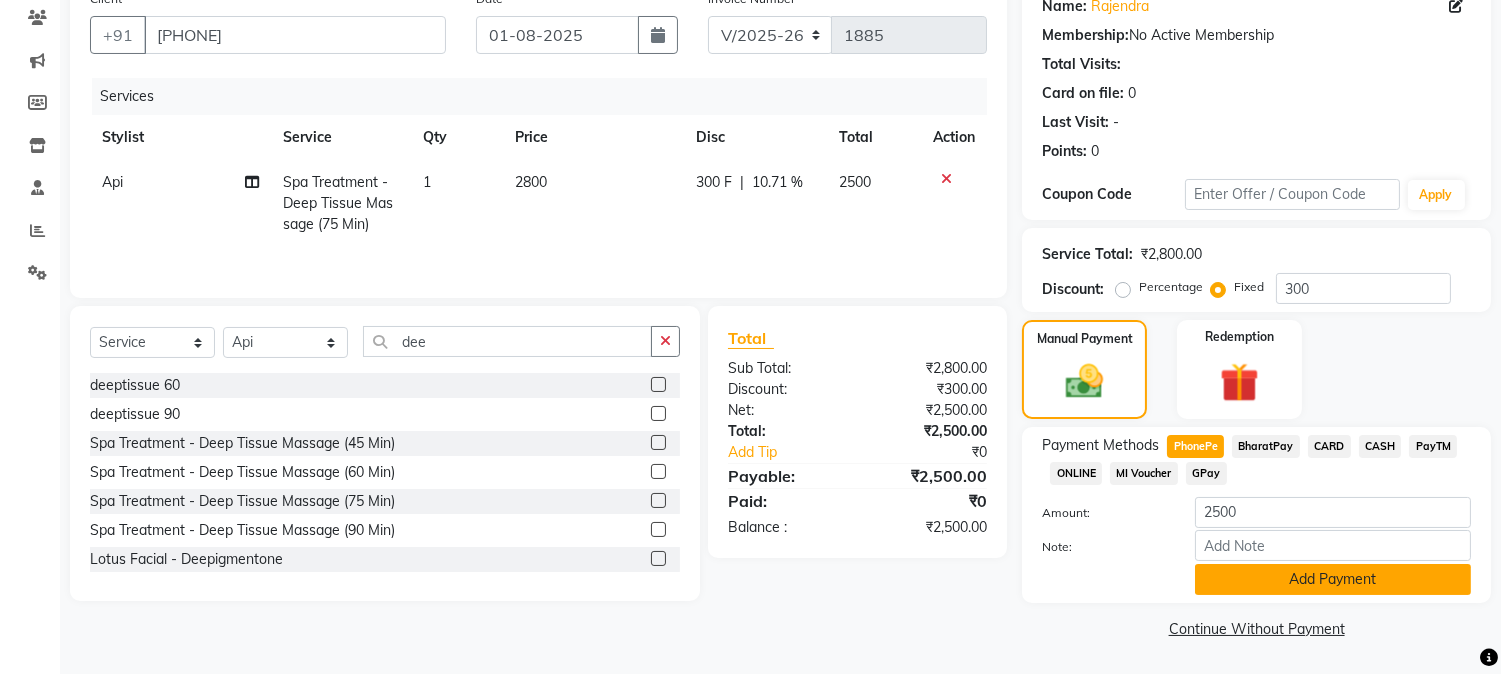 click on "Add Payment" 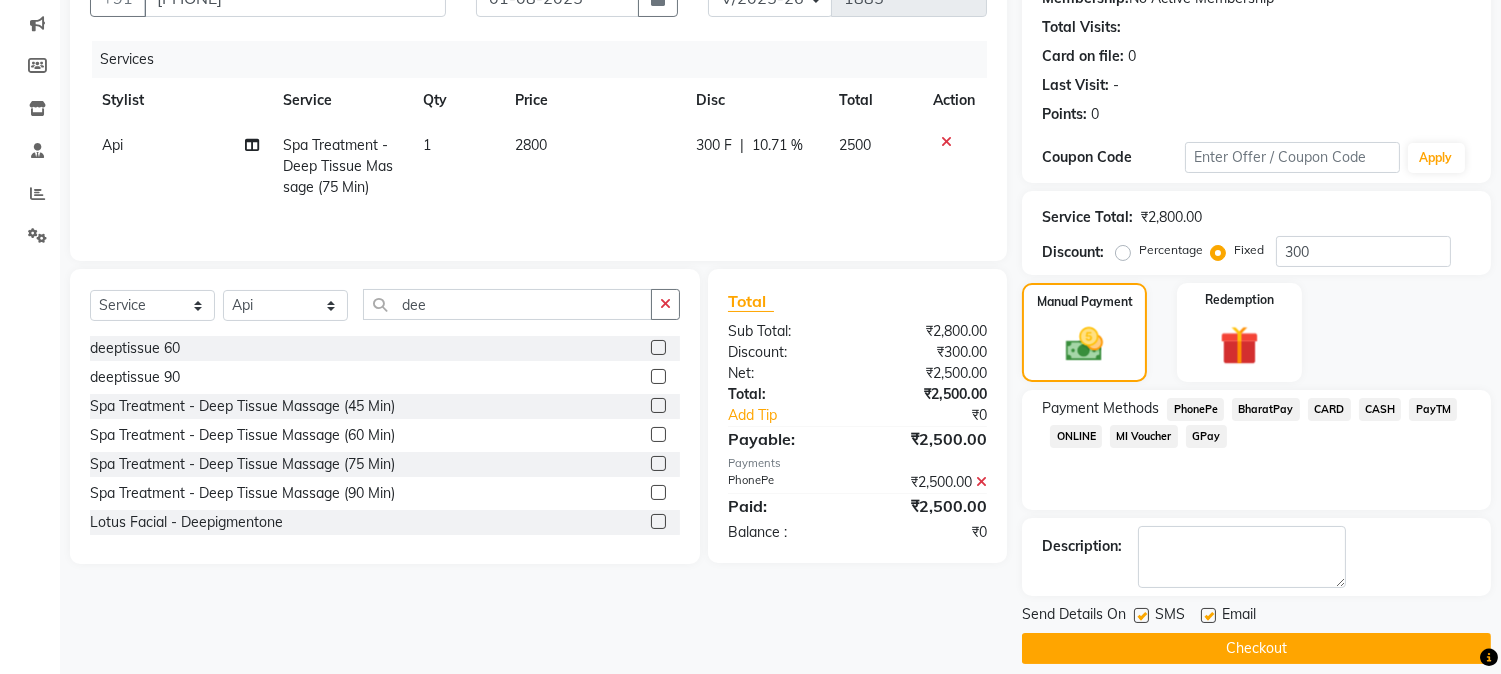 scroll, scrollTop: 225, scrollLeft: 0, axis: vertical 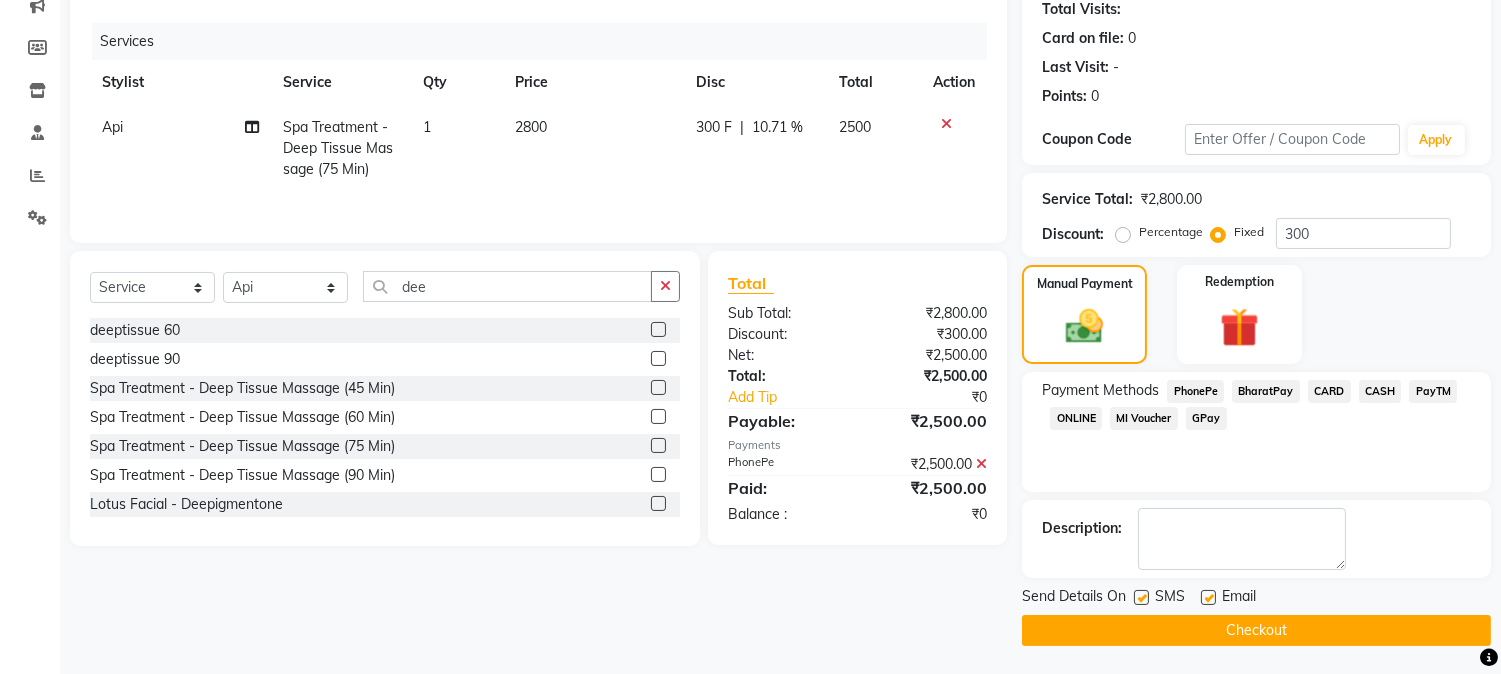 click on "Checkout" 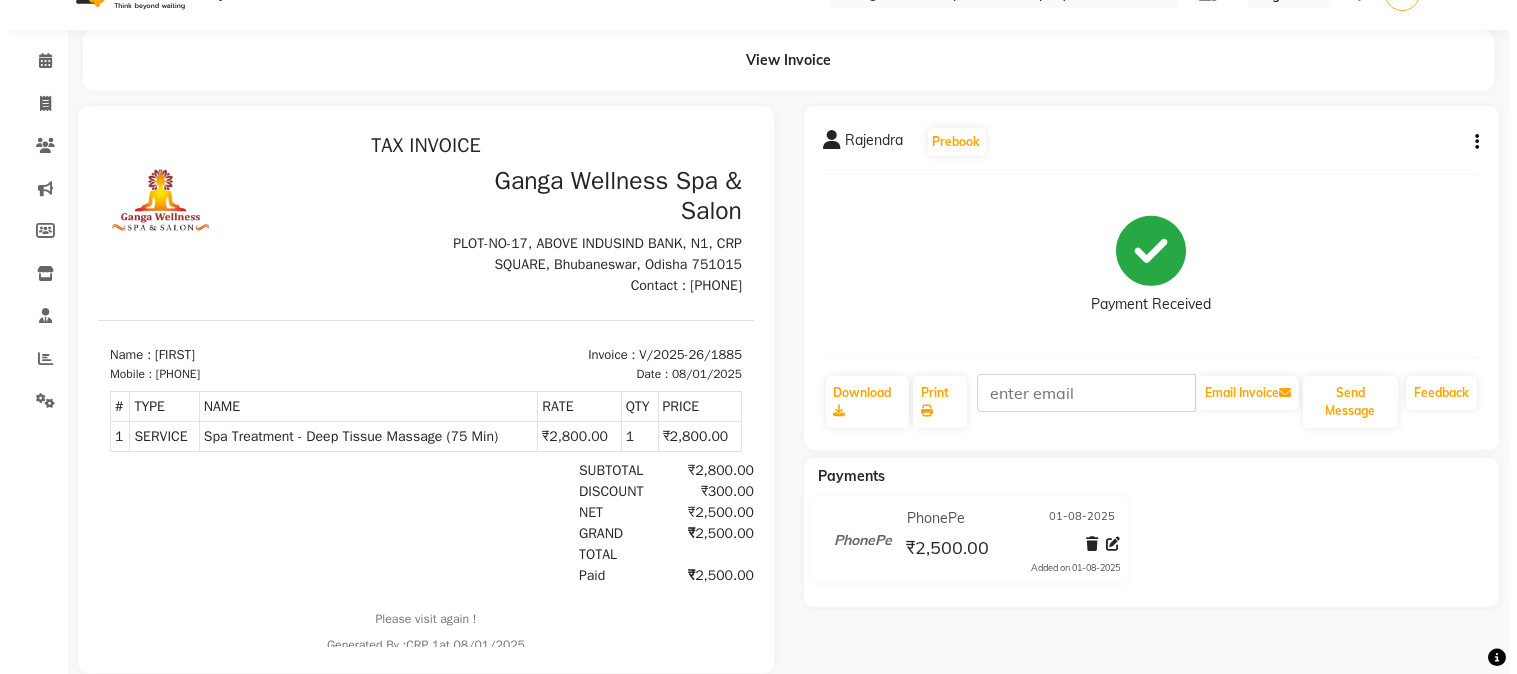 scroll, scrollTop: 0, scrollLeft: 0, axis: both 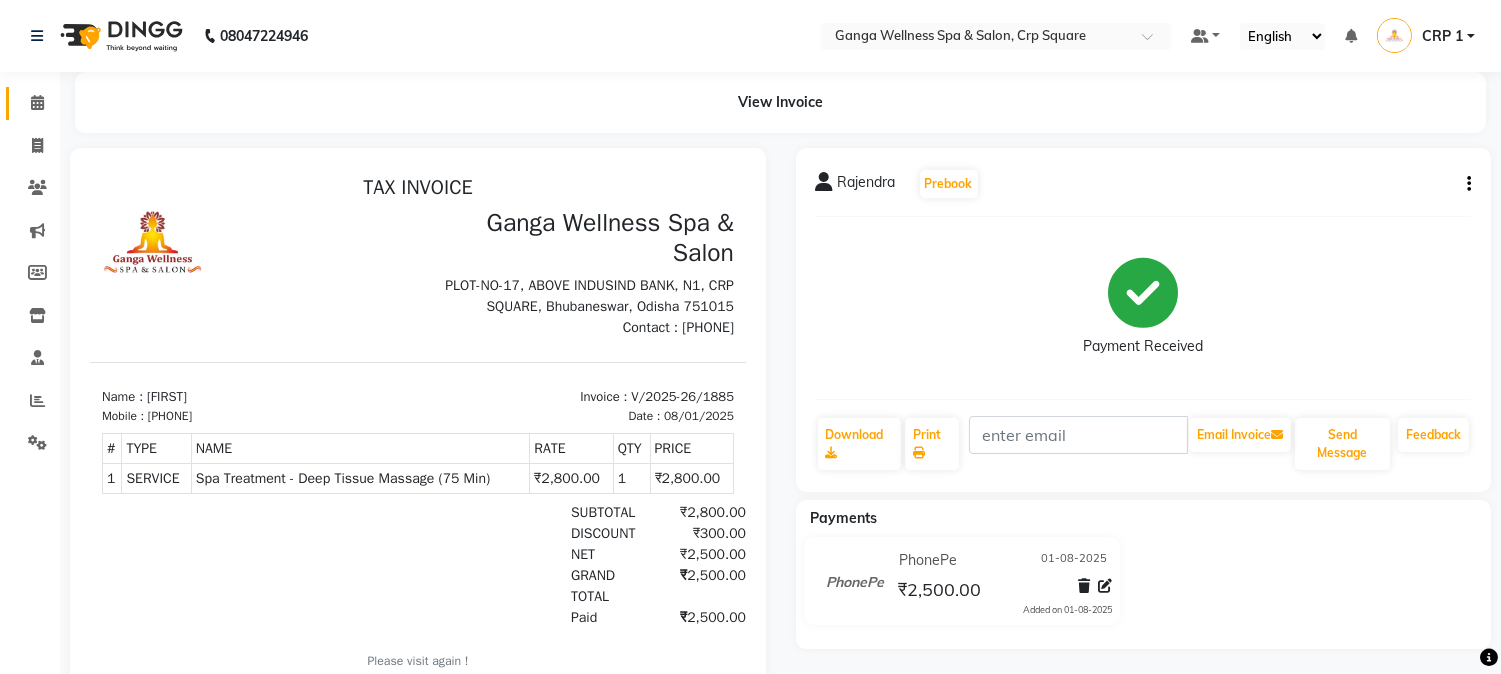 click 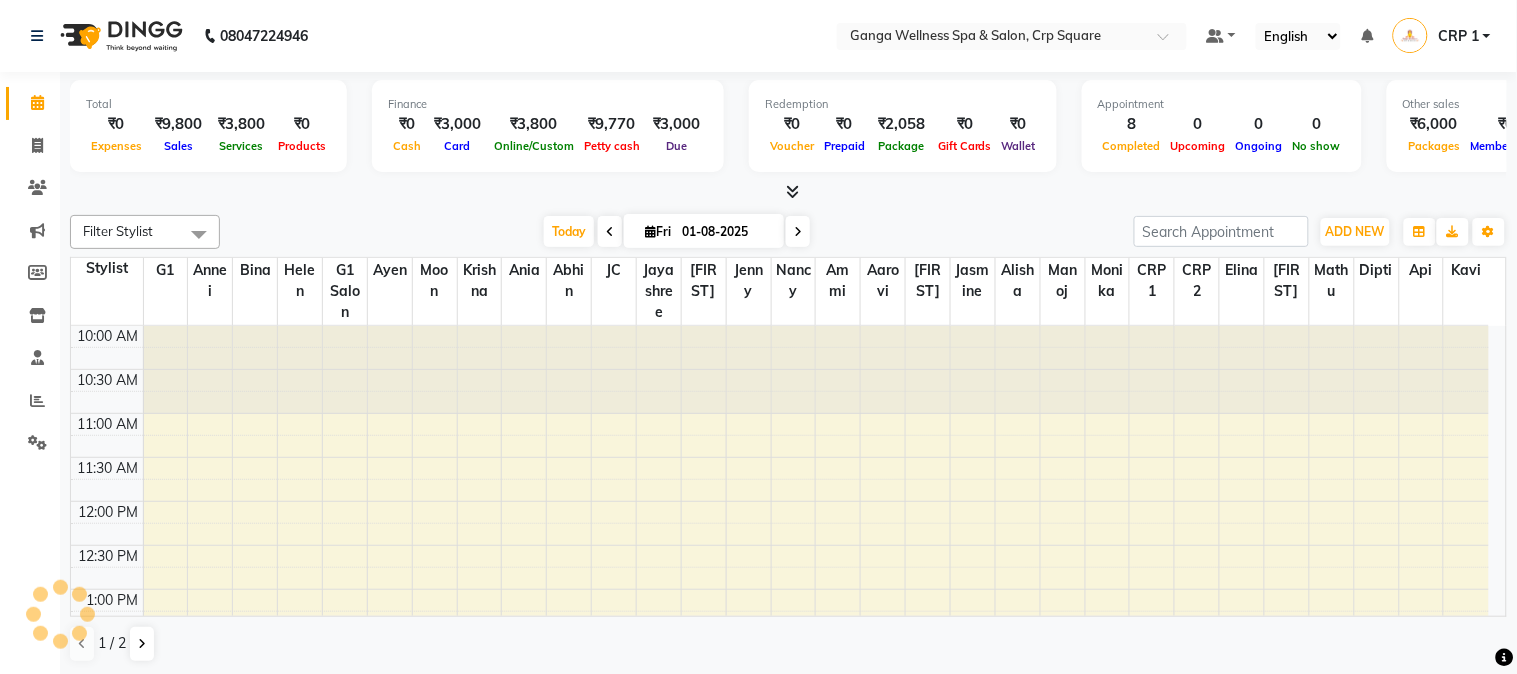scroll, scrollTop: 0, scrollLeft: 0, axis: both 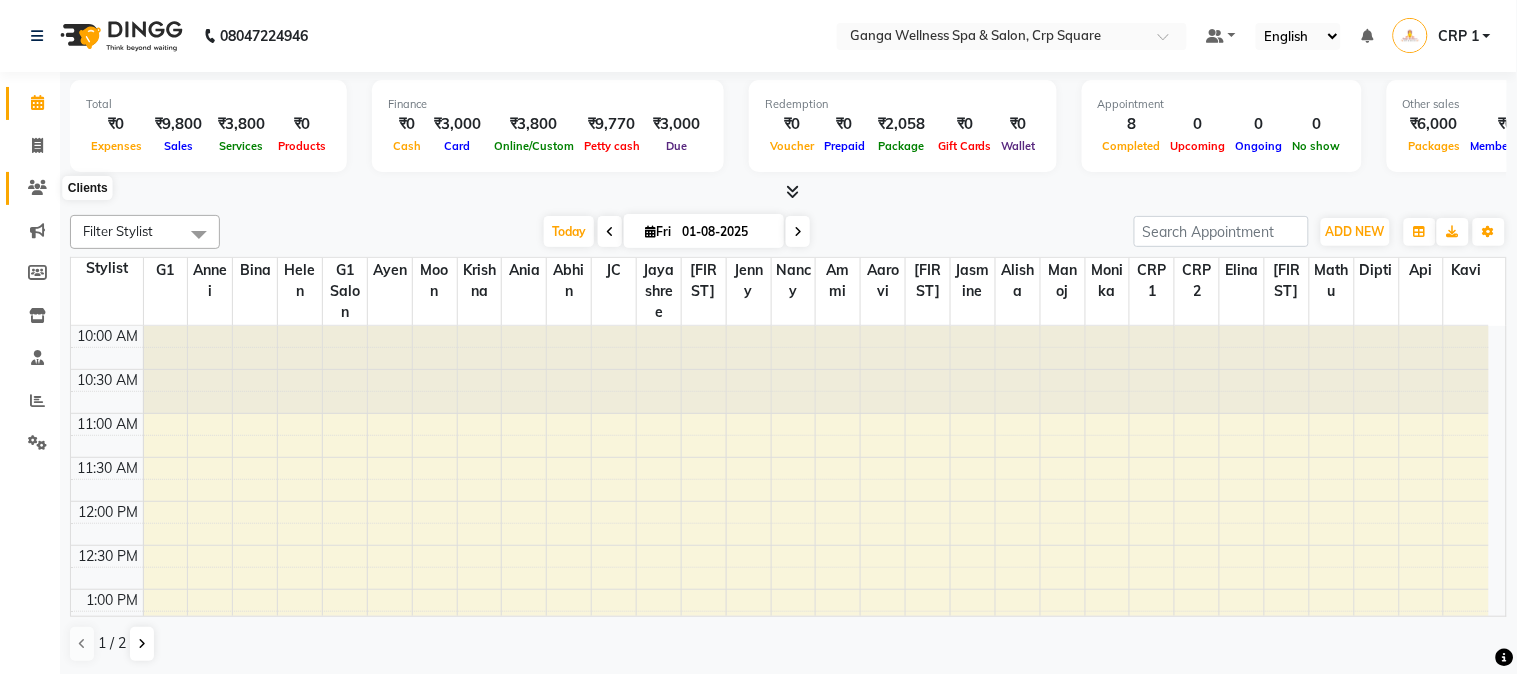 click 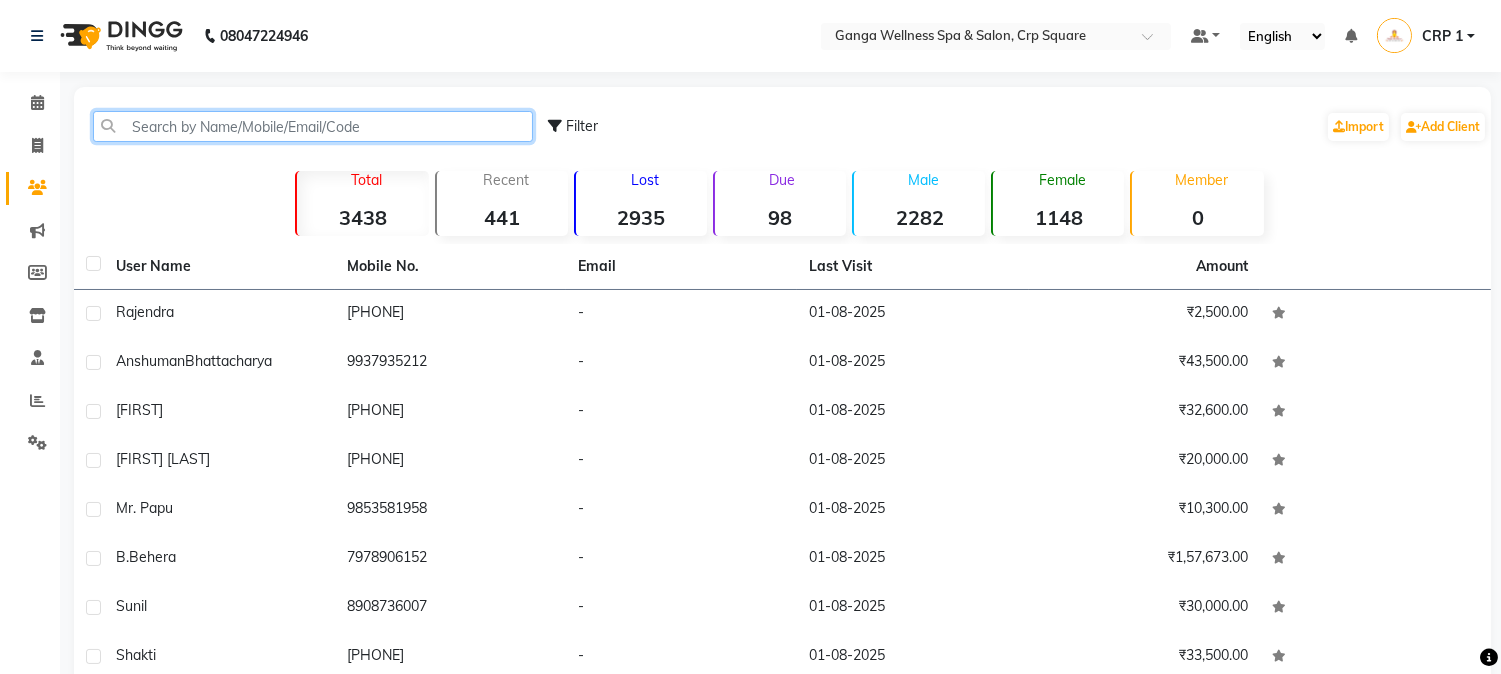 click 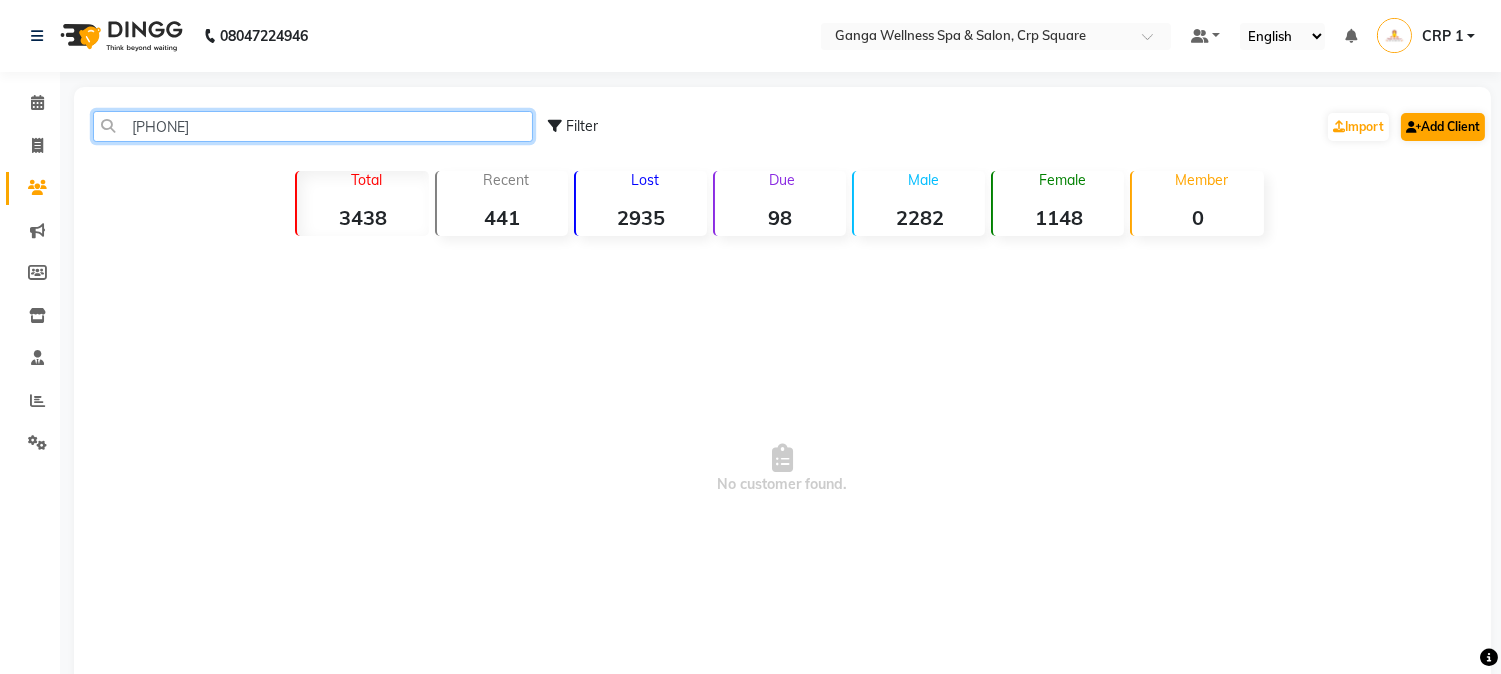 type on "[PHONE]" 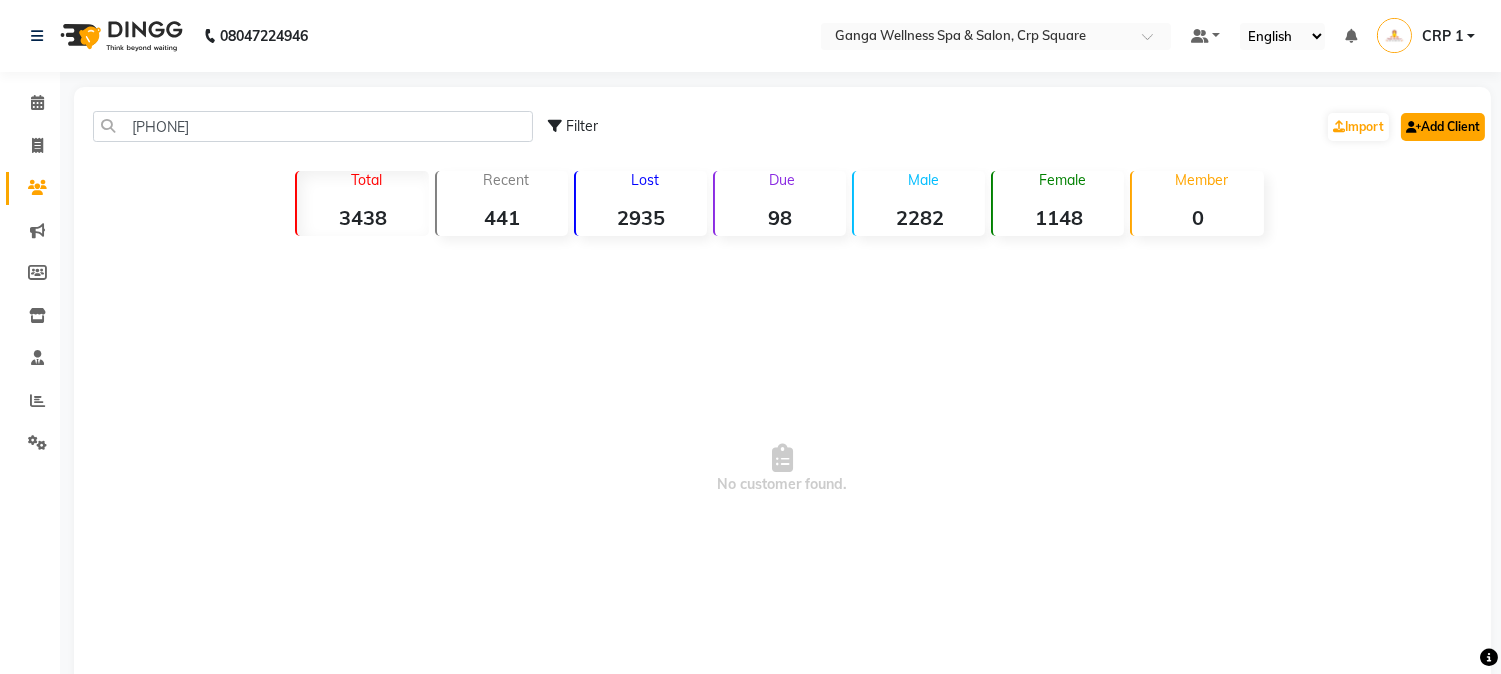 click on "Add Client" 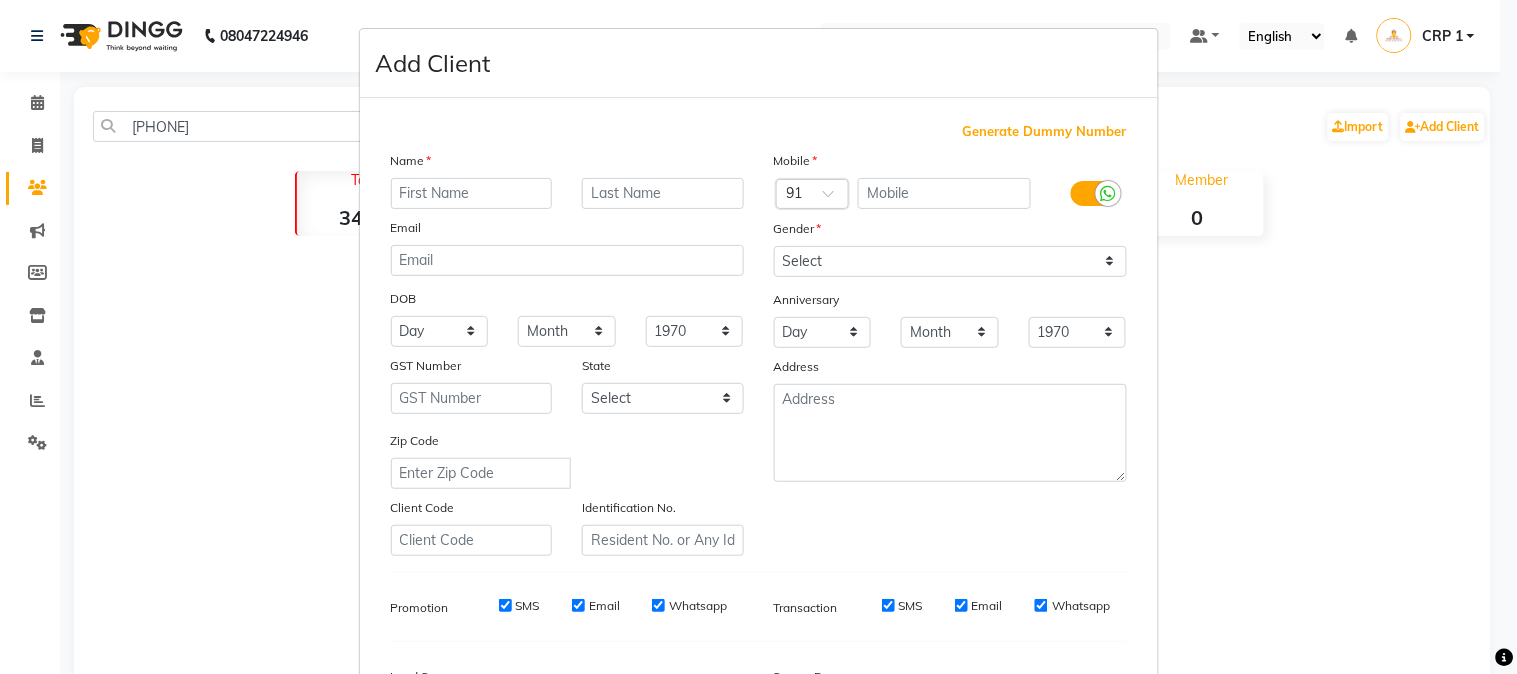 click at bounding box center [472, 193] 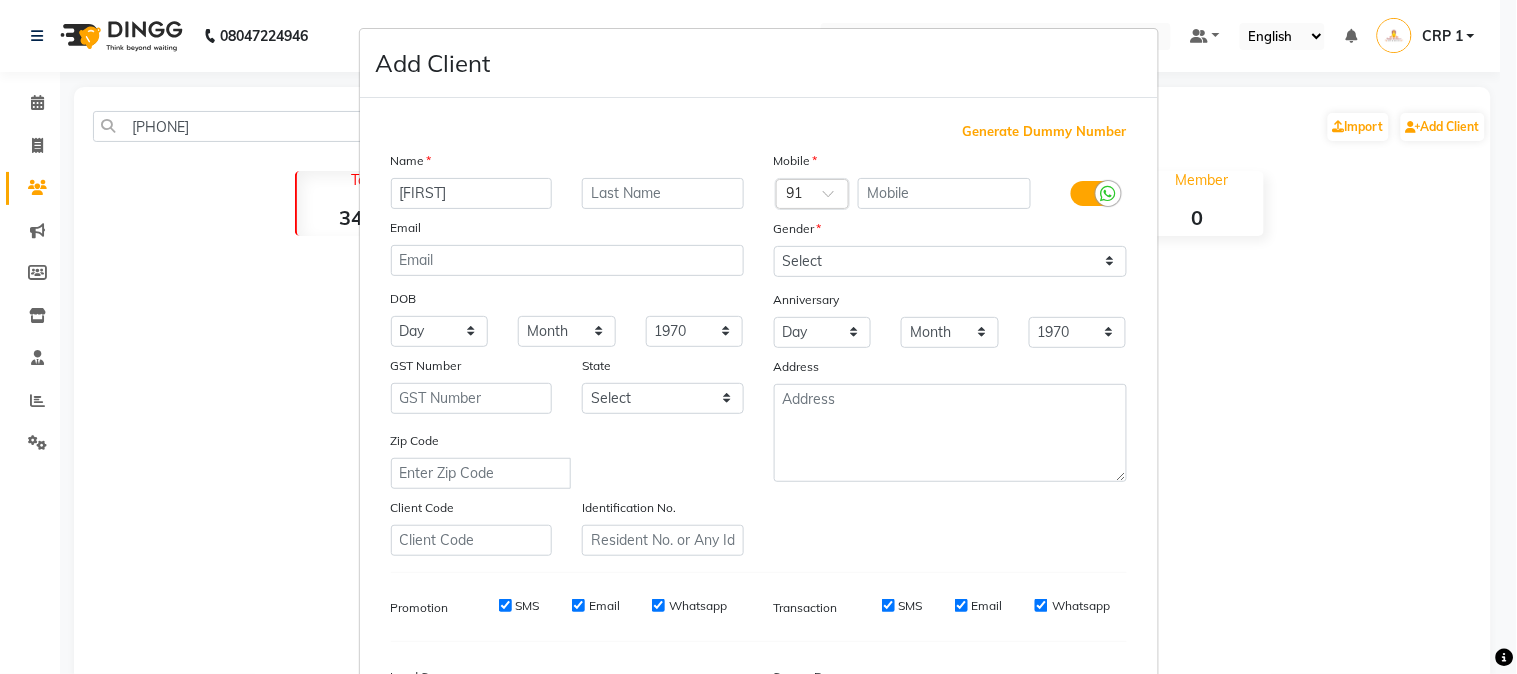 type on "[FIRST]" 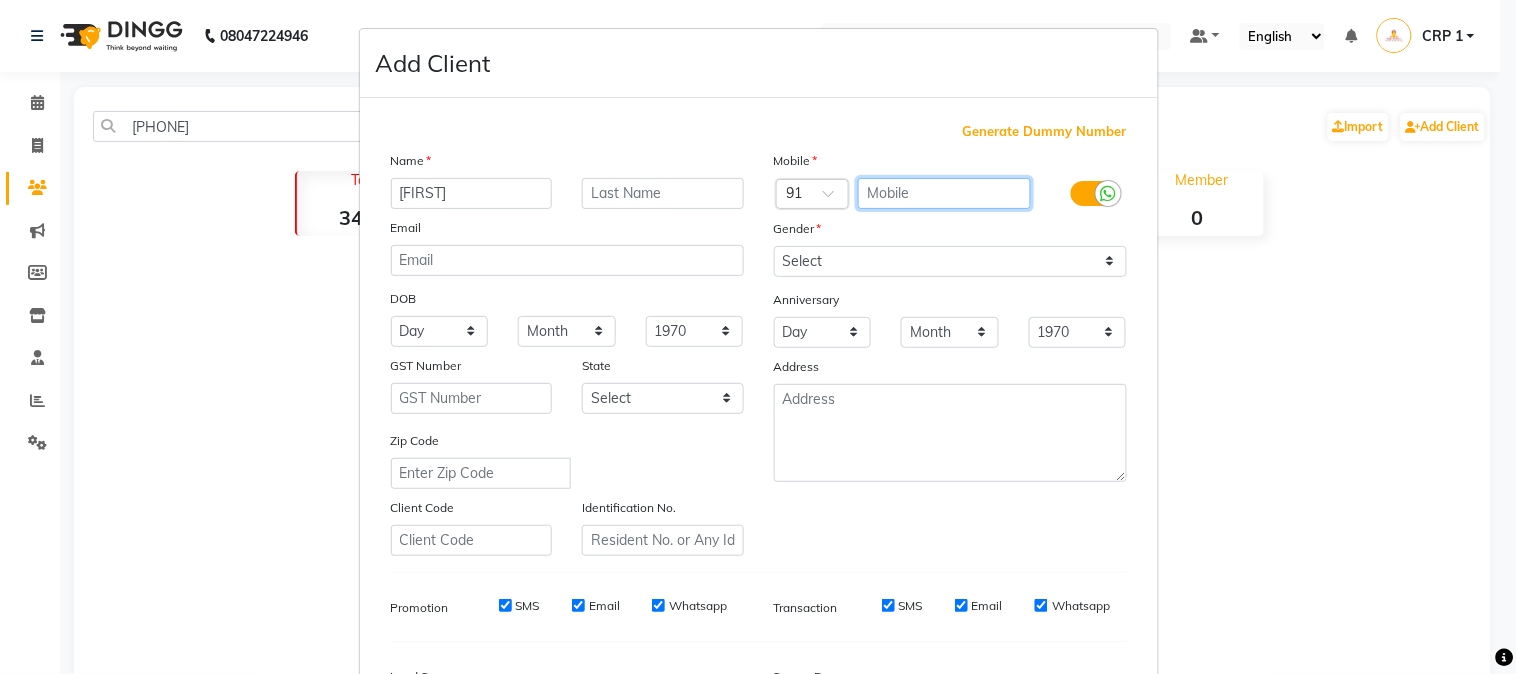 click at bounding box center [944, 193] 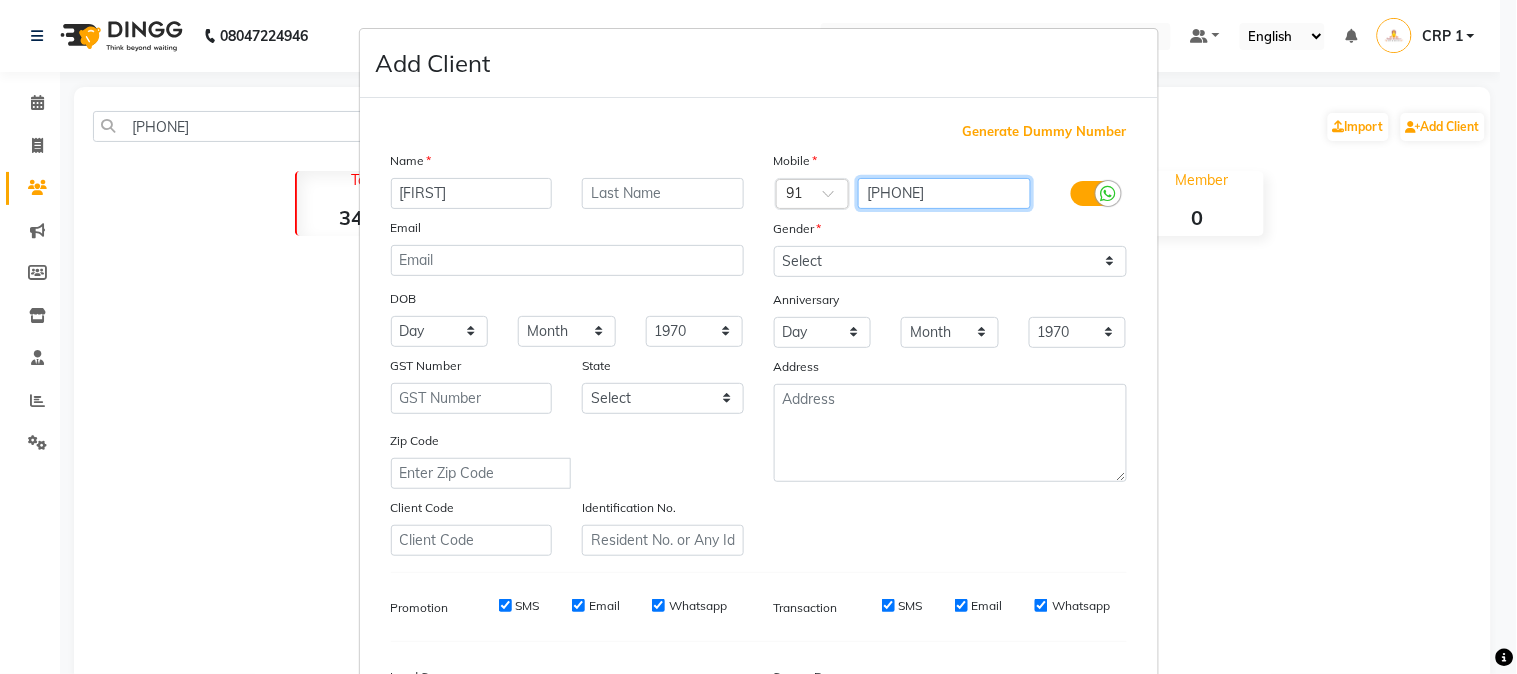 type on "[PHONE]" 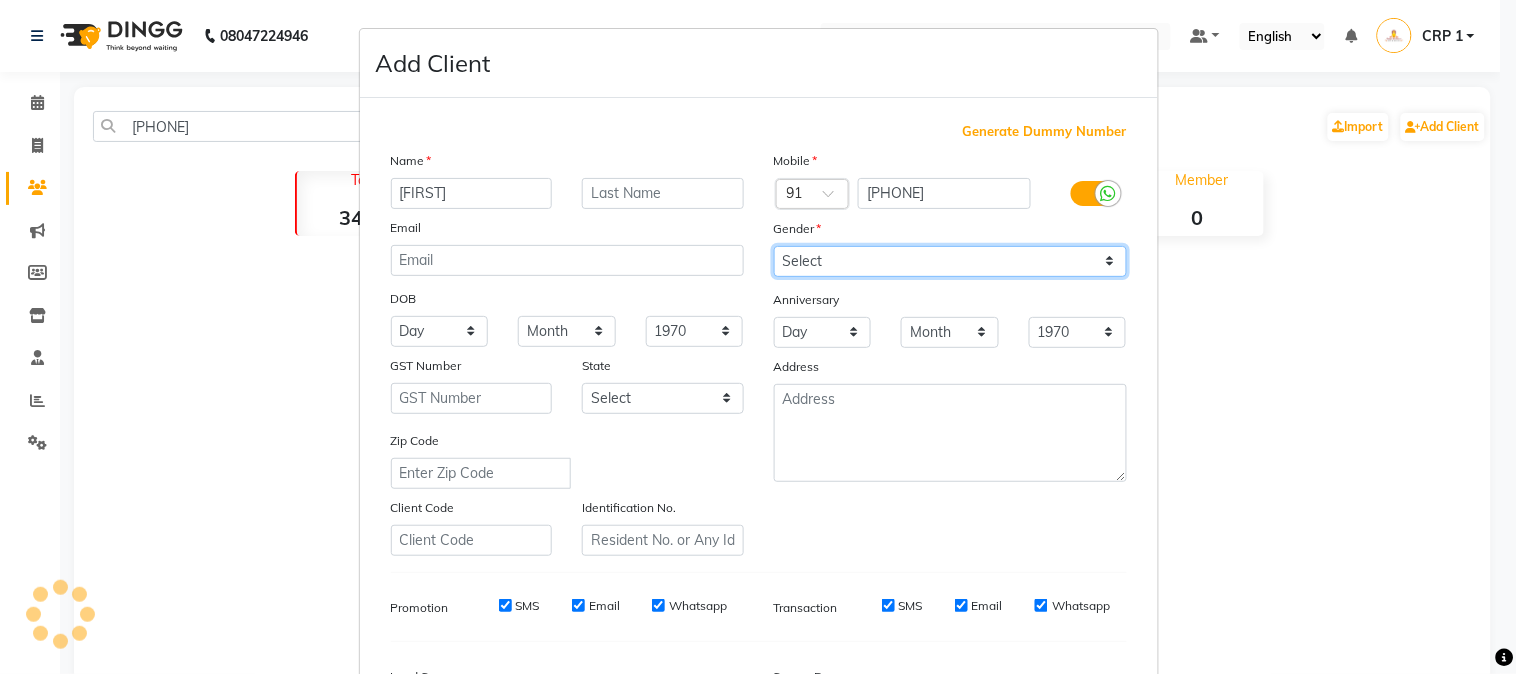 click on "Select Male Female Other Prefer Not To Say" at bounding box center [950, 261] 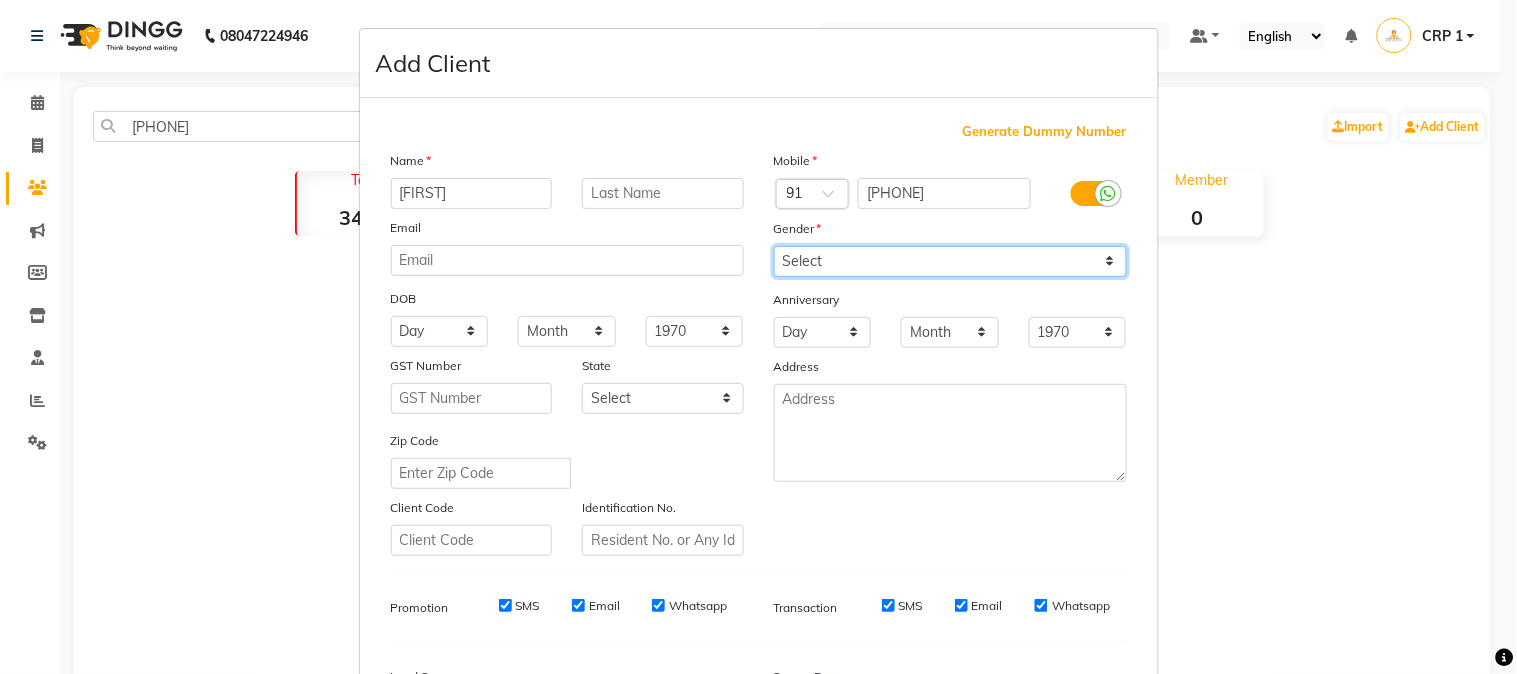 select on "male" 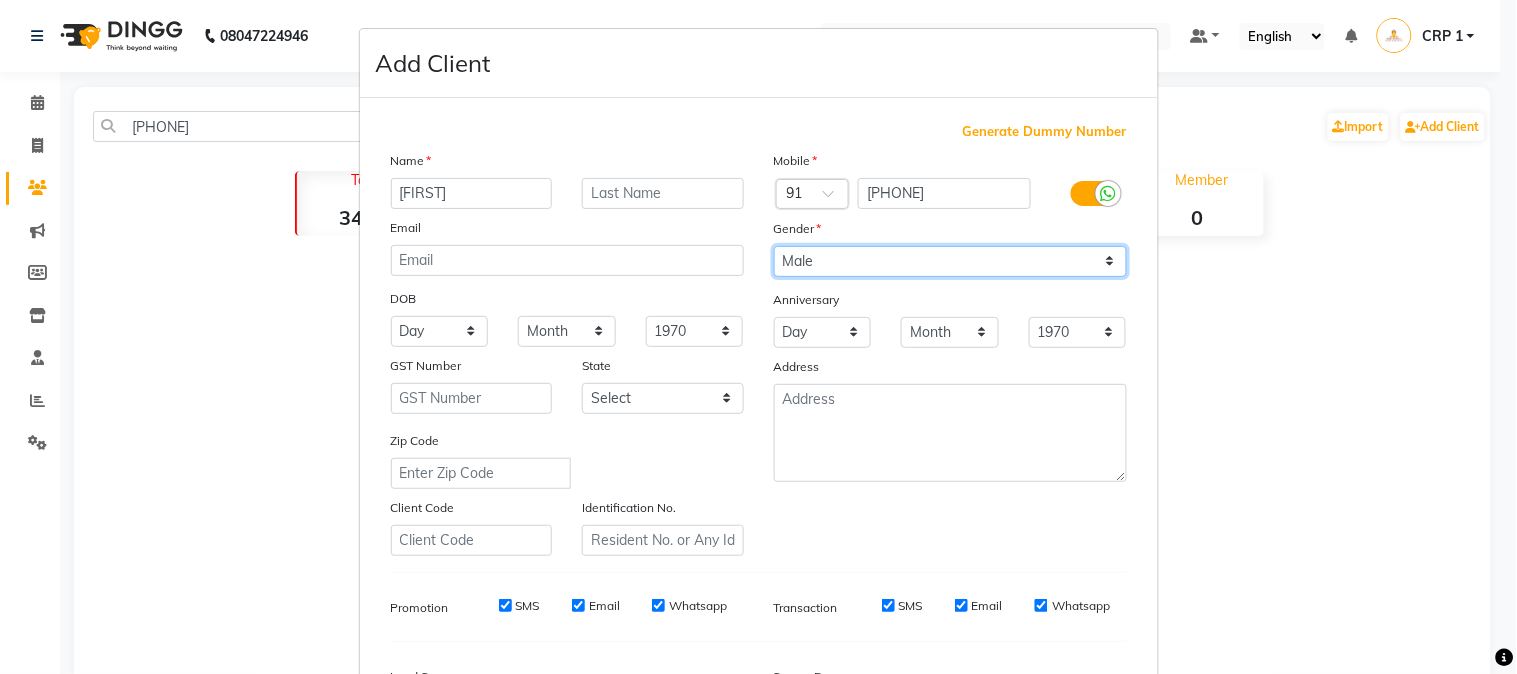 click on "Select Male Female Other Prefer Not To Say" at bounding box center (950, 261) 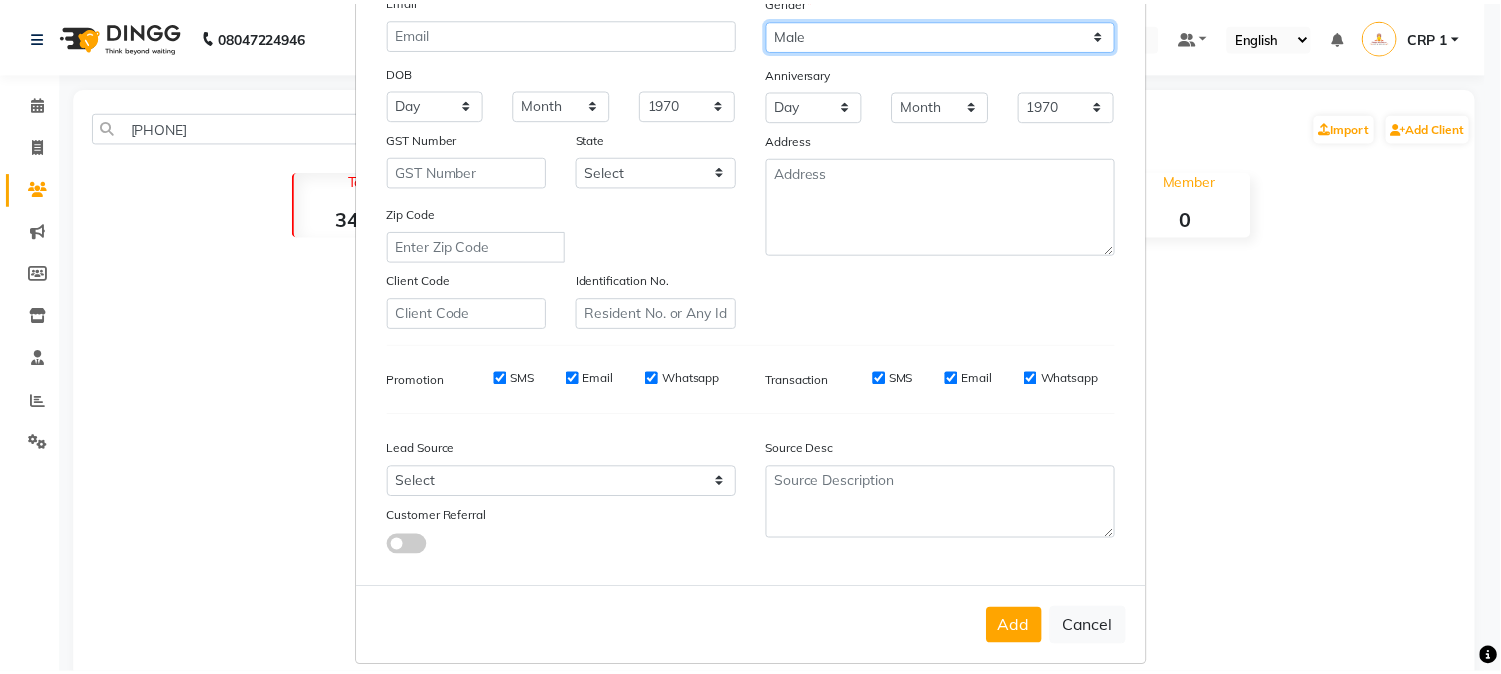 scroll, scrollTop: 250, scrollLeft: 0, axis: vertical 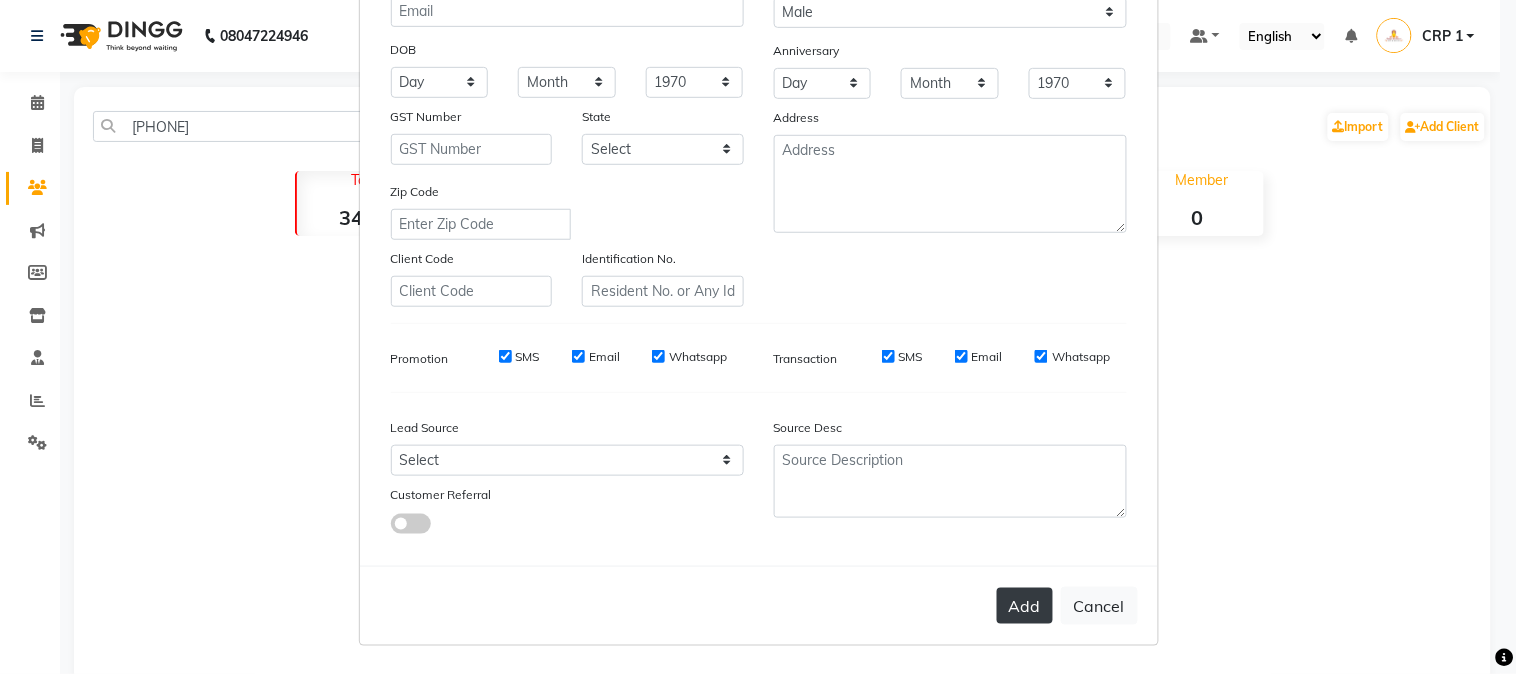 click on "Add" at bounding box center (1025, 606) 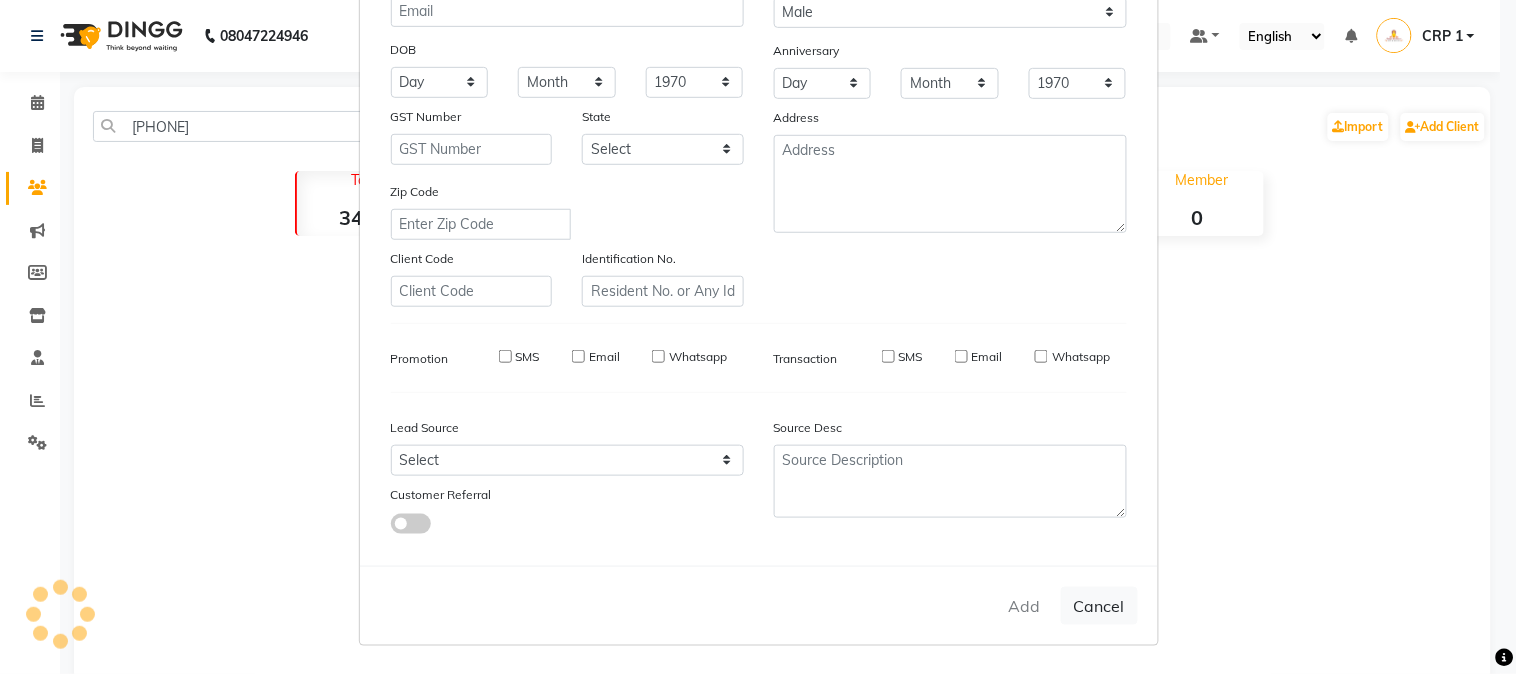type 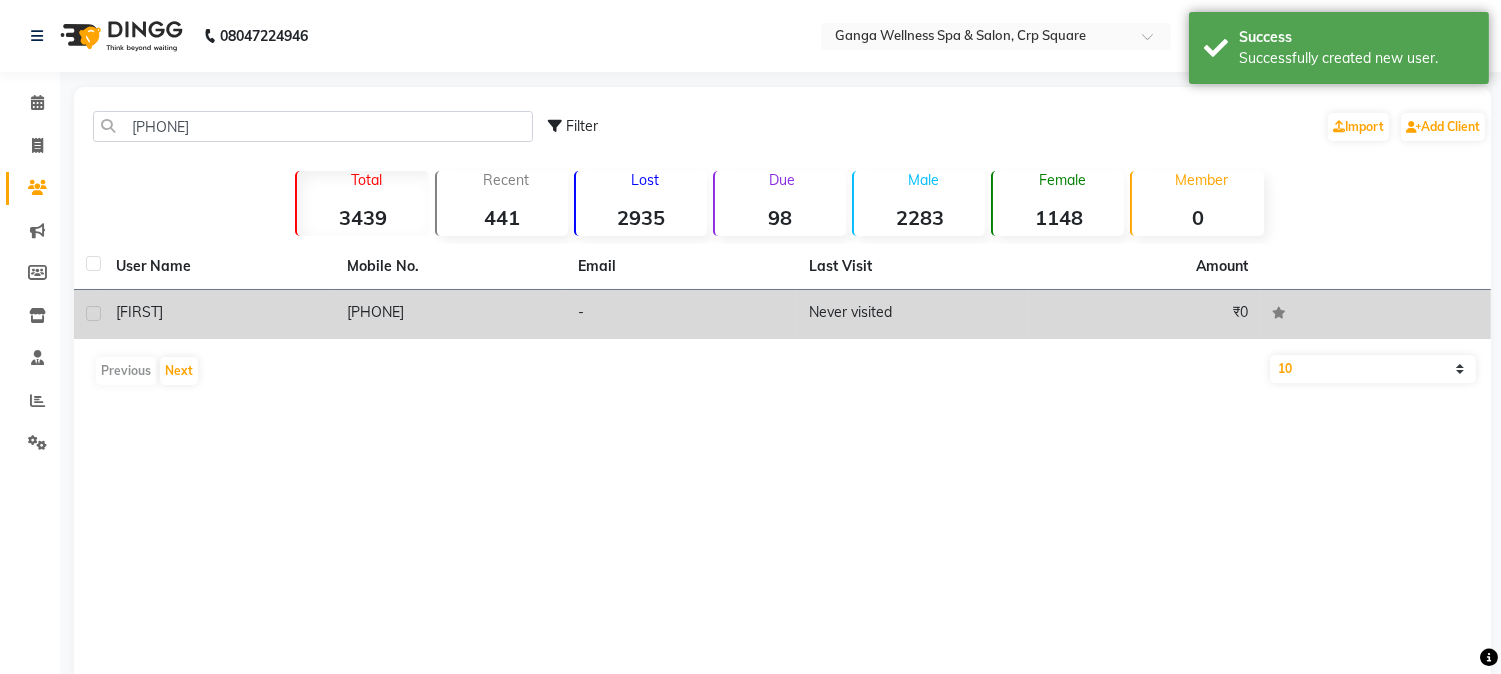 click on "[FIRST]" 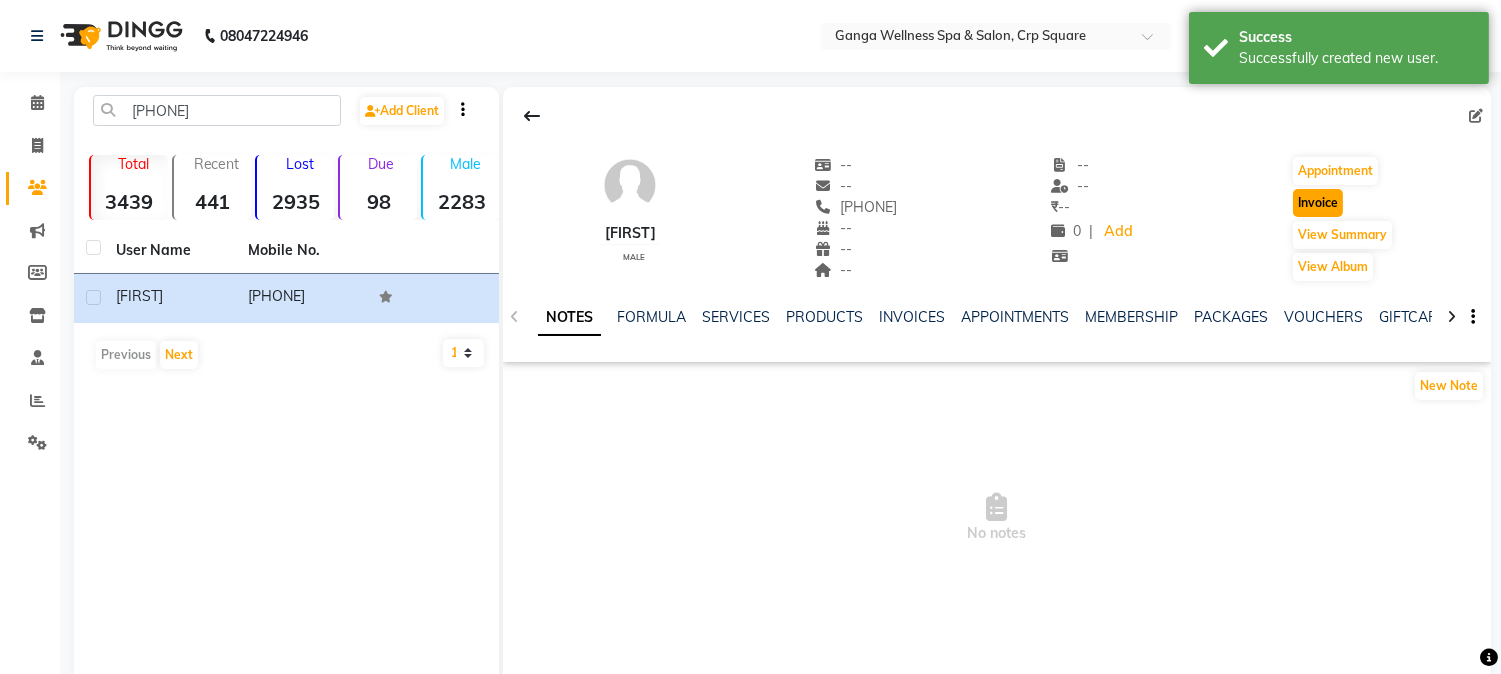 click on "Invoice" 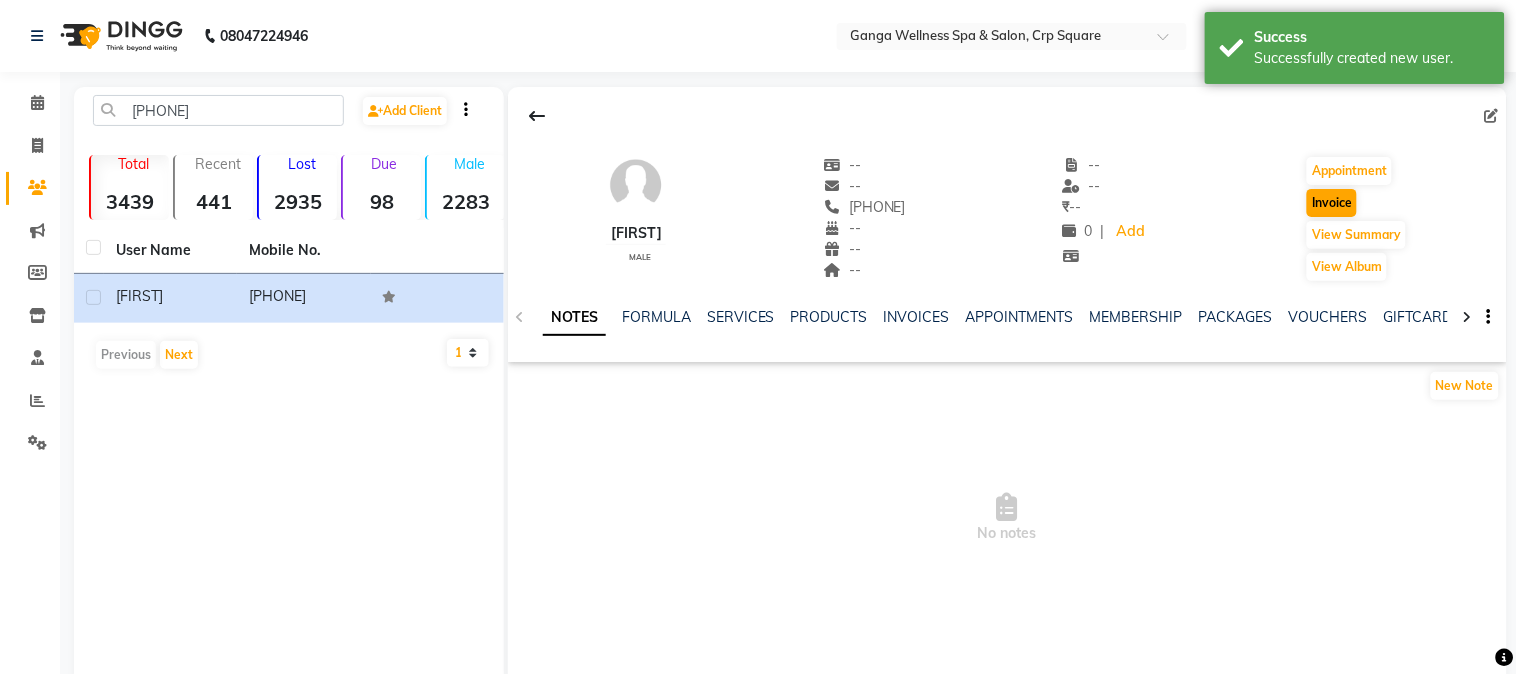 select on "715" 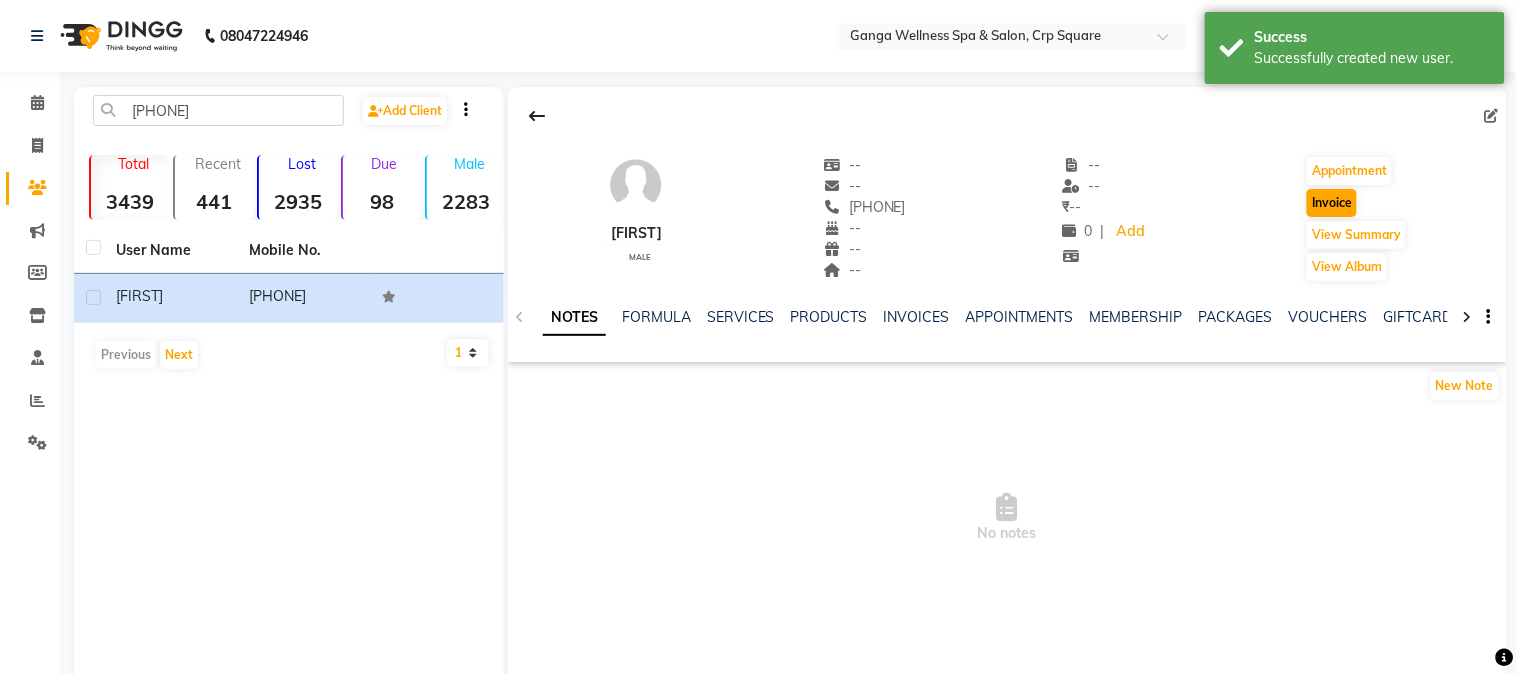 select on "service" 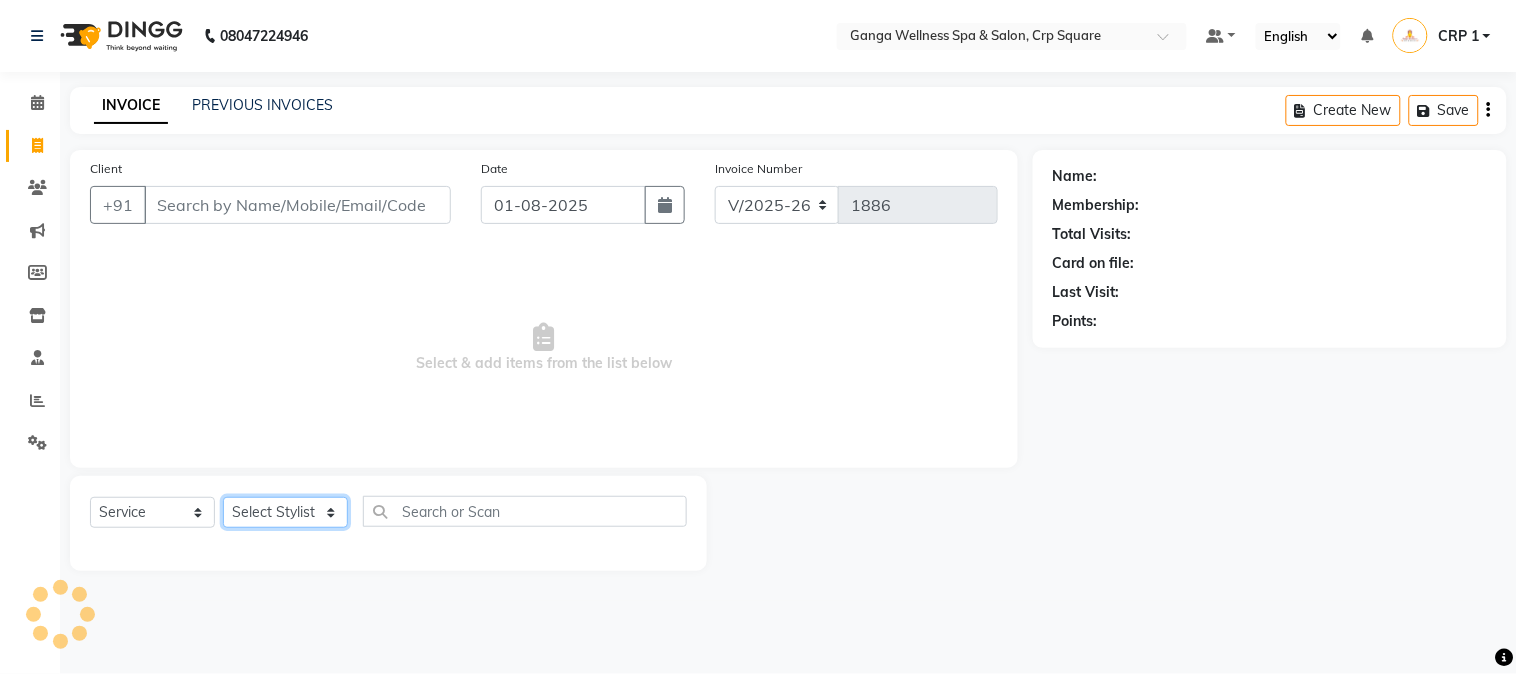 click on "Select Stylist" 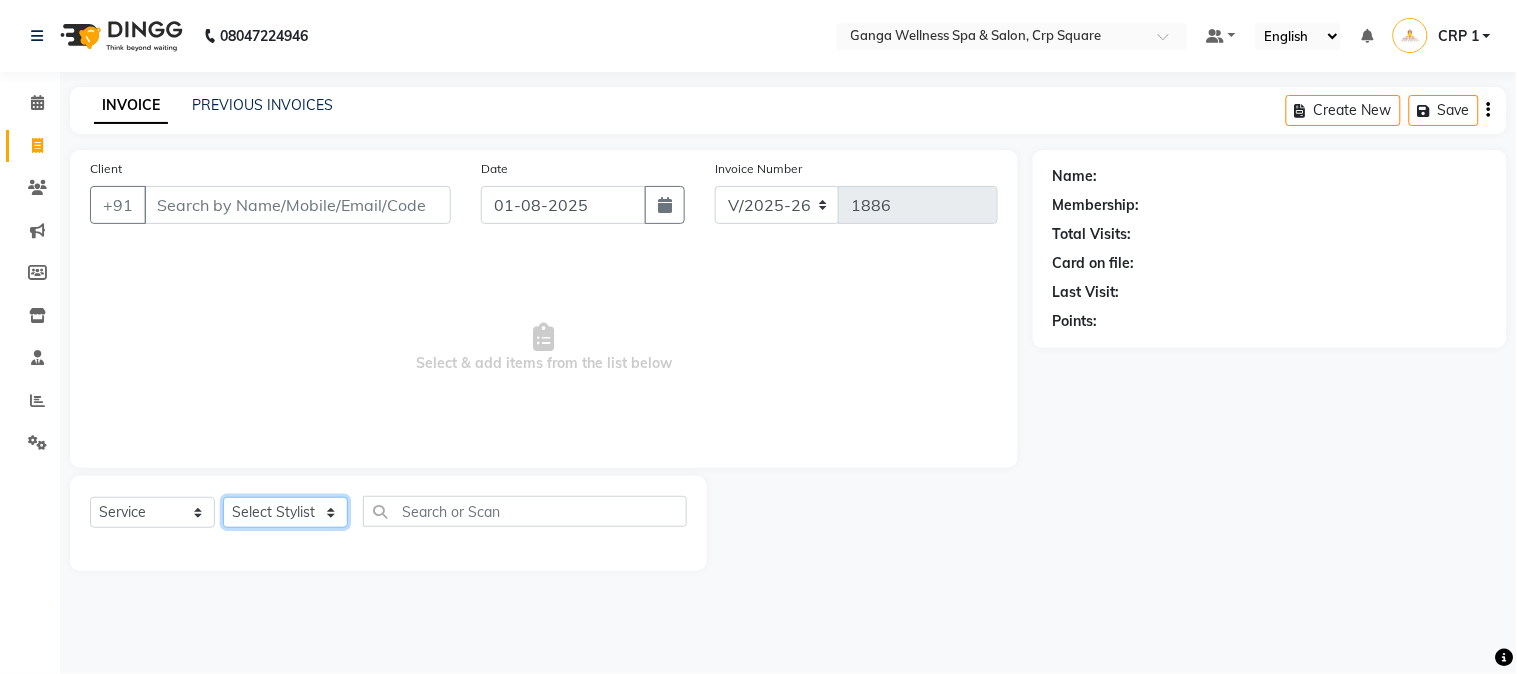 type on "[PHONE]" 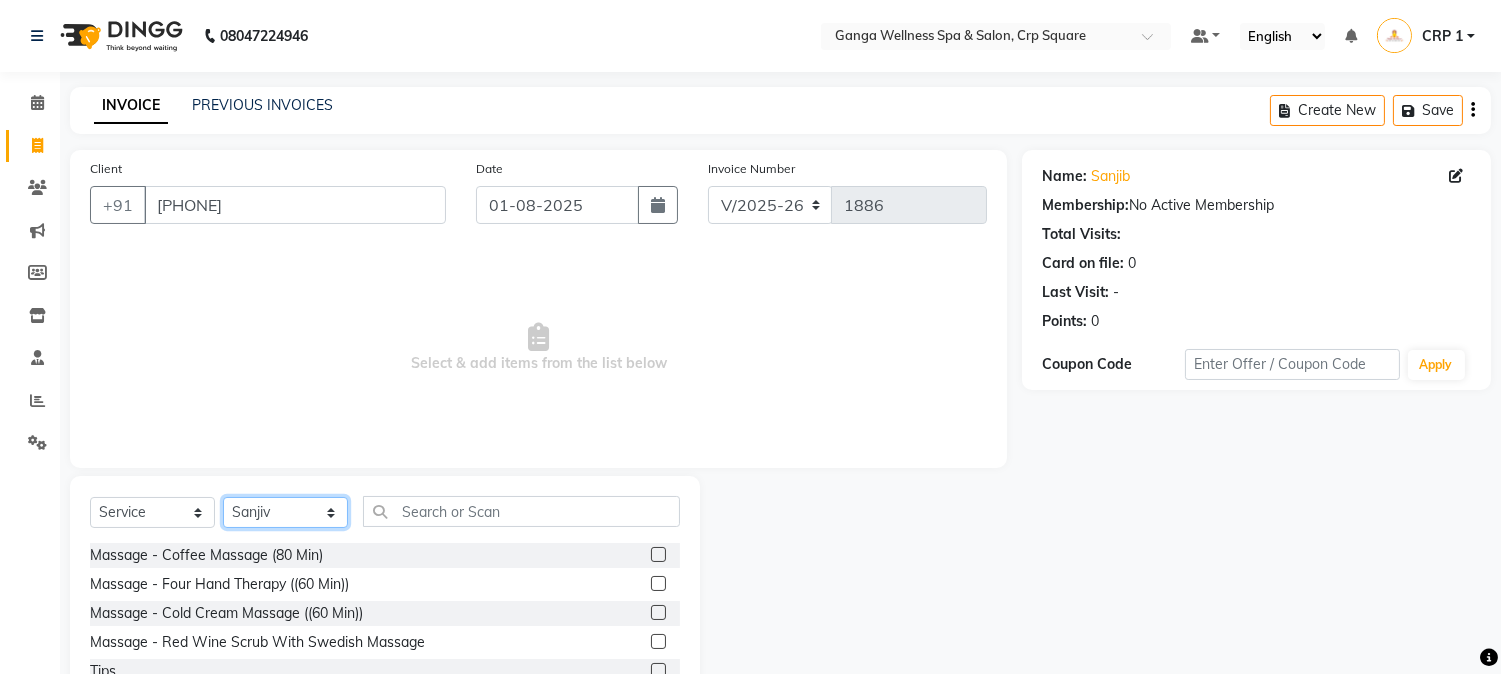click on "Select Stylist Aarovi Abhin Alisha Ammi Ania Annei Api Ayen Bikash Bina CRP 1 CRP 2 Dipti Elina G1 G1 Salon General Manager  Helen Jasmine Jayashree JC Jenny kavi Krishna Manoj Mathu  Monika Moon Nancy Nirupama Pabitra Papu Puja Purnima Rajashree Raju Rashmi Rasmi  Remi Rinky Riya Rose Sanjiv Saraswati Saroj Sir  Shrabani Sofia Steffy Sukanya Surren Mahapatra Sushree Swopna Umpi Zuali" 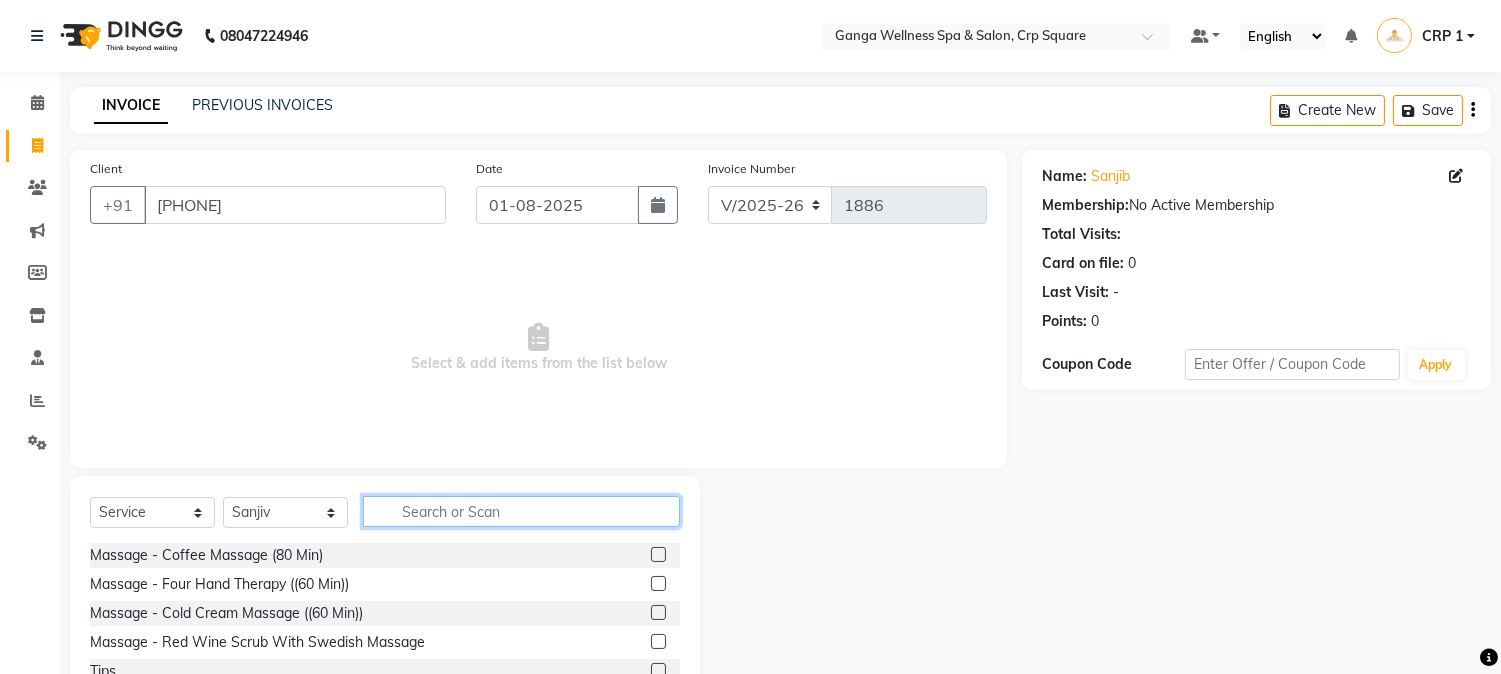 click 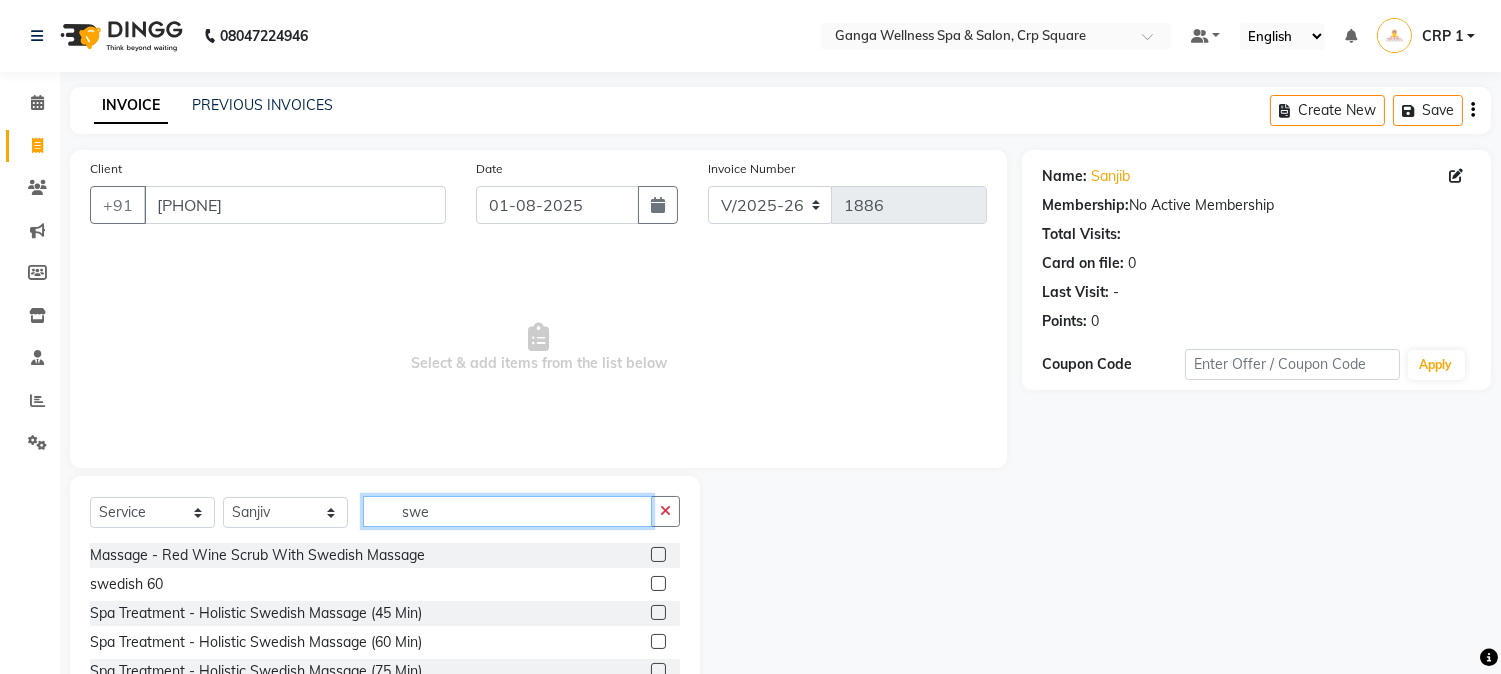 type on "swe" 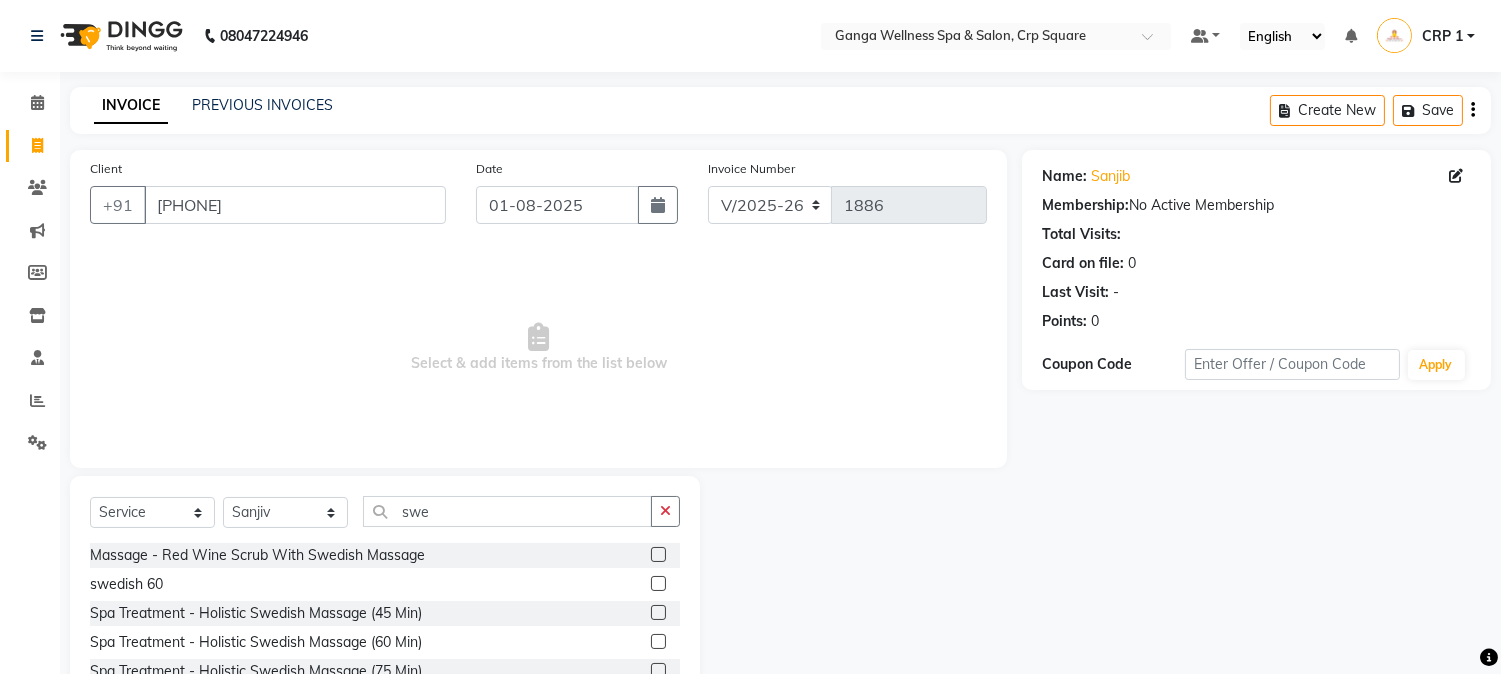 click 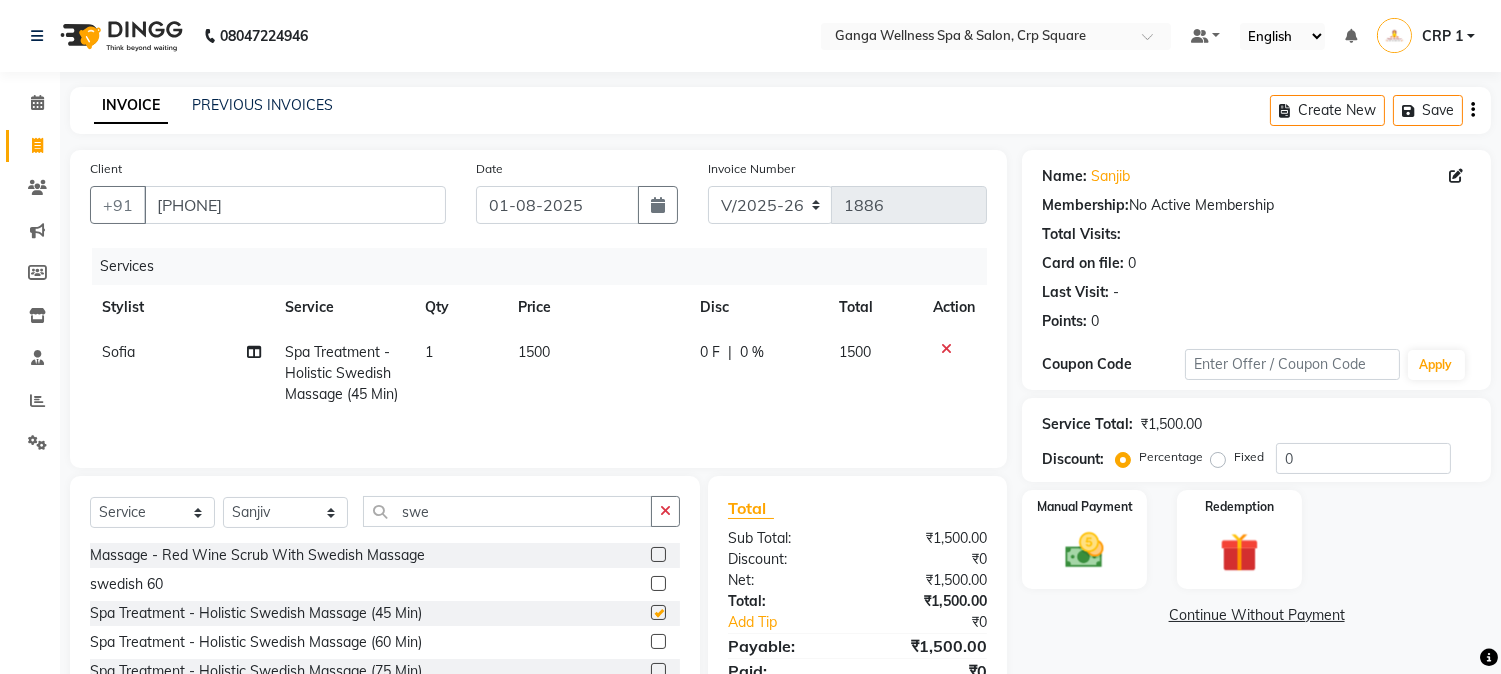 checkbox on "false" 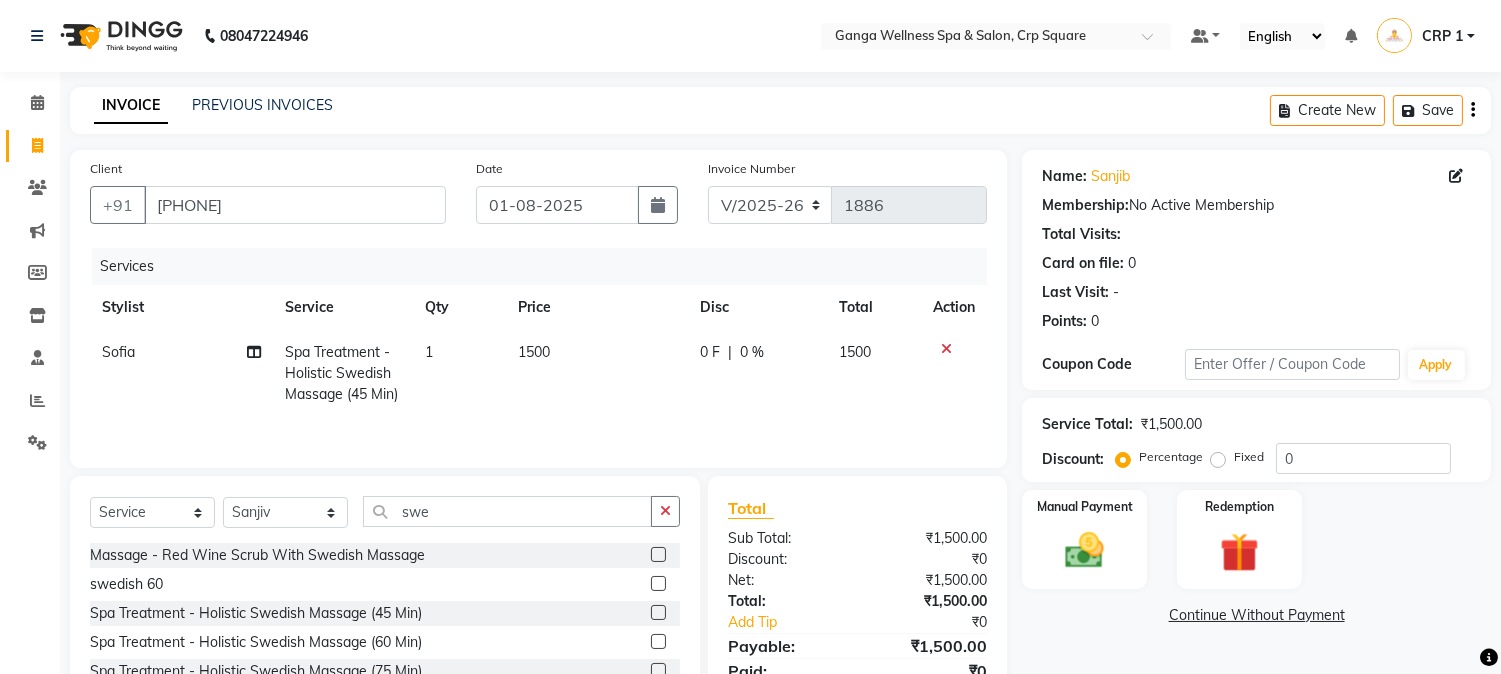 click on "1500" 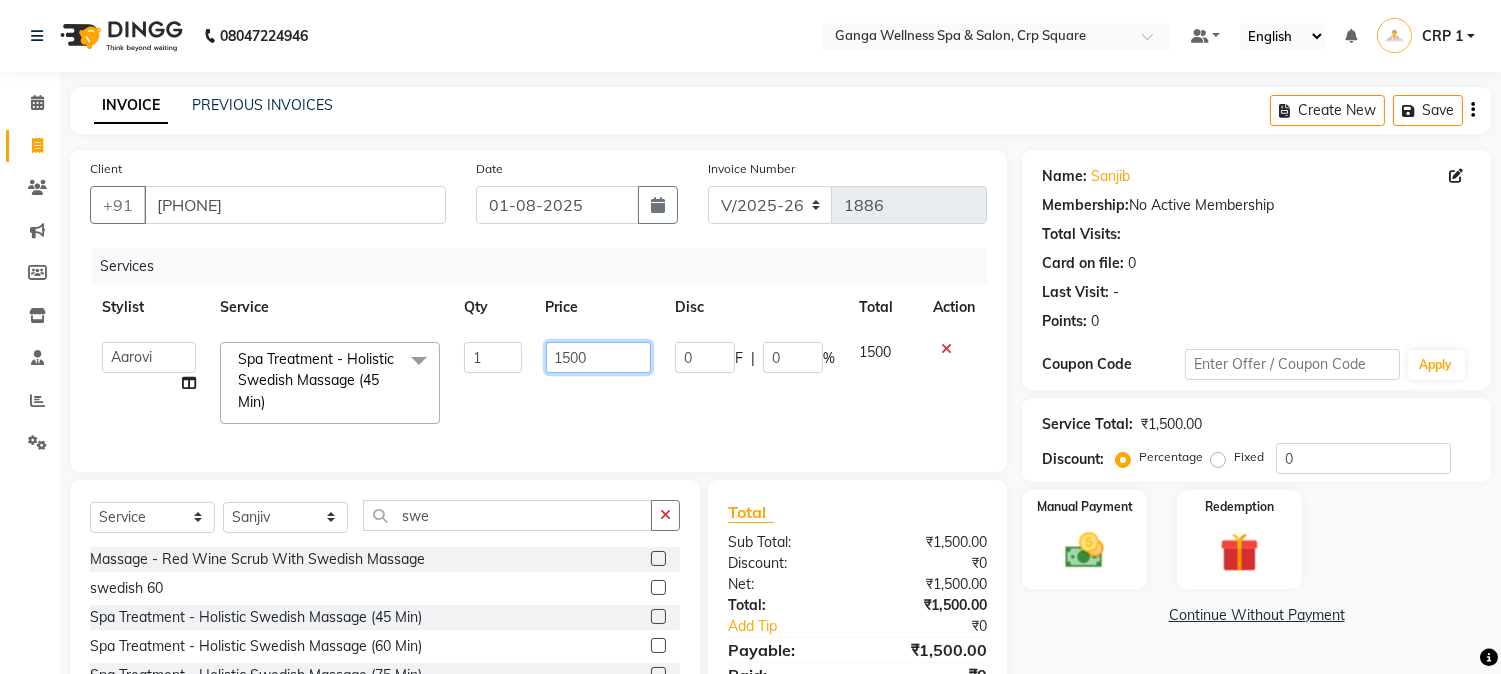 click on "1500" 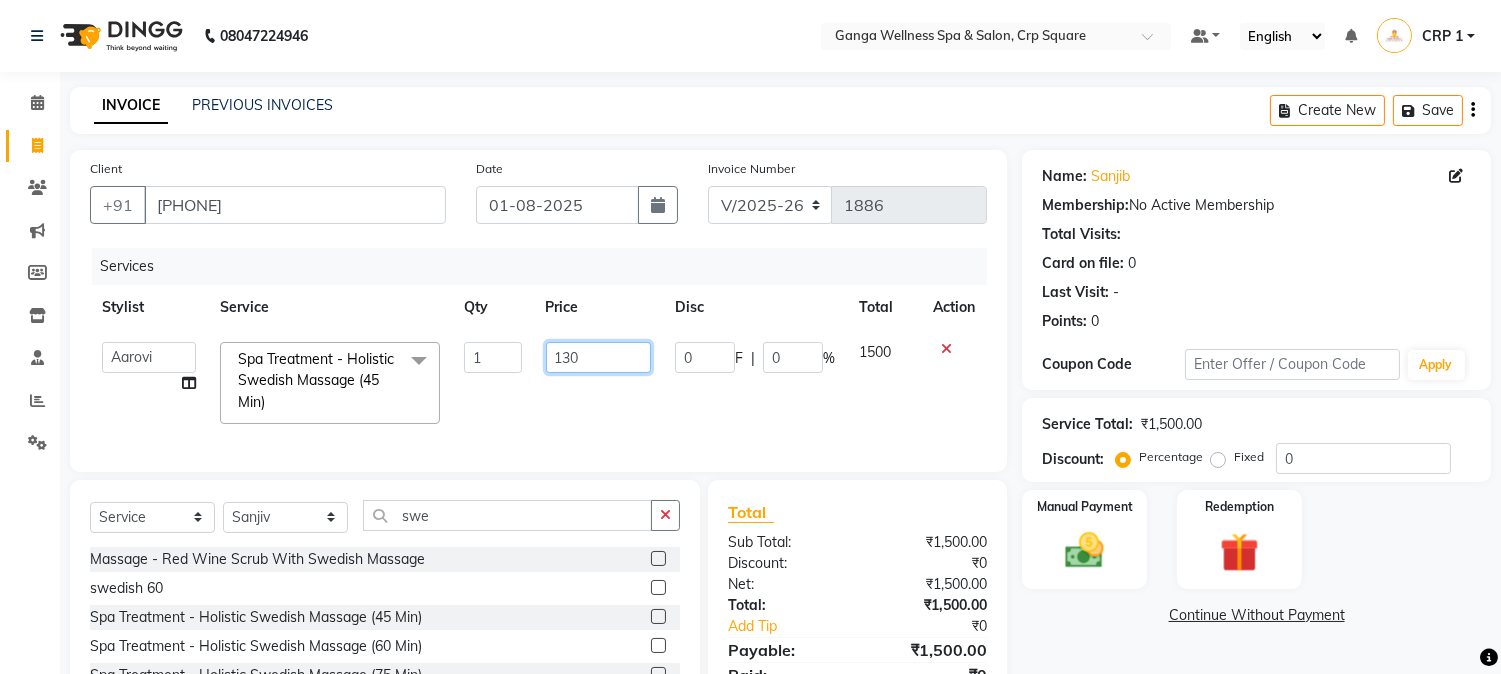 type on "1300" 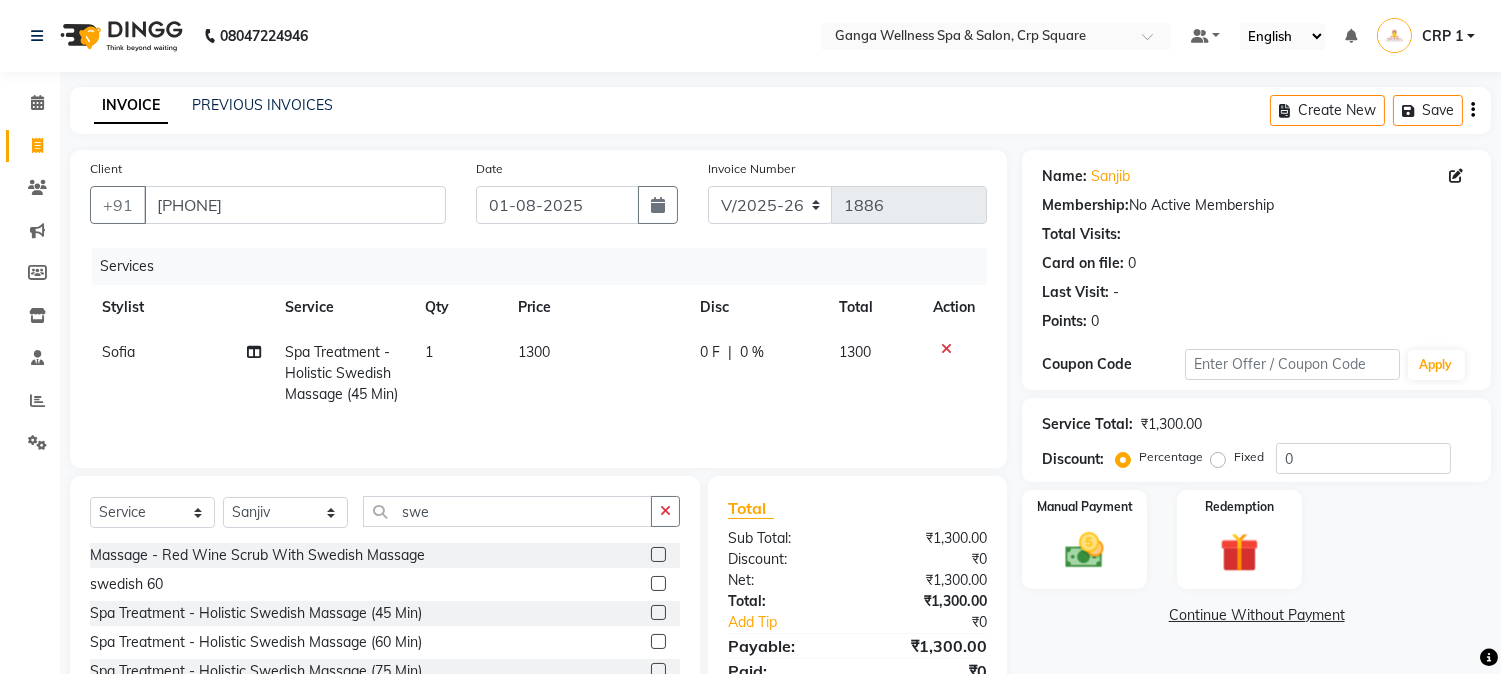 click on "1300" 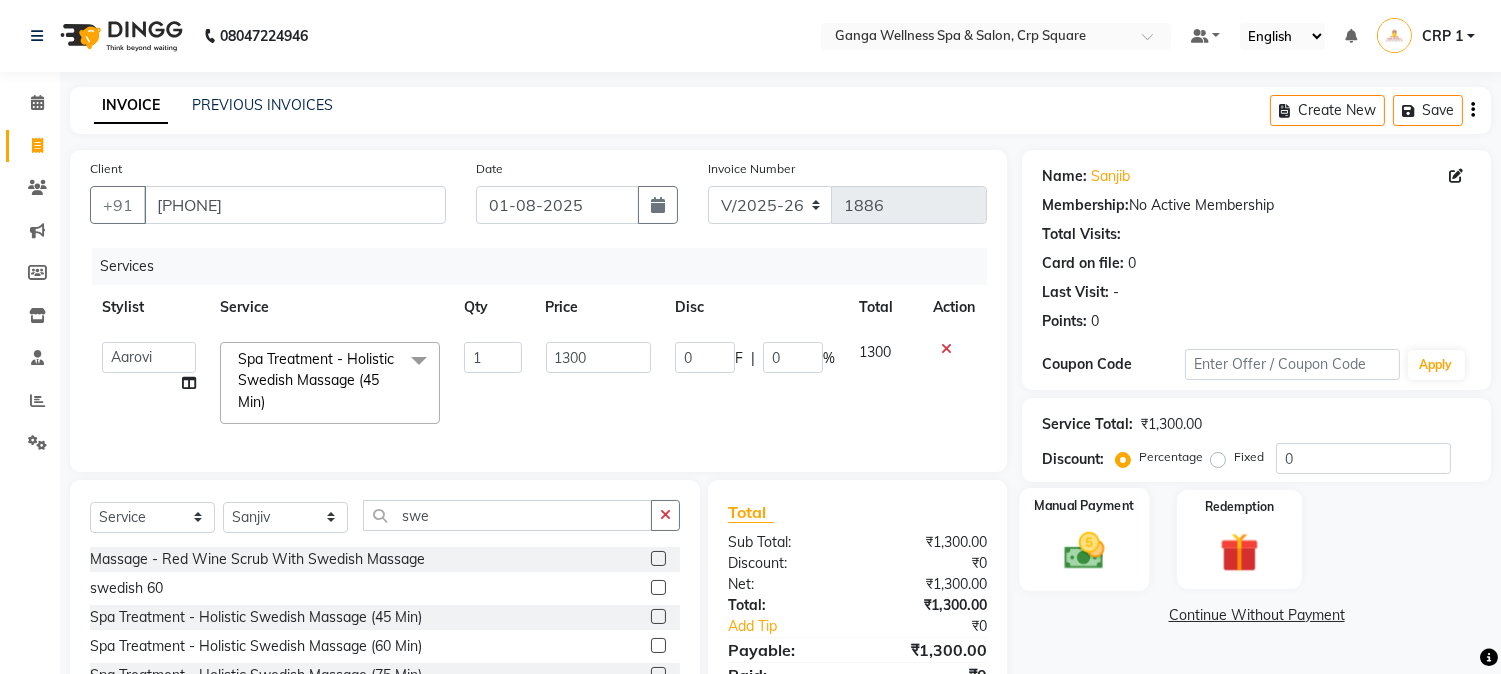 click 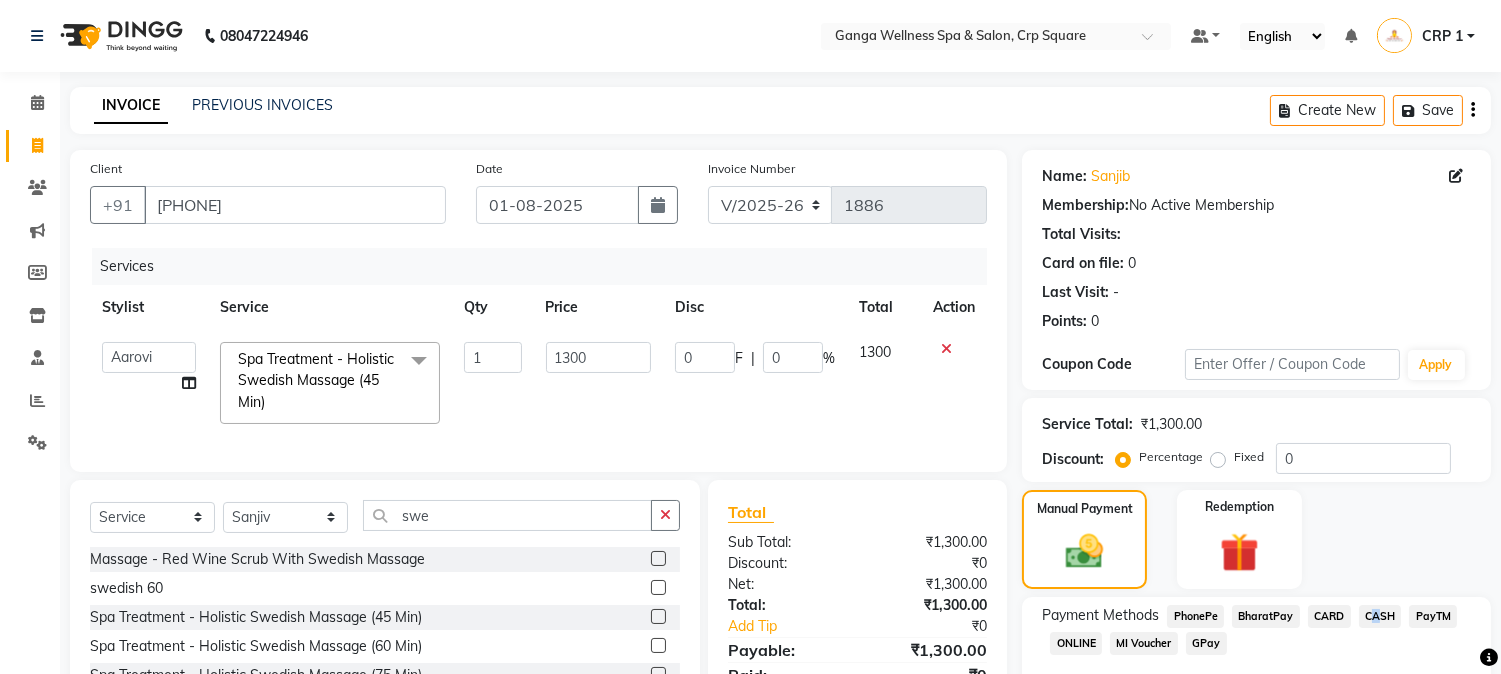 click on "CASH" 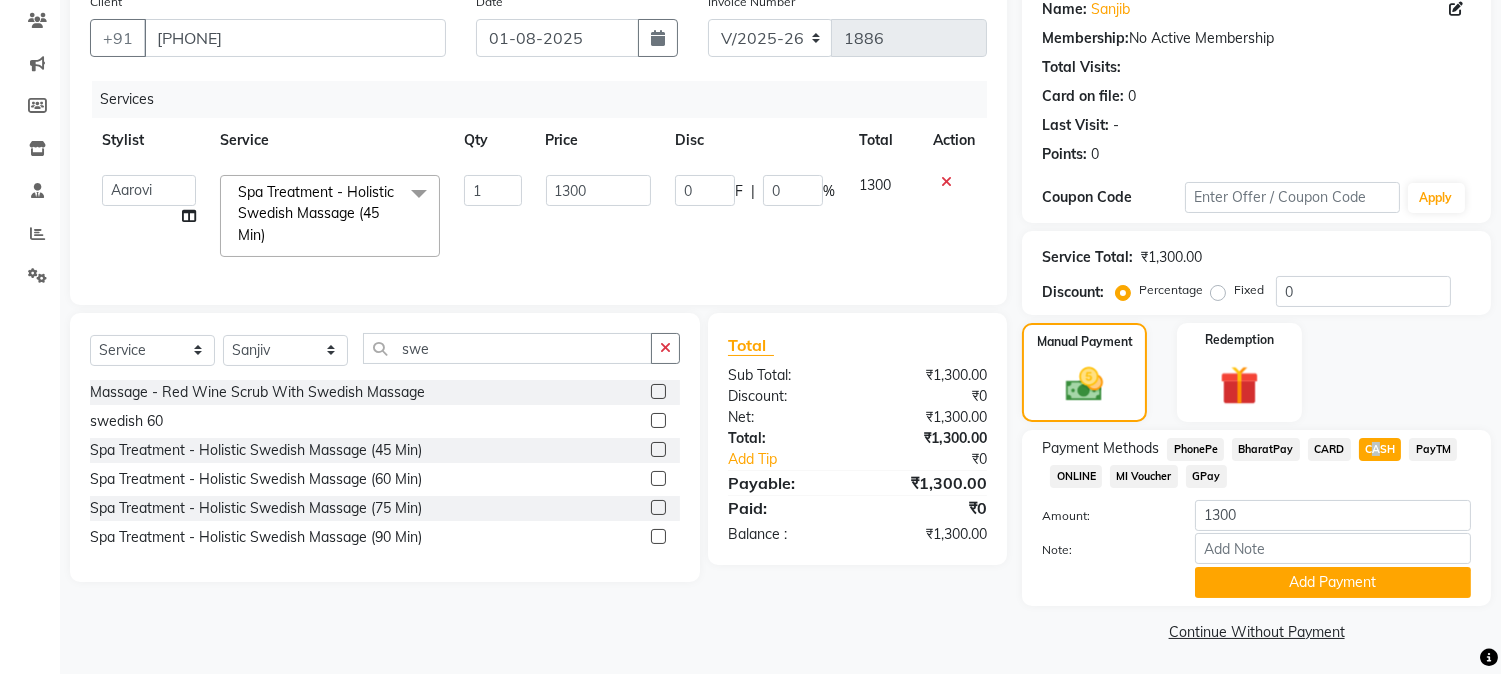 scroll, scrollTop: 170, scrollLeft: 0, axis: vertical 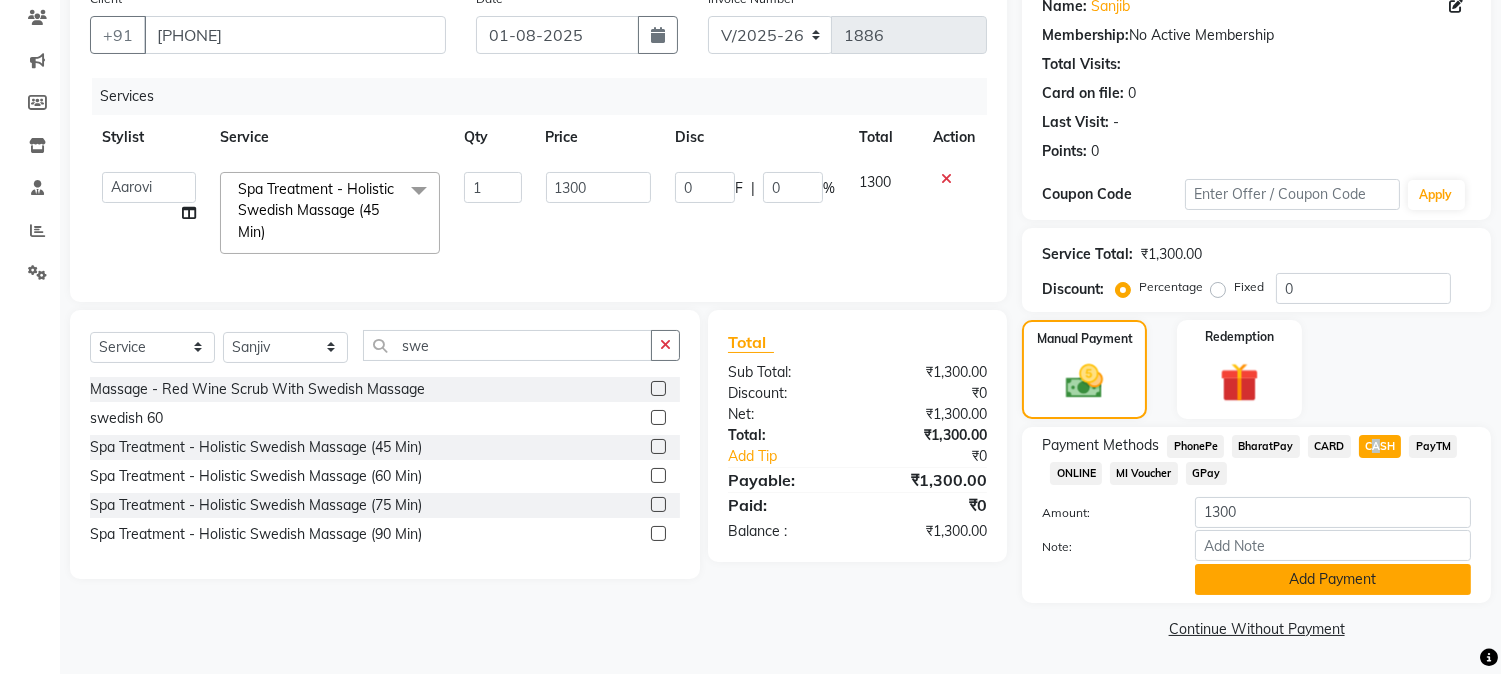 click on "Add Payment" 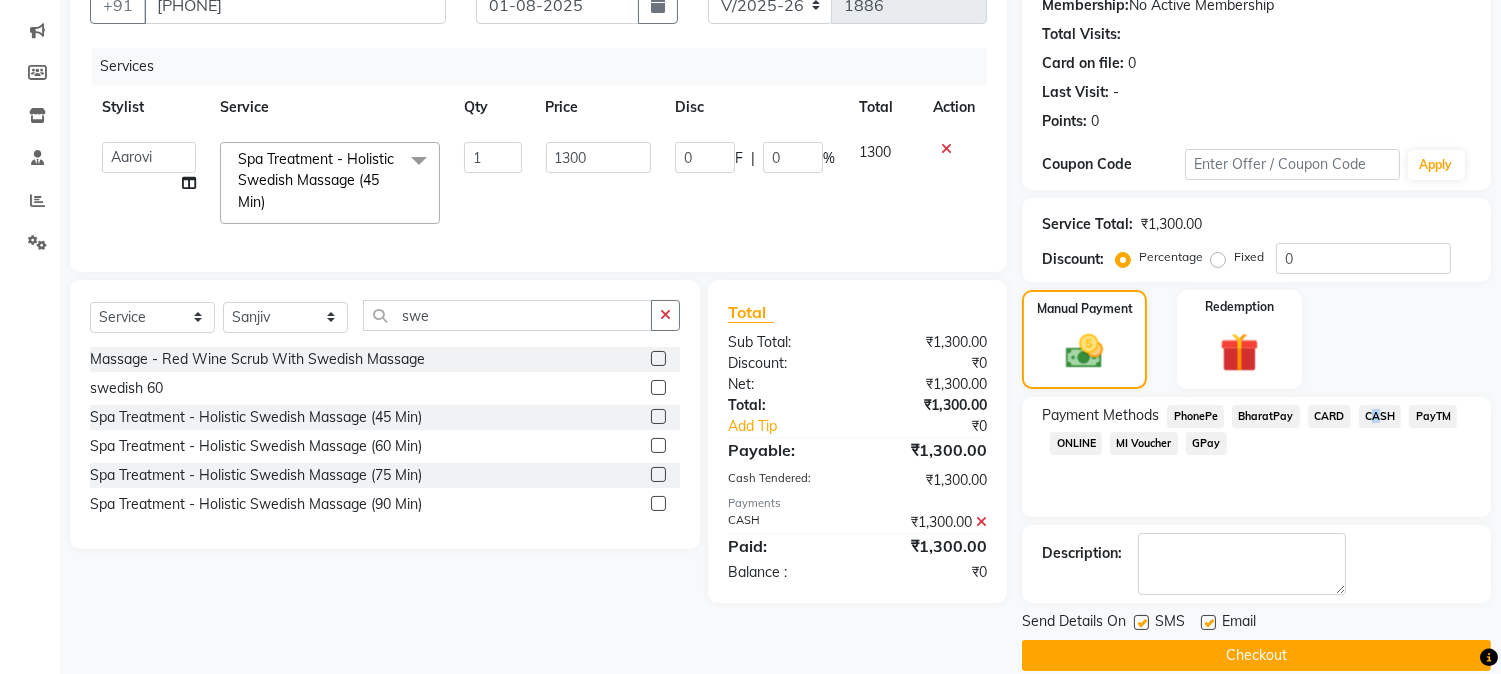 scroll, scrollTop: 225, scrollLeft: 0, axis: vertical 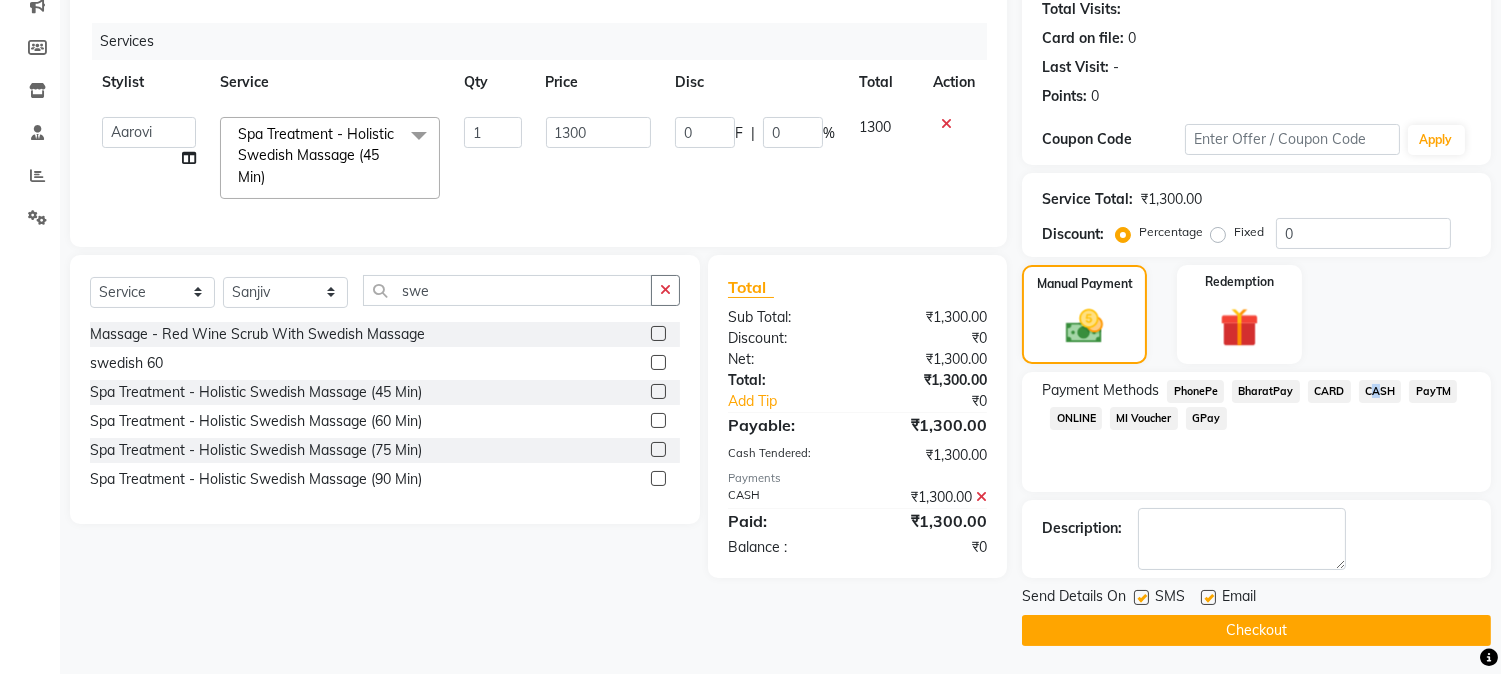 click on "Checkout" 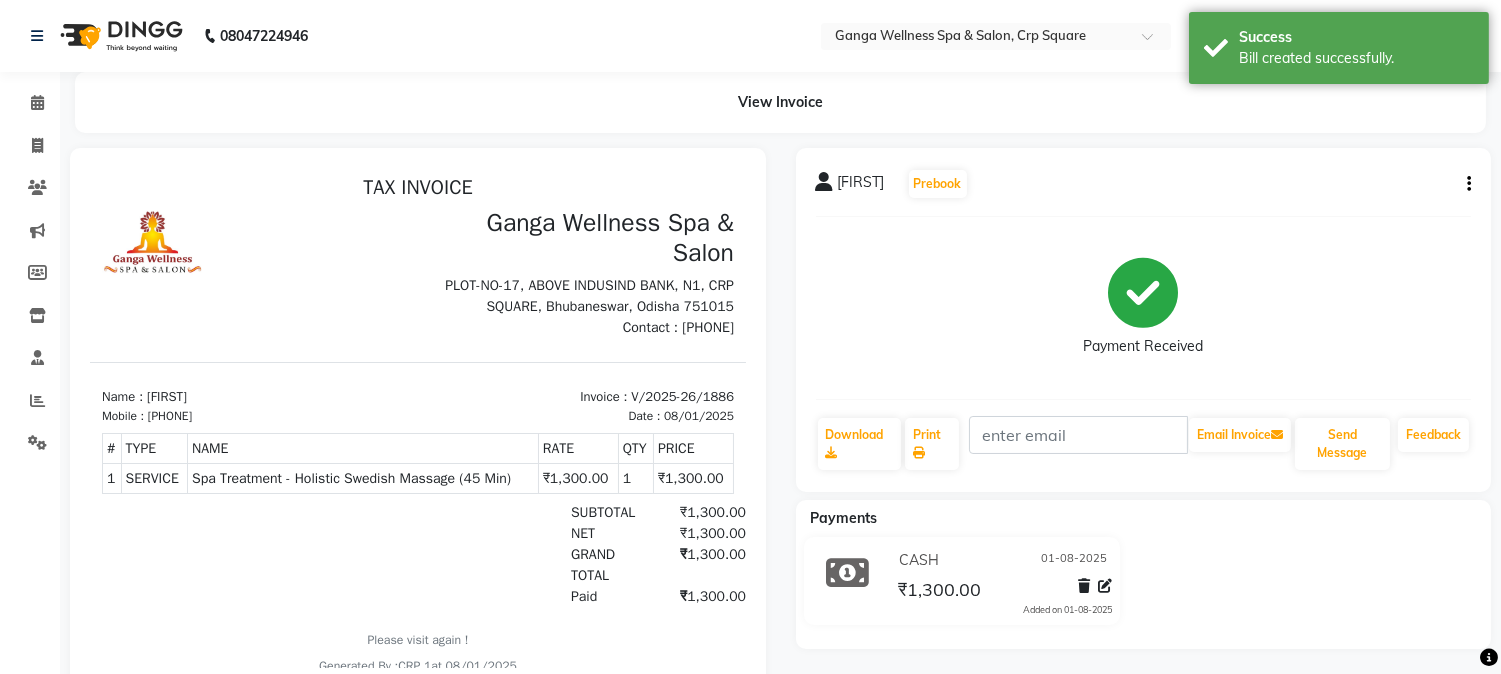 scroll, scrollTop: 0, scrollLeft: 0, axis: both 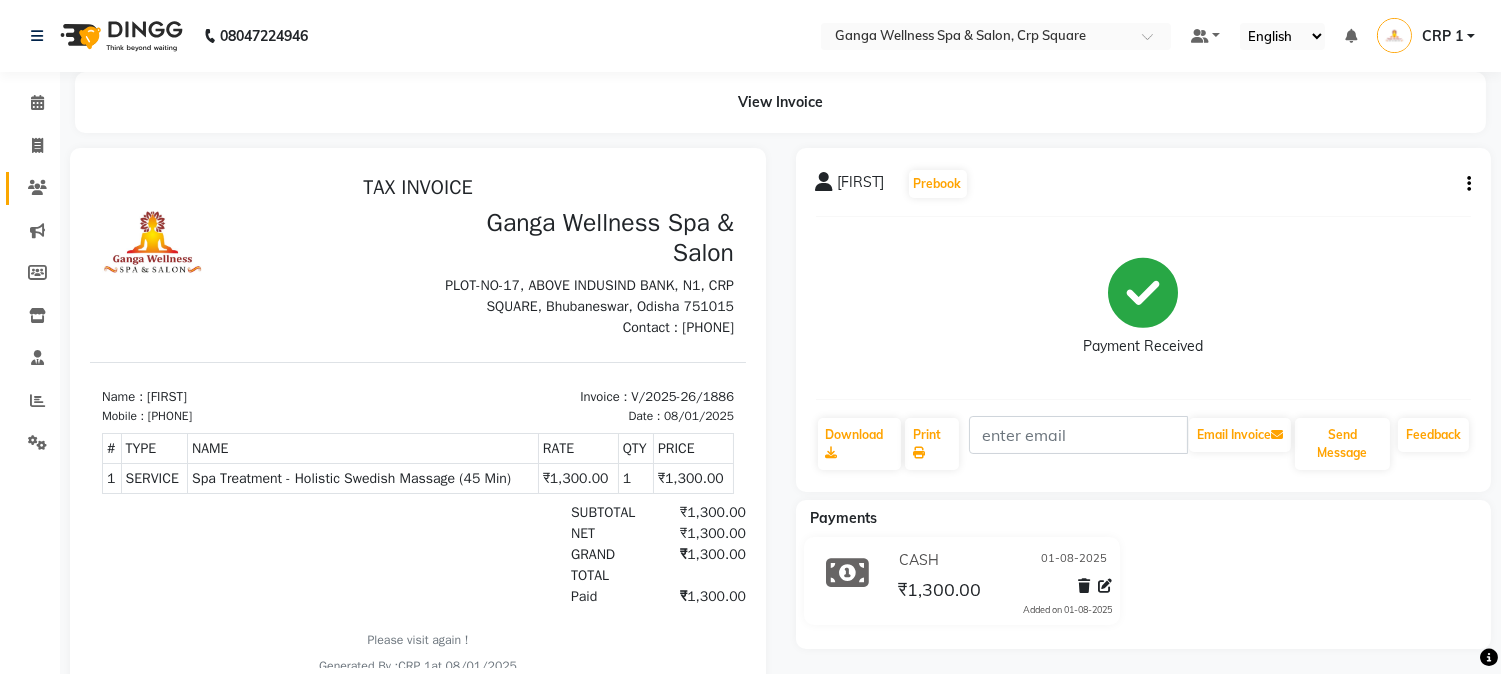 click 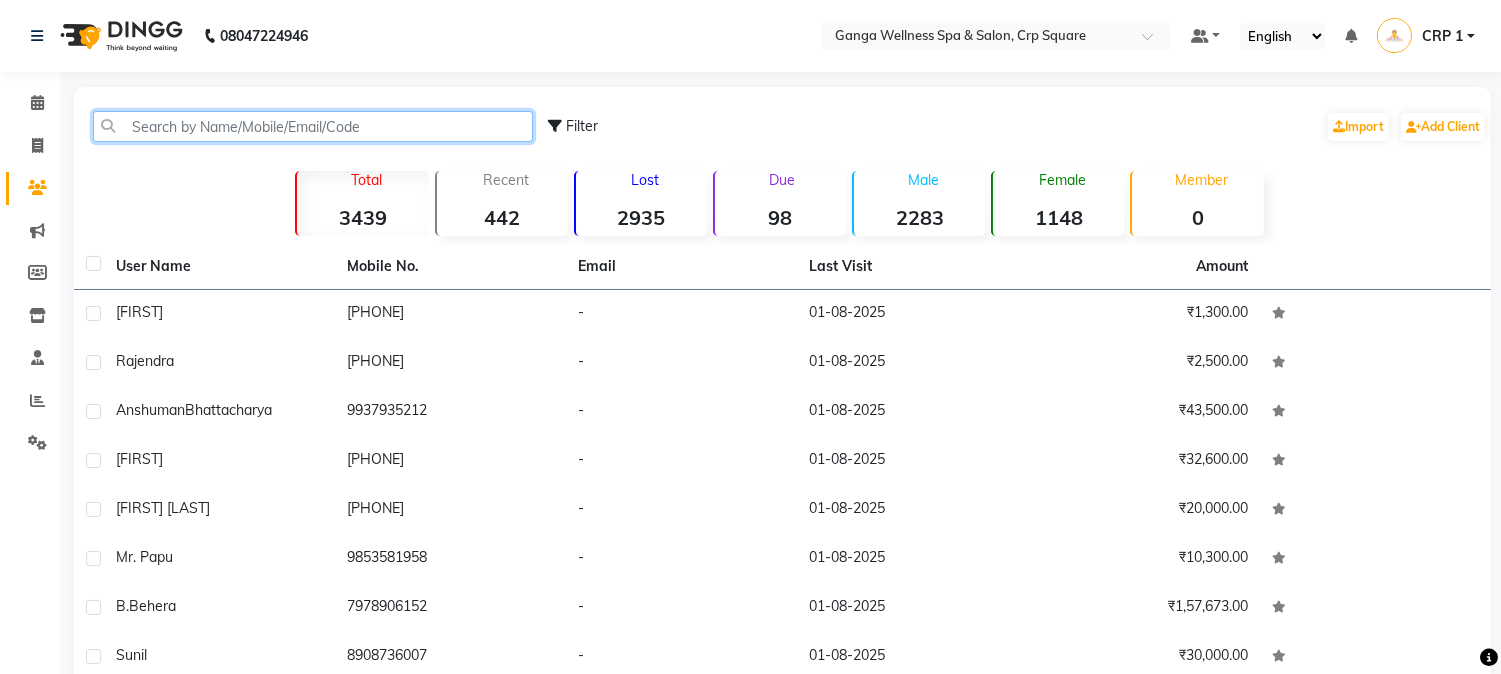 click 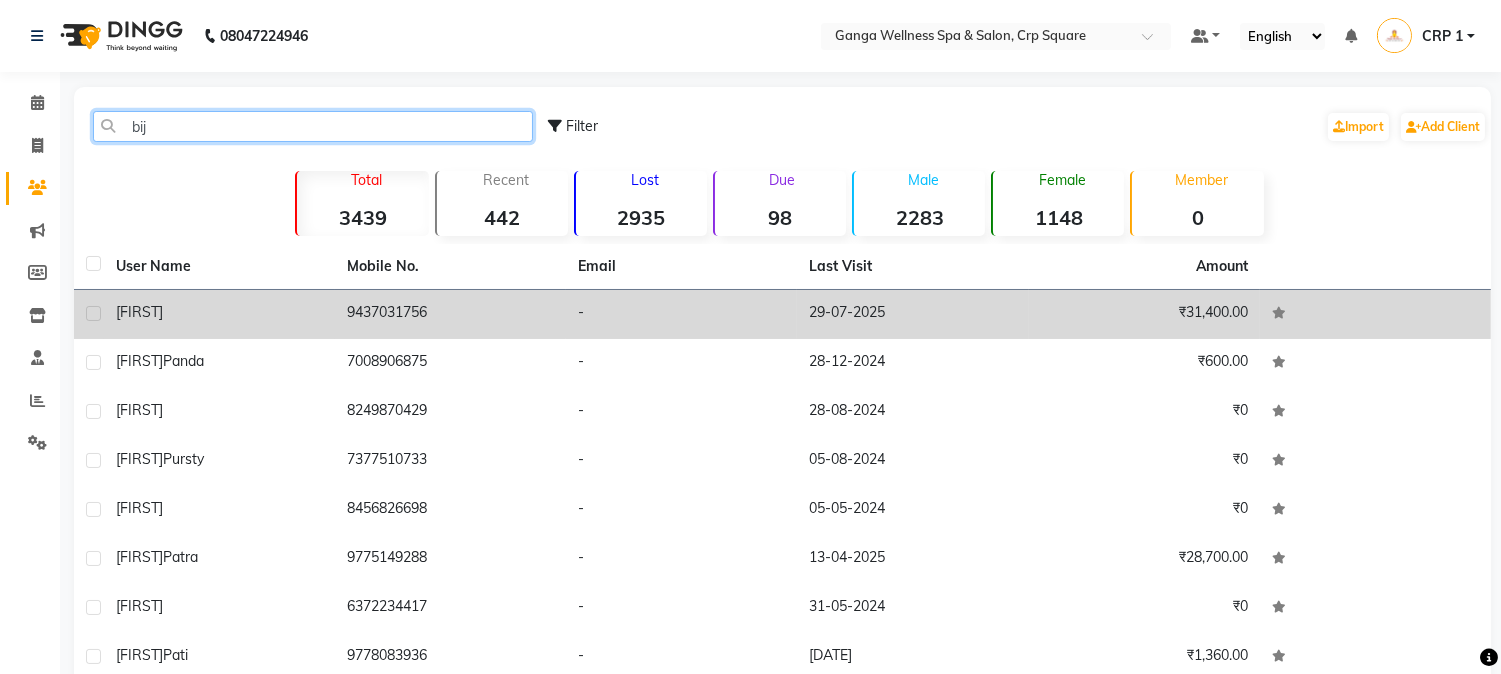 type on "bij" 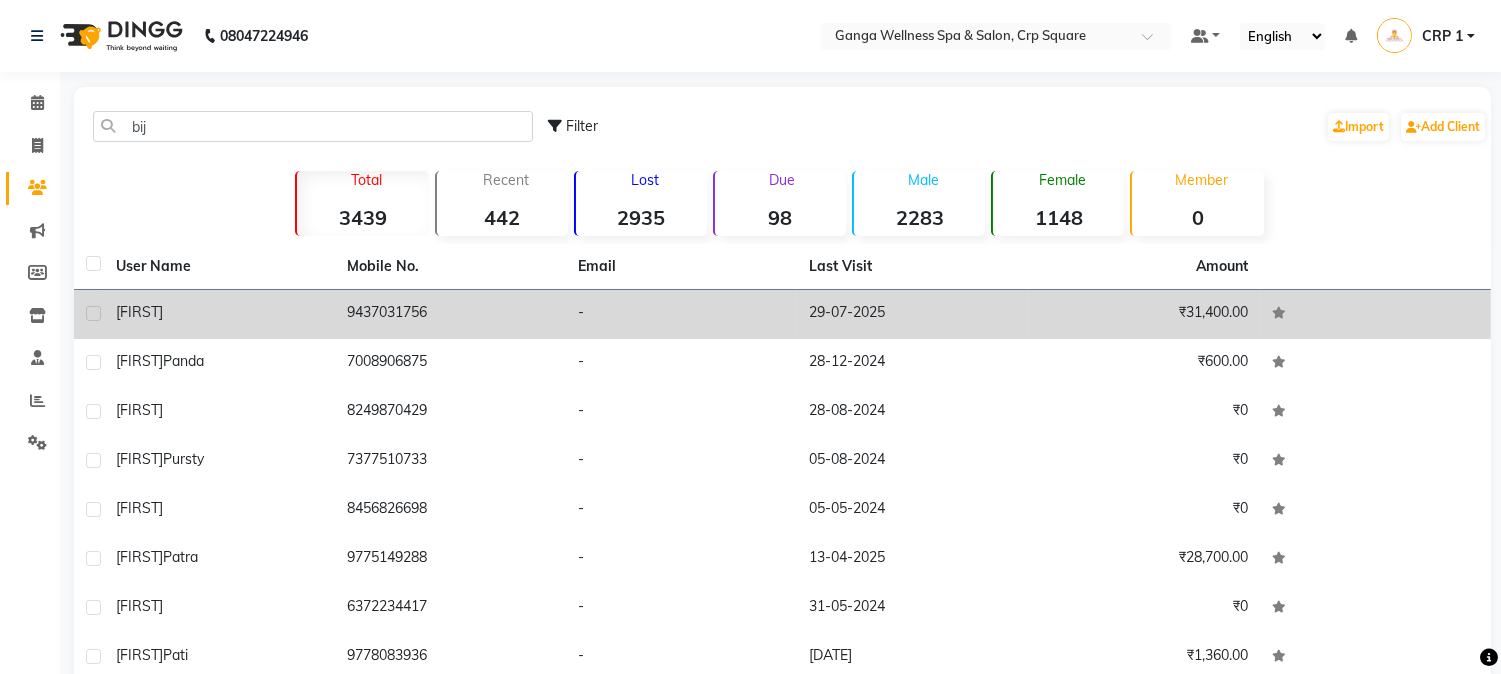 click on "9437031756" 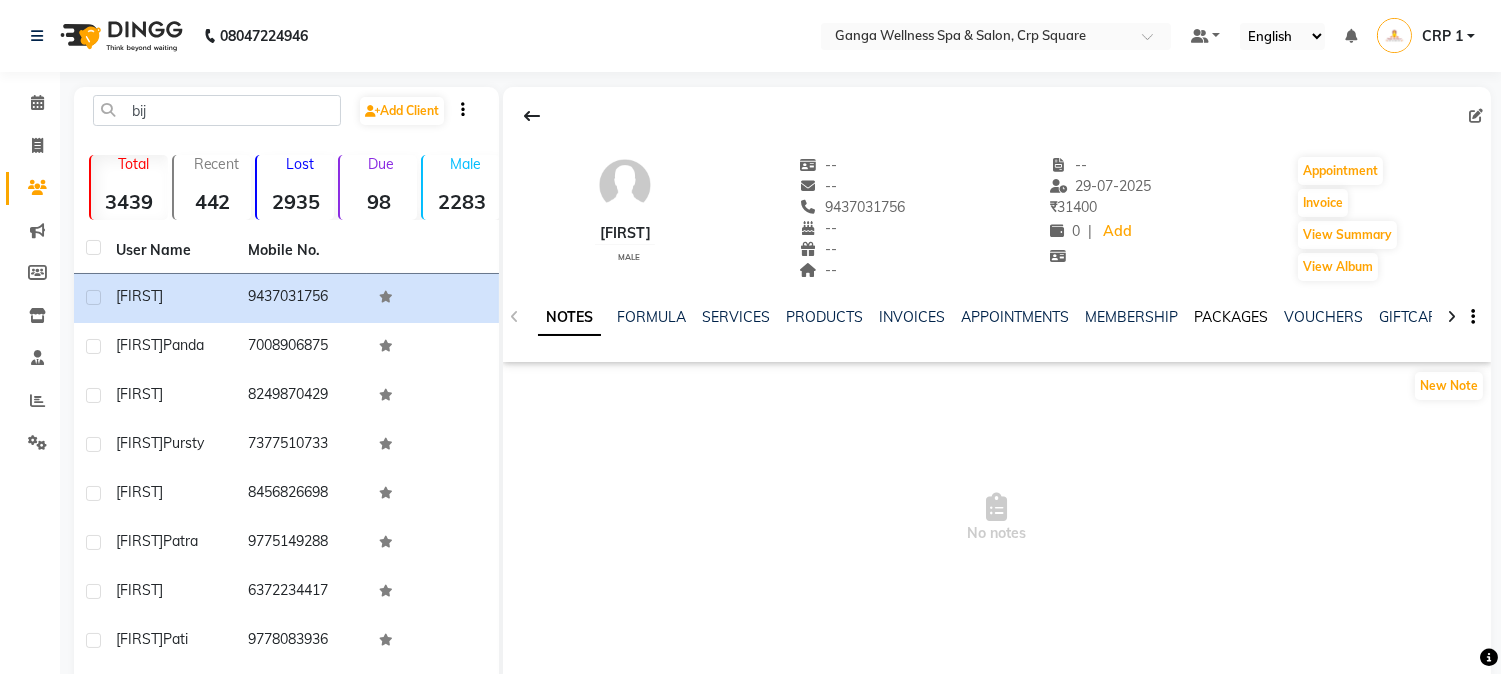click on "PACKAGES" 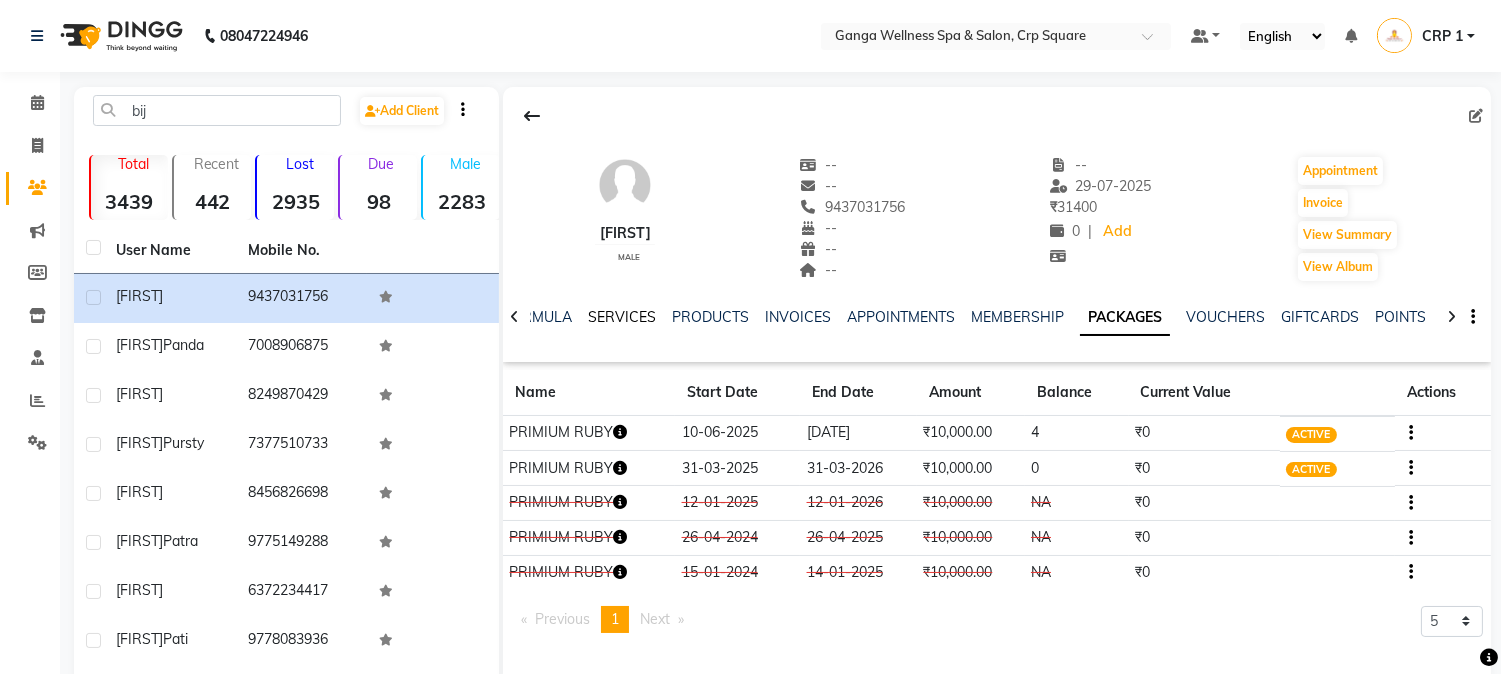 click on "SERVICES" 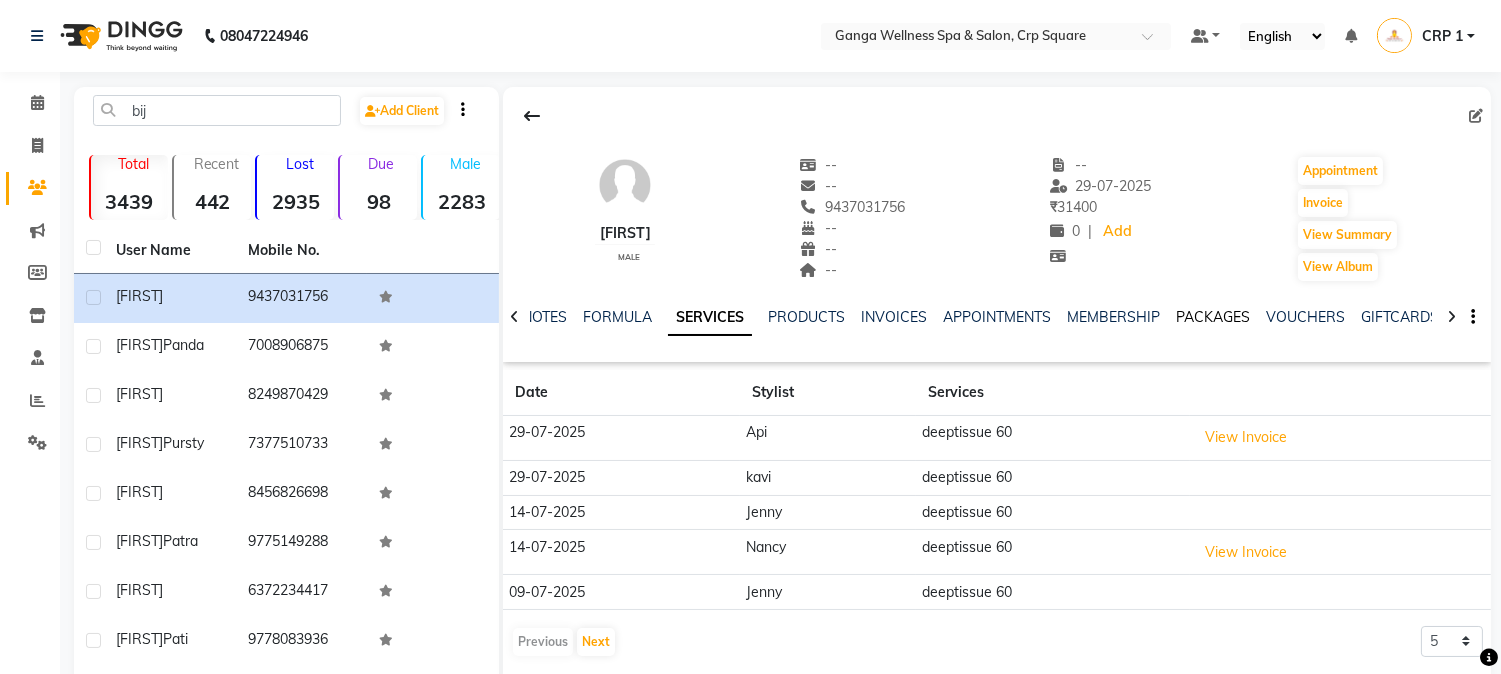click on "PACKAGES" 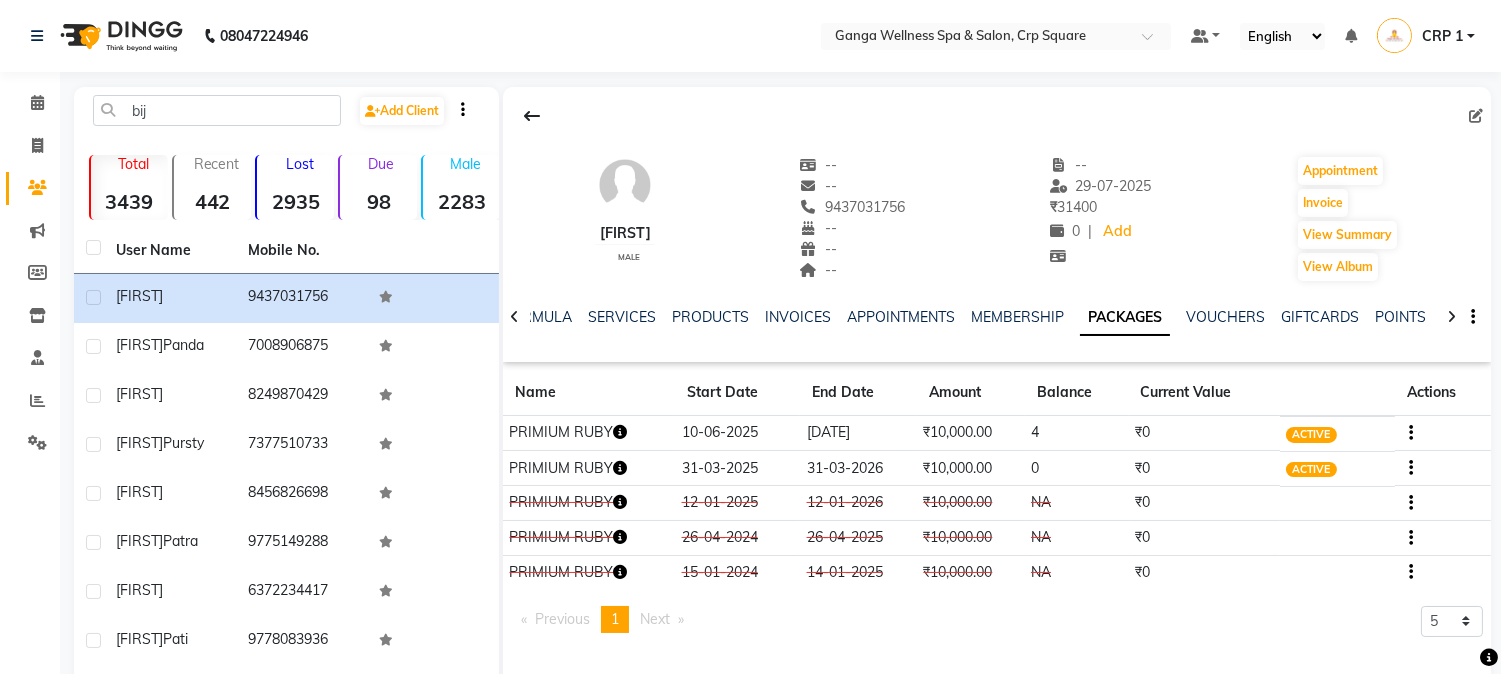click 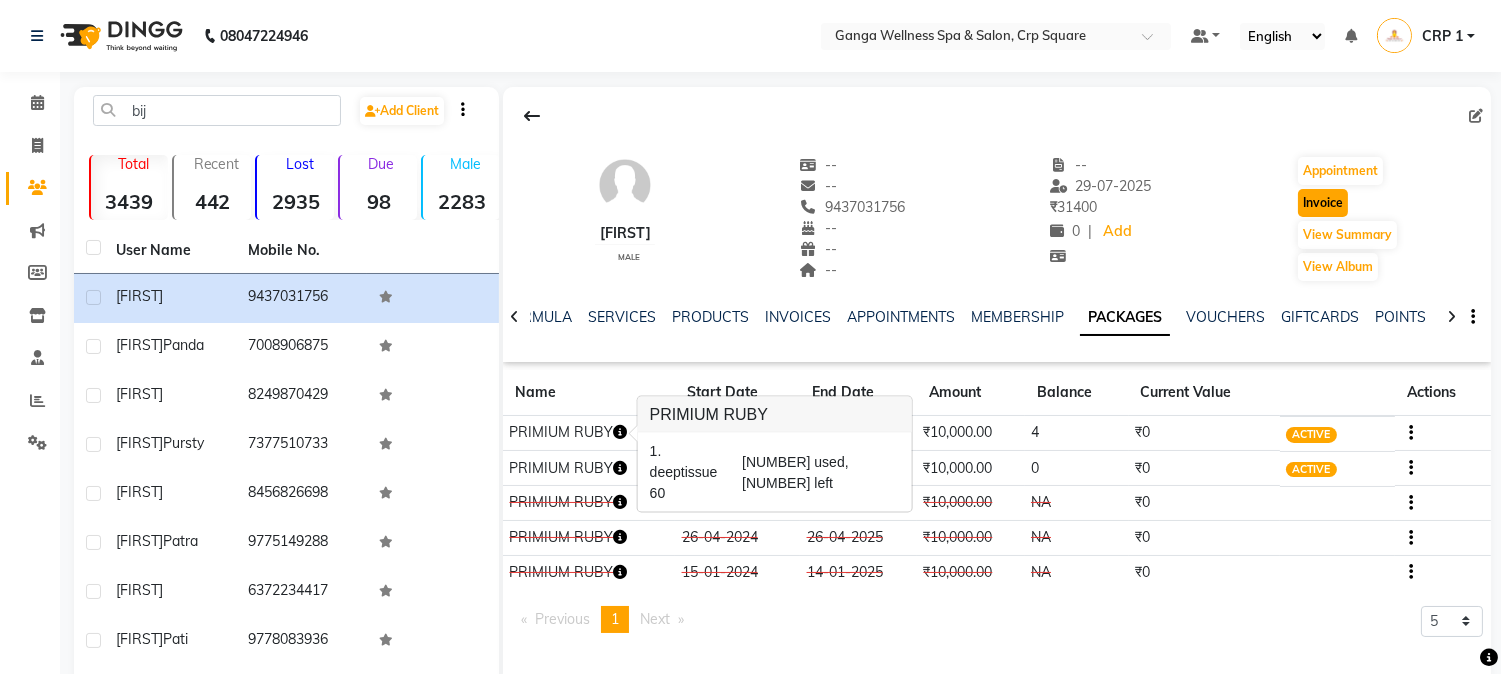 click on "Invoice" 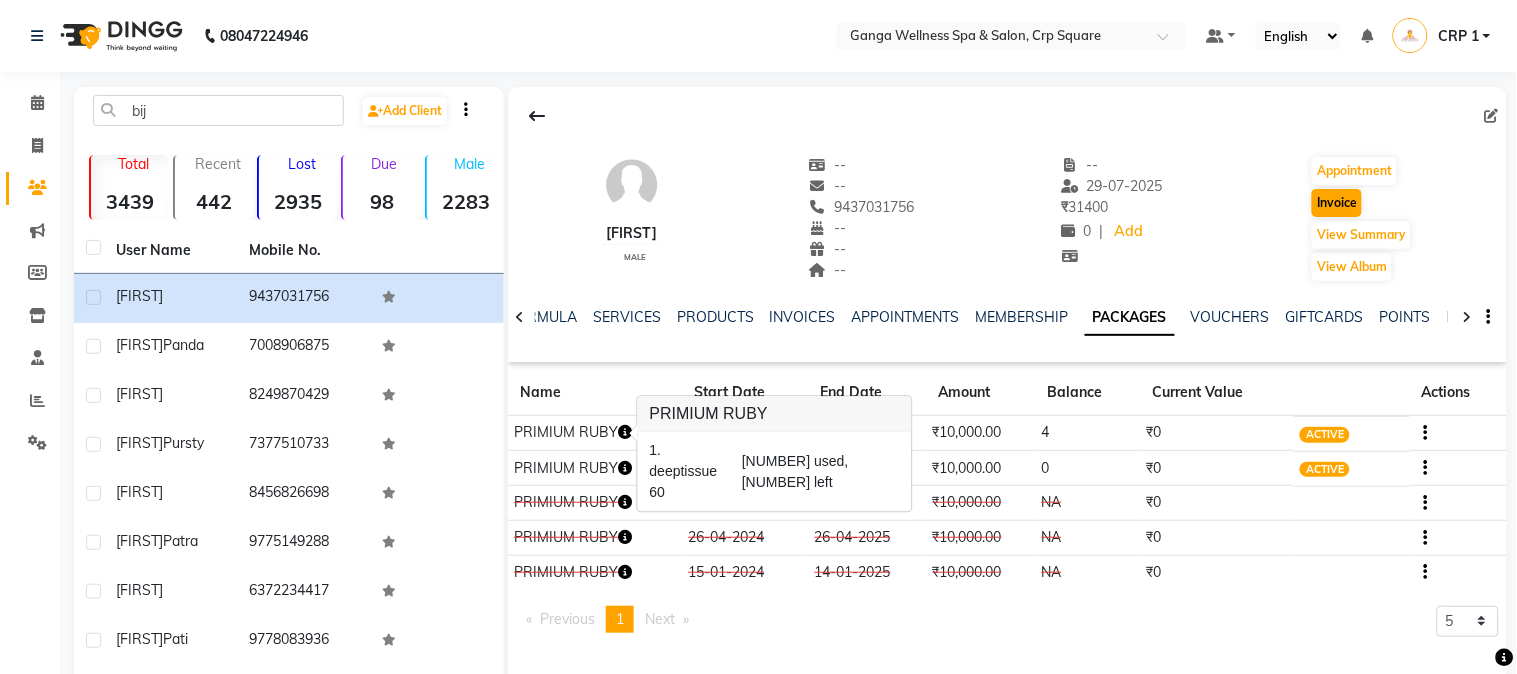 select on "service" 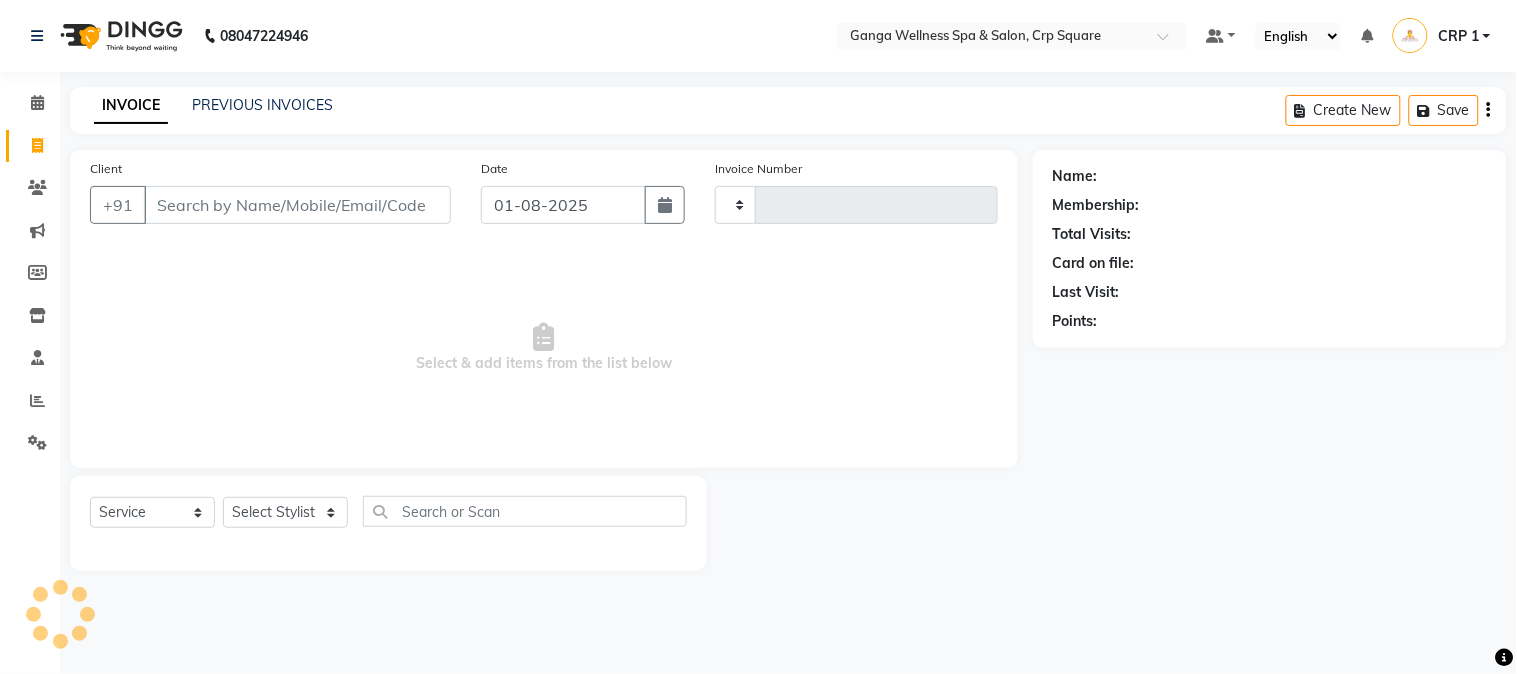 type on "1887" 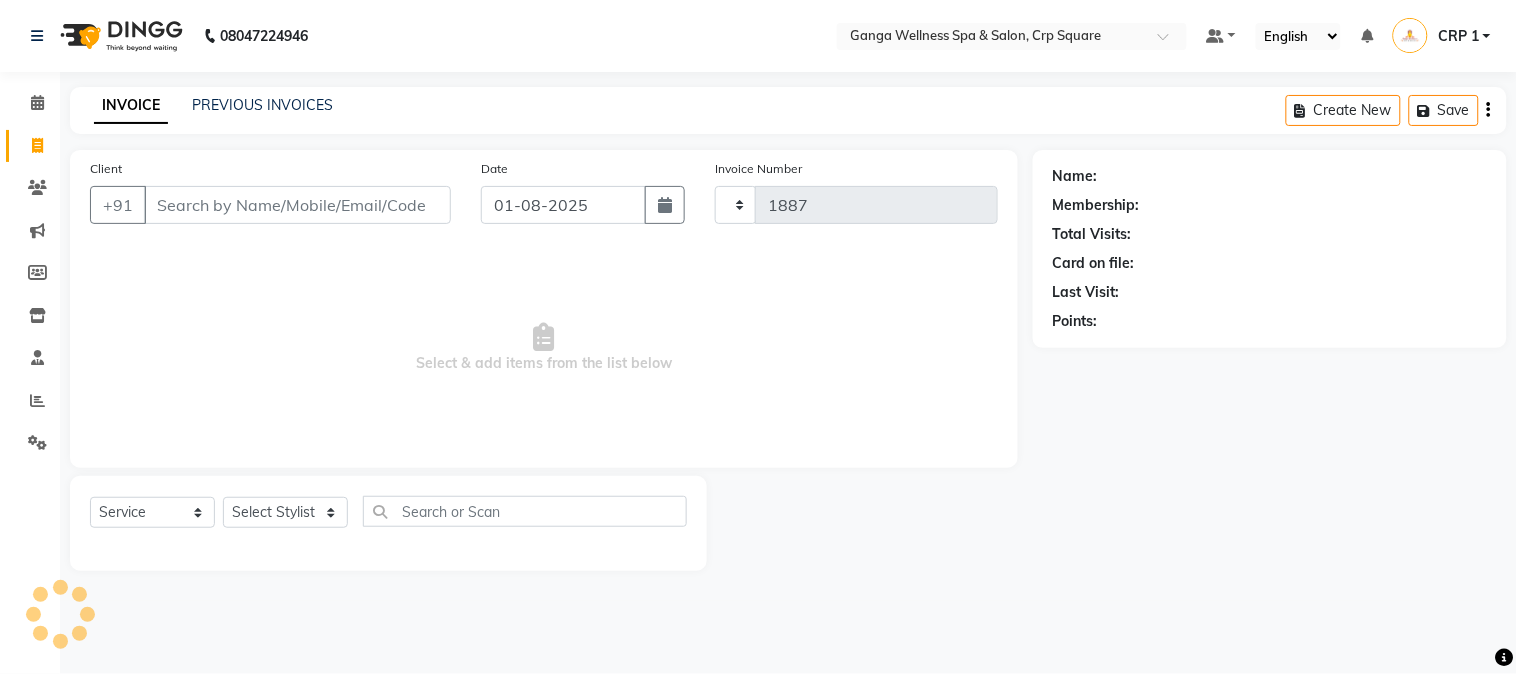 select on "715" 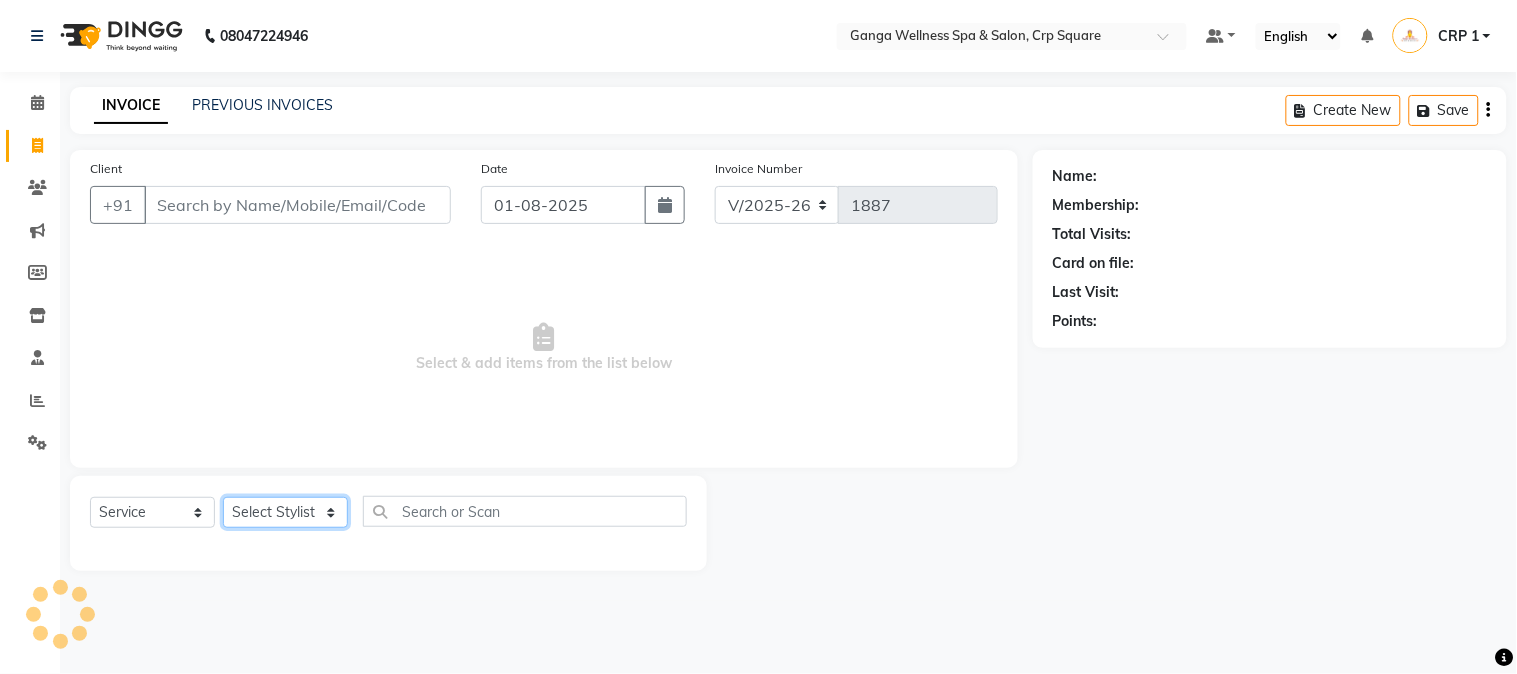 click on "Select Stylist" 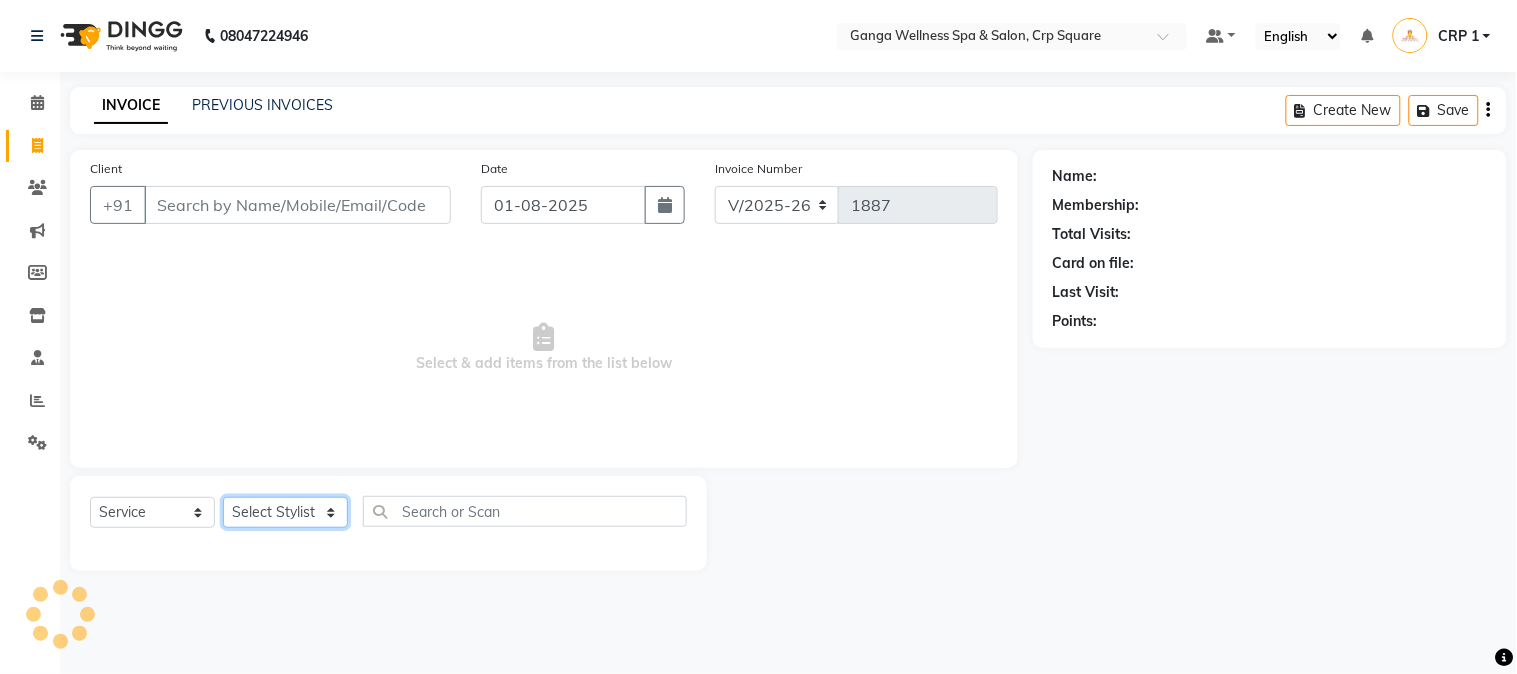 type on "9437031756" 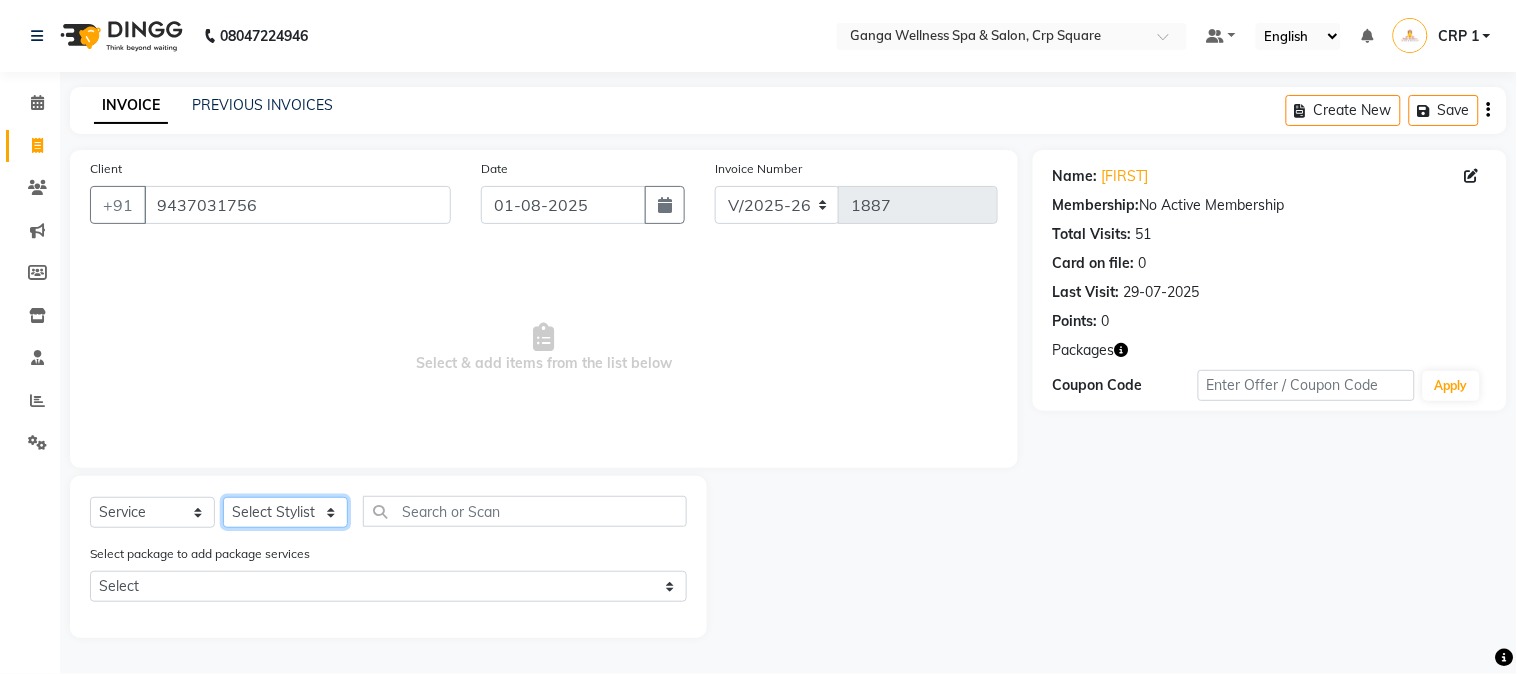 select on "79434" 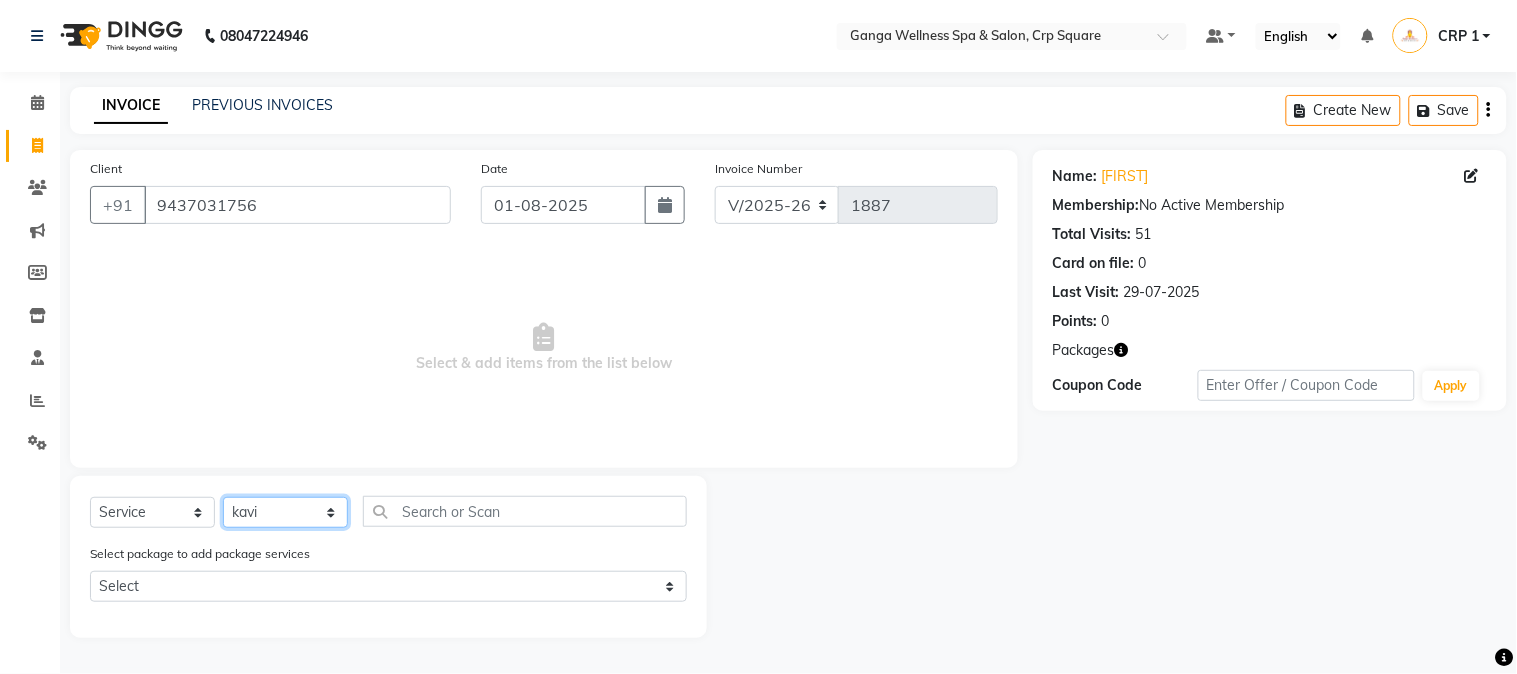 click on "Select Stylist Aarovi Abhin Alisha Ammi Ania Annei Api Ayen Bikash Bina CRP 1 CRP 2 Dipti Elina G1 G1 Salon General Manager  Helen Jasmine Jayashree JC Jenny kavi Krishna Manoj Mathu  Monika Moon Nancy Nirupama Pabitra Papu Puja Purnima Rajashree Raju Rashmi Rasmi  Remi Rinky Riya Rose Sanjiv Saraswati Saroj Sir  Shrabani Sofia Steffy Sukanya Surren Mahapatra Sushree Swopna Umpi Zuali" 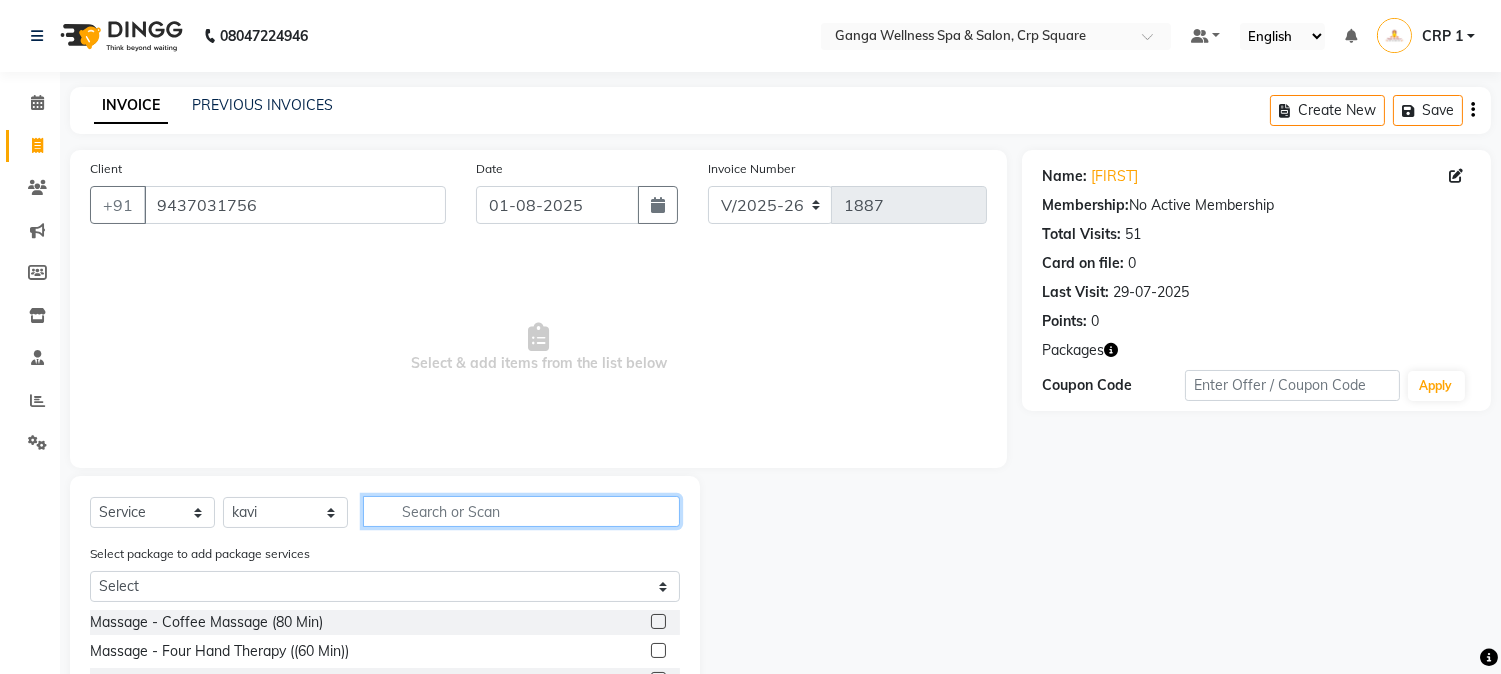 click 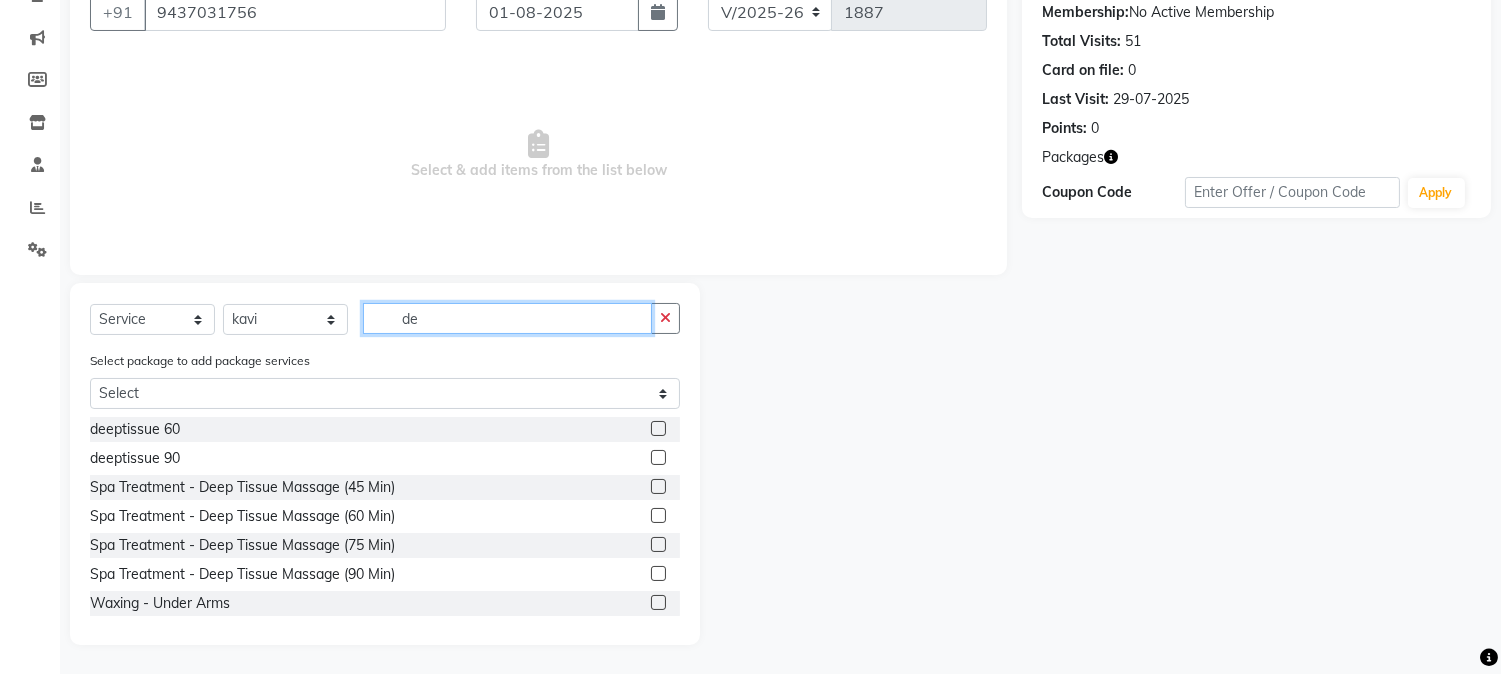scroll, scrollTop: 194, scrollLeft: 0, axis: vertical 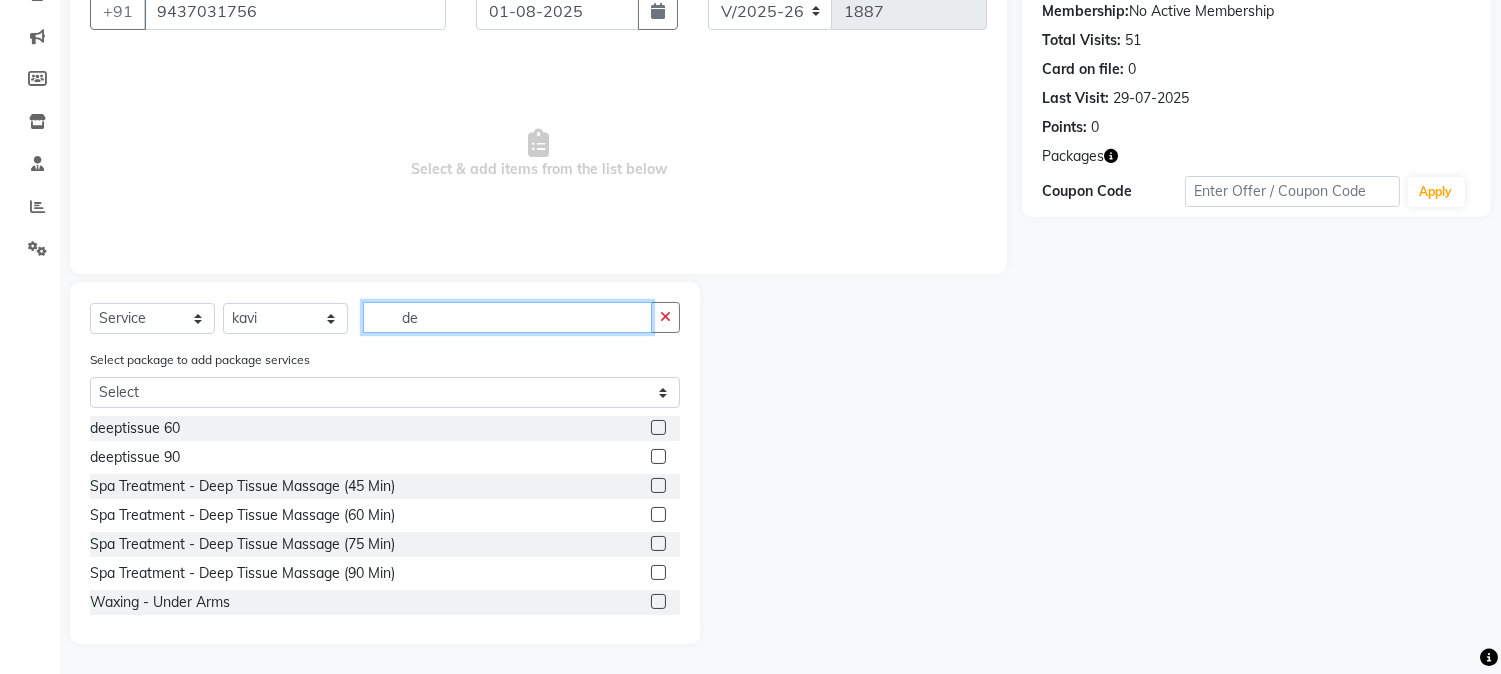 type on "de" 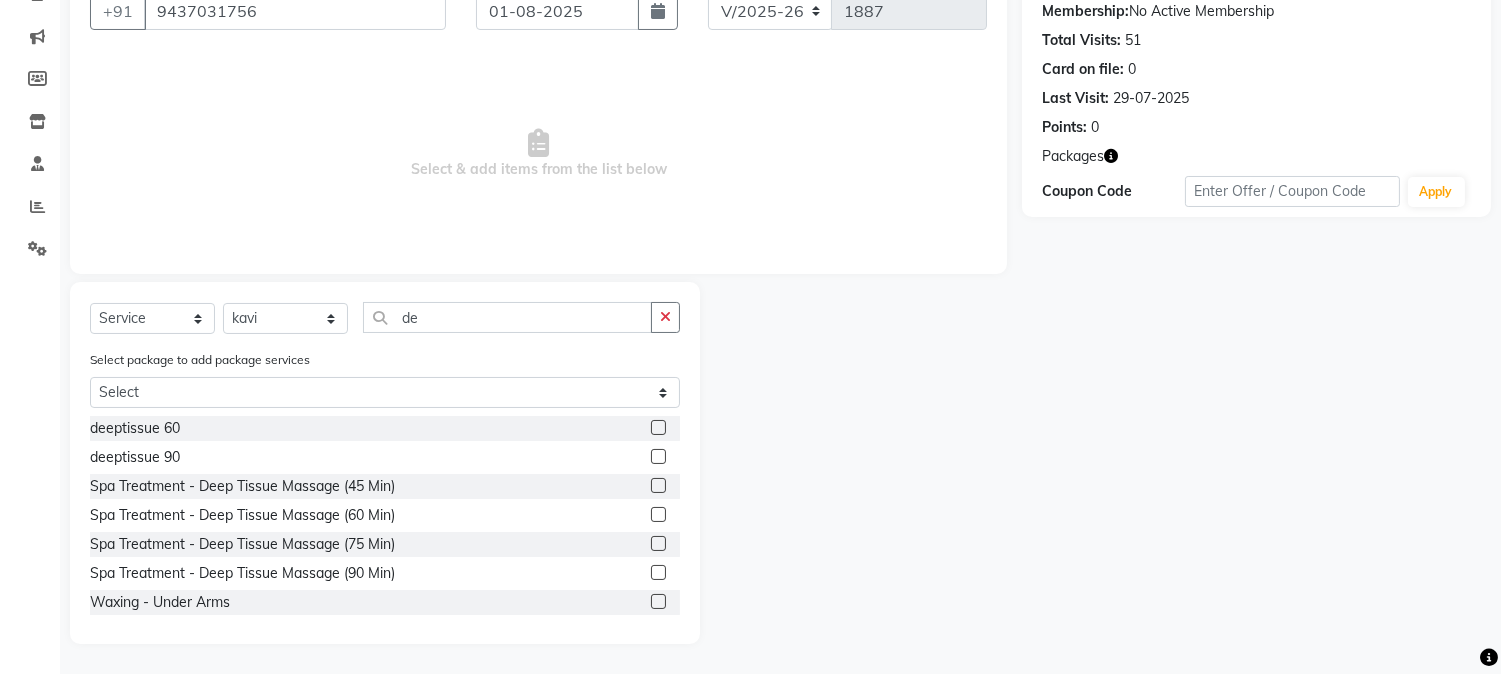 click 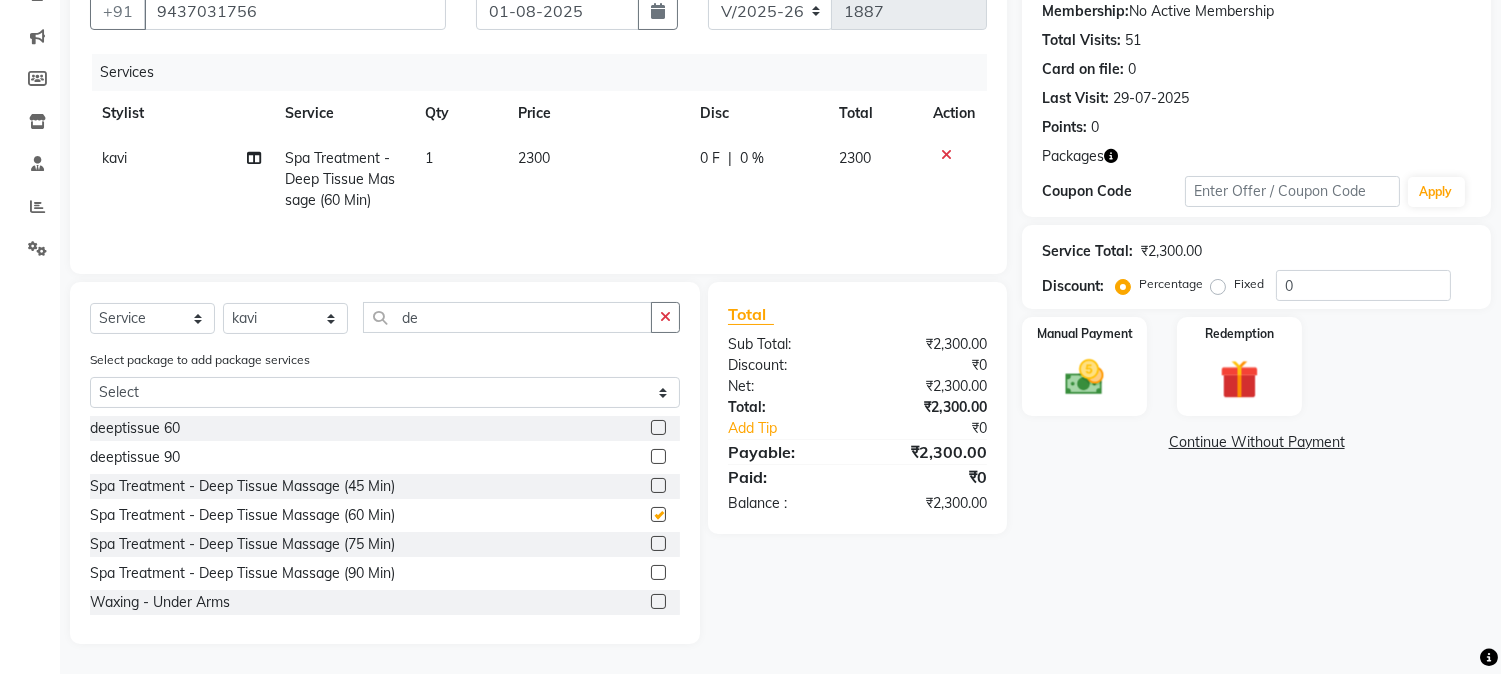 checkbox on "false" 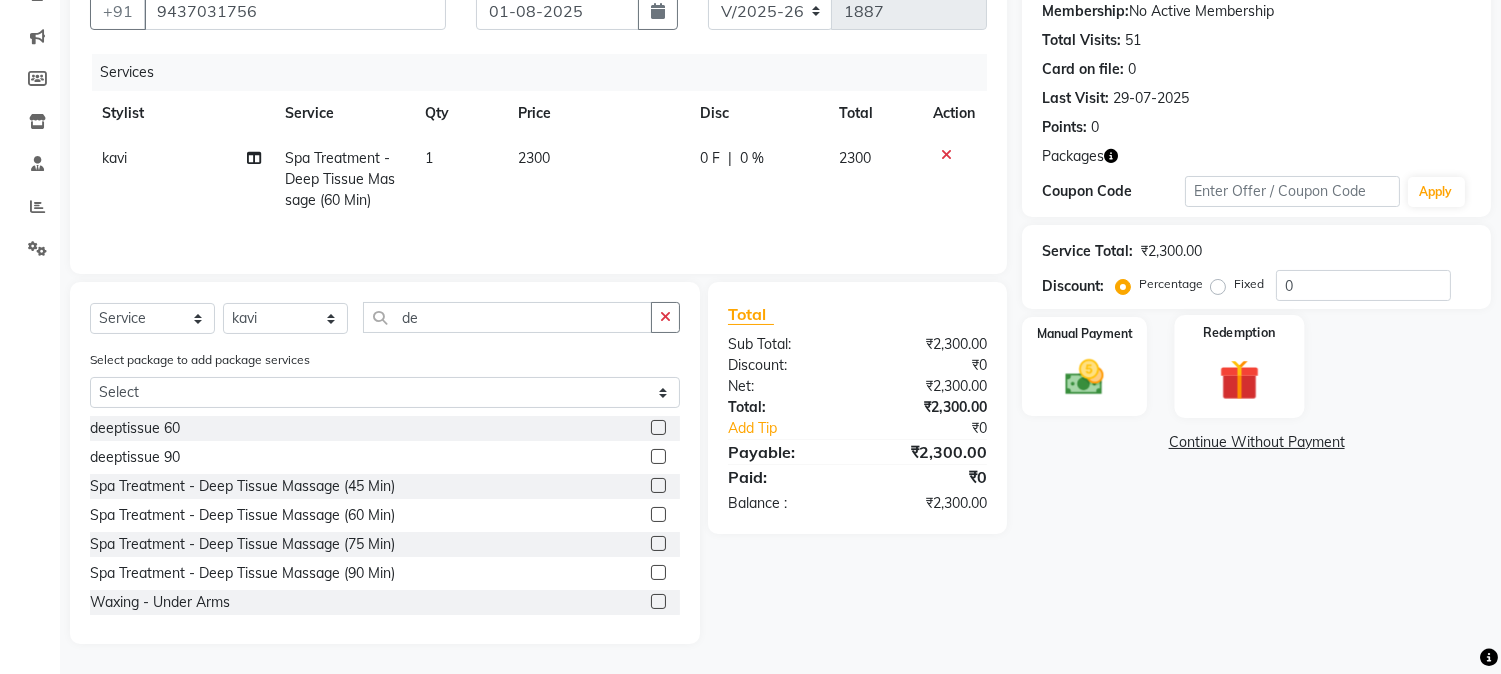 click 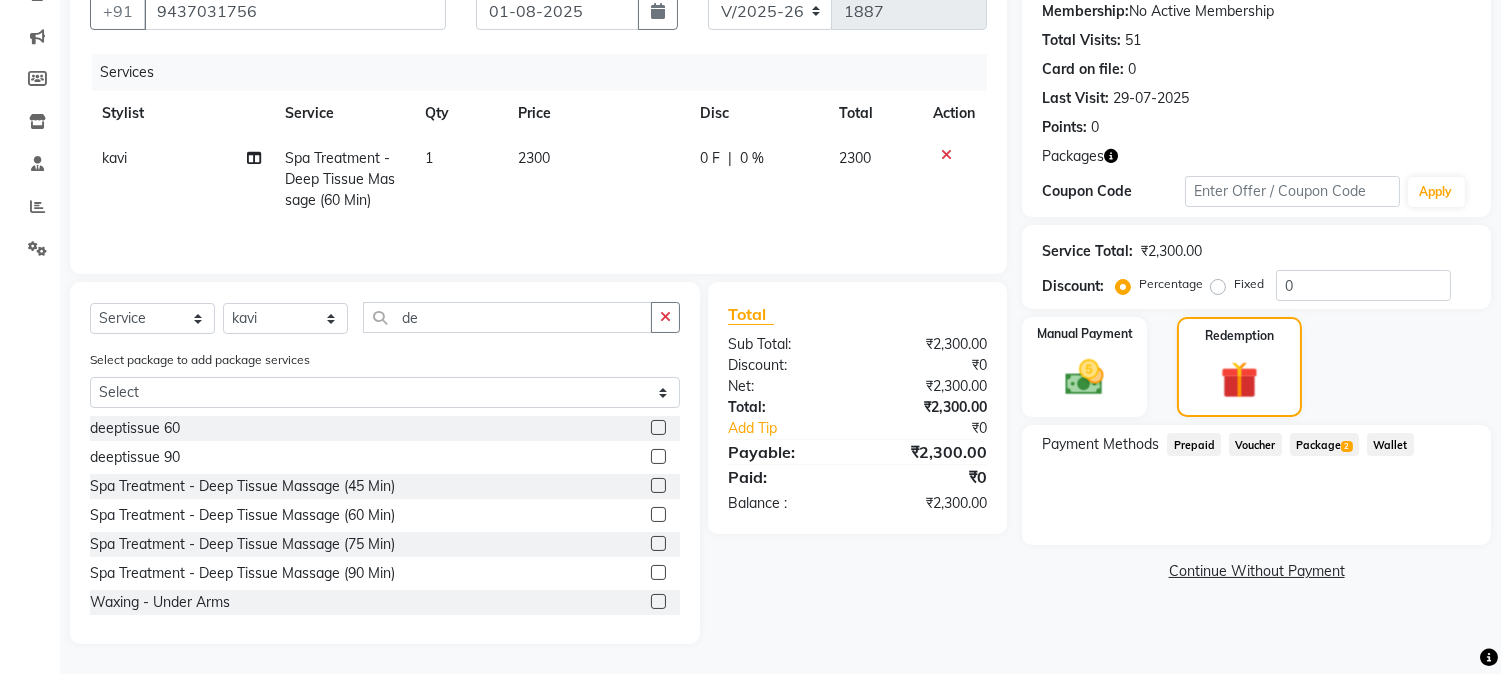 drag, startPoint x: 1293, startPoint y: 440, endPoint x: 1311, endPoint y: 444, distance: 18.439089 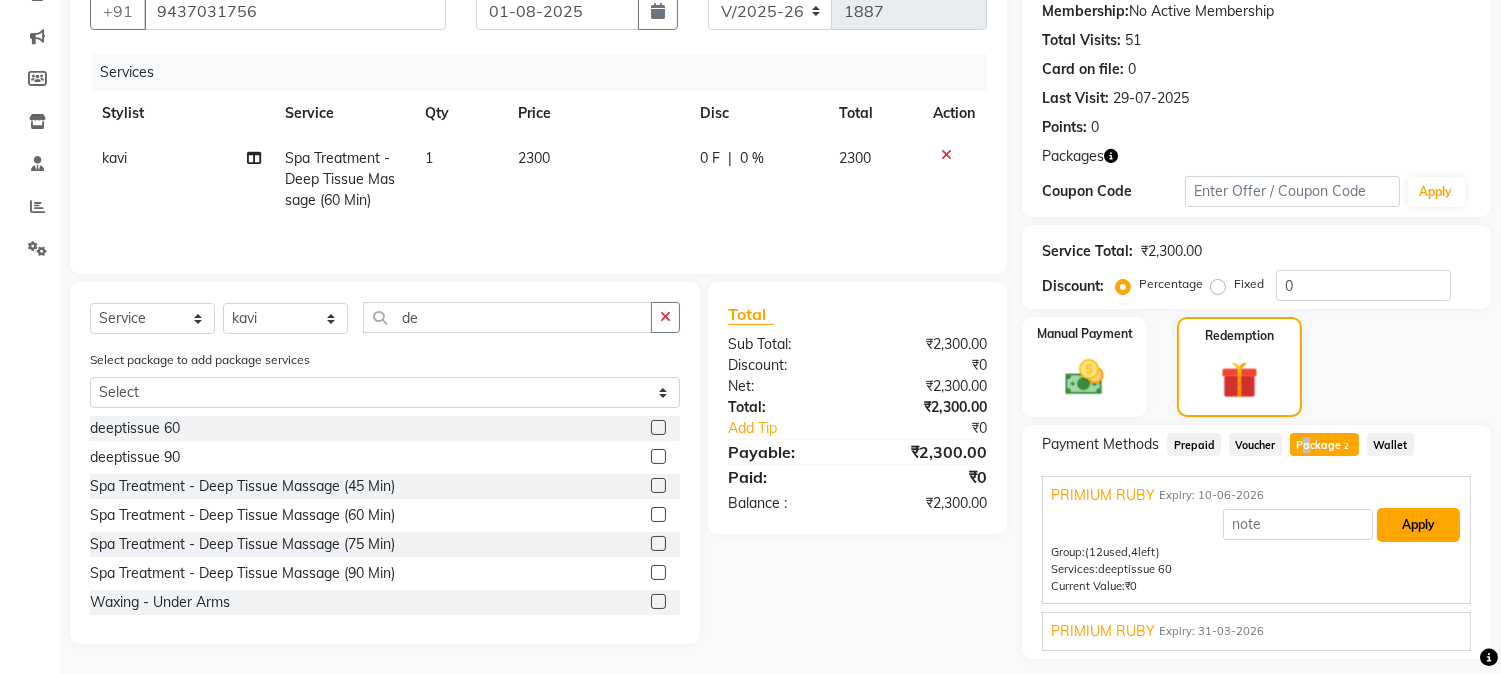 click on "Apply" at bounding box center [1418, 525] 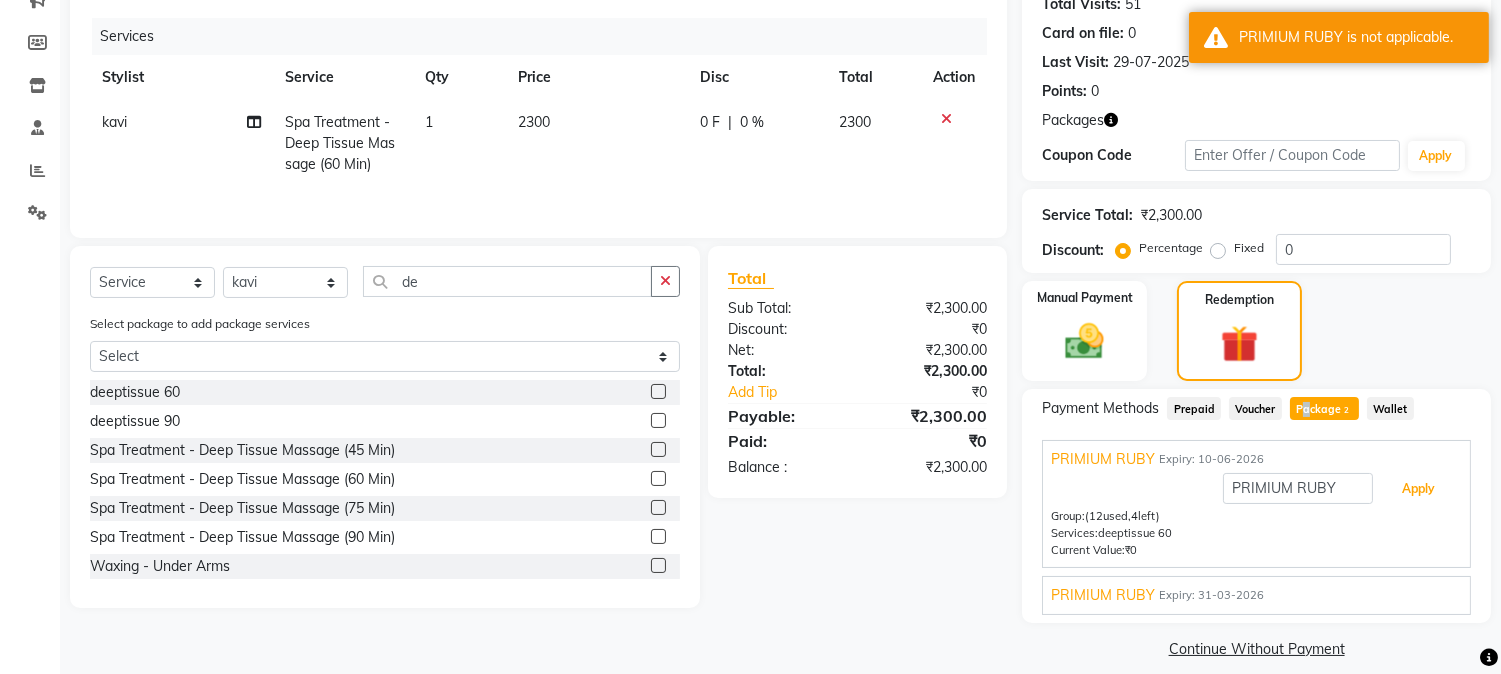 scroll, scrollTop: 248, scrollLeft: 0, axis: vertical 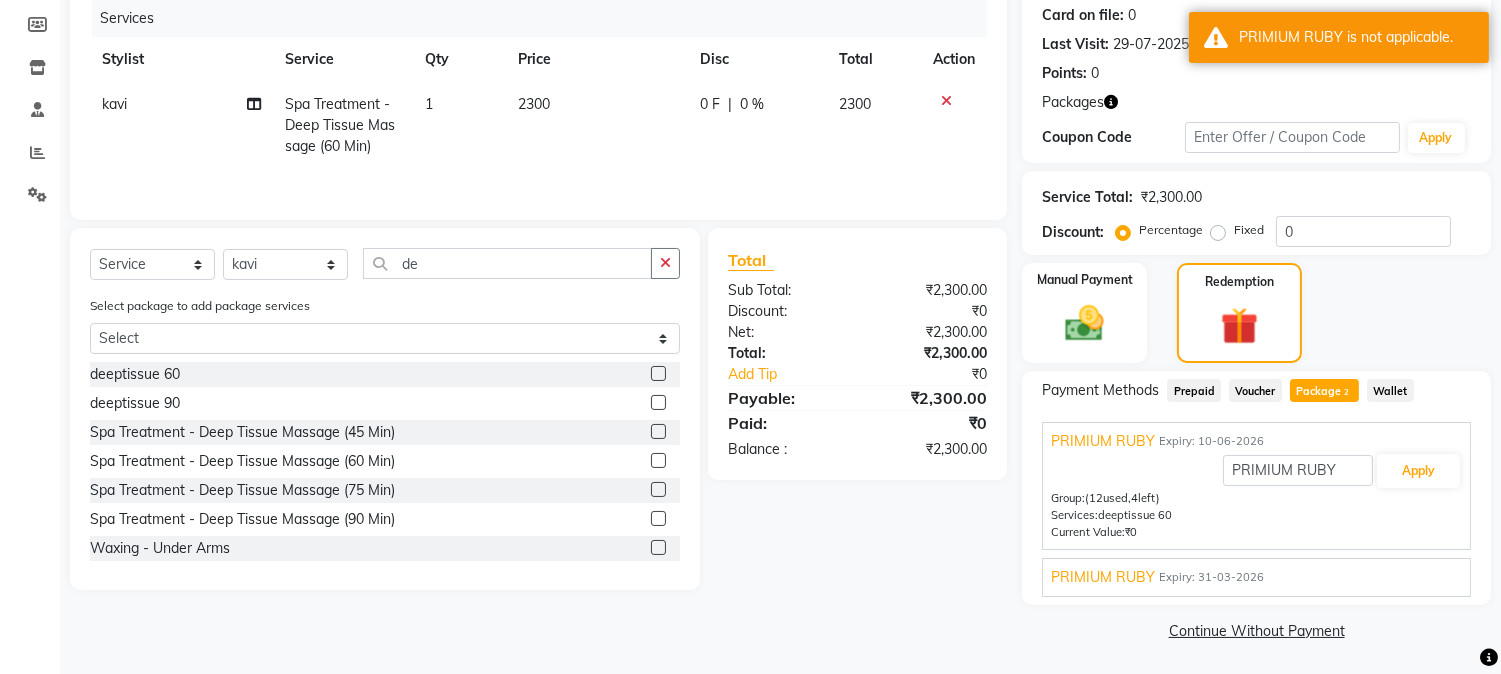click 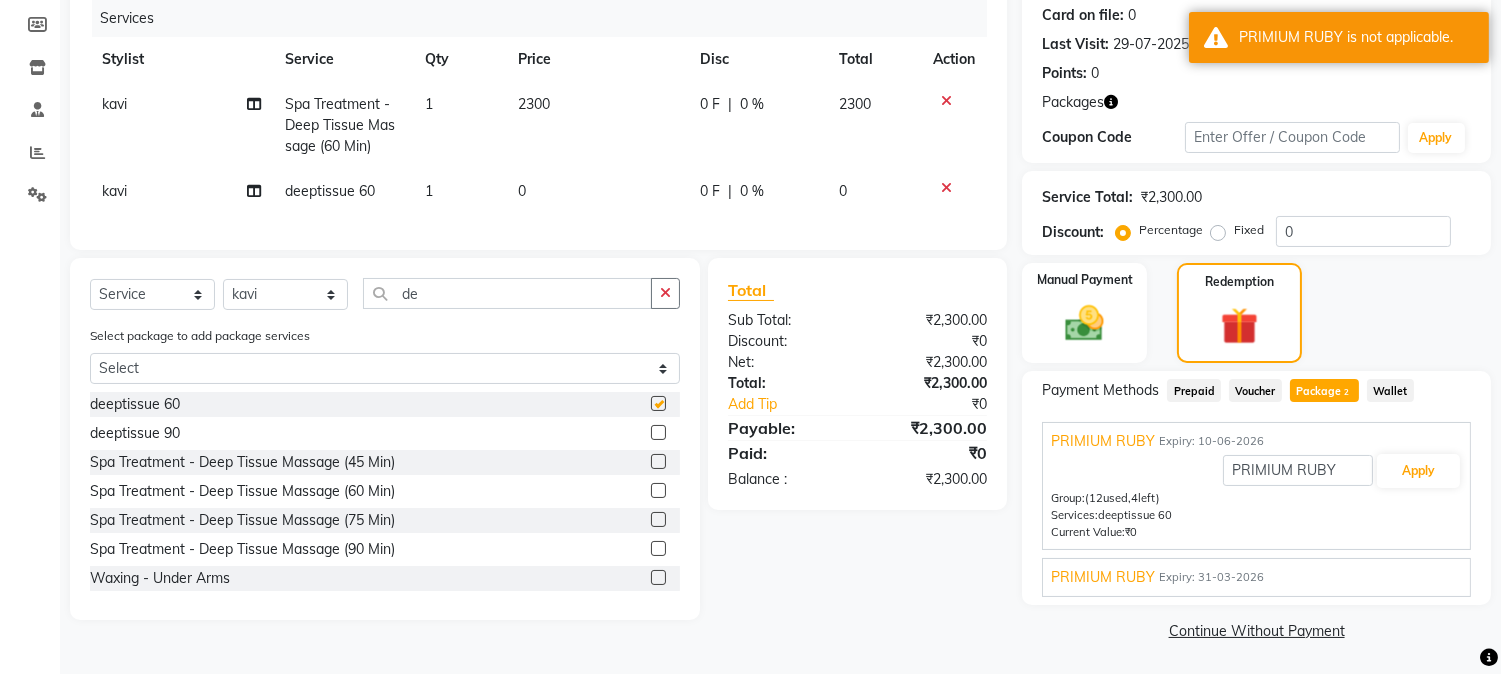 checkbox on "false" 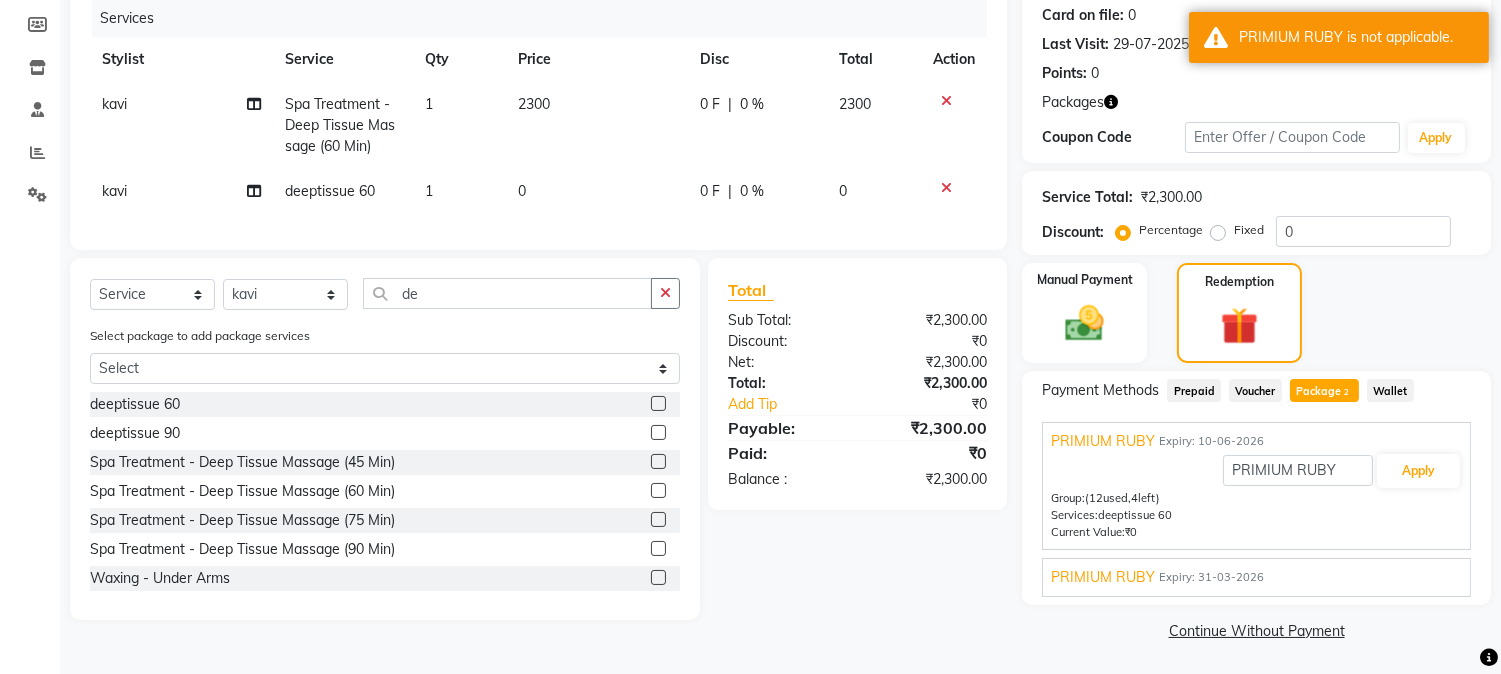 click 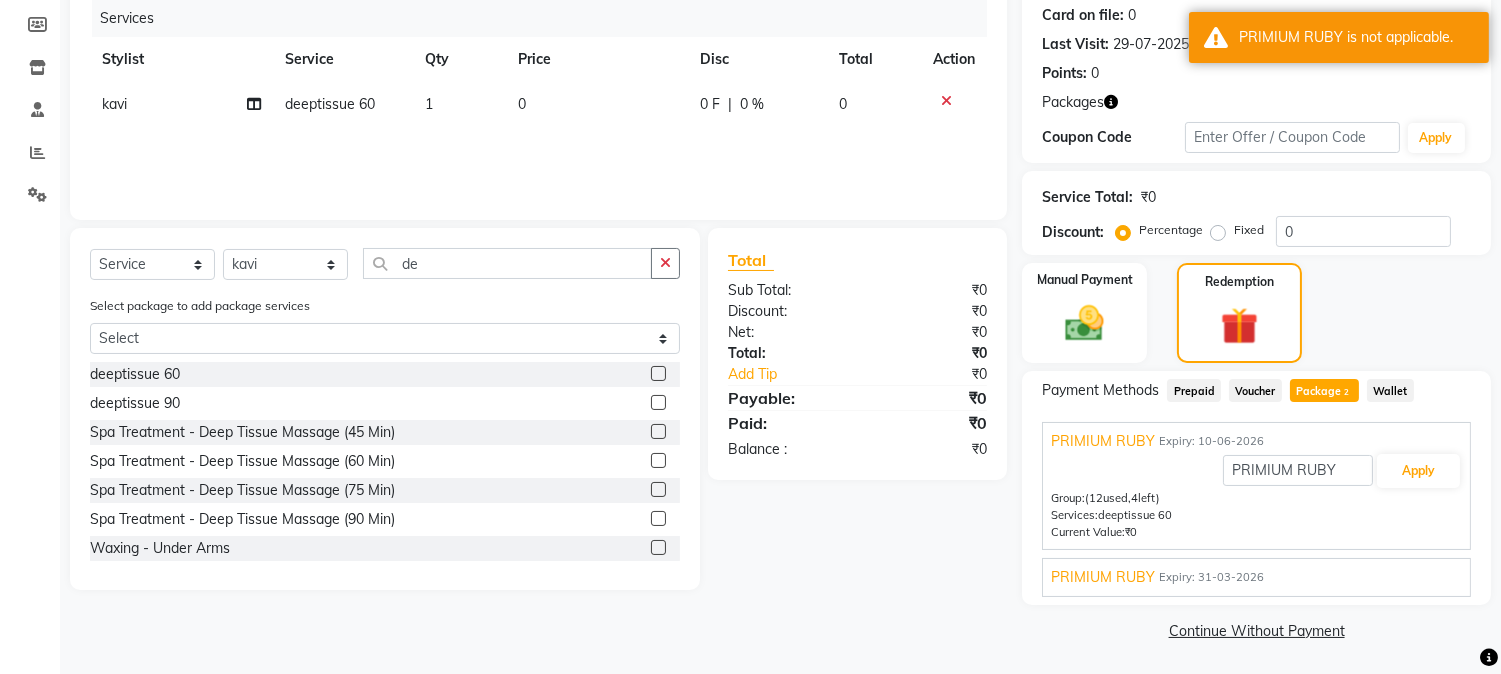 click on "PRIMIUM RUBY Apply" at bounding box center [1256, 471] 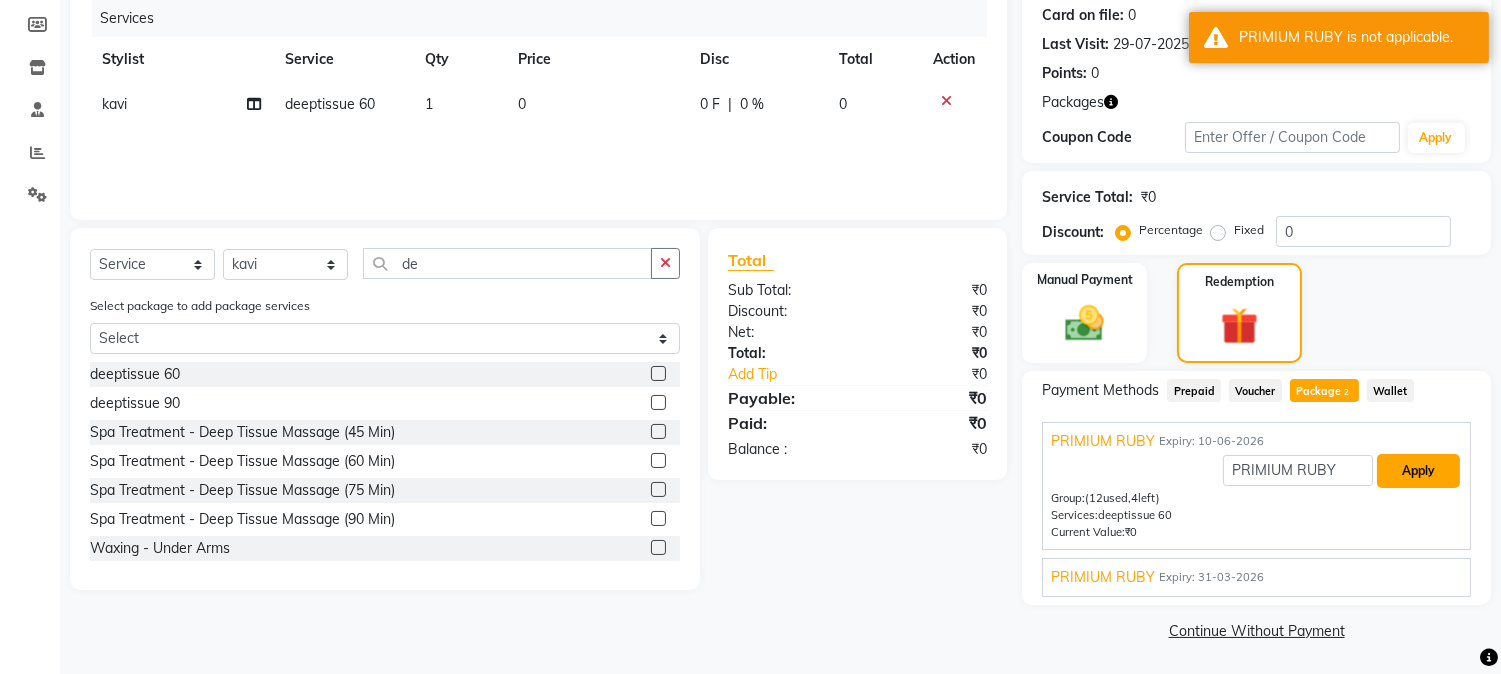 click on "Apply" at bounding box center [1418, 471] 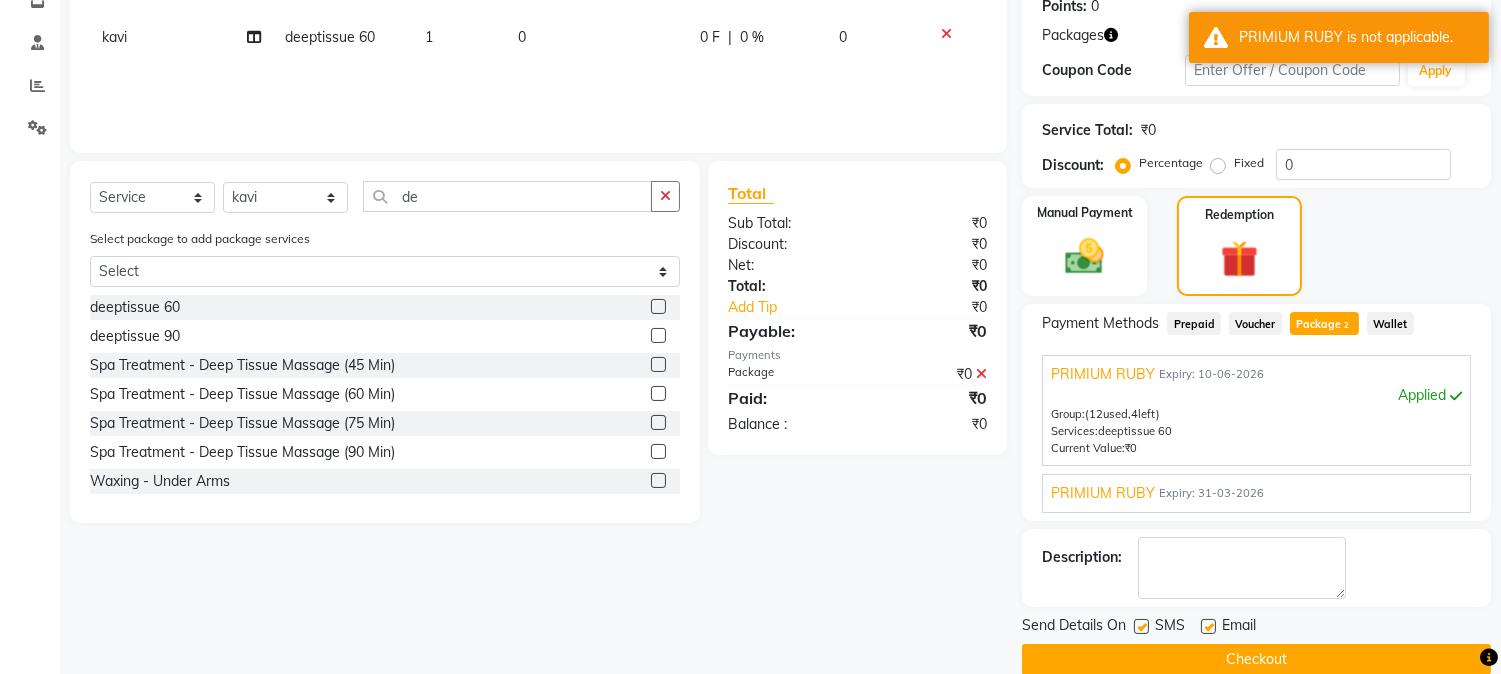 scroll, scrollTop: 344, scrollLeft: 0, axis: vertical 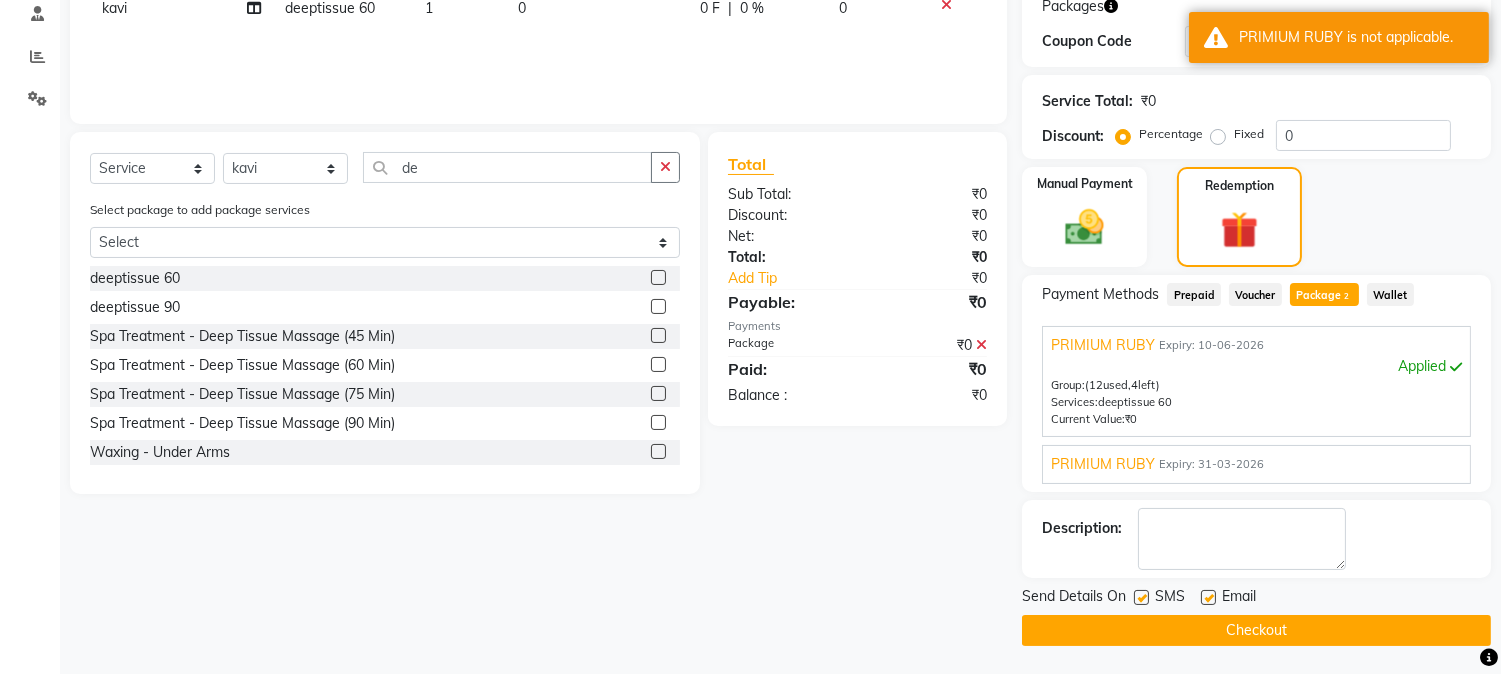 drag, startPoint x: 1265, startPoint y: 625, endPoint x: 1213, endPoint y: 604, distance: 56.0803 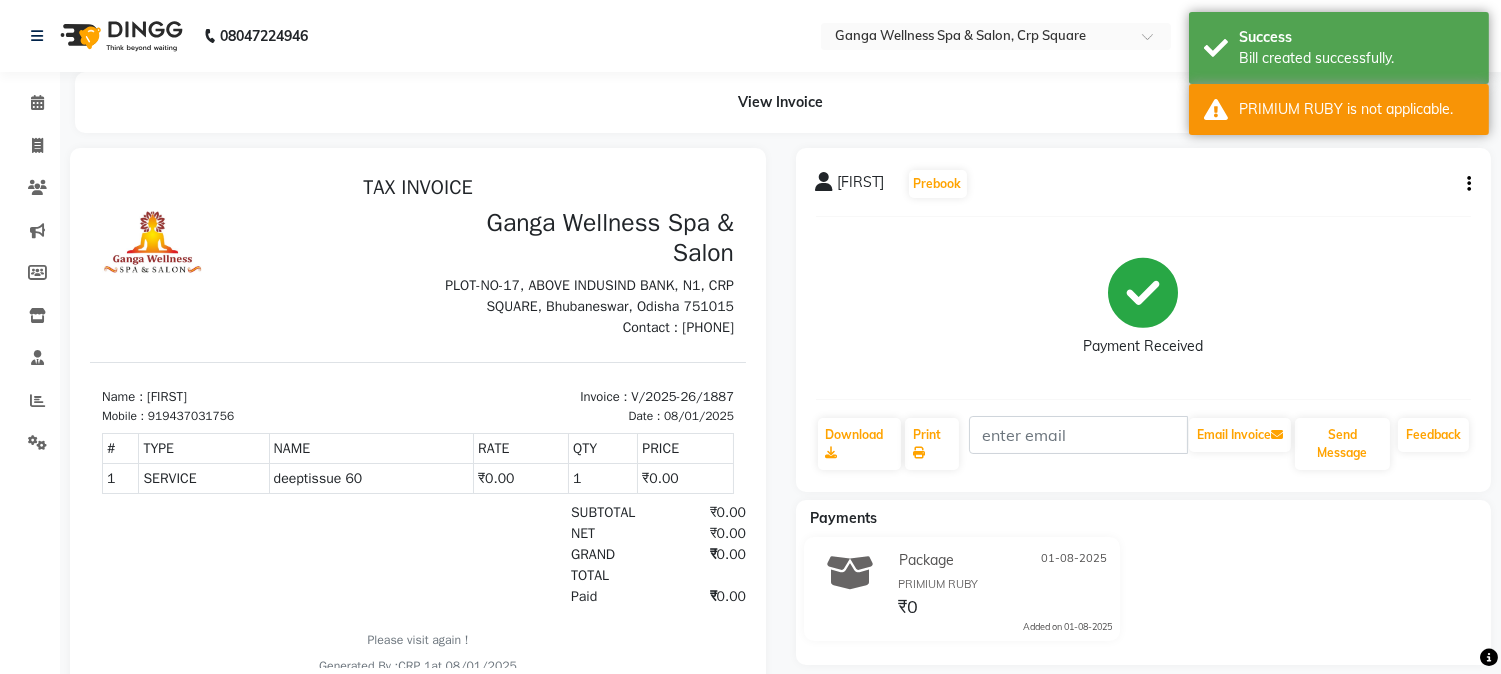 scroll, scrollTop: 0, scrollLeft: 0, axis: both 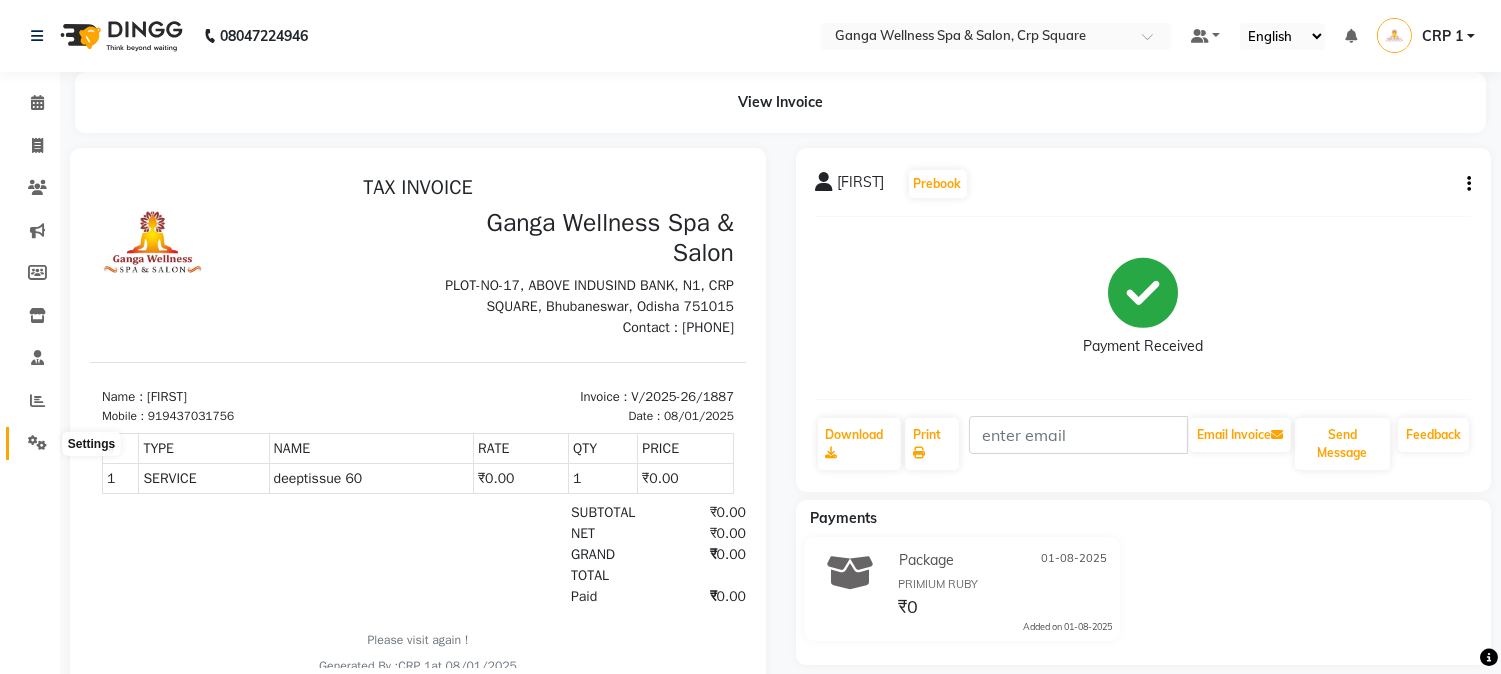 click 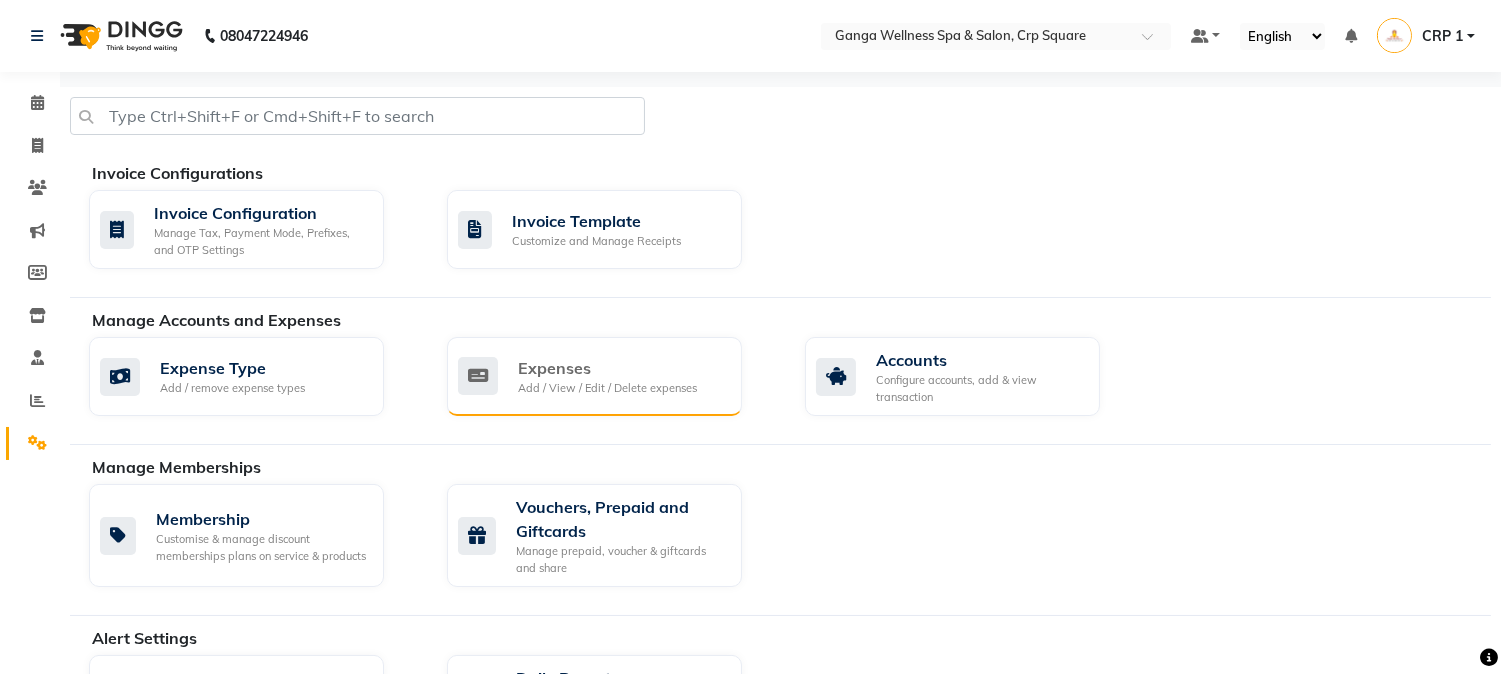 click on "Expenses" 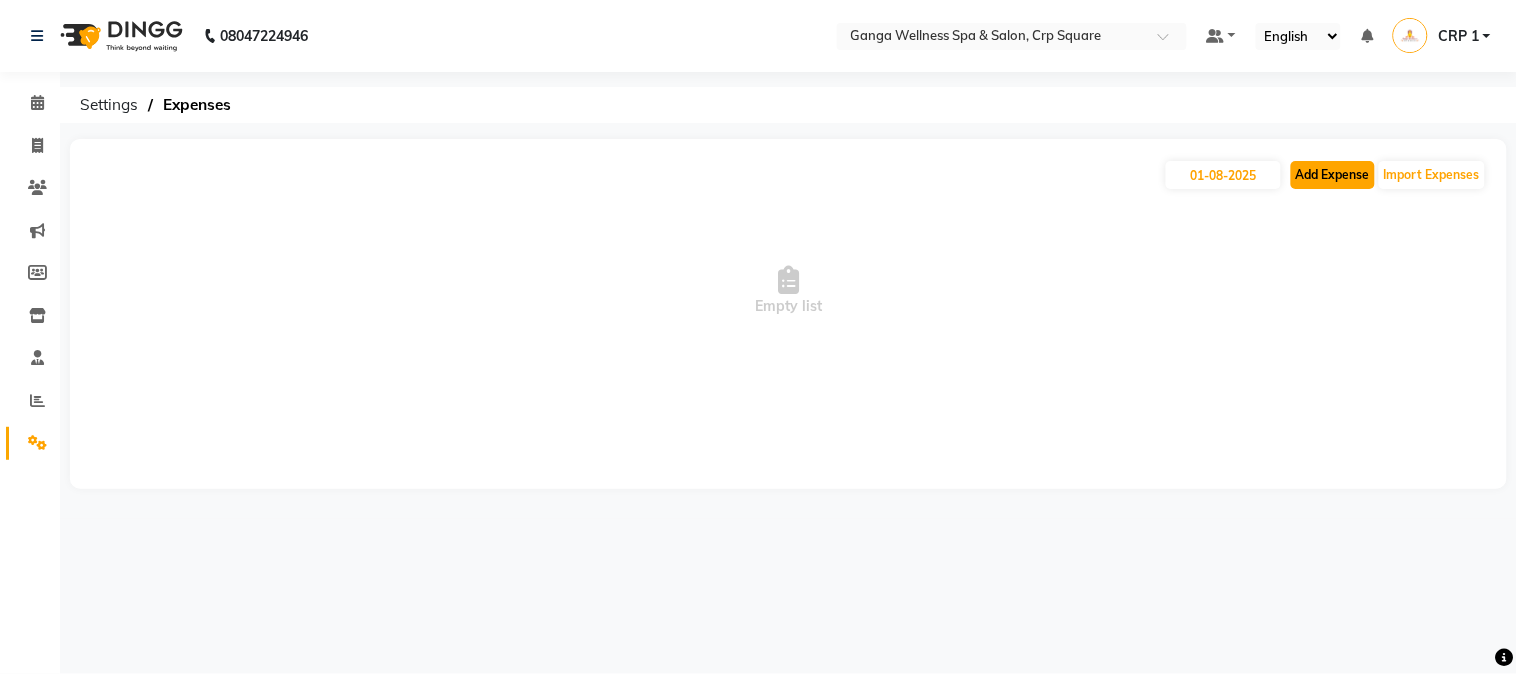 click on "Add Expense" 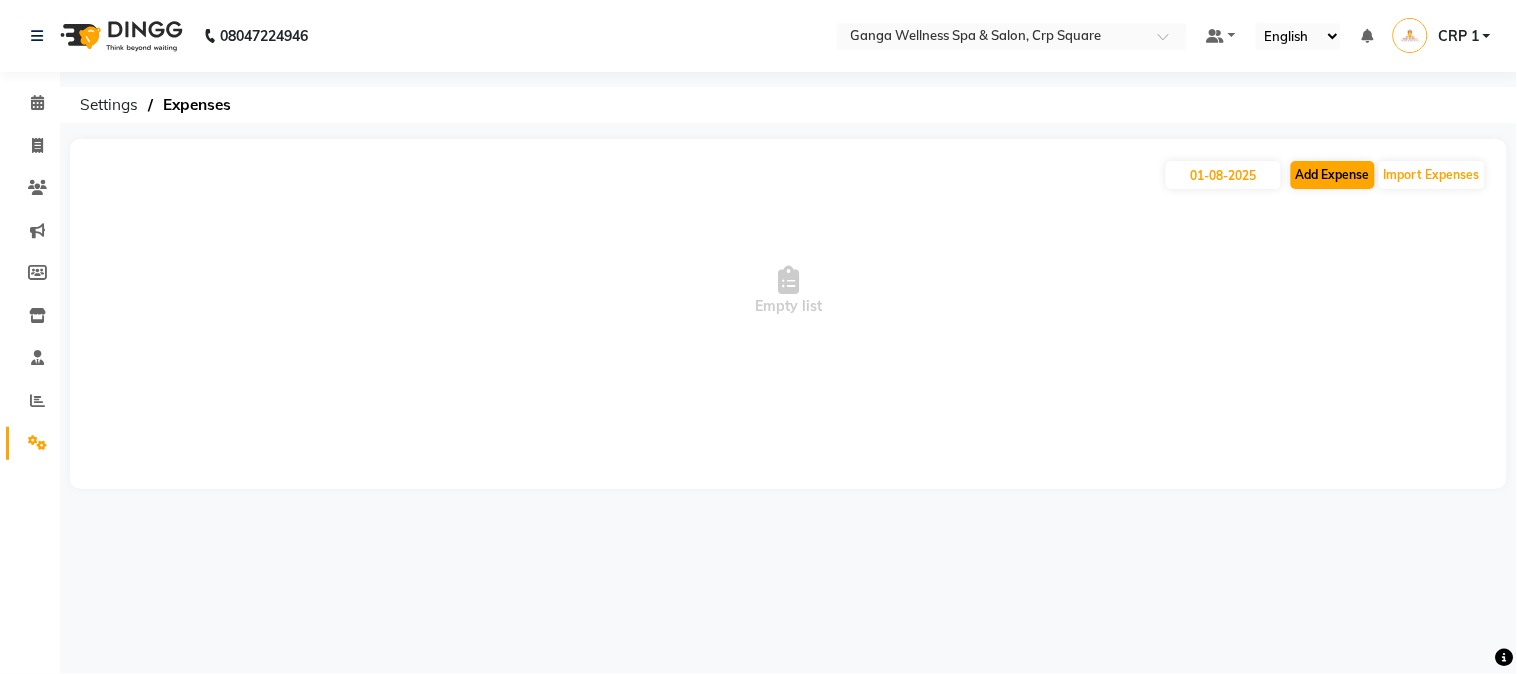 select on "1" 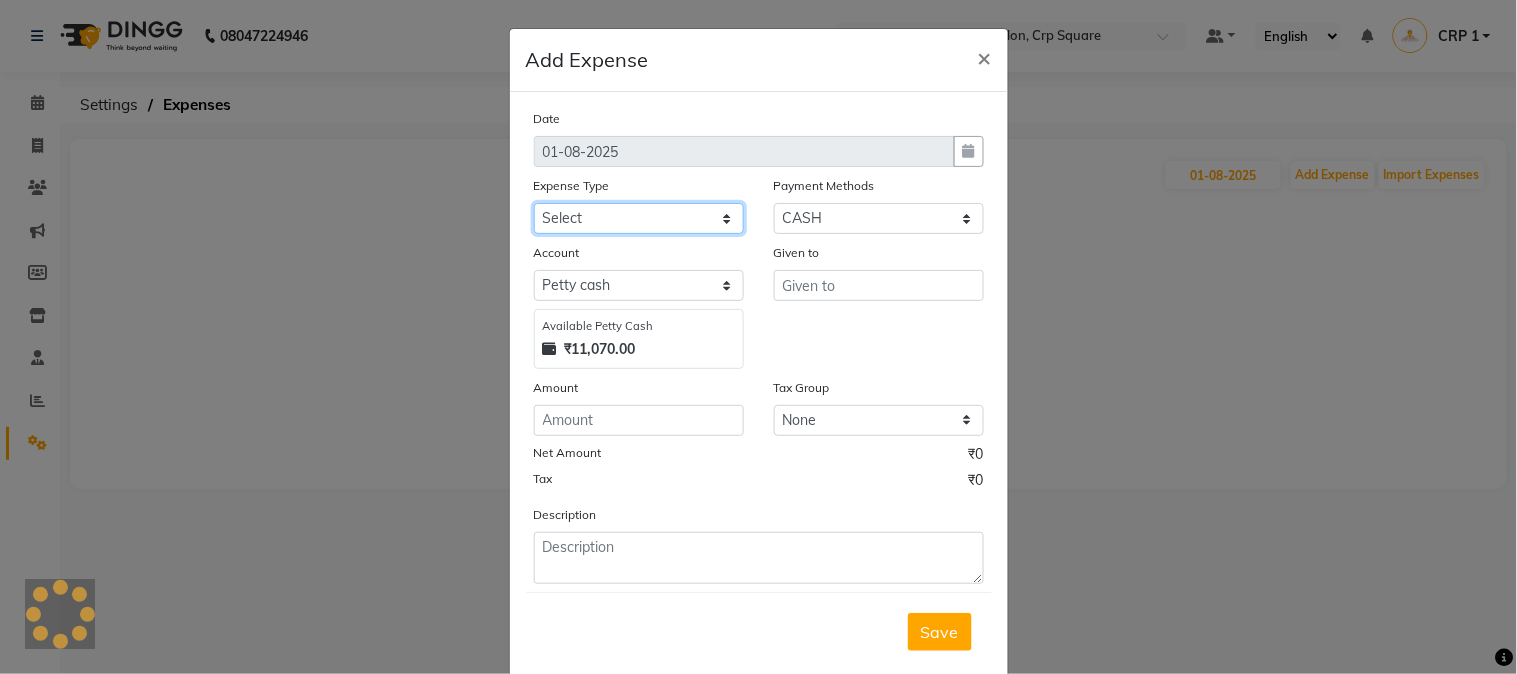 click on "Select Advance Salary Bank charges Car maintenance  Cash transfer to bank Cash transfer to hub Client Snacks Clinical charges Equipment Fuel Govt fee Incentive Insurance International purchase Loan Repayment Maintenance Marketing Miscellaneous MRA Other Pantry Product Rent Salary Staff Snacks Tax Tea & Refreshment Utilities" 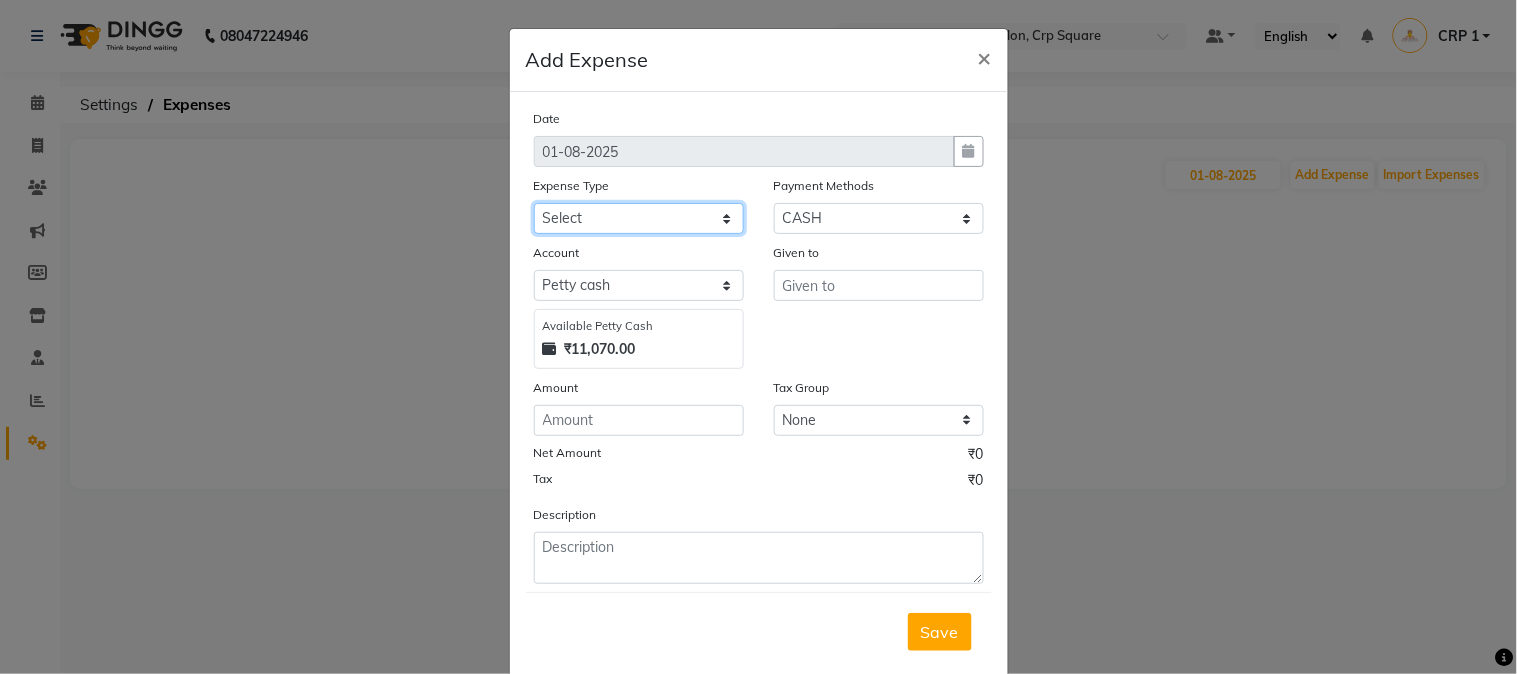 select on "26" 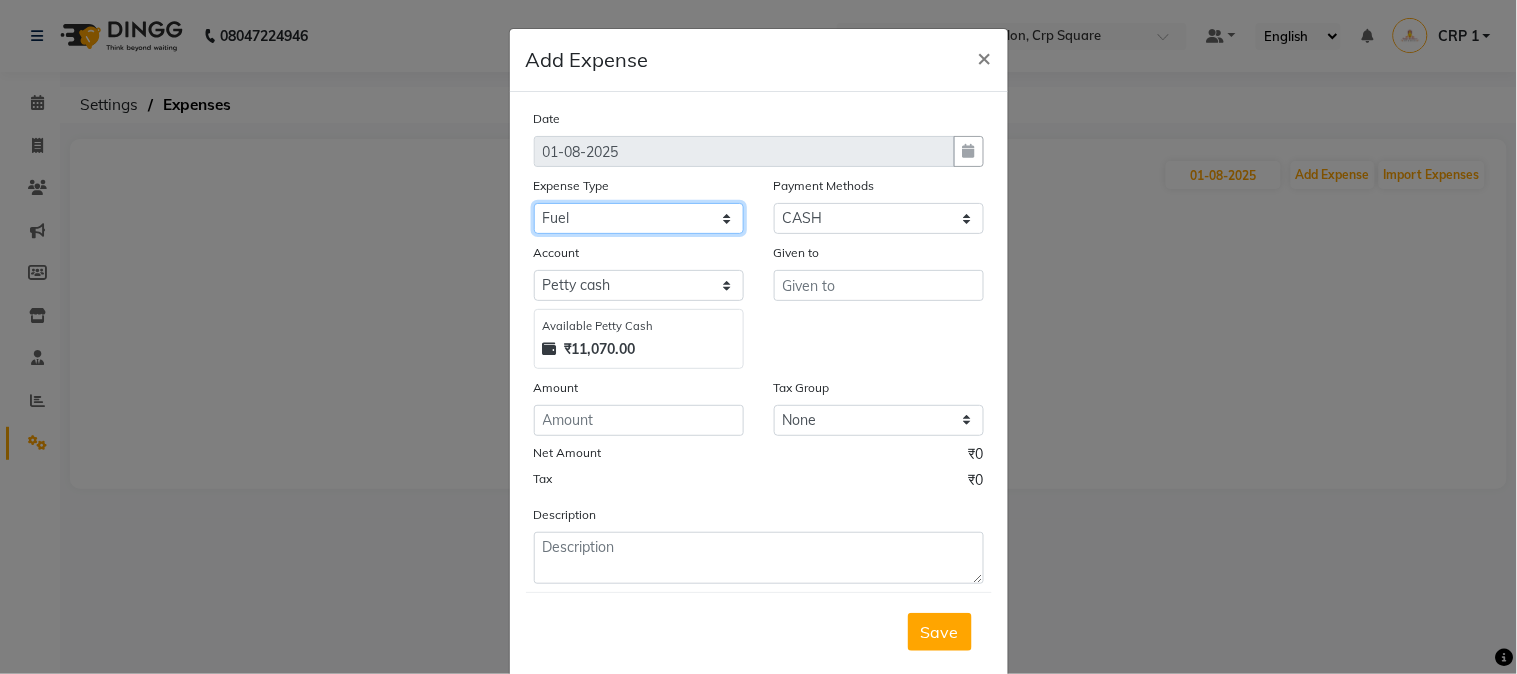 click on "Select Advance Salary Bank charges Car maintenance  Cash transfer to bank Cash transfer to hub Client Snacks Clinical charges Equipment Fuel Govt fee Incentive Insurance International purchase Loan Repayment Maintenance Marketing Miscellaneous MRA Other Pantry Product Rent Salary Staff Snacks Tax Tea & Refreshment Utilities" 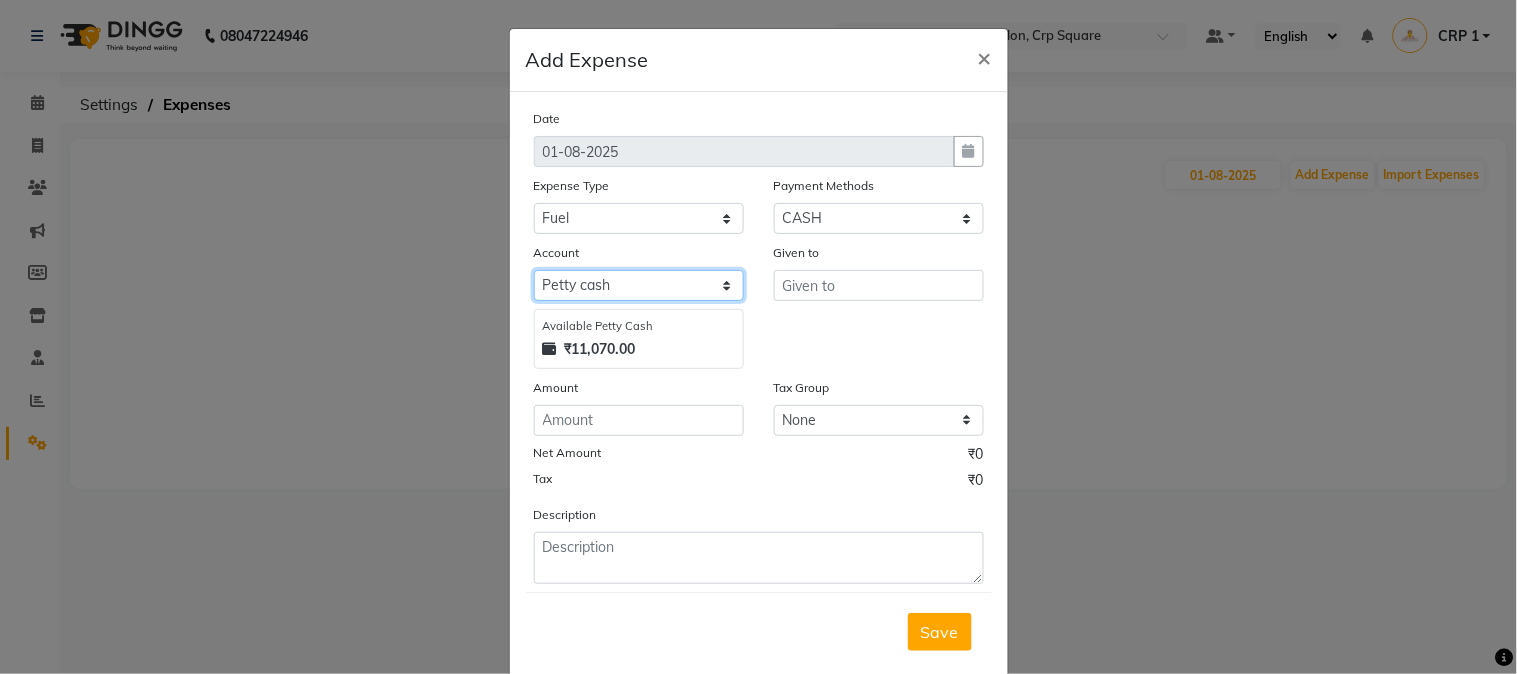 click on "Select Default account Petty cash" 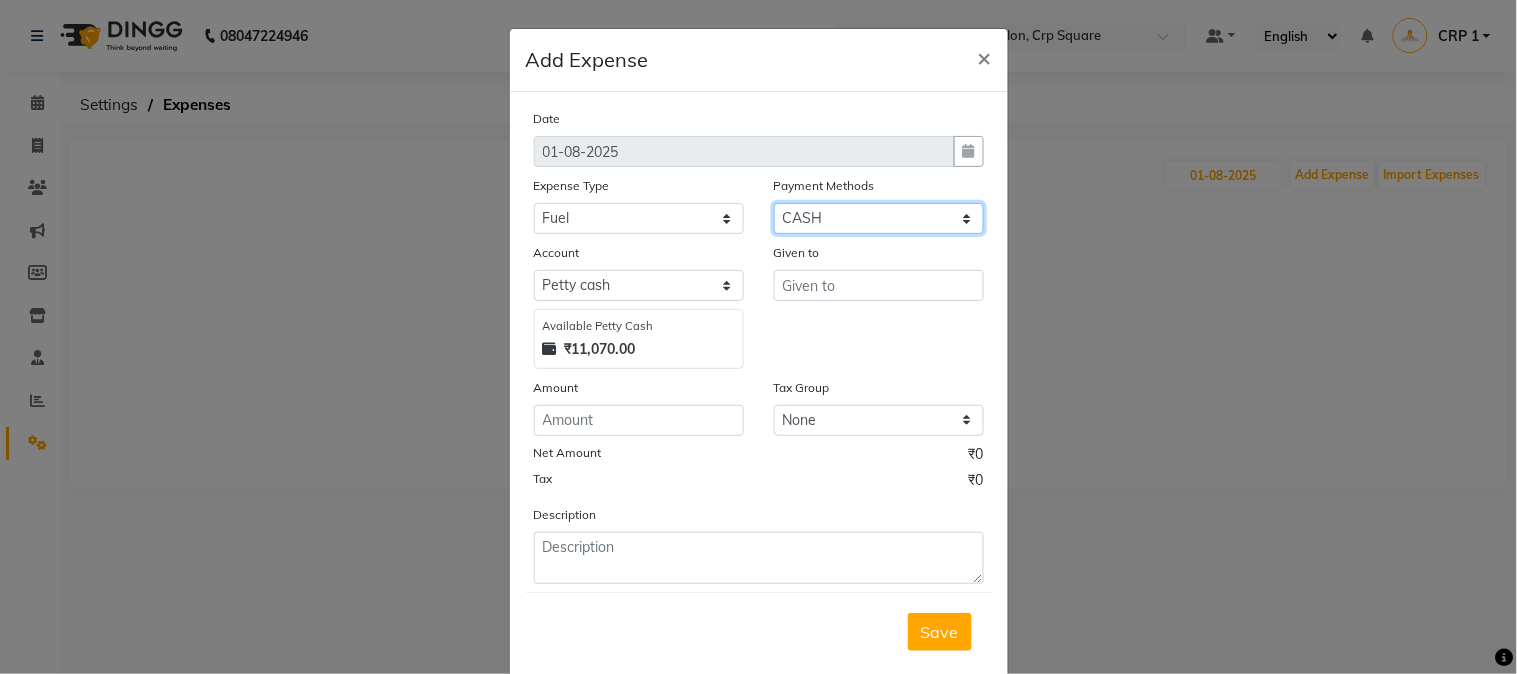 click on "Select PhonePe BharatPay CARD Prepaid CASH PayTM ONLINE Voucher MI Voucher GPay Package Wallet" 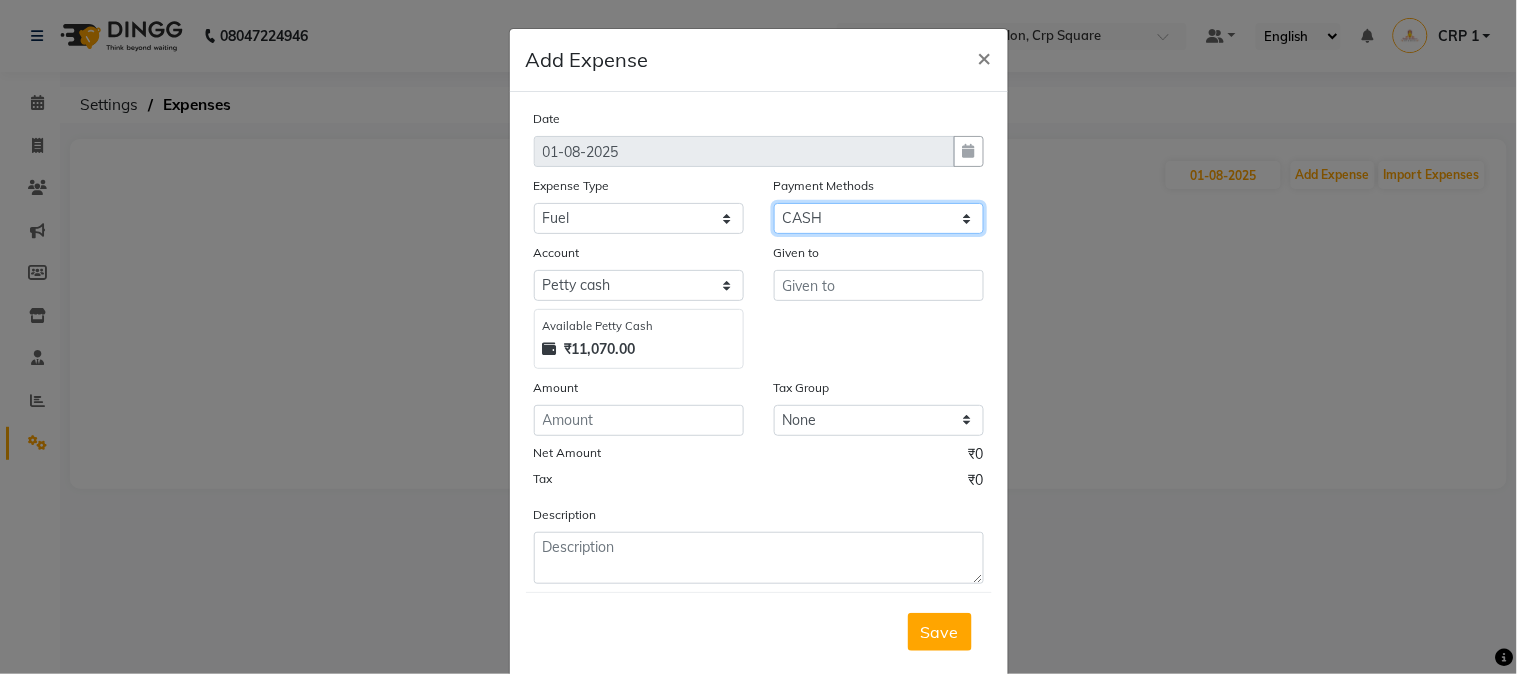 click on "Select PhonePe BharatPay CARD Prepaid CASH PayTM ONLINE Voucher MI Voucher GPay Package Wallet" 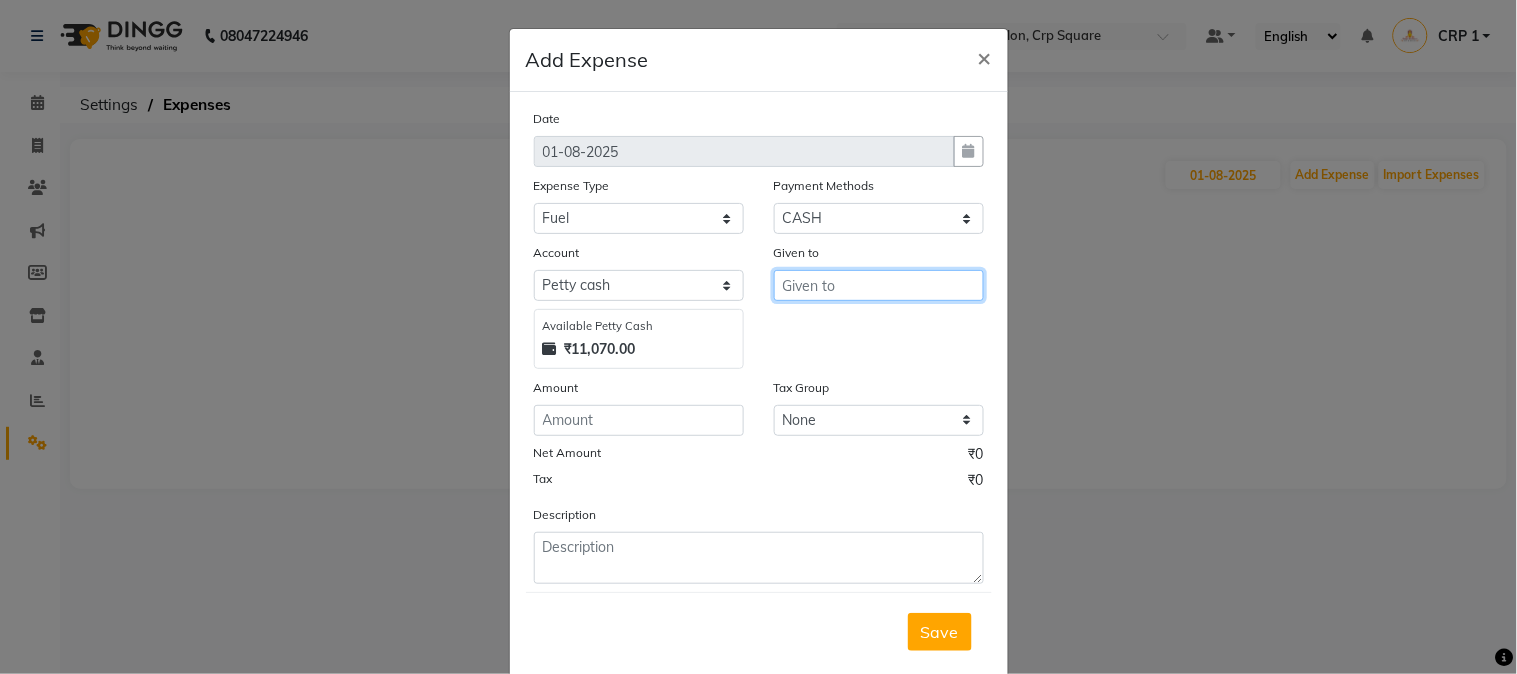 click at bounding box center (879, 285) 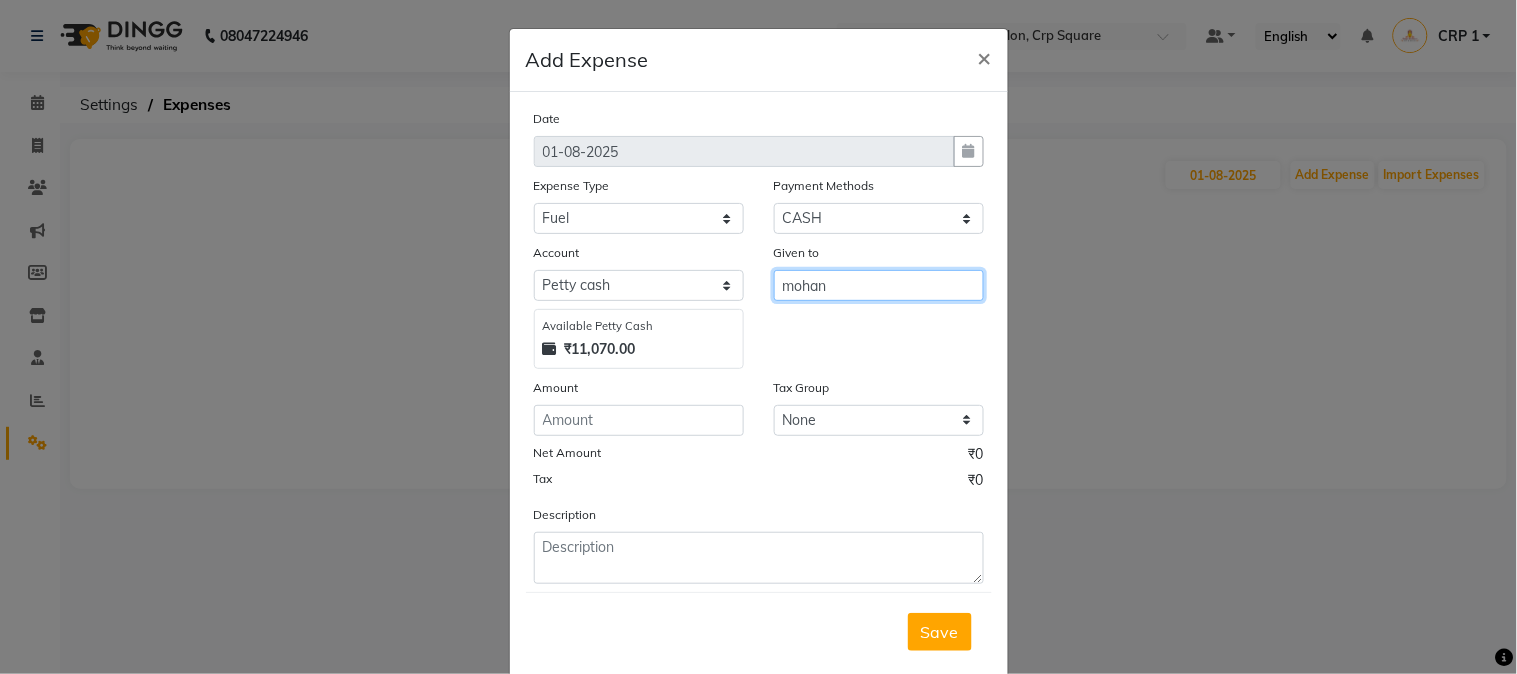 type on "mohan" 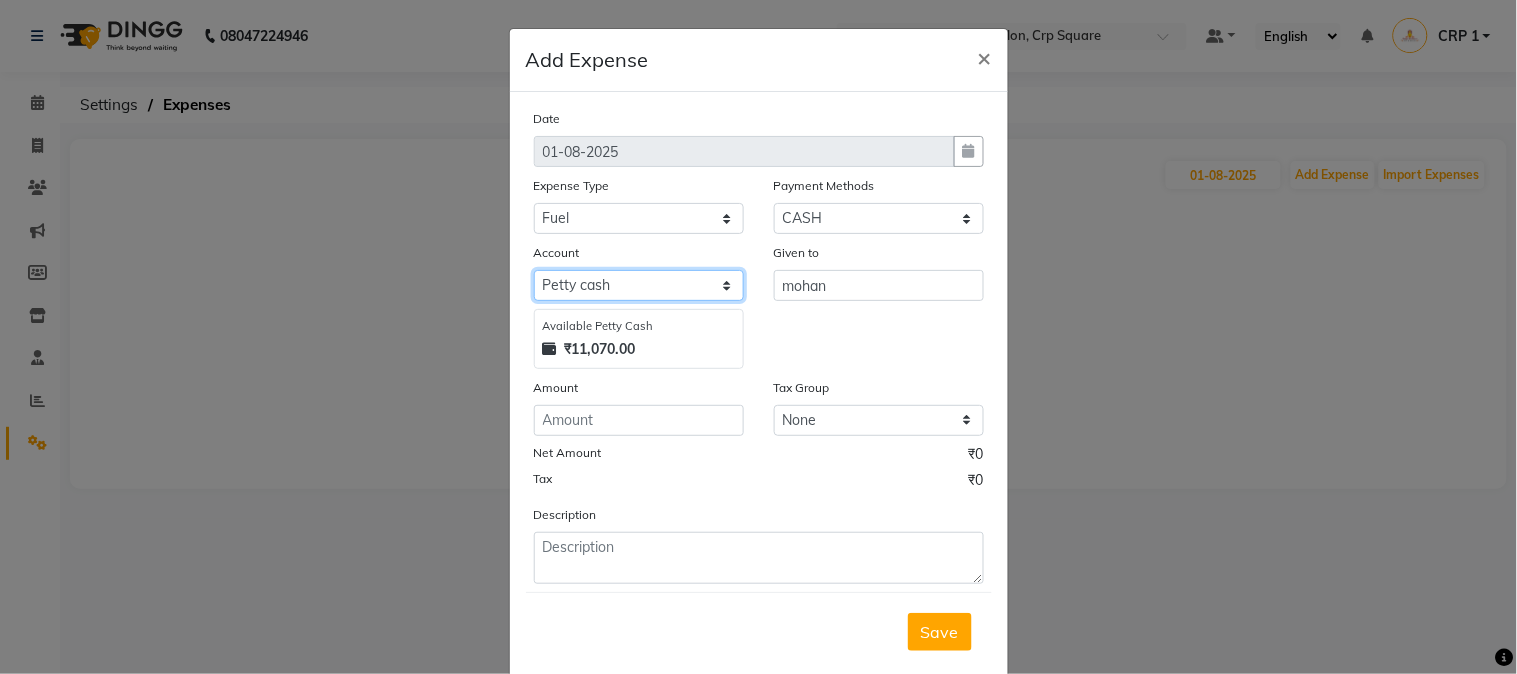 click on "Select Default account Petty cash" 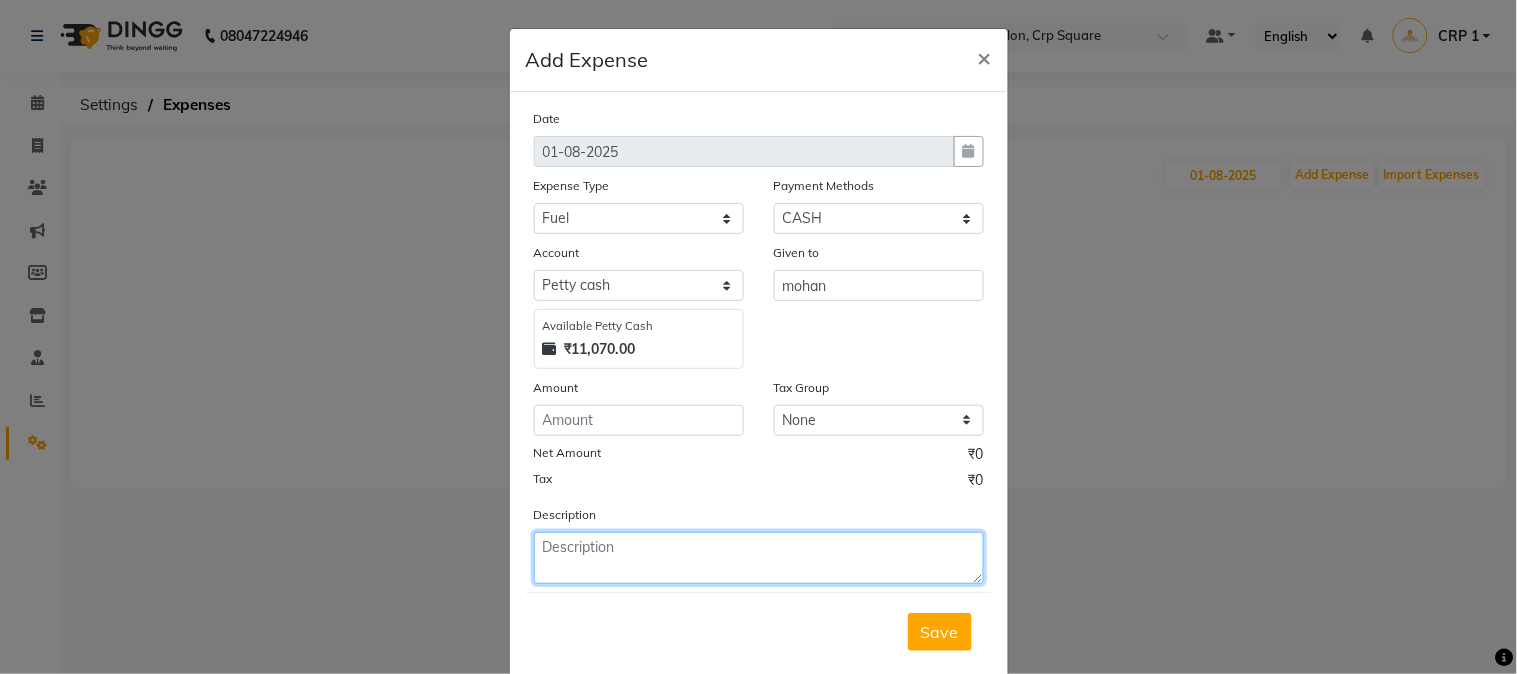click 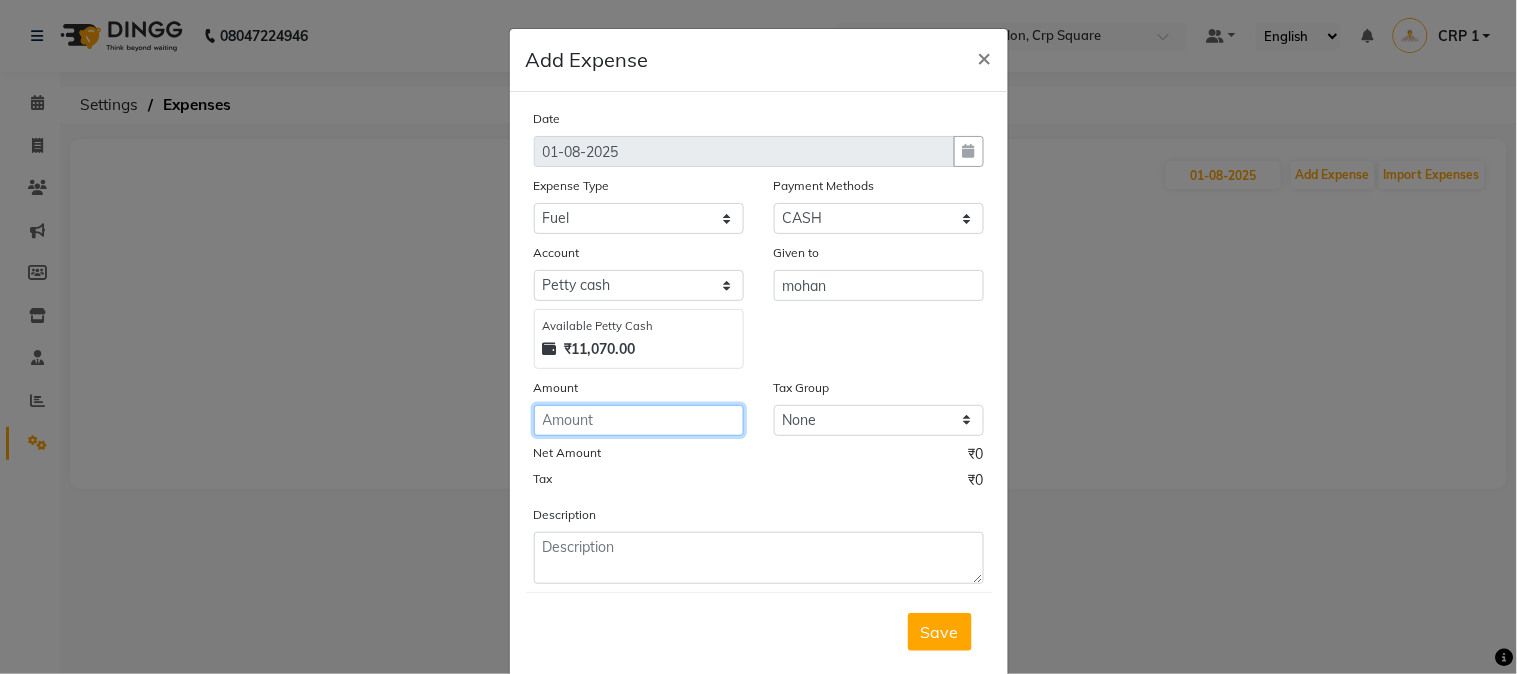 click 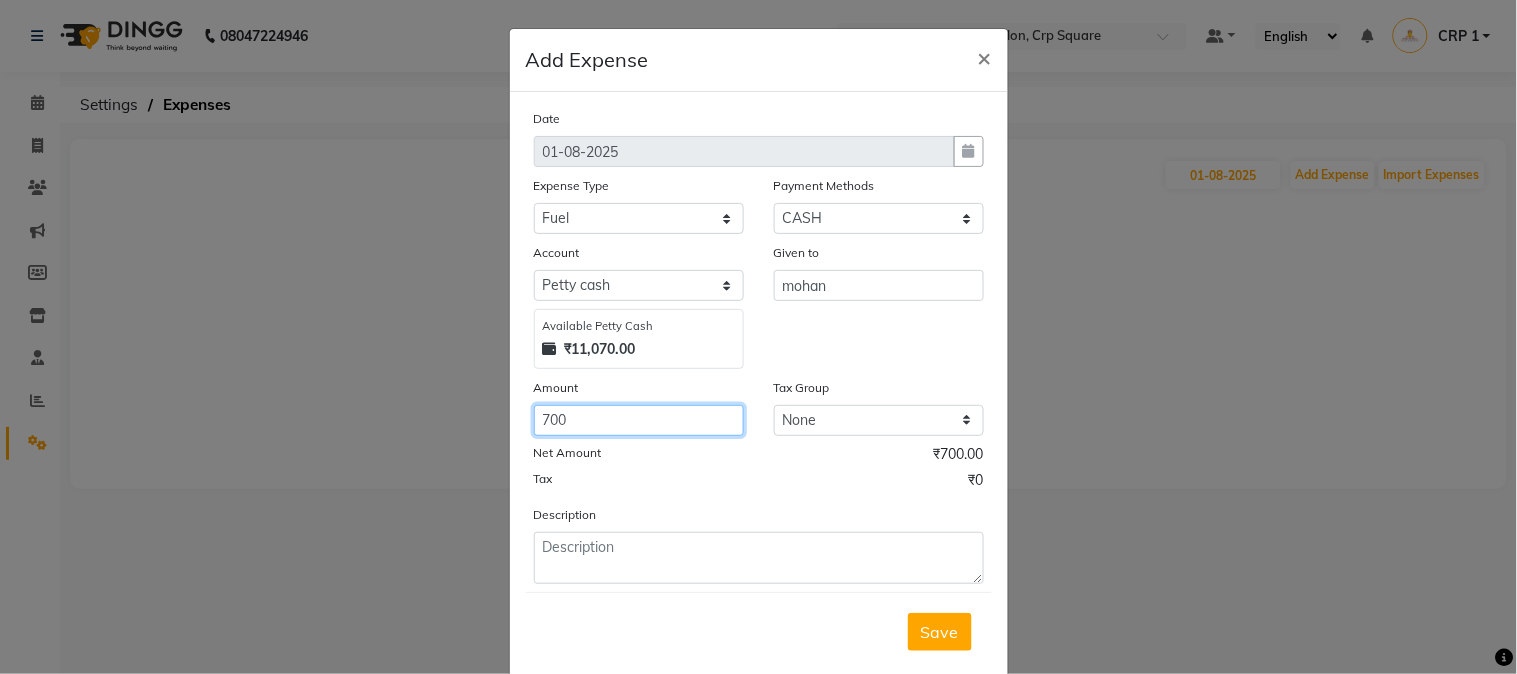 type on "700" 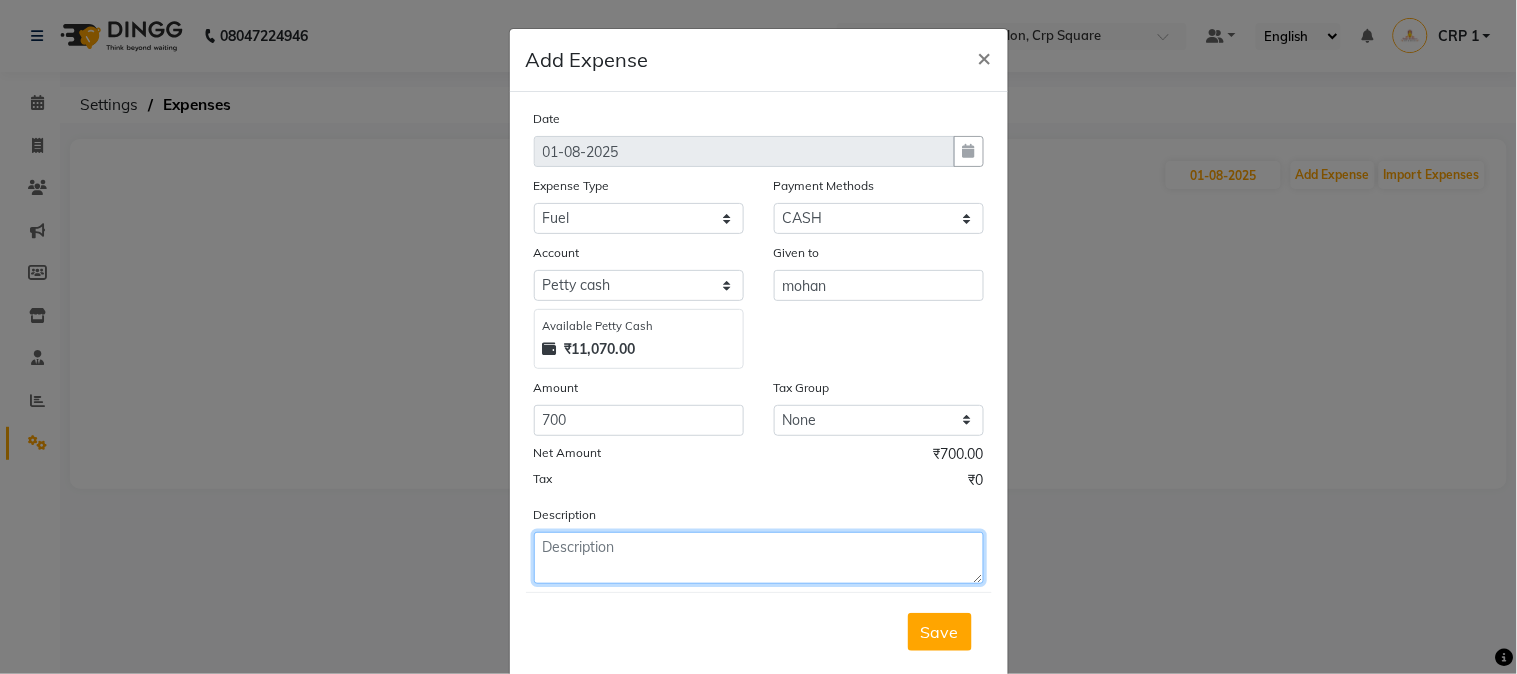 click 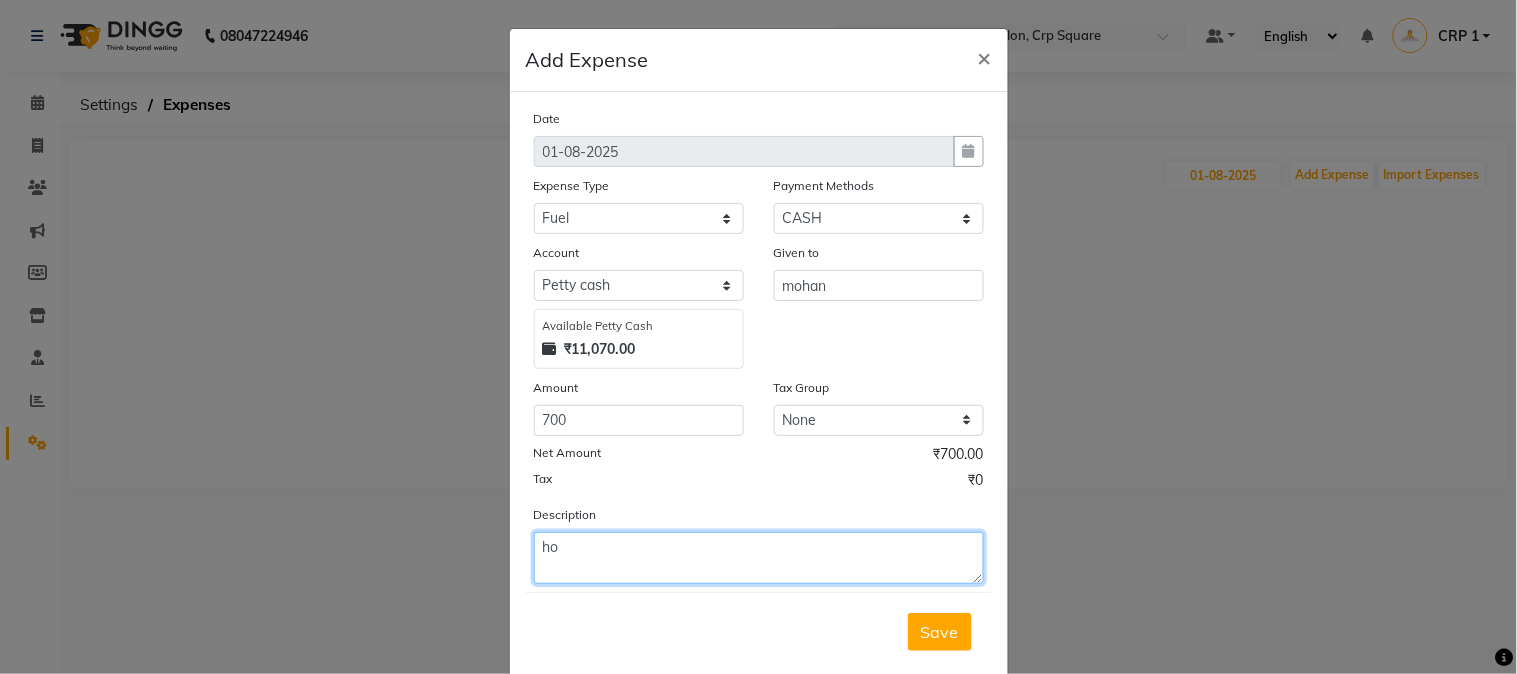 type on "h" 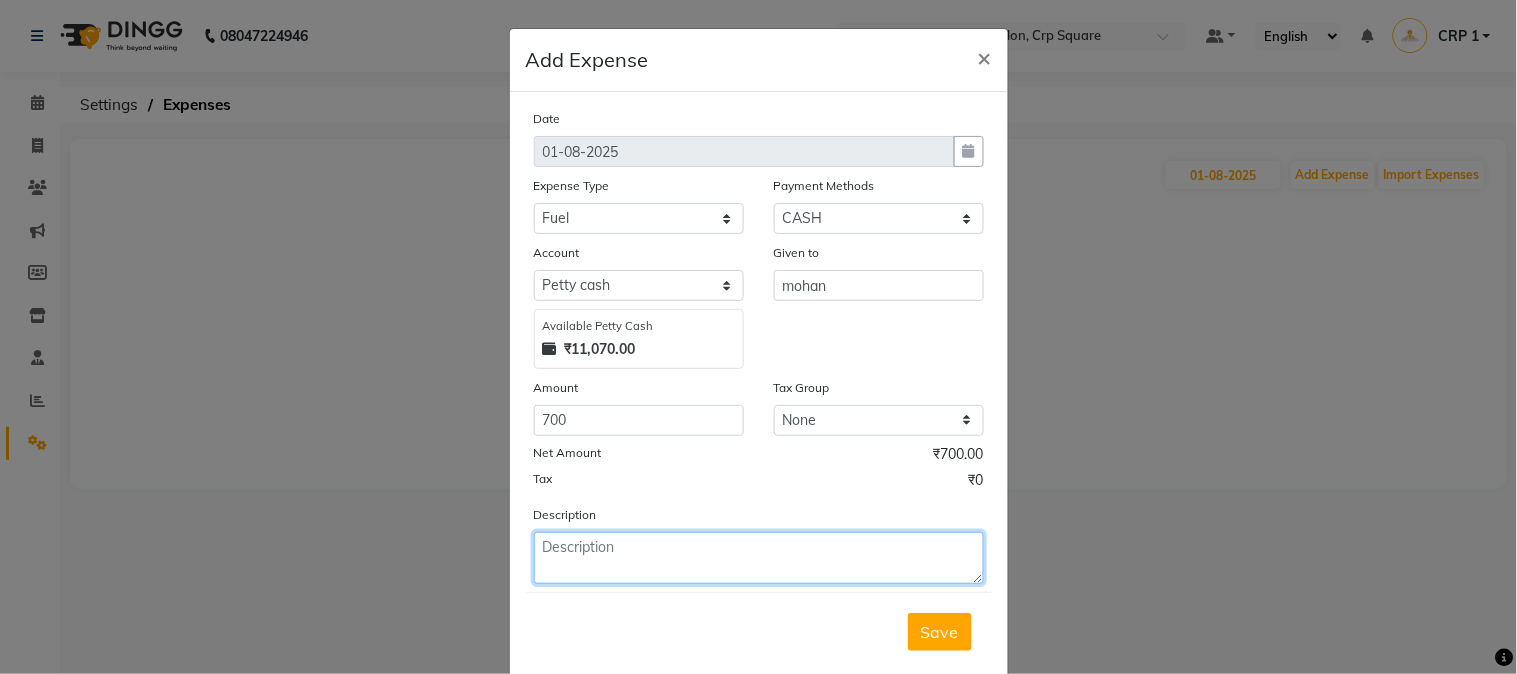 type on "a" 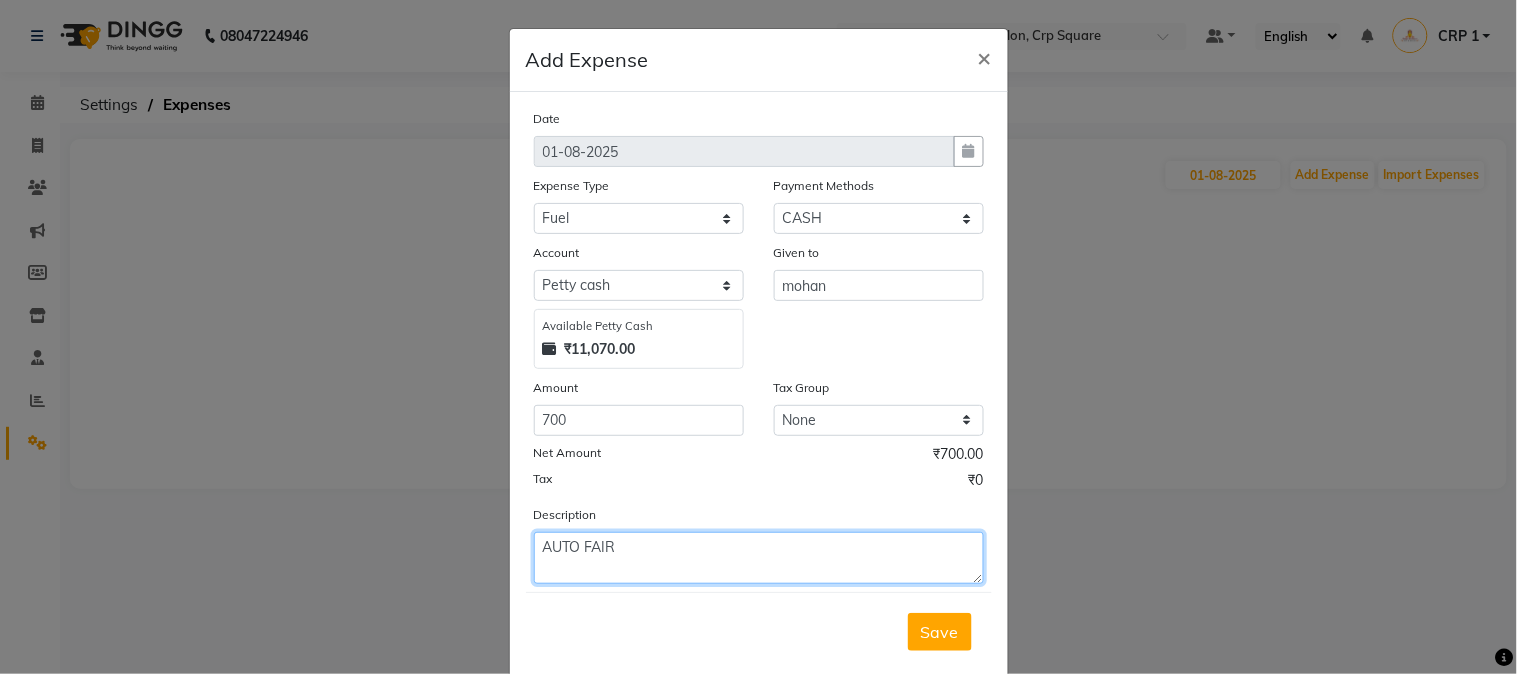 type on "AUTO FAIR" 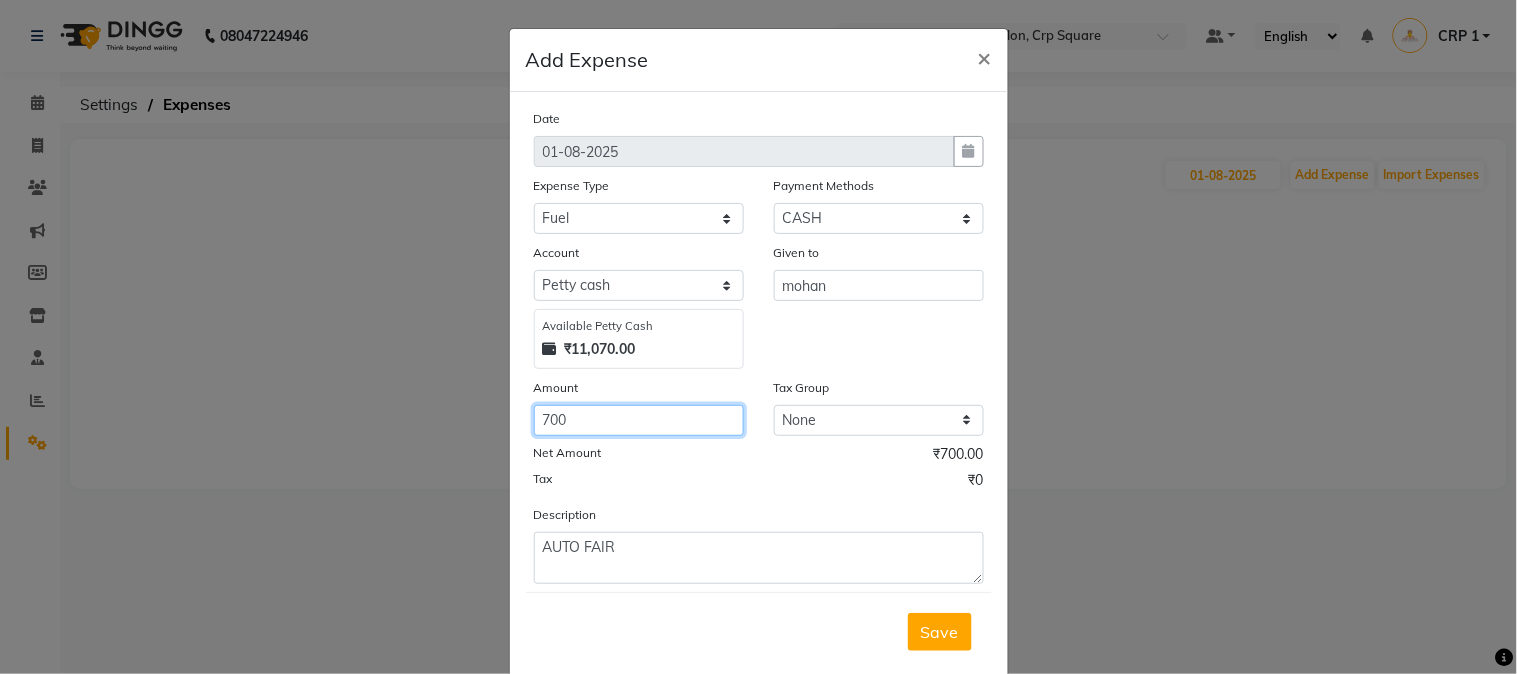 click on "700" 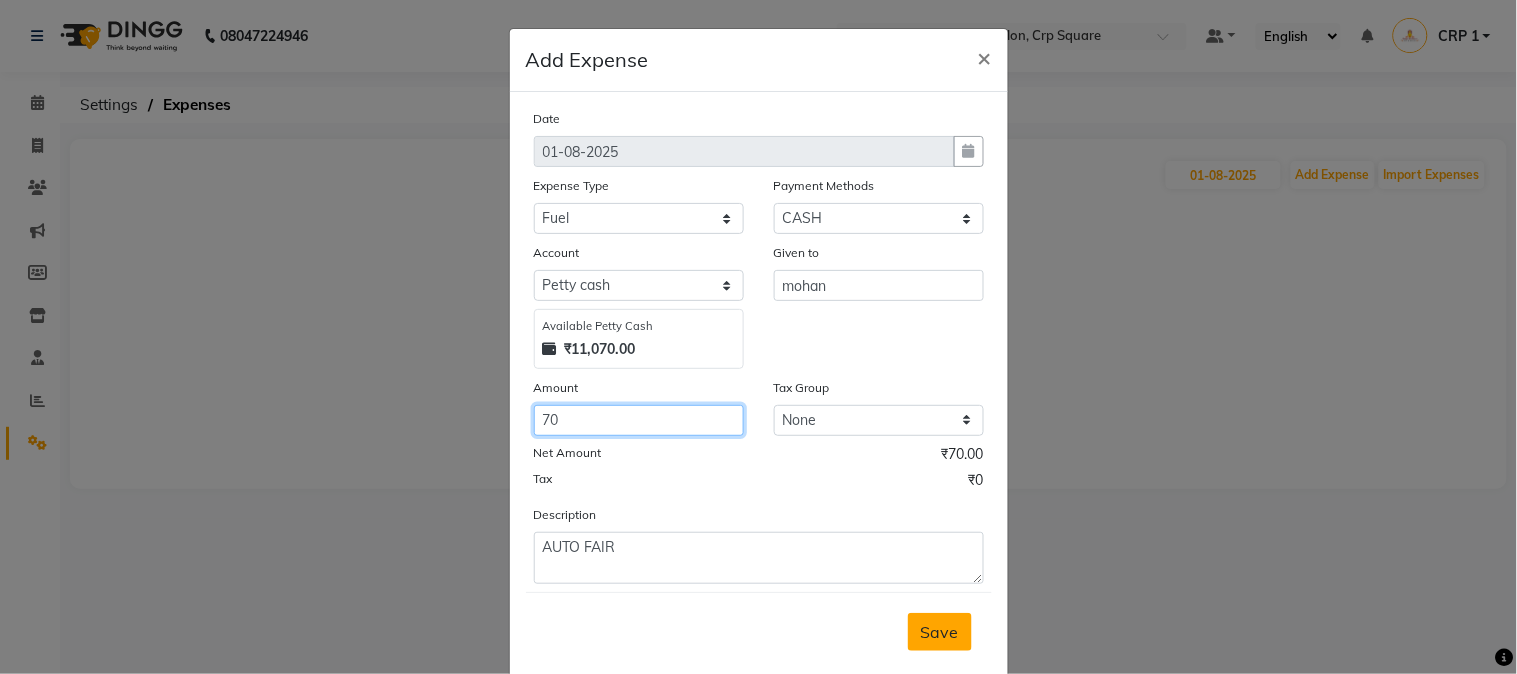 type on "70" 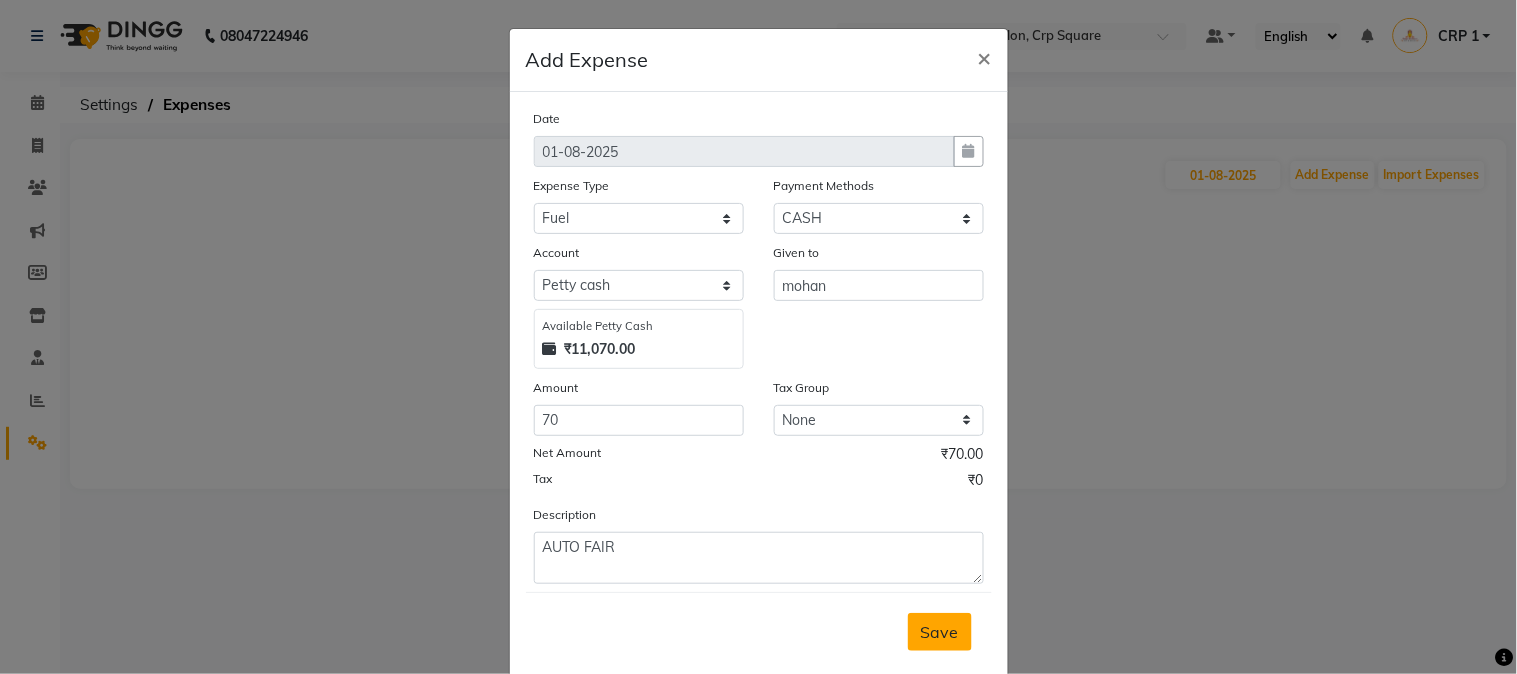 click on "Save" at bounding box center (940, 632) 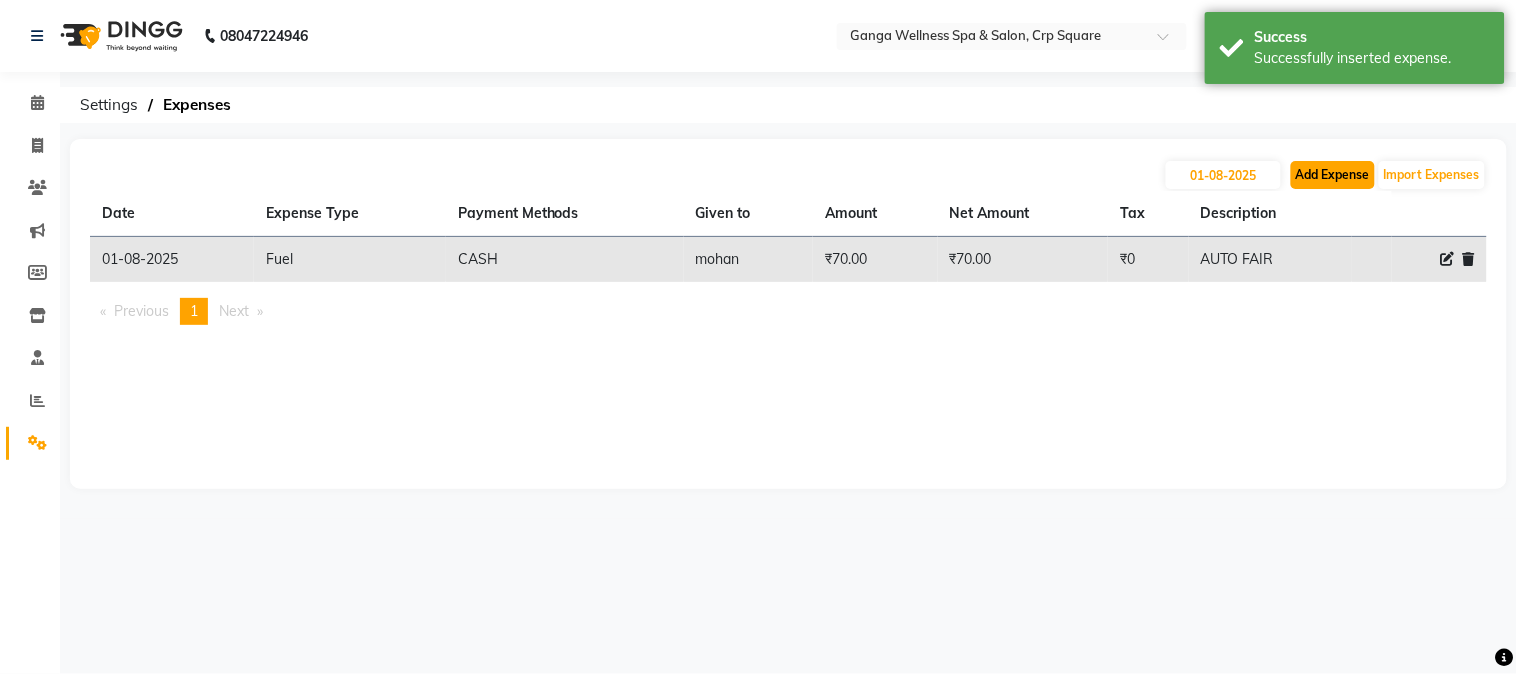 click on "Add Expense" 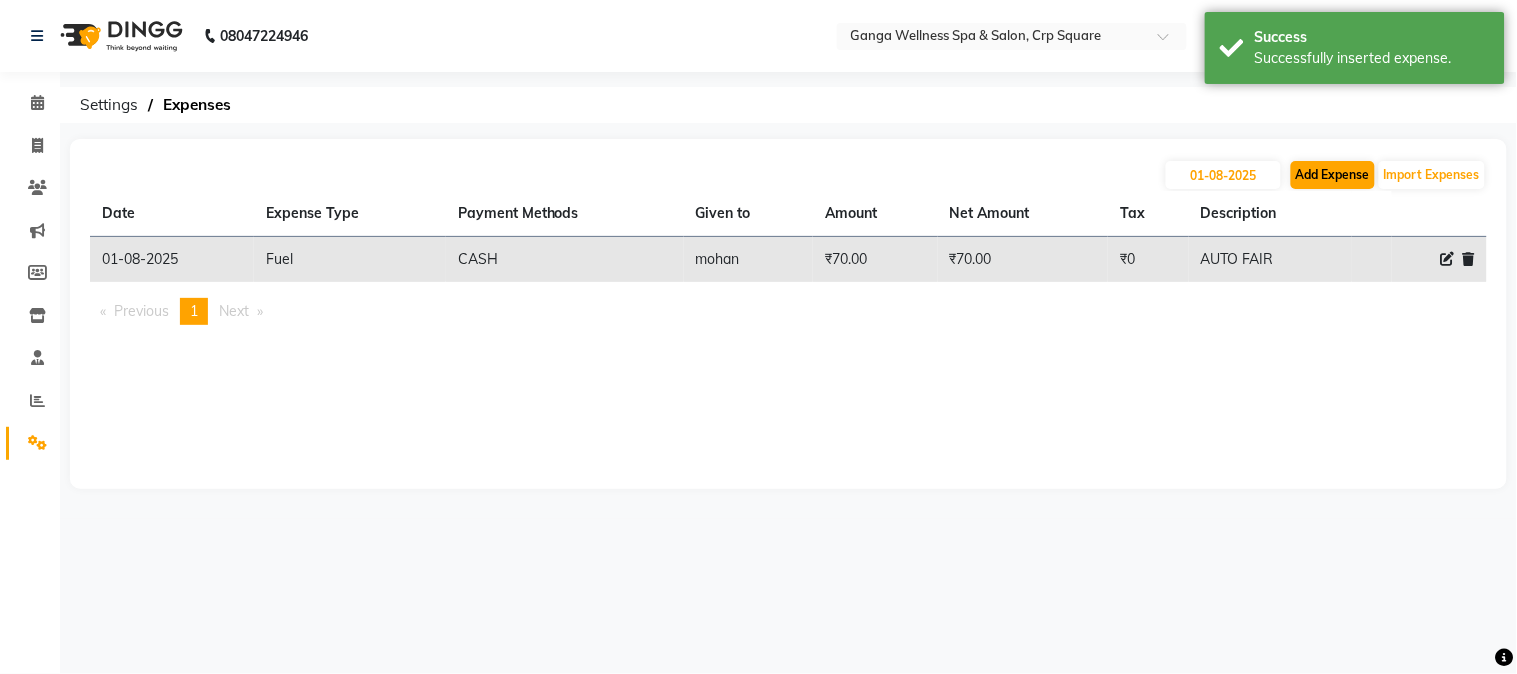 select on "1" 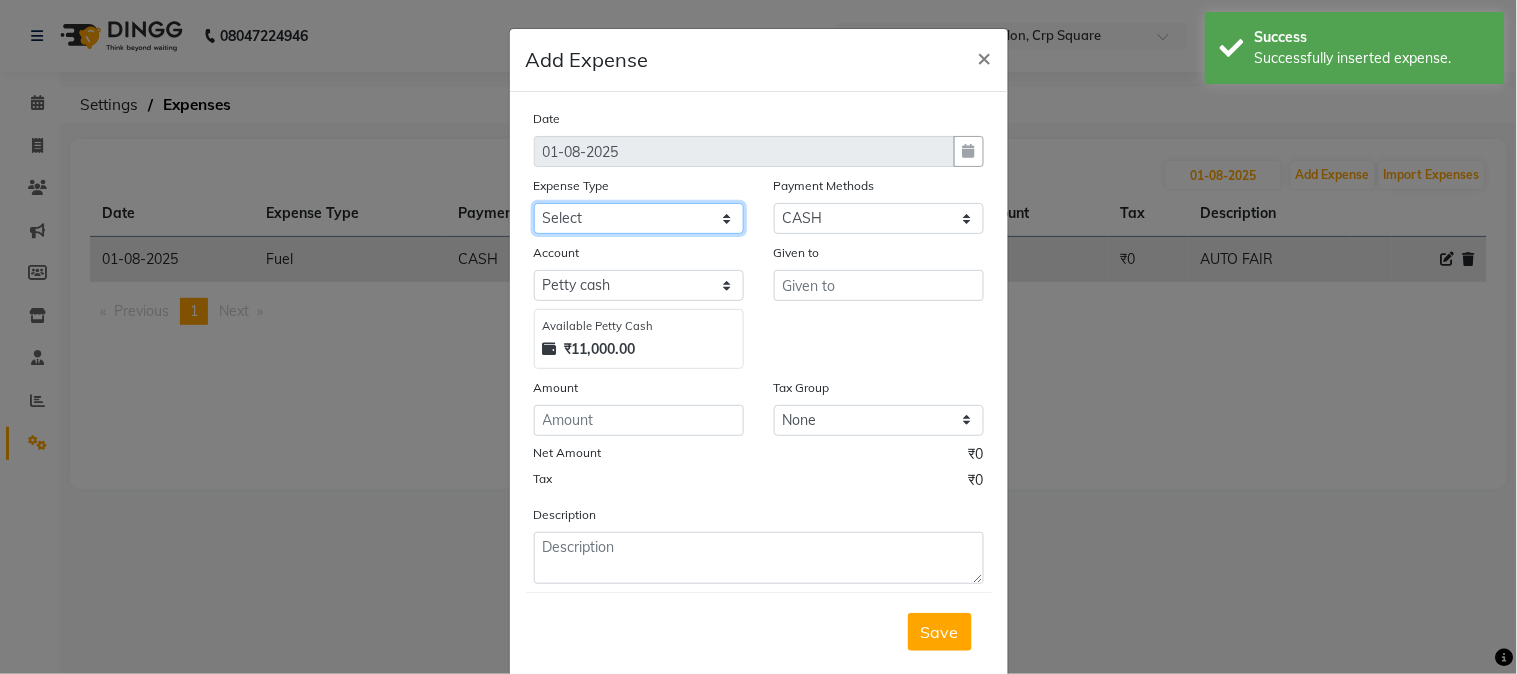 click on "Select Advance Salary Bank charges Car maintenance  Cash transfer to bank Cash transfer to hub Client Snacks Clinical charges Equipment Fuel Govt fee Incentive Insurance International purchase Loan Repayment Maintenance Marketing Miscellaneous MRA Other Pantry Product Rent Salary Staff Snacks Tax Tea & Refreshment Utilities" 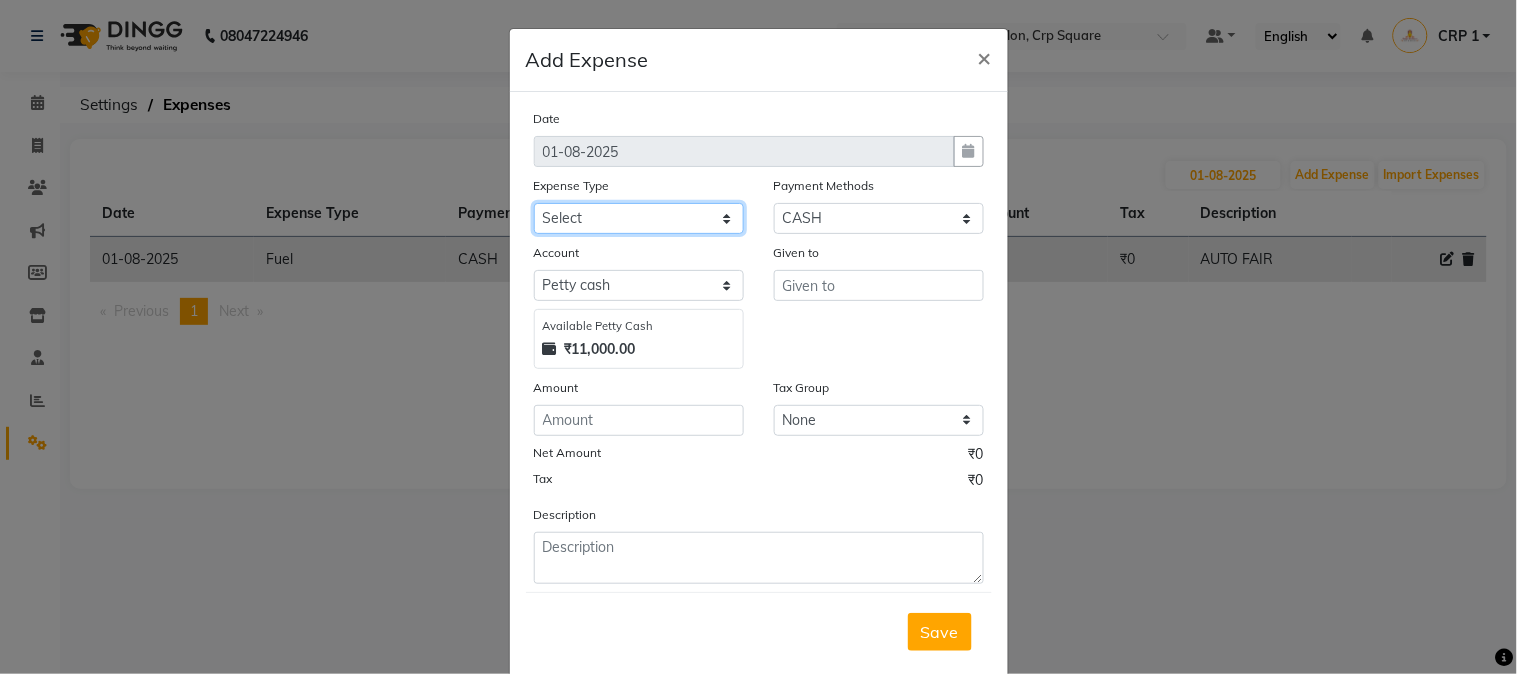 select on "10" 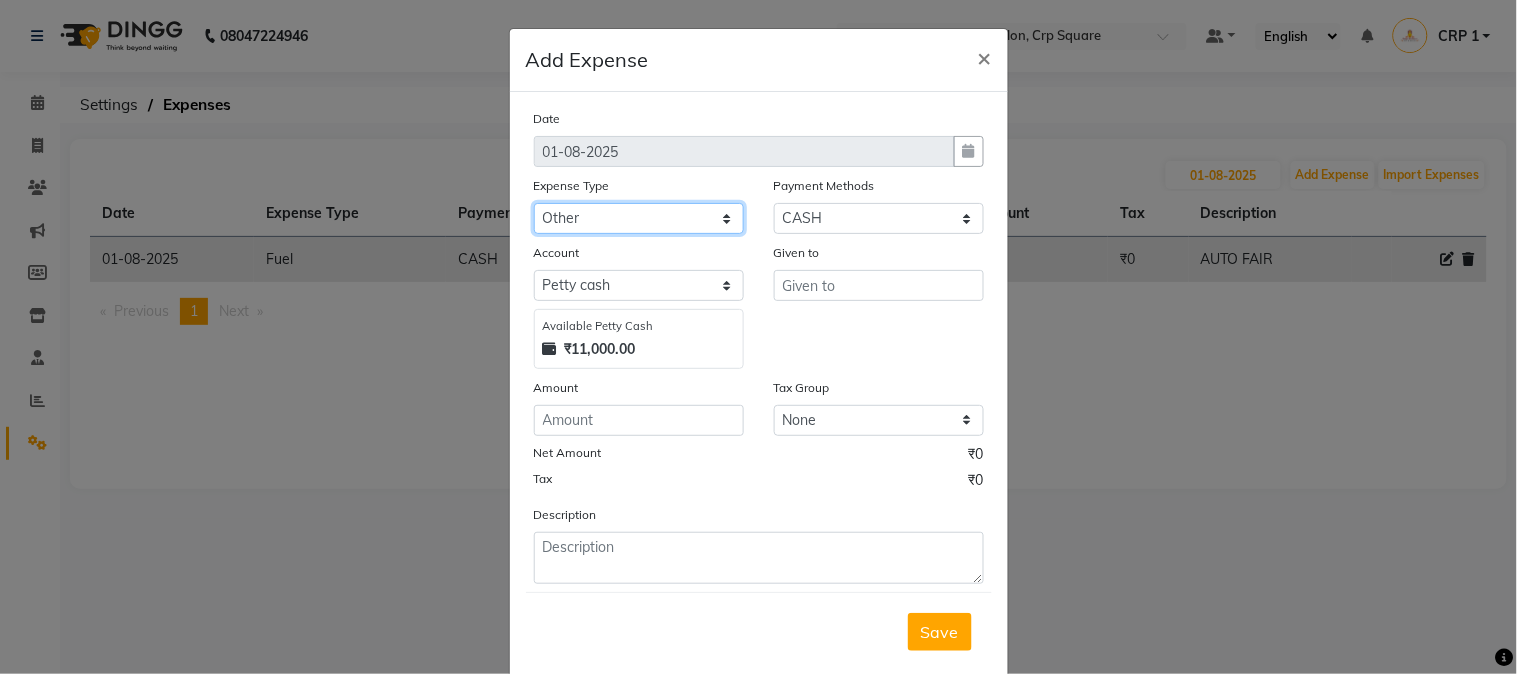 click on "Select Advance Salary Bank charges Car maintenance  Cash transfer to bank Cash transfer to hub Client Snacks Clinical charges Equipment Fuel Govt fee Incentive Insurance International purchase Loan Repayment Maintenance Marketing Miscellaneous MRA Other Pantry Product Rent Salary Staff Snacks Tax Tea & Refreshment Utilities" 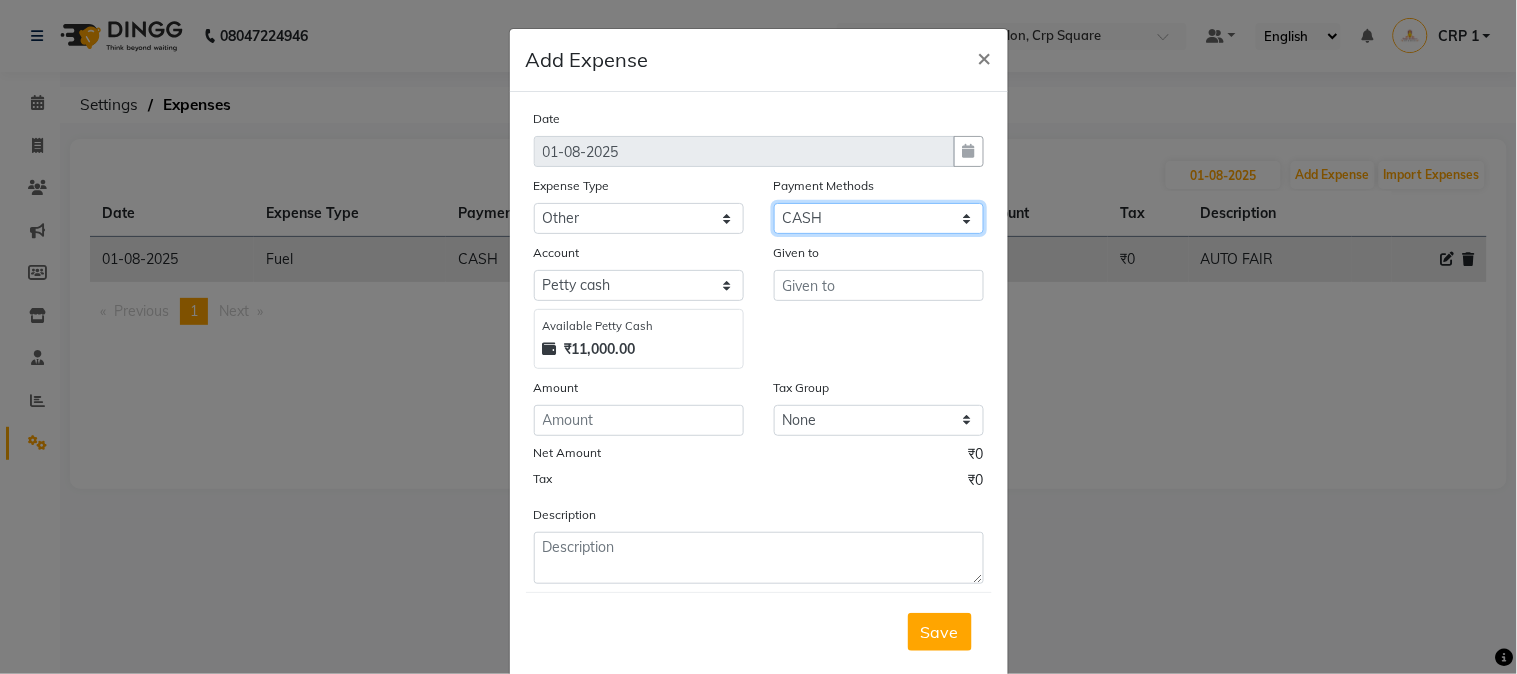 click on "Select PhonePe BharatPay CARD Prepaid CASH PayTM ONLINE Voucher MI Voucher GPay Package Wallet" 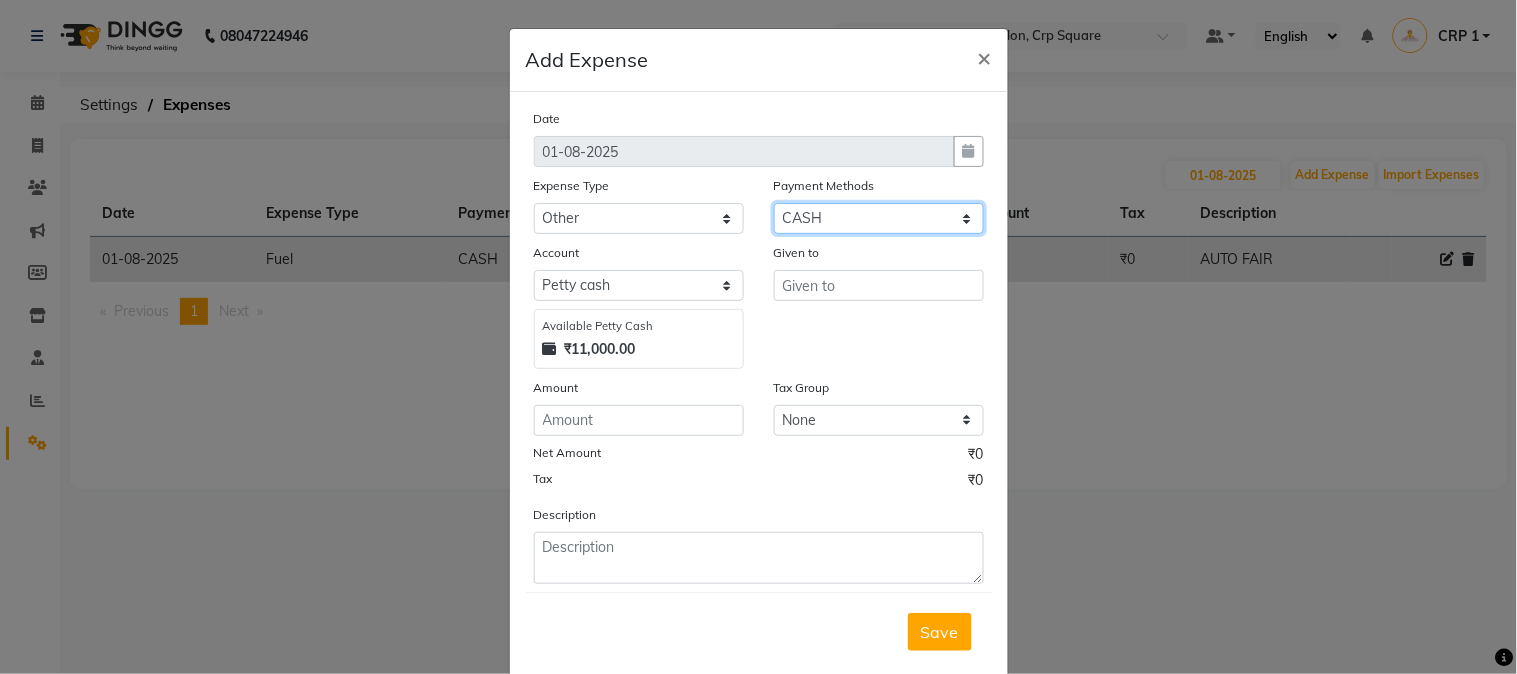 click on "Select PhonePe BharatPay CARD Prepaid CASH PayTM ONLINE Voucher MI Voucher GPay Package Wallet" 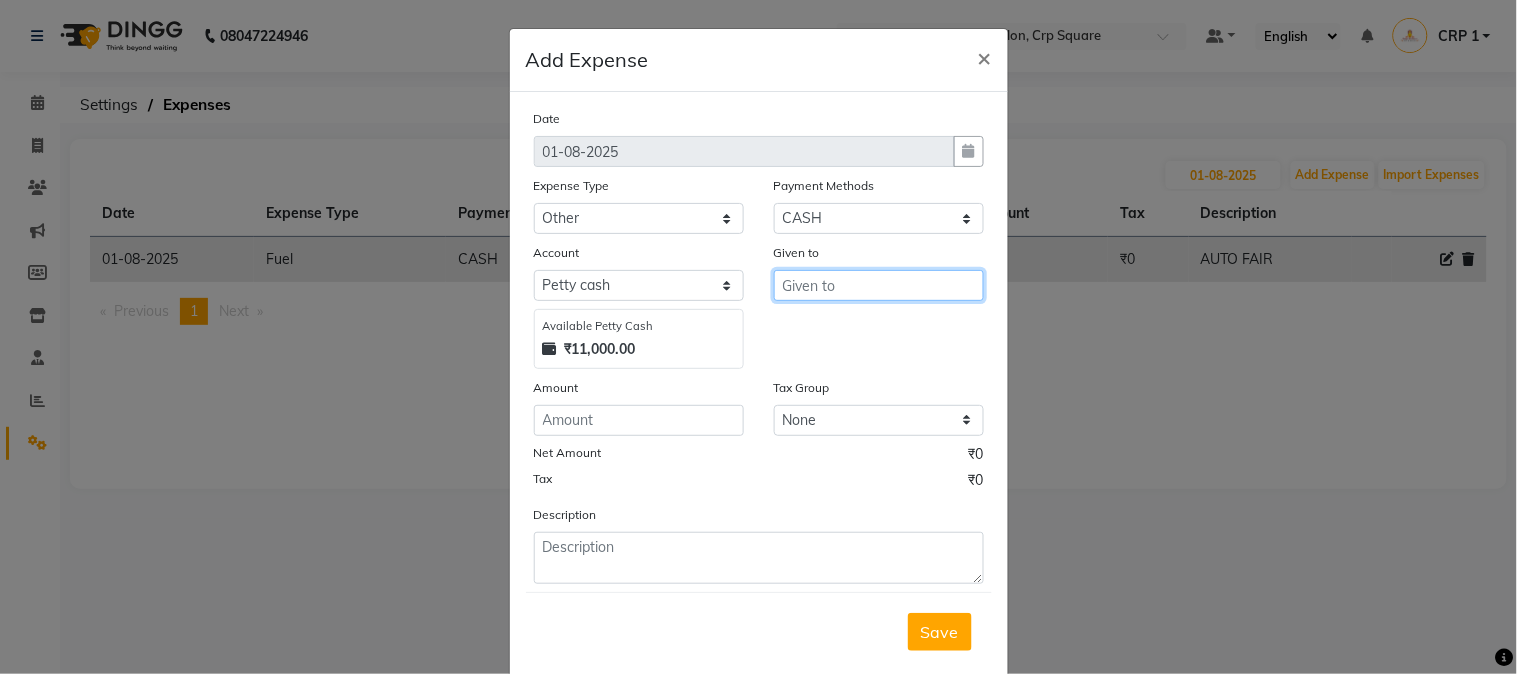 click at bounding box center (879, 285) 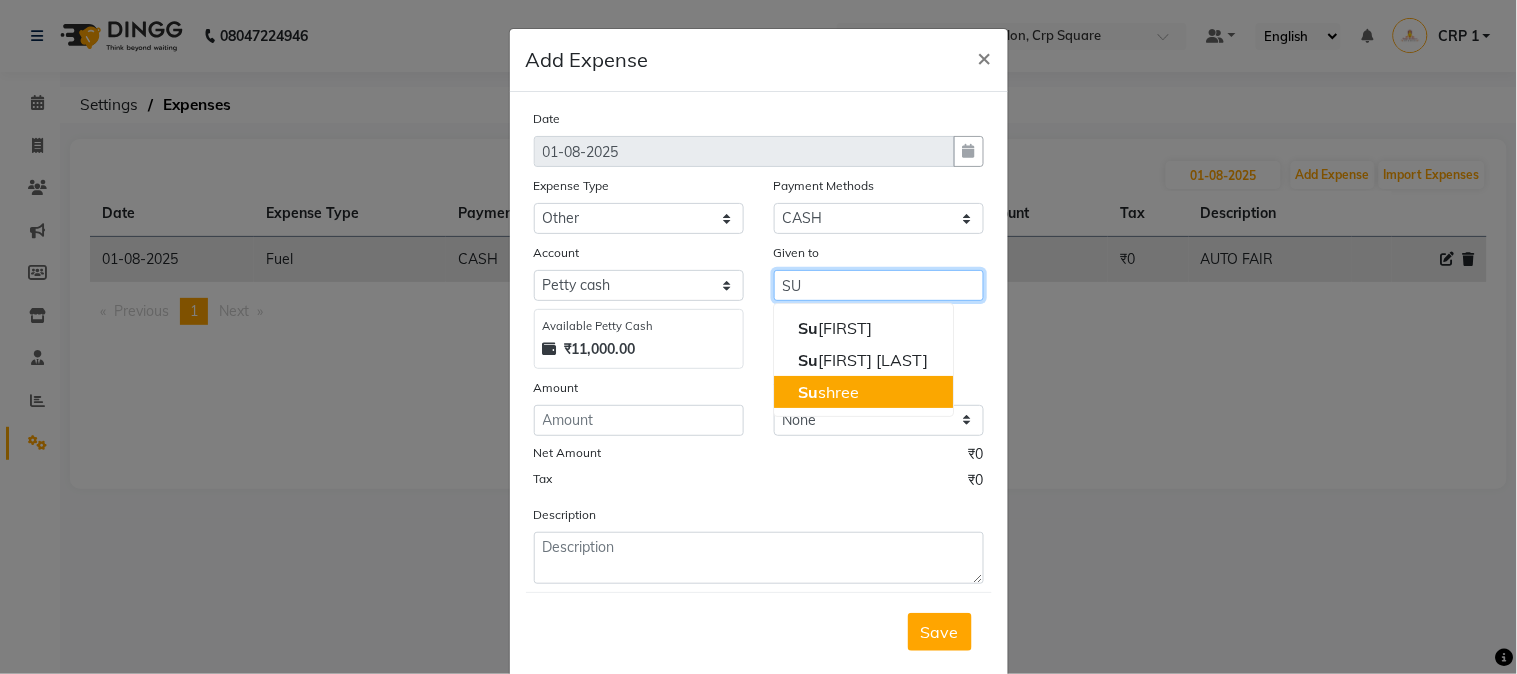 drag, startPoint x: 807, startPoint y: 394, endPoint x: 823, endPoint y: 386, distance: 17.888544 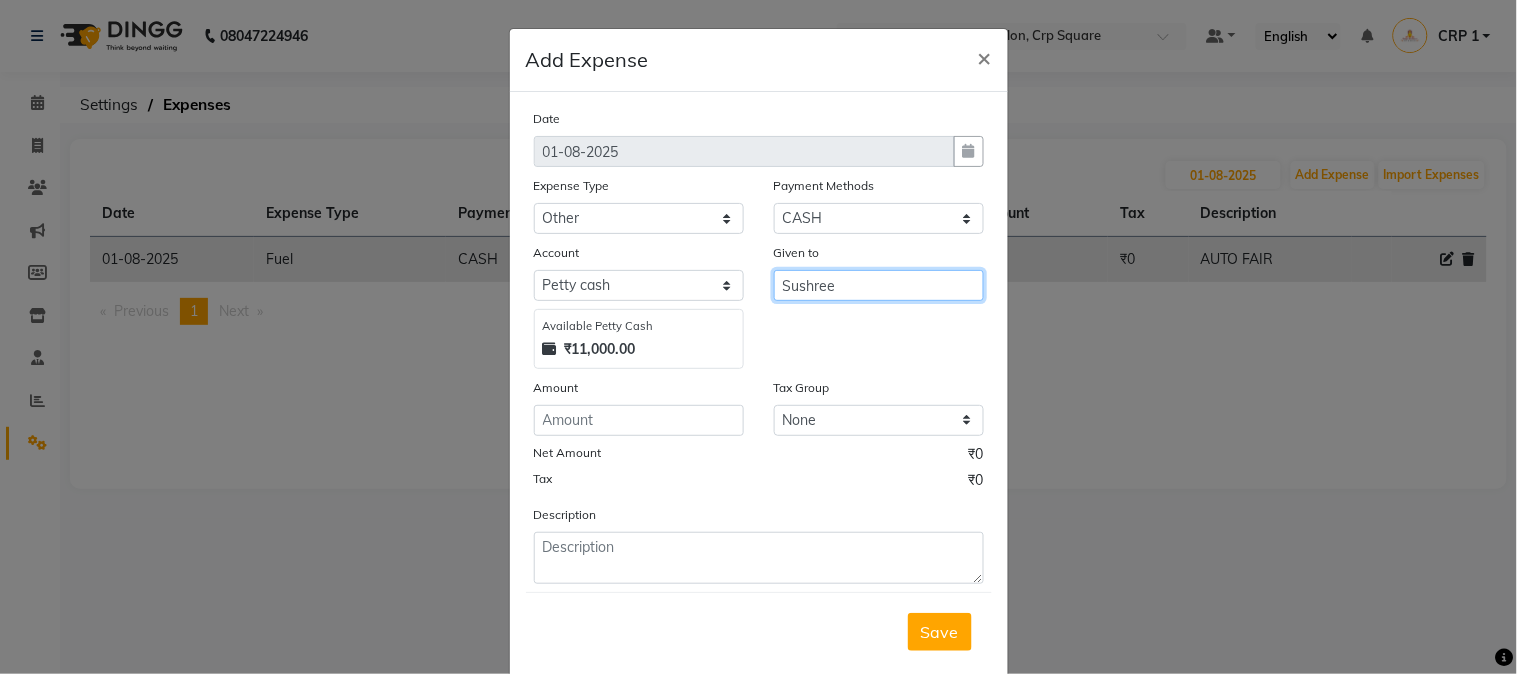 type on "Sushree" 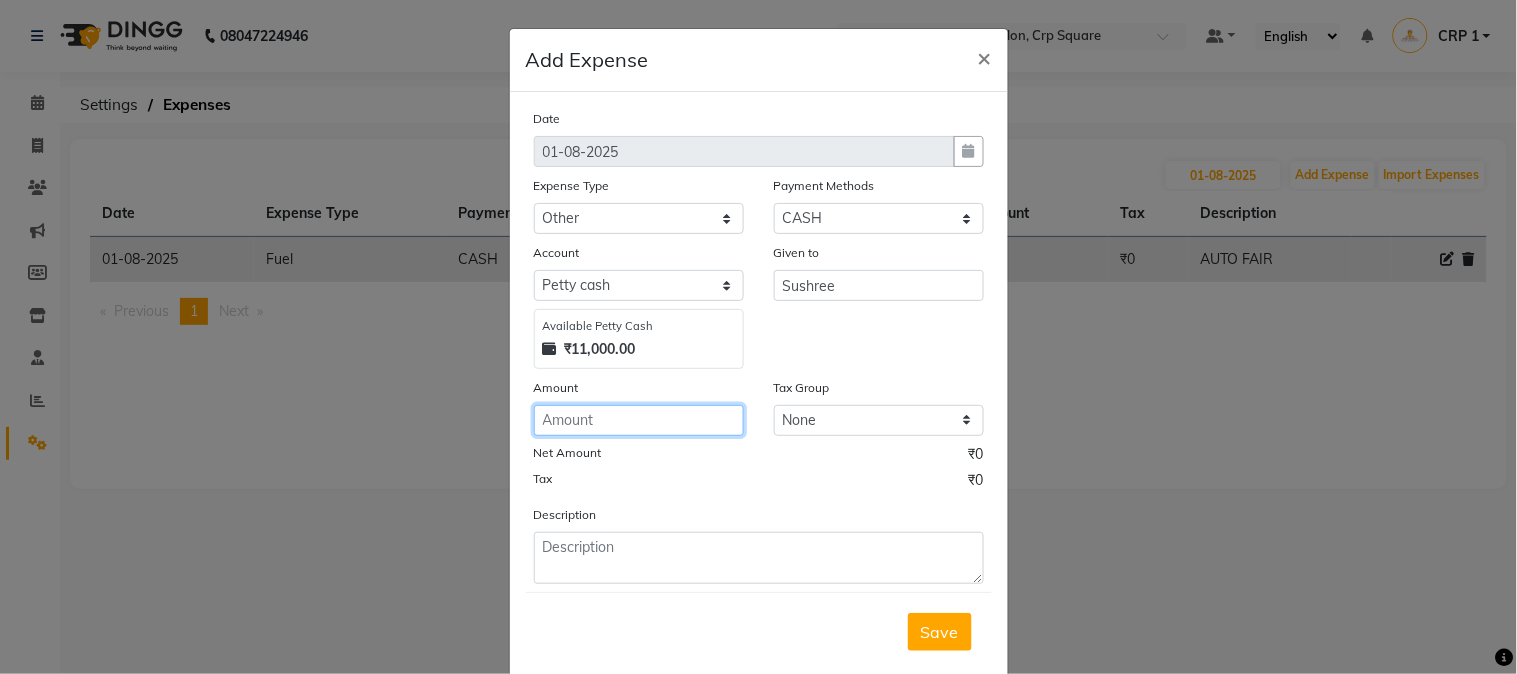 click 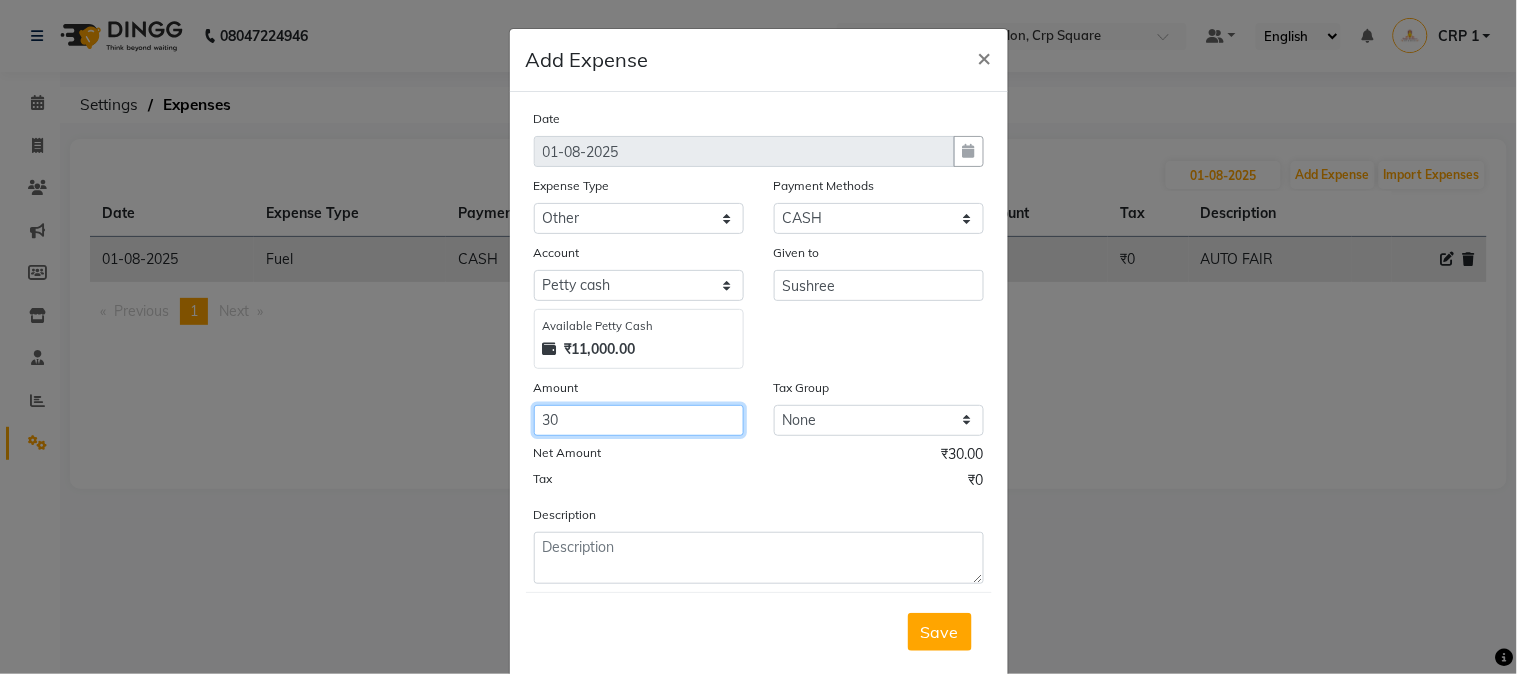 type on "30" 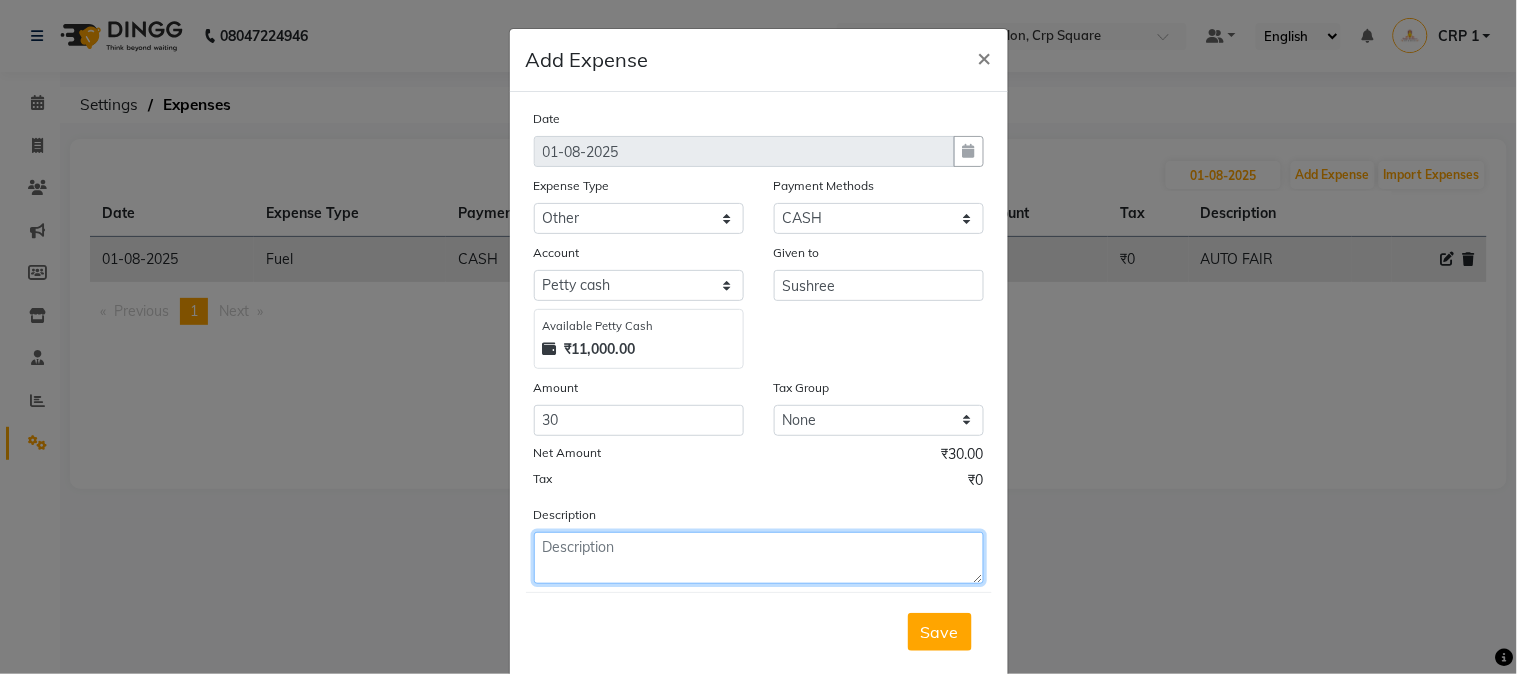 click 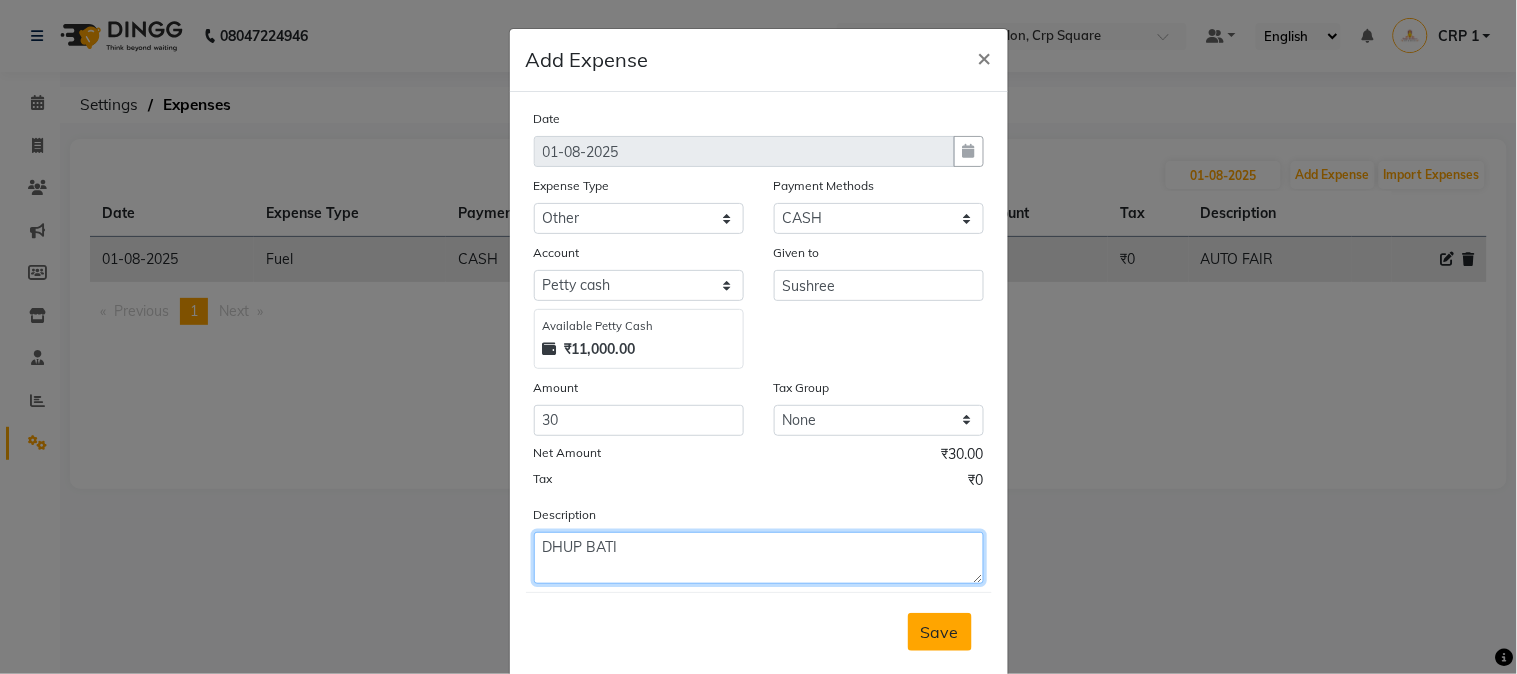 type on "DHUP BATI" 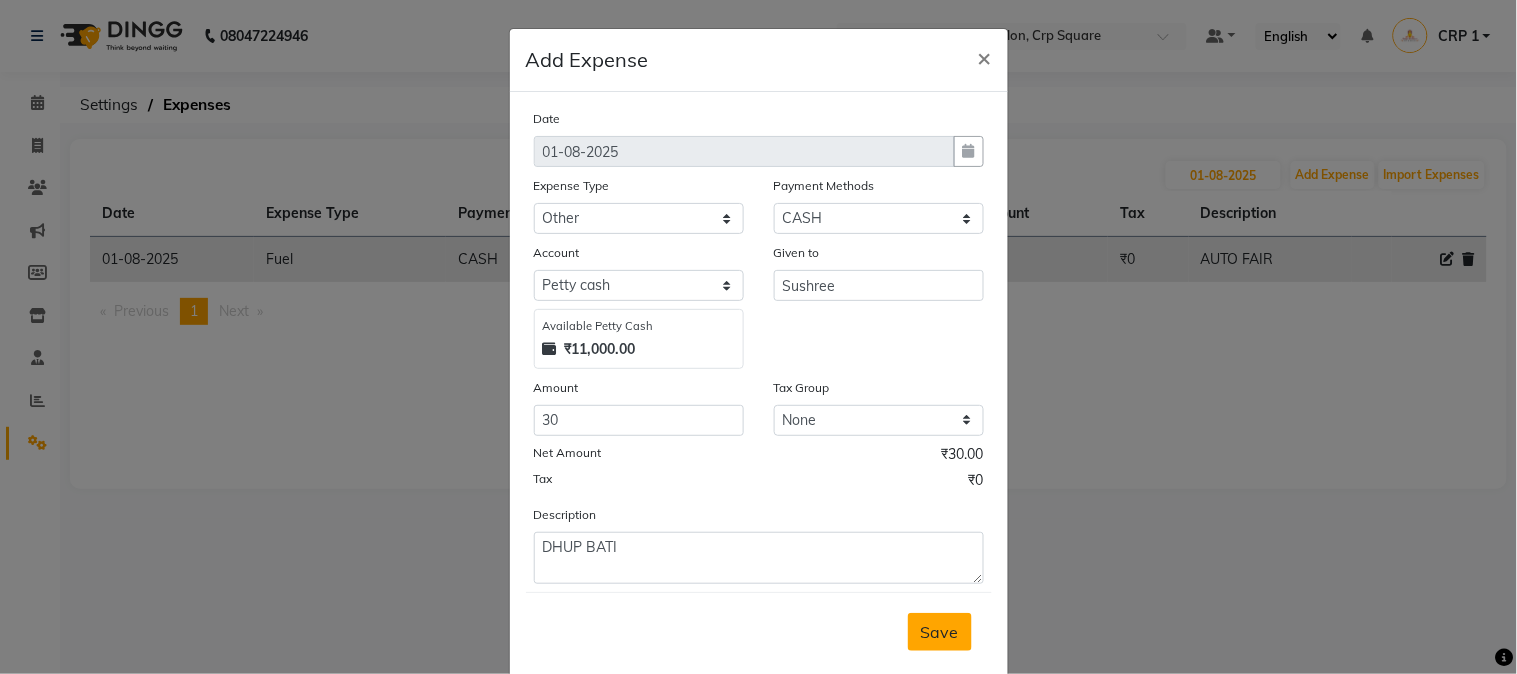 click on "Save" at bounding box center (940, 632) 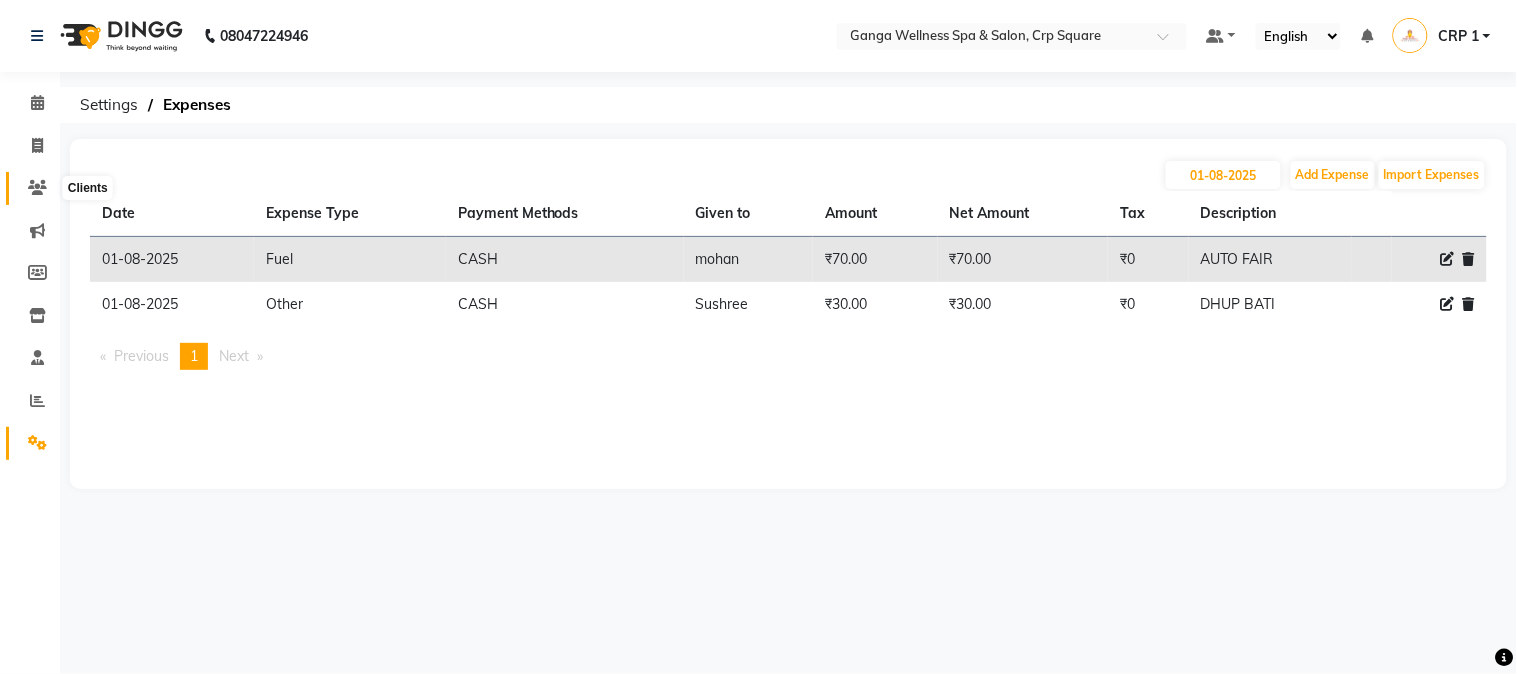 click 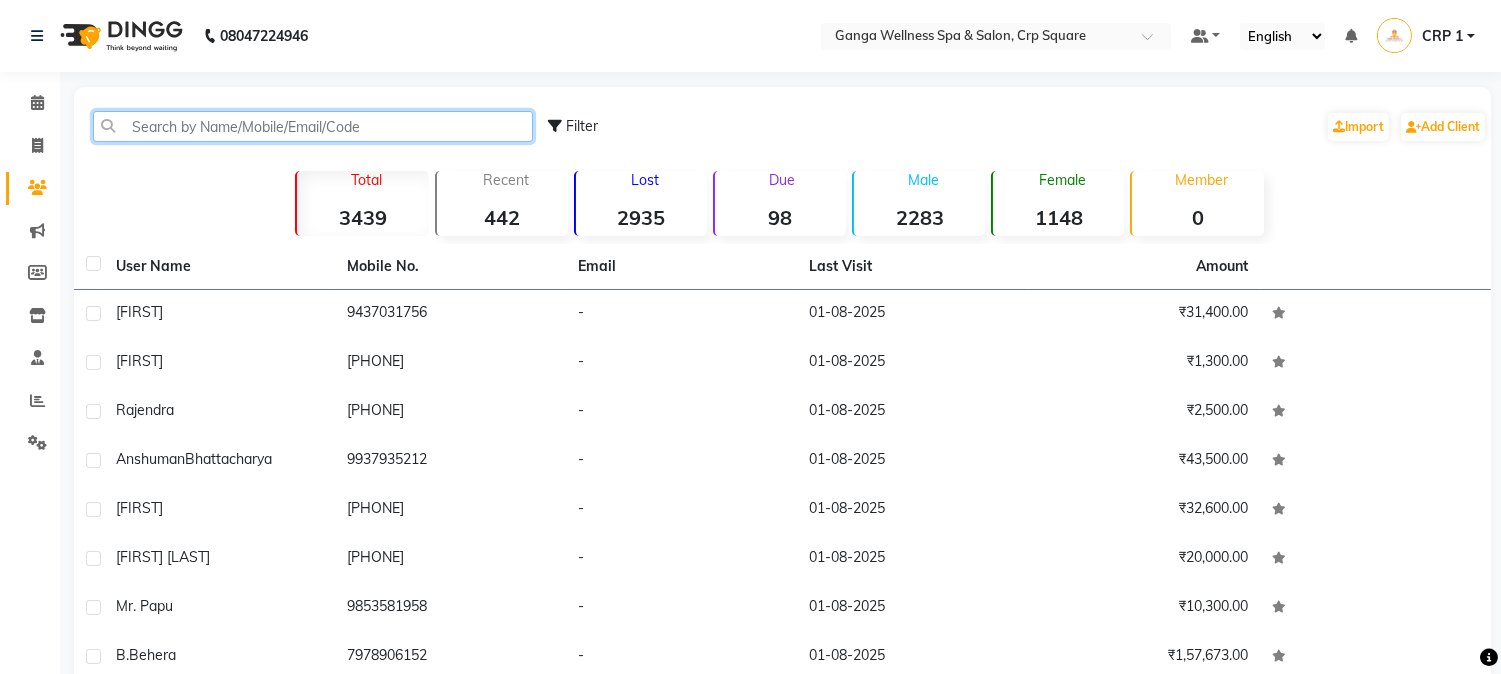 click 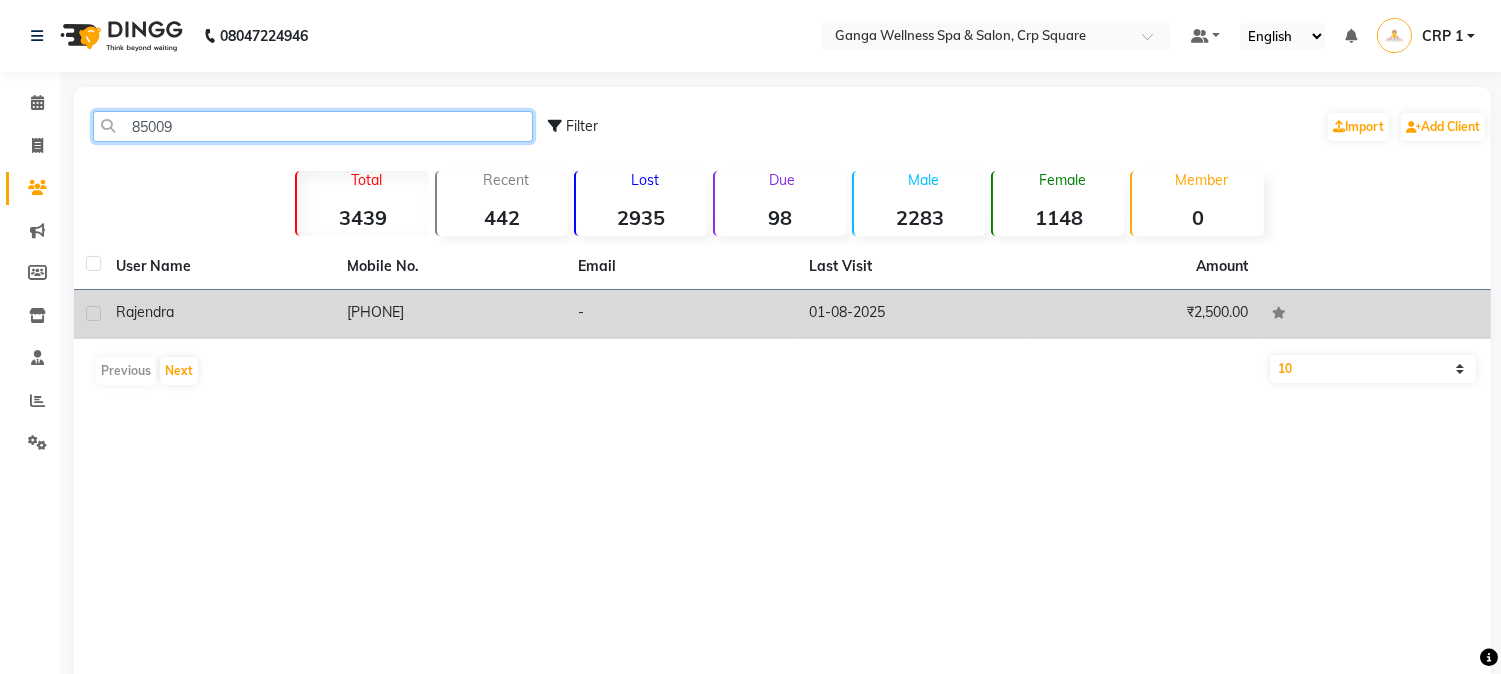 type on "85009" 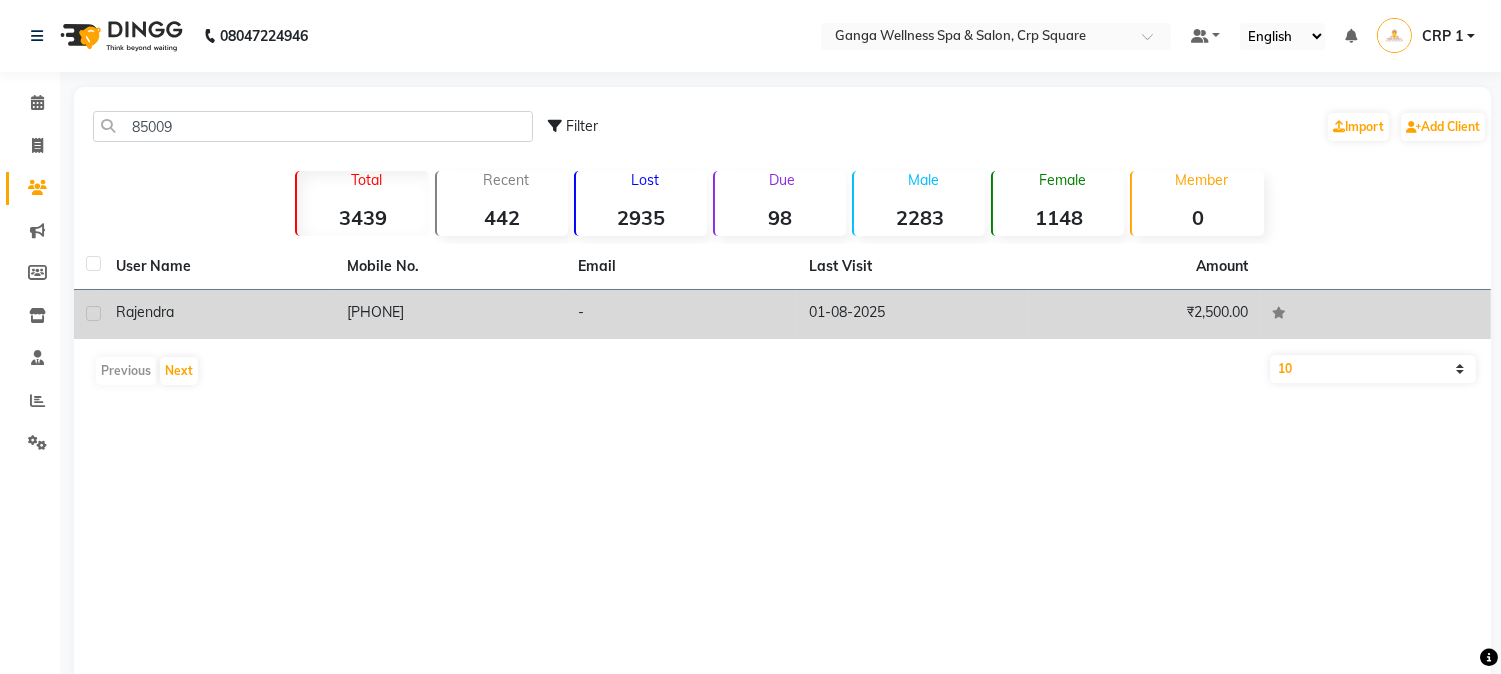 click on "Rajendra" 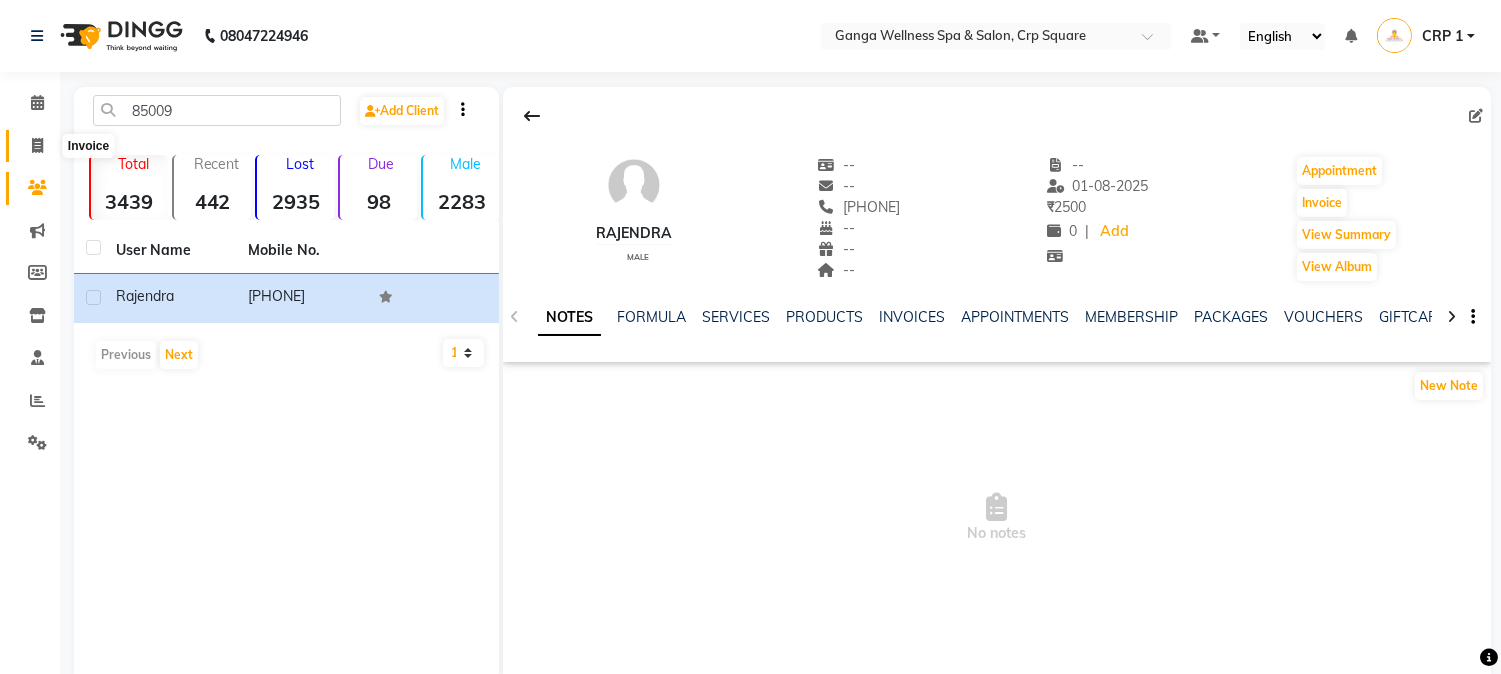 click 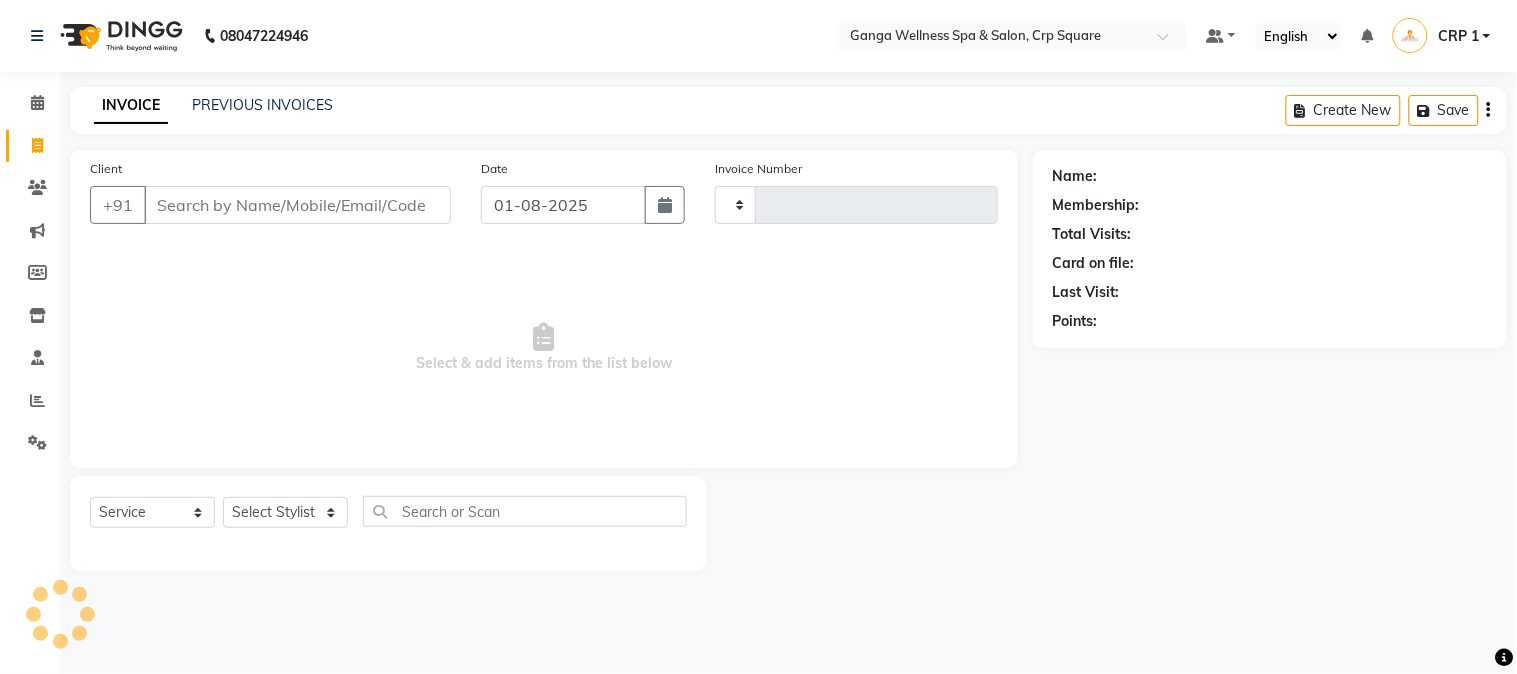 type on "1888" 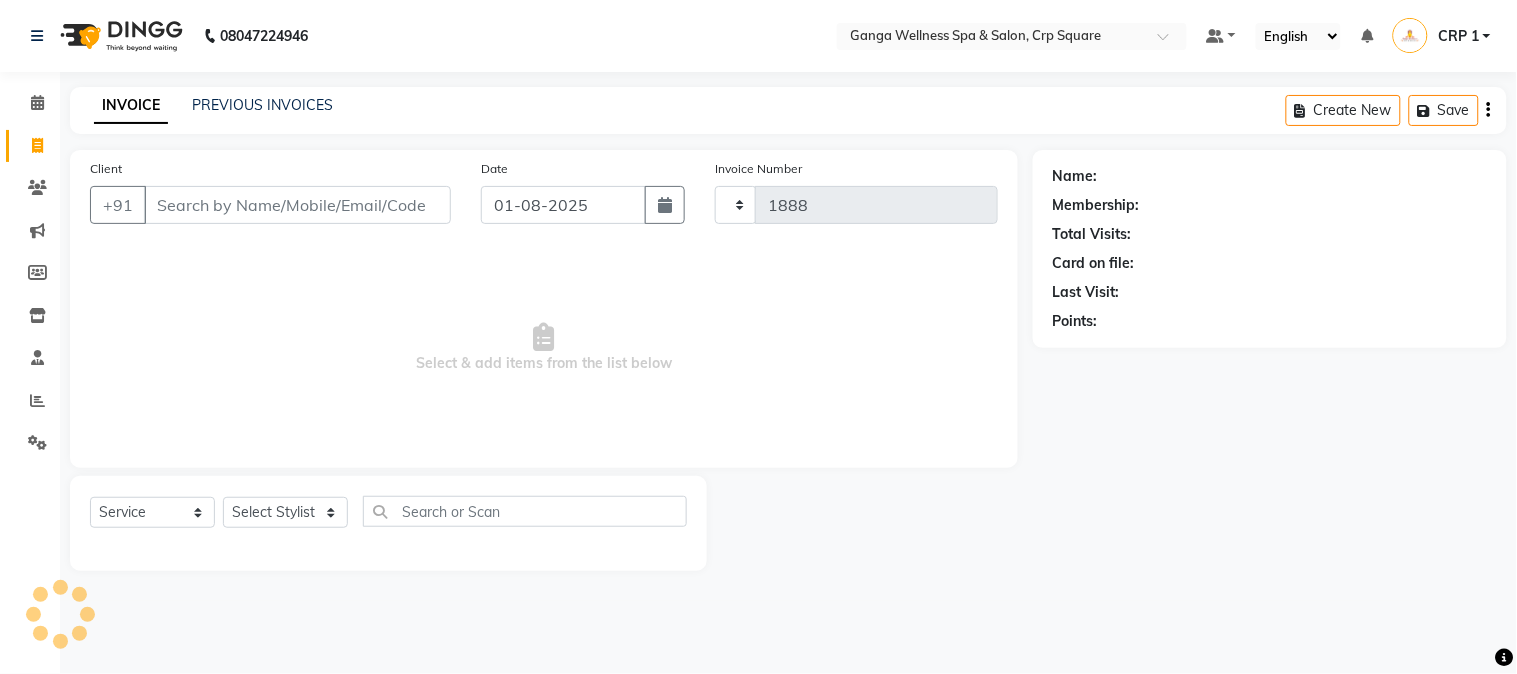 select on "715" 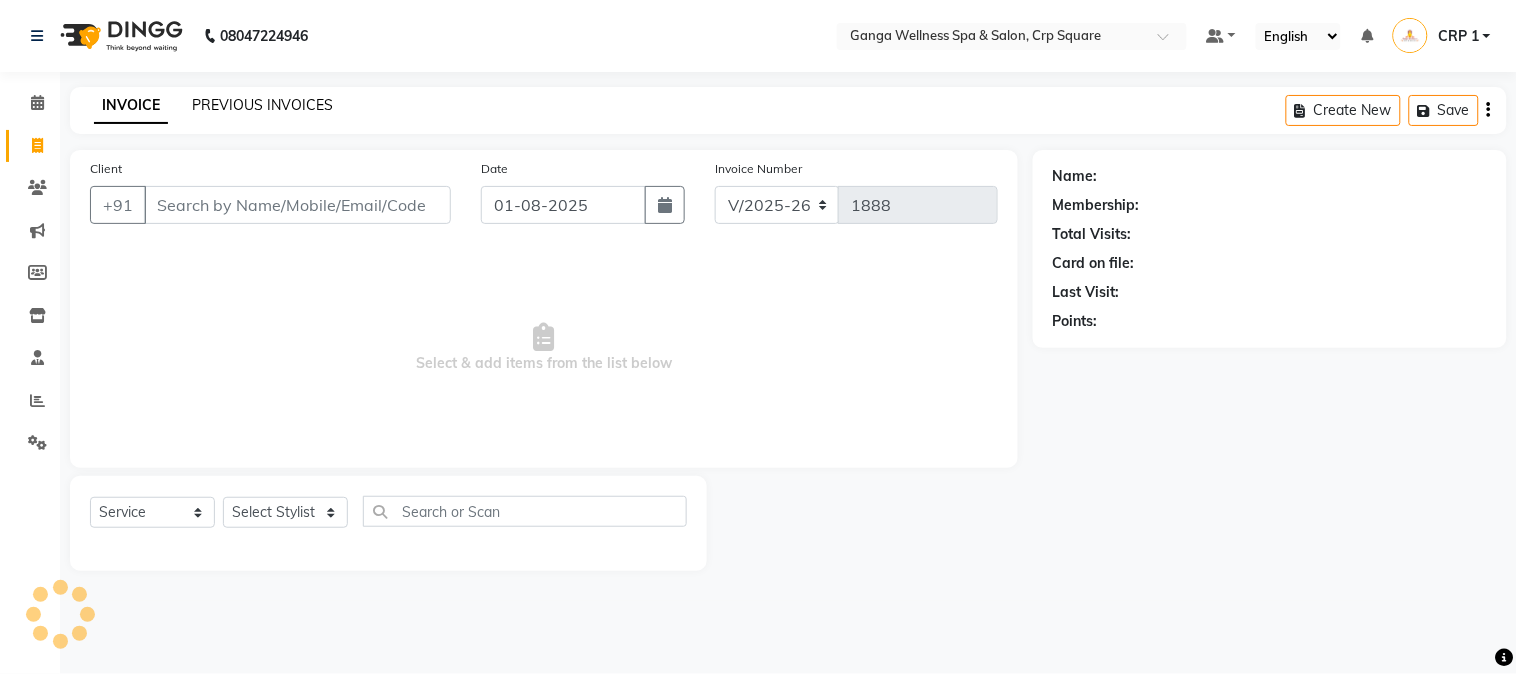click on "PREVIOUS INVOICES" 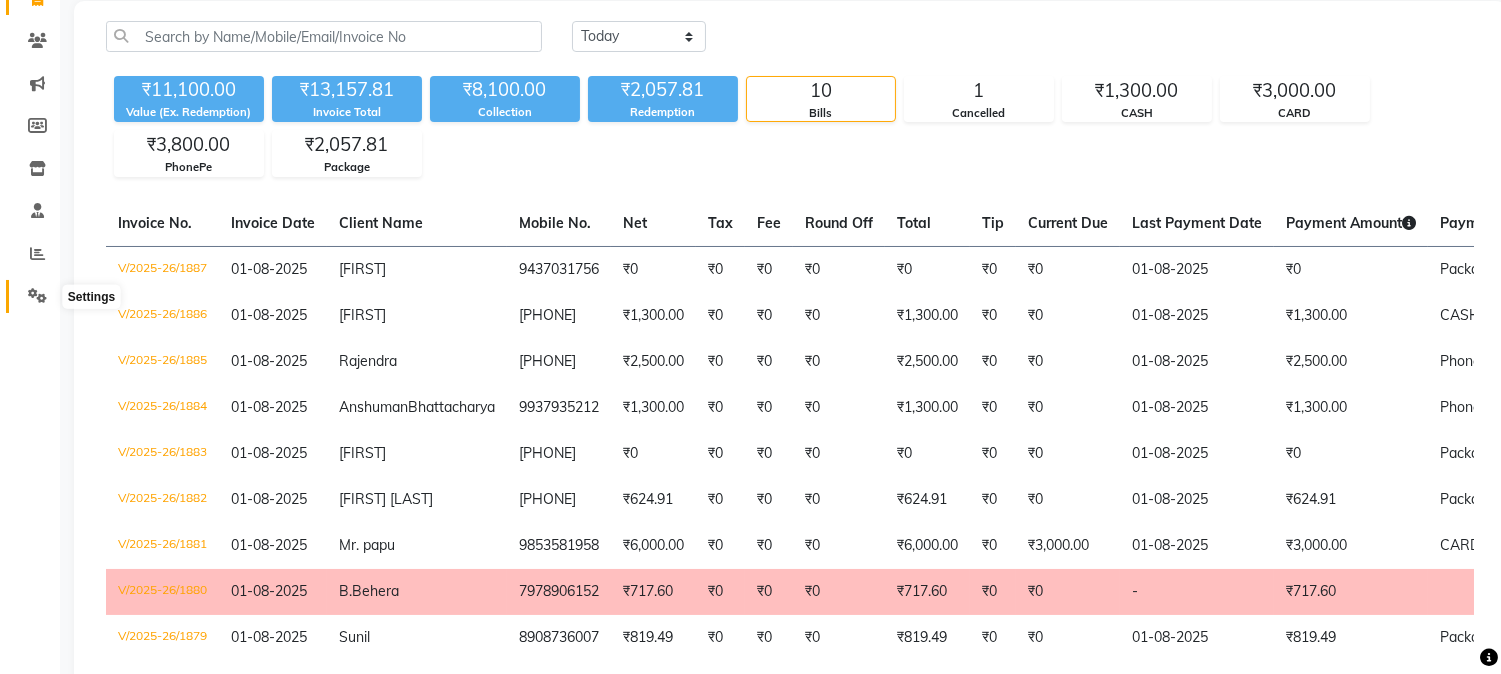 scroll, scrollTop: 145, scrollLeft: 0, axis: vertical 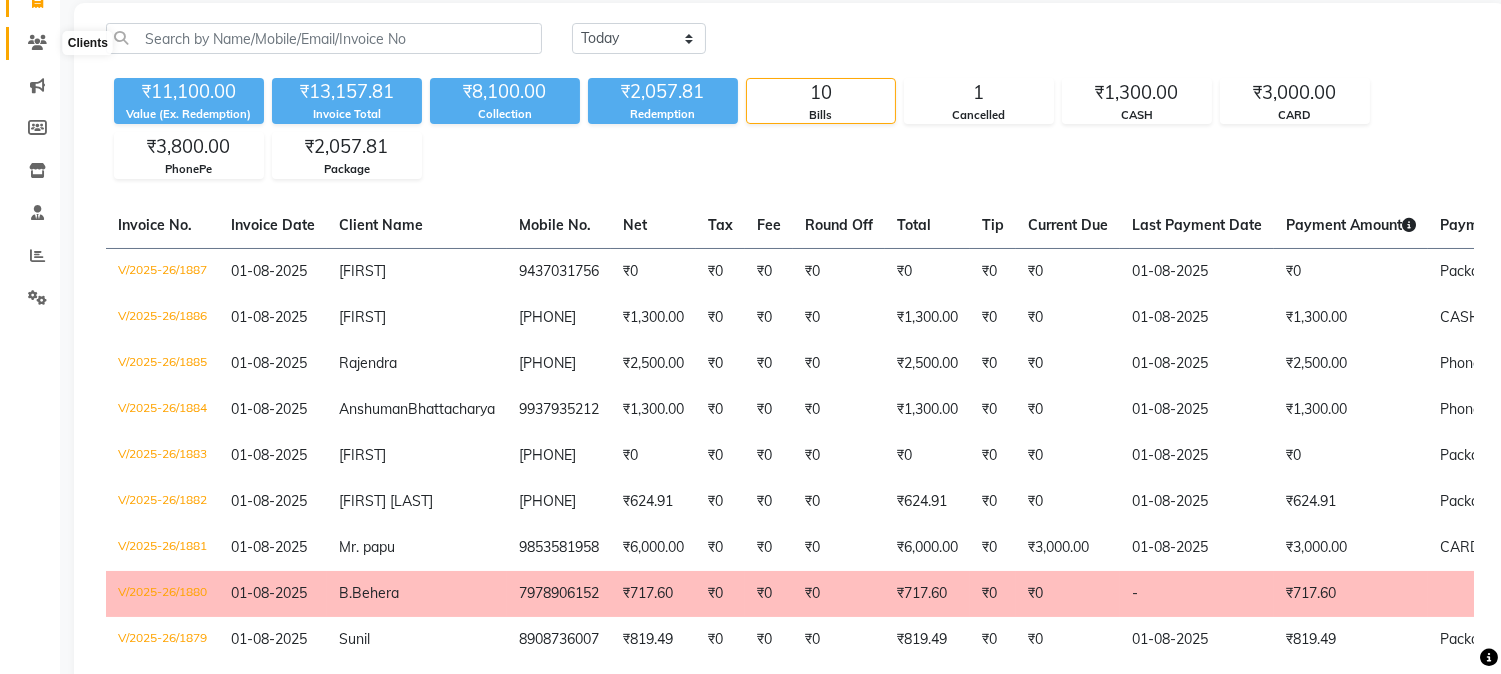 click 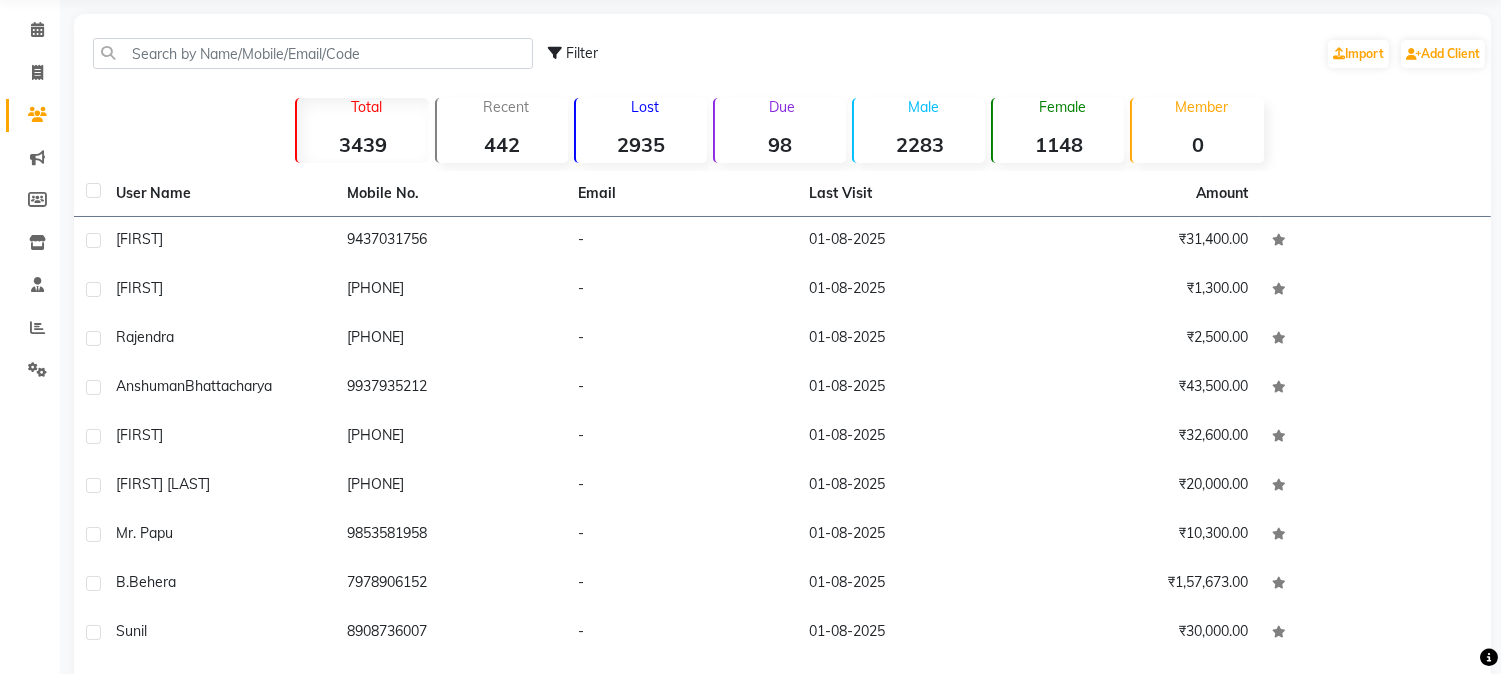 scroll, scrollTop: 34, scrollLeft: 0, axis: vertical 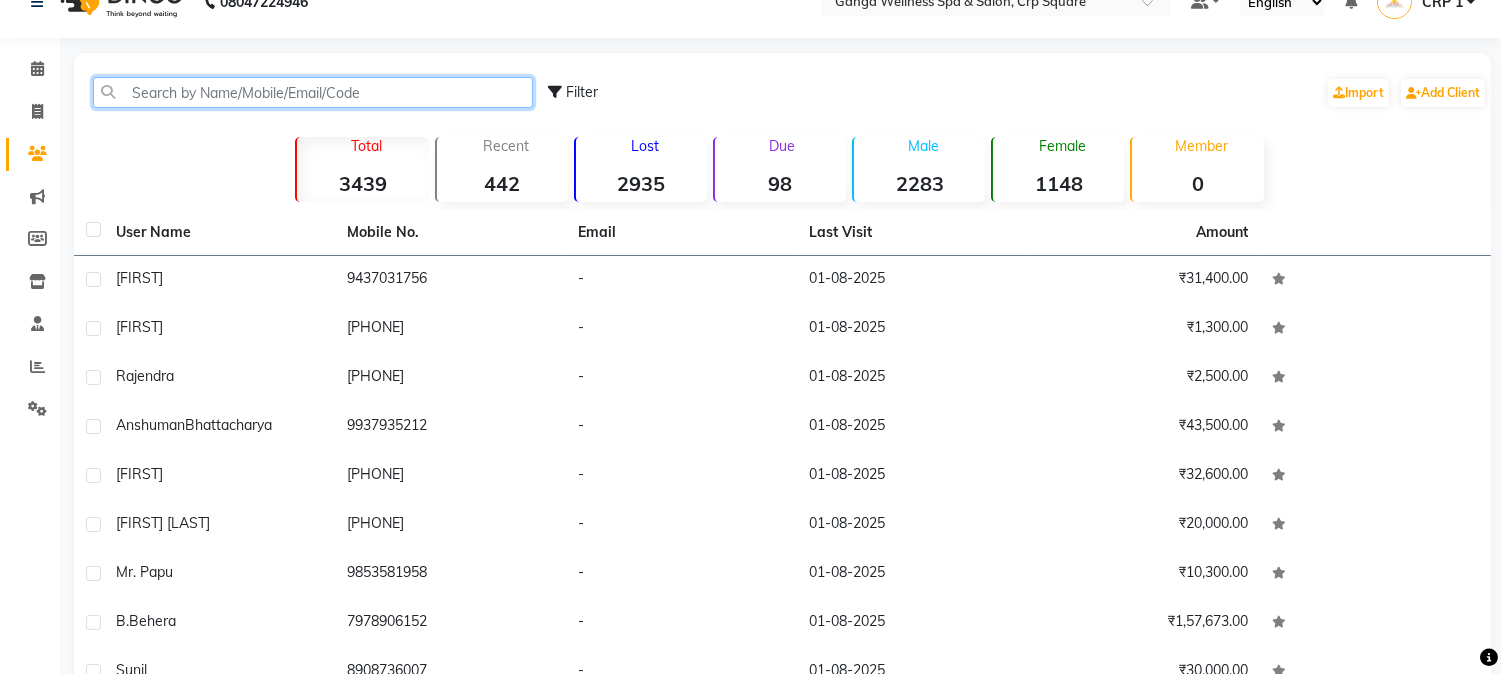 click 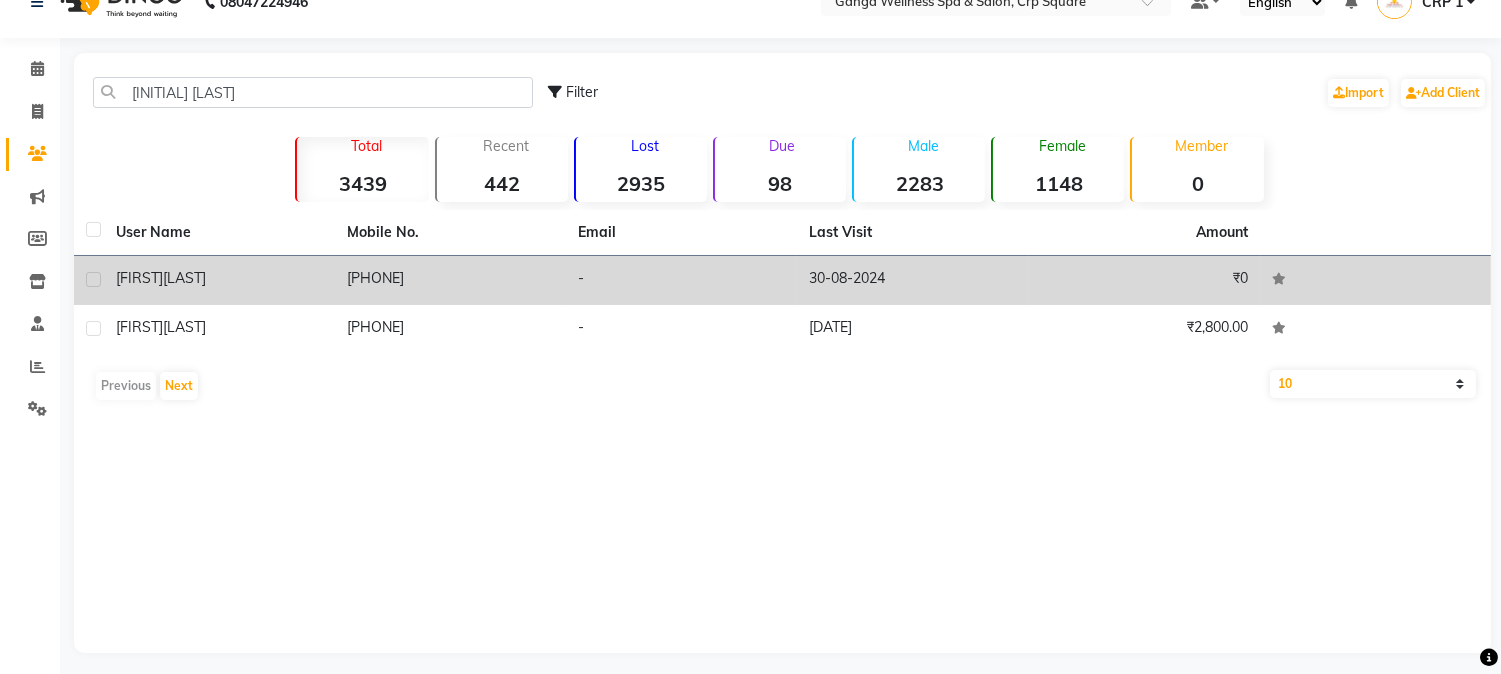 click on "[LAST]" 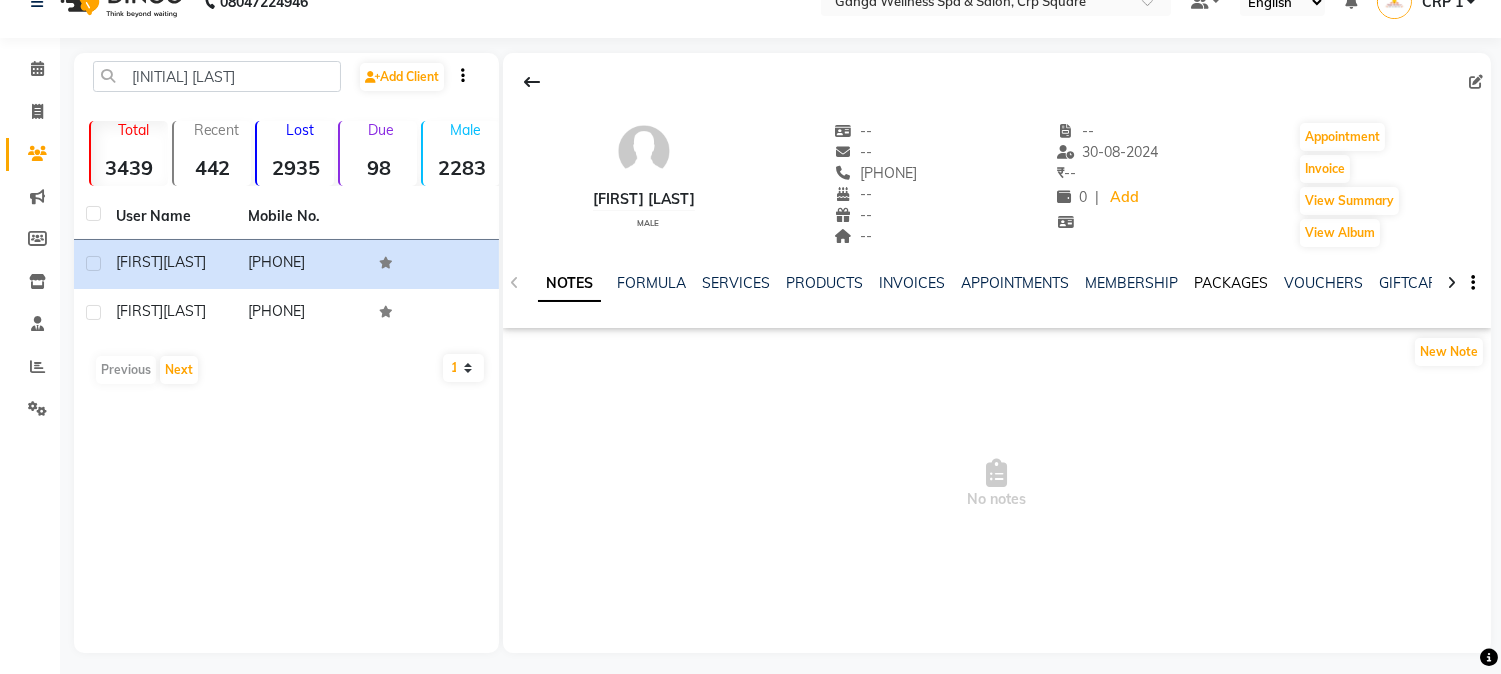 click on "PACKAGES" 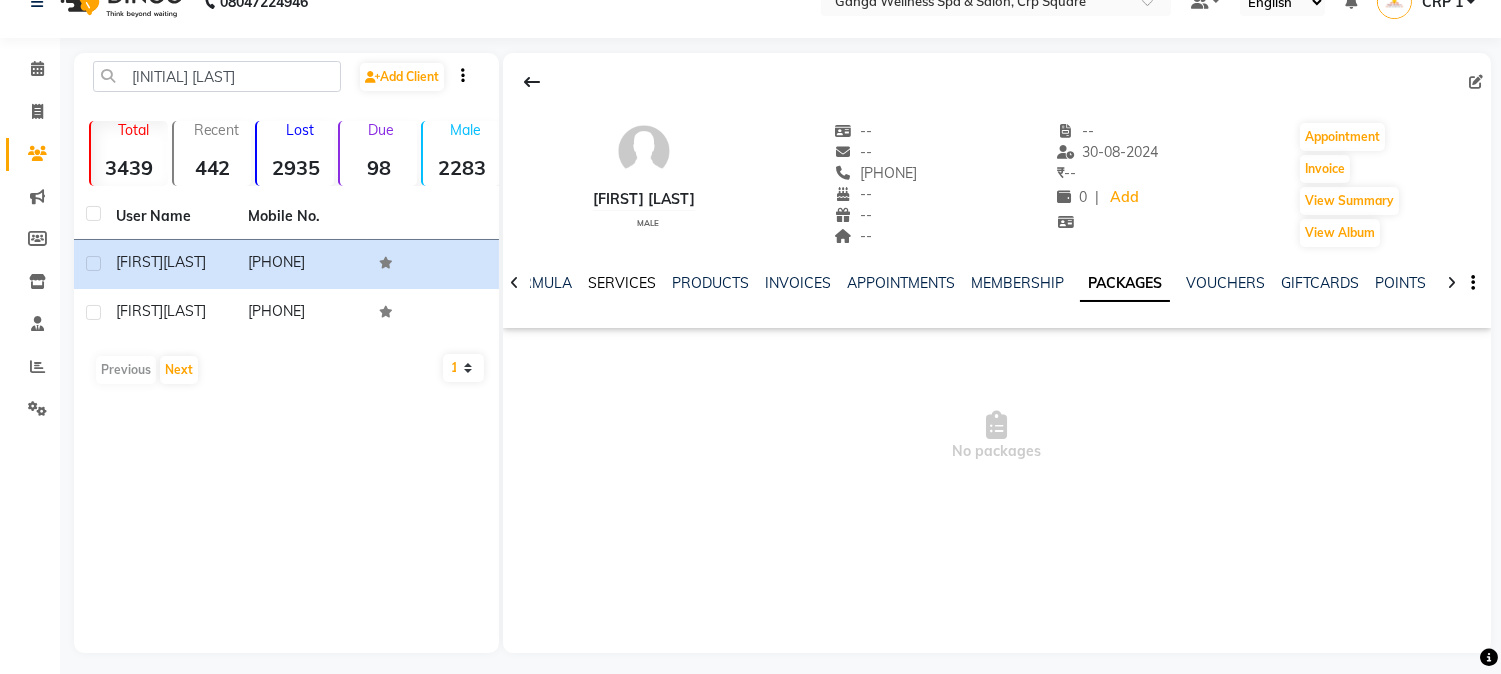 click on "SERVICES" 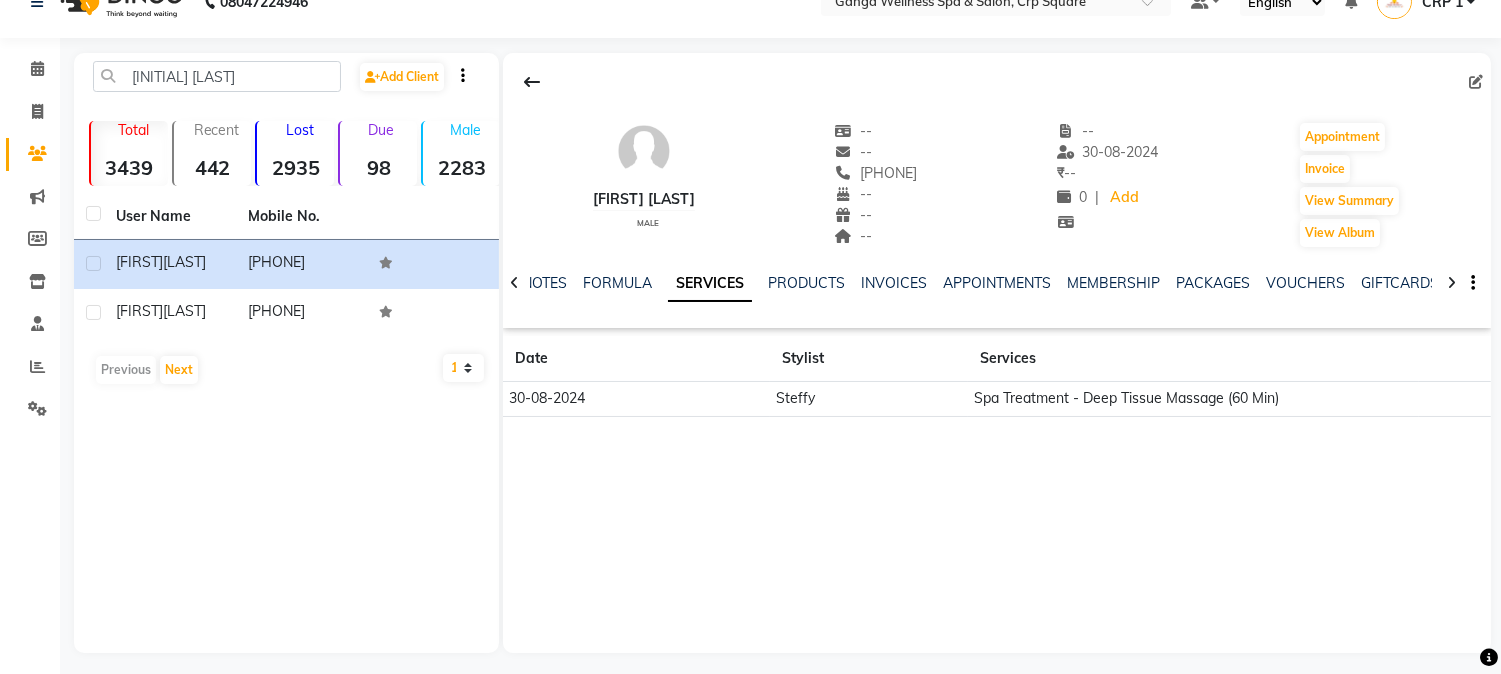 click 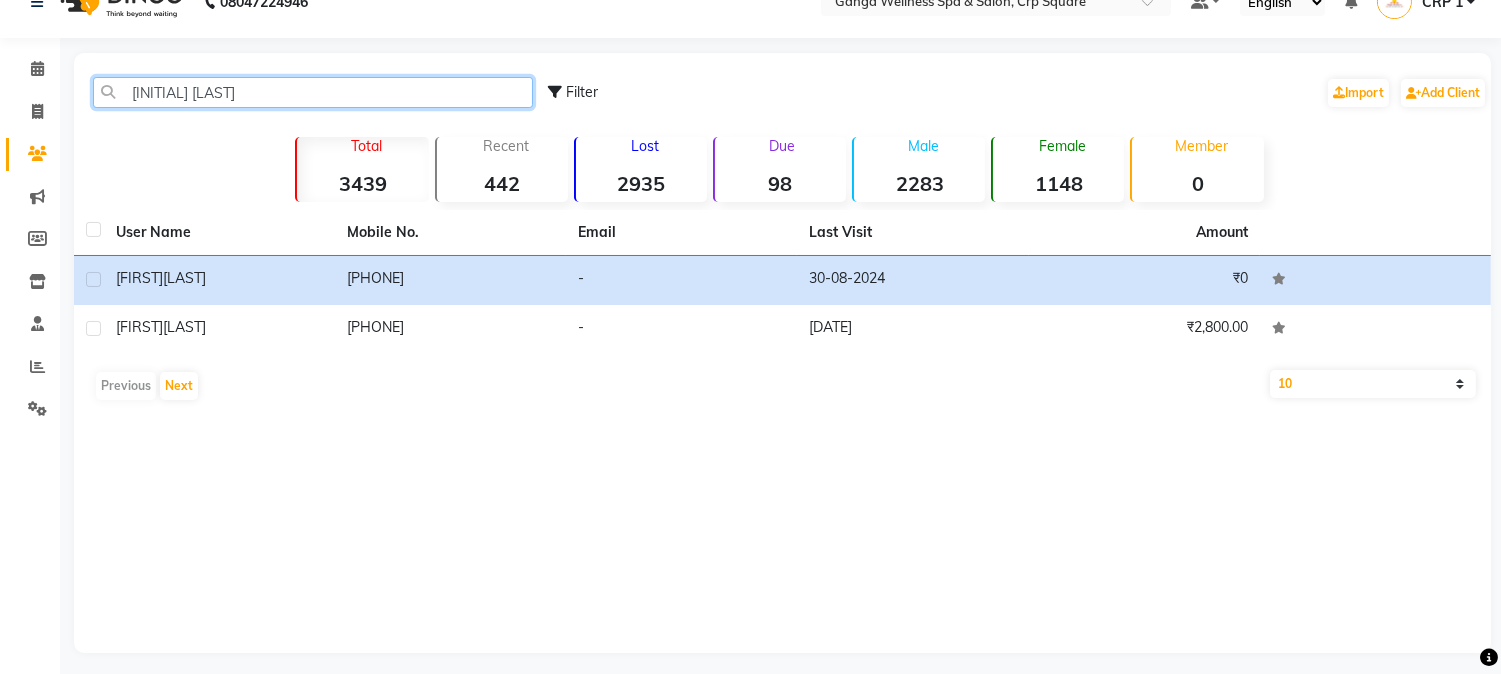 click on "[INITIAL] [LAST]" 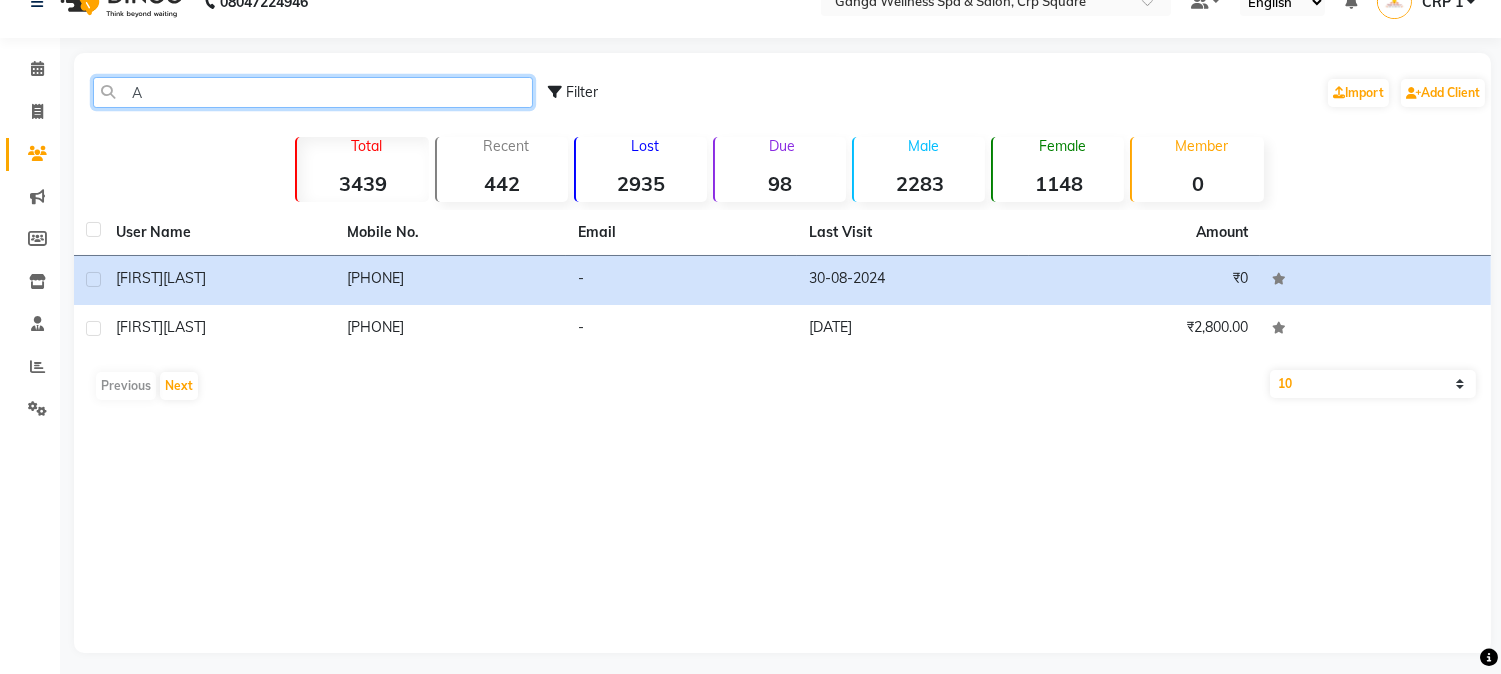 type on "A" 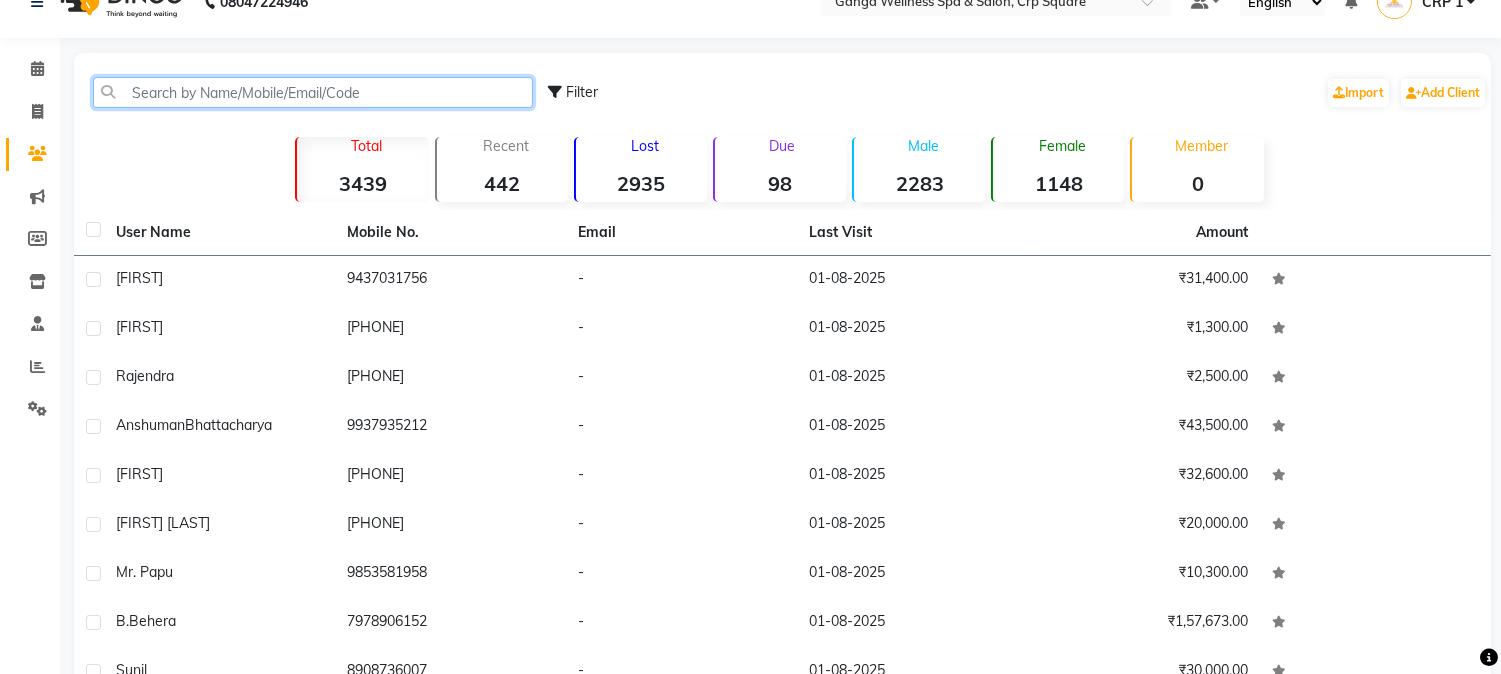 click 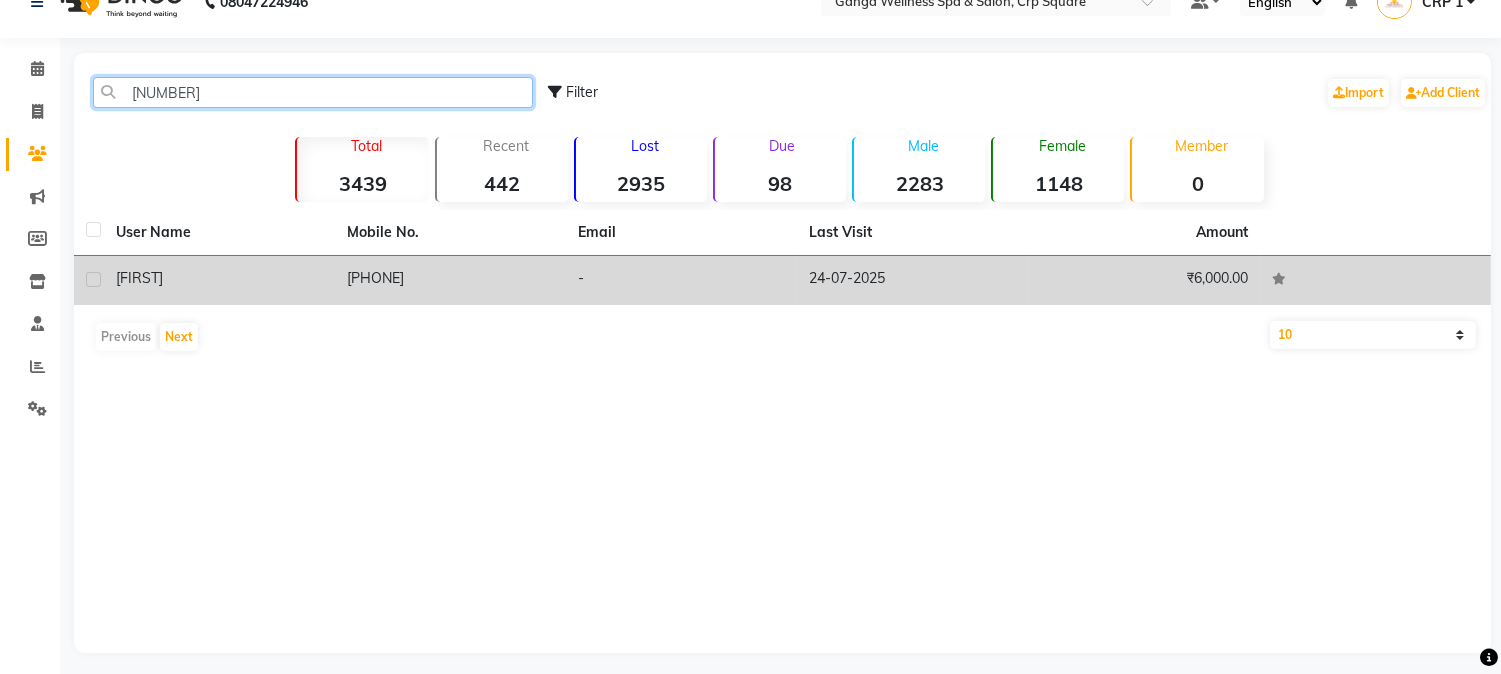 type on "[NUMBER]" 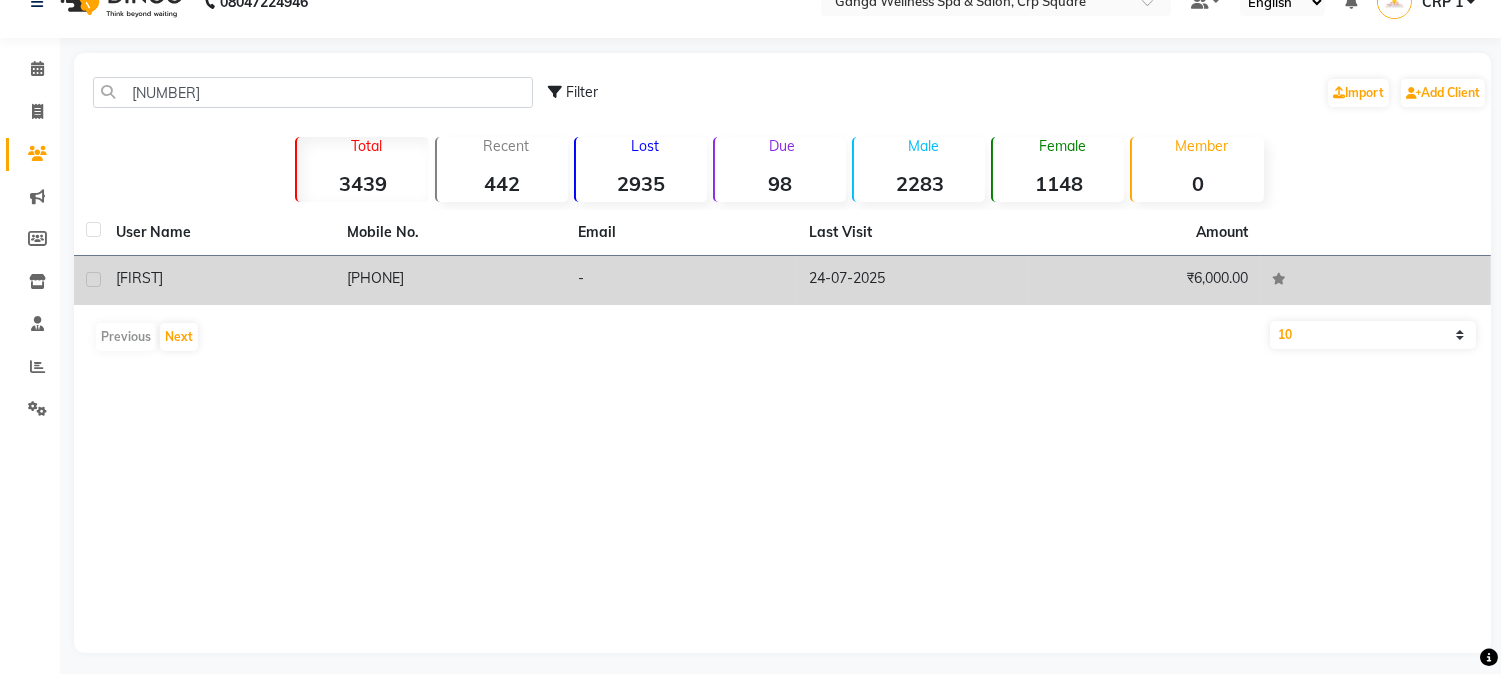 click on "[FIRST]" 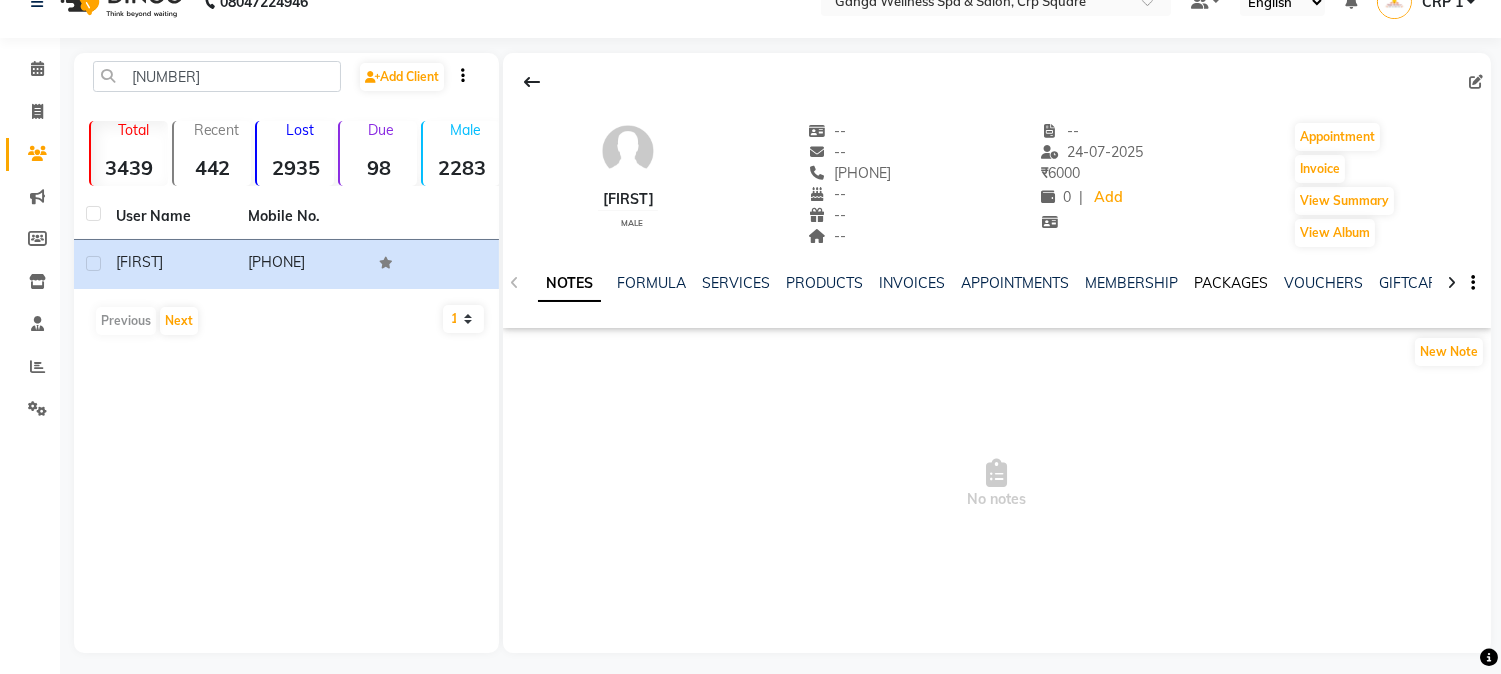 click on "PACKAGES" 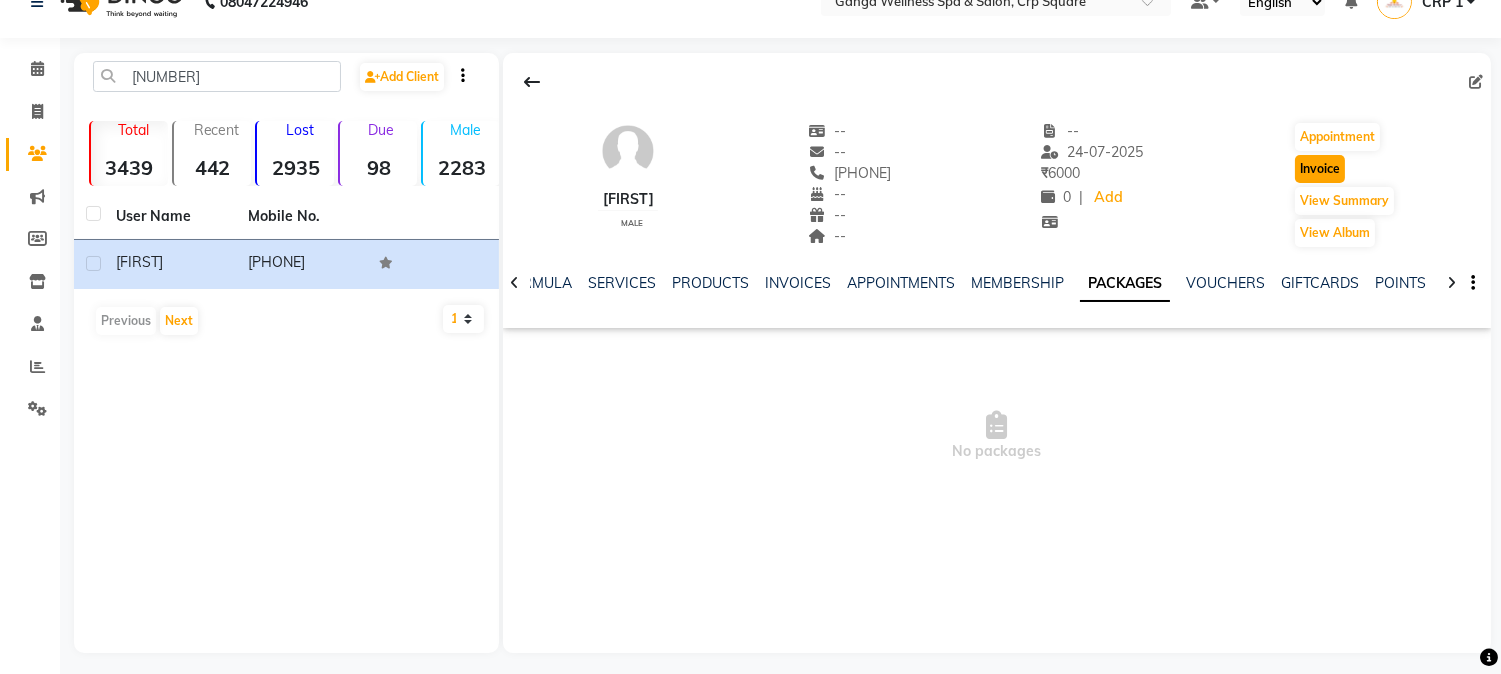 click on "Invoice" 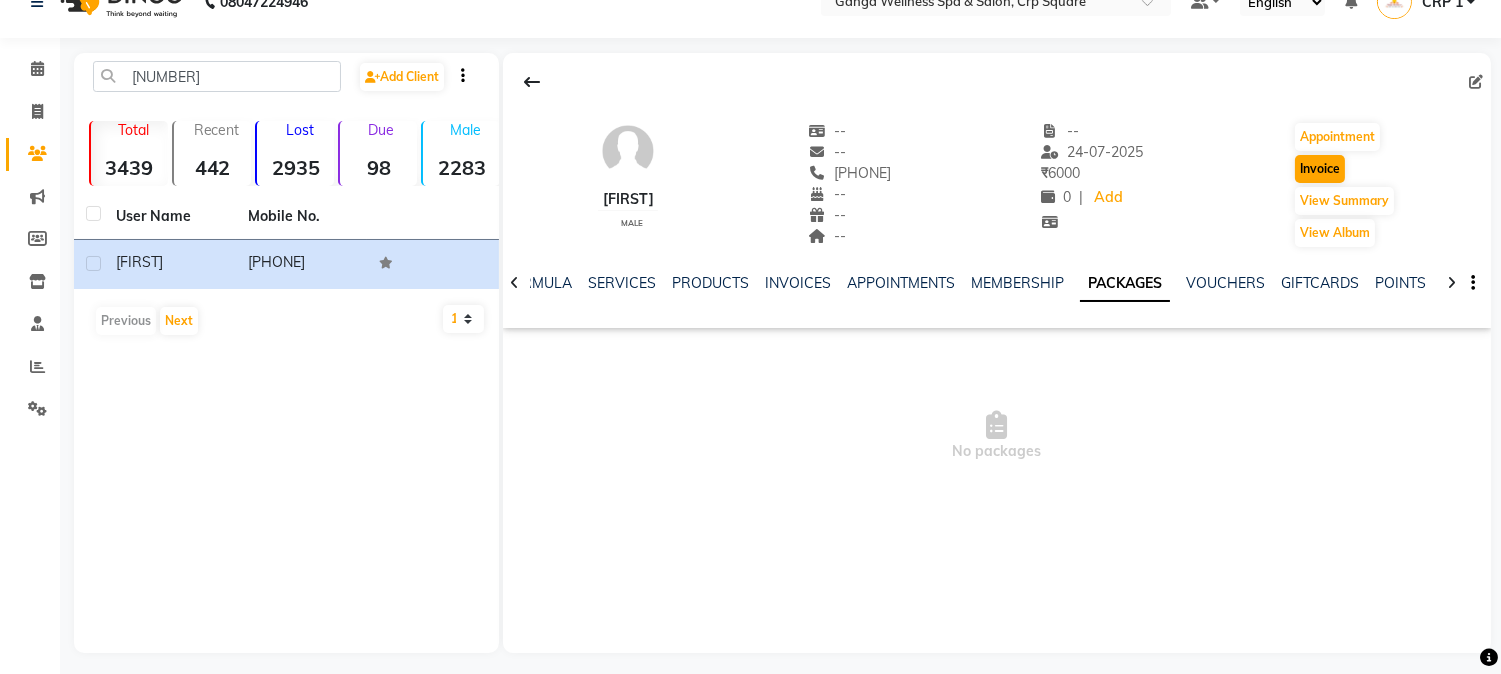select on "service" 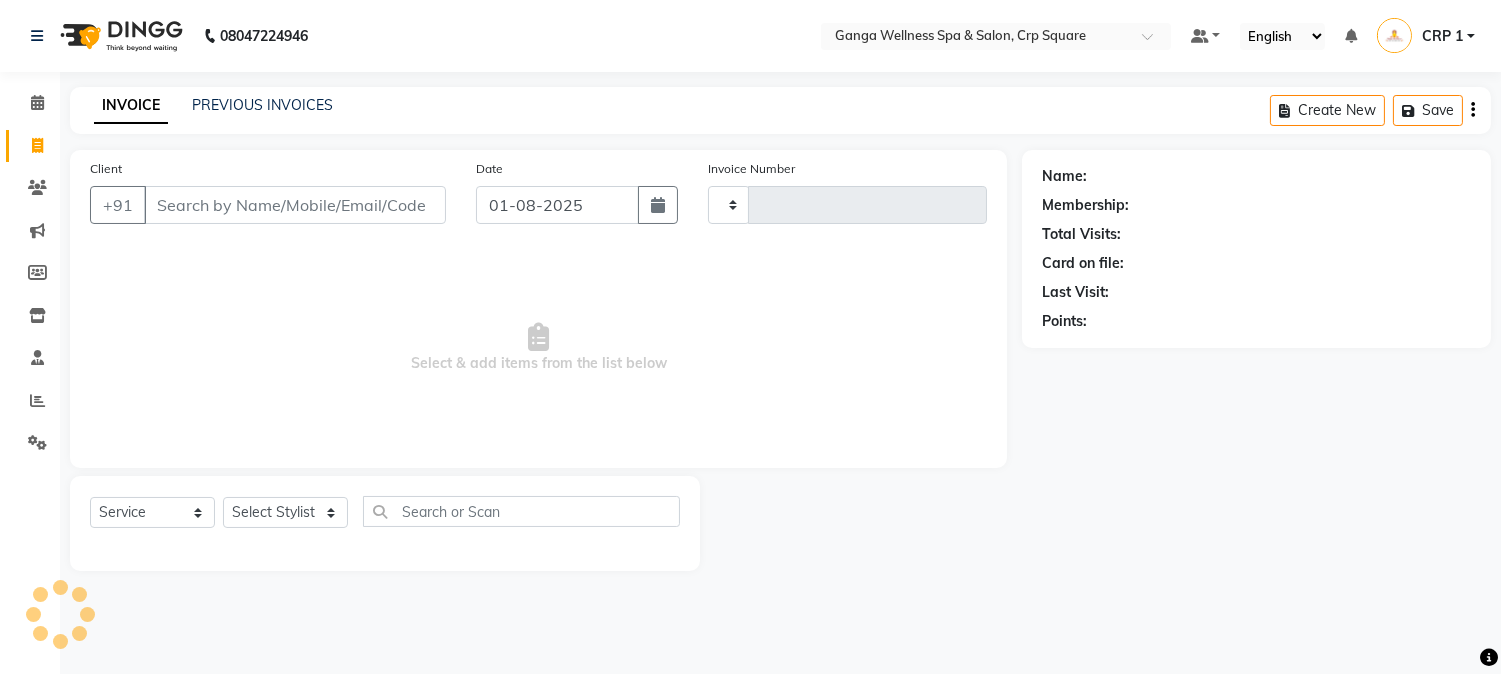 scroll, scrollTop: 0, scrollLeft: 0, axis: both 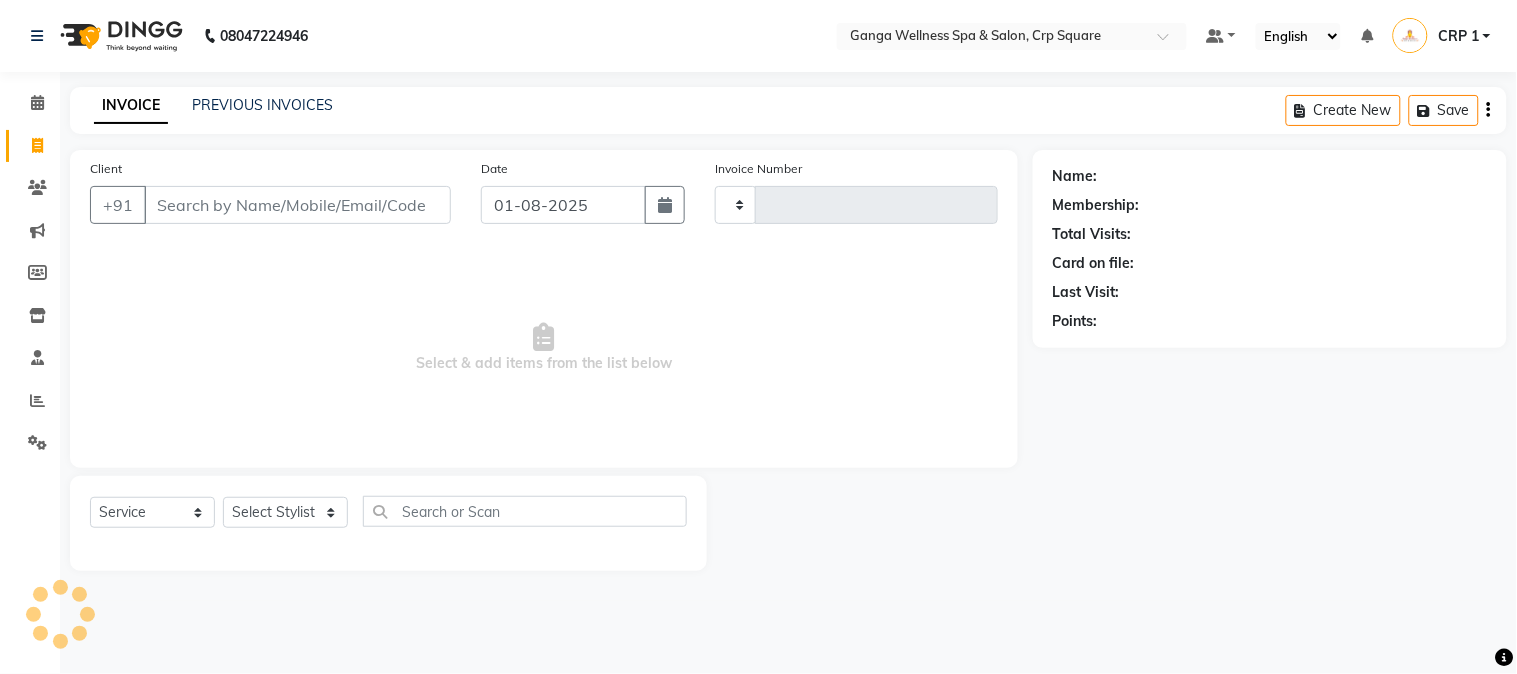 type on "1888" 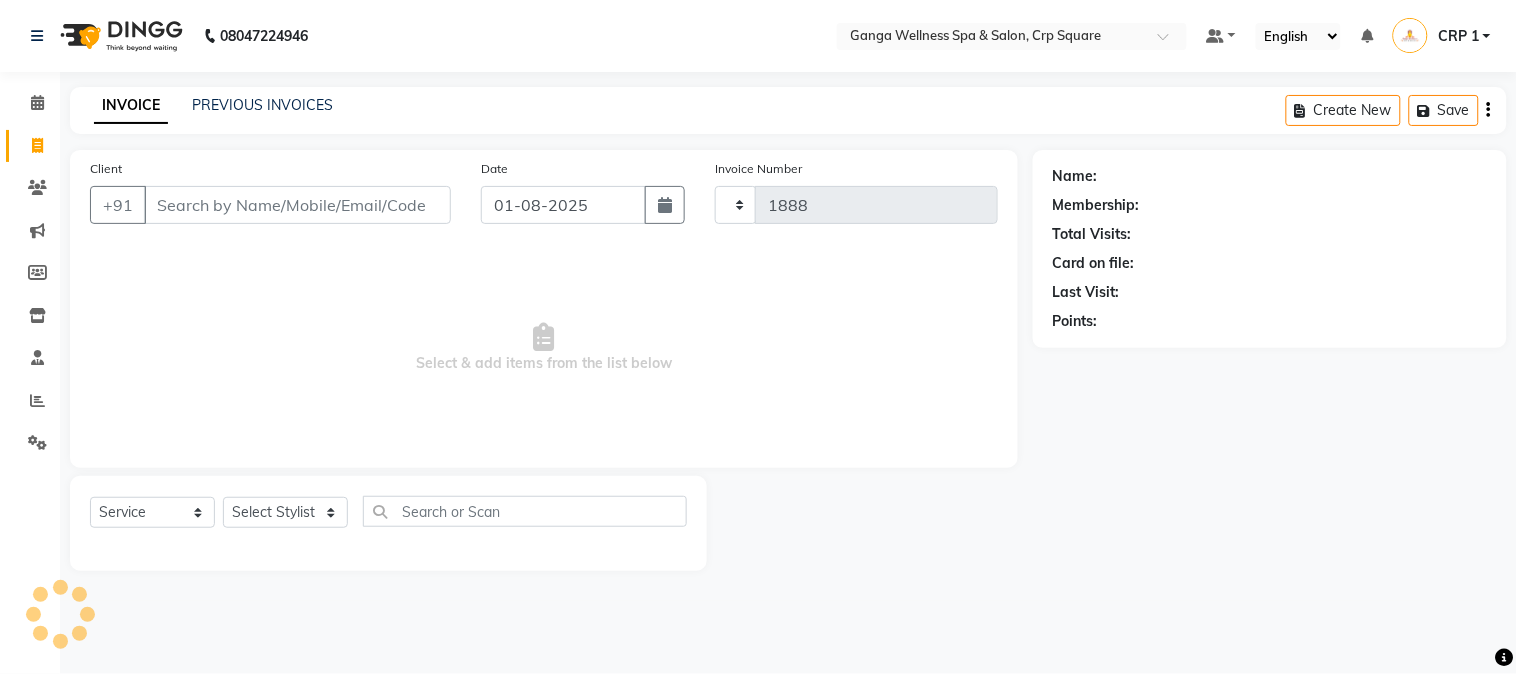 select on "715" 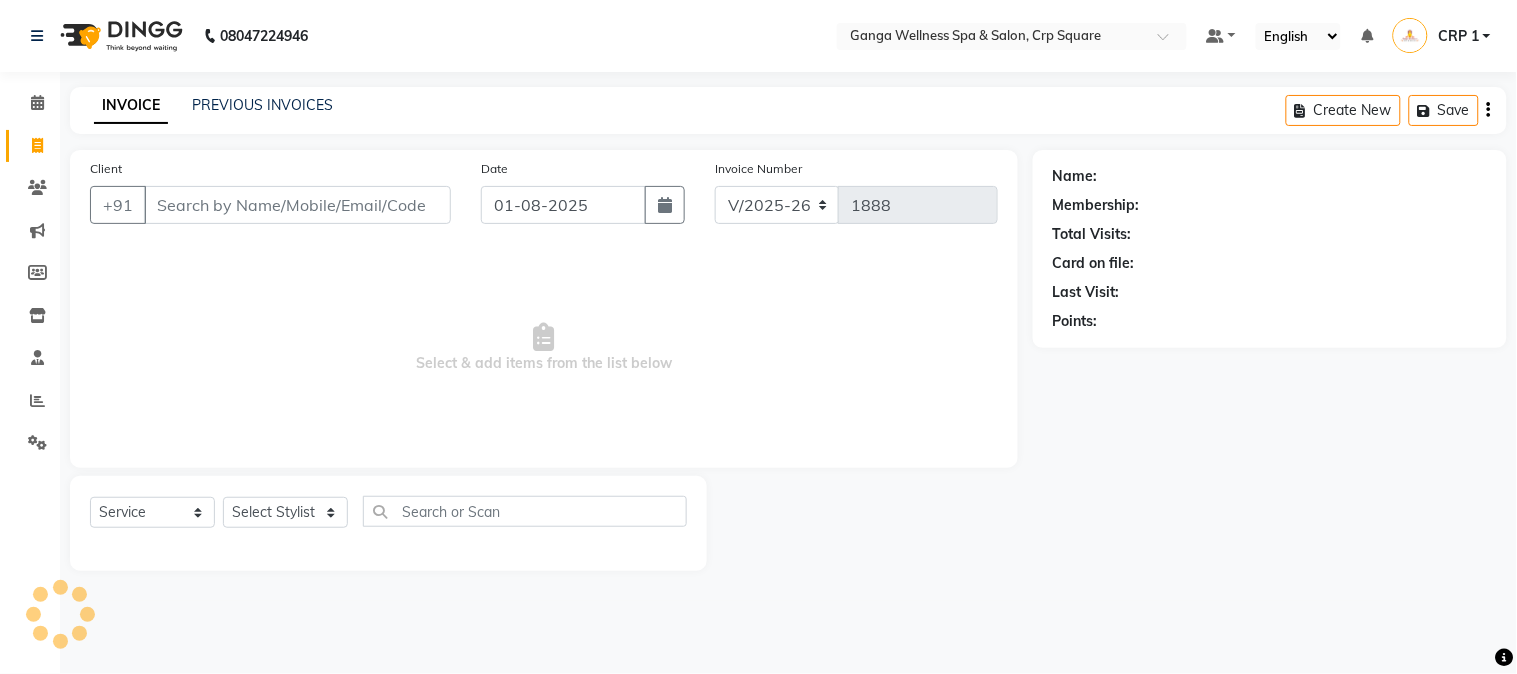 type on "[PHONE]" 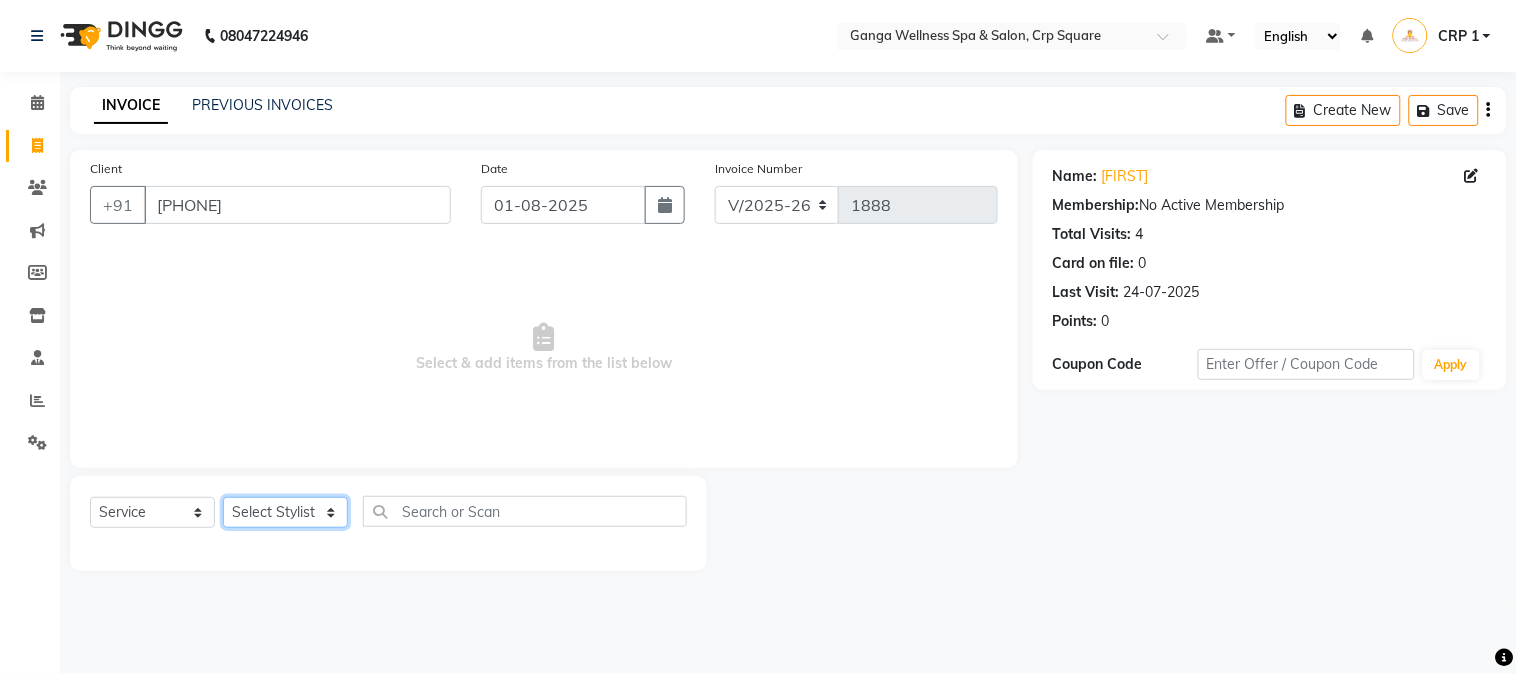 click on "Select Stylist Aarovi Abhin Alisha Ammi Ania Annei Api Ayen Bikash Bina CRP 1 CRP 2 Dipti Elina G1 G1 Salon General Manager  Helen Jasmine Jayashree JC Jenny kavi Krishna Manoj Mathu  Monika Moon Nancy Nirupama Pabitra Papu Puja Purnima Rajashree Raju Rashmi Rasmi  Remi Rinky Riya Rose Sanjiv Saraswati Saroj Sir  Shrabani Sofia Steffy Sukanya Surren Mahapatra Sushree Swopna Umpi Zuali" 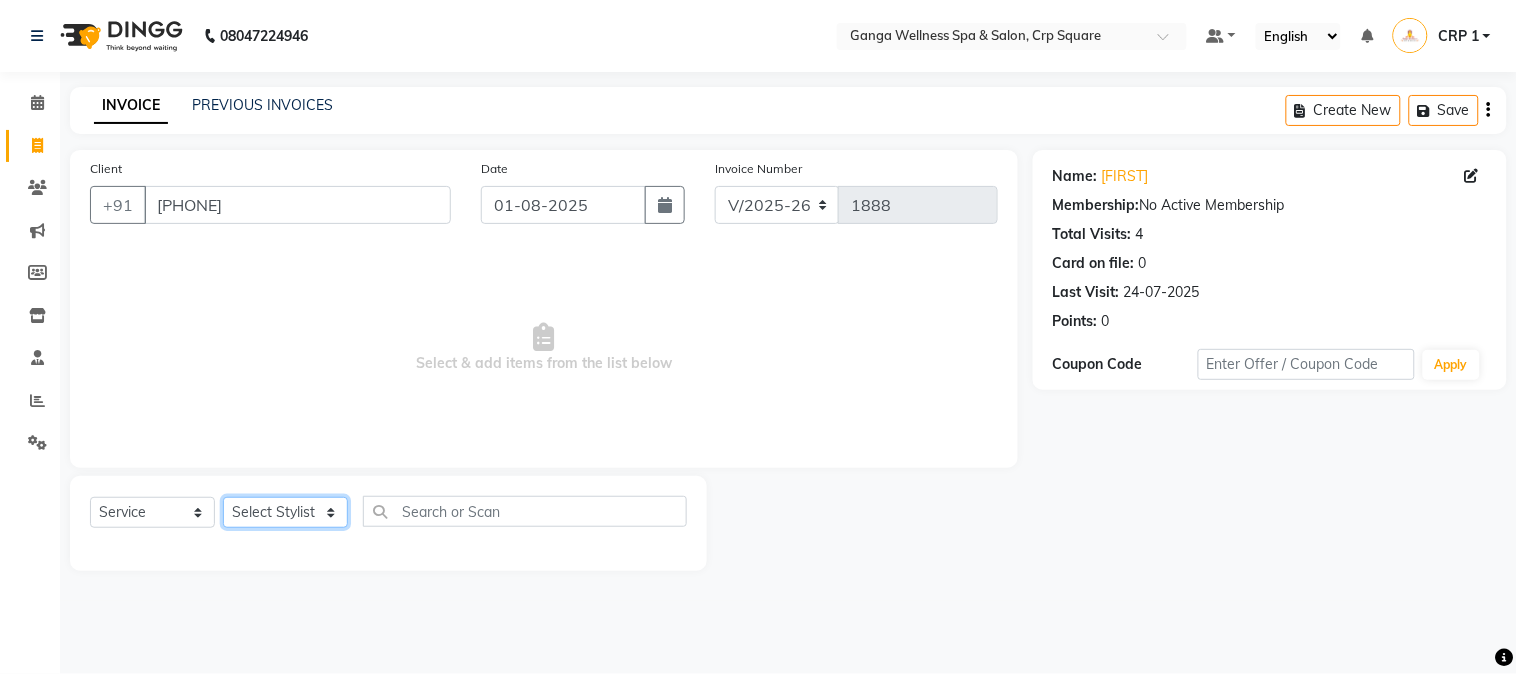 select on "75523" 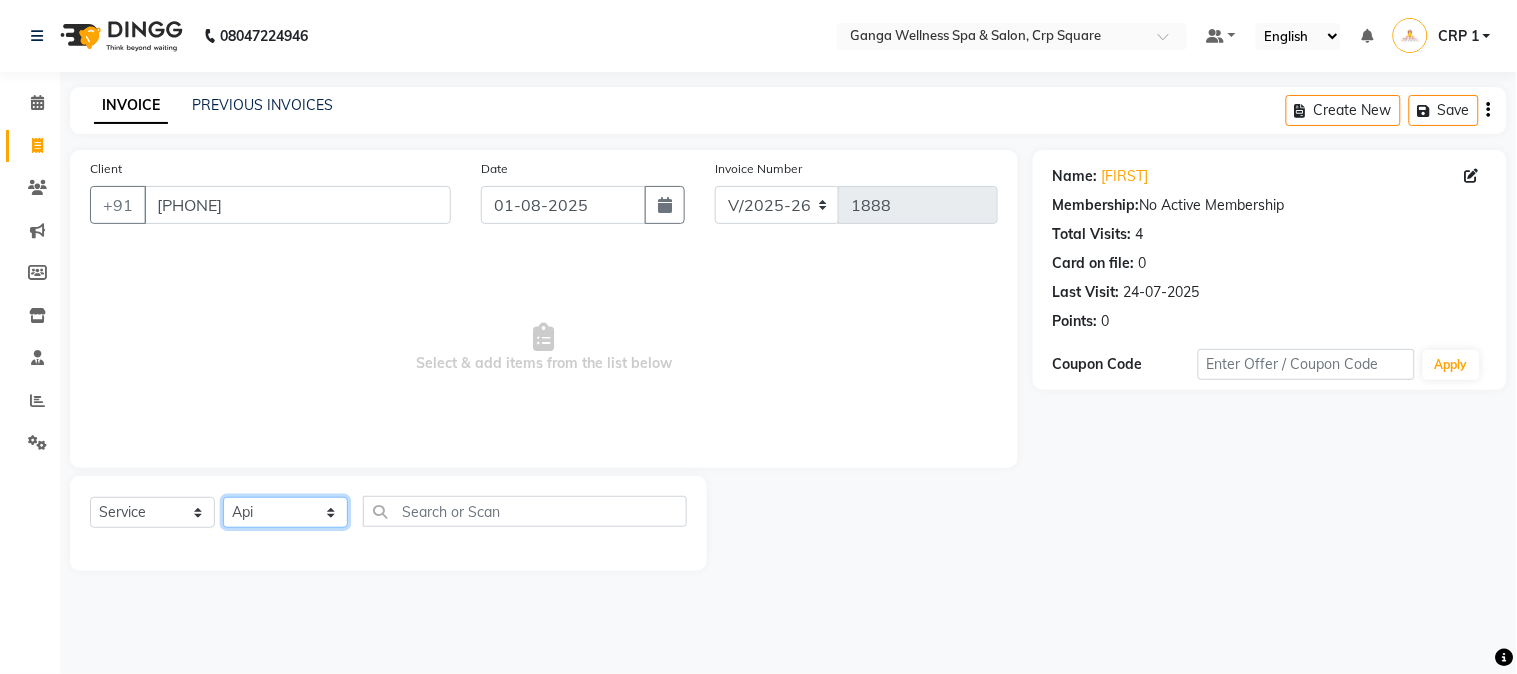 click on "Select Stylist Aarovi Abhin Alisha Ammi Ania Annei Api Ayen Bikash Bina CRP 1 CRP 2 Dipti Elina G1 G1 Salon General Manager  Helen Jasmine Jayashree JC Jenny kavi Krishna Manoj Mathu  Monika Moon Nancy Nirupama Pabitra Papu Puja Purnima Rajashree Raju Rashmi Rasmi  Remi Rinky Riya Rose Sanjiv Saraswati Saroj Sir  Shrabani Sofia Steffy Sukanya Surren Mahapatra Sushree Swopna Umpi Zuali" 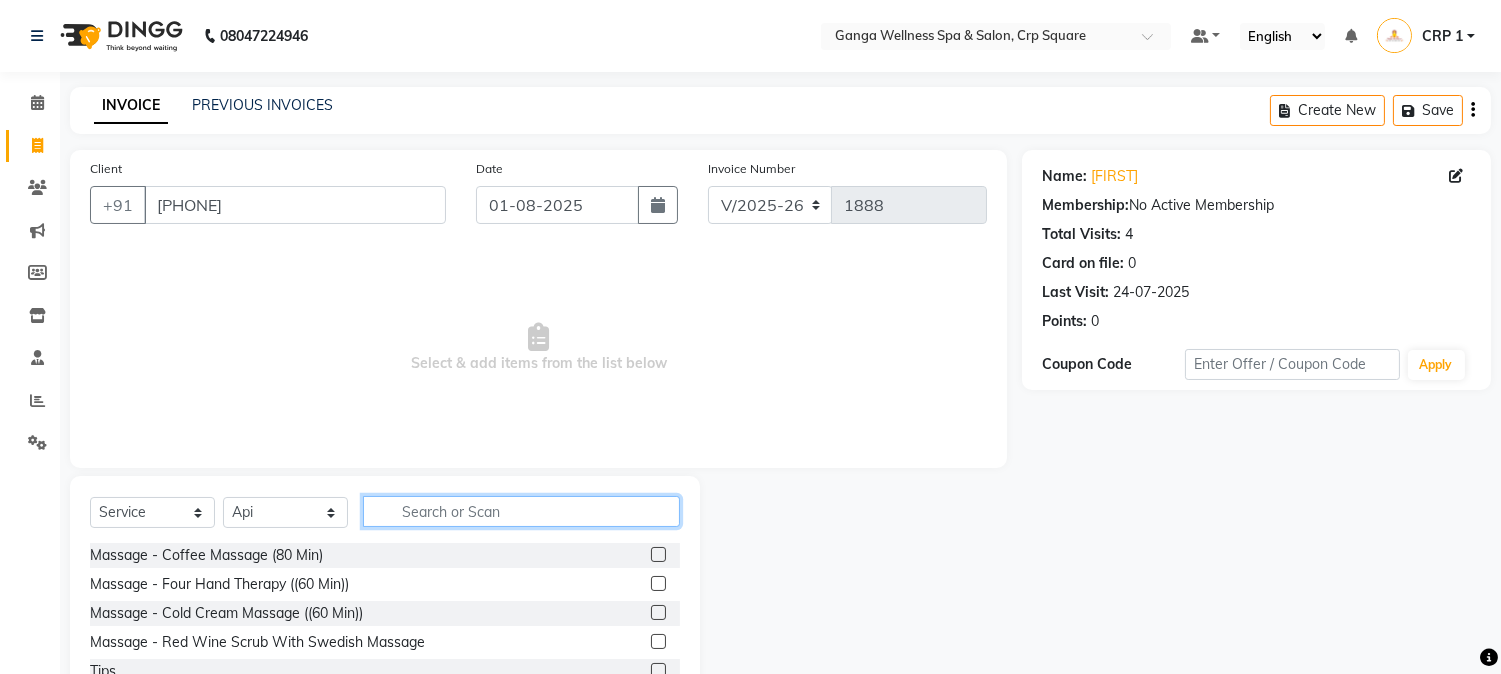 click 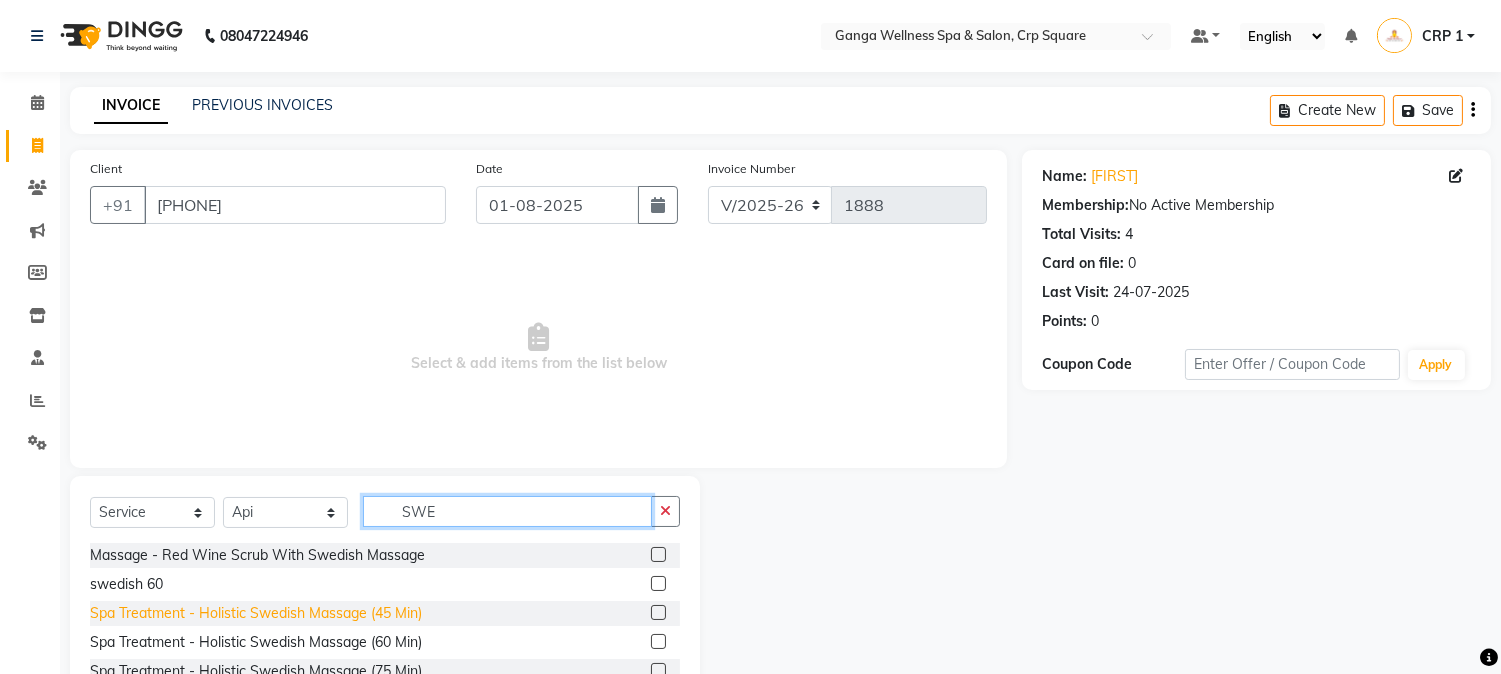 scroll, scrollTop: 101, scrollLeft: 0, axis: vertical 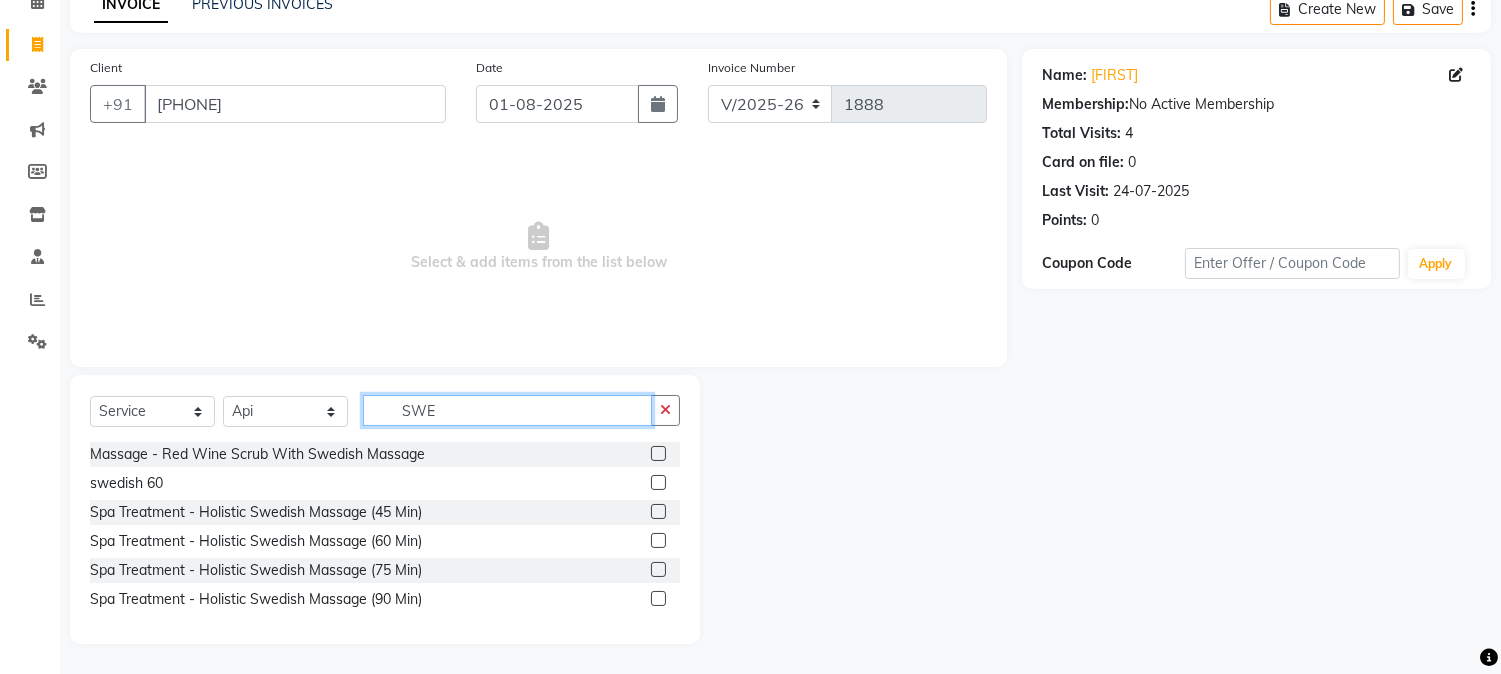 type on "SWE" 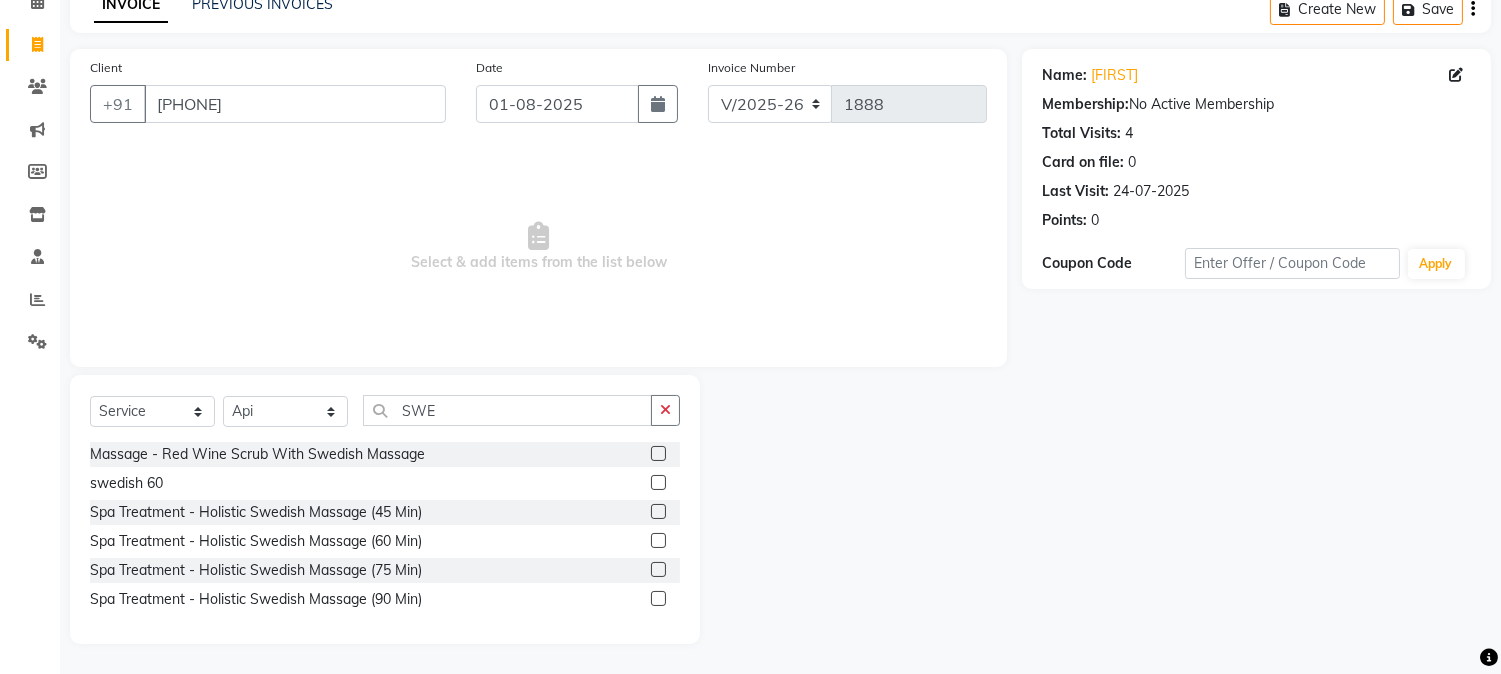 click 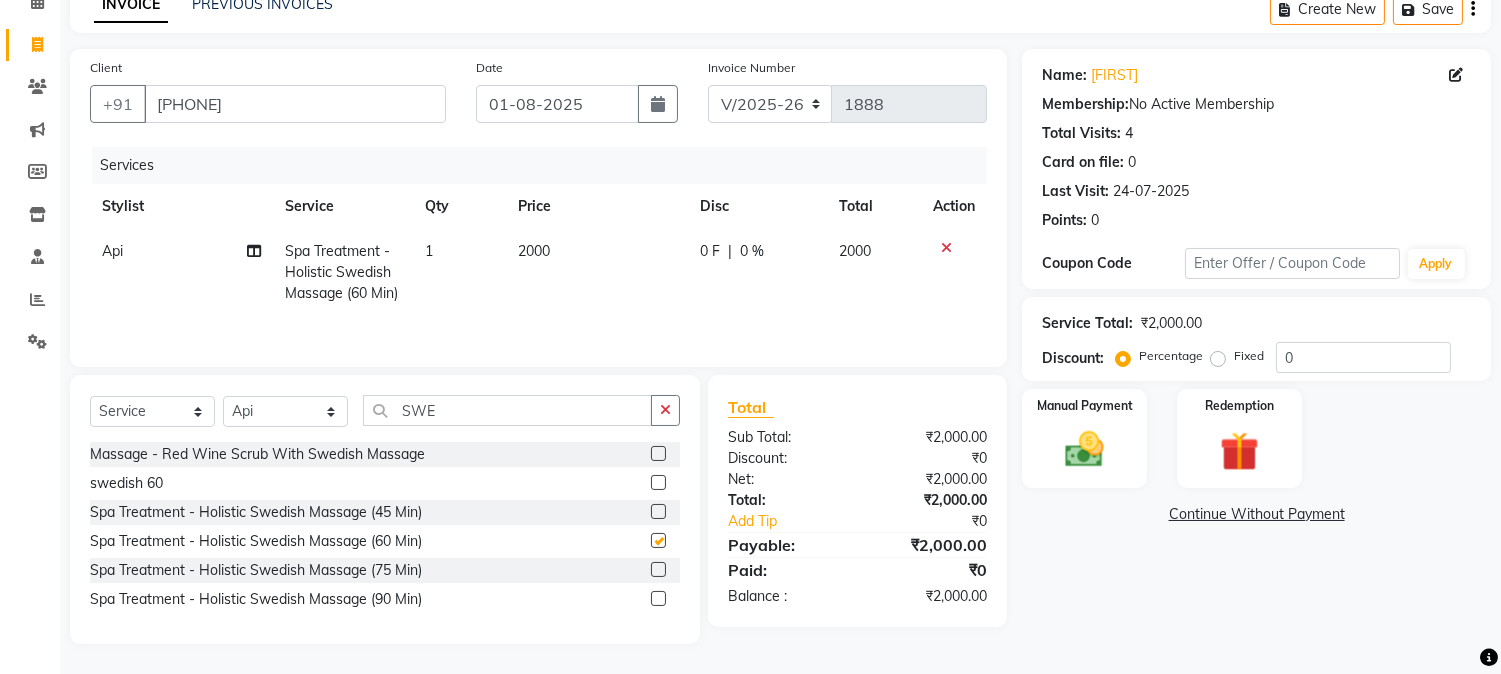 checkbox on "false" 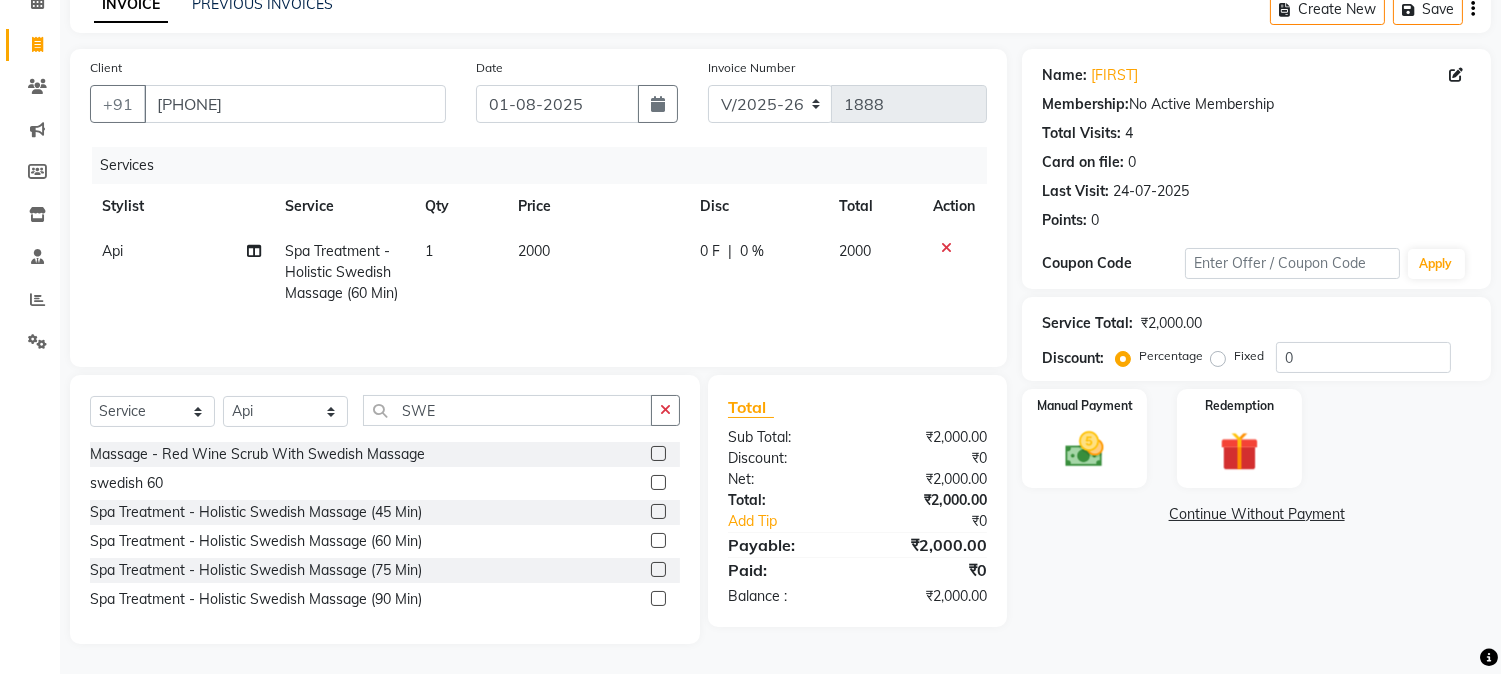 click on "2000" 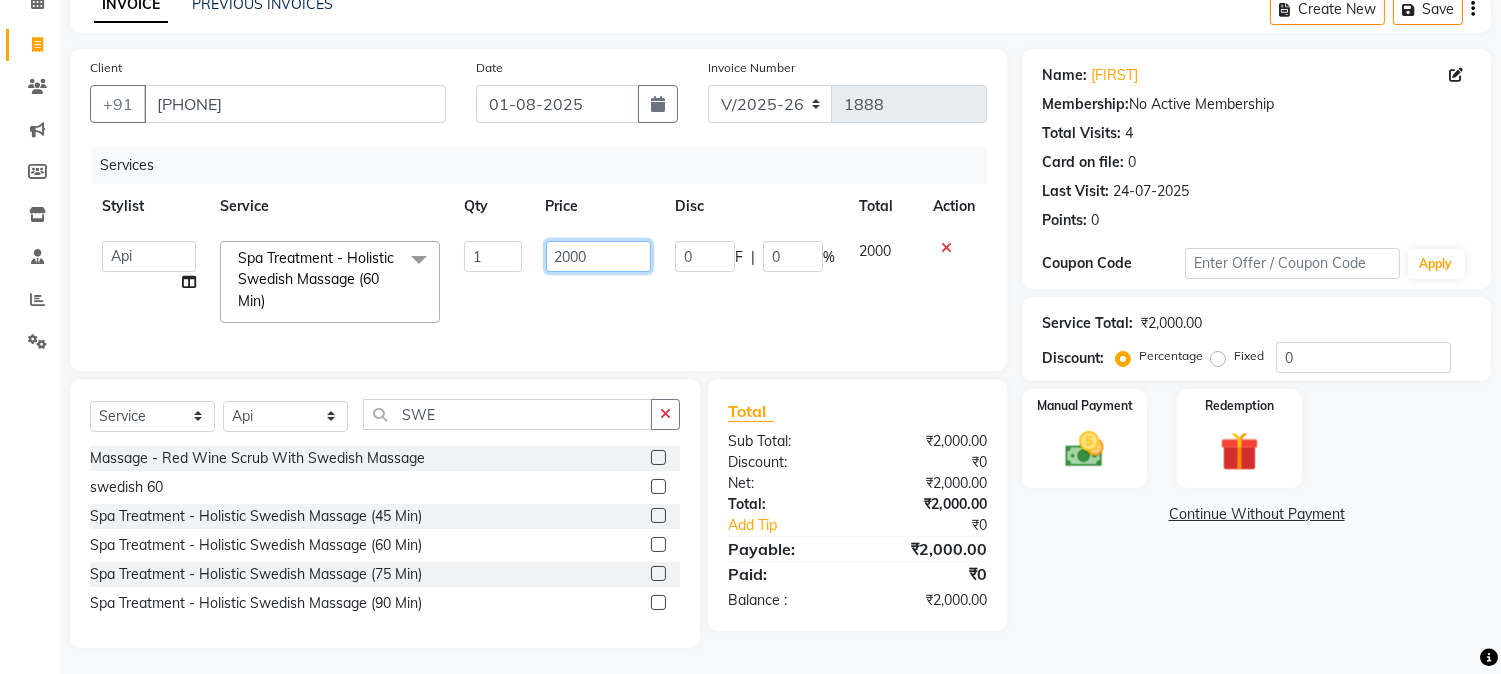 click on "2000" 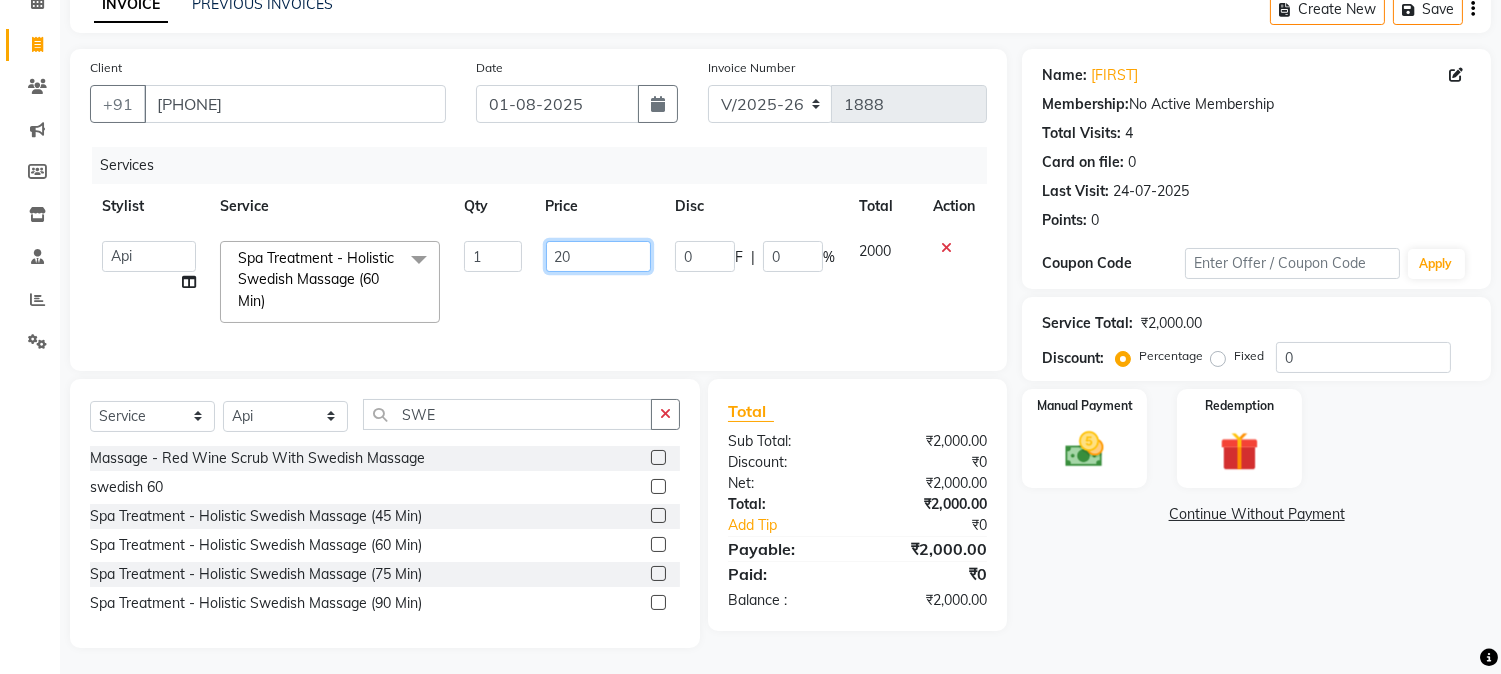 type on "2" 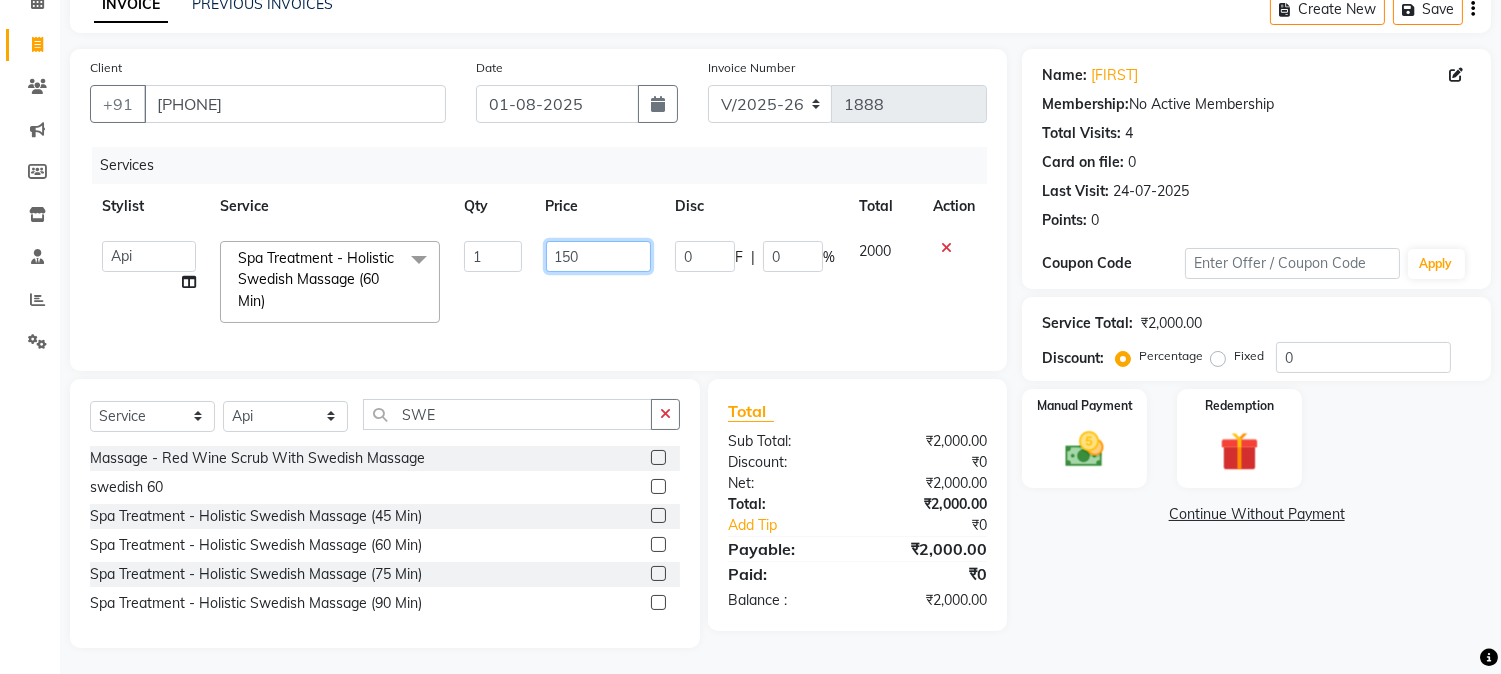 type on "1500" 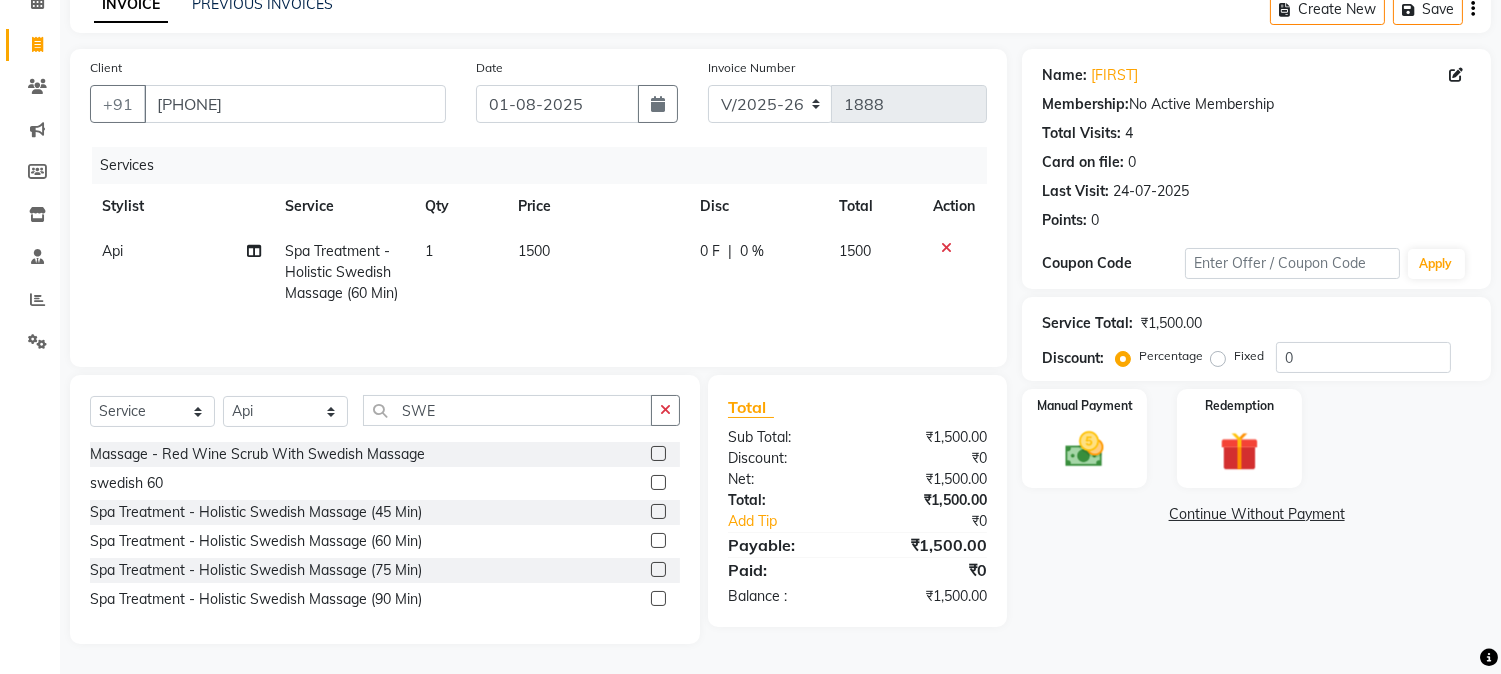click on "1500" 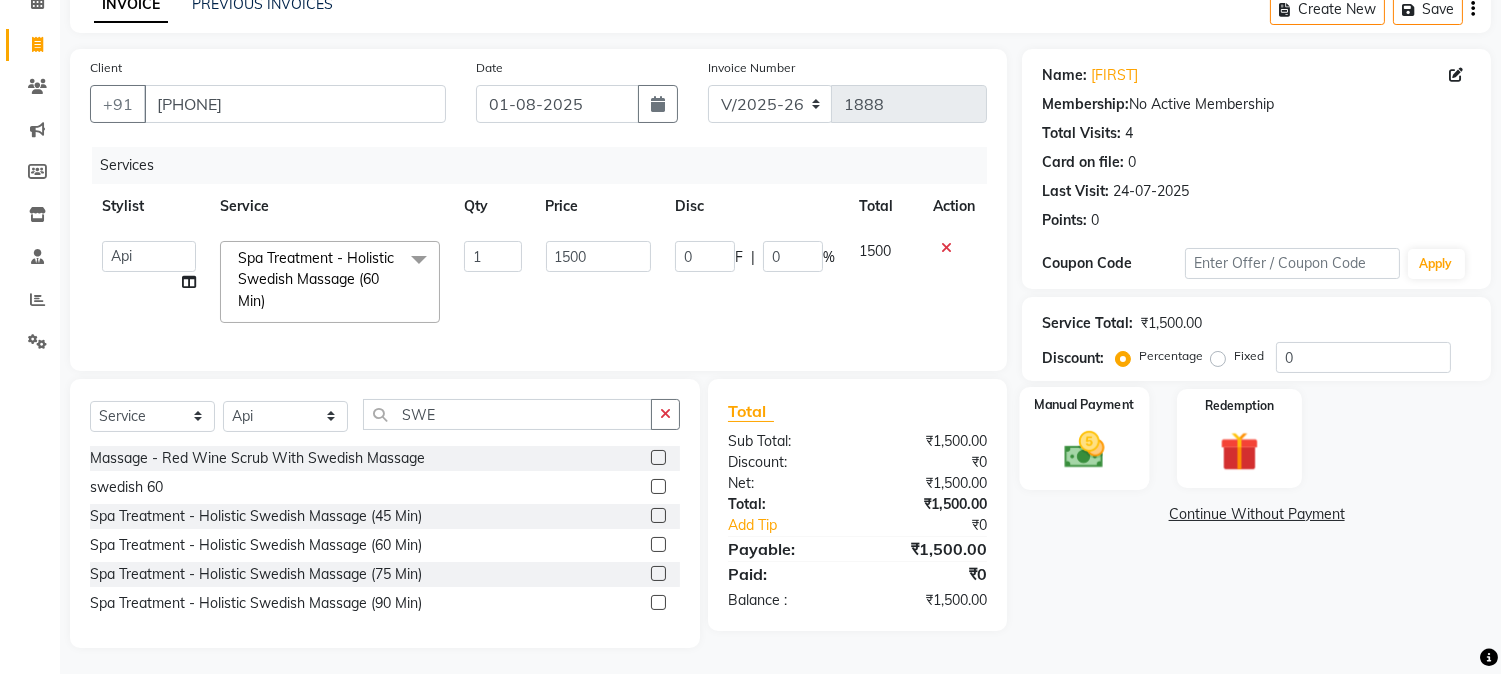 click 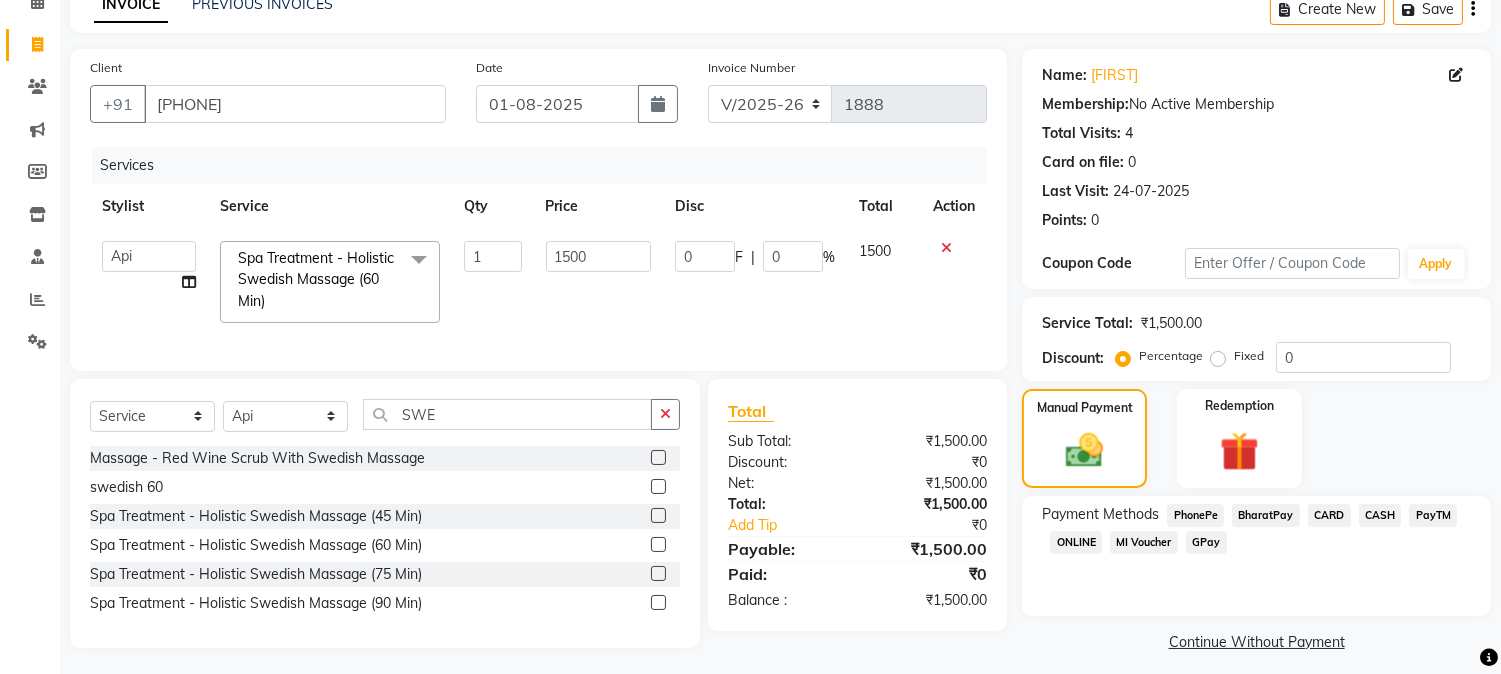 click on "PhonePe" 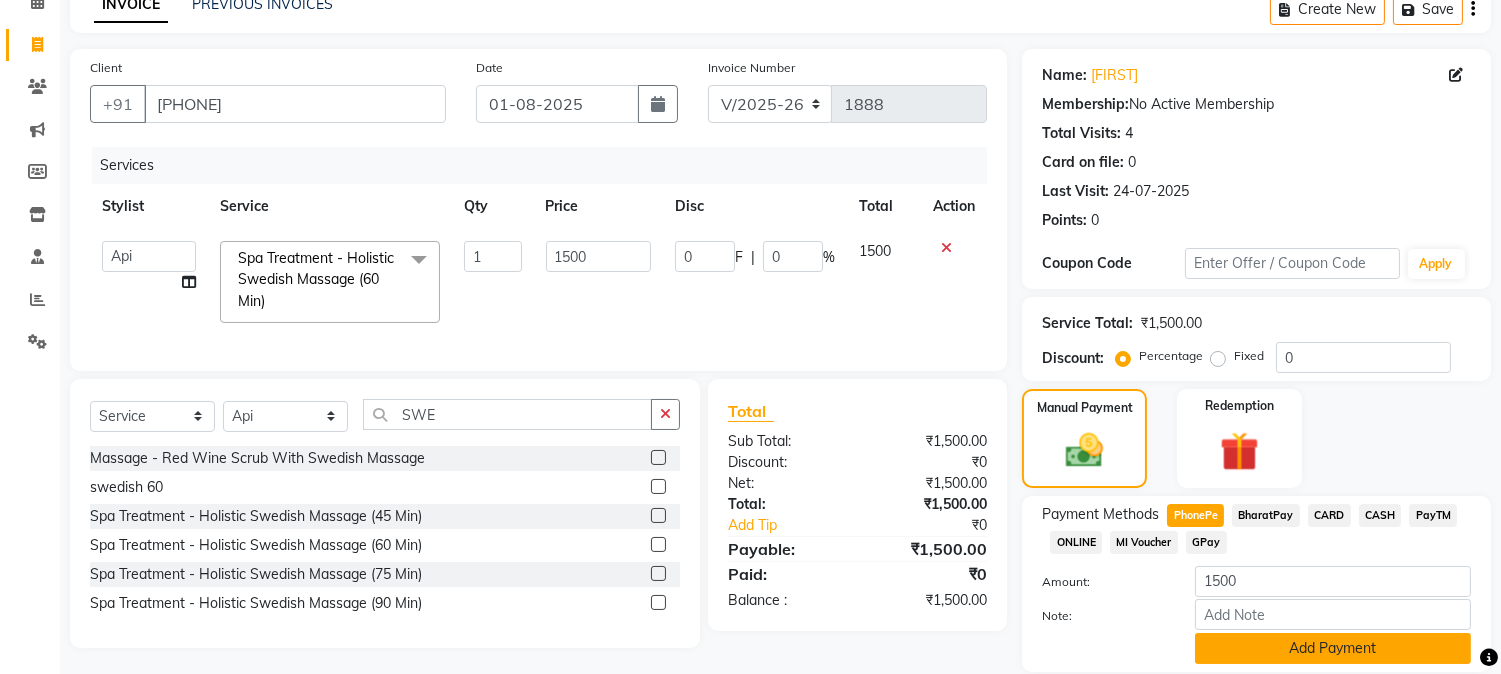 click on "Add Payment" 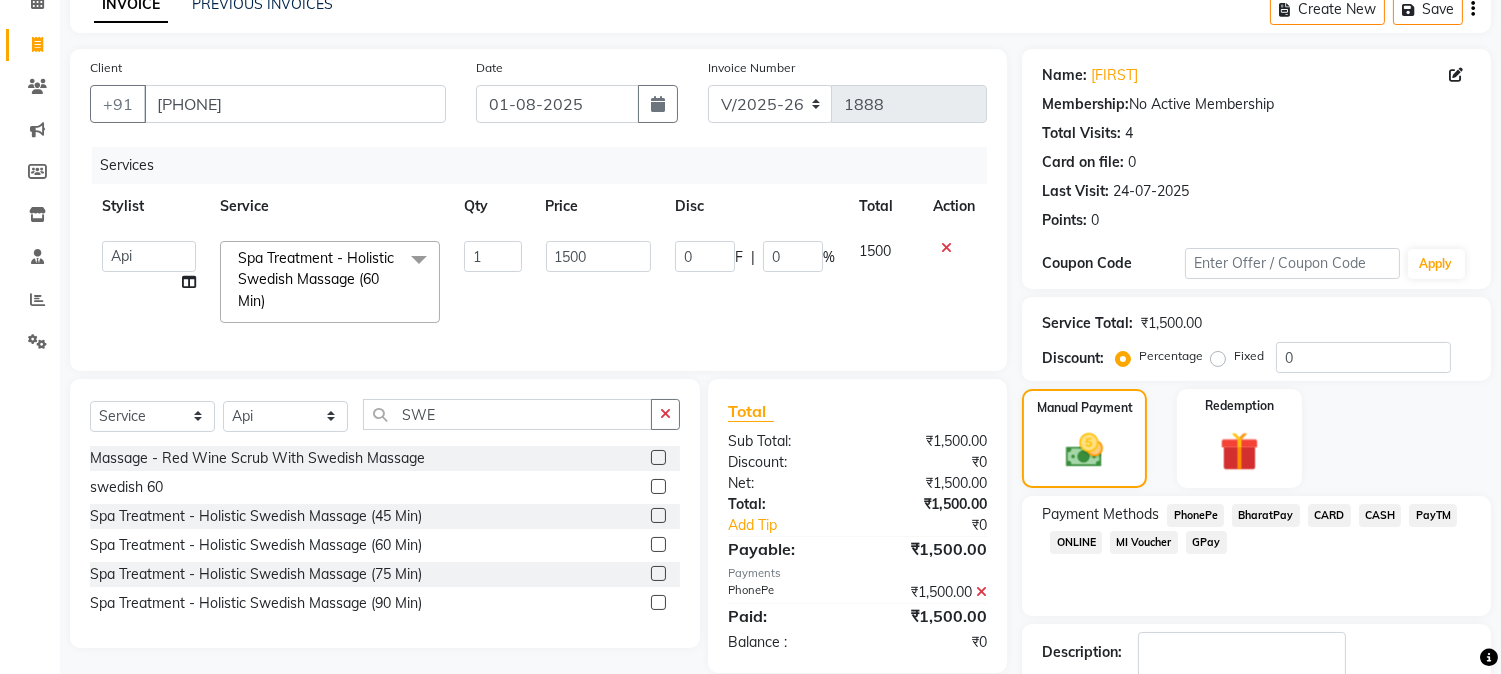scroll, scrollTop: 225, scrollLeft: 0, axis: vertical 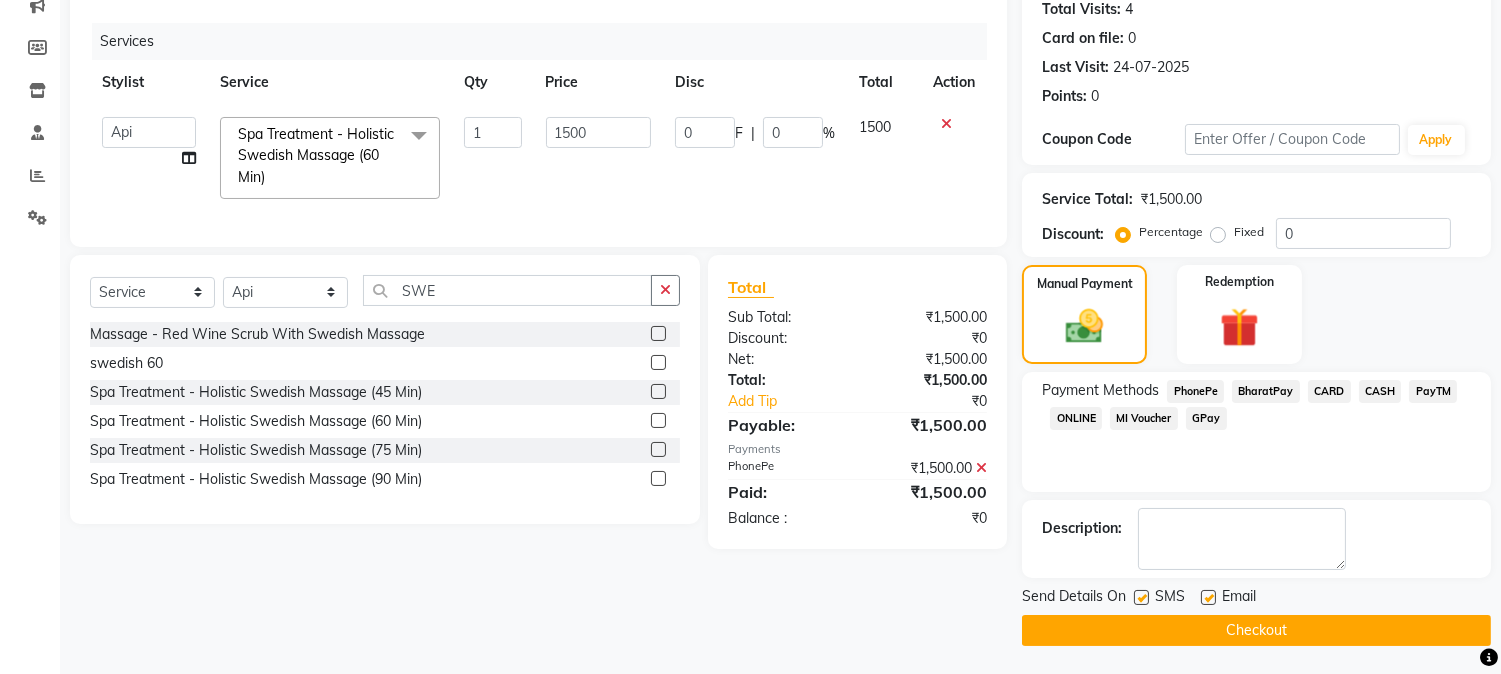 click on "PhonePe" 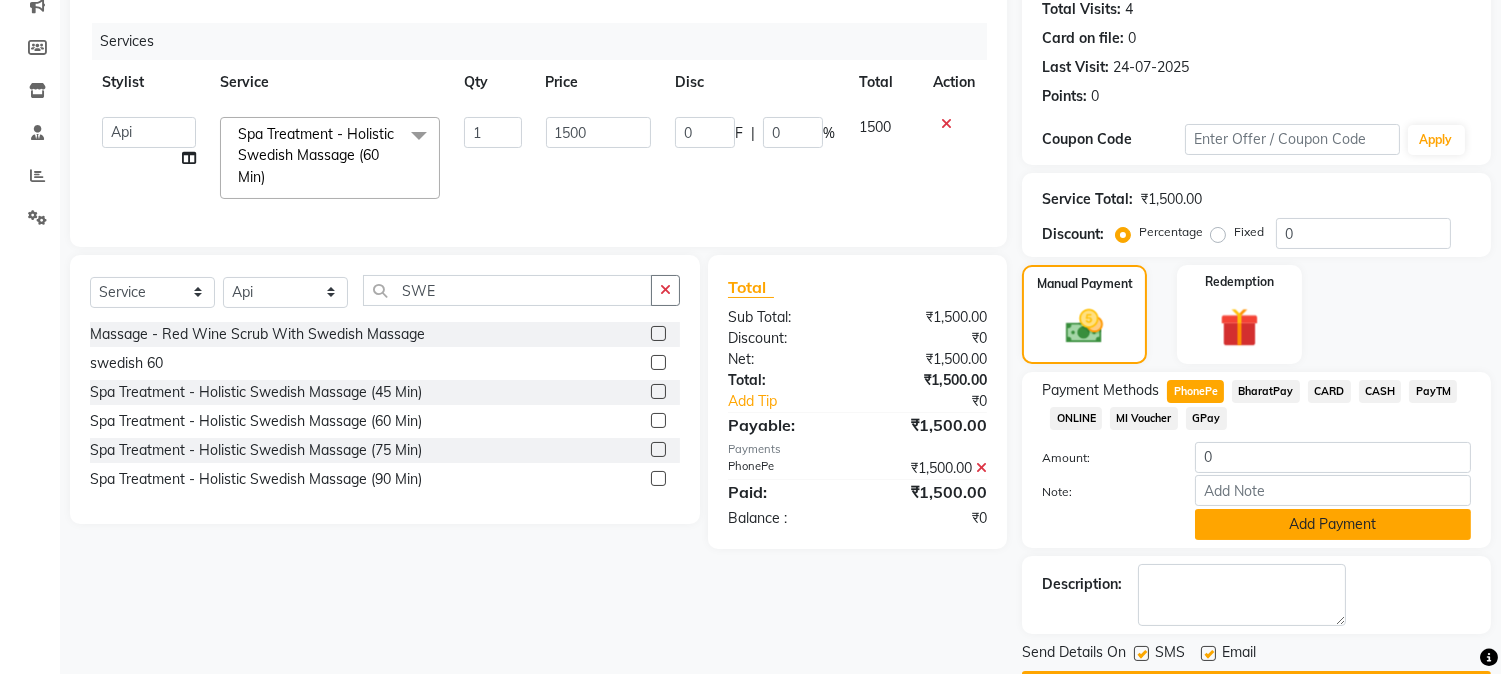 click on "Add Payment" 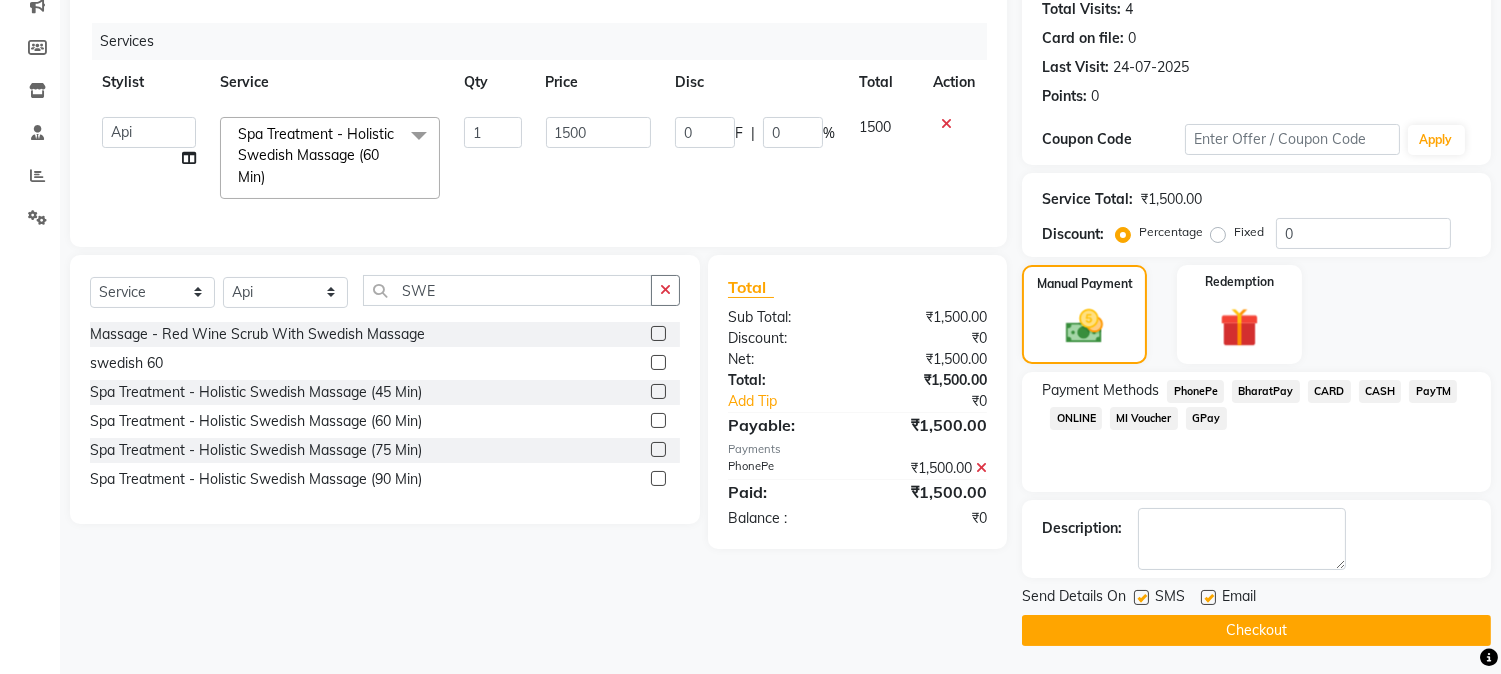 click on "Checkout" 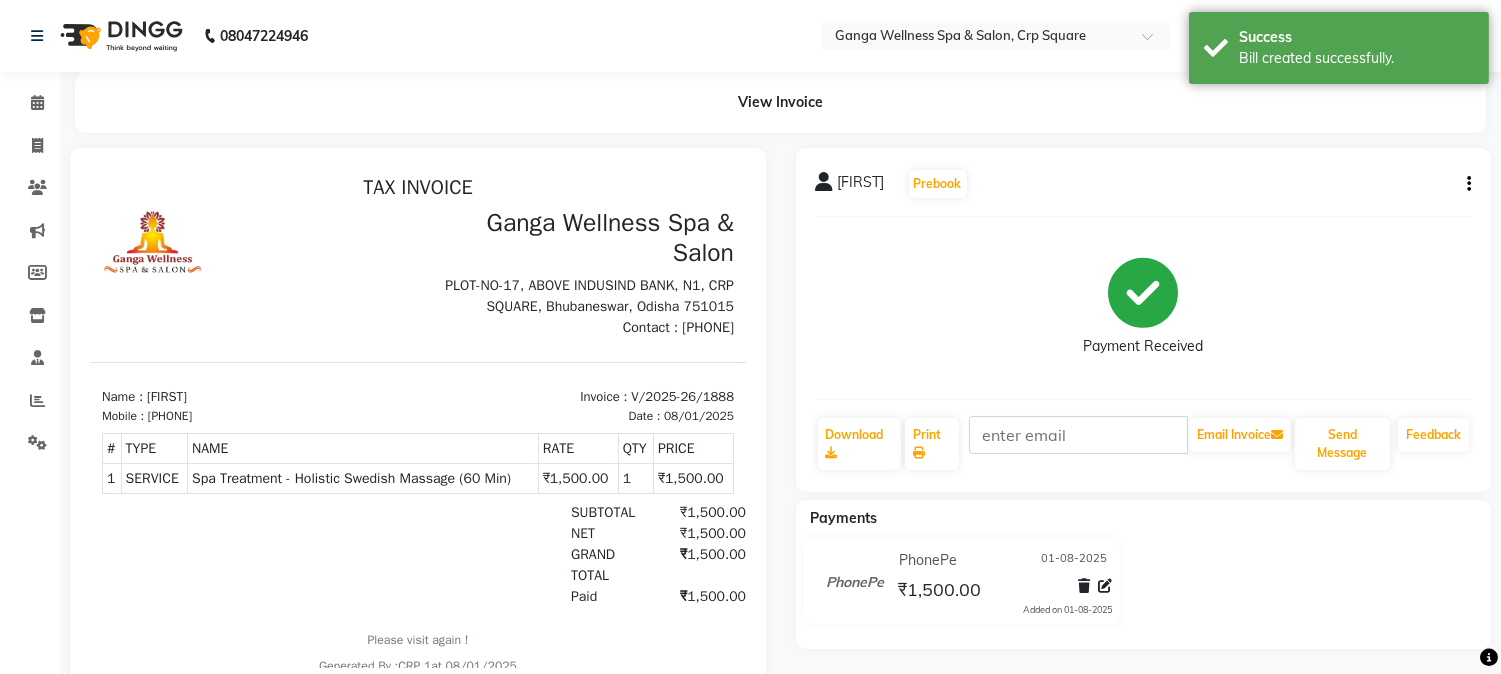 scroll, scrollTop: 0, scrollLeft: 0, axis: both 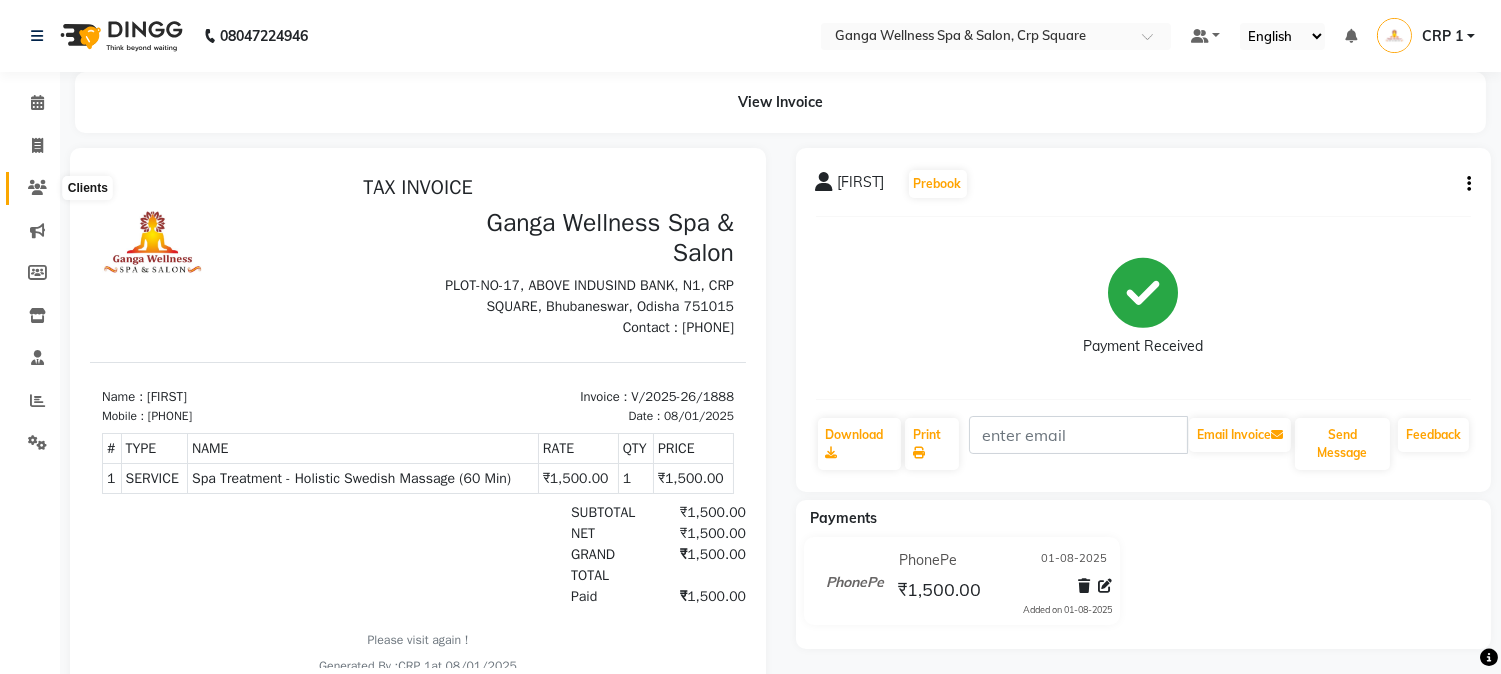 click 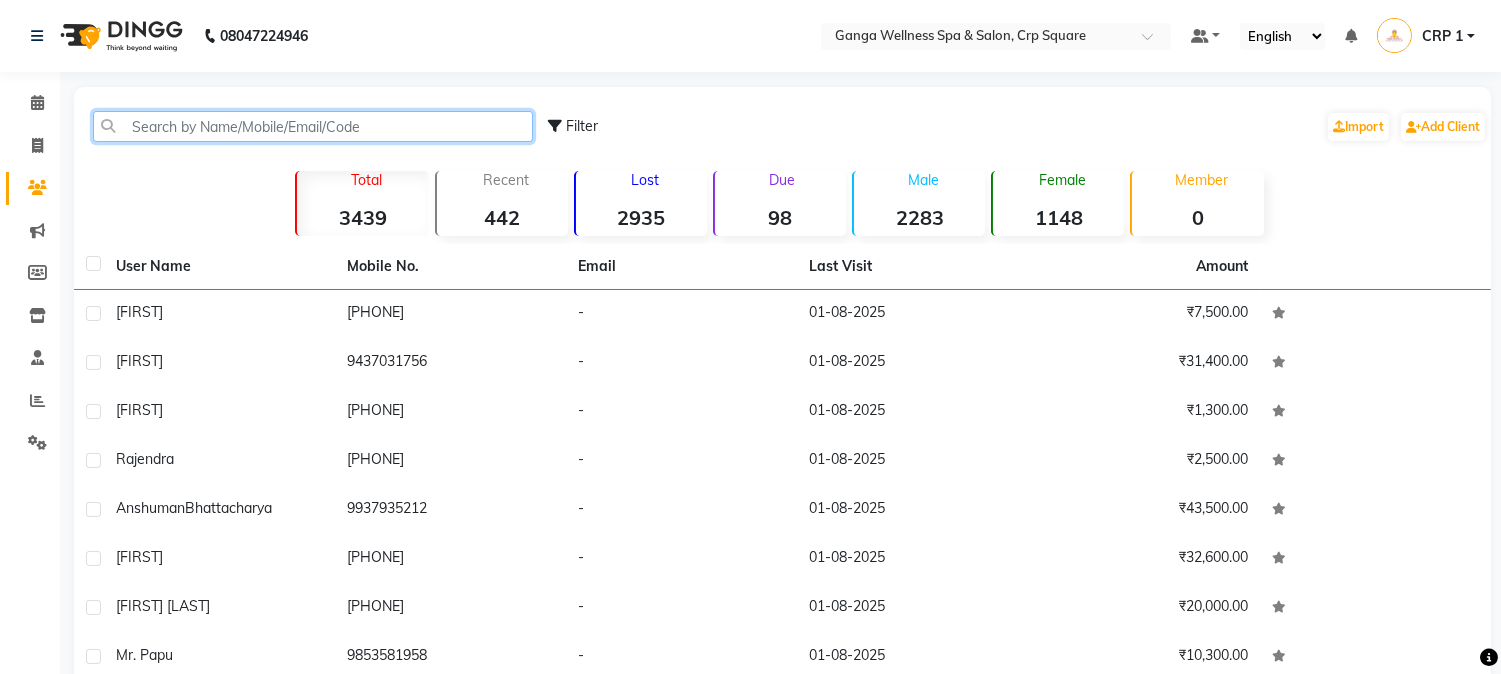 click 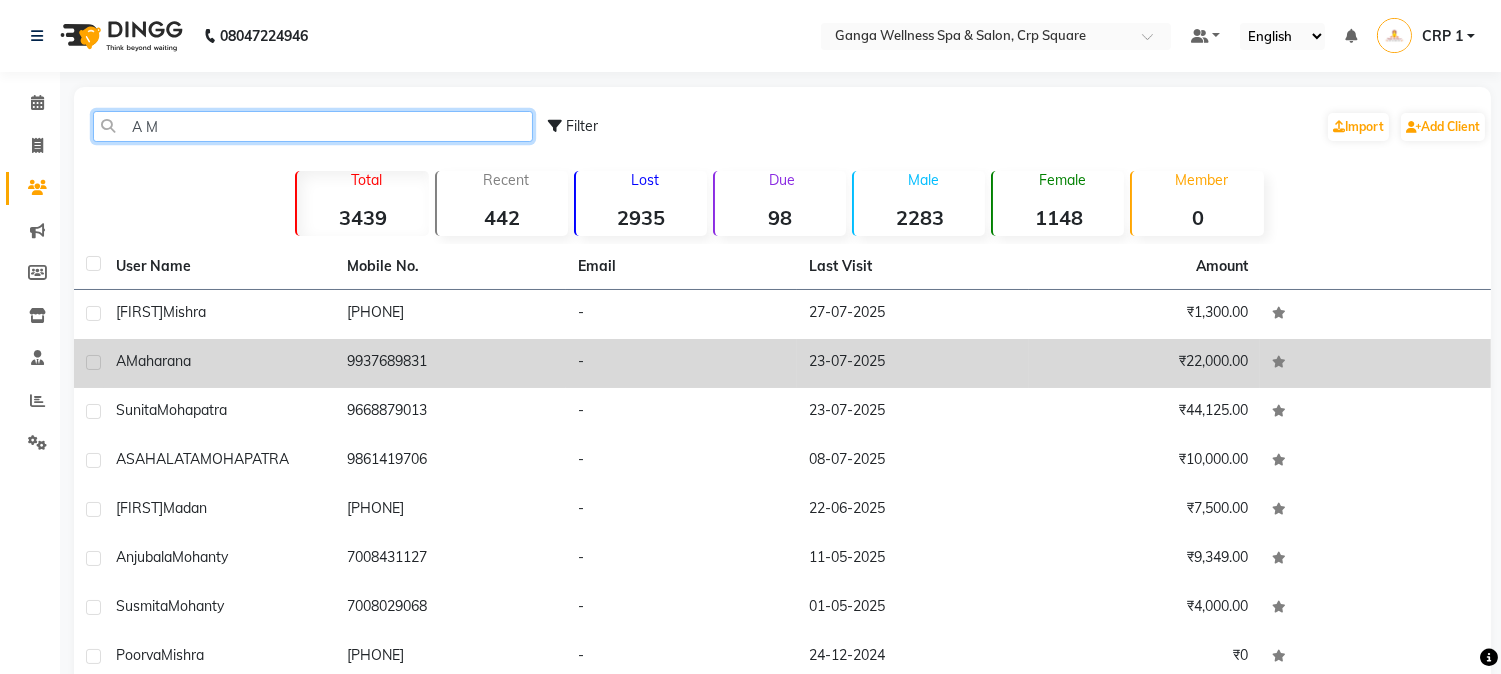 type on "A M" 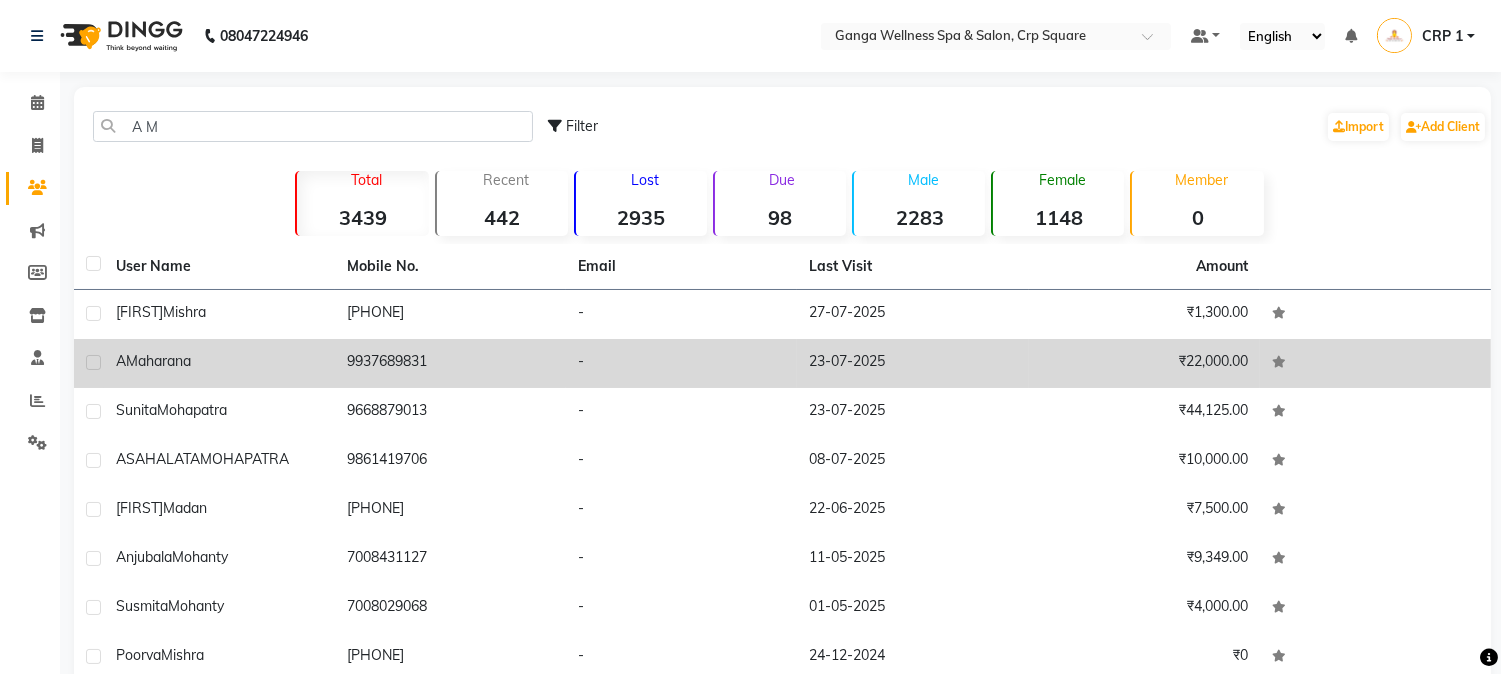 click on "9937689831" 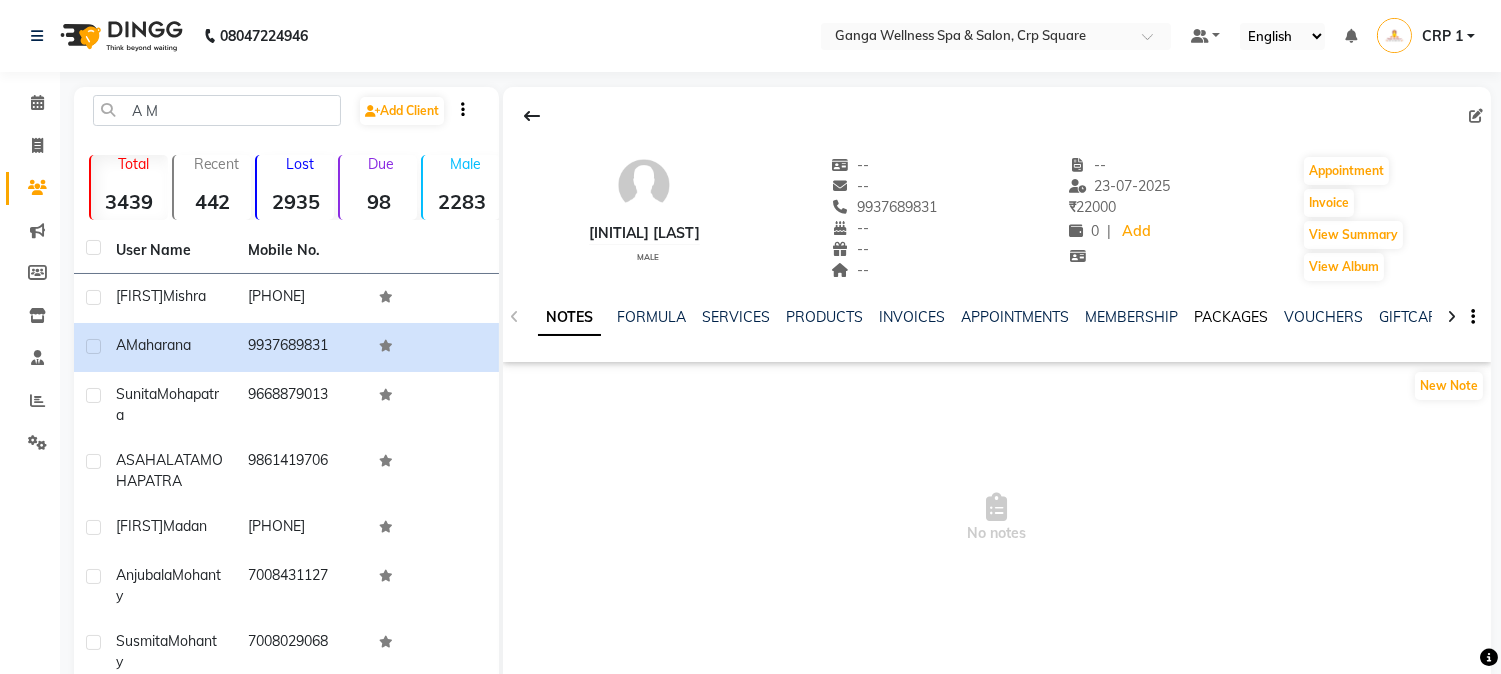 click on "PACKAGES" 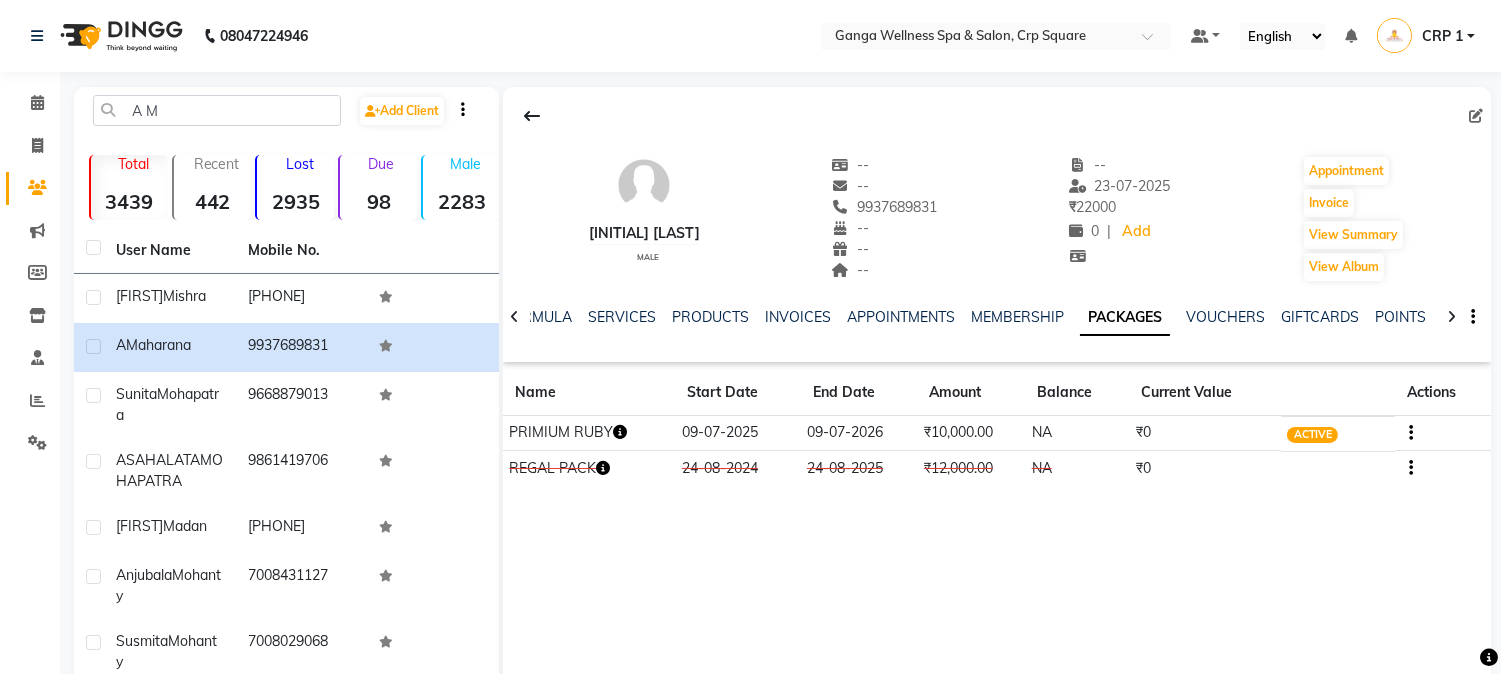 click 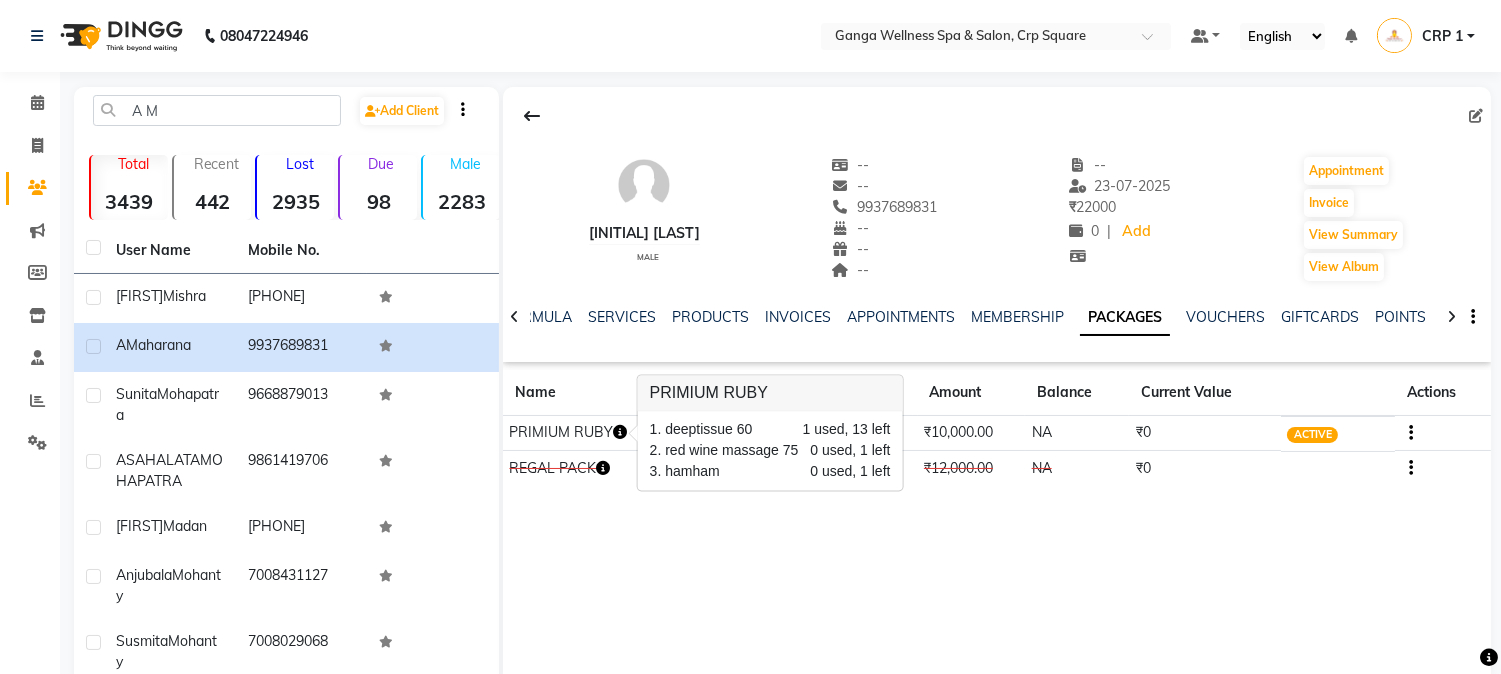 click on "[INITIAL] [LAST]   male  --   --   [PHONE]  --  --  --  -- [DATE] ₹    [PRICE] 0 |  Add   Appointment   Invoice  View Summary  View Album  NOTES FORMULA SERVICES PRODUCTS INVOICES APPOINTMENTS MEMBERSHIP PACKAGES VOUCHERS GIFTCARDS POINTS FORMS FAMILY CARDS WALLET Name Start Date End Date Amount Balance Current Value Actions  PRIMIUM RUBY  [DATE] [DATE]  ₹[PRICE]   NA  ₹0 ACTIVE  REGAL PACK  [DATE] [DATE]  ₹[PRICE]   NA  ₹0 CONSUMED" 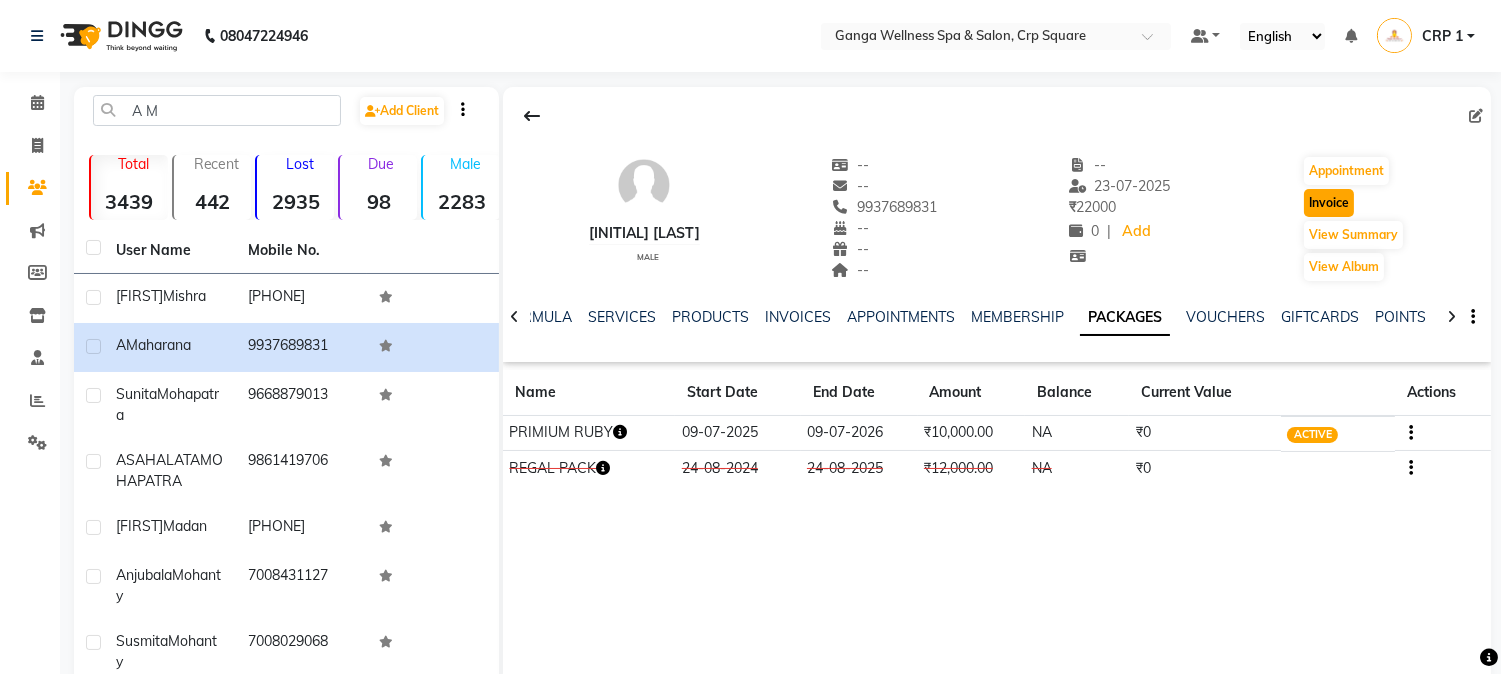 click on "Invoice" 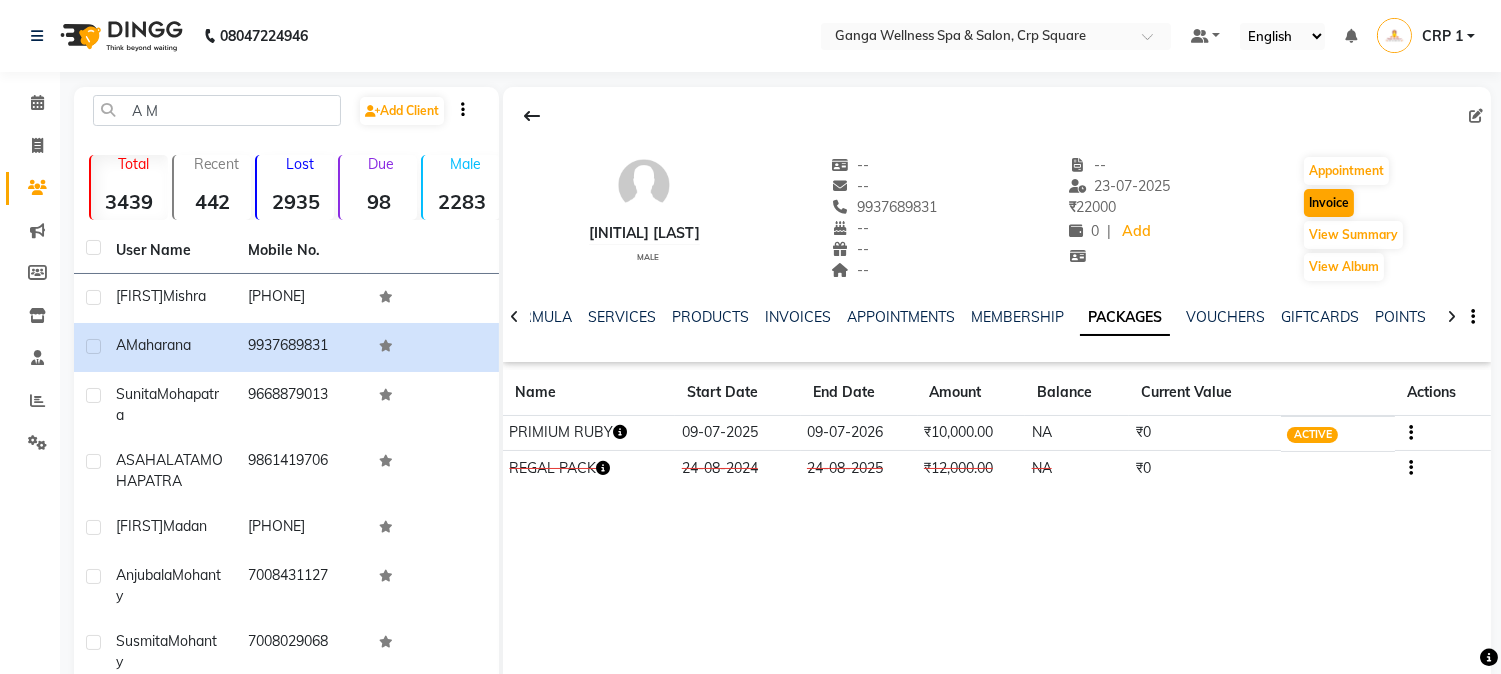 select on "service" 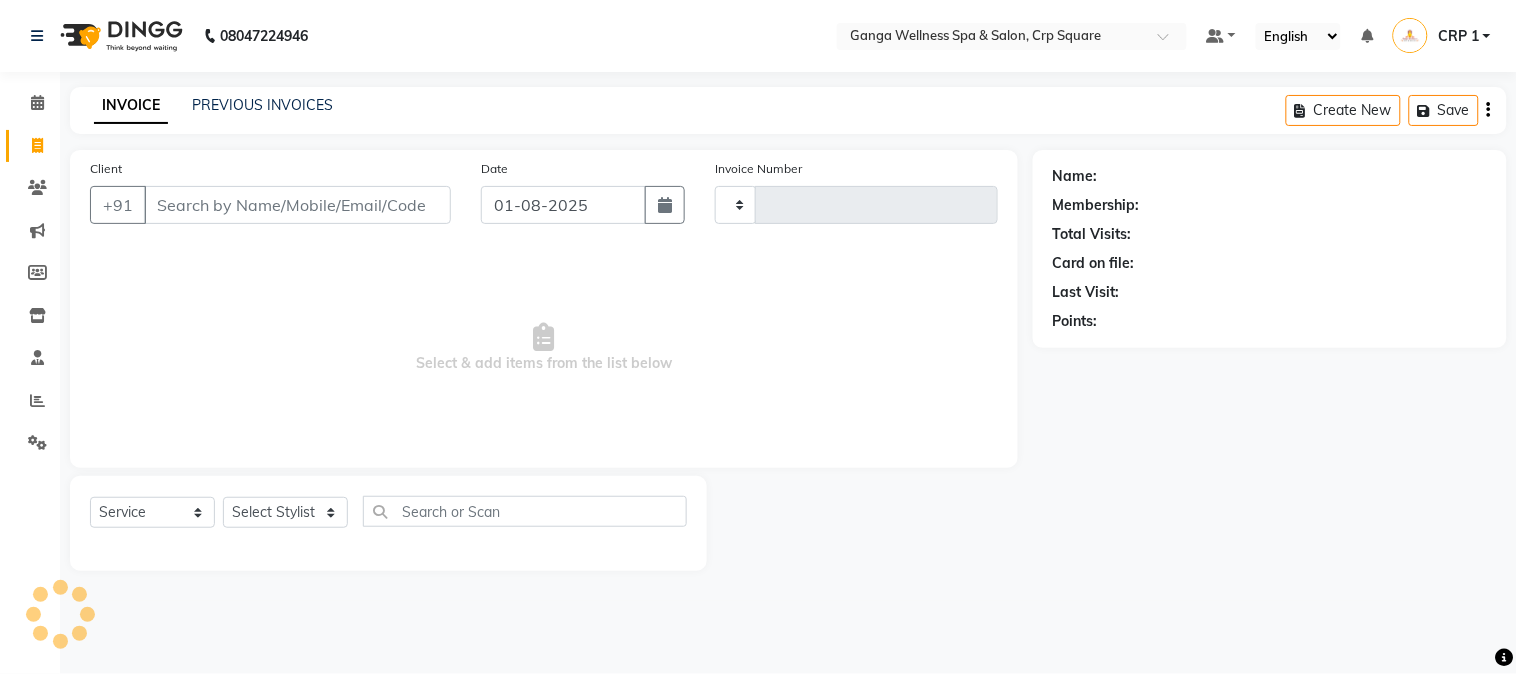 type on "1889" 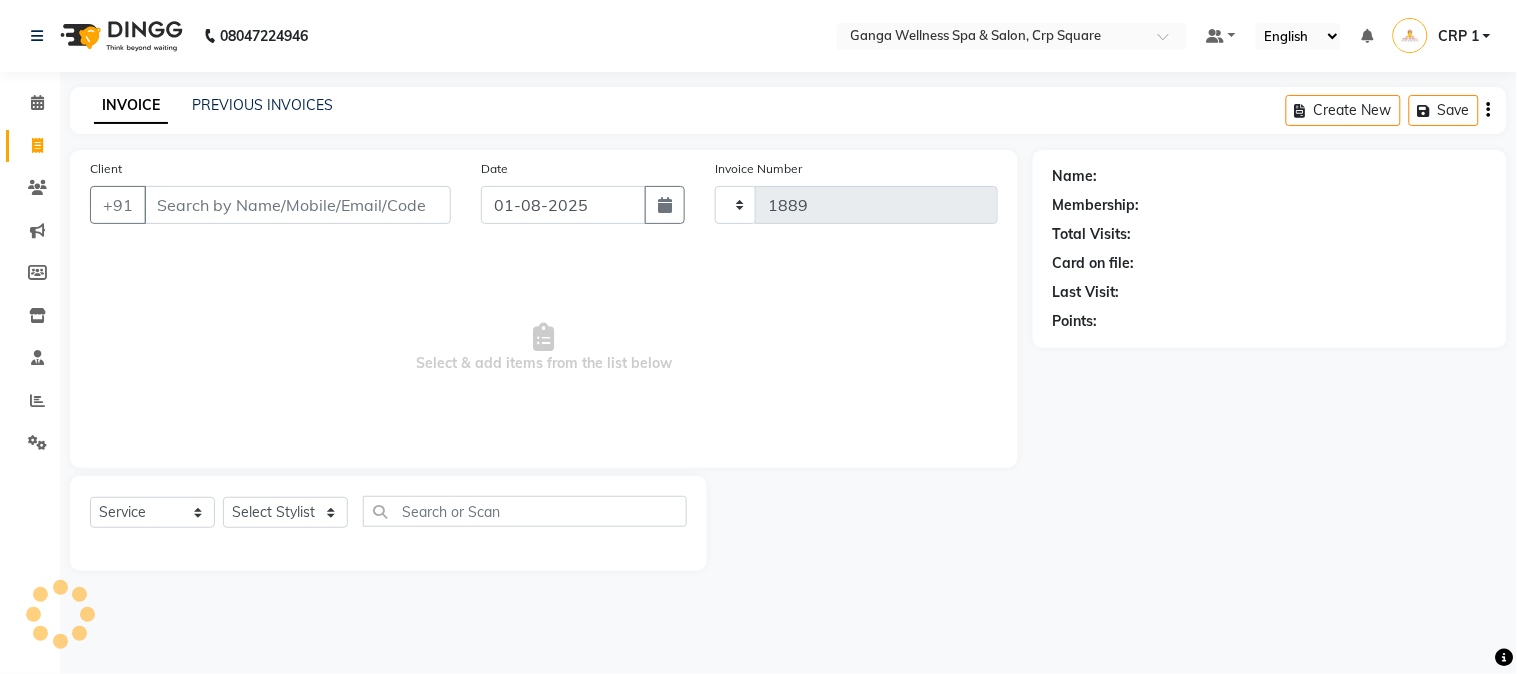 select on "715" 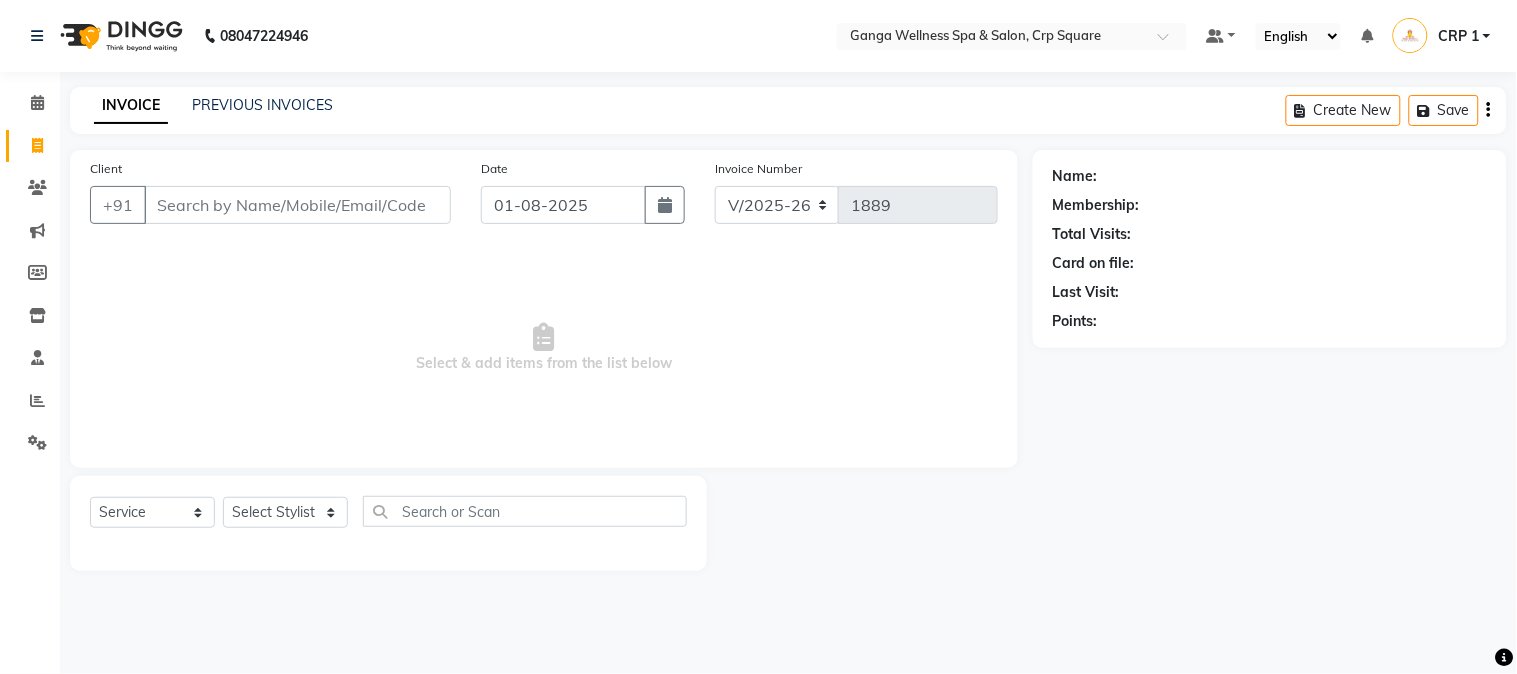 type on "9937689831" 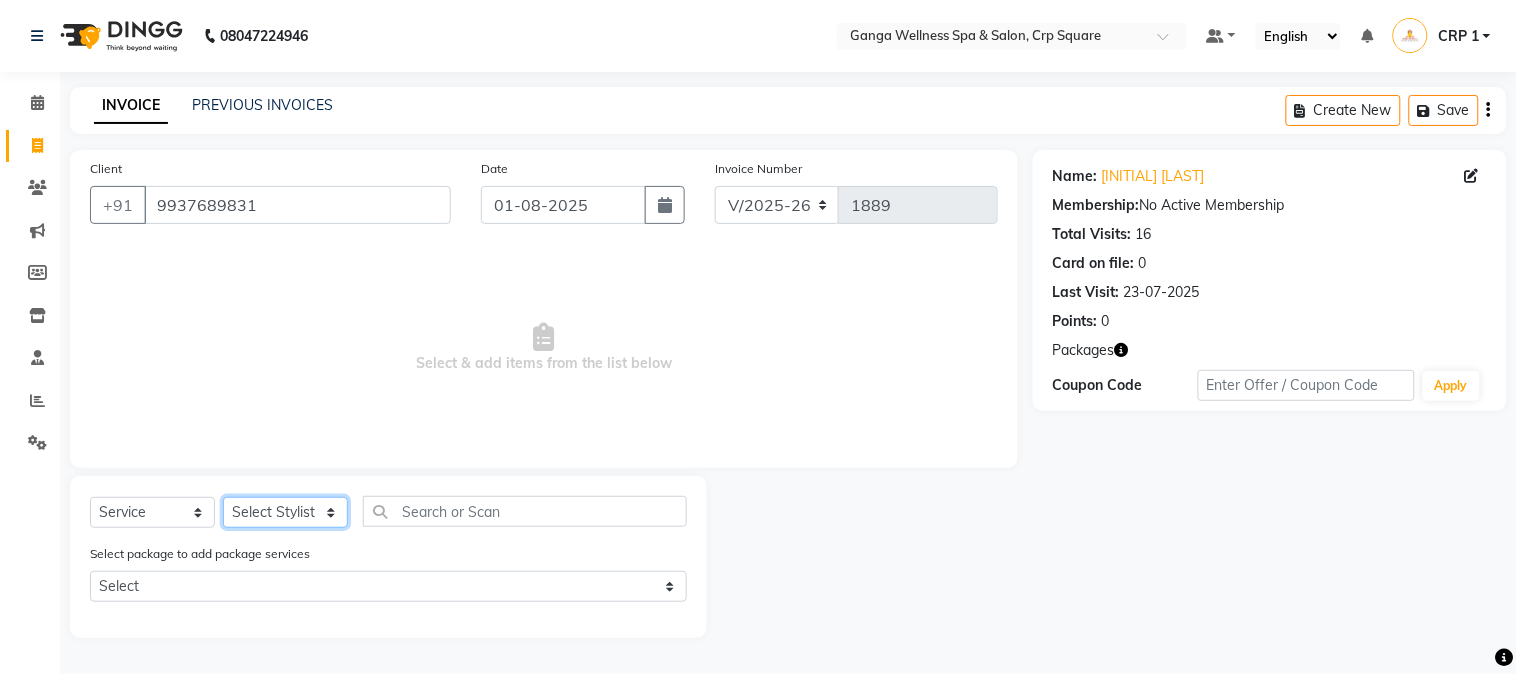 click on "Select Stylist Aarovi Abhin Alisha Ammi Ania Annei Api Ayen Bikash Bina CRP 1 CRP 2 Dipti Elina G1 G1 Salon General Manager  Helen Jasmine Jayashree JC Jenny kavi Krishna Manoj Mathu  Monika Moon Nancy Nirupama Pabitra Papu Puja Purnima Rajashree Raju Rashmi Rasmi  Remi Rinky Riya Rose Sanjiv Saraswati Saroj Sir  Shrabani Sofia Steffy Sukanya Surren Mahapatra Sushree Swopna Umpi Zuali" 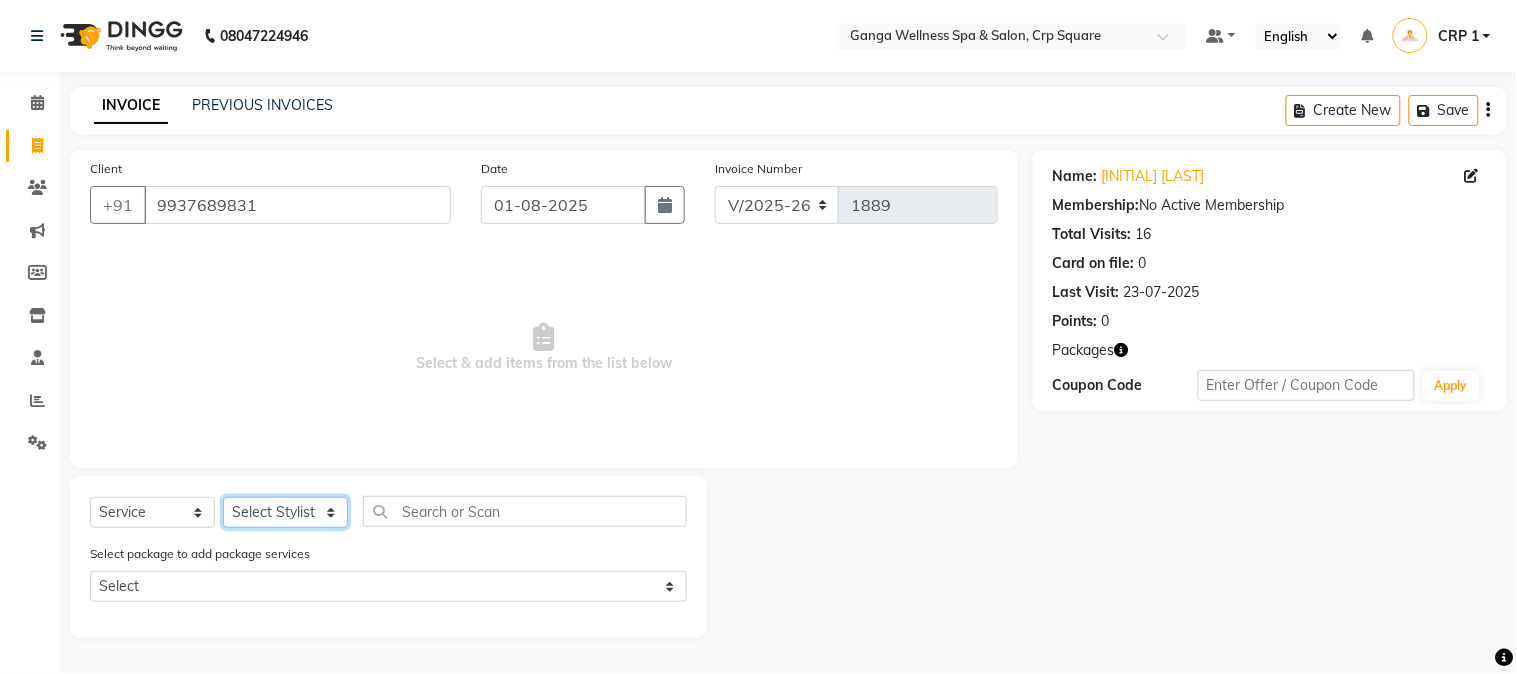 select on "45438" 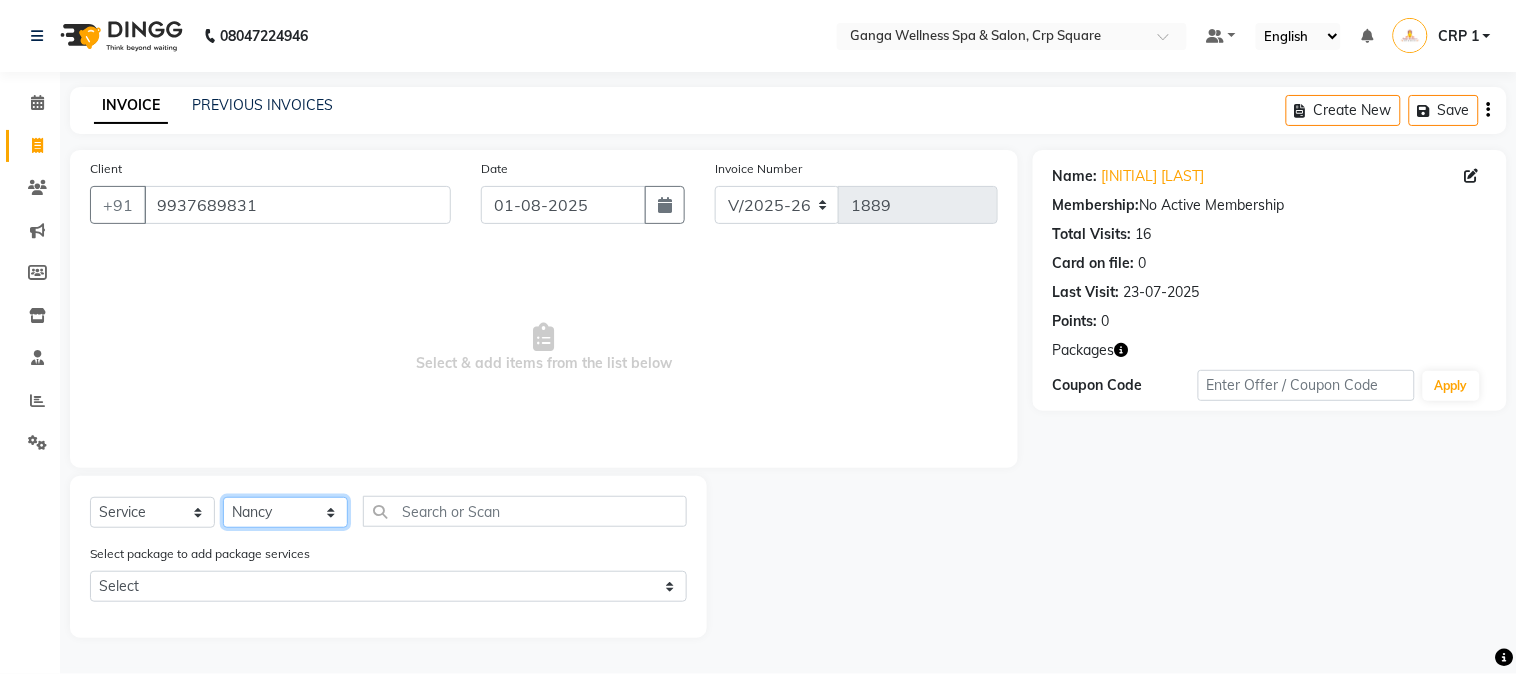 click on "Select Stylist Aarovi Abhin Alisha Ammi Ania Annei Api Ayen Bikash Bina CRP 1 CRP 2 Dipti Elina G1 G1 Salon General Manager  Helen Jasmine Jayashree JC Jenny kavi Krishna Manoj Mathu  Monika Moon Nancy Nirupama Pabitra Papu Puja Purnima Rajashree Raju Rashmi Rasmi  Remi Rinky Riya Rose Sanjiv Saraswati Saroj Sir  Shrabani Sofia Steffy Sukanya Surren Mahapatra Sushree Swopna Umpi Zuali" 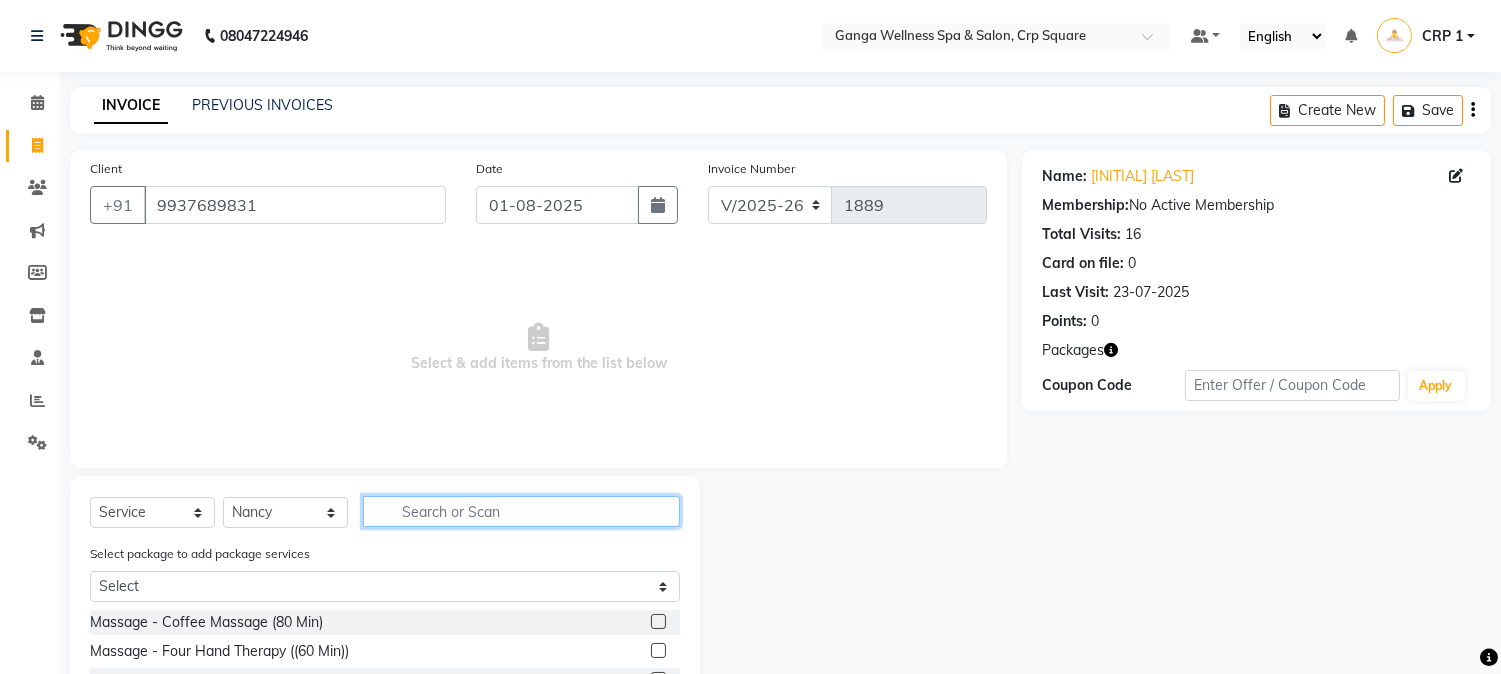 click 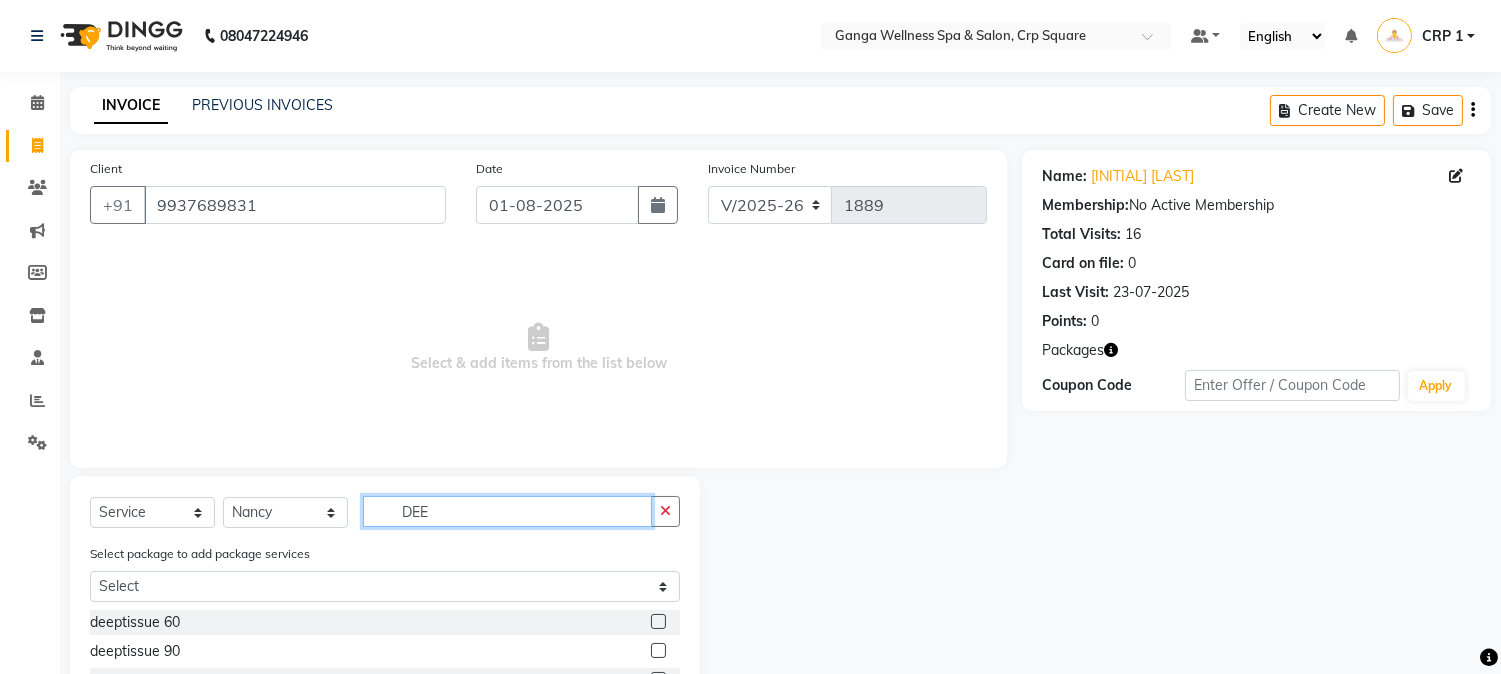 type on "DEE" 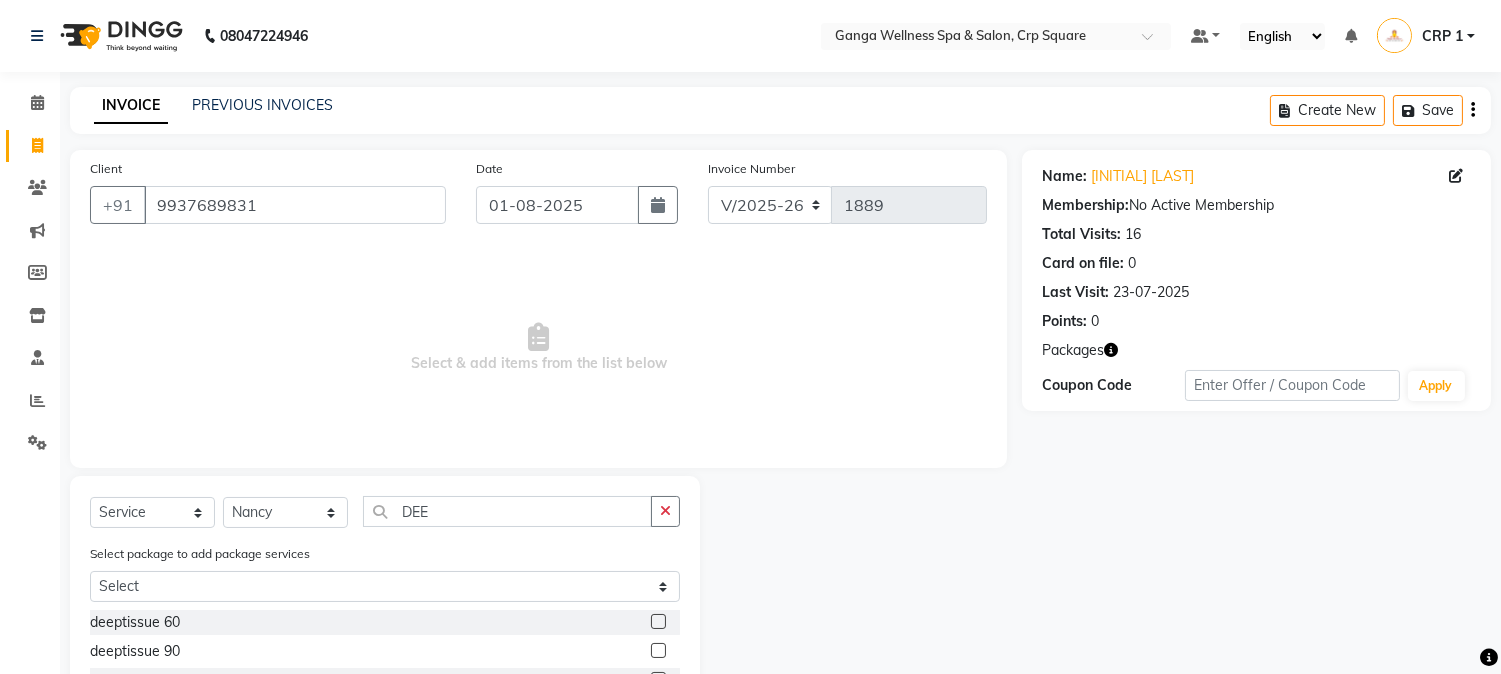 click 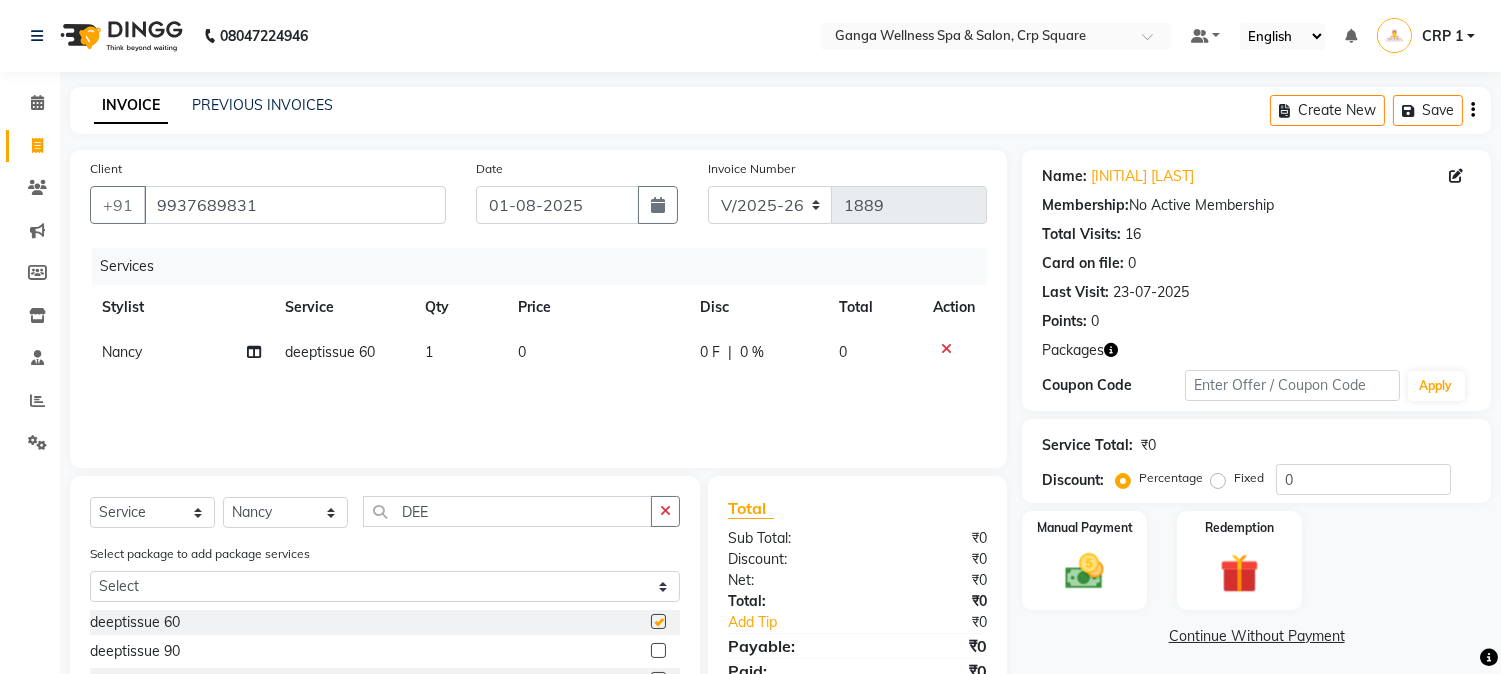 checkbox on "false" 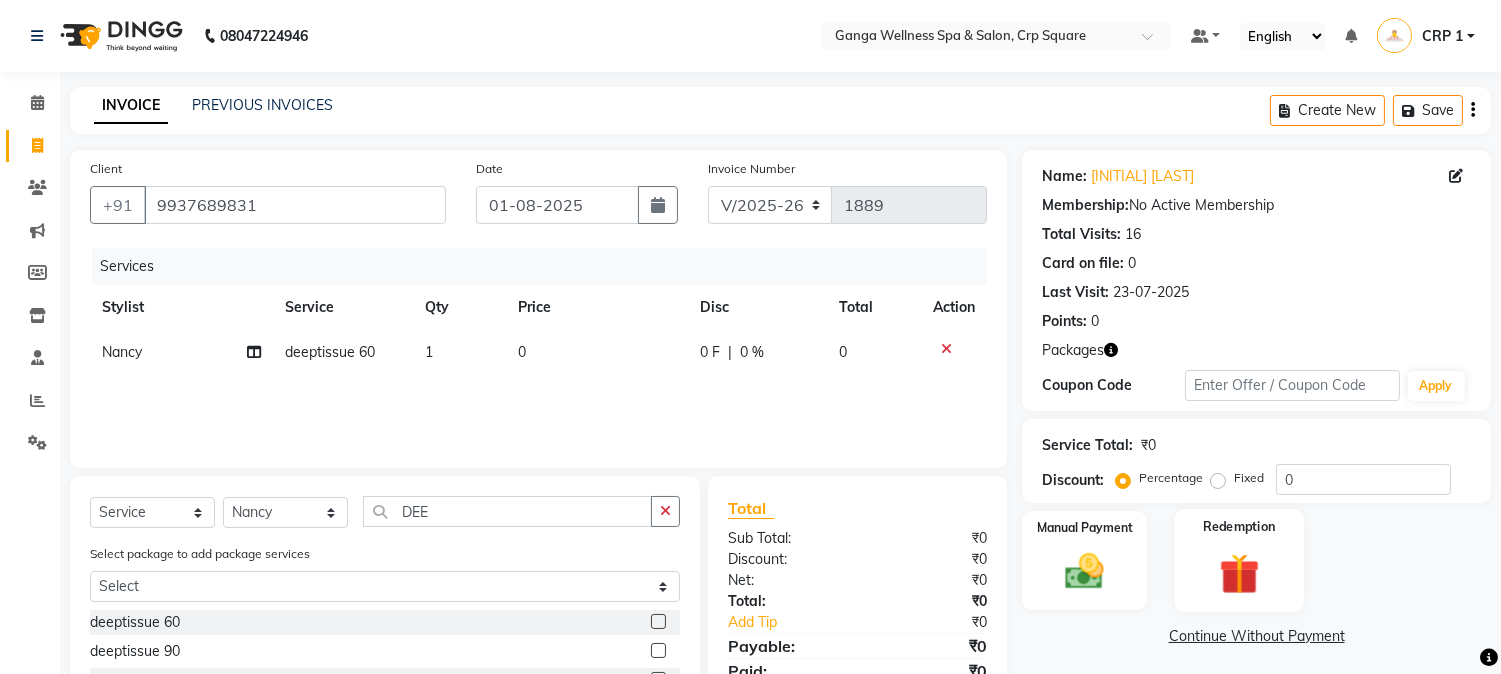 click 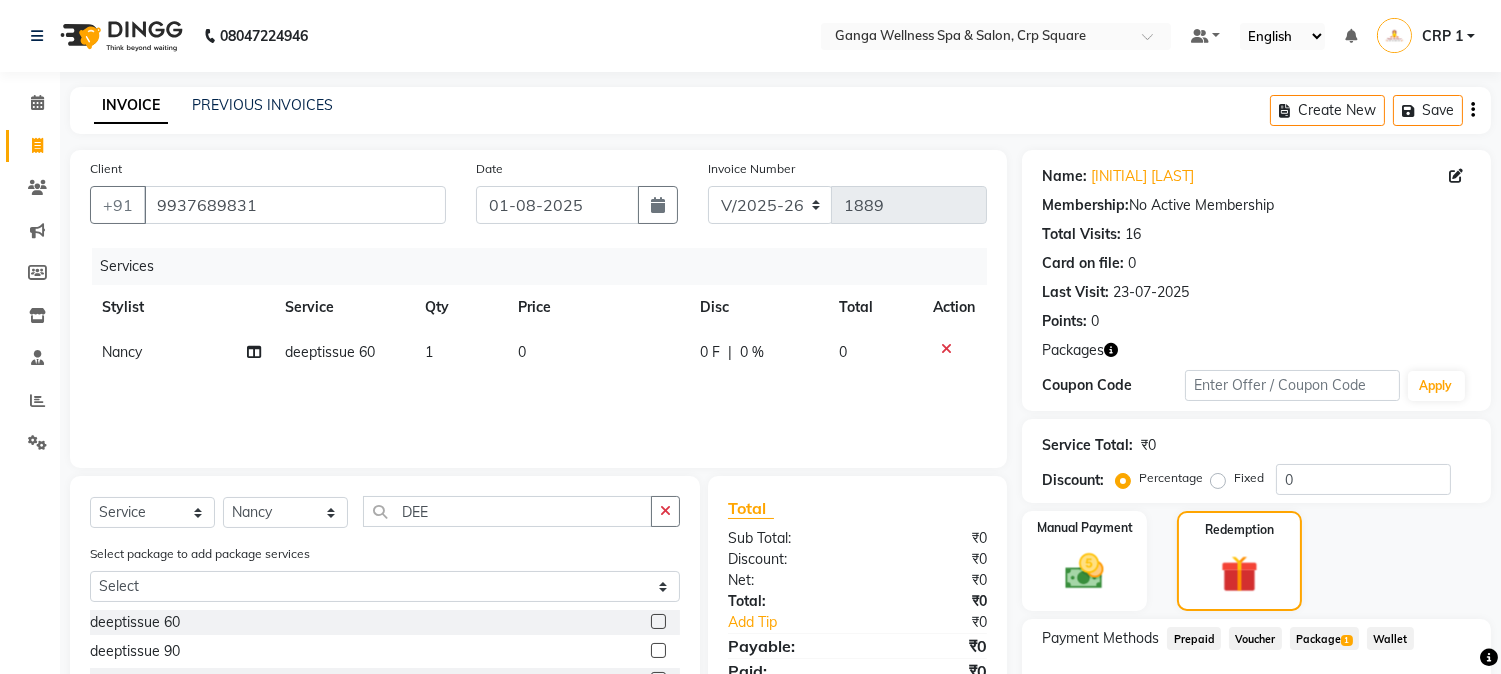 click on "Package  1" 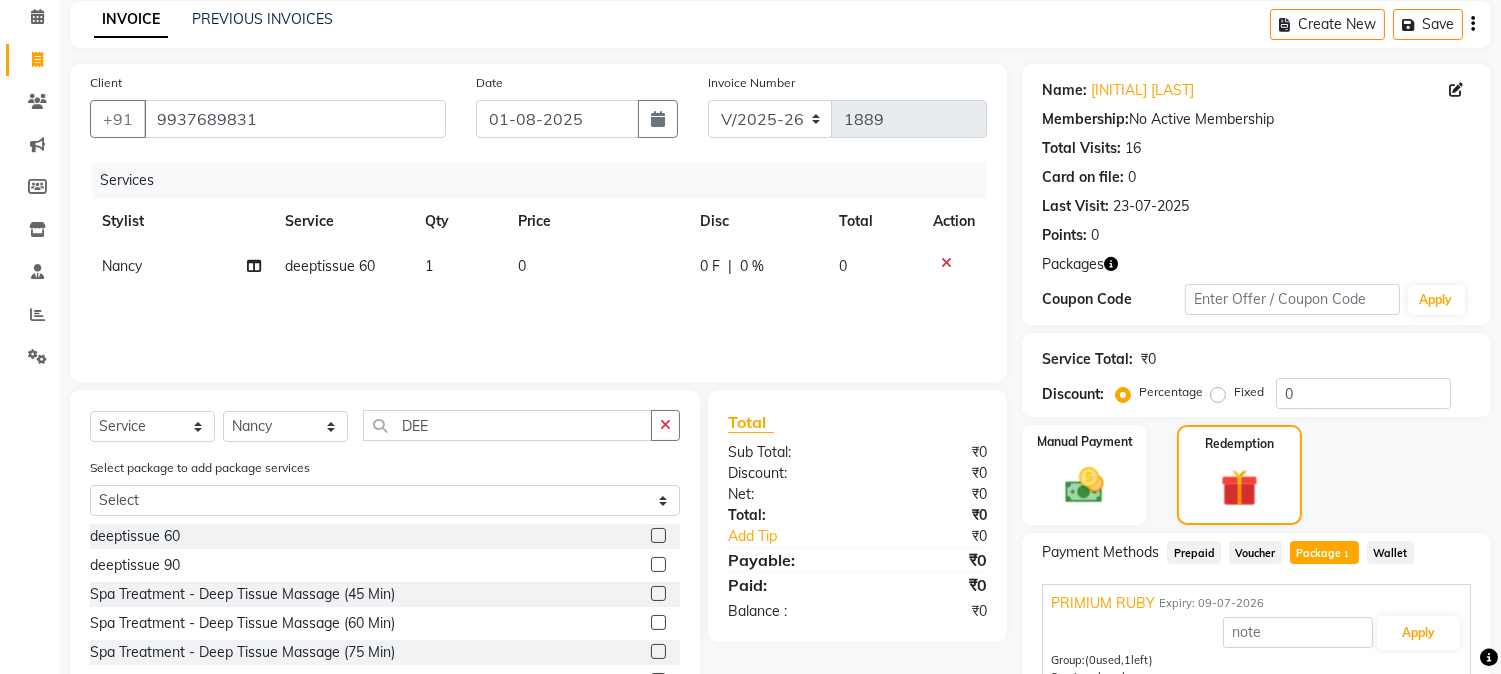 scroll, scrollTop: 222, scrollLeft: 0, axis: vertical 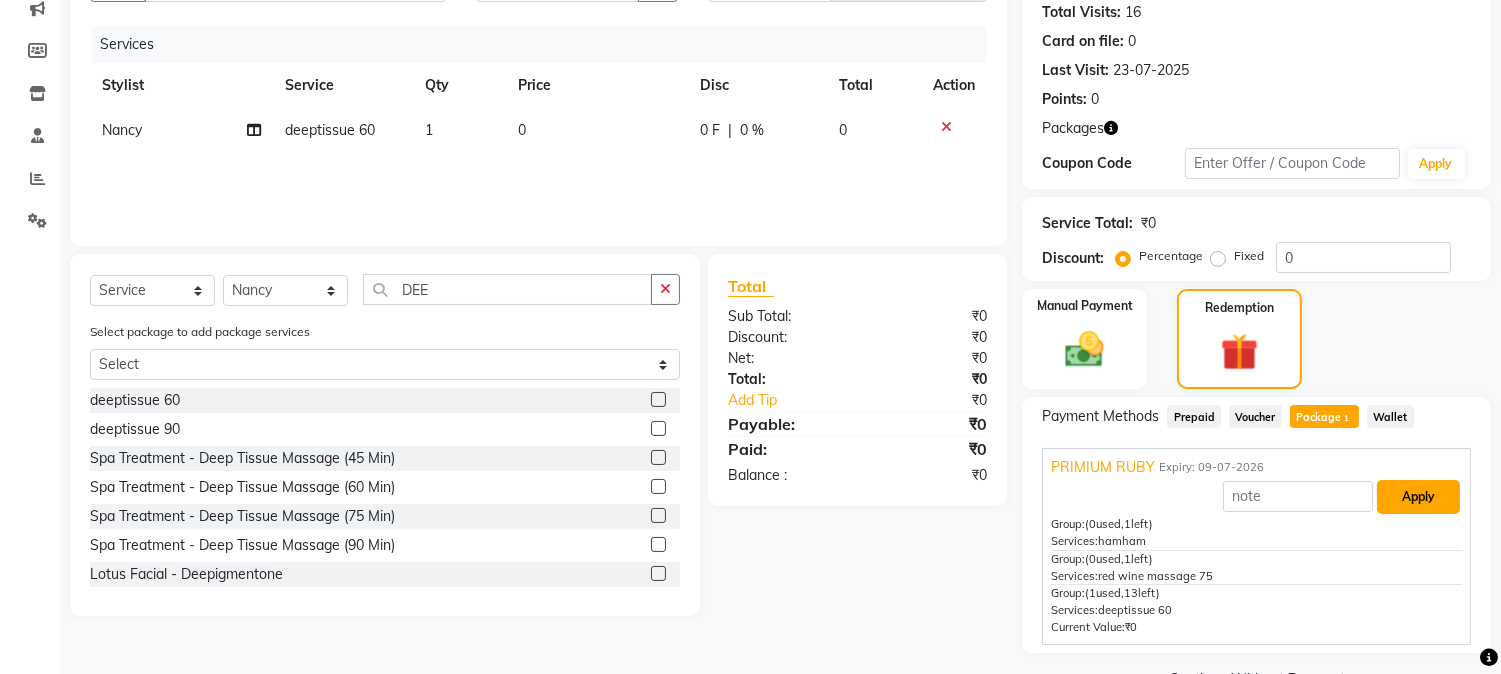 click on "Apply" at bounding box center [1418, 497] 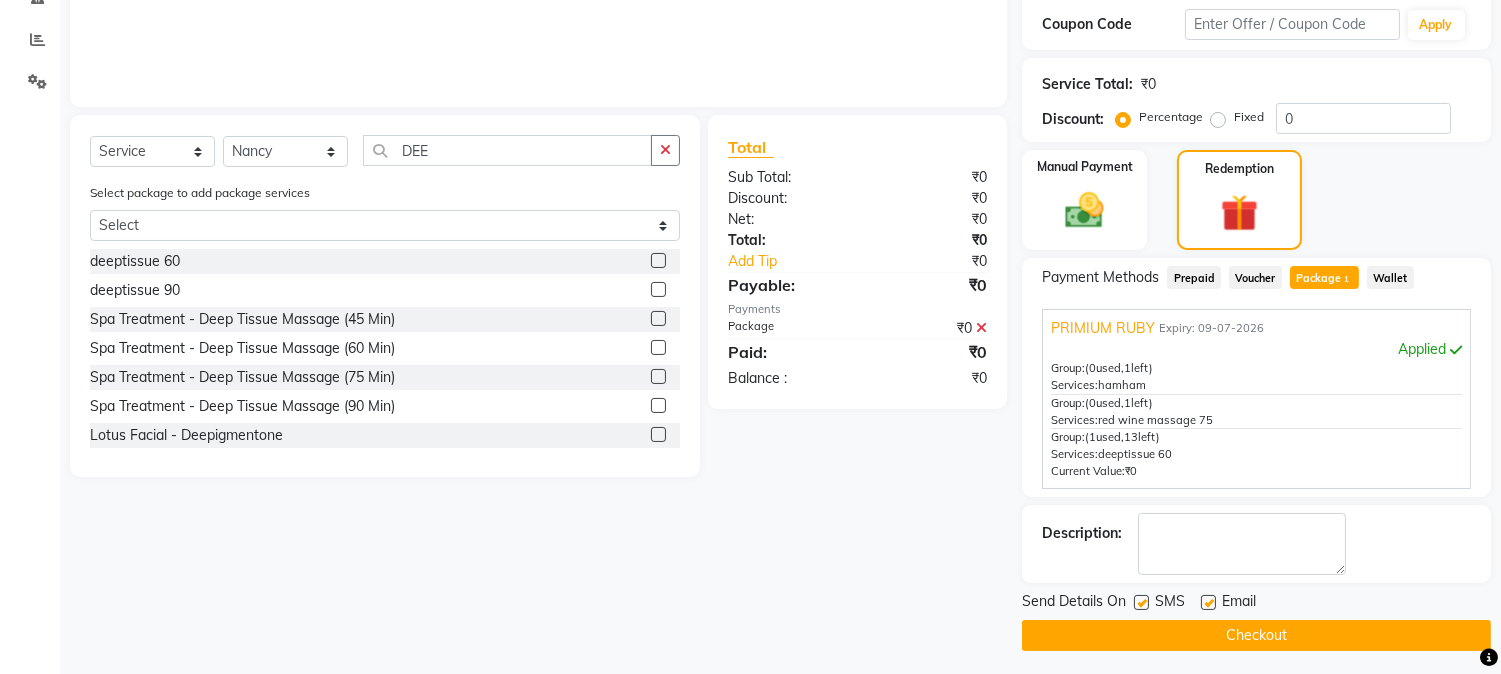 scroll, scrollTop: 366, scrollLeft: 0, axis: vertical 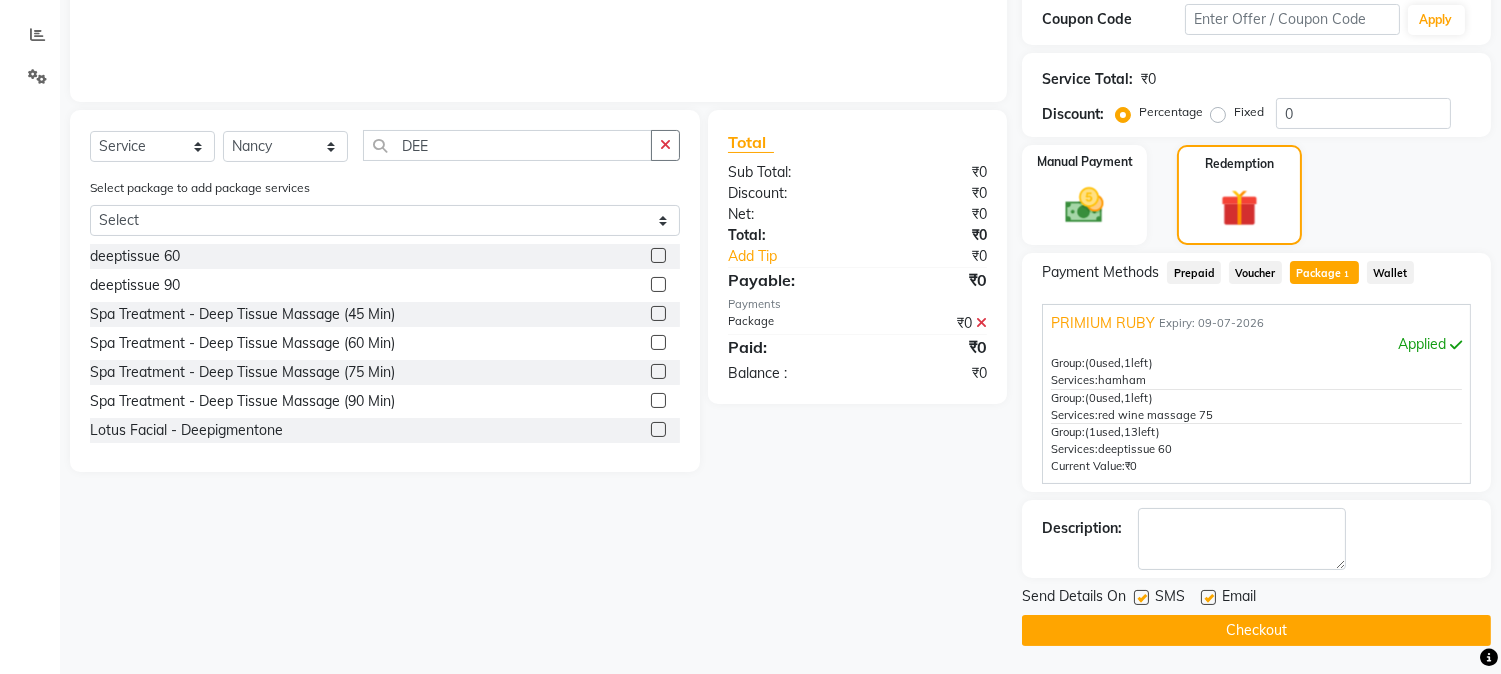 click on "Checkout" 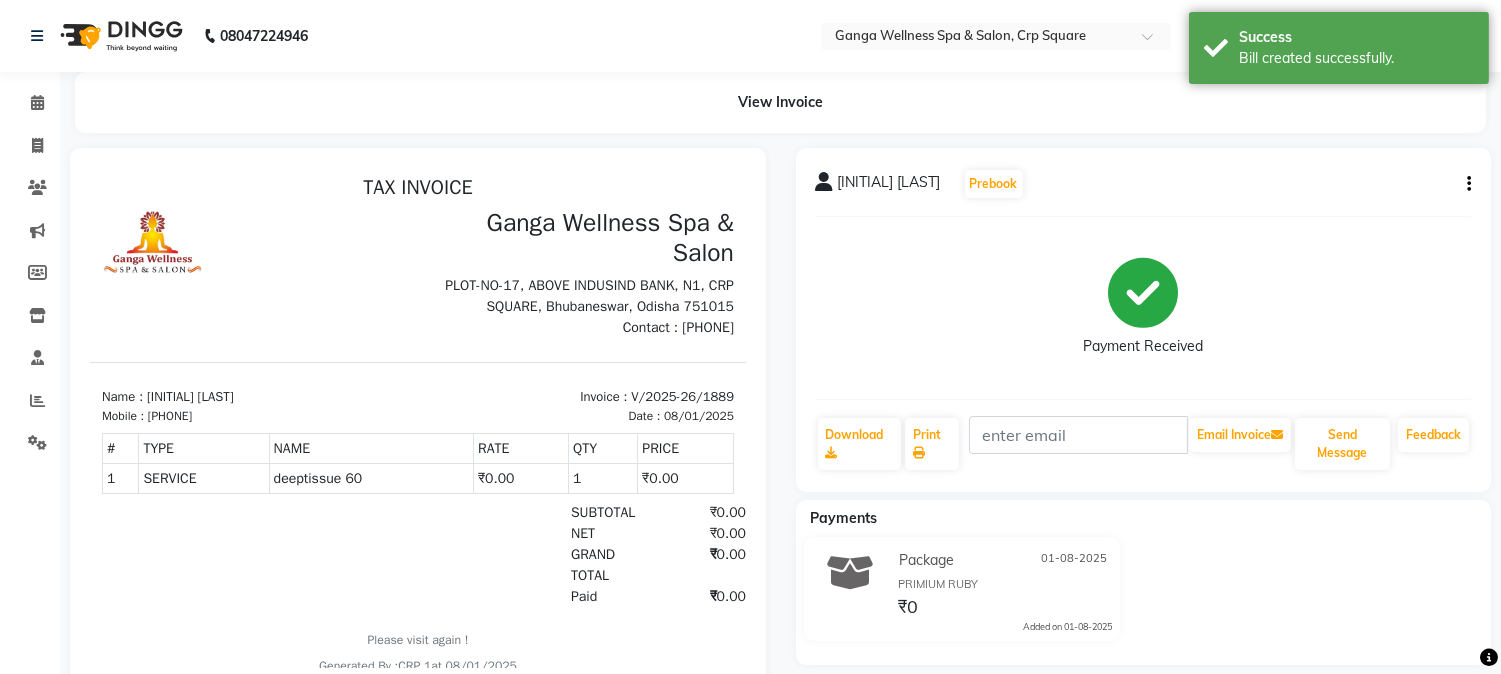scroll, scrollTop: 0, scrollLeft: 0, axis: both 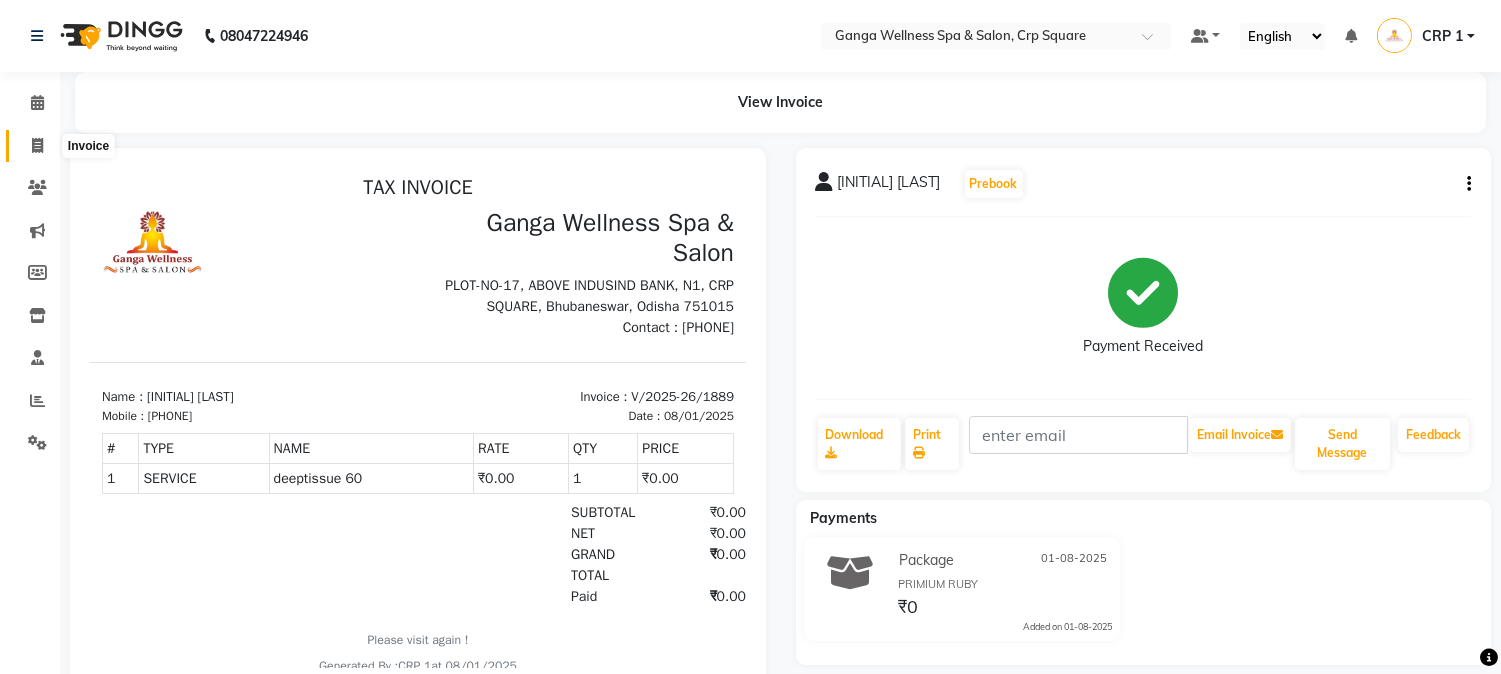 click 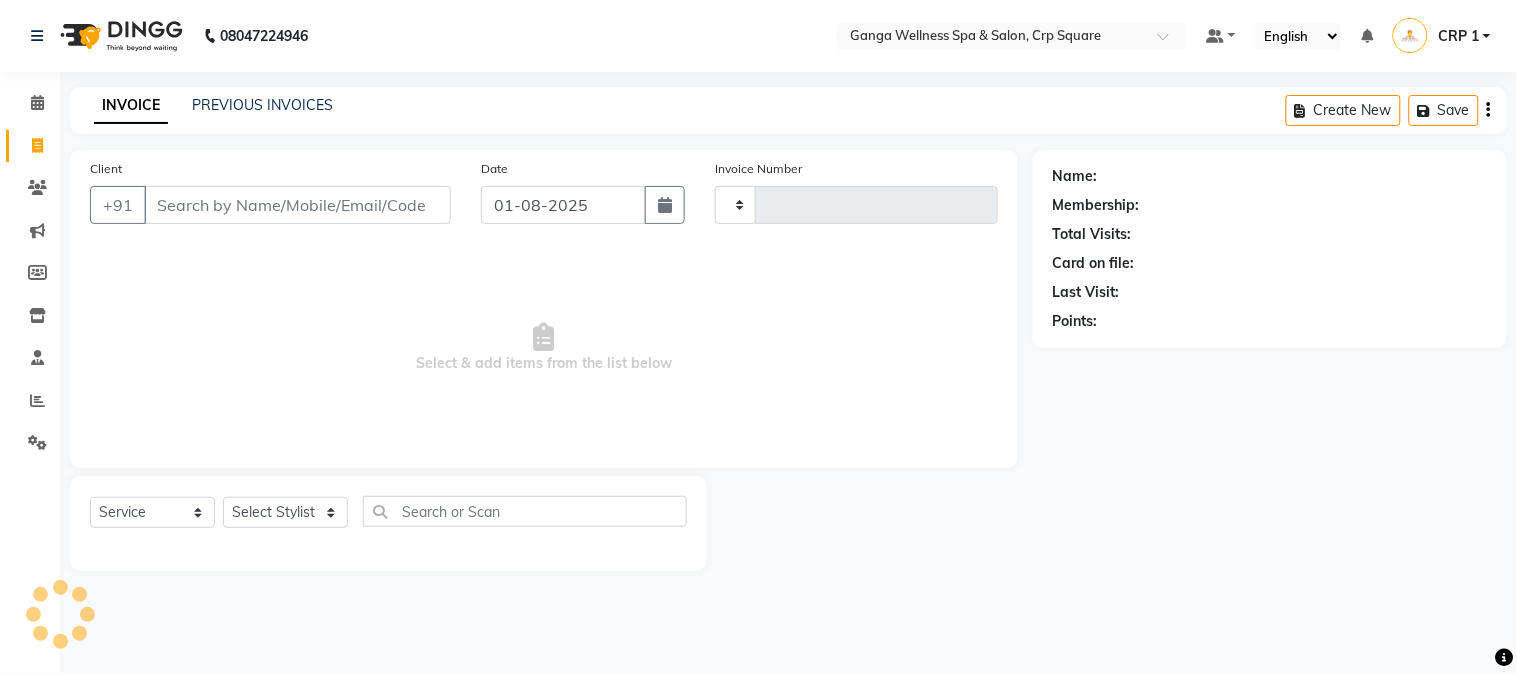 type on "1890" 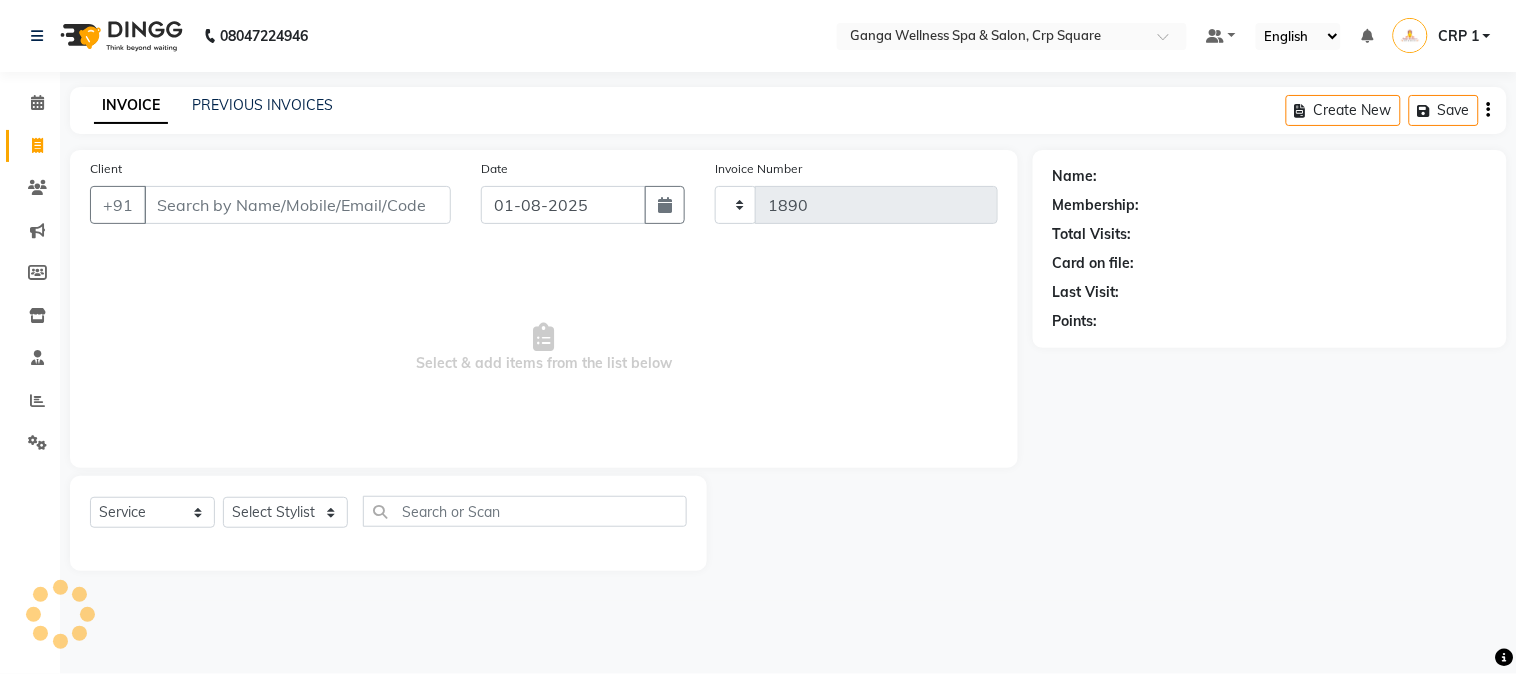 select on "715" 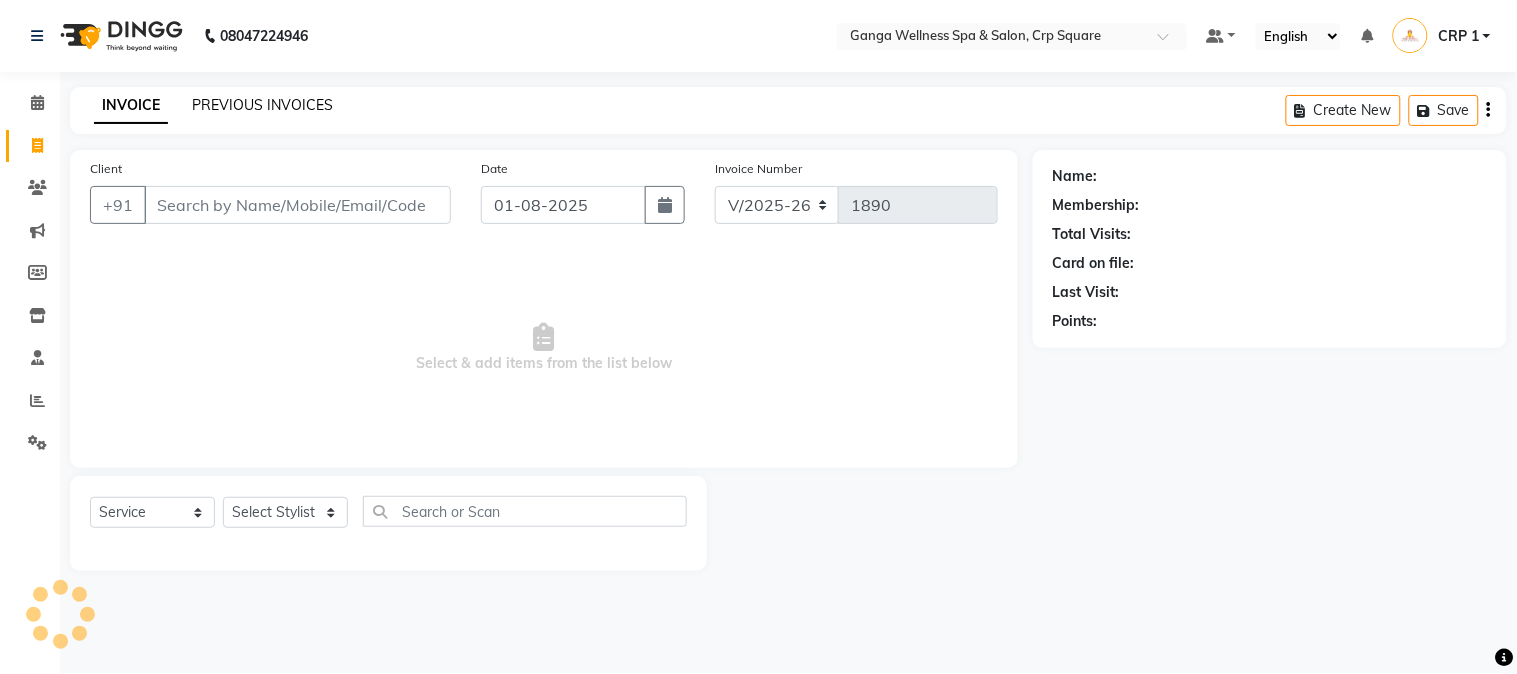 click on "PREVIOUS INVOICES" 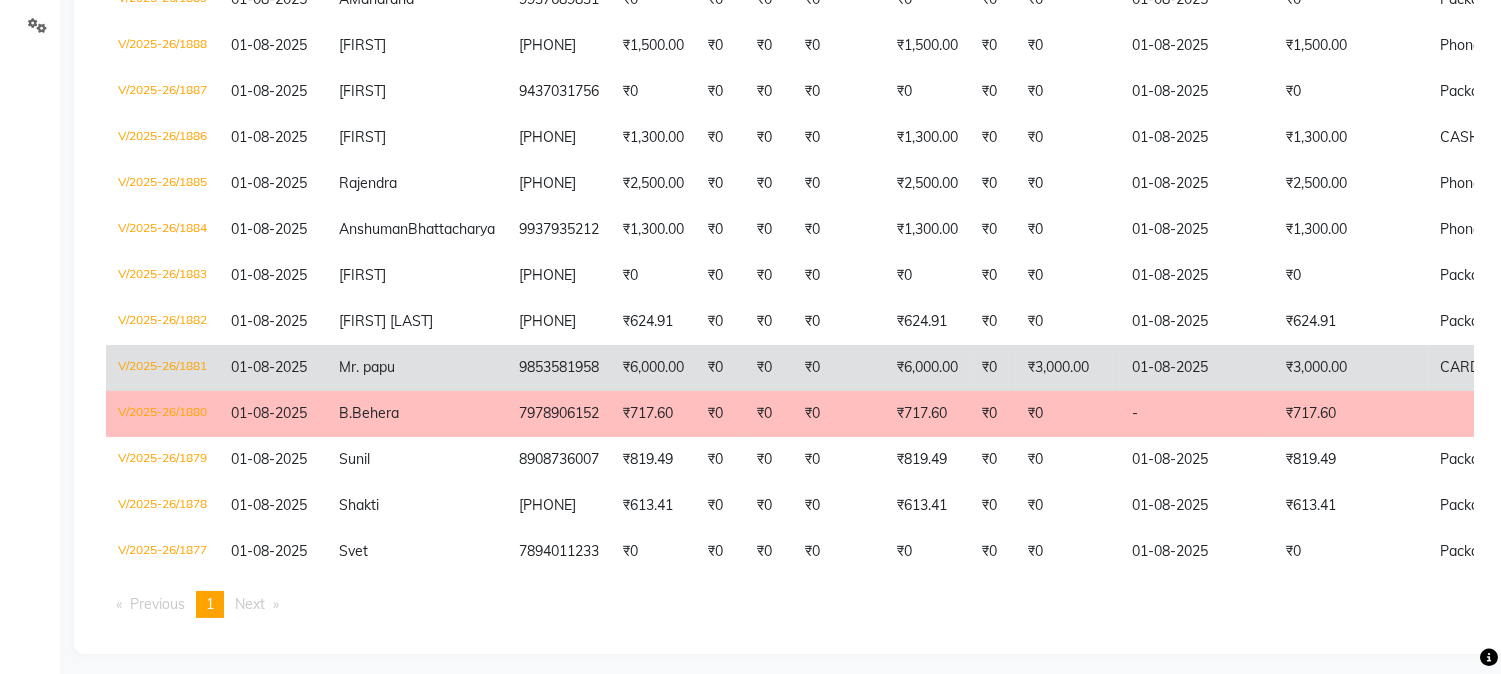 scroll, scrollTop: 444, scrollLeft: 0, axis: vertical 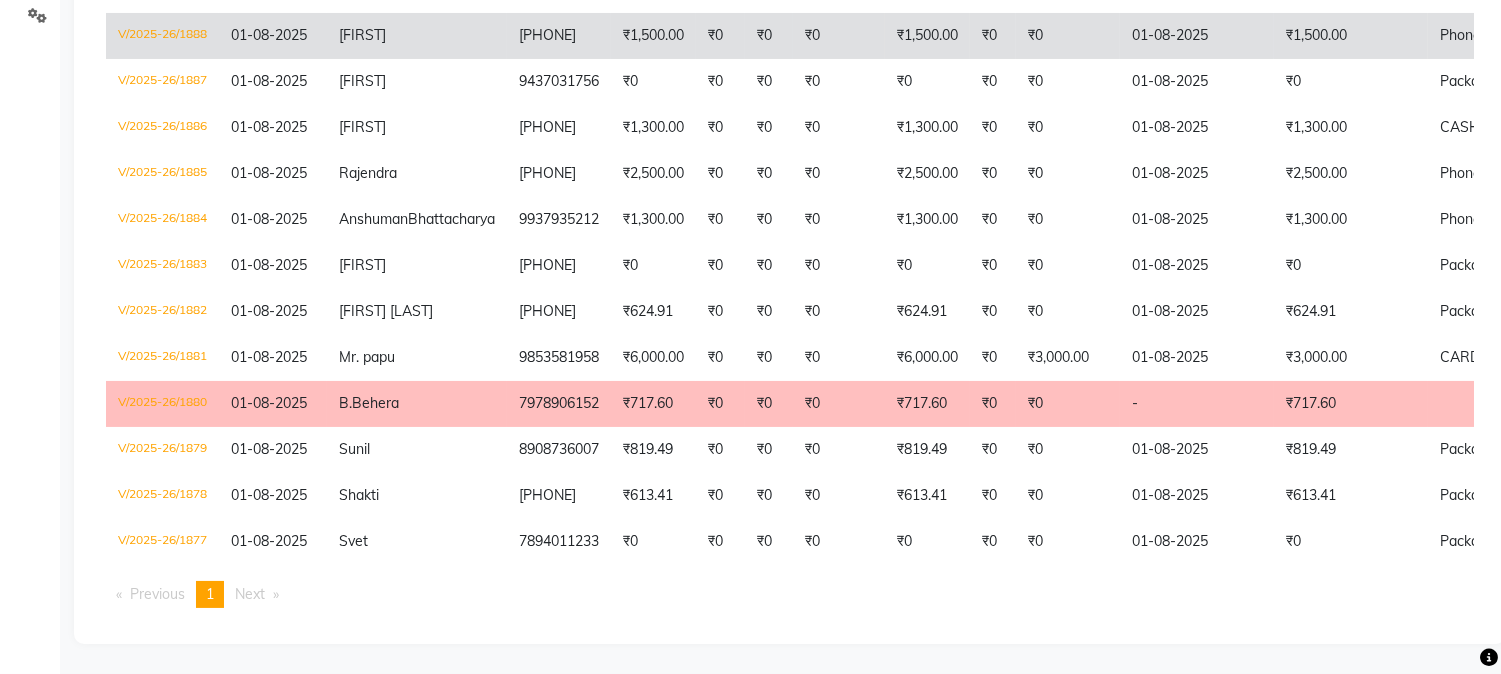 select on "service" 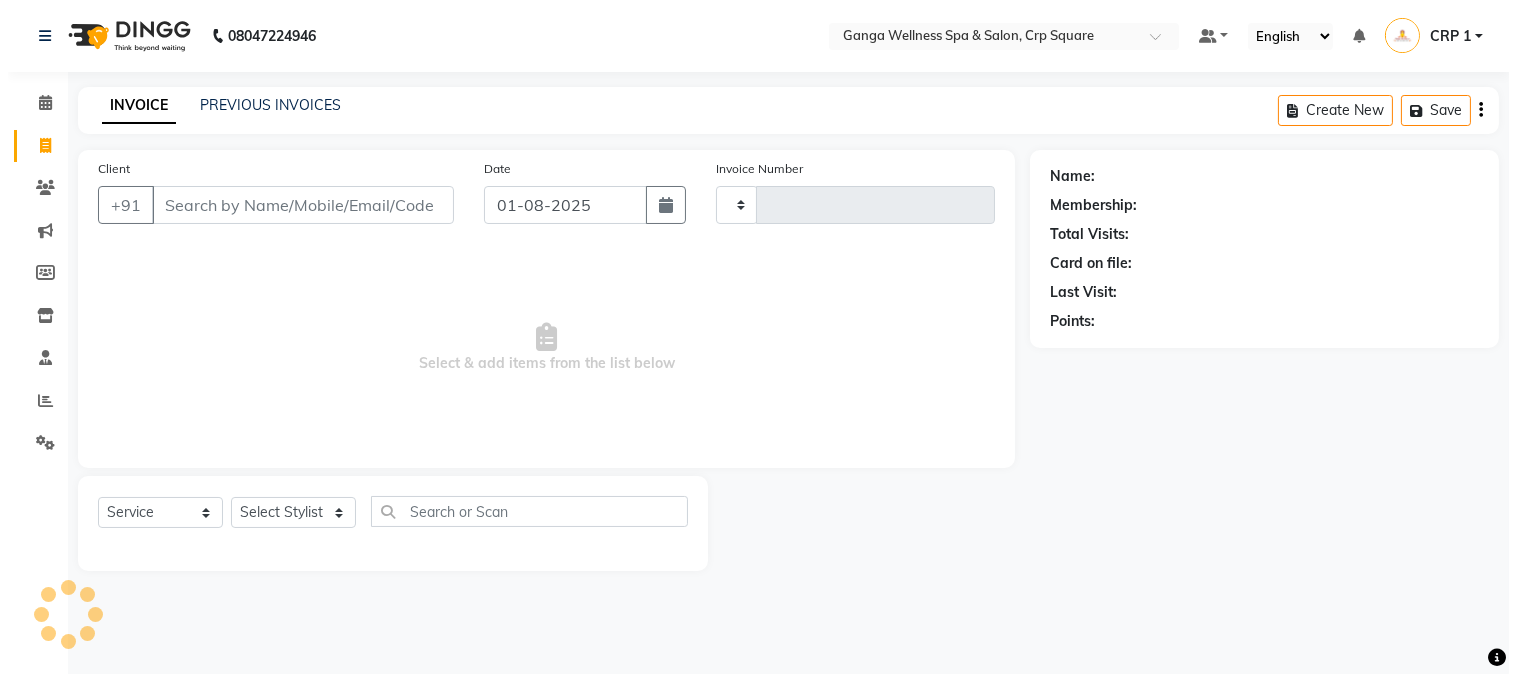 scroll, scrollTop: 0, scrollLeft: 0, axis: both 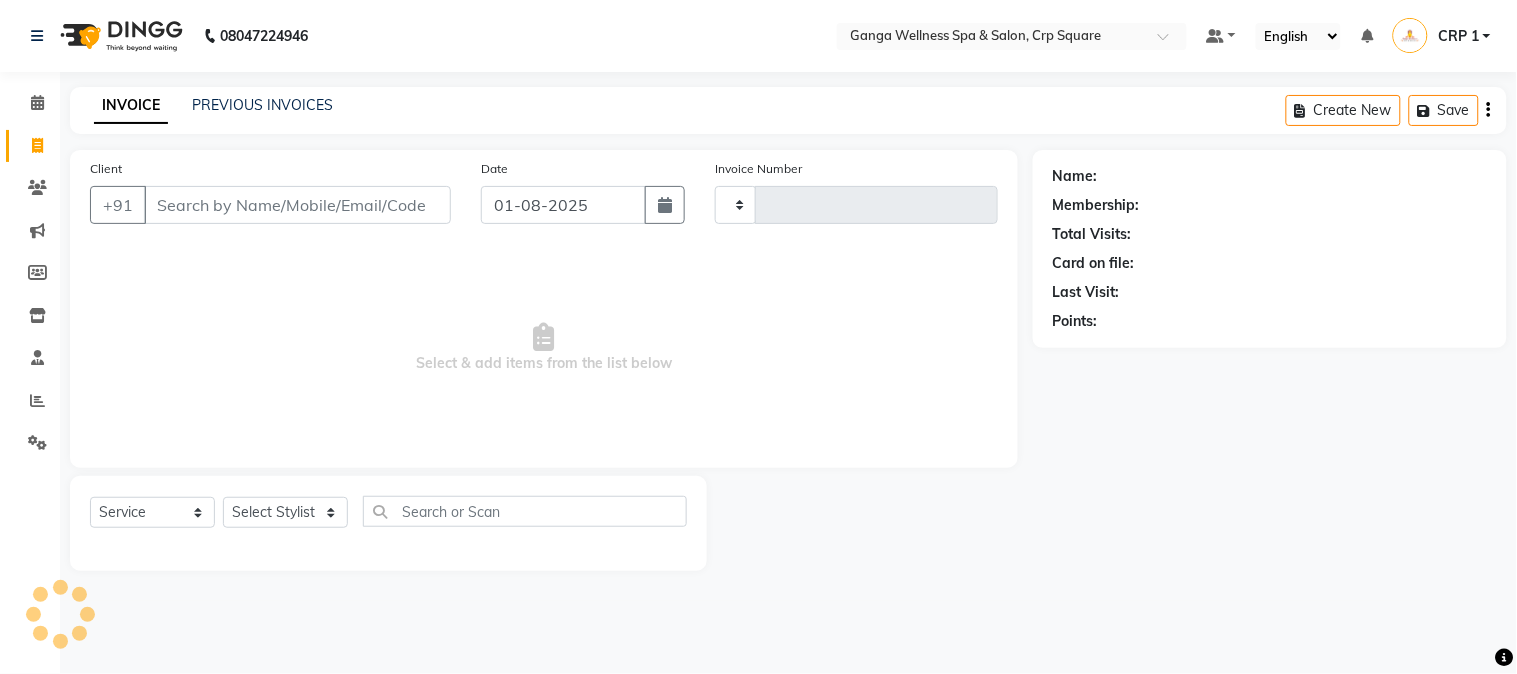 type on "1890" 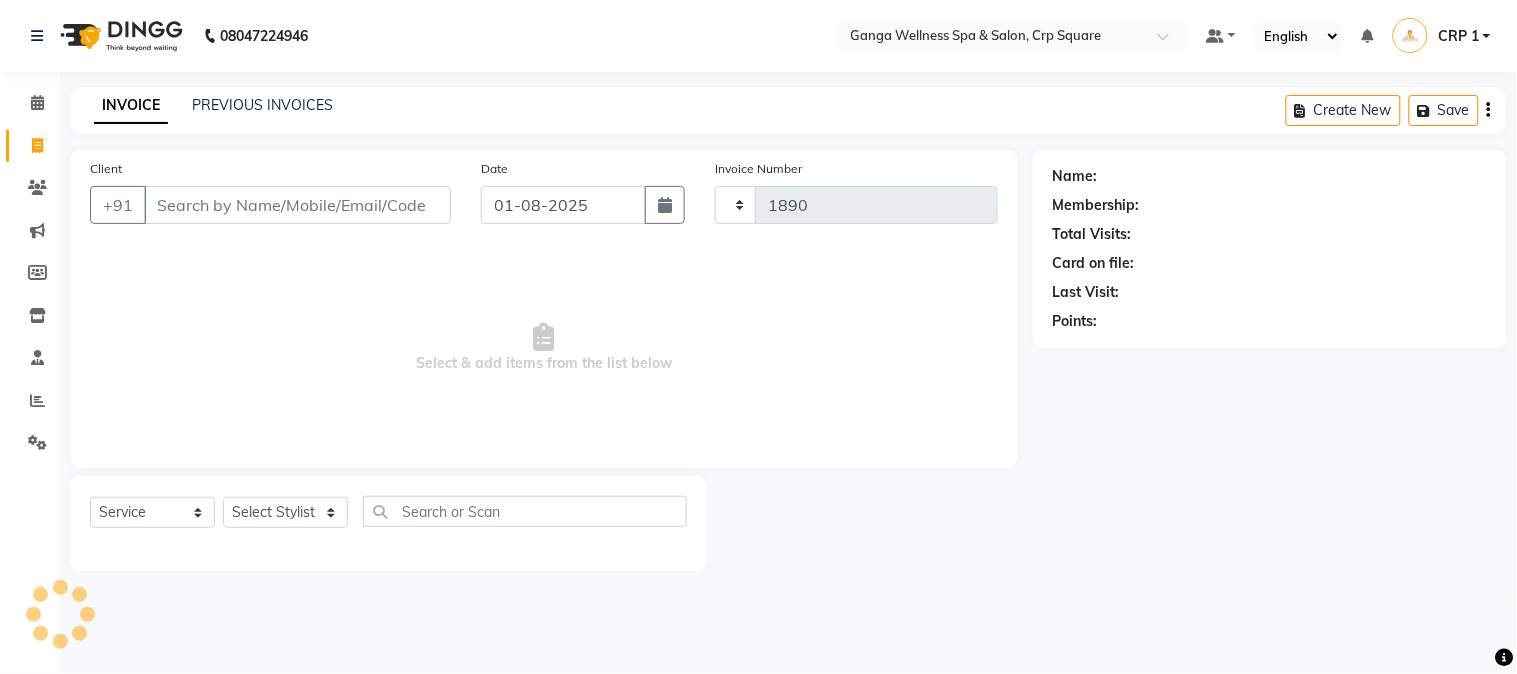 select on "715" 